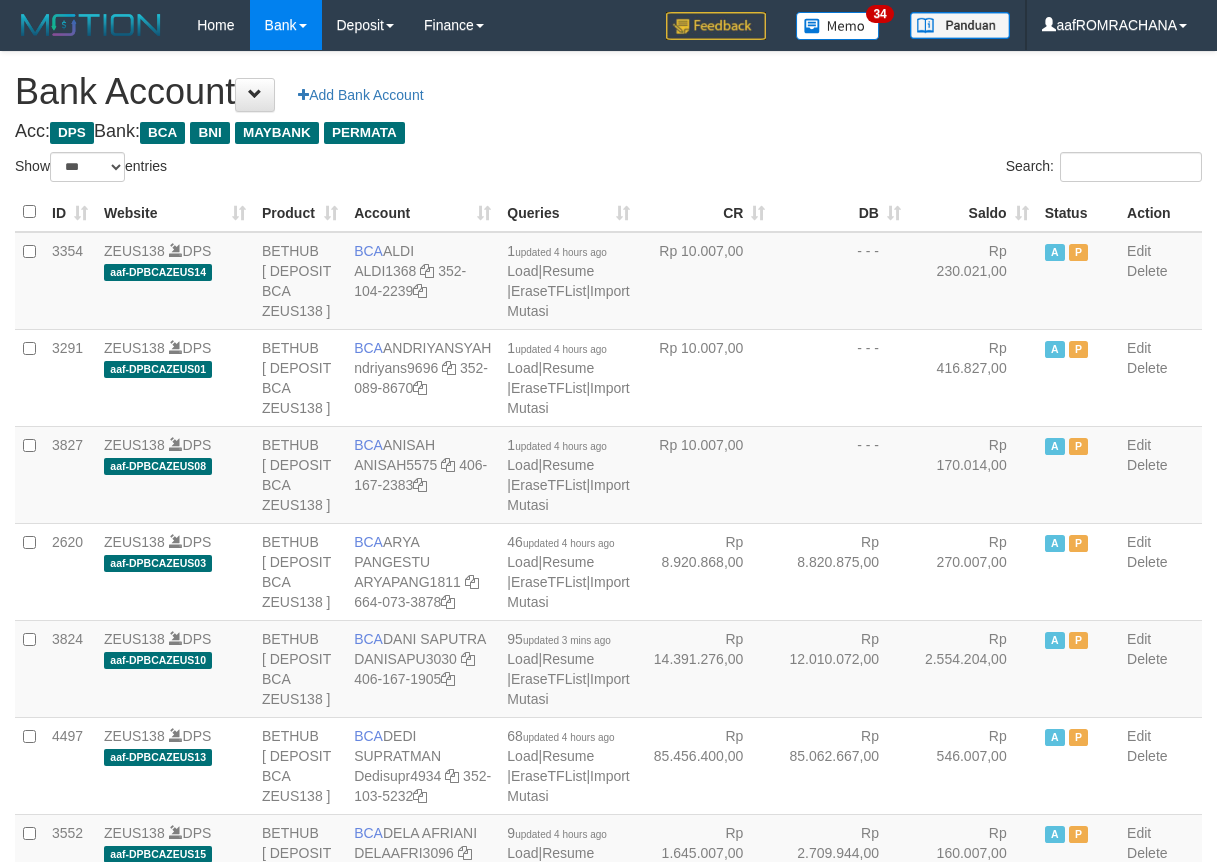 select on "***" 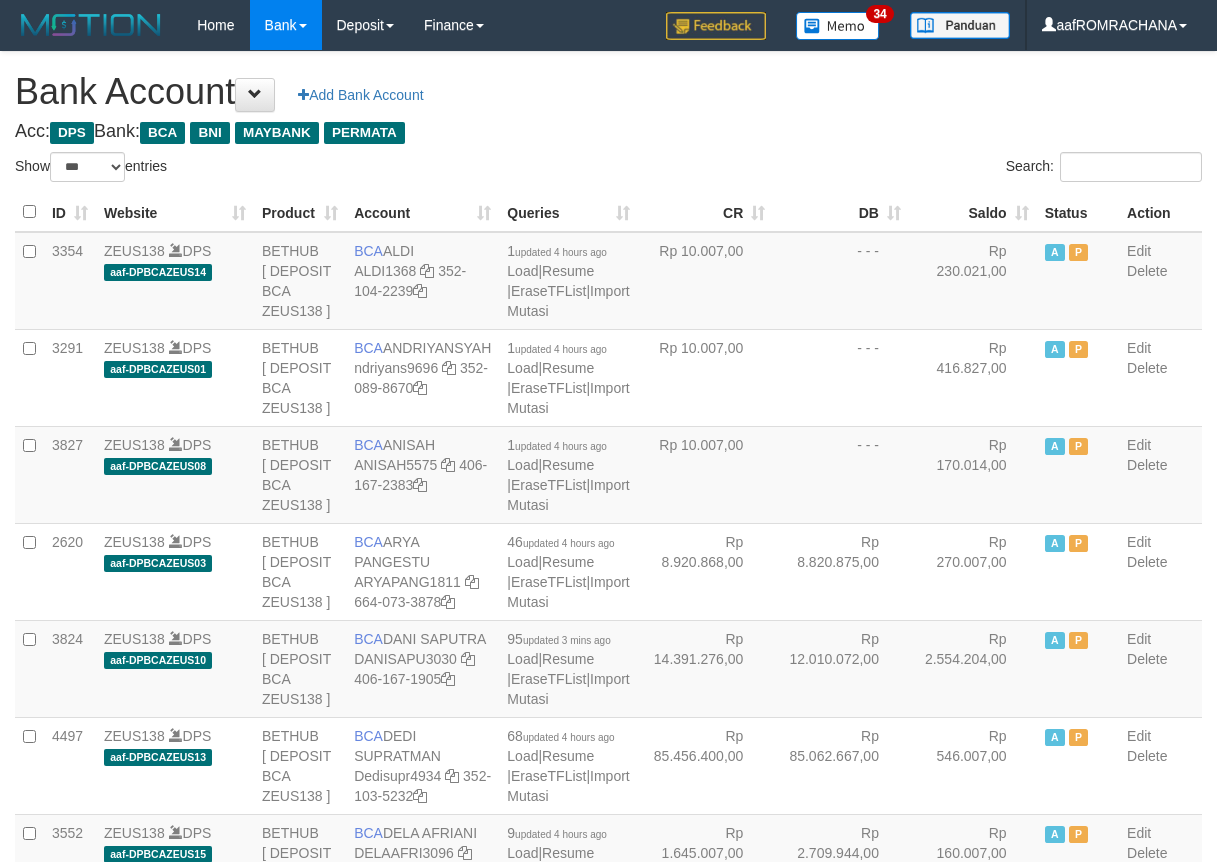 scroll, scrollTop: 0, scrollLeft: 0, axis: both 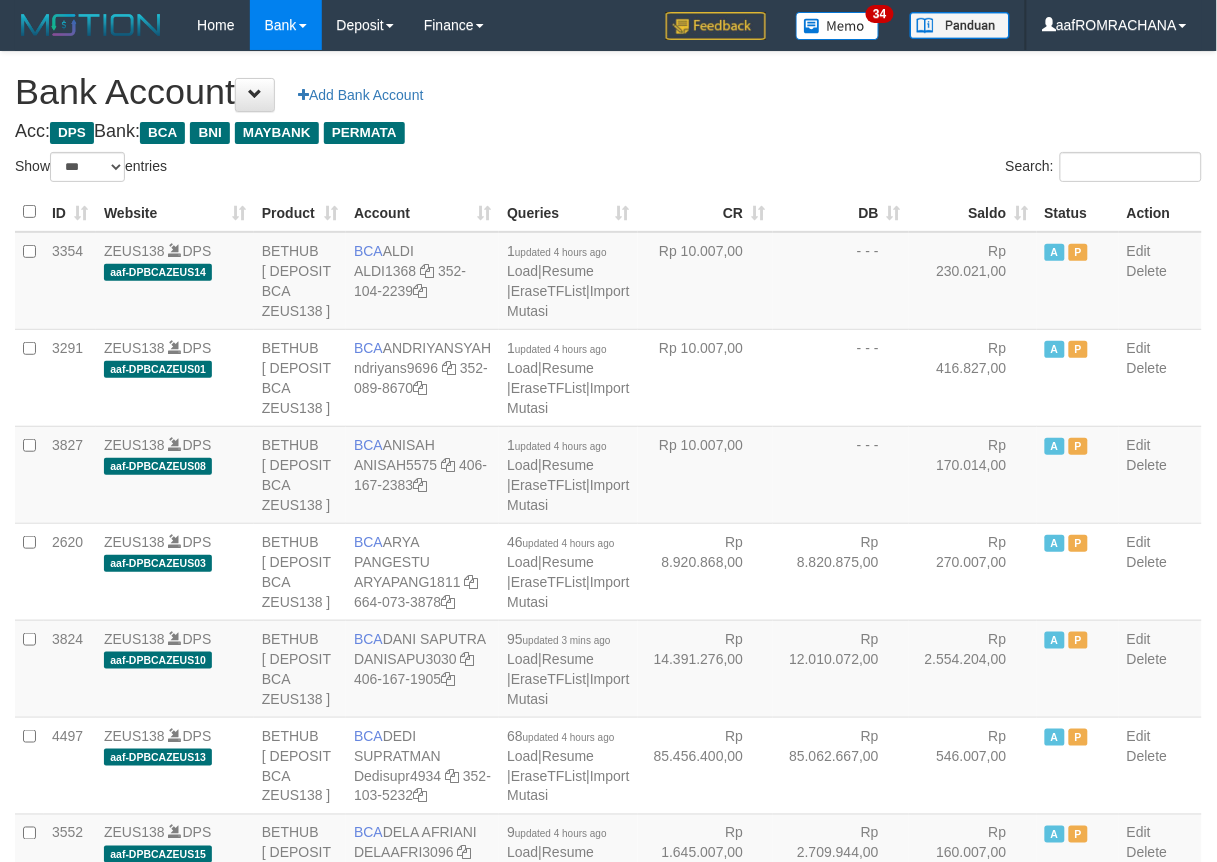 click on "Saldo" at bounding box center [973, 212] 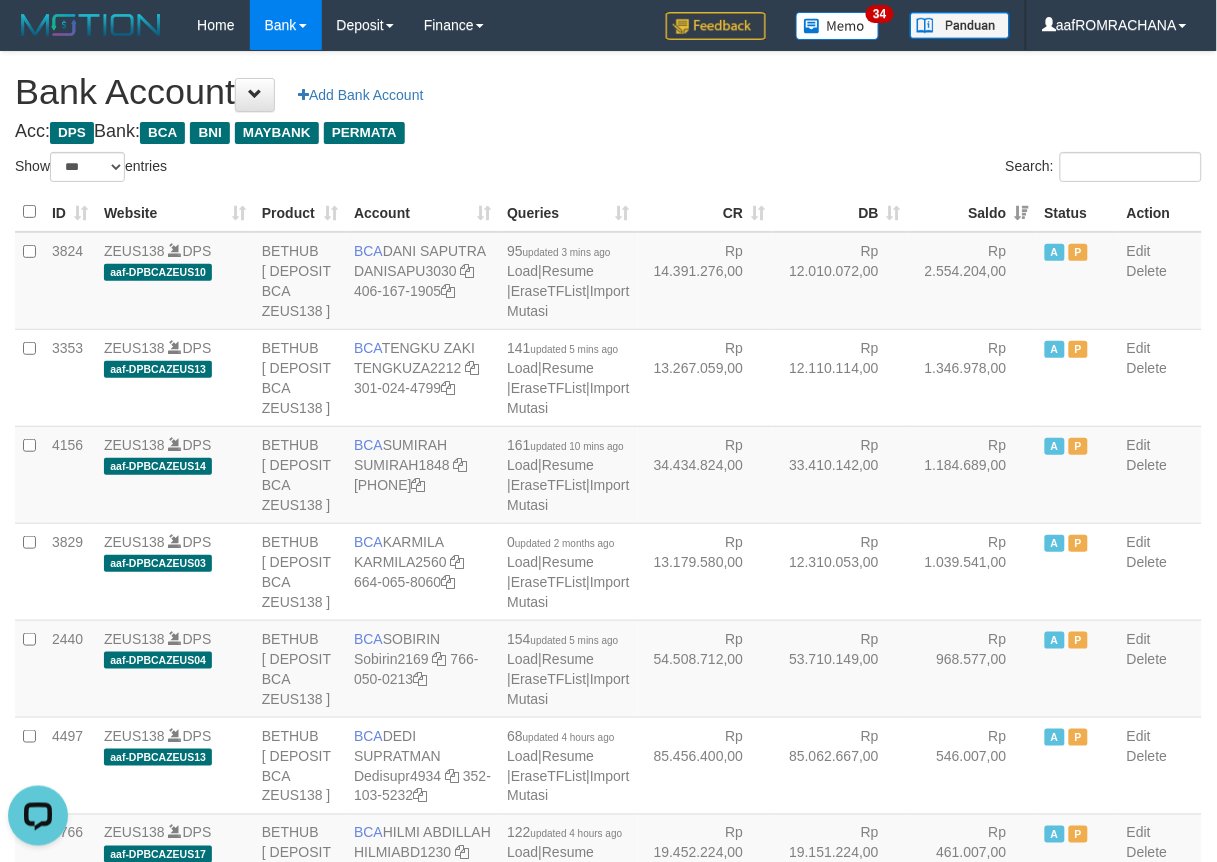 scroll, scrollTop: 0, scrollLeft: 0, axis: both 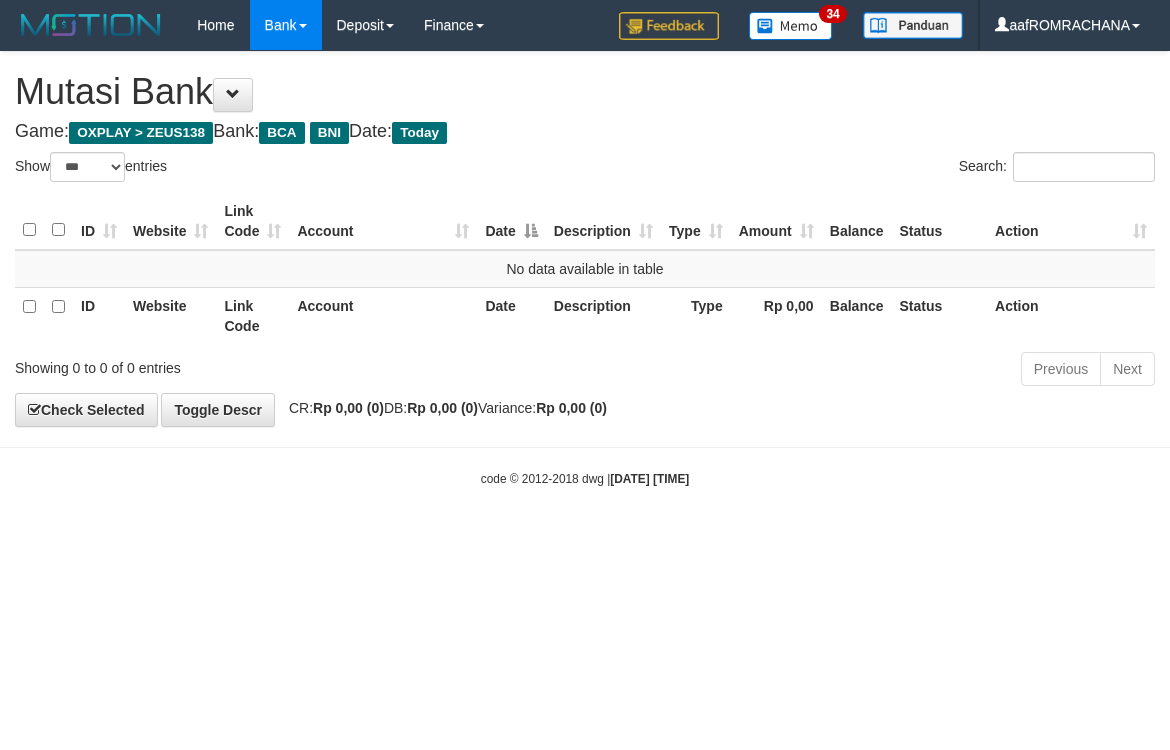 select on "***" 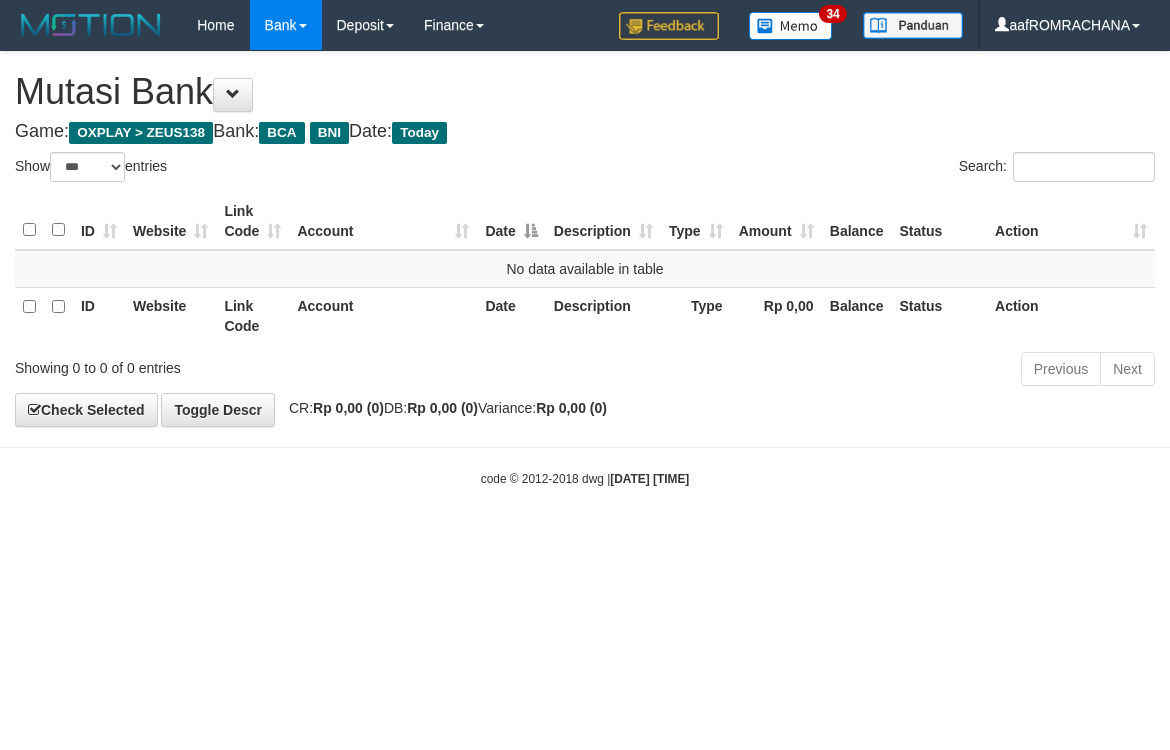 scroll, scrollTop: 0, scrollLeft: 0, axis: both 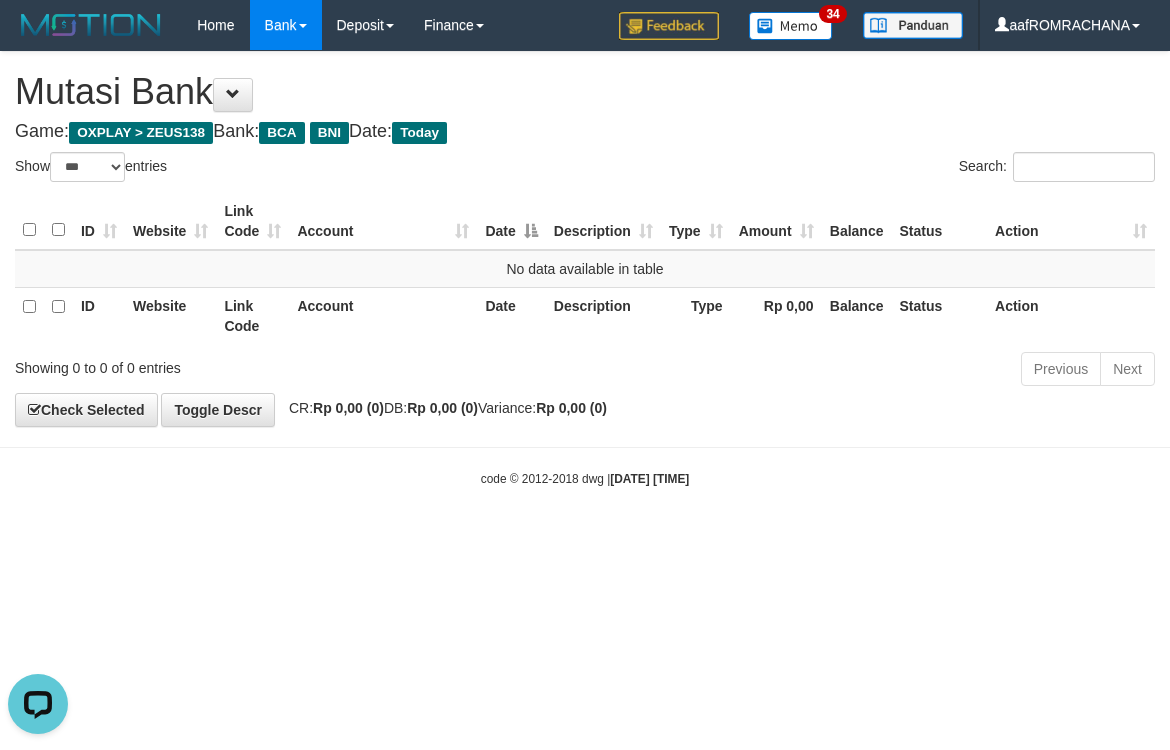 click on "Toggle navigation
Home
Bank
Account List
Load
By Website
Group
[OXPLAY]													ZEUS138
By Load Group (DPS)
Sync" at bounding box center (585, 269) 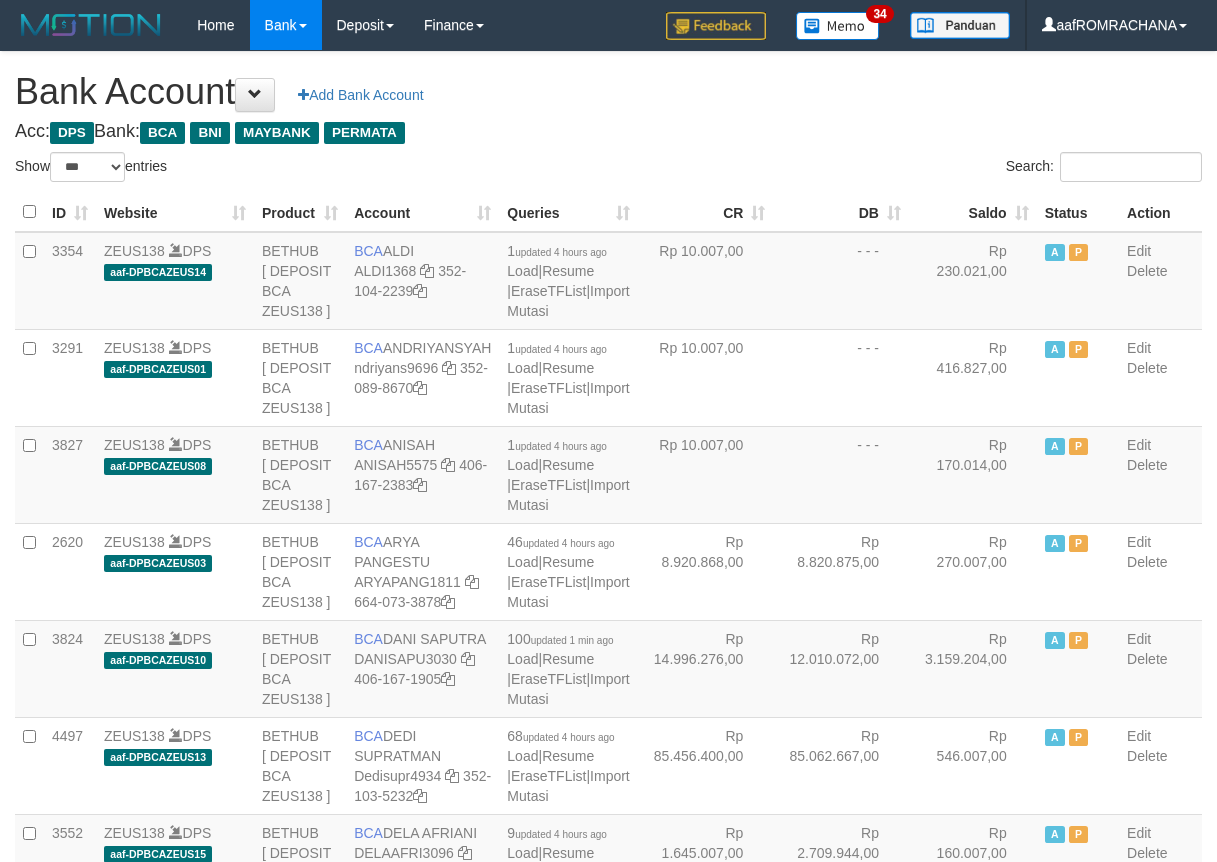select on "***" 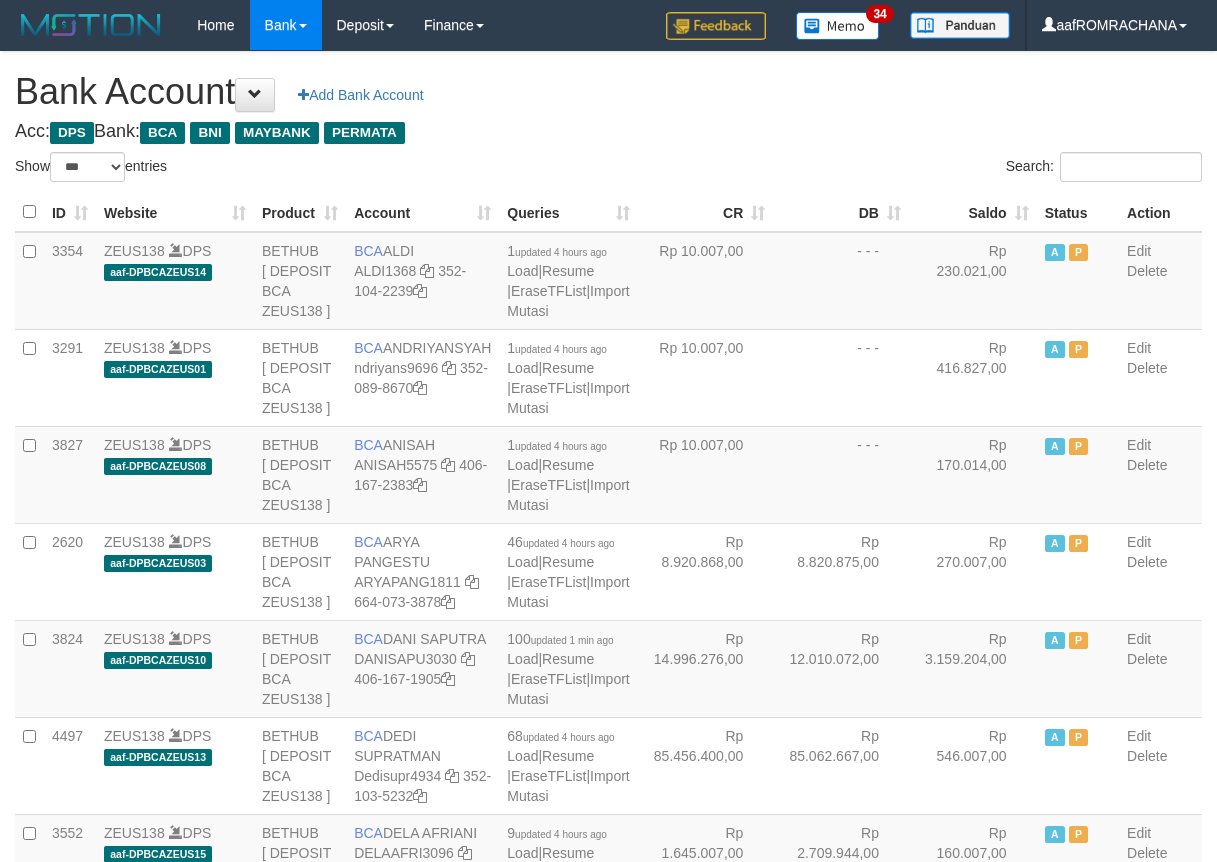 click on "Saldo" at bounding box center [973, 212] 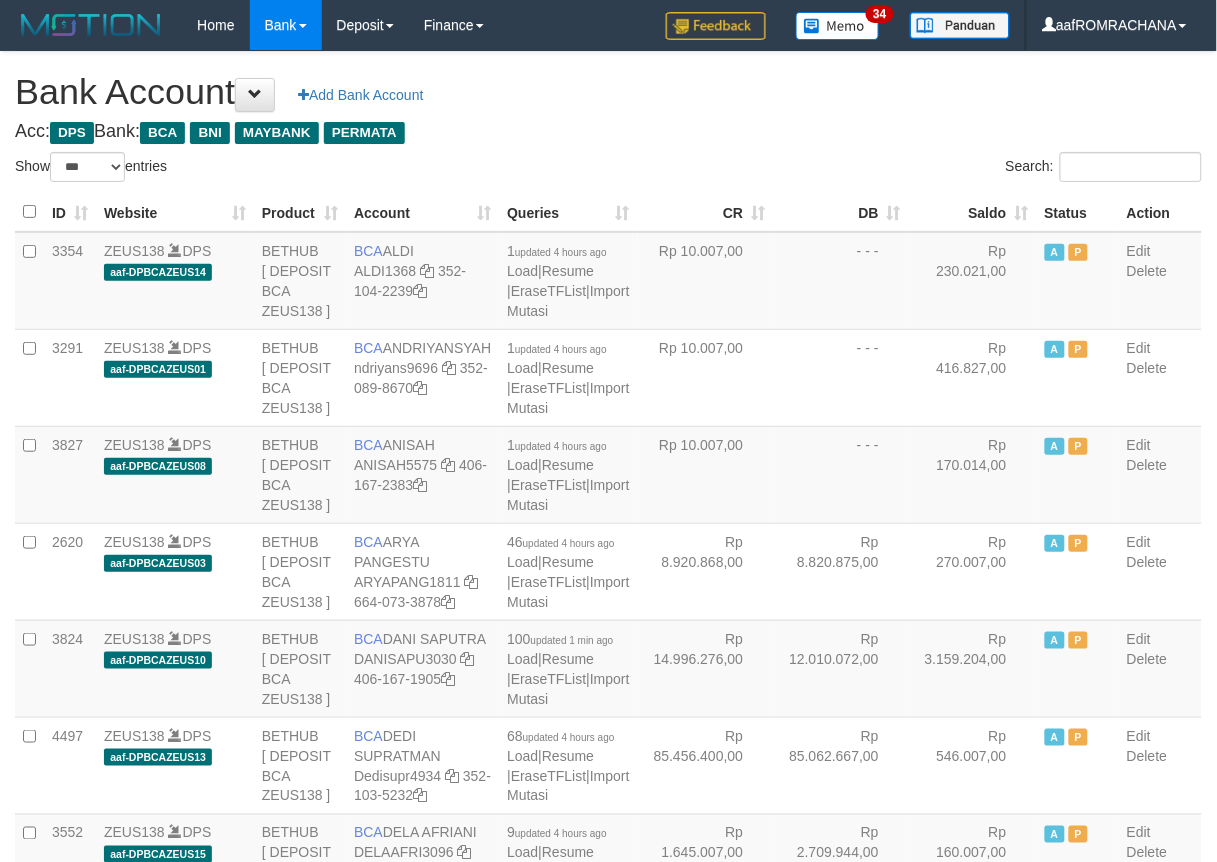 drag, startPoint x: 0, startPoint y: 0, endPoint x: 936, endPoint y: 214, distance: 960.1521 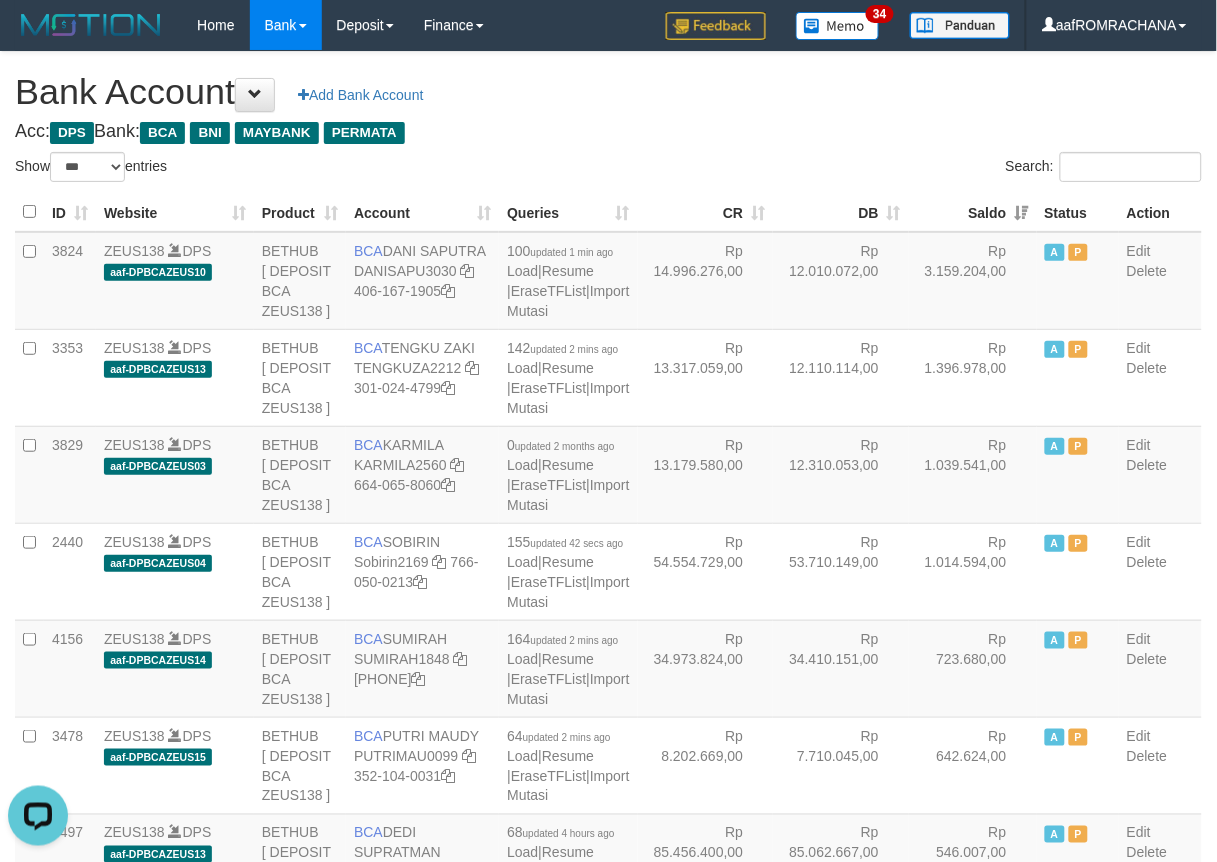 scroll, scrollTop: 0, scrollLeft: 0, axis: both 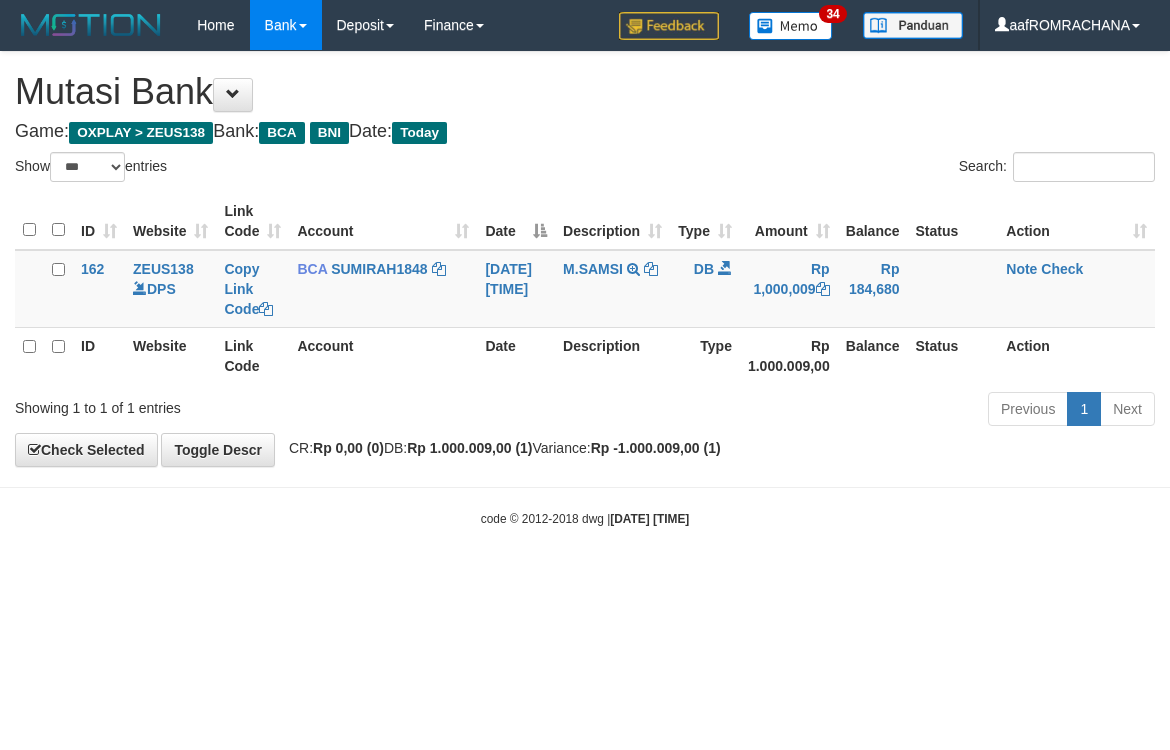select on "***" 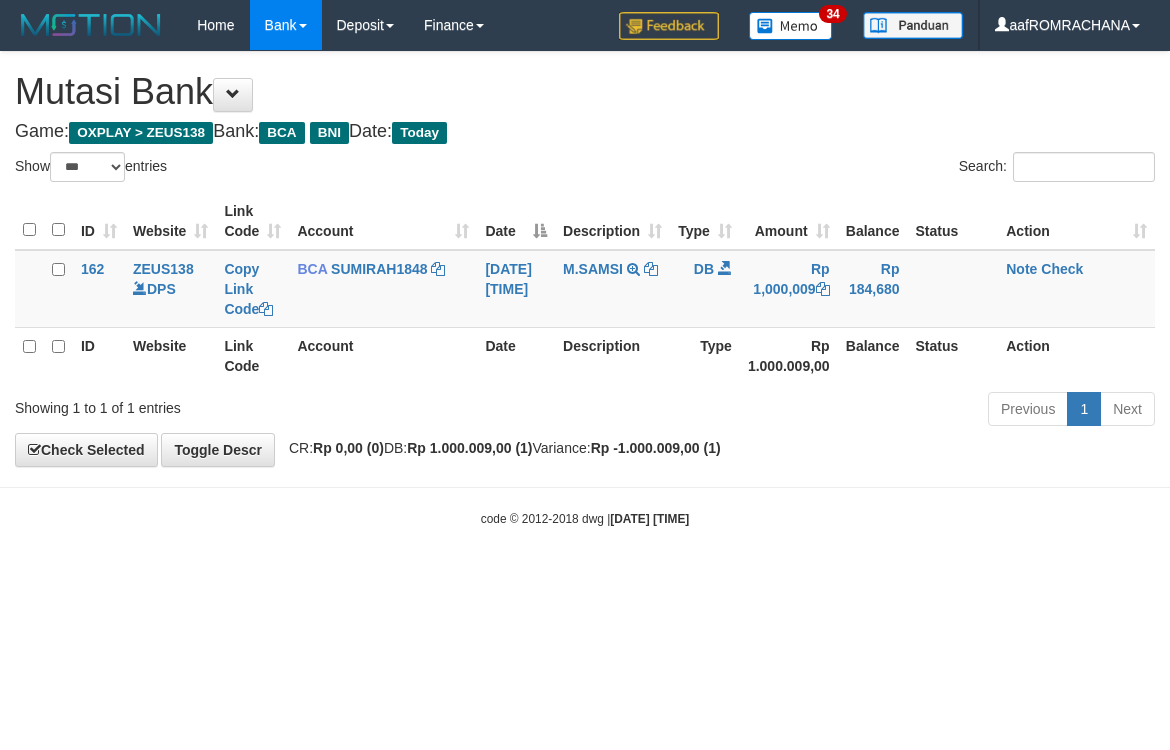 scroll, scrollTop: 0, scrollLeft: 0, axis: both 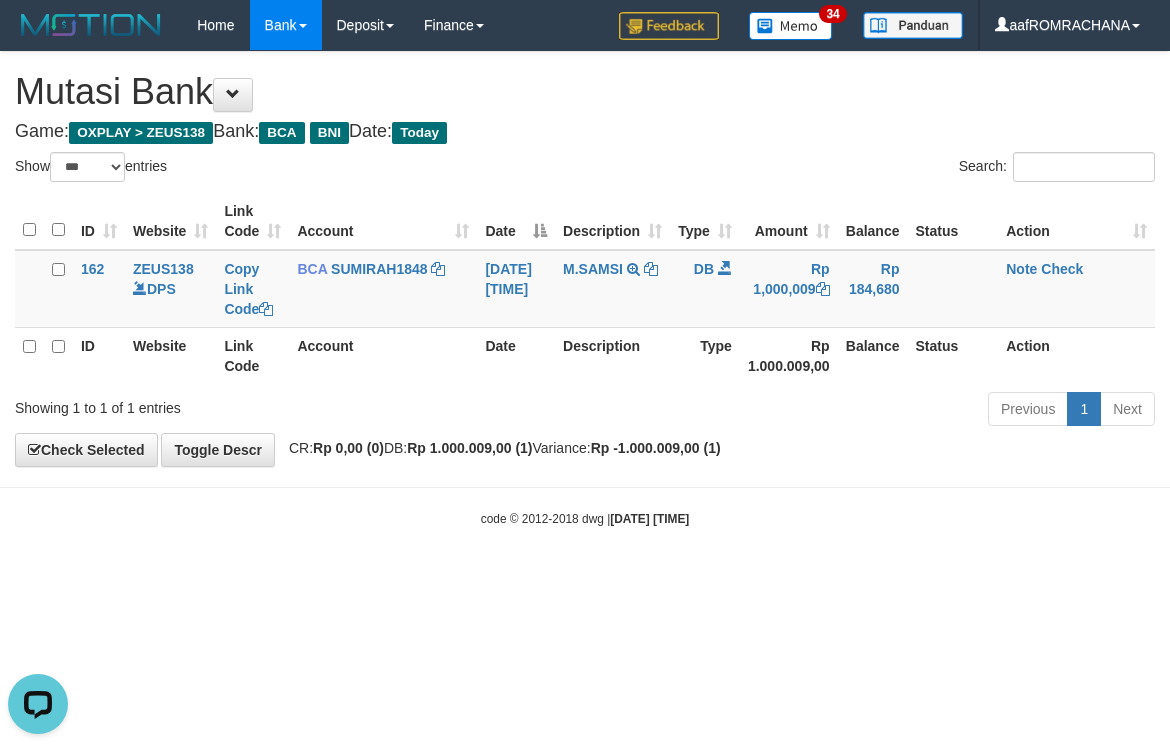 click on "Toggle navigation
Home
Bank
Account List
Load
By Website
Group
[OXPLAY]													ZEUS138
By Load Group (DPS)" at bounding box center (585, 289) 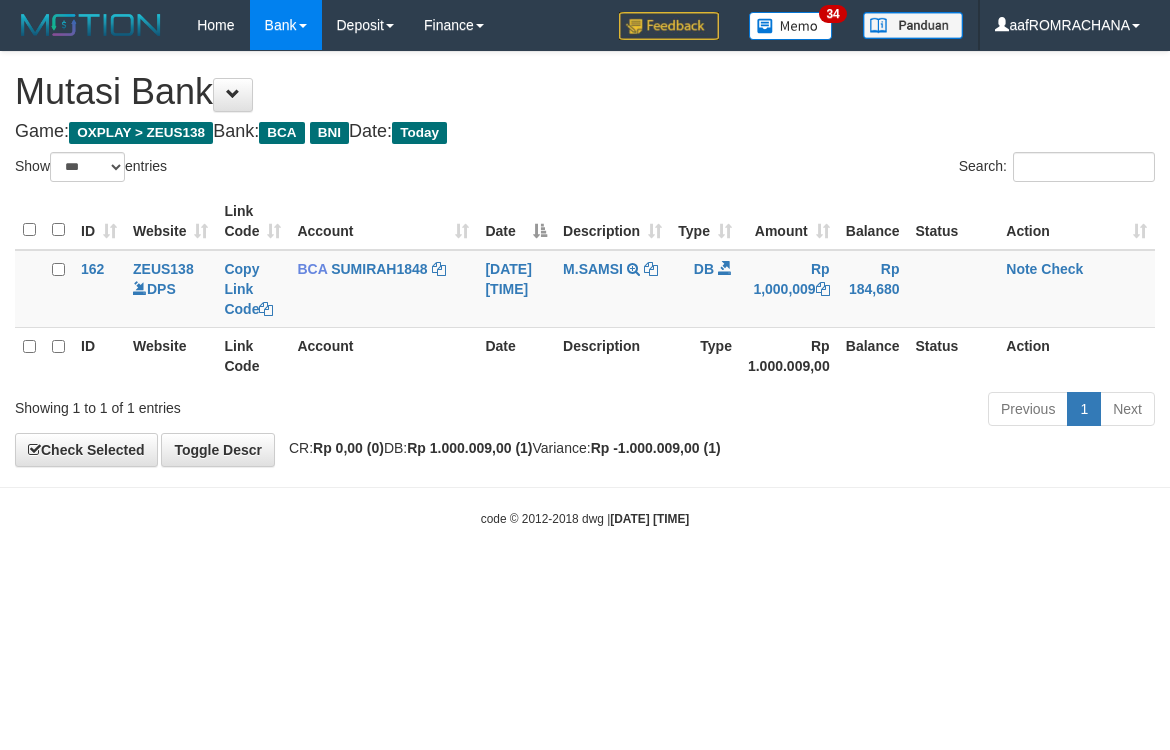 select on "***" 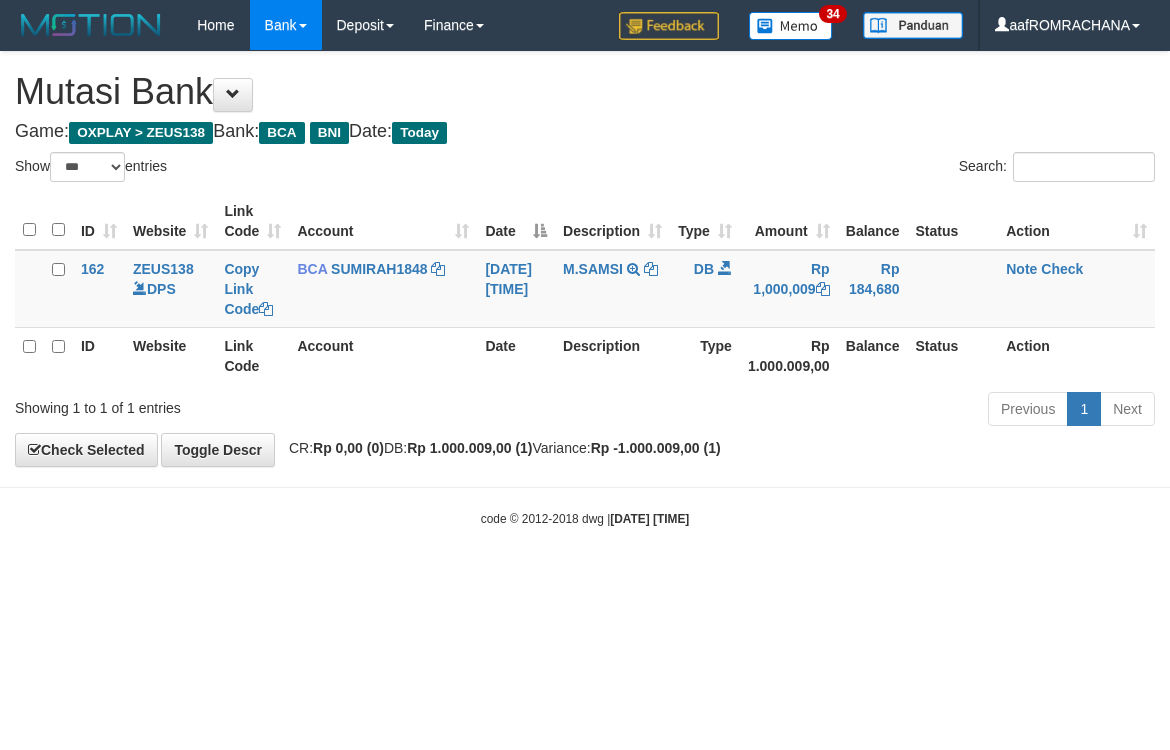 scroll, scrollTop: 0, scrollLeft: 0, axis: both 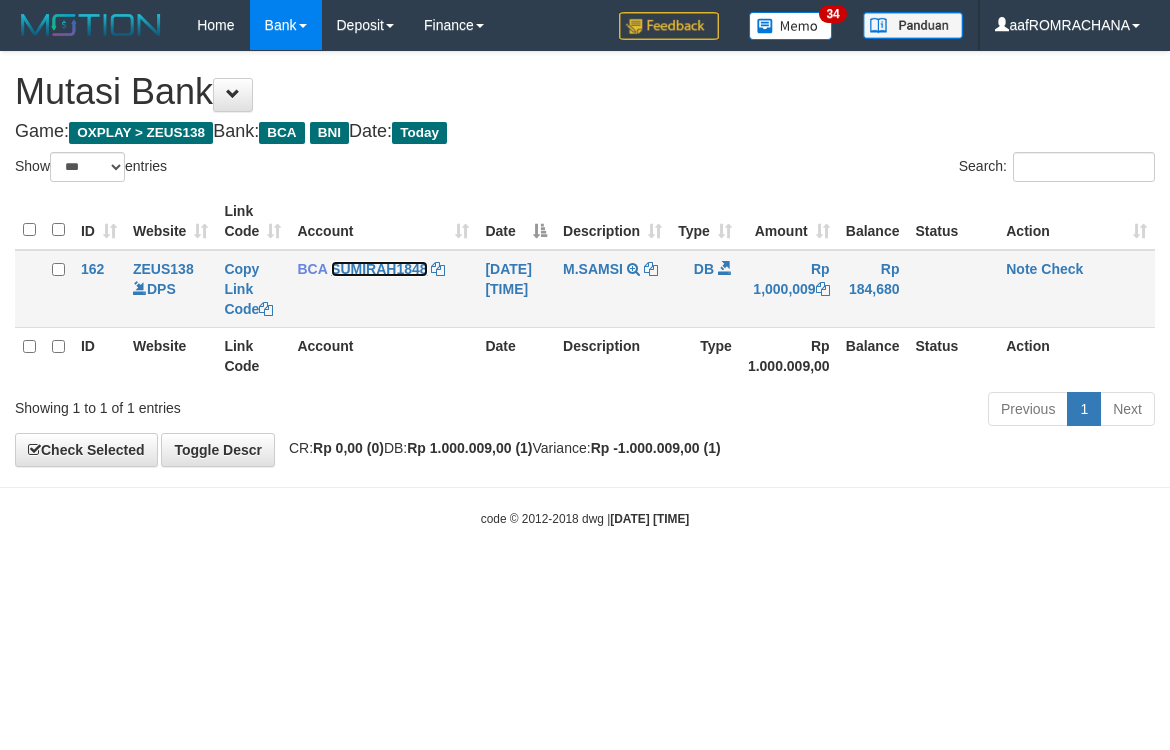 click on "SUMIRAH1848" at bounding box center (379, 269) 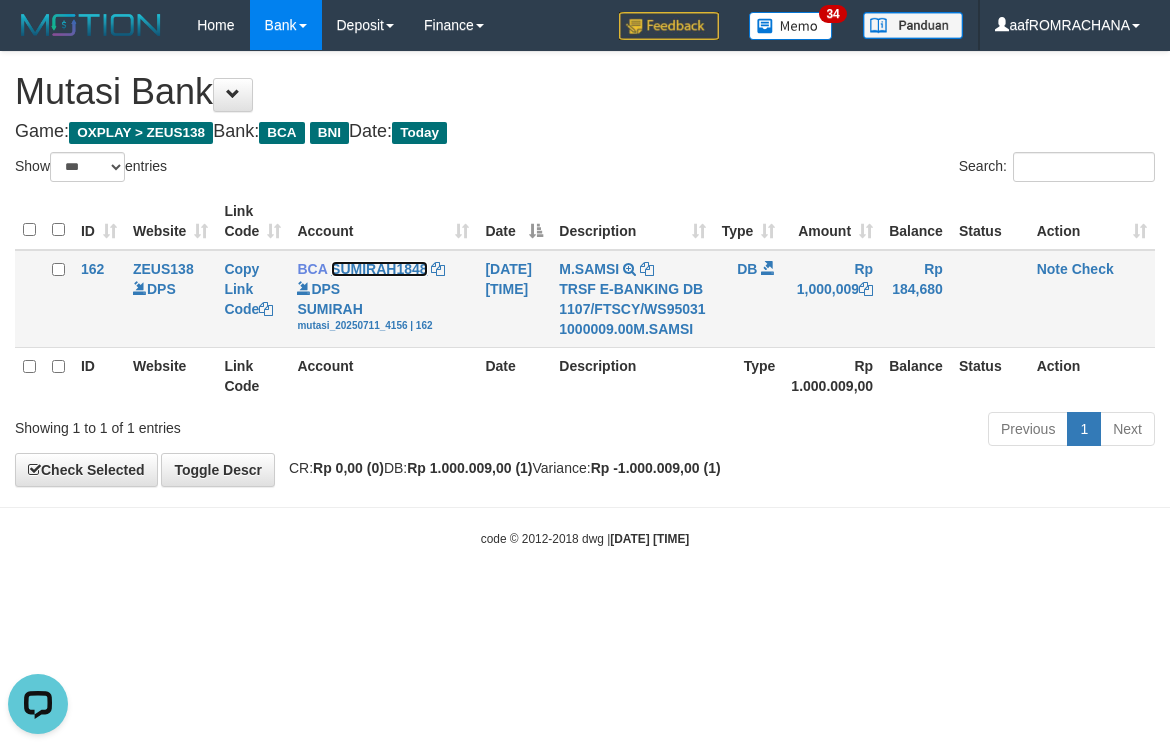 scroll, scrollTop: 0, scrollLeft: 0, axis: both 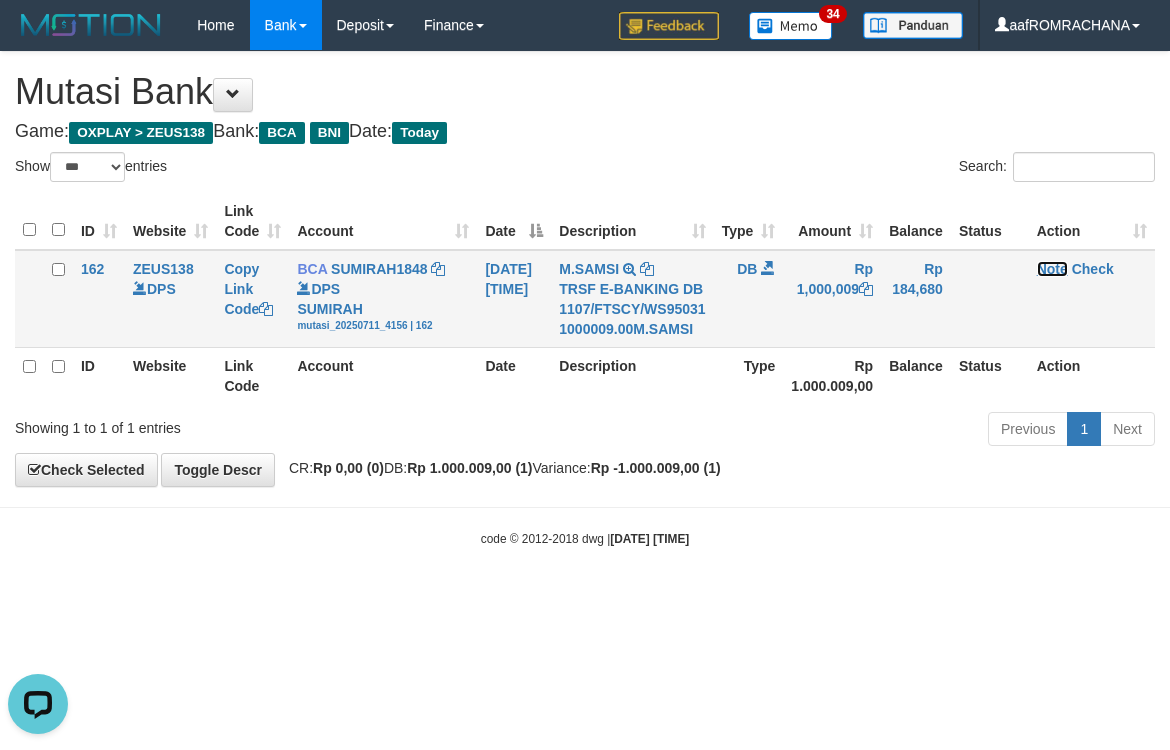 click on "Note" at bounding box center (1052, 269) 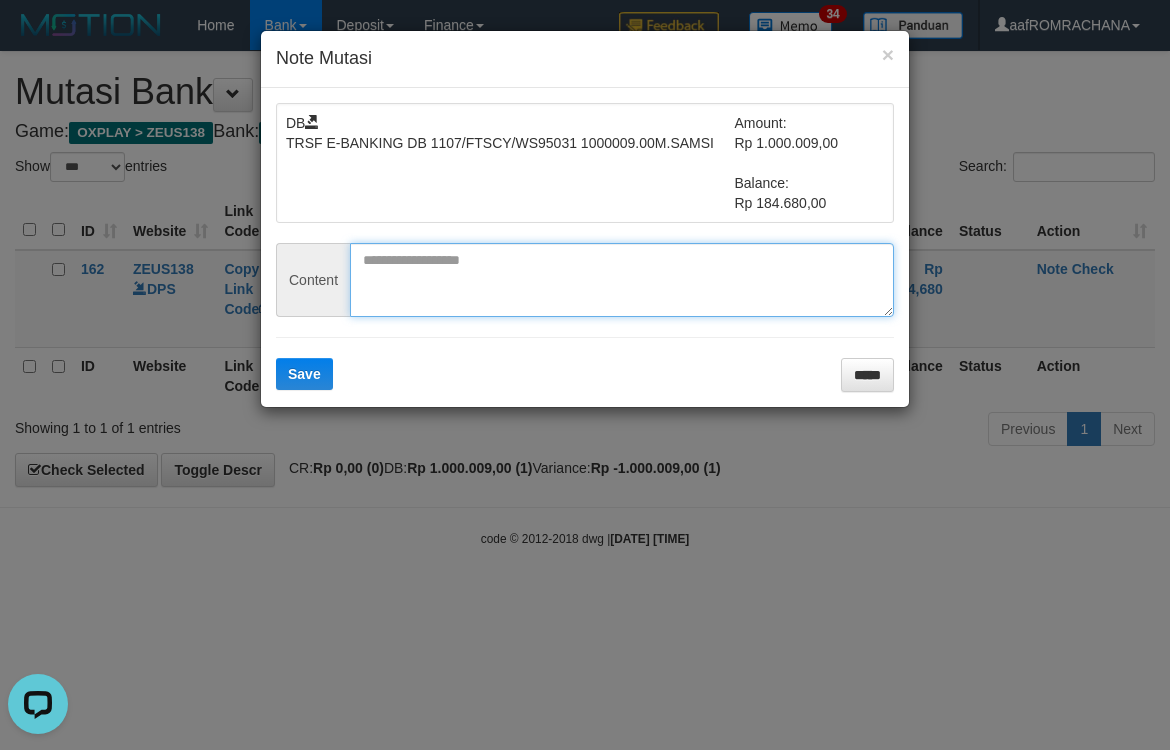 click at bounding box center [622, 280] 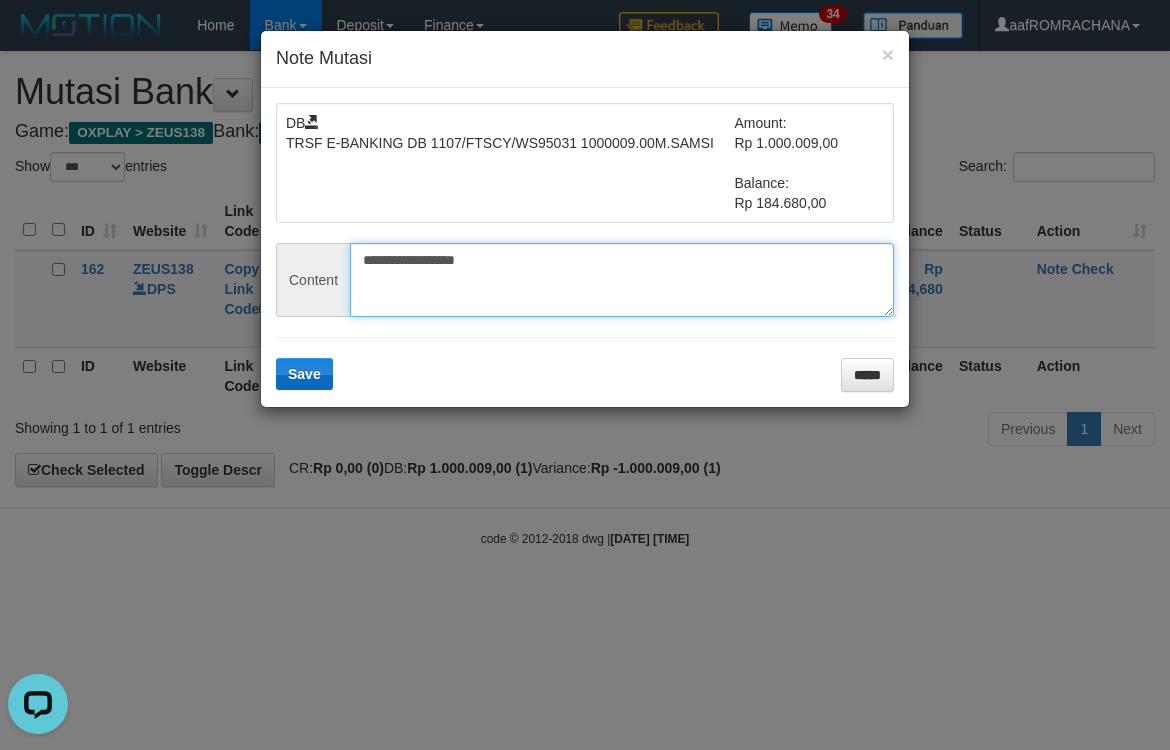 type on "**********" 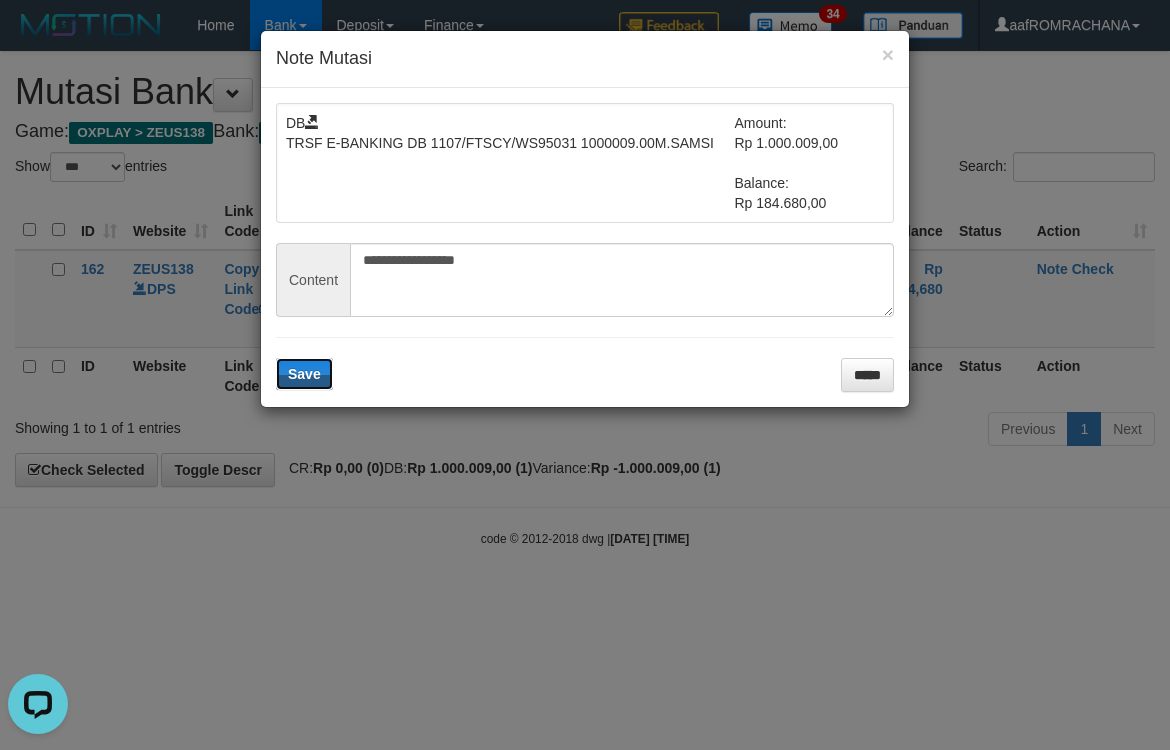 drag, startPoint x: 297, startPoint y: 384, endPoint x: 355, endPoint y: 388, distance: 58.137768 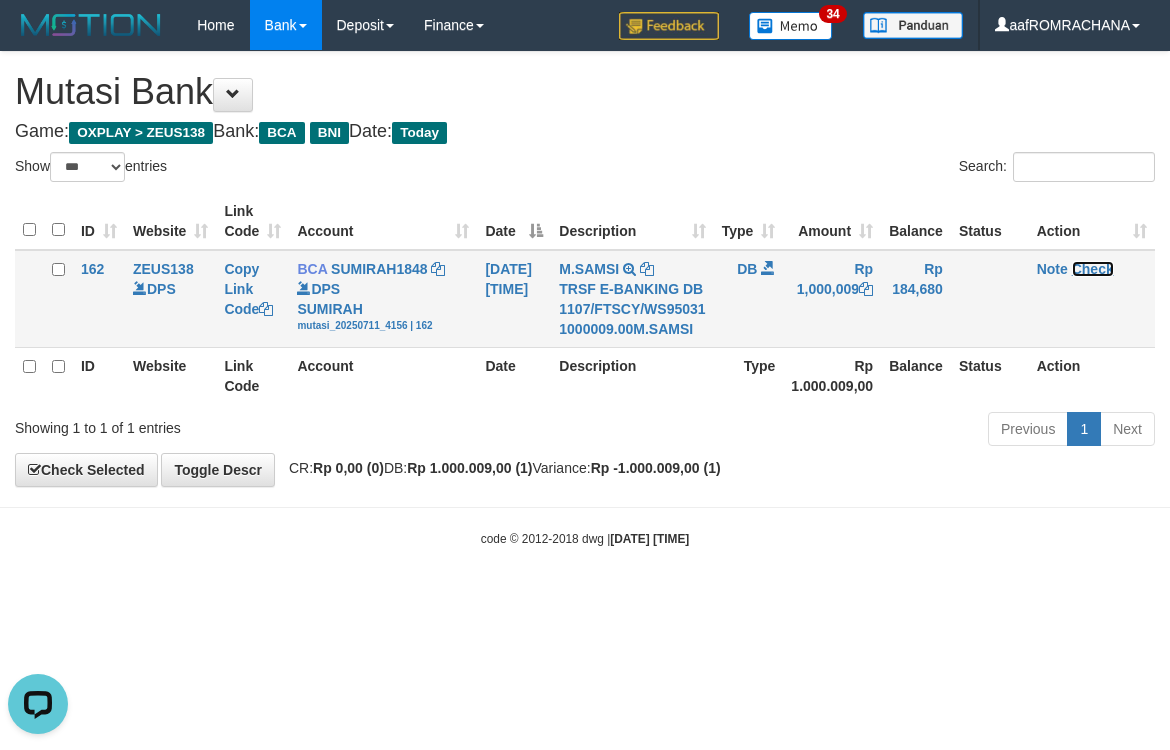 click on "Check" at bounding box center (1093, 269) 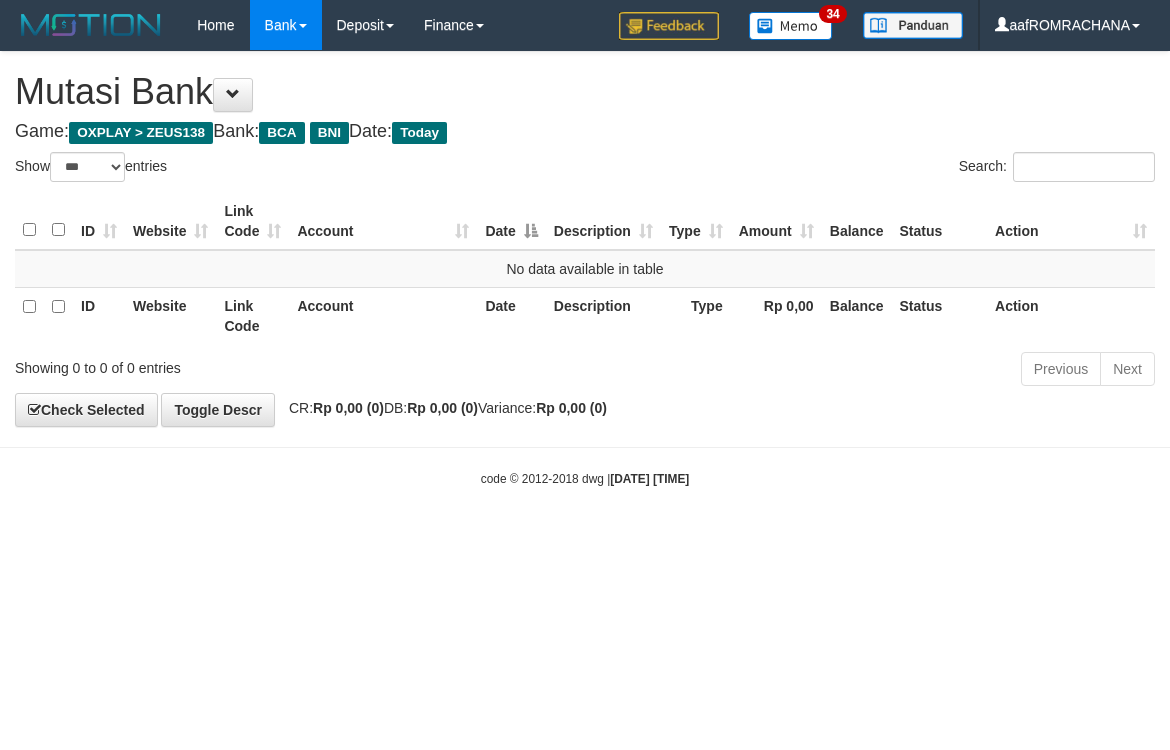 select on "***" 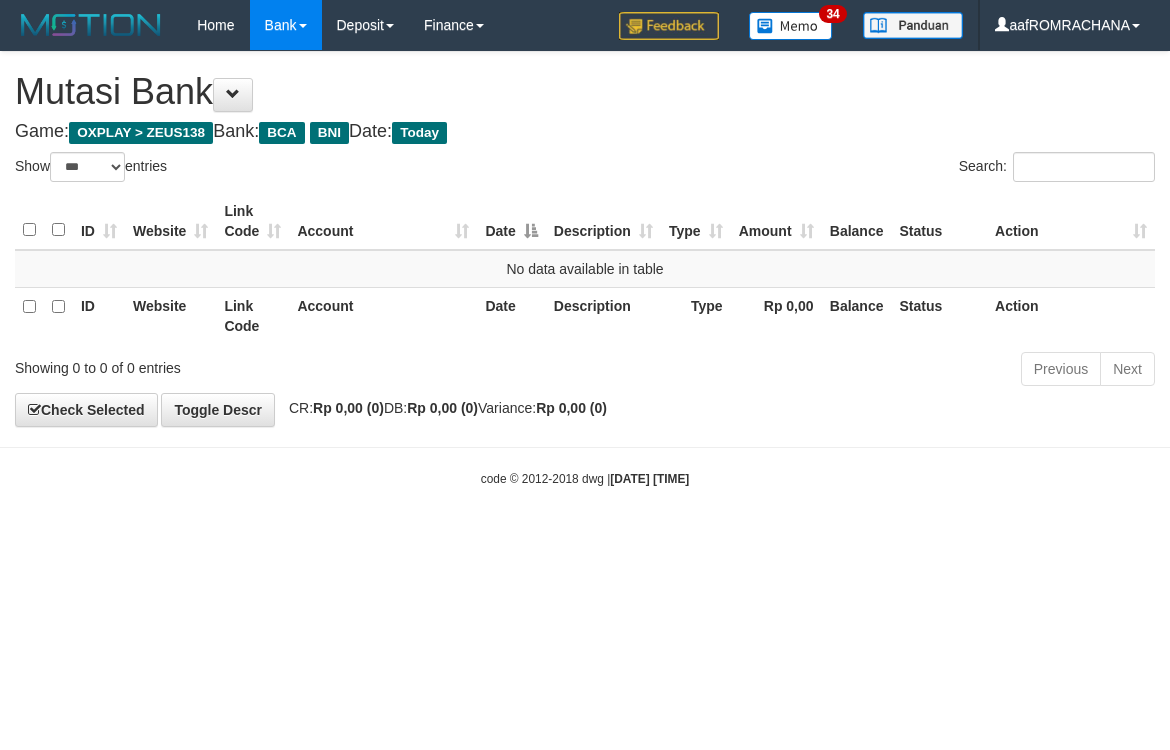 scroll, scrollTop: 0, scrollLeft: 0, axis: both 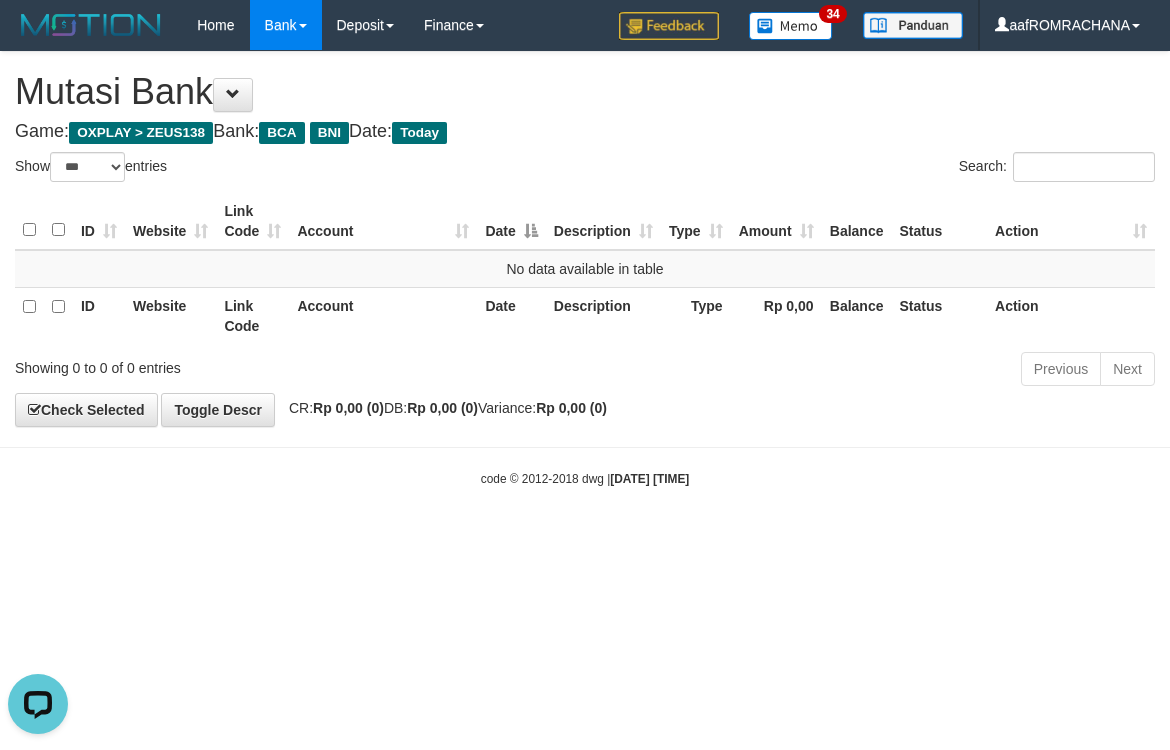 click on "**********" at bounding box center (585, 239) 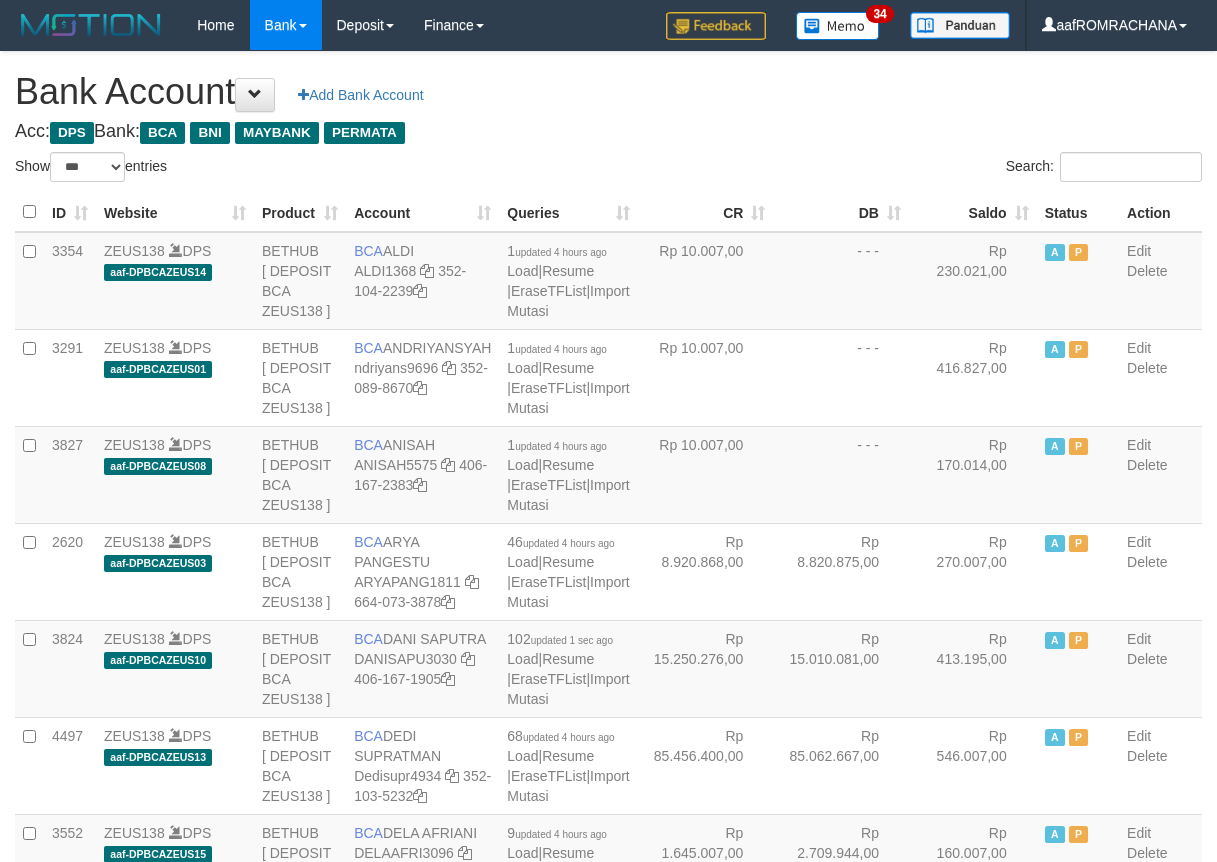 select on "***" 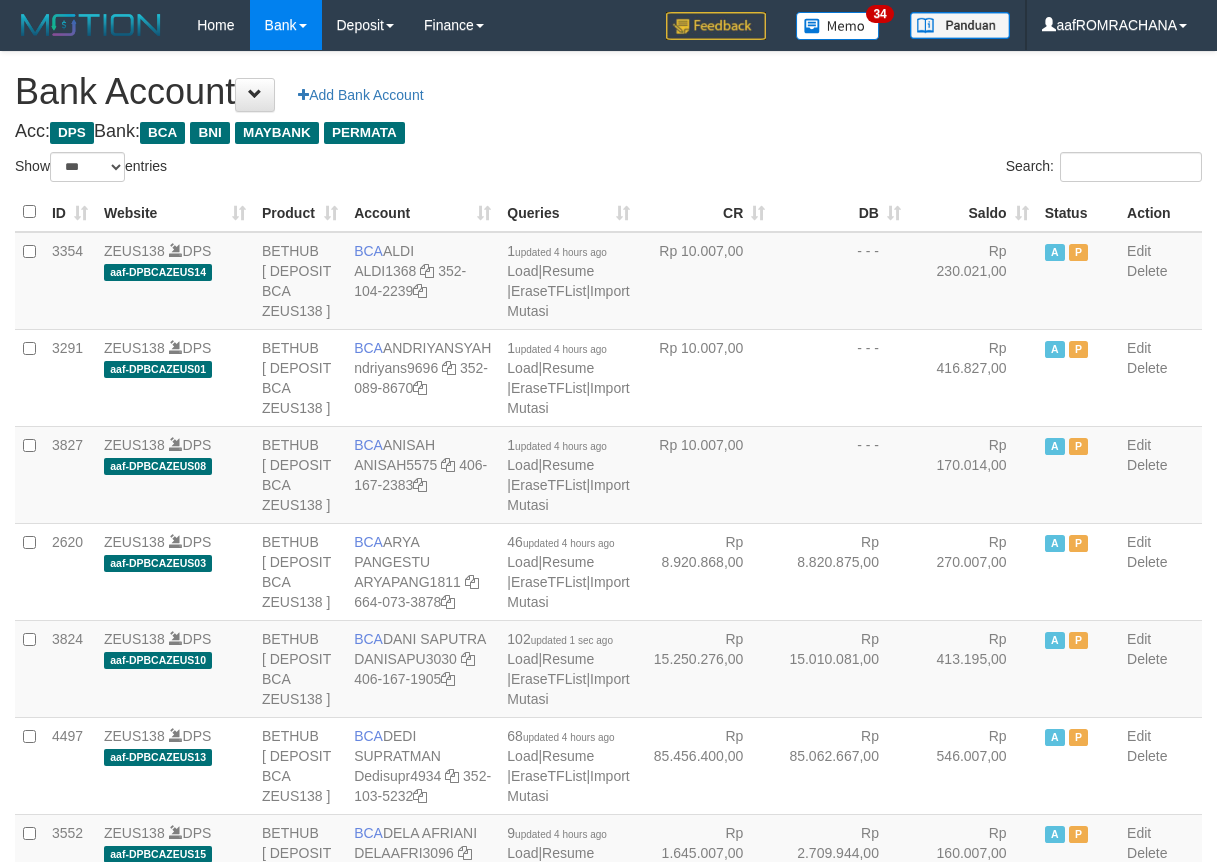 scroll, scrollTop: 0, scrollLeft: 0, axis: both 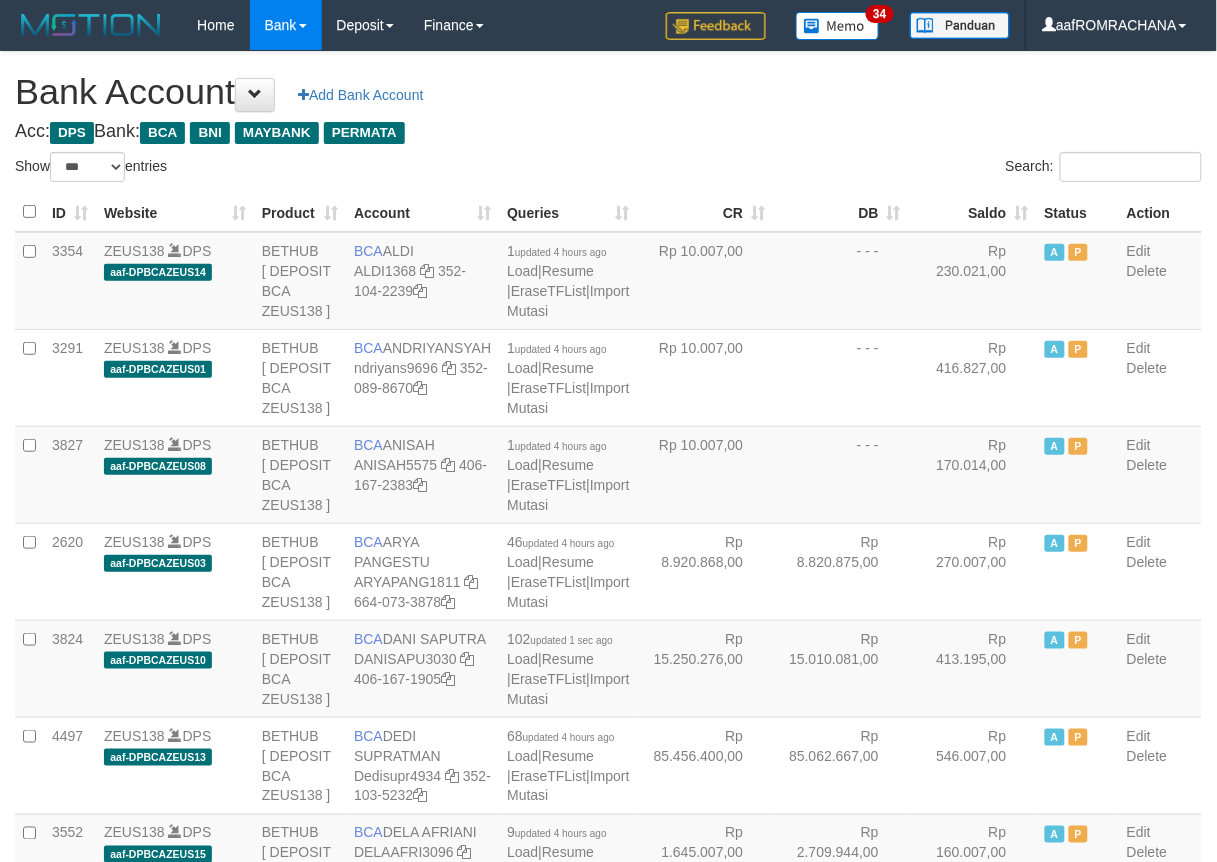 click on "Saldo" at bounding box center [973, 212] 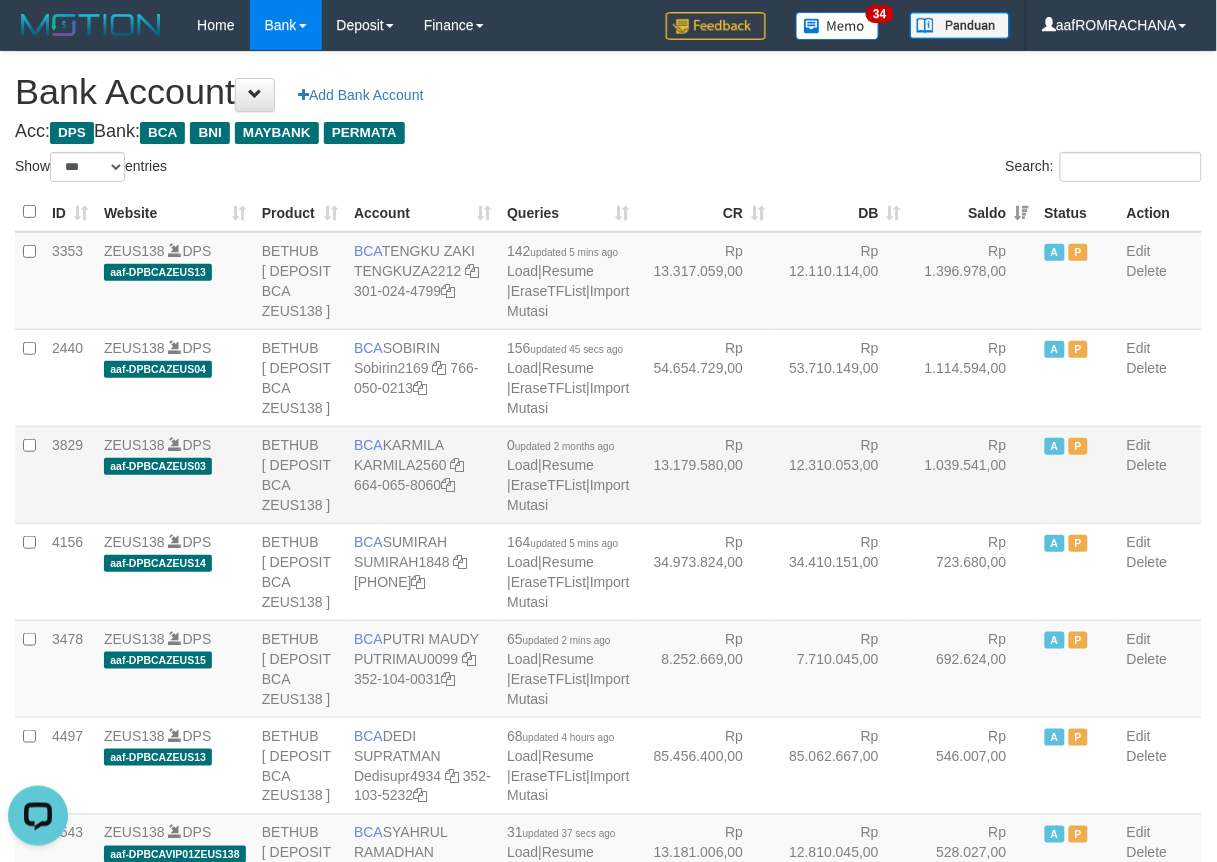 scroll, scrollTop: 0, scrollLeft: 0, axis: both 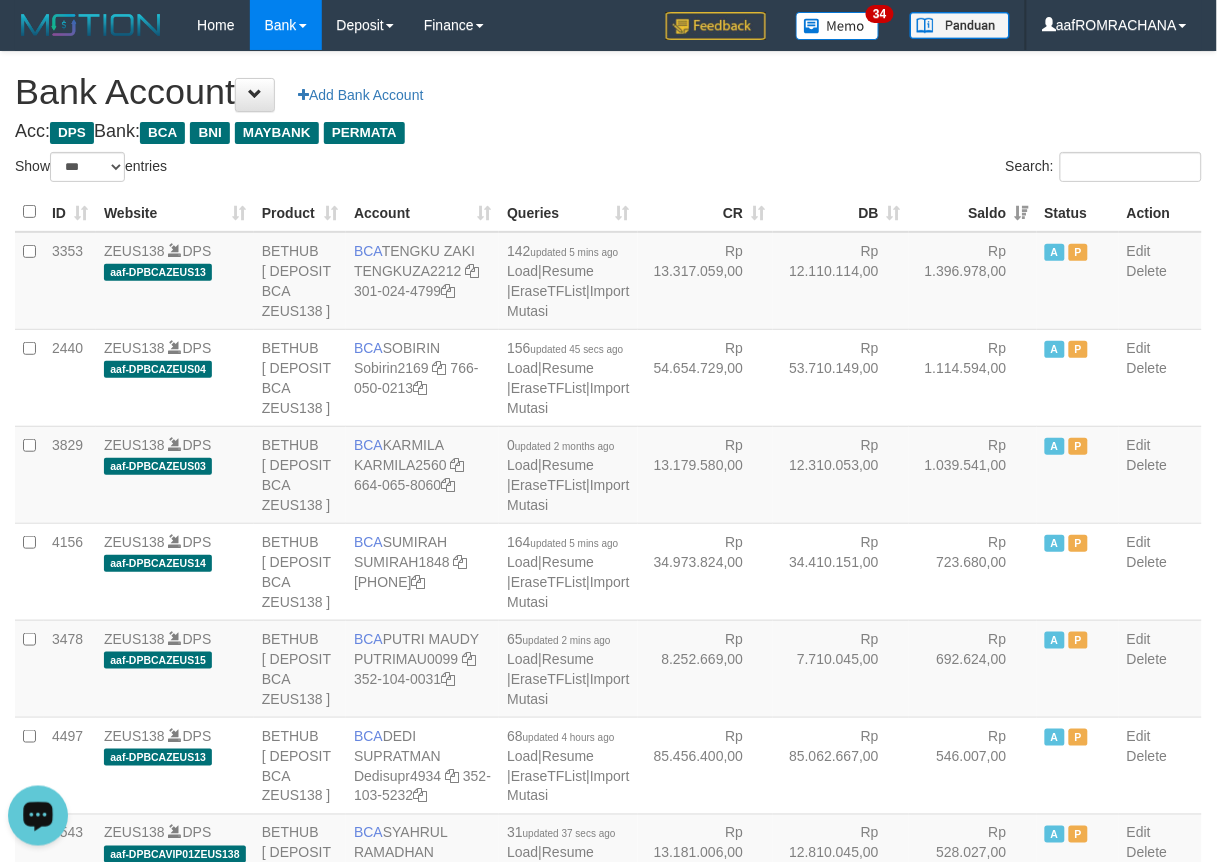 click on "Bank Account
Add Bank Account" at bounding box center [608, 92] 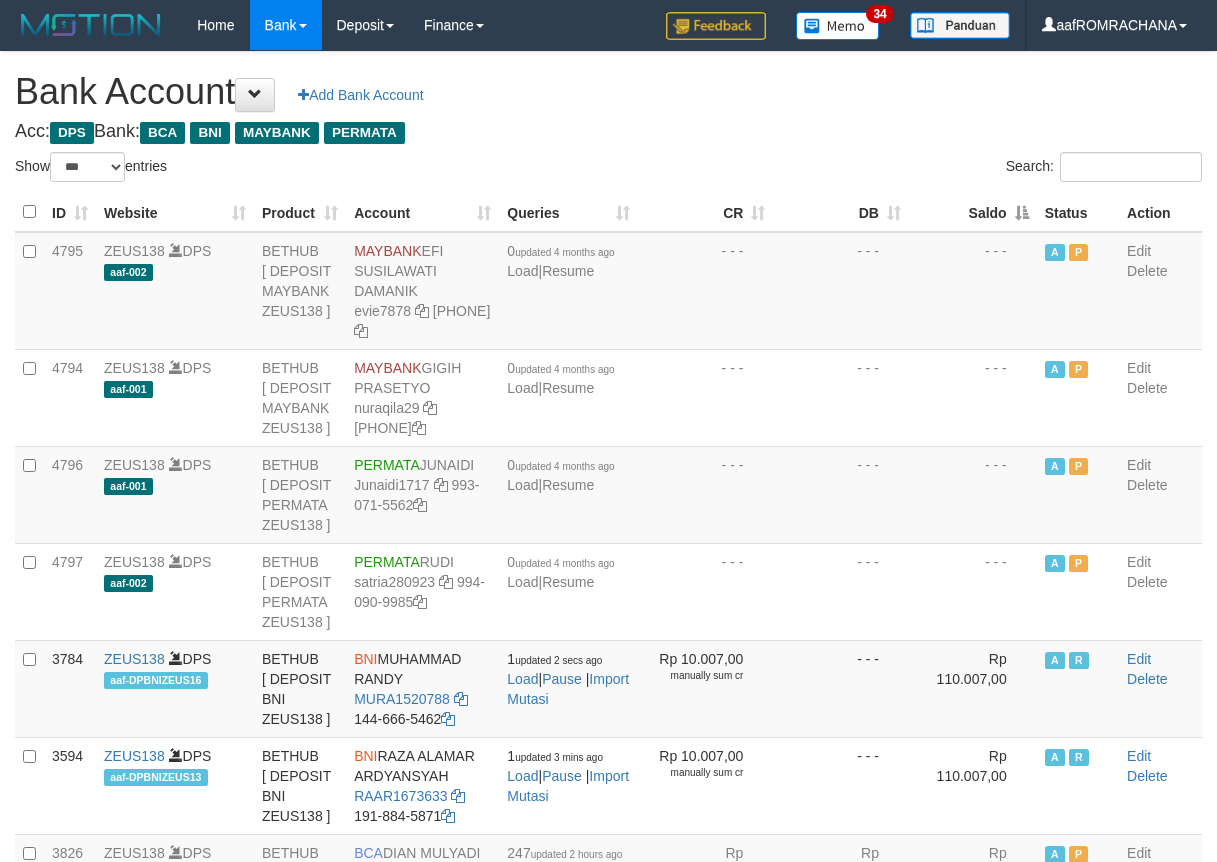 select on "***" 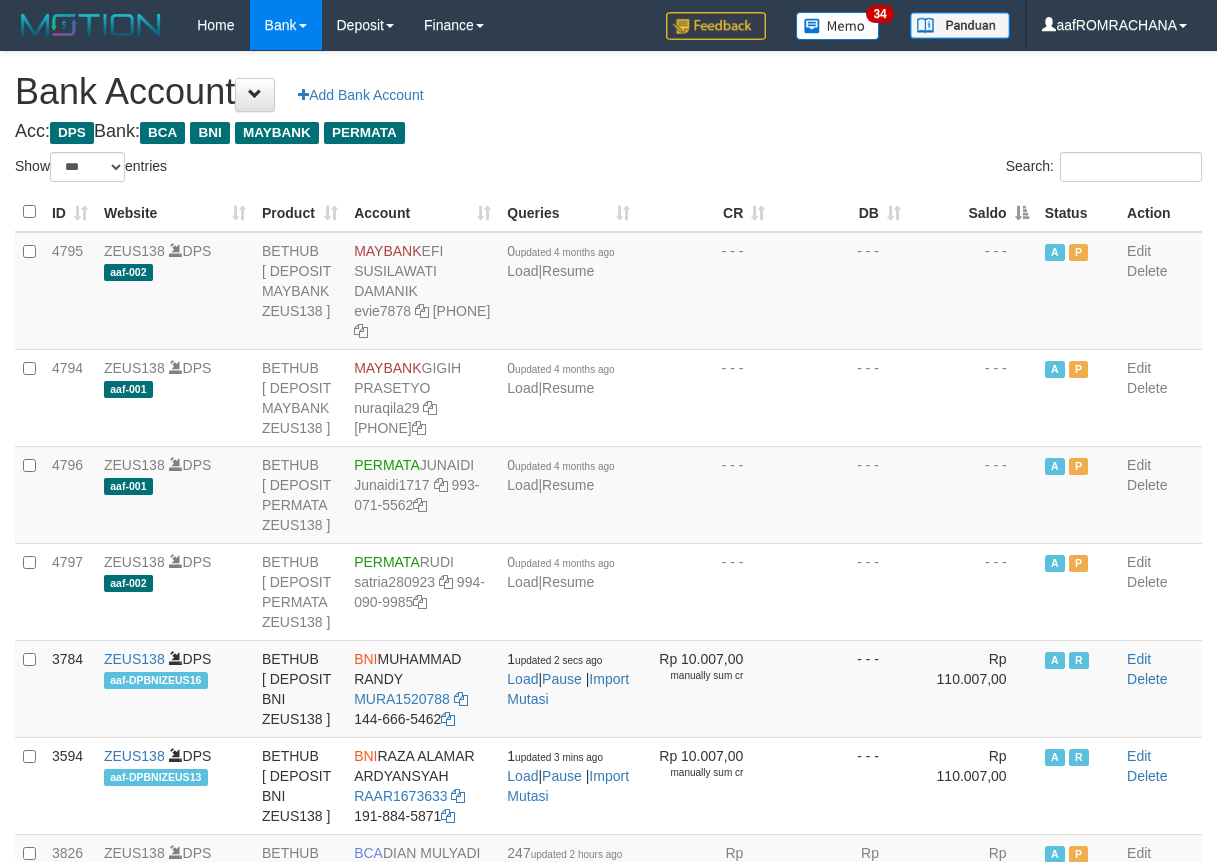 click on "Saldo" at bounding box center (973, 212) 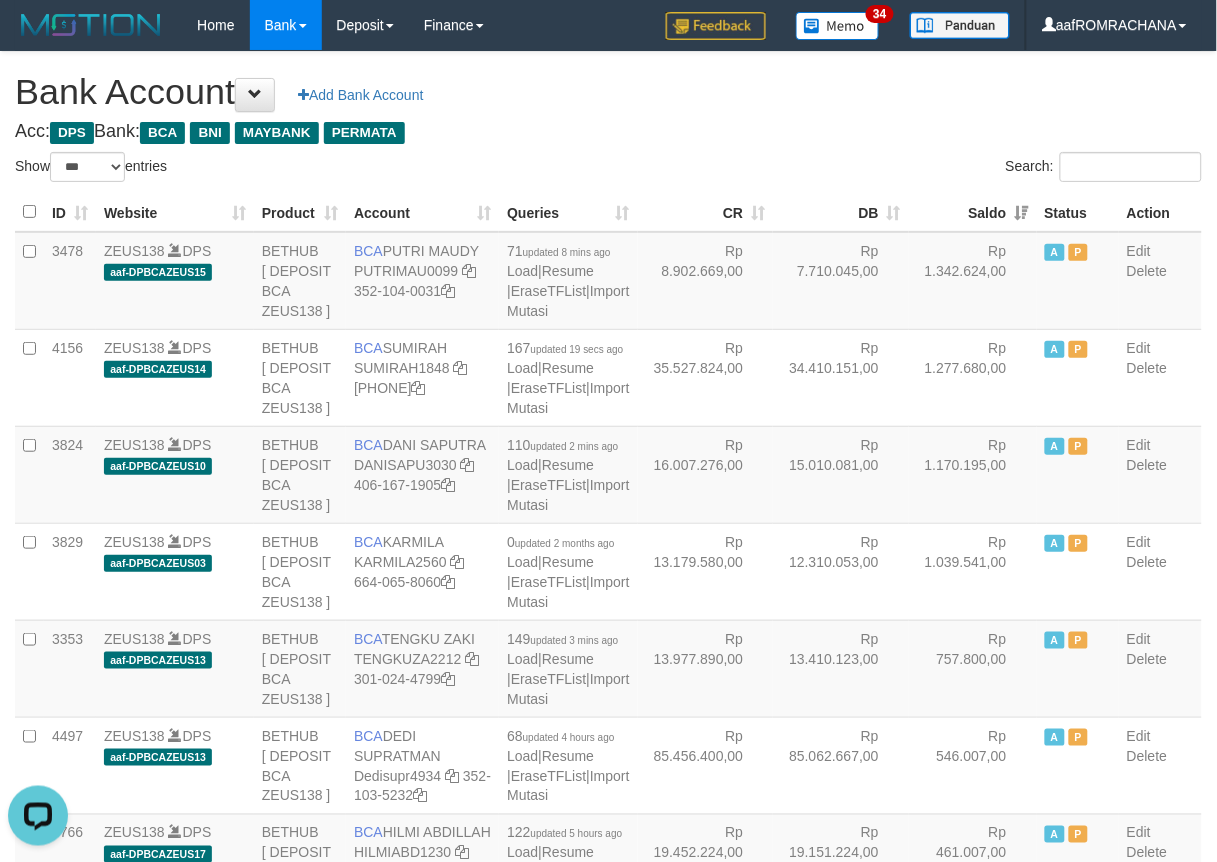 scroll, scrollTop: 0, scrollLeft: 0, axis: both 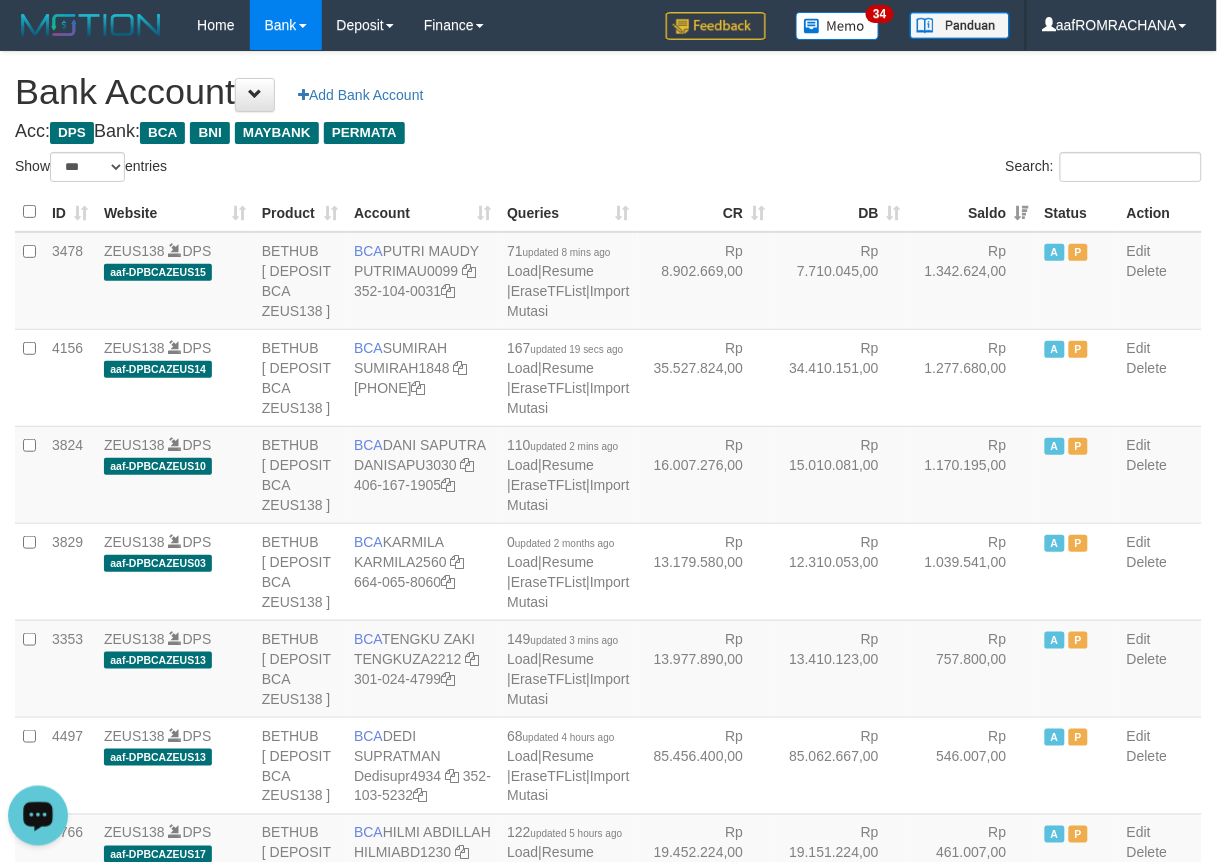 click on "**********" at bounding box center (608, 2047) 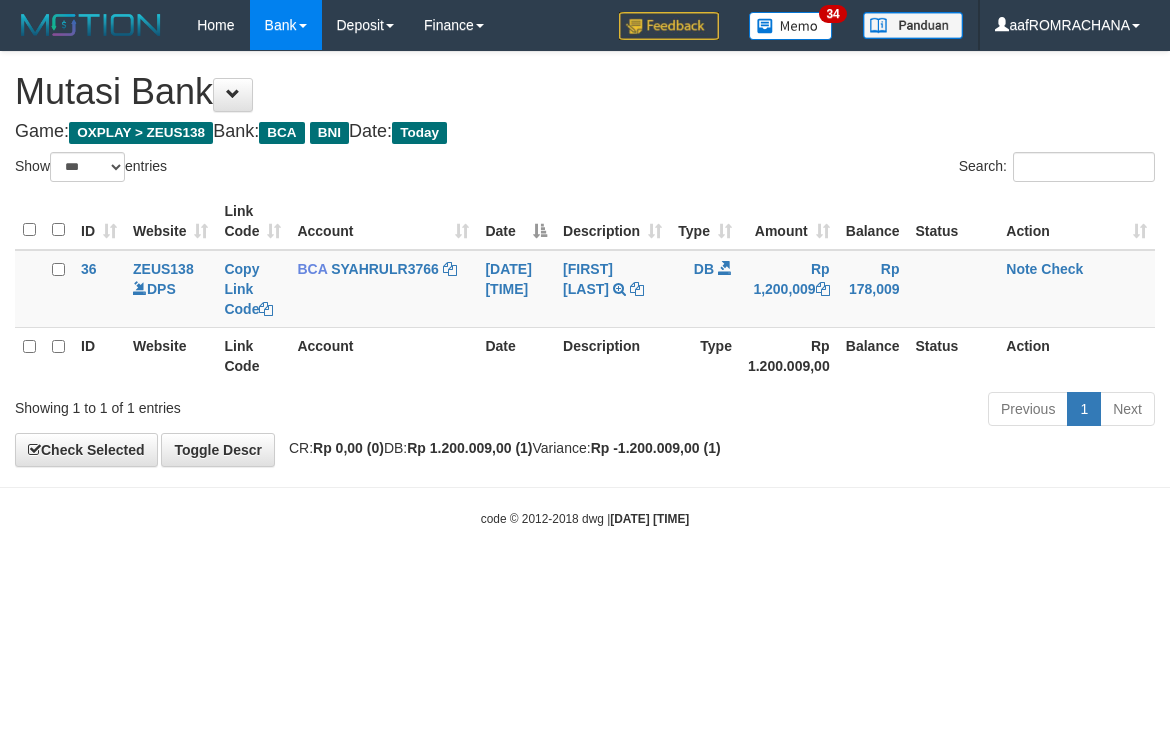 select on "***" 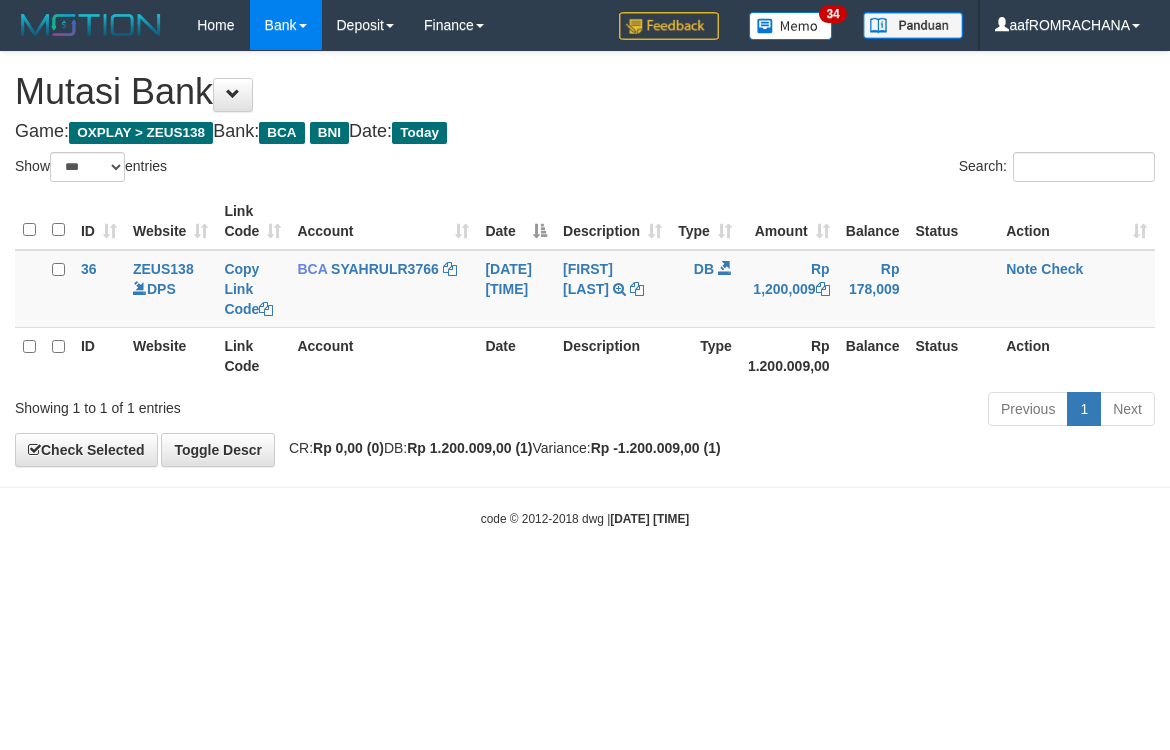 scroll, scrollTop: 0, scrollLeft: 0, axis: both 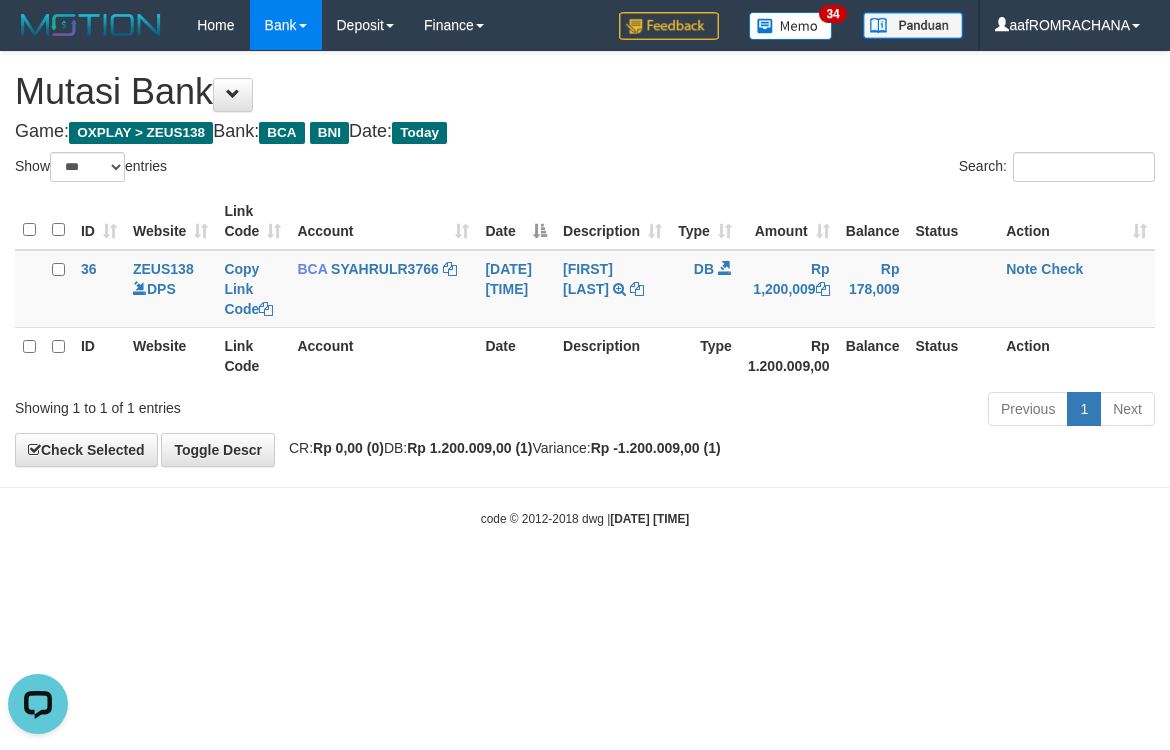 click on "Toggle navigation
Home
Bank
Account List
Load
By Website
Group
[OXPLAY]													ZEUS138
By Load Group (DPS)
Sync" at bounding box center (585, 289) 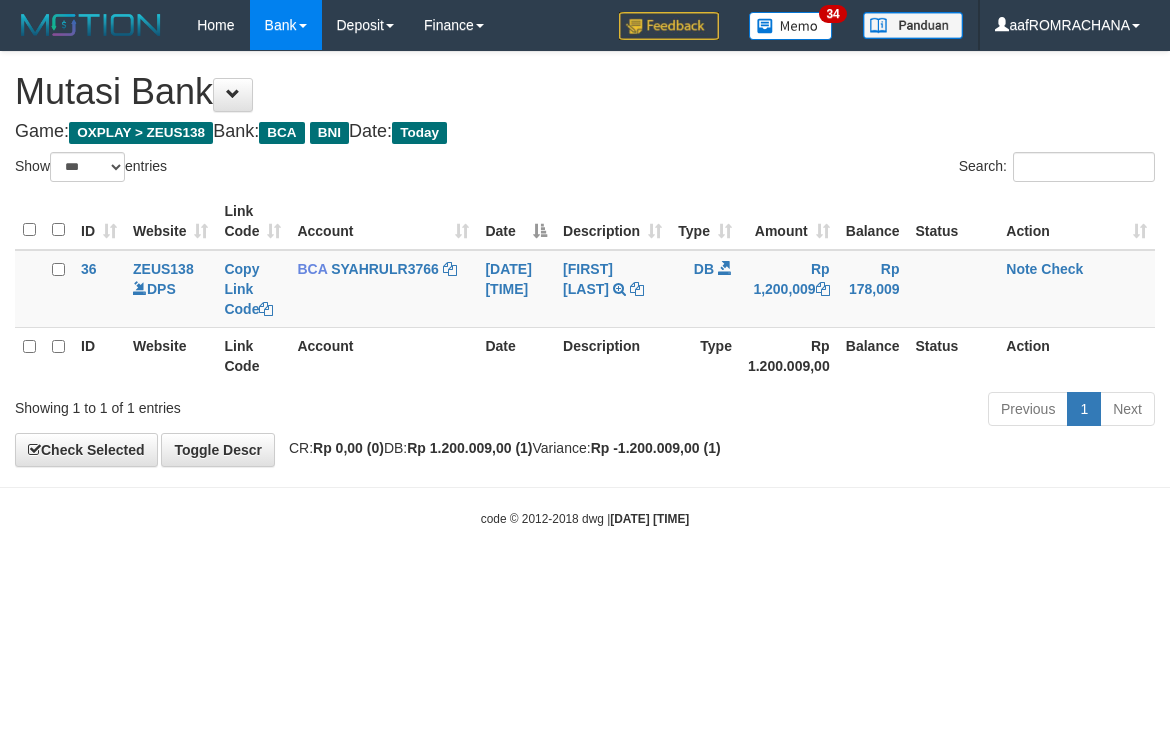 select on "***" 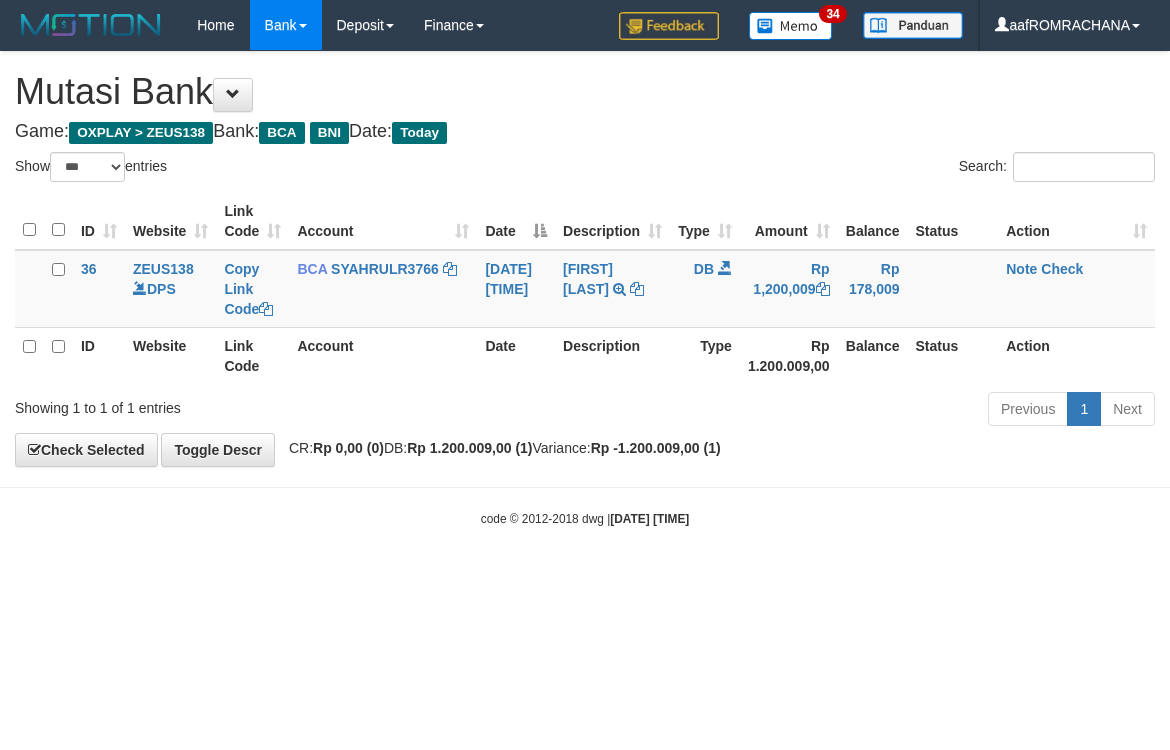 scroll, scrollTop: 0, scrollLeft: 0, axis: both 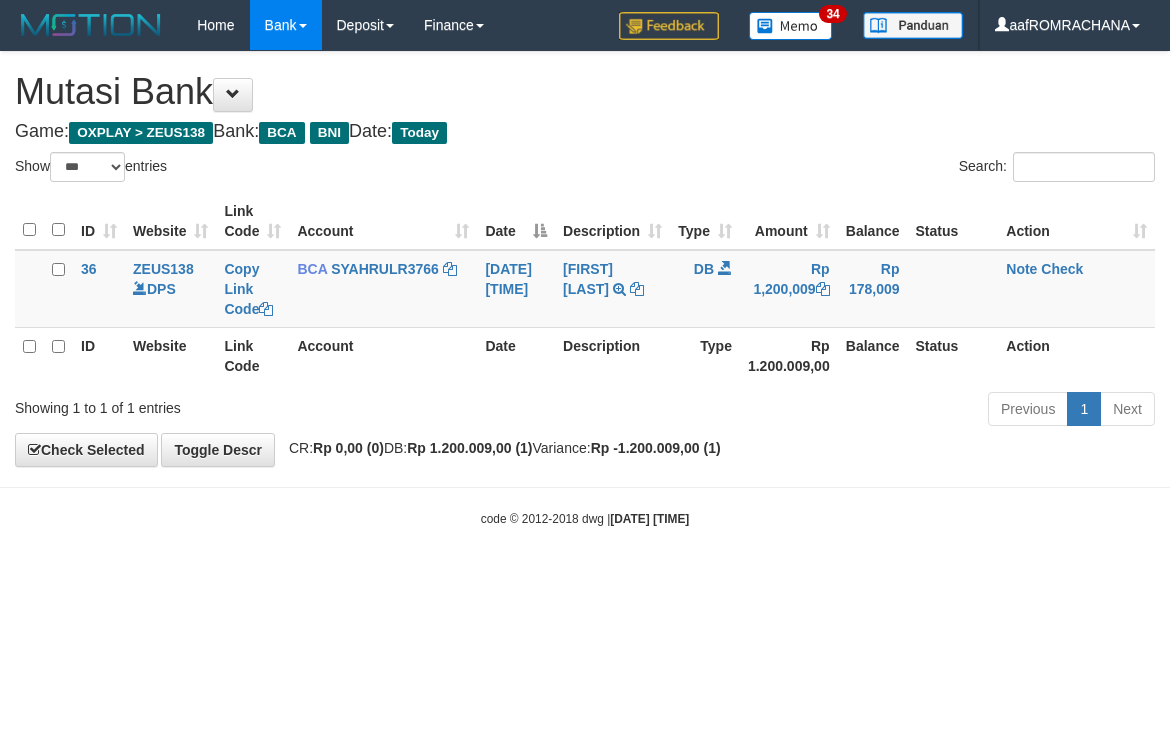 select on "***" 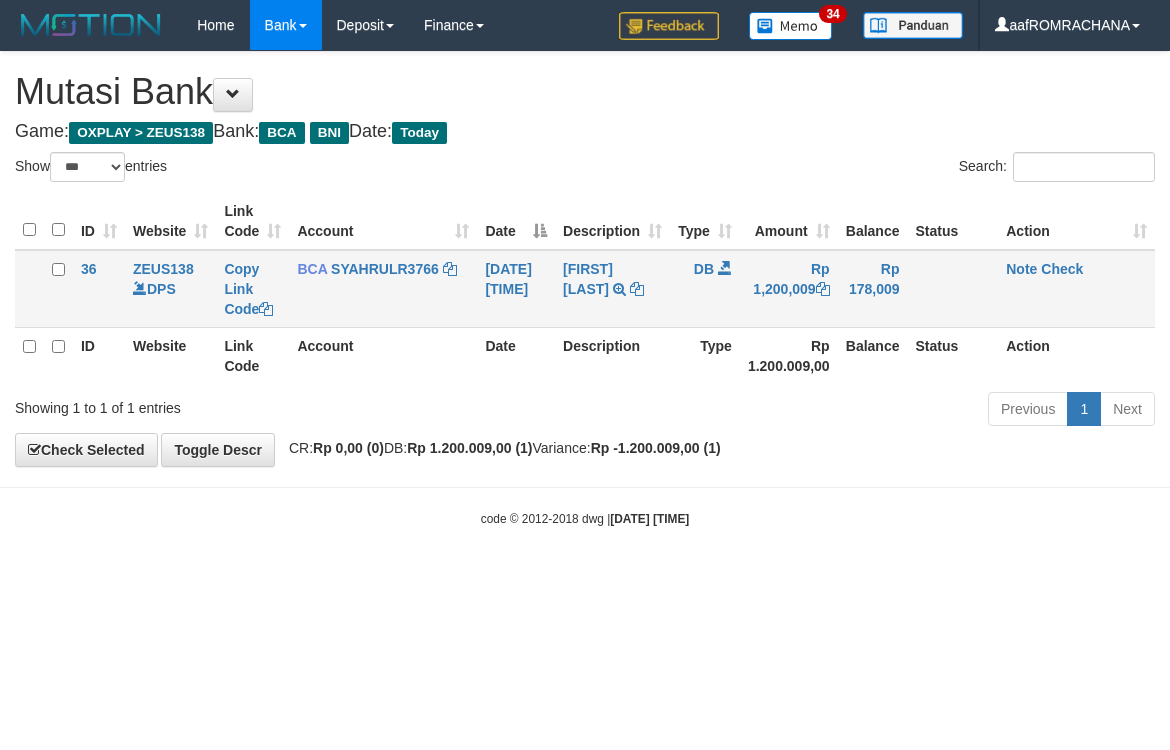 scroll, scrollTop: 0, scrollLeft: 0, axis: both 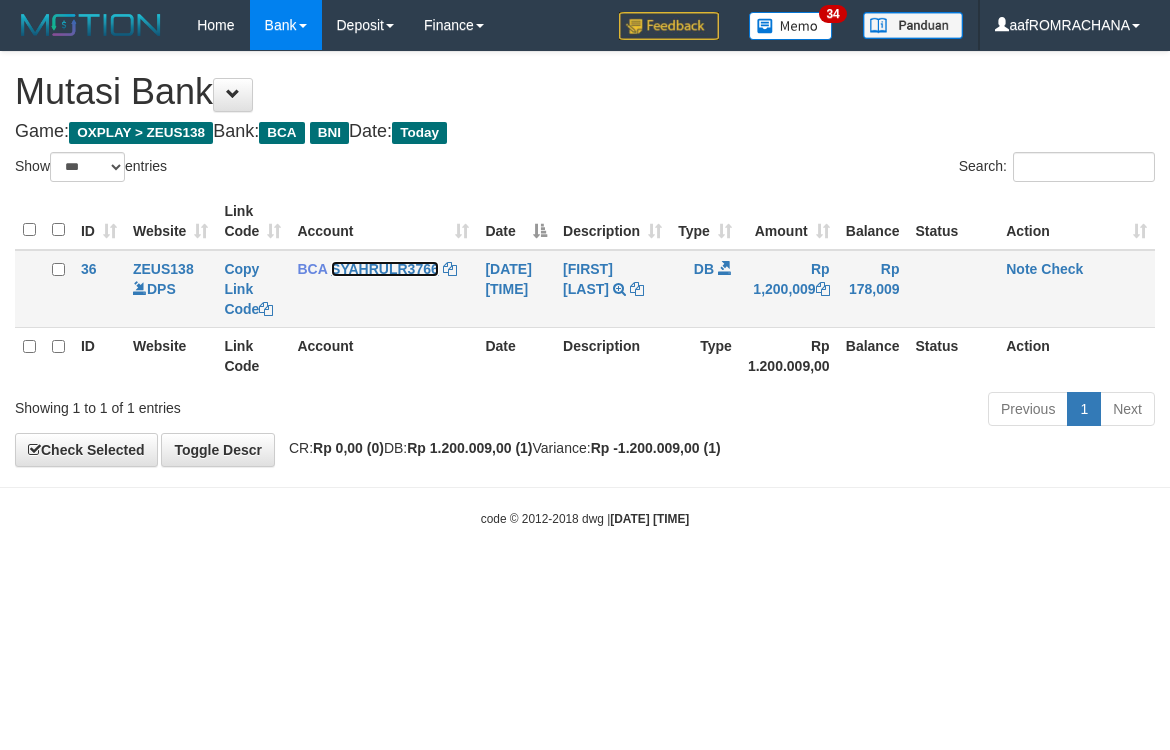 click on "SYAHRULR3766" at bounding box center (385, 269) 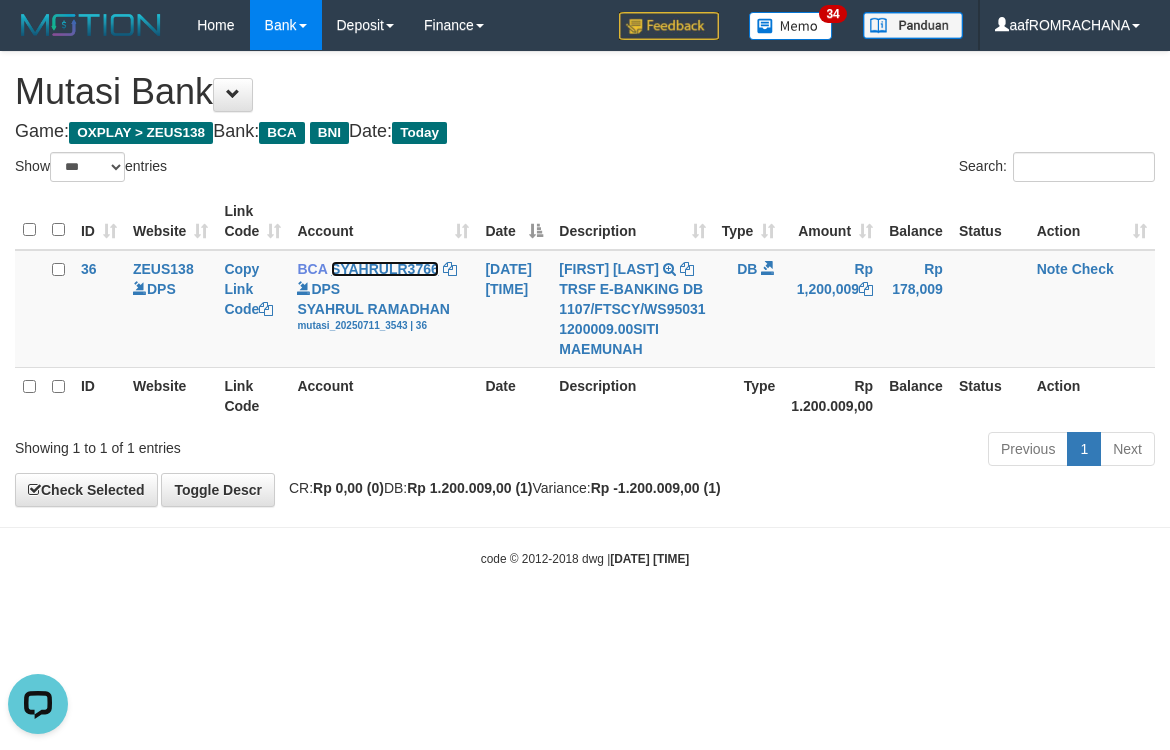 scroll, scrollTop: 0, scrollLeft: 0, axis: both 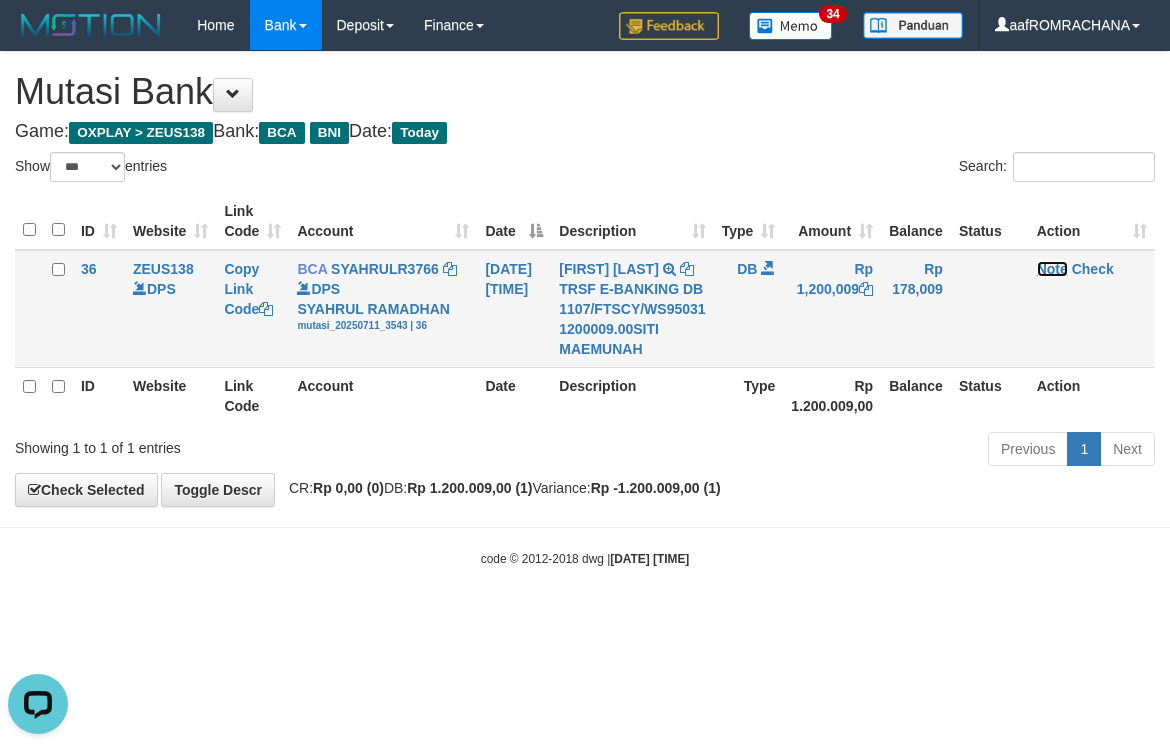 click on "Note" at bounding box center (1052, 269) 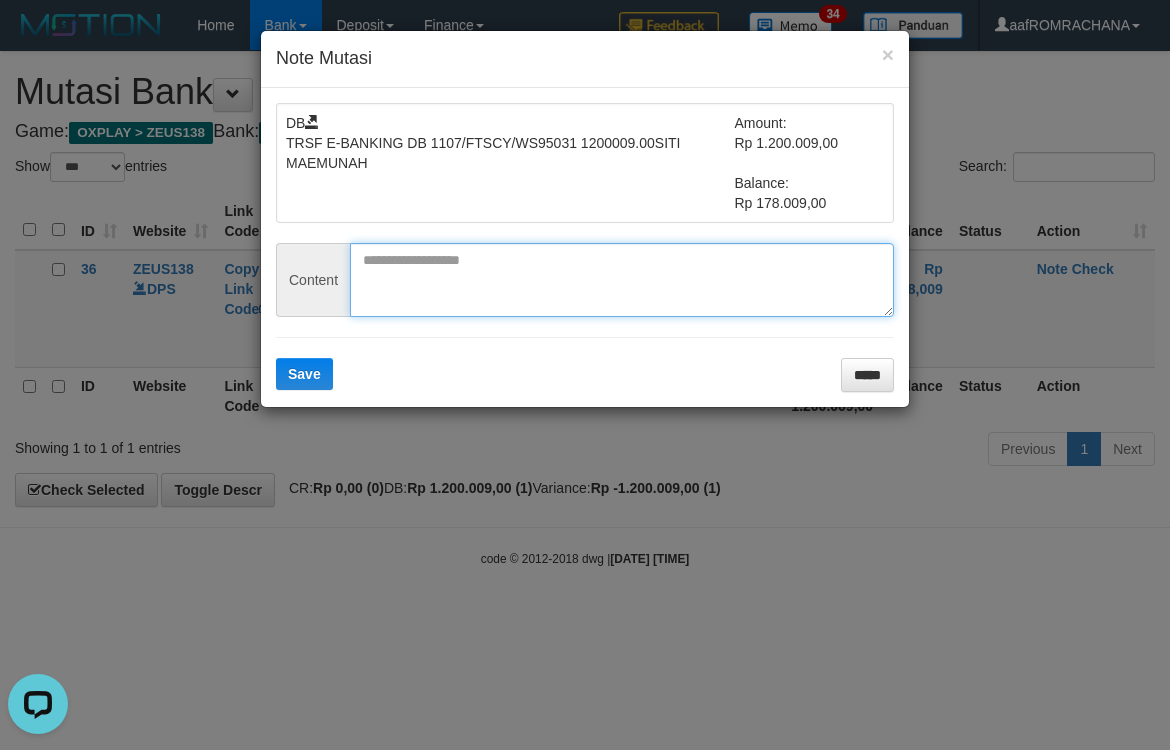 click at bounding box center [622, 280] 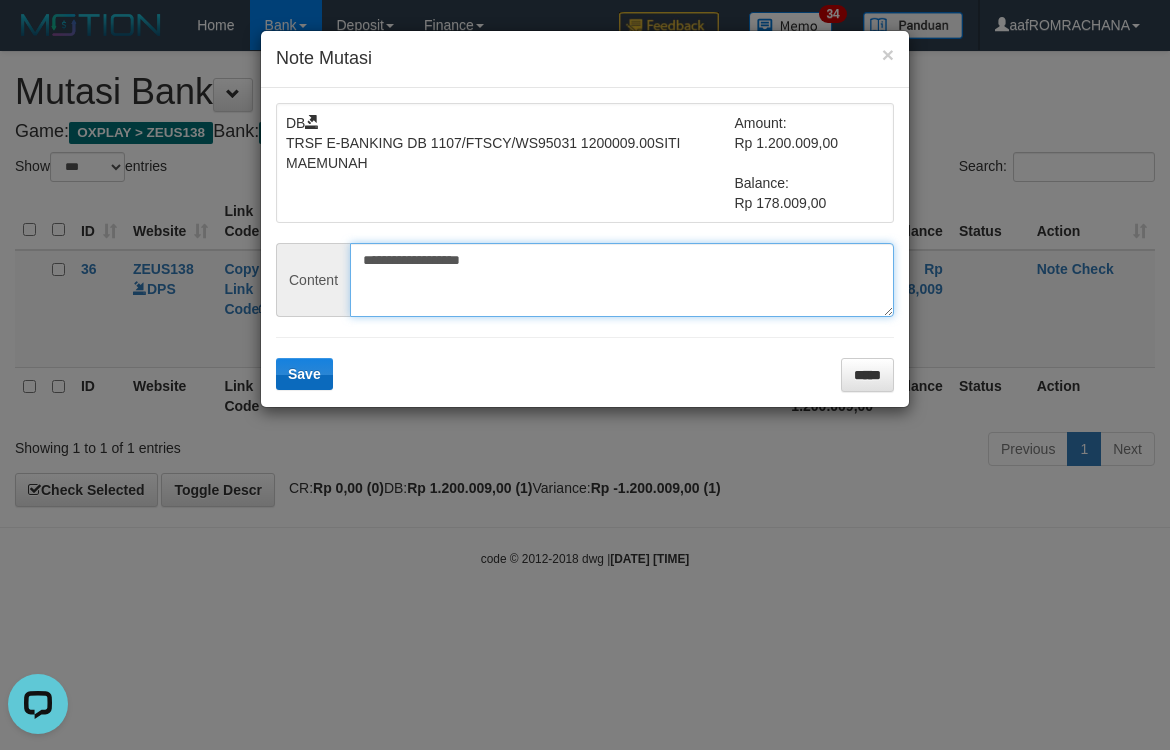type on "**********" 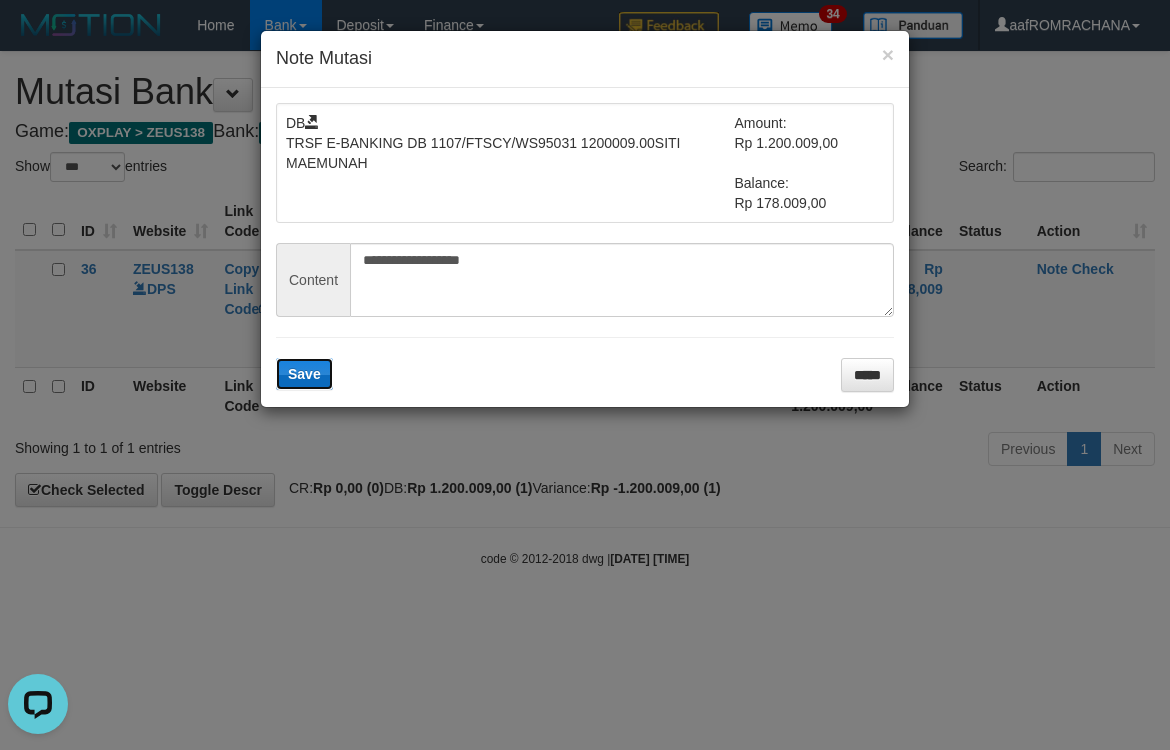 click on "Save" at bounding box center [304, 374] 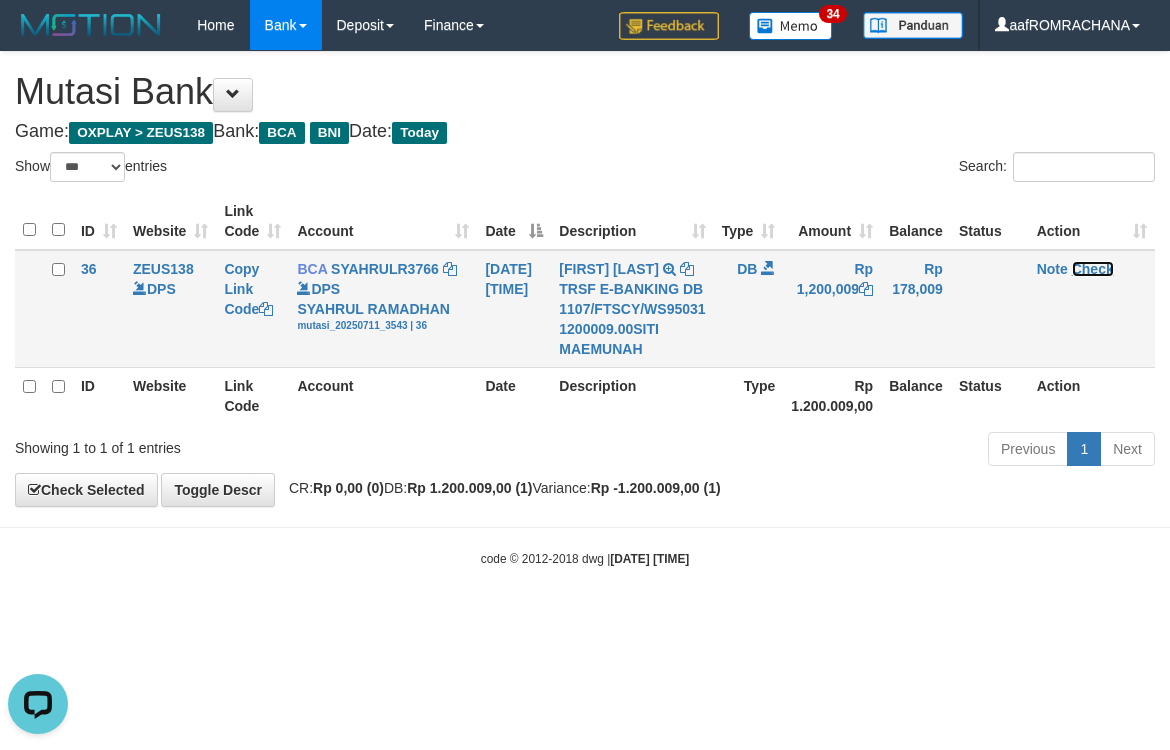 click on "Check" at bounding box center [1093, 269] 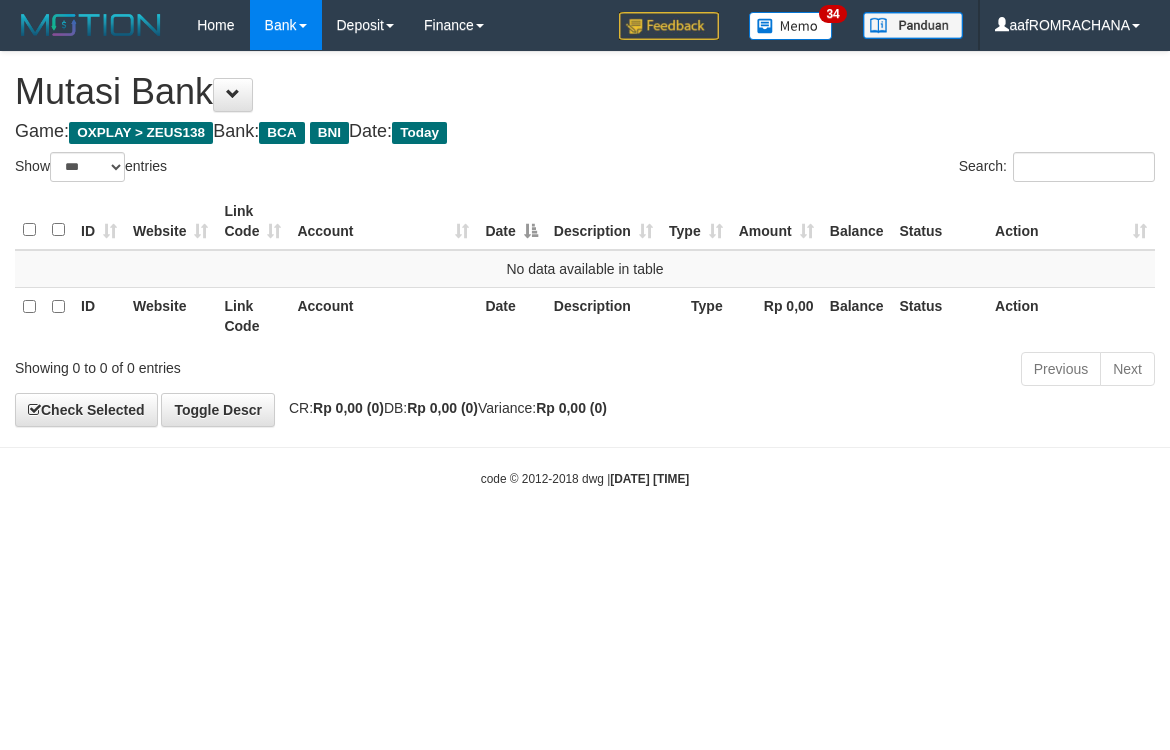 select on "***" 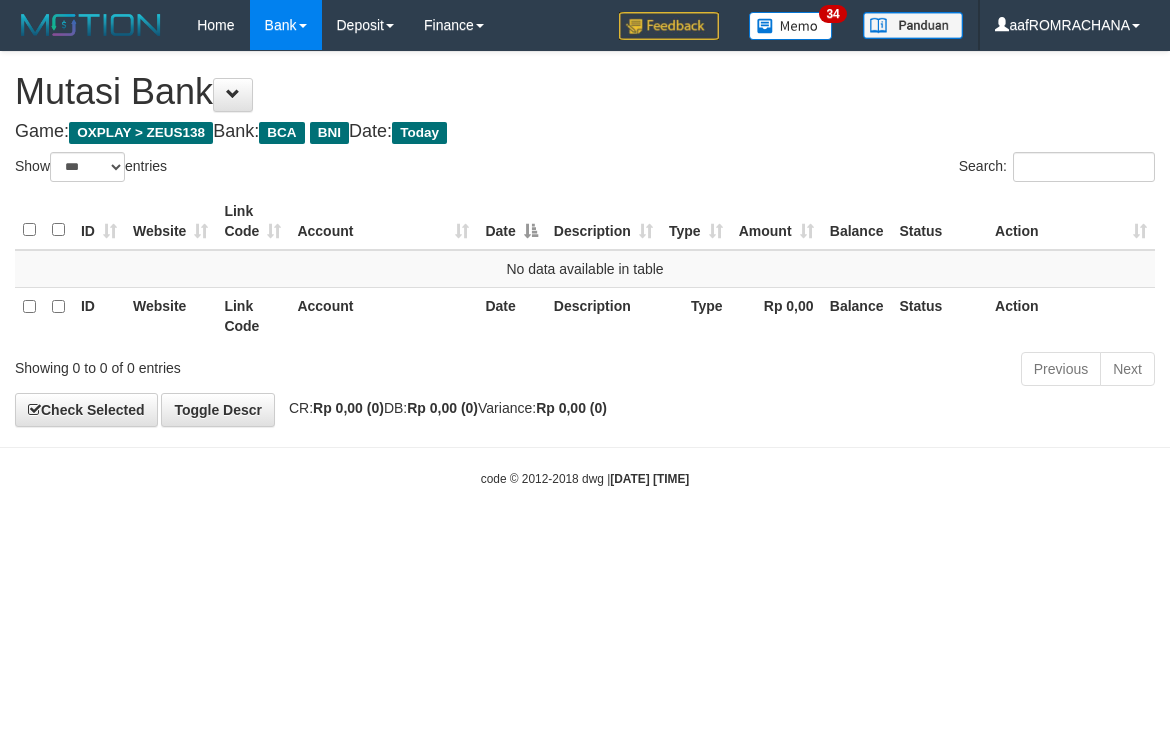 scroll, scrollTop: 0, scrollLeft: 0, axis: both 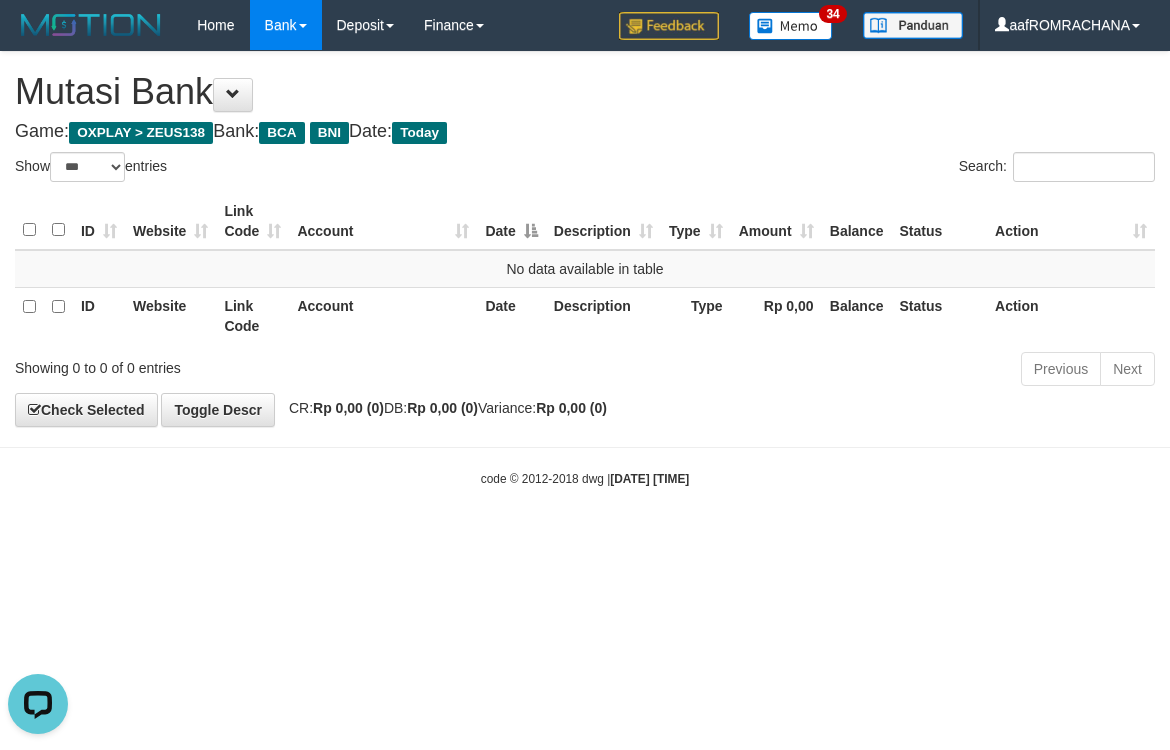 drag, startPoint x: 757, startPoint y: 112, endPoint x: 755, endPoint y: 130, distance: 18.110771 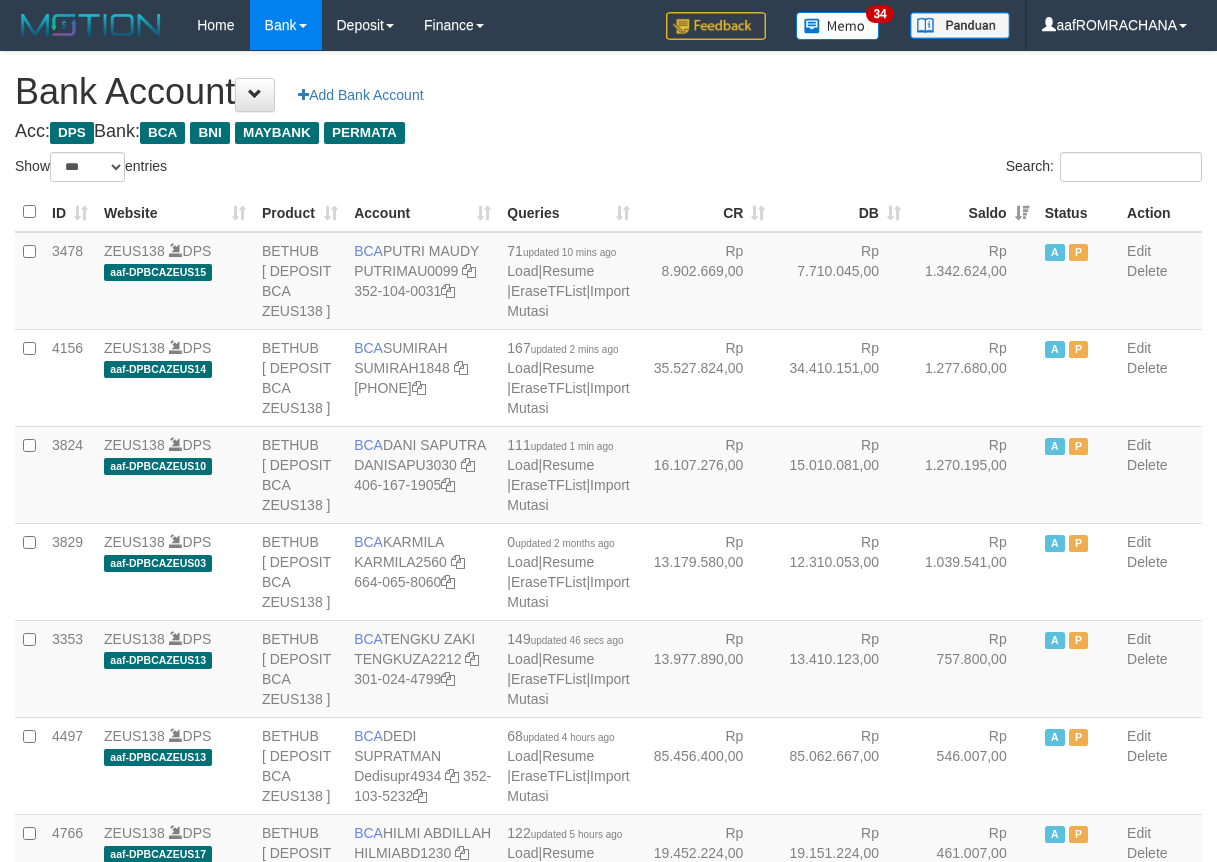 select on "***" 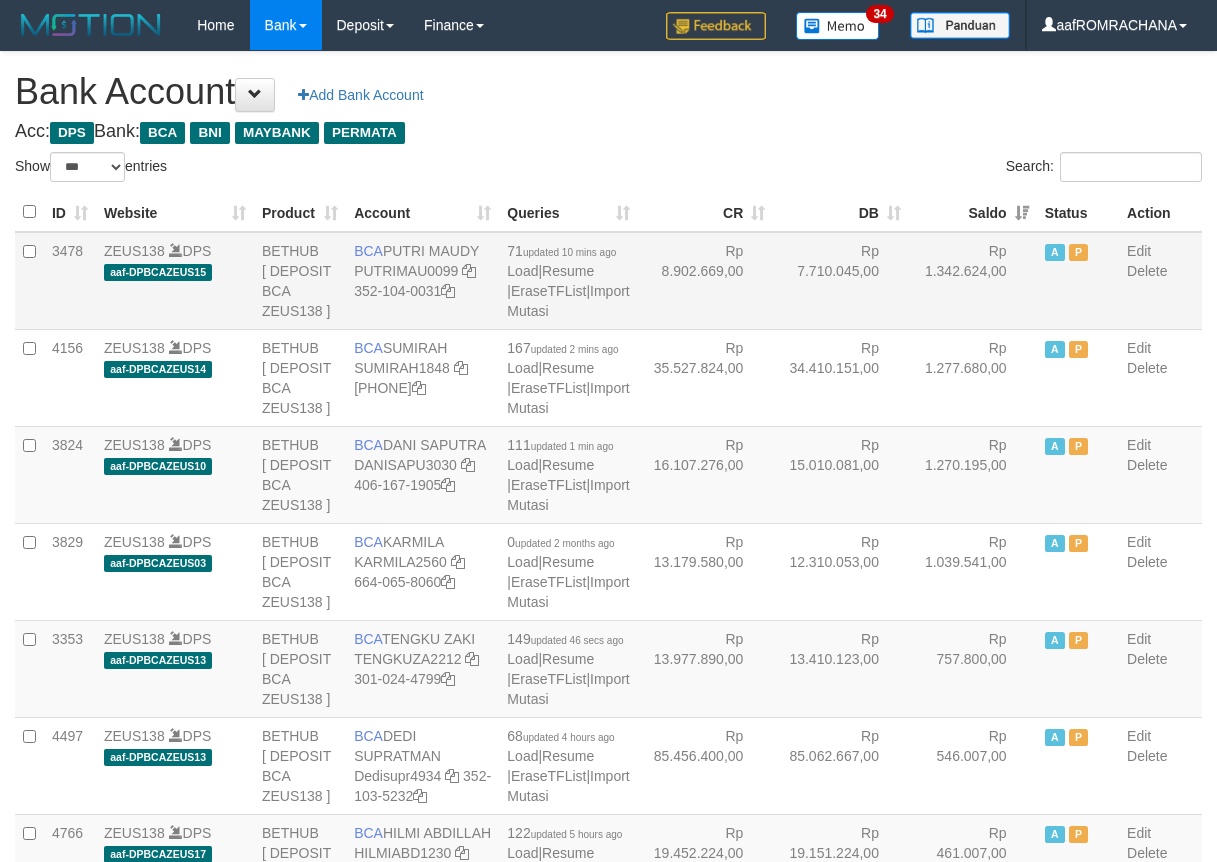 scroll, scrollTop: 0, scrollLeft: 0, axis: both 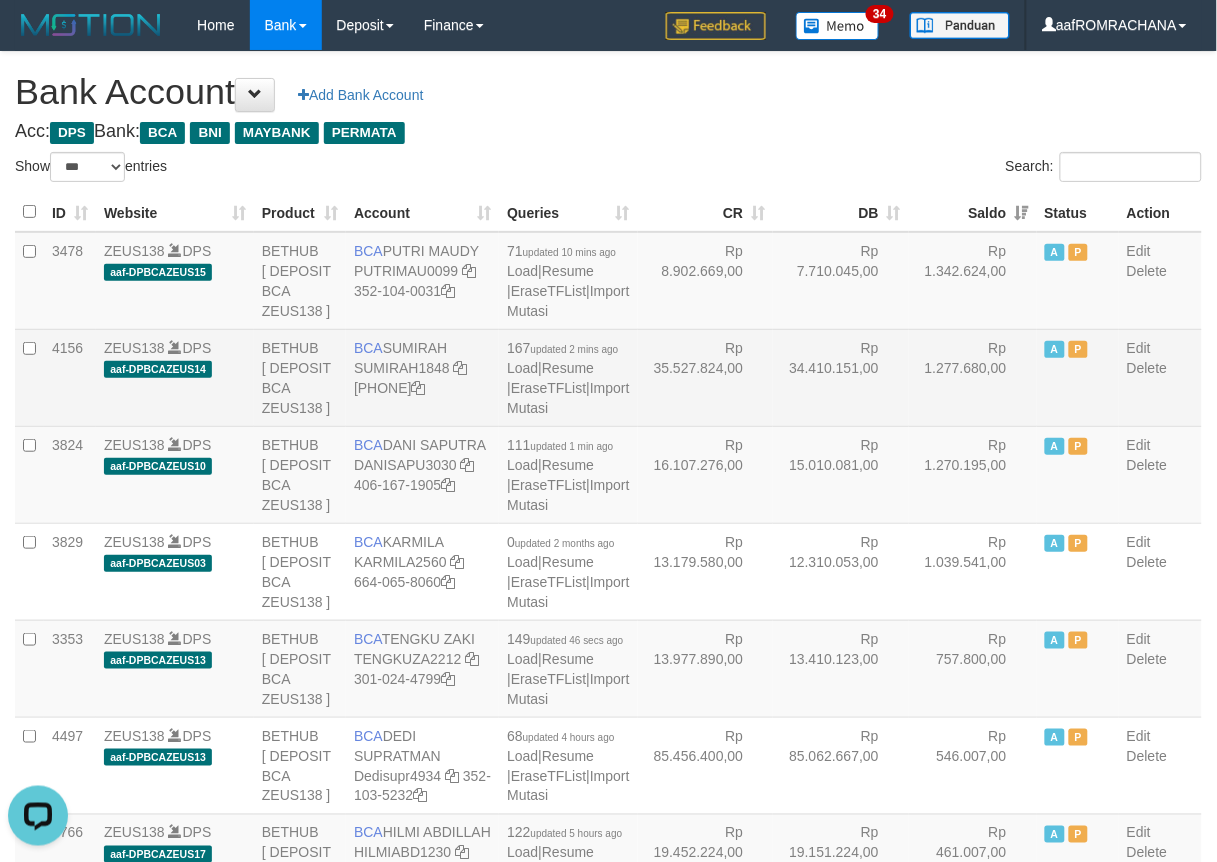 drag, startPoint x: 394, startPoint y: 402, endPoint x: 445, endPoint y: 403, distance: 51.009804 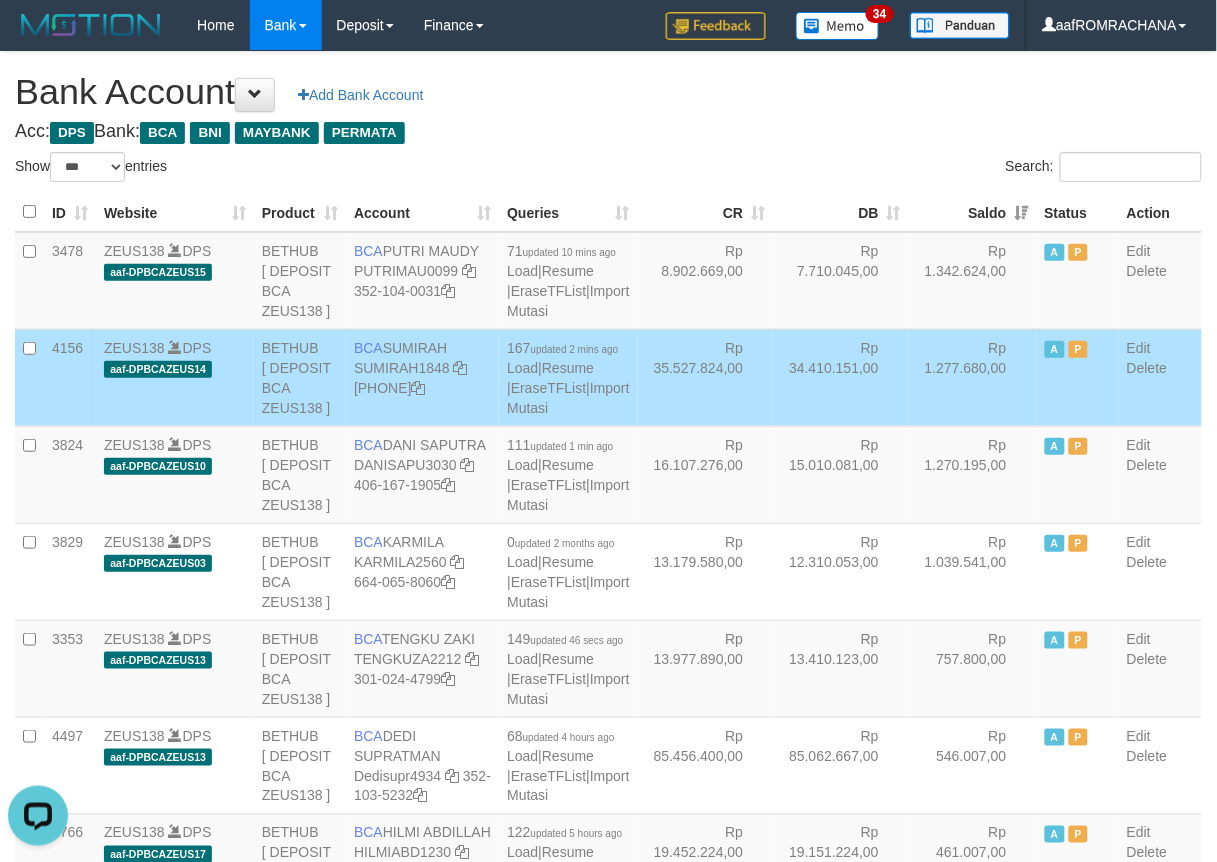 drag, startPoint x: 387, startPoint y: 400, endPoint x: 458, endPoint y: 404, distance: 71.11259 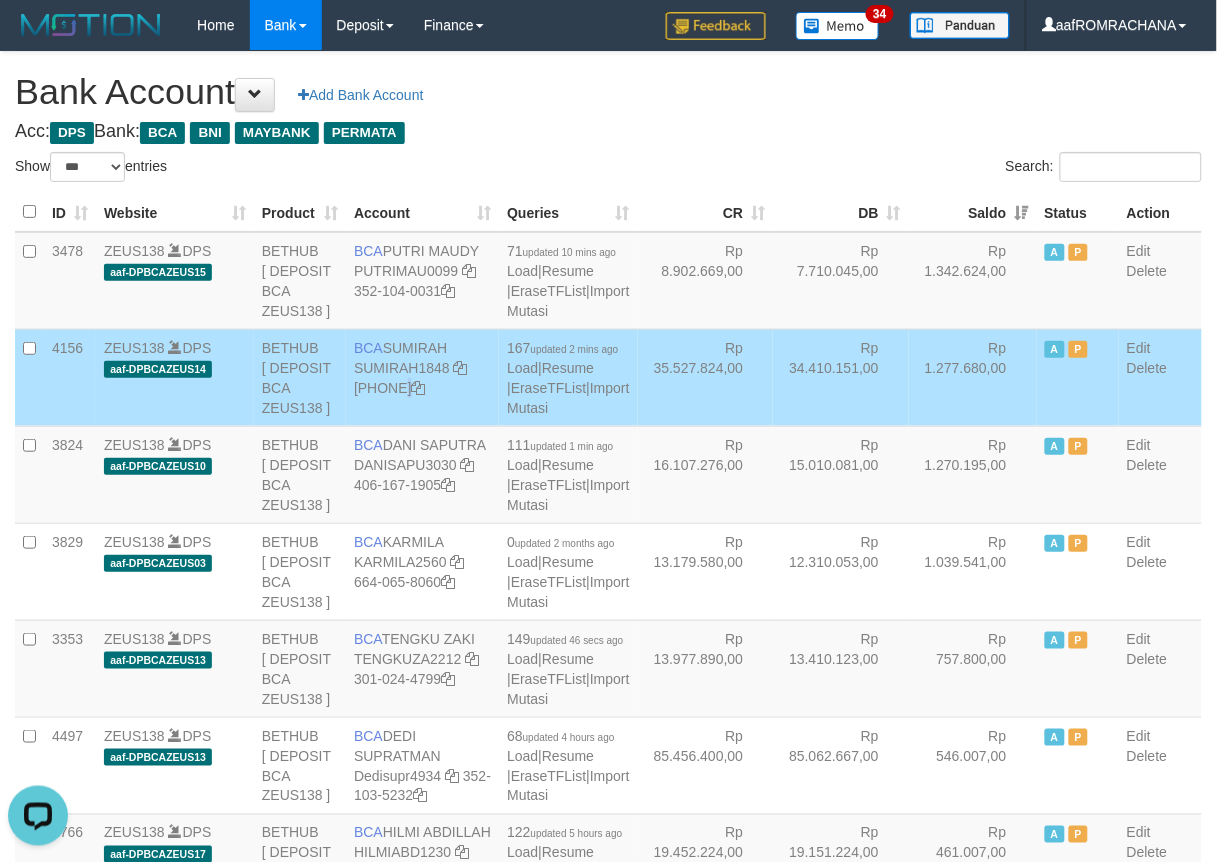 drag, startPoint x: 372, startPoint y: 450, endPoint x: 961, endPoint y: 510, distance: 592.04816 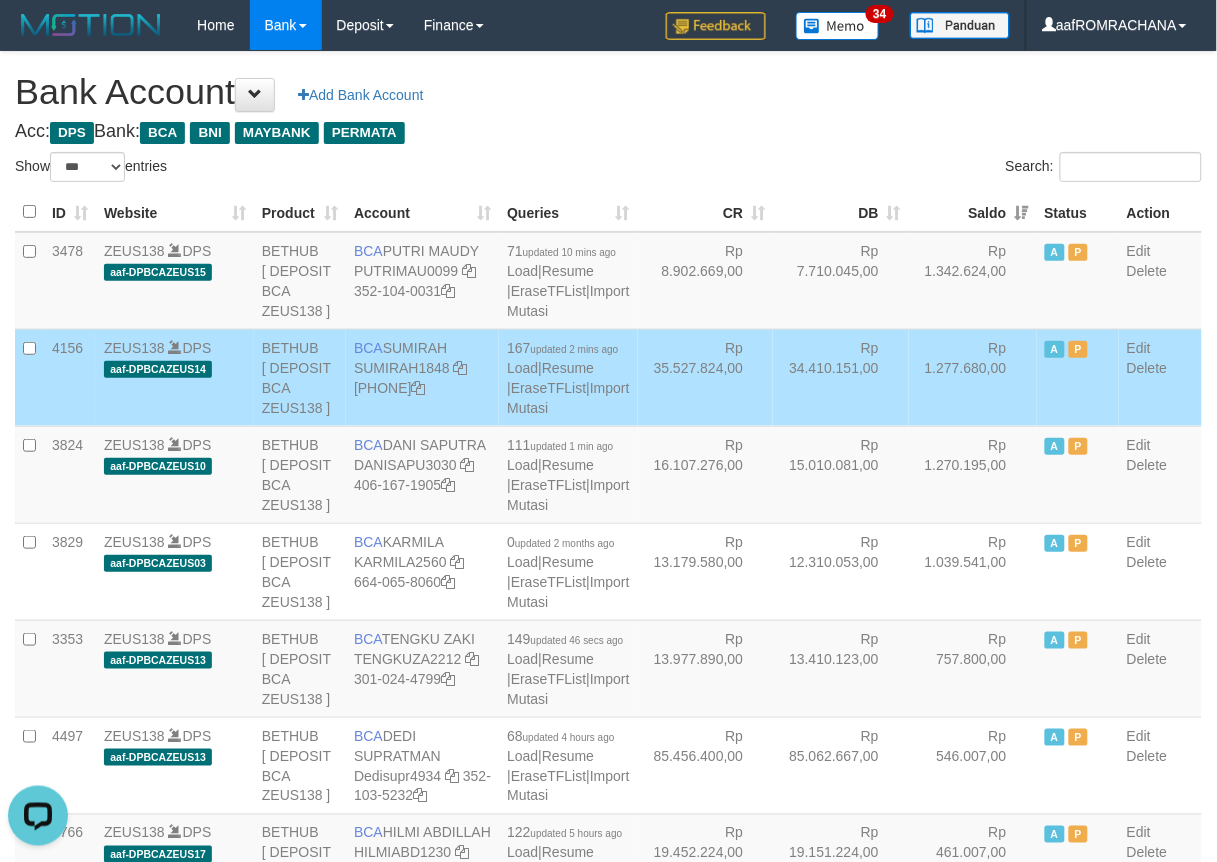 click on "Acc: 										 DPS
Bank:   BCA   BNI   MAYBANK   PERMATA" at bounding box center (608, 132) 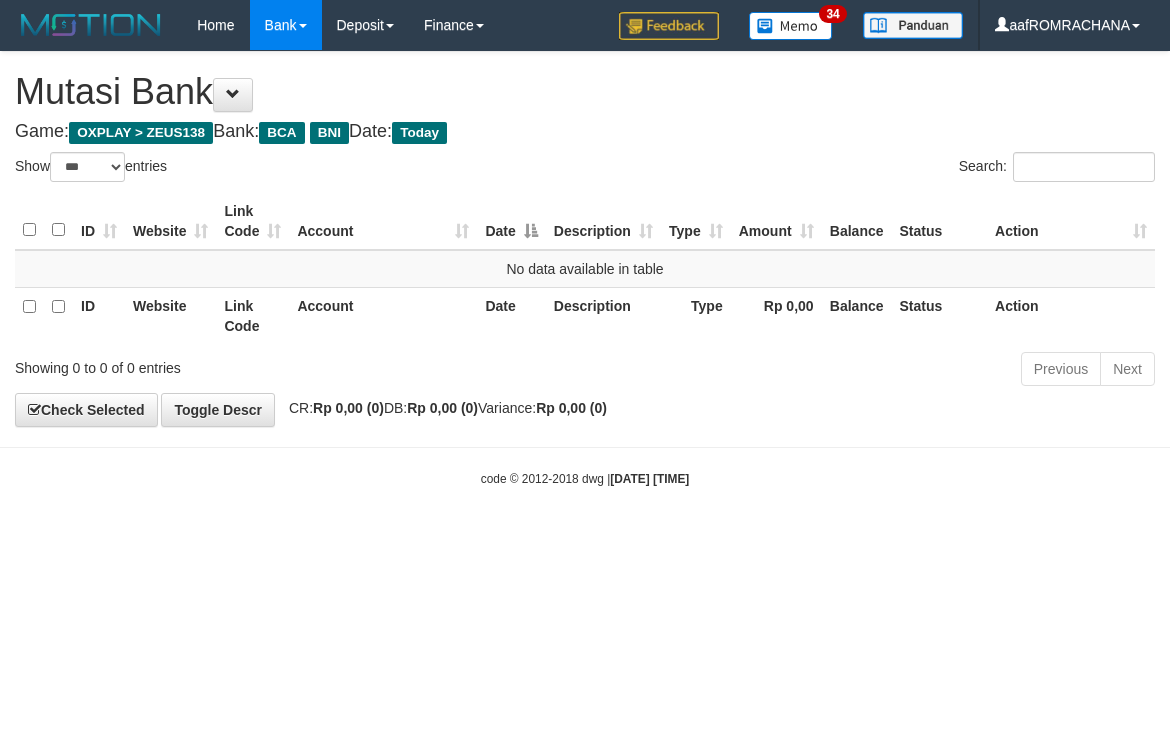 select on "***" 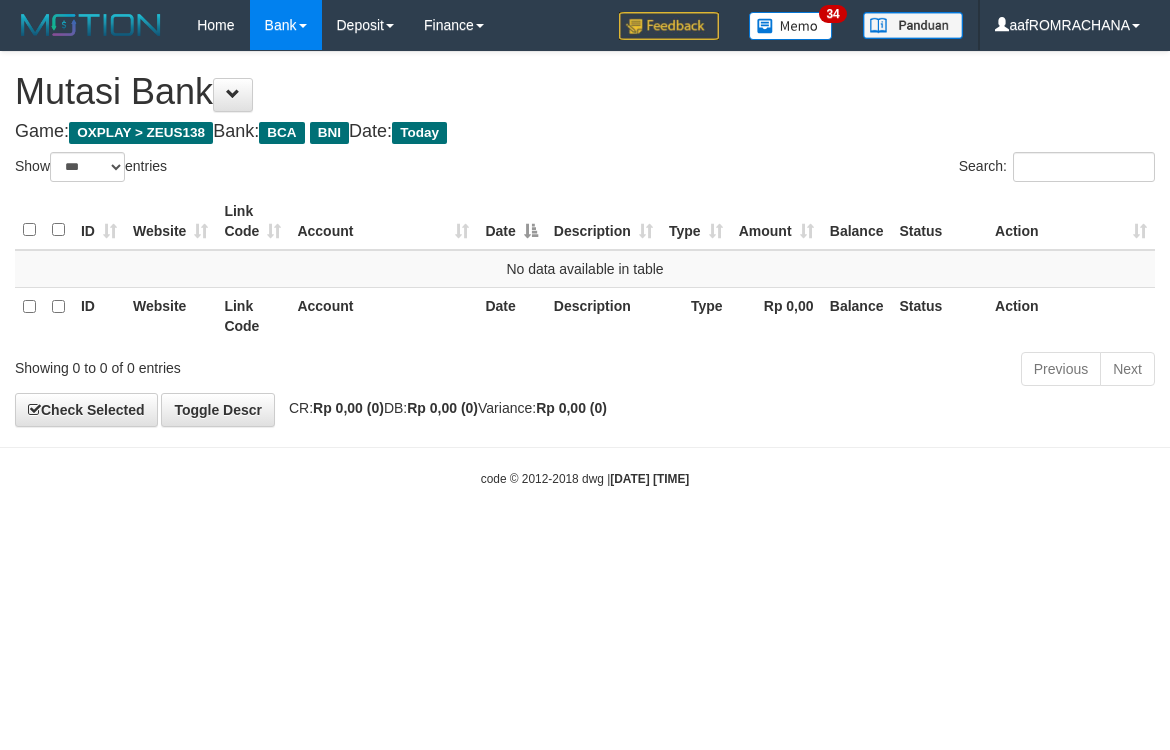 scroll, scrollTop: 0, scrollLeft: 0, axis: both 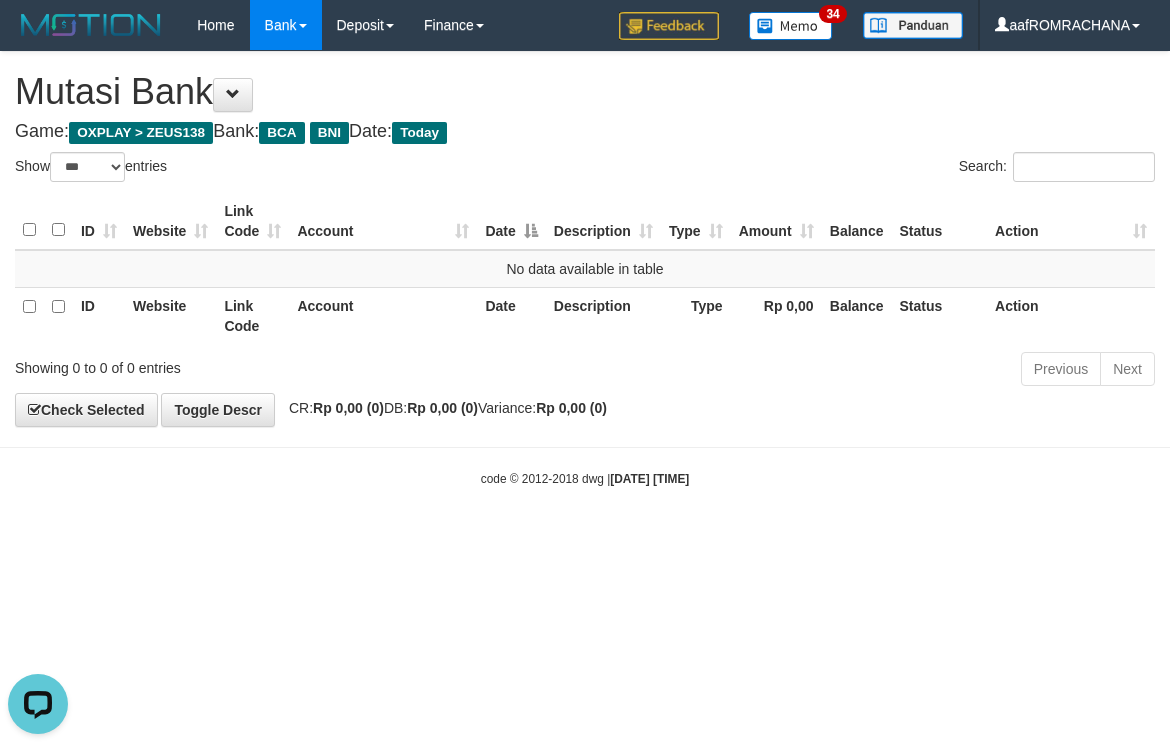 click on "Toggle navigation
Home
Bank
Account List
Load
By Website
Group
[OXPLAY]													ZEUS138
By Load Group (DPS)
Sync" at bounding box center (585, 269) 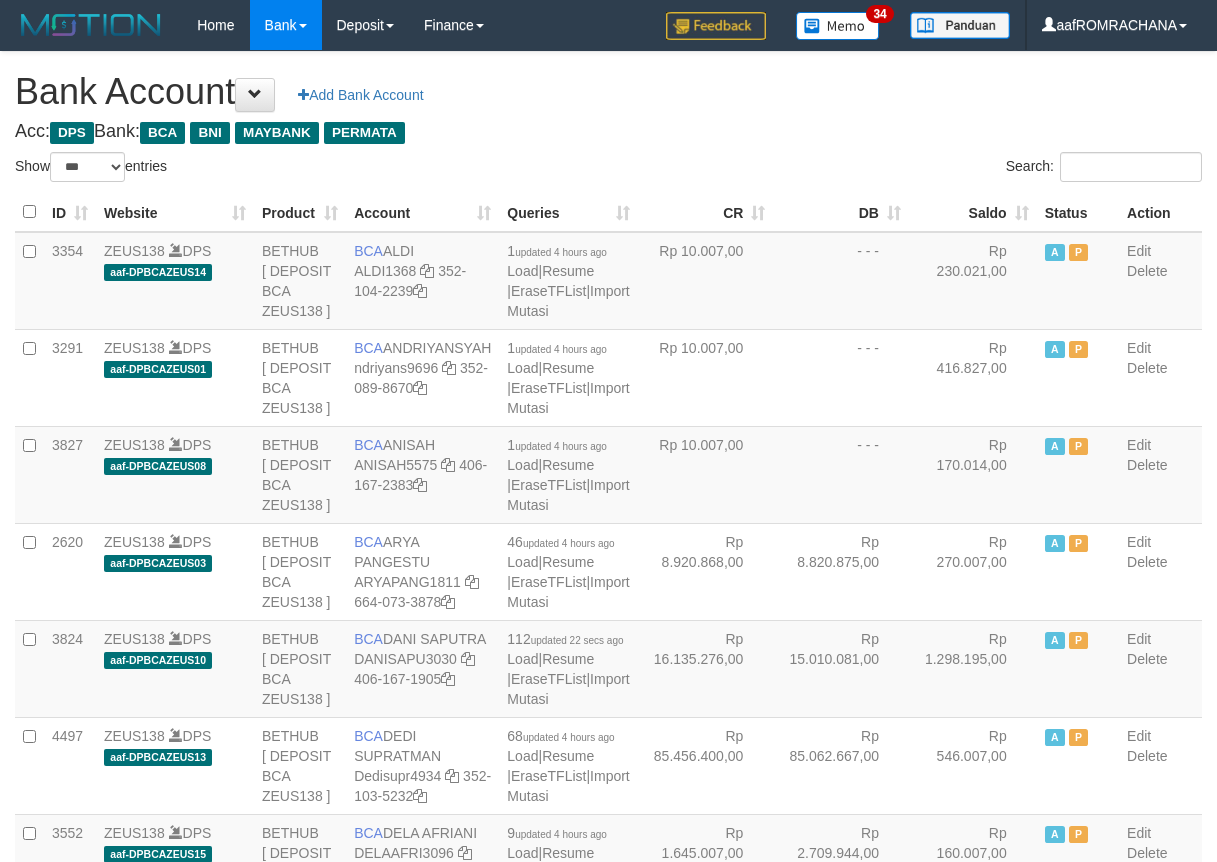 select on "***" 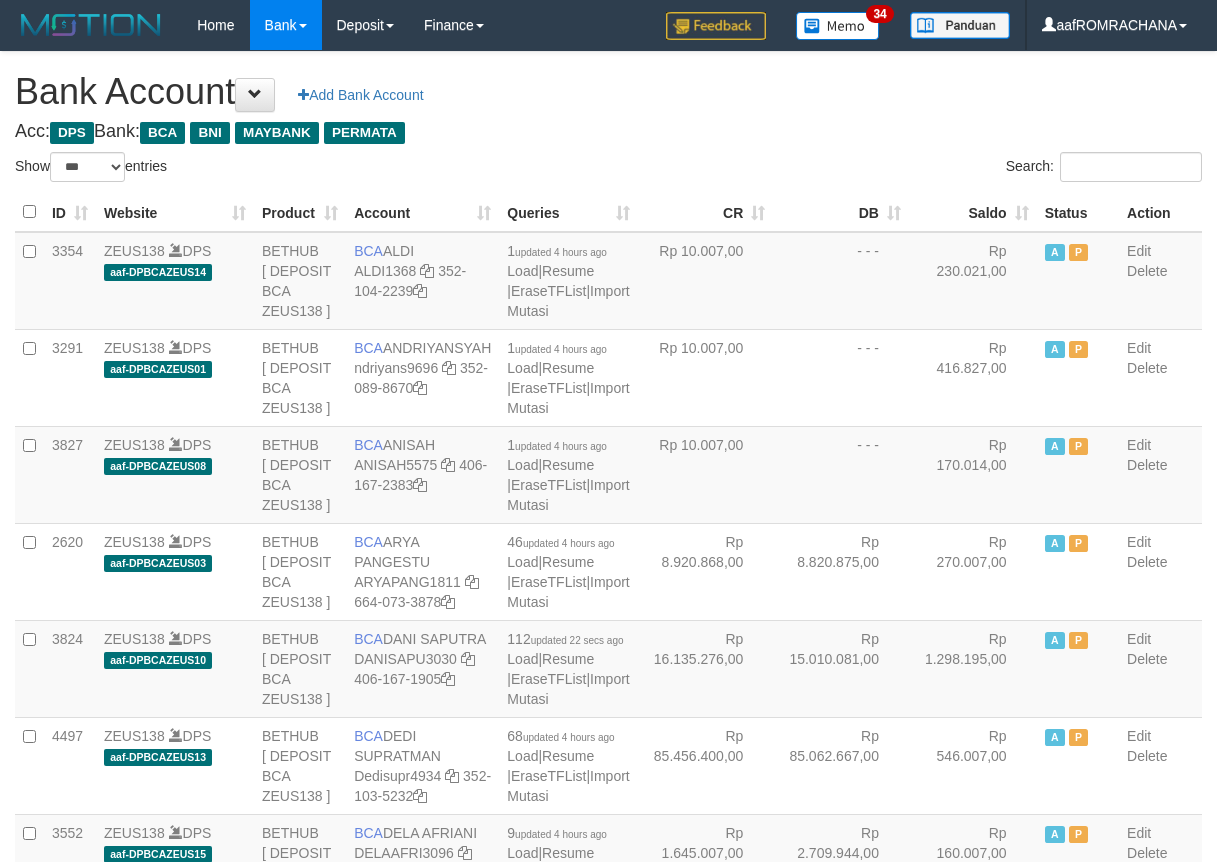 scroll, scrollTop: 0, scrollLeft: 0, axis: both 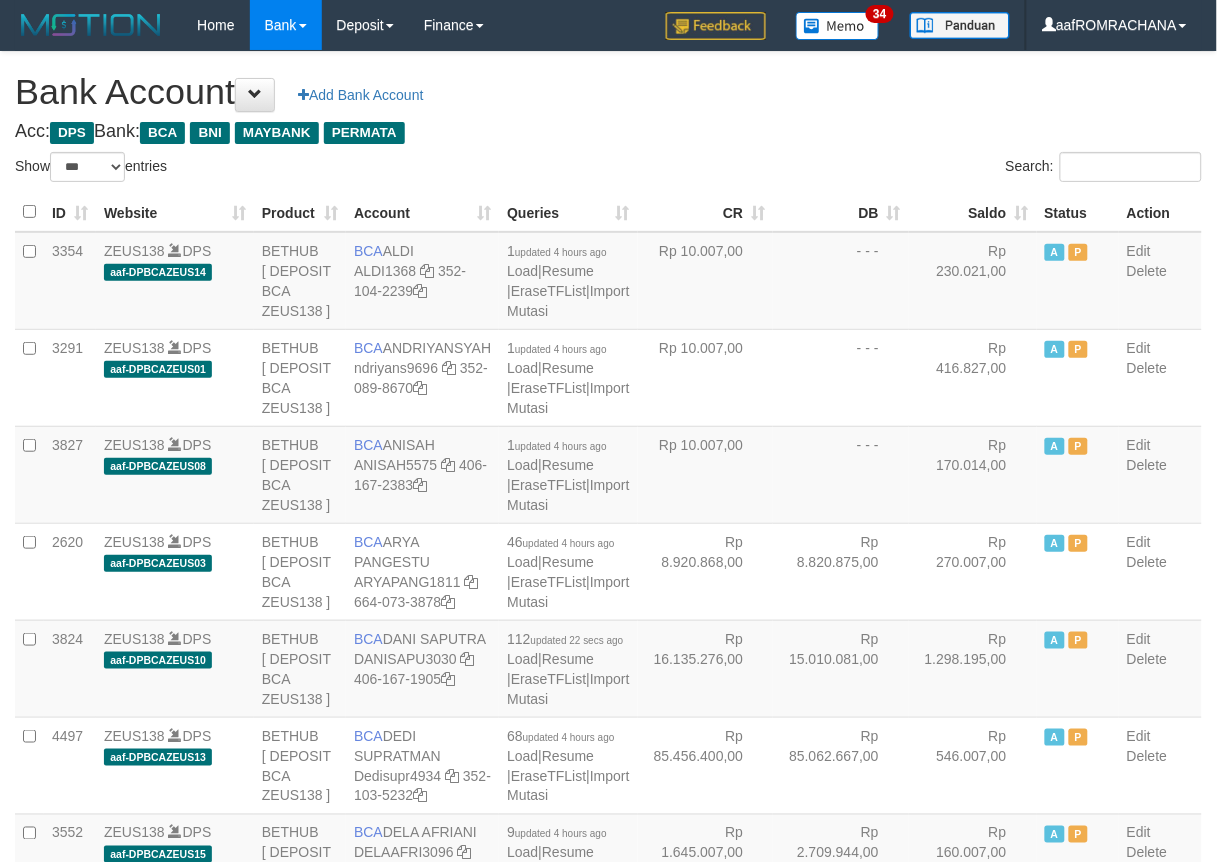 click on "Saldo" at bounding box center (973, 212) 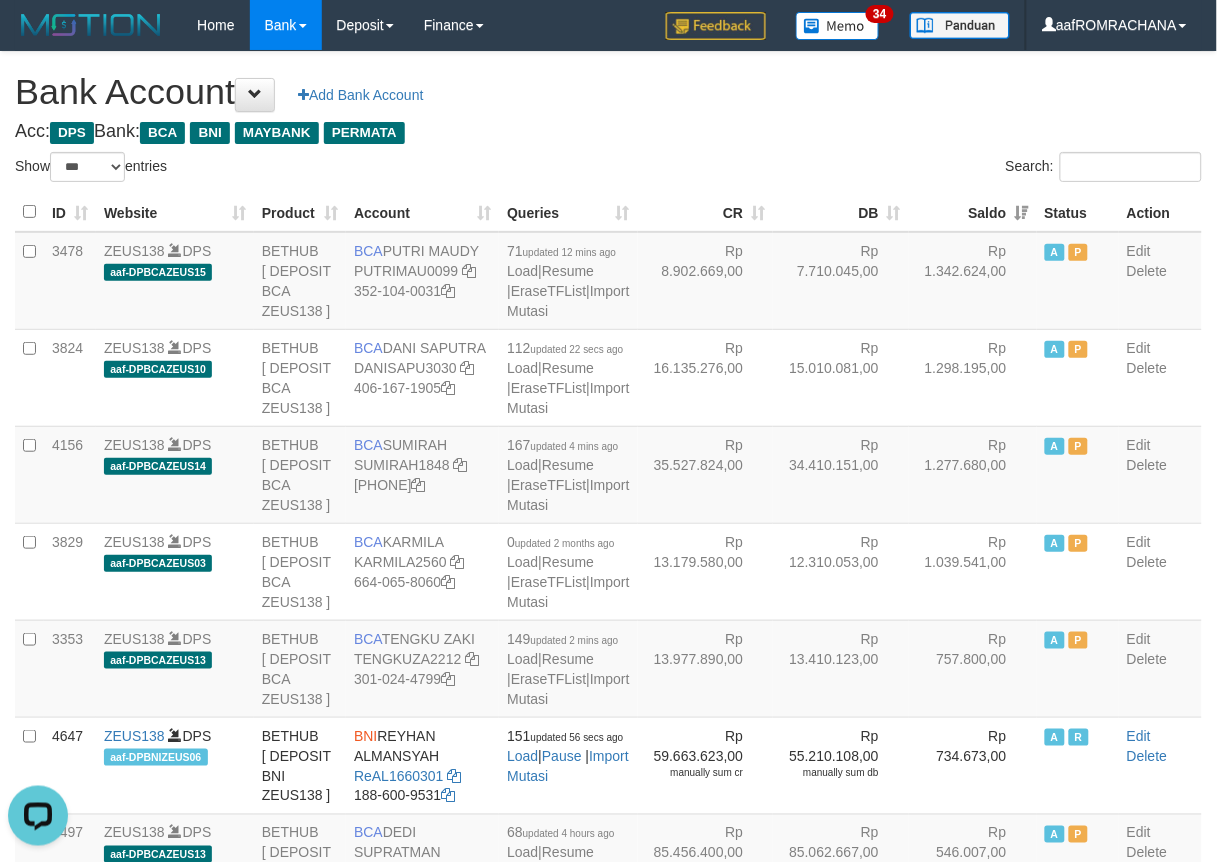 scroll, scrollTop: 0, scrollLeft: 0, axis: both 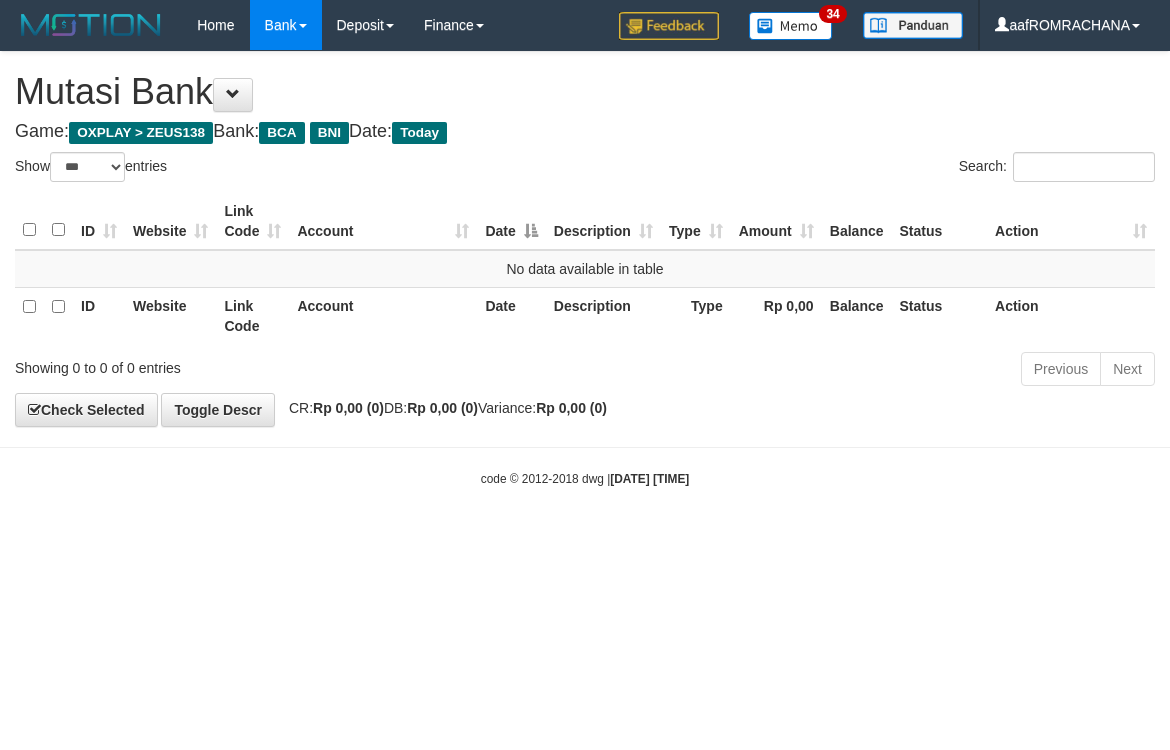 select on "***" 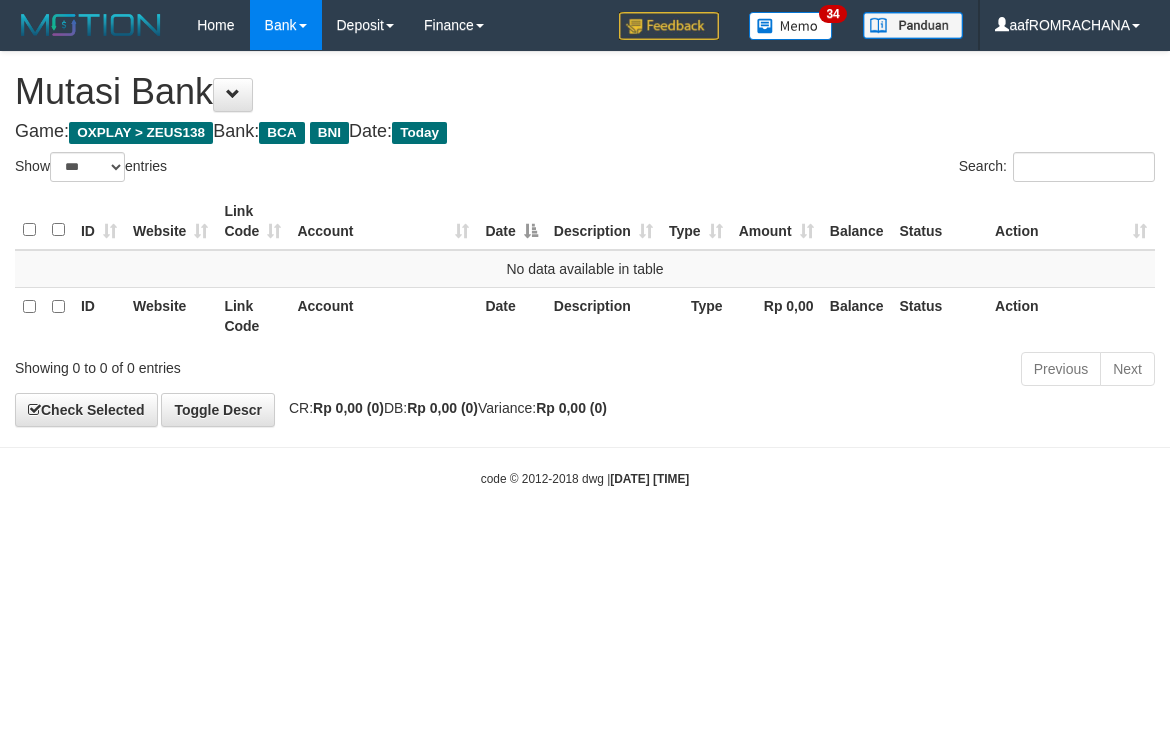 scroll, scrollTop: 0, scrollLeft: 0, axis: both 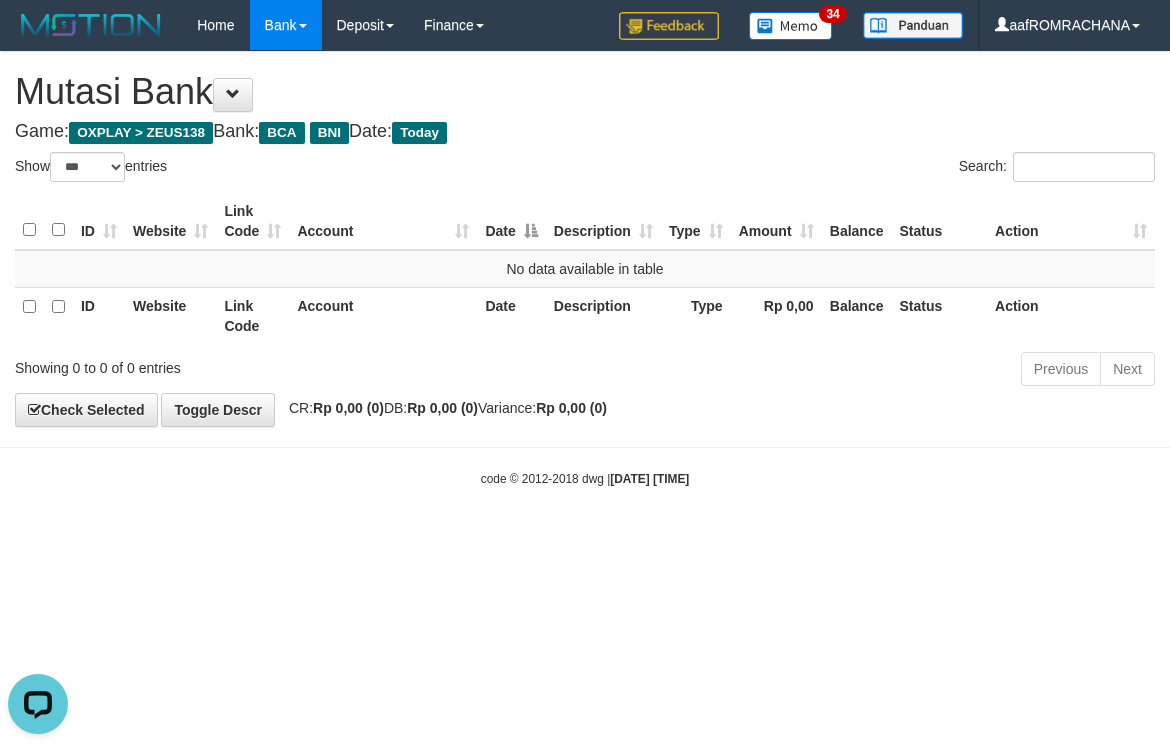 click on "Toggle navigation
Home
Bank
Account List
Load
By Website
Group
[OXPLAY]													ZEUS138
By Load Group (DPS)
Sync" at bounding box center (585, 269) 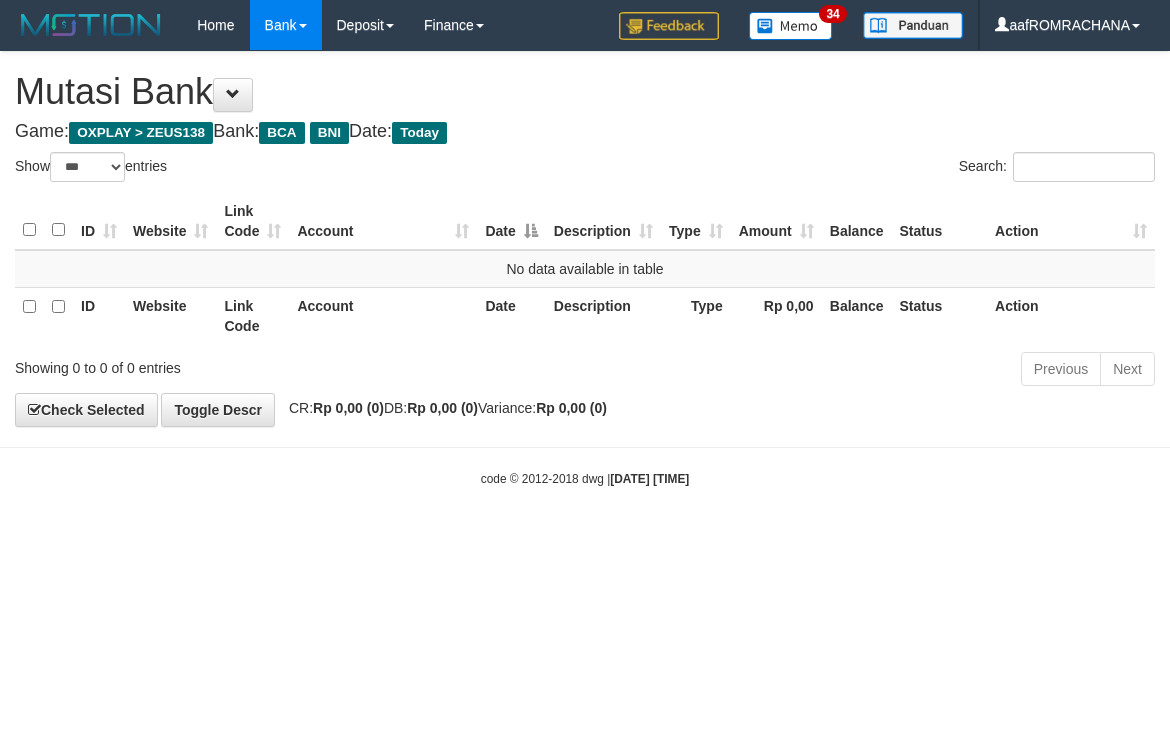 select on "***" 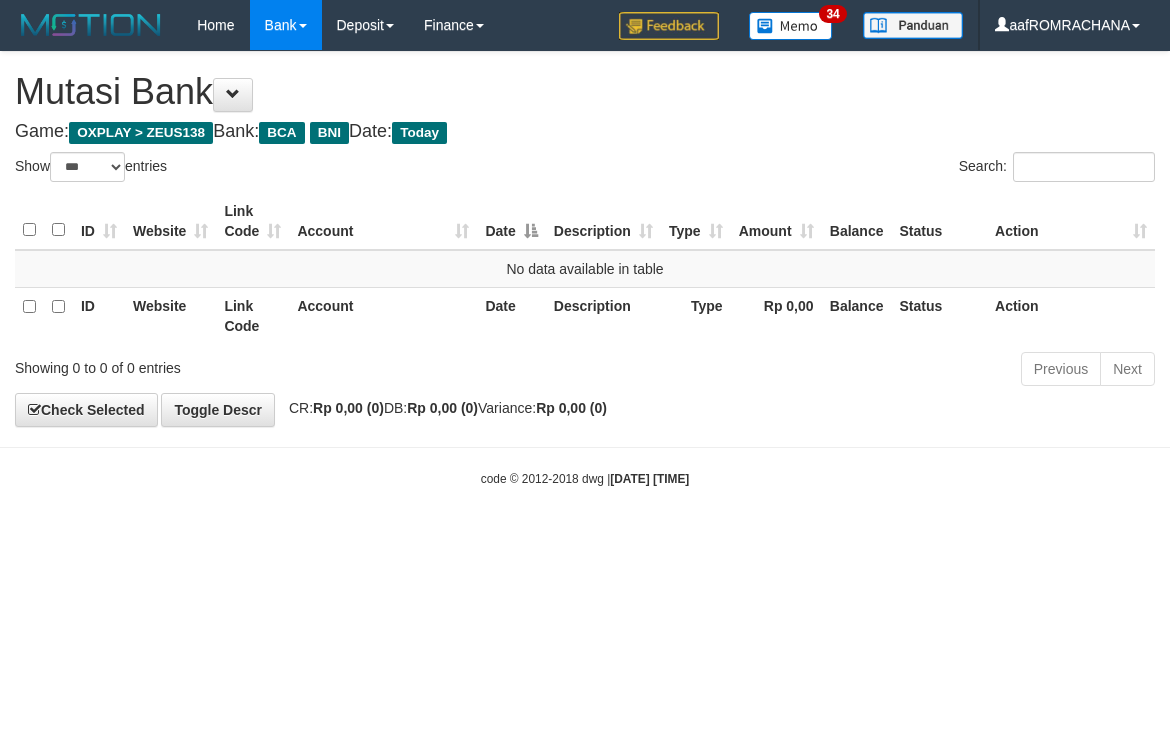 scroll, scrollTop: 0, scrollLeft: 0, axis: both 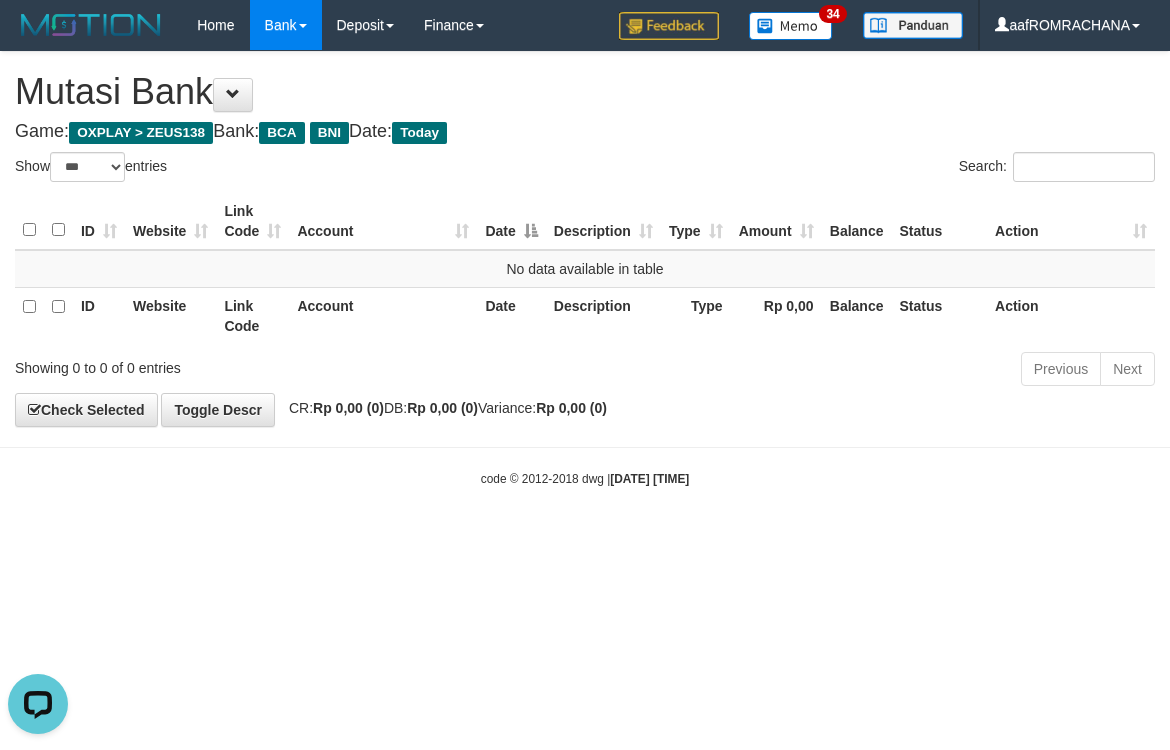 click on "Toggle navigation
Home
Bank
Account List
Load
By Website
Group
[OXPLAY]													ZEUS138
By Load Group (DPS)
Sync" at bounding box center [585, 269] 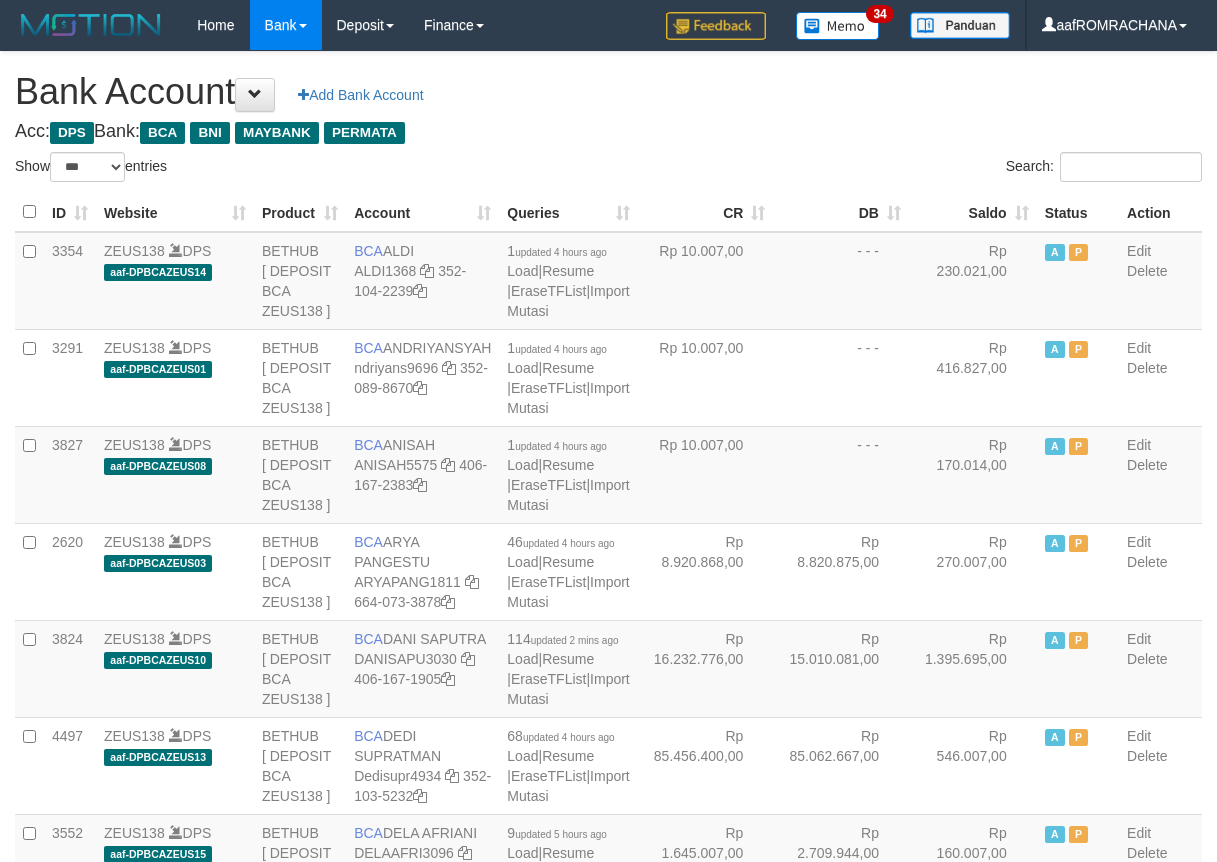 select on "***" 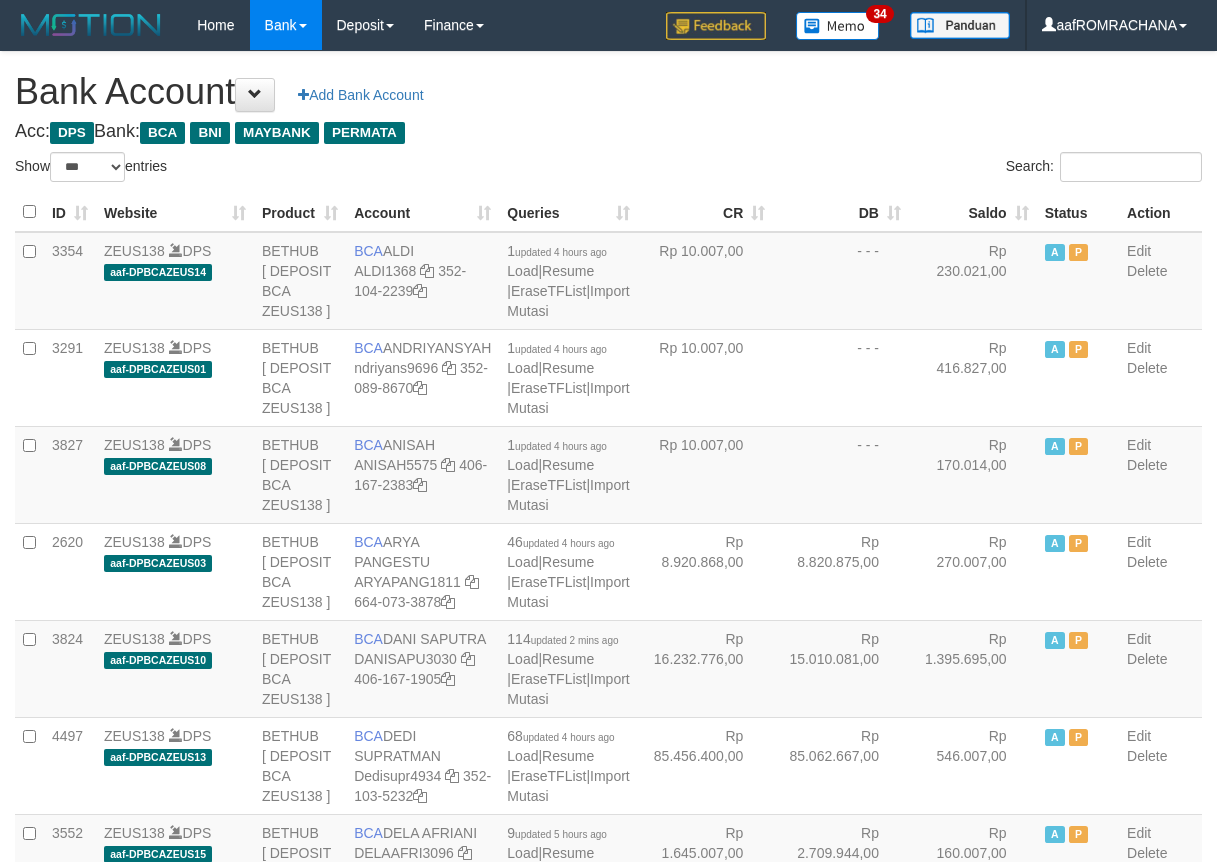 scroll, scrollTop: 0, scrollLeft: 0, axis: both 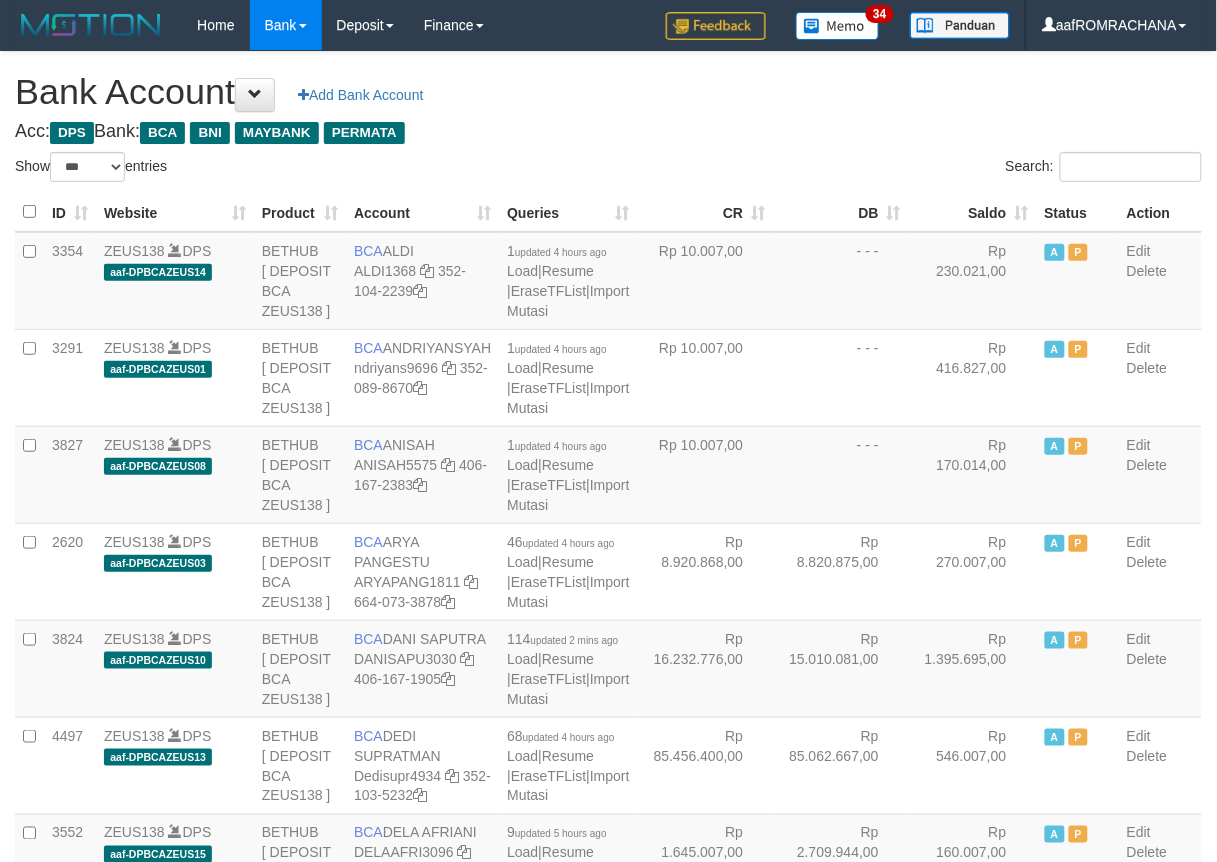 click on "Saldo" at bounding box center (973, 212) 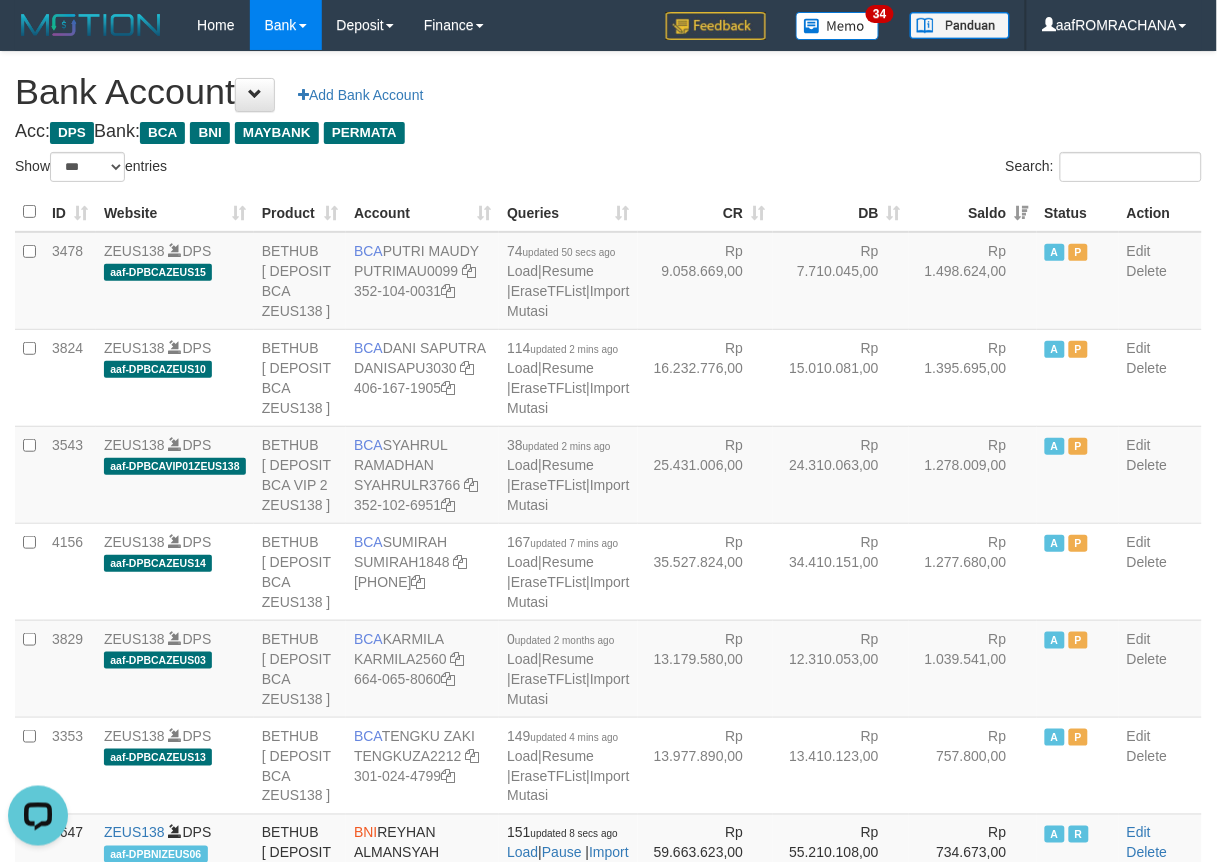 scroll, scrollTop: 0, scrollLeft: 0, axis: both 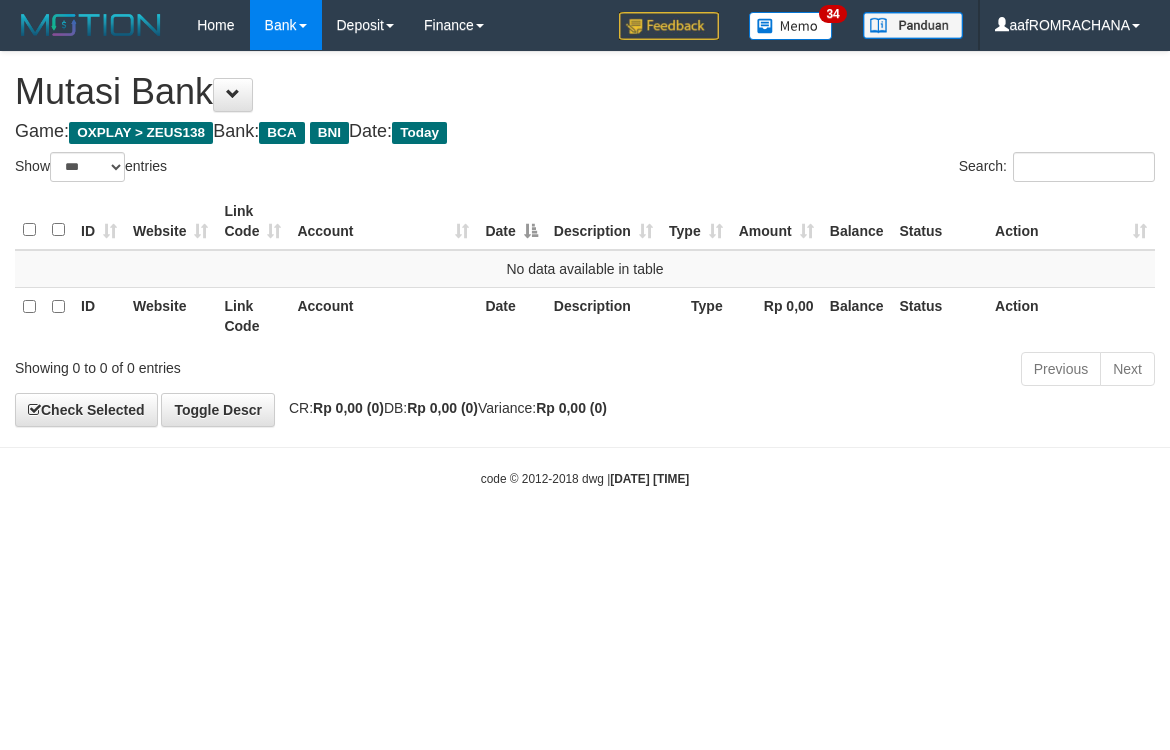 select on "***" 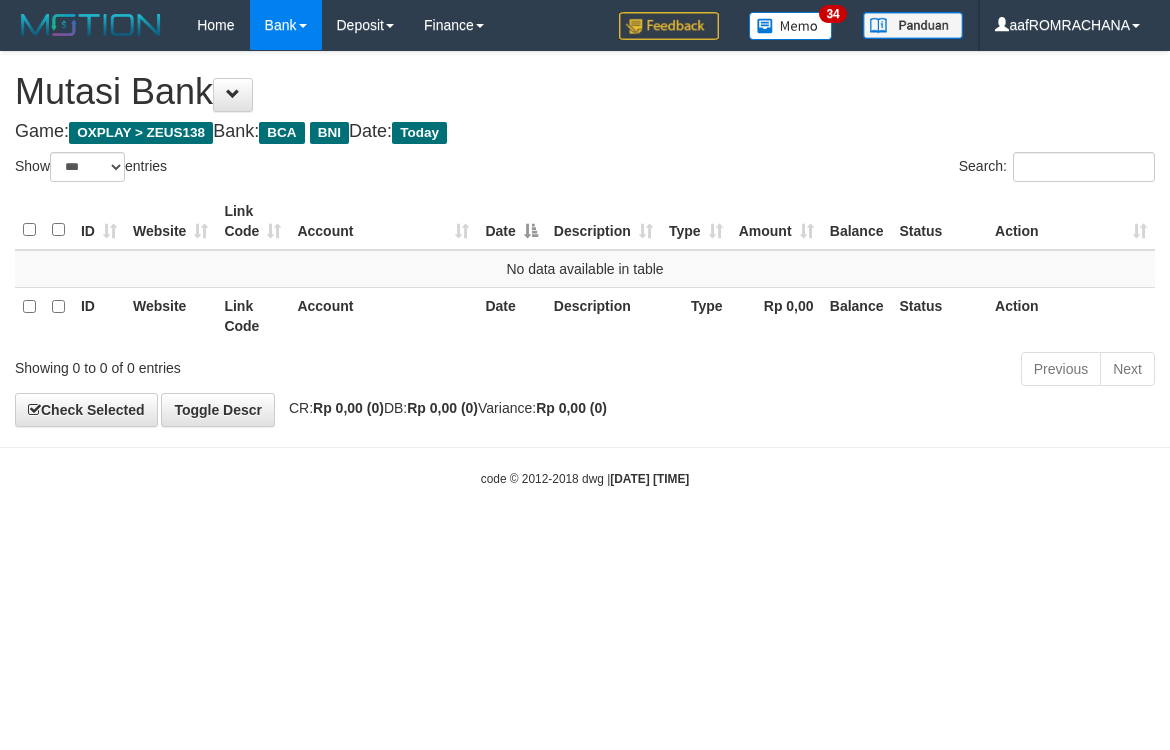 scroll, scrollTop: 0, scrollLeft: 0, axis: both 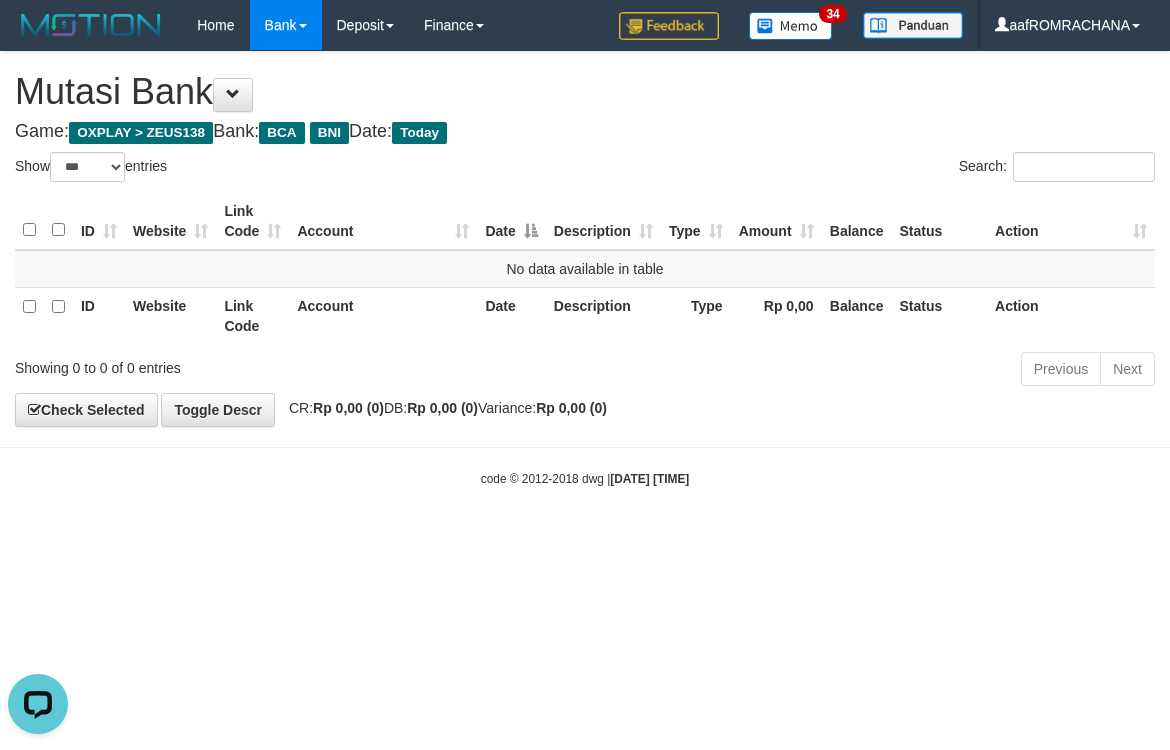click on "Toggle navigation
Home
Bank
Account List
Load
By Website
Group
[OXPLAY]													ZEUS138
By Load Group (DPS)
Sync" at bounding box center [585, 269] 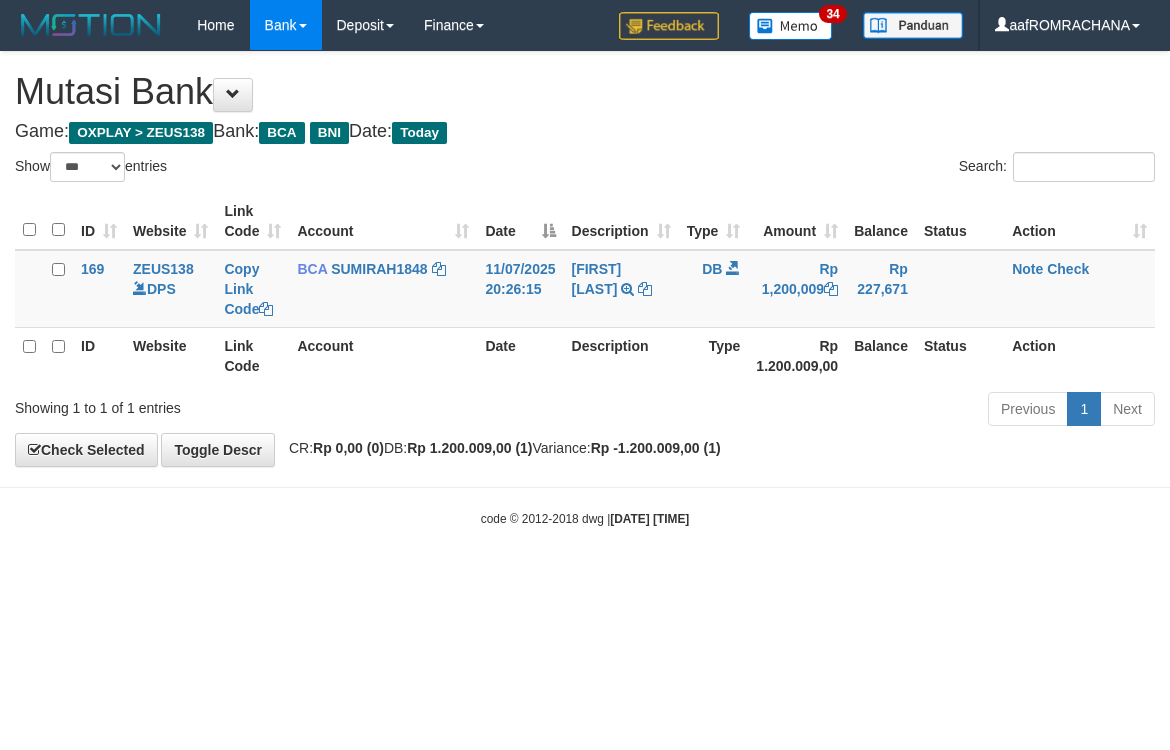select on "***" 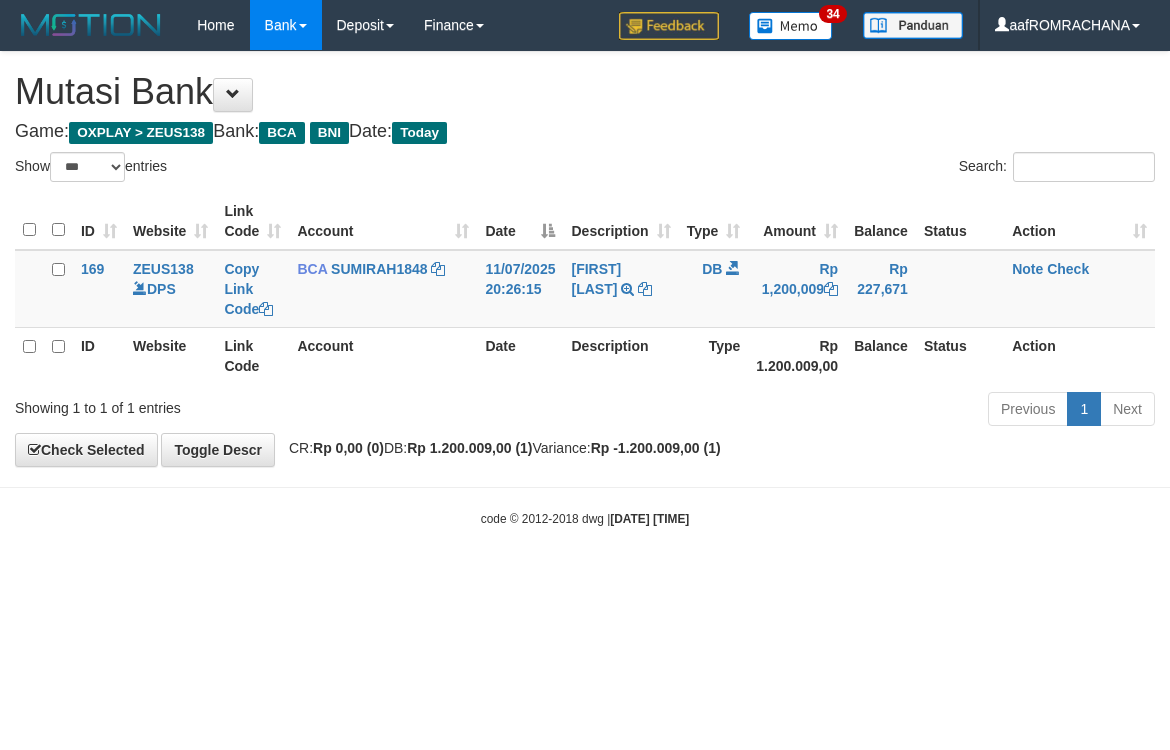 scroll, scrollTop: 0, scrollLeft: 0, axis: both 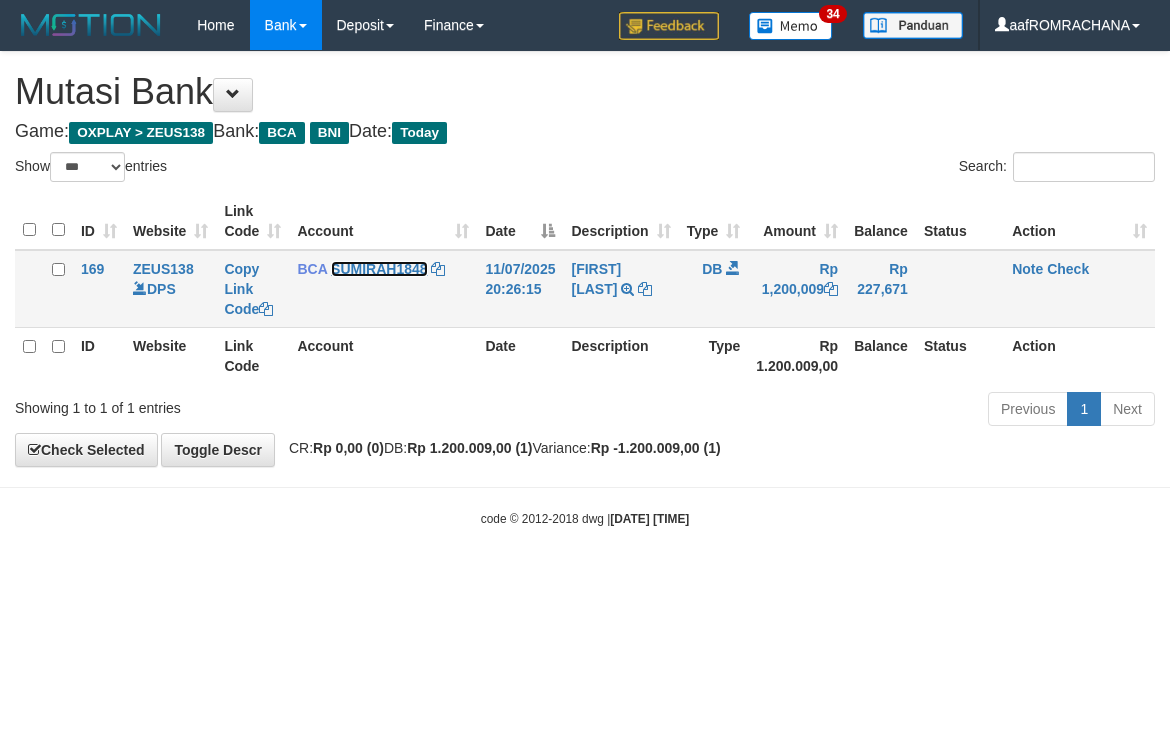 click on "SUMIRAH1848" at bounding box center (379, 269) 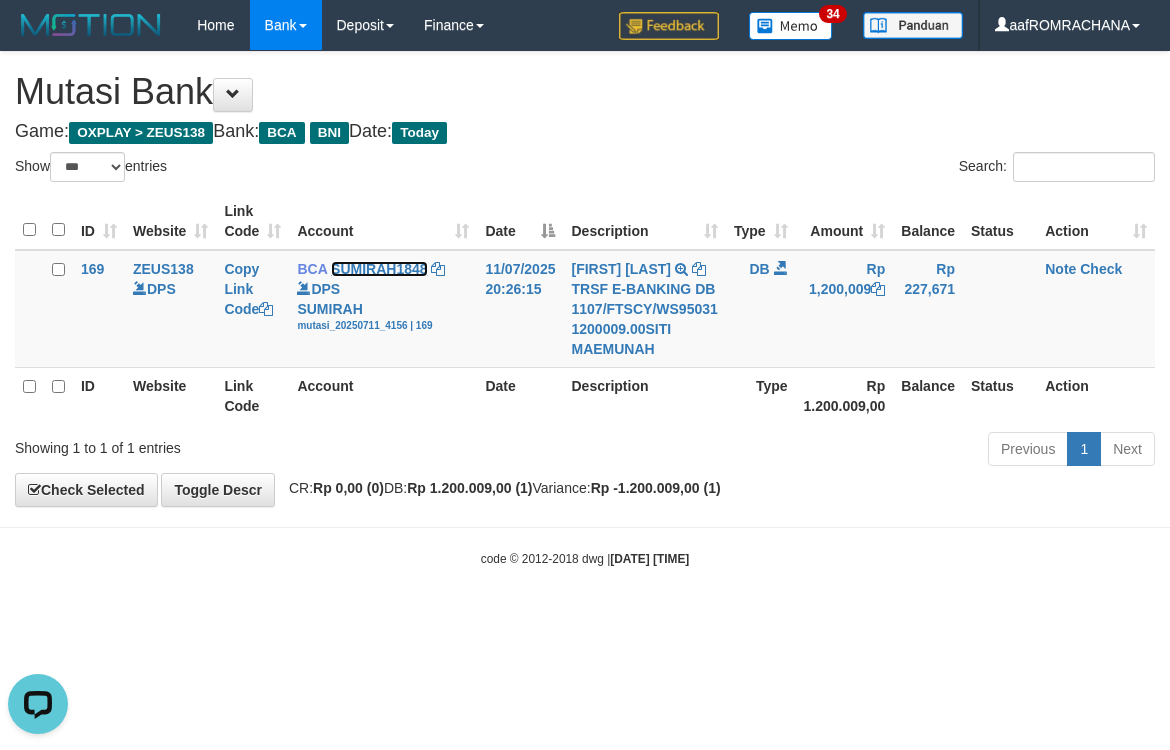 scroll, scrollTop: 0, scrollLeft: 0, axis: both 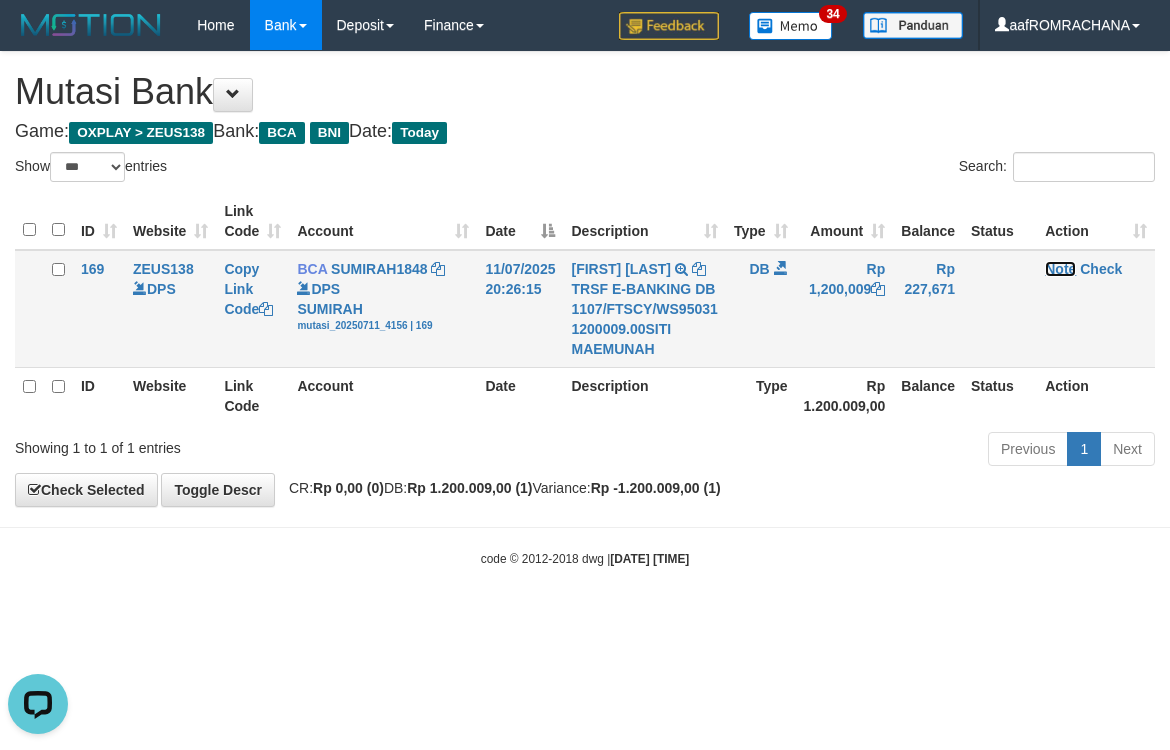 click on "Note" at bounding box center [1060, 269] 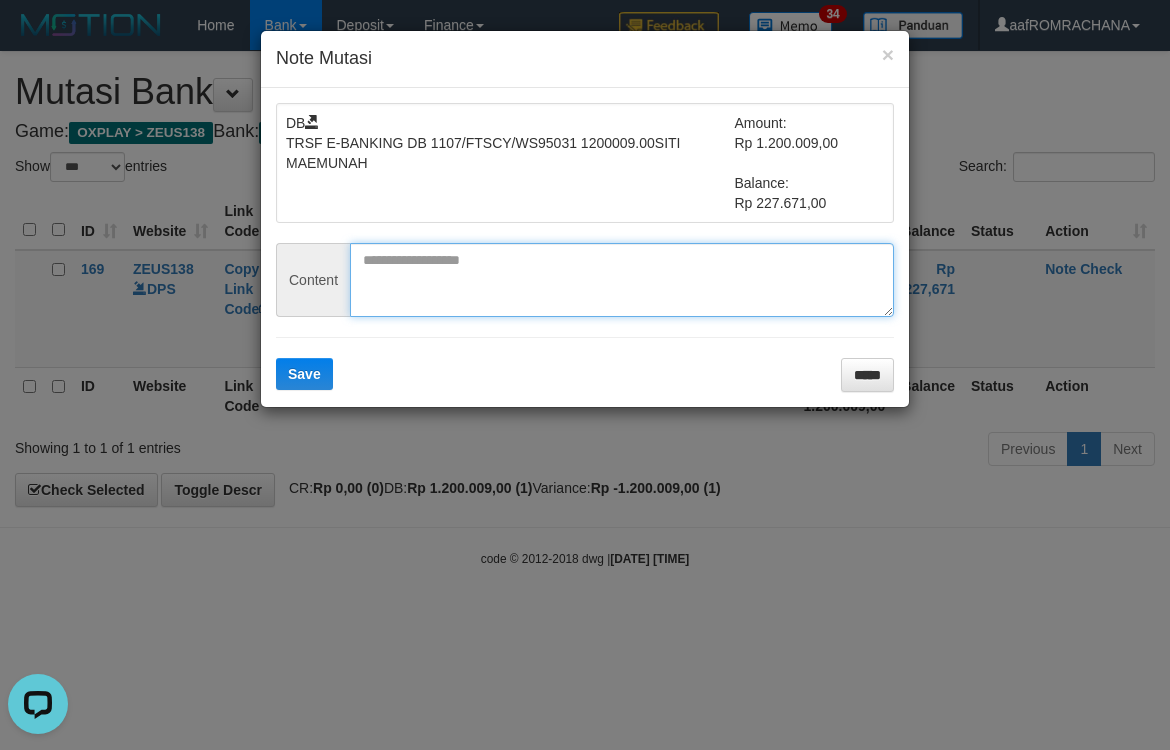 drag, startPoint x: 408, startPoint y: 255, endPoint x: 396, endPoint y: 261, distance: 13.416408 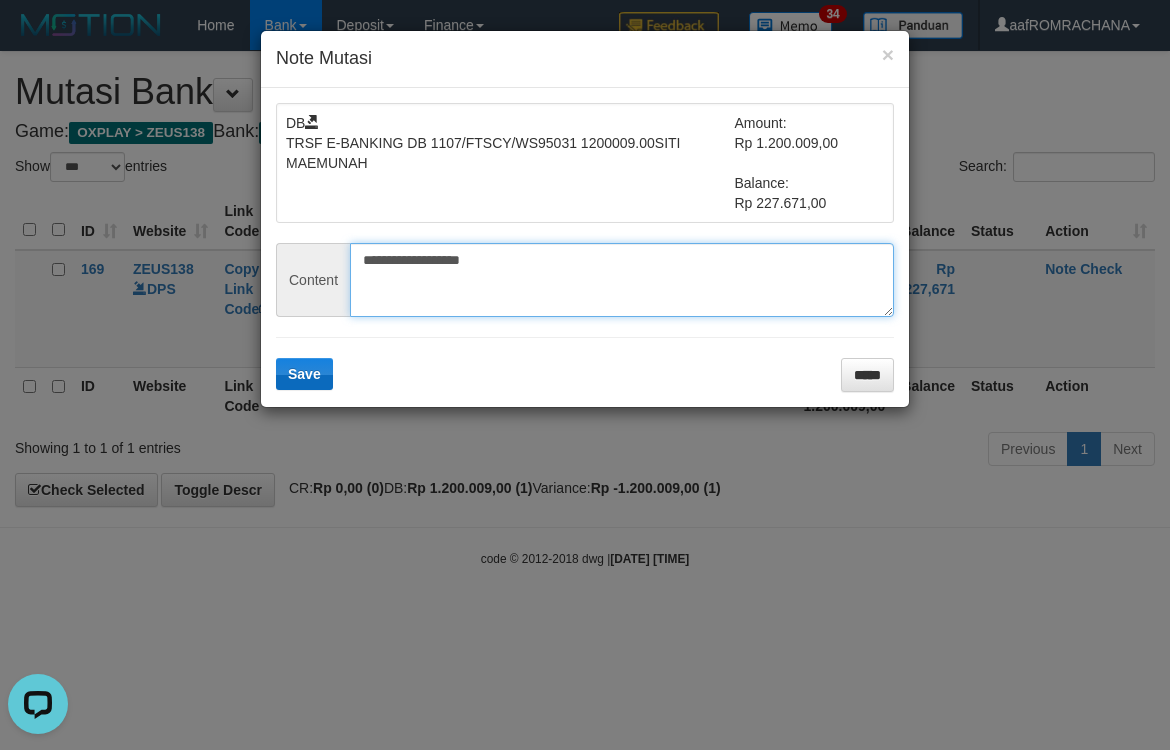type on "**********" 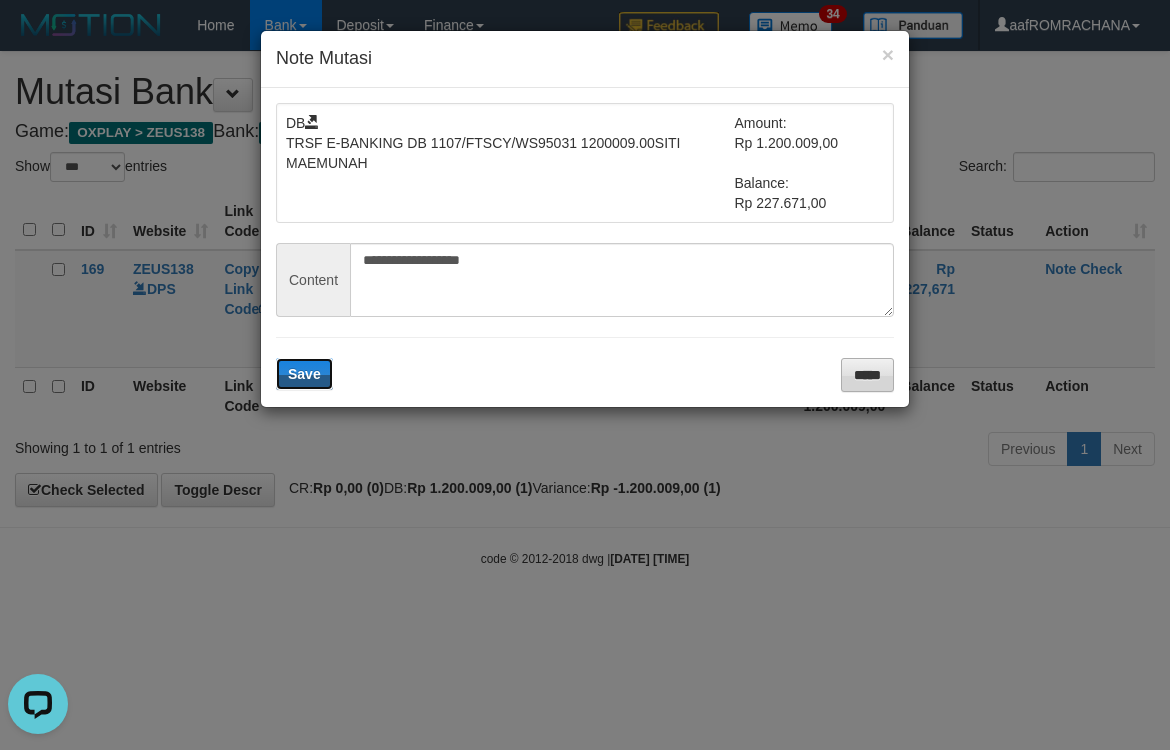 drag, startPoint x: 291, startPoint y: 375, endPoint x: 885, endPoint y: 424, distance: 596.01764 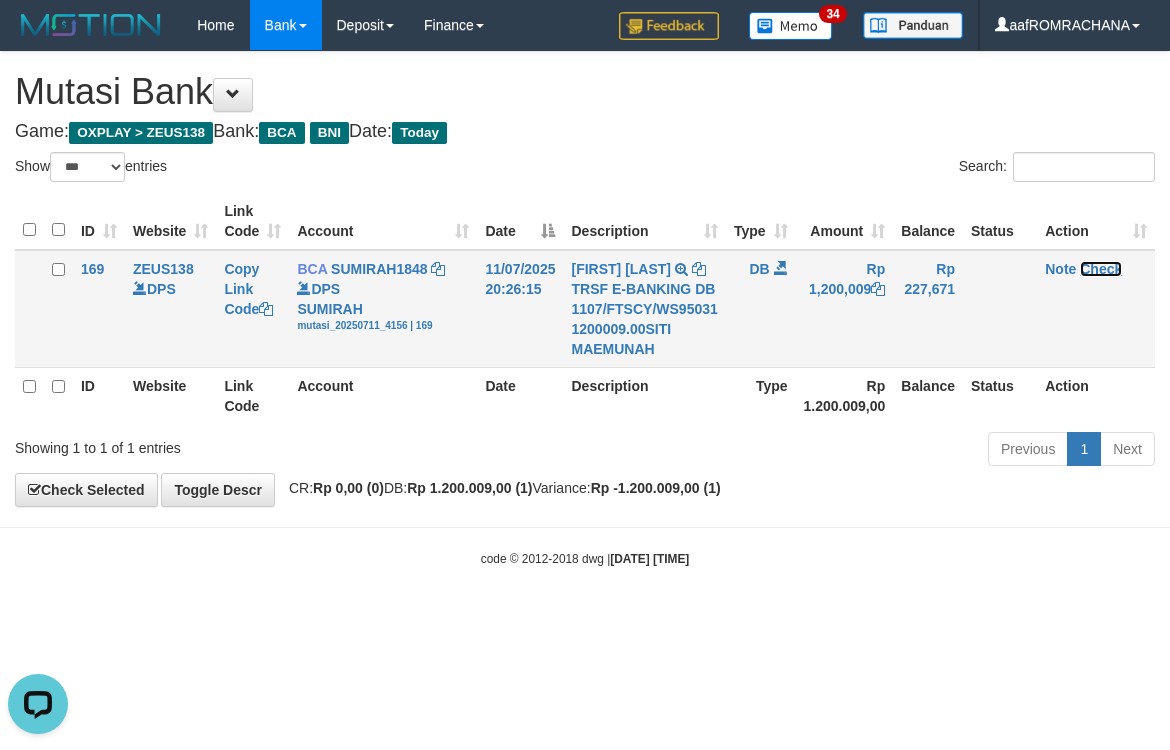 click on "Check" at bounding box center [1101, 269] 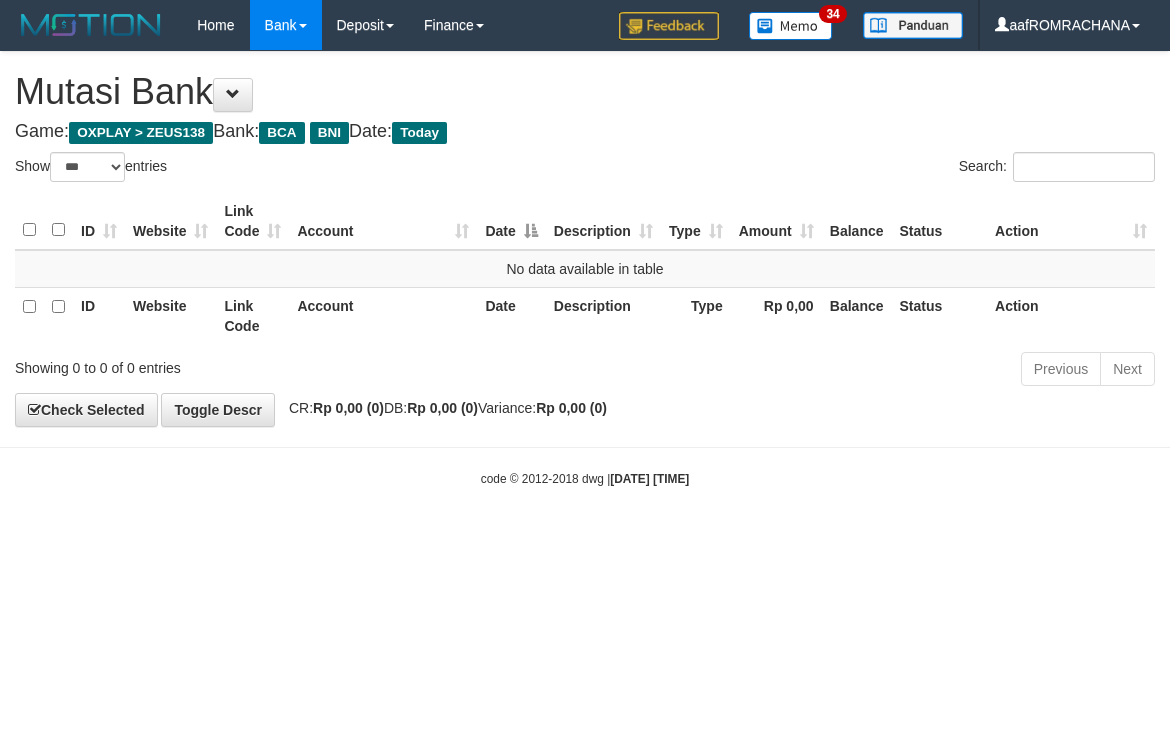 select on "***" 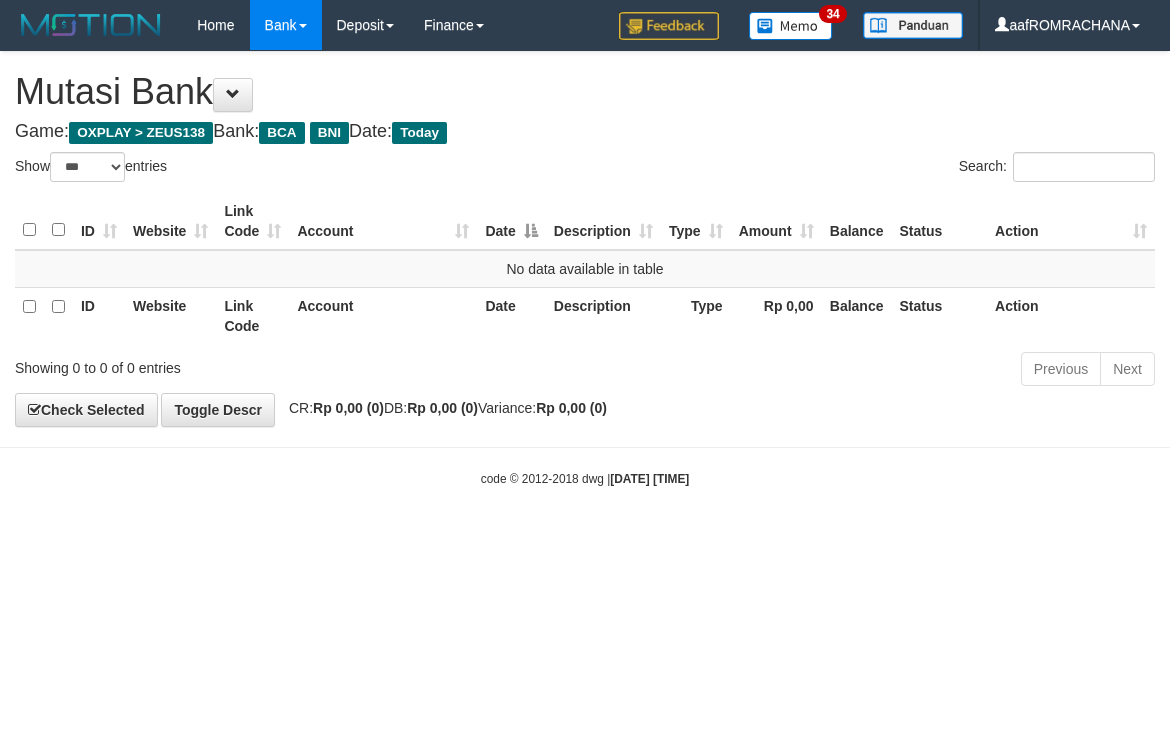 scroll, scrollTop: 0, scrollLeft: 0, axis: both 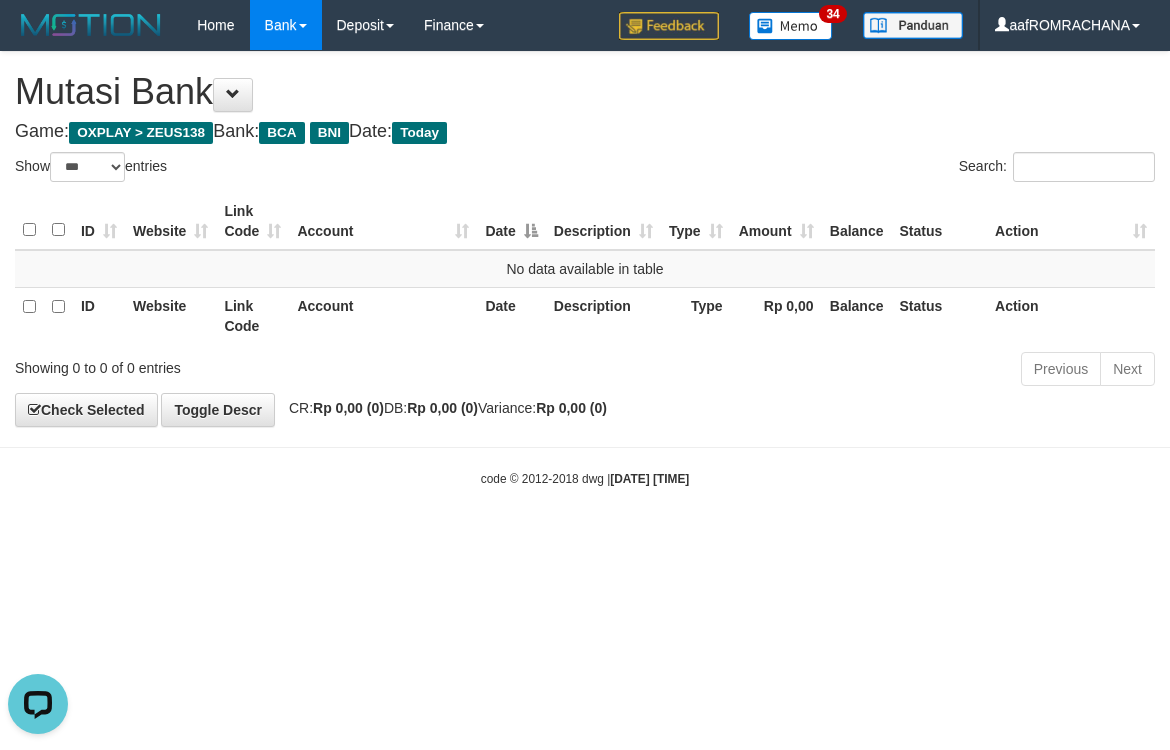 click on "Toggle navigation
Home
Bank
Account List
Load
By Website
Group
[OXPLAY]													ZEUS138
By Load Group (DPS)" at bounding box center (585, 269) 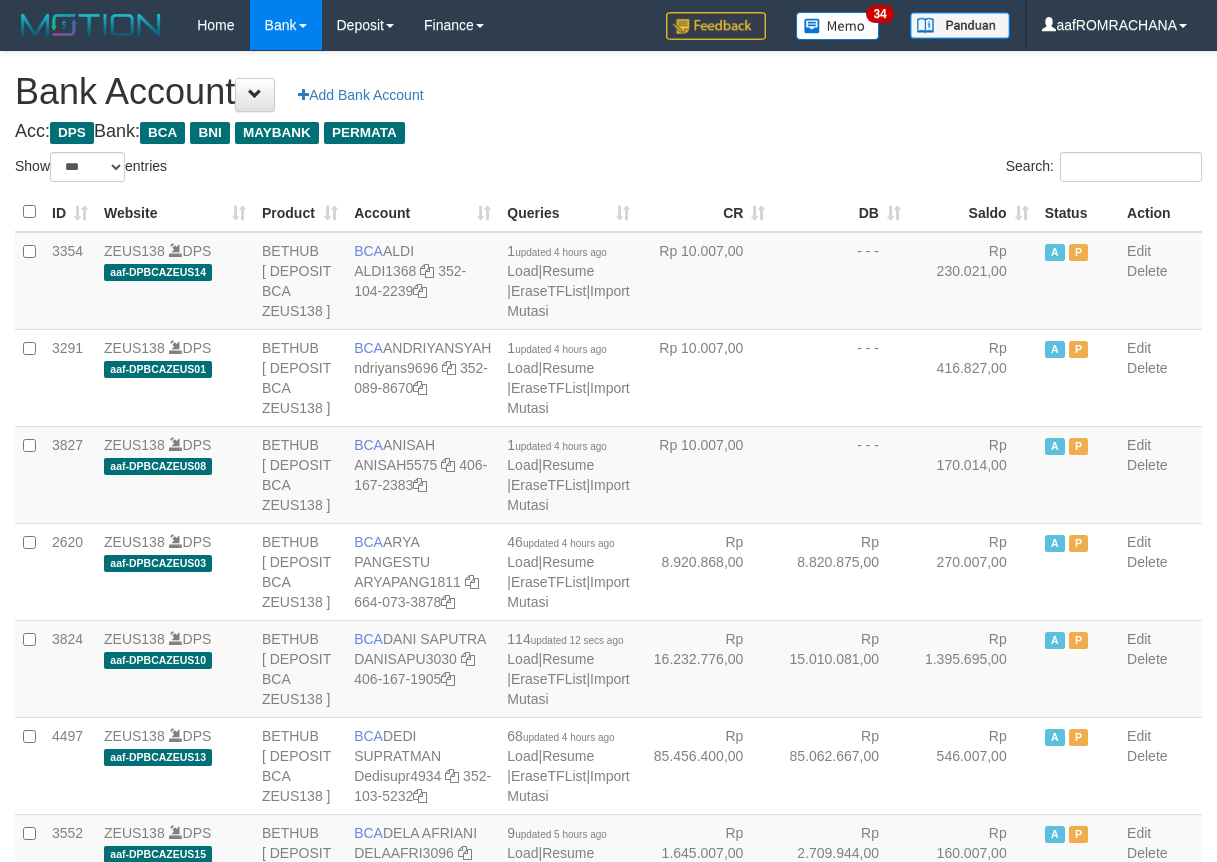 select on "***" 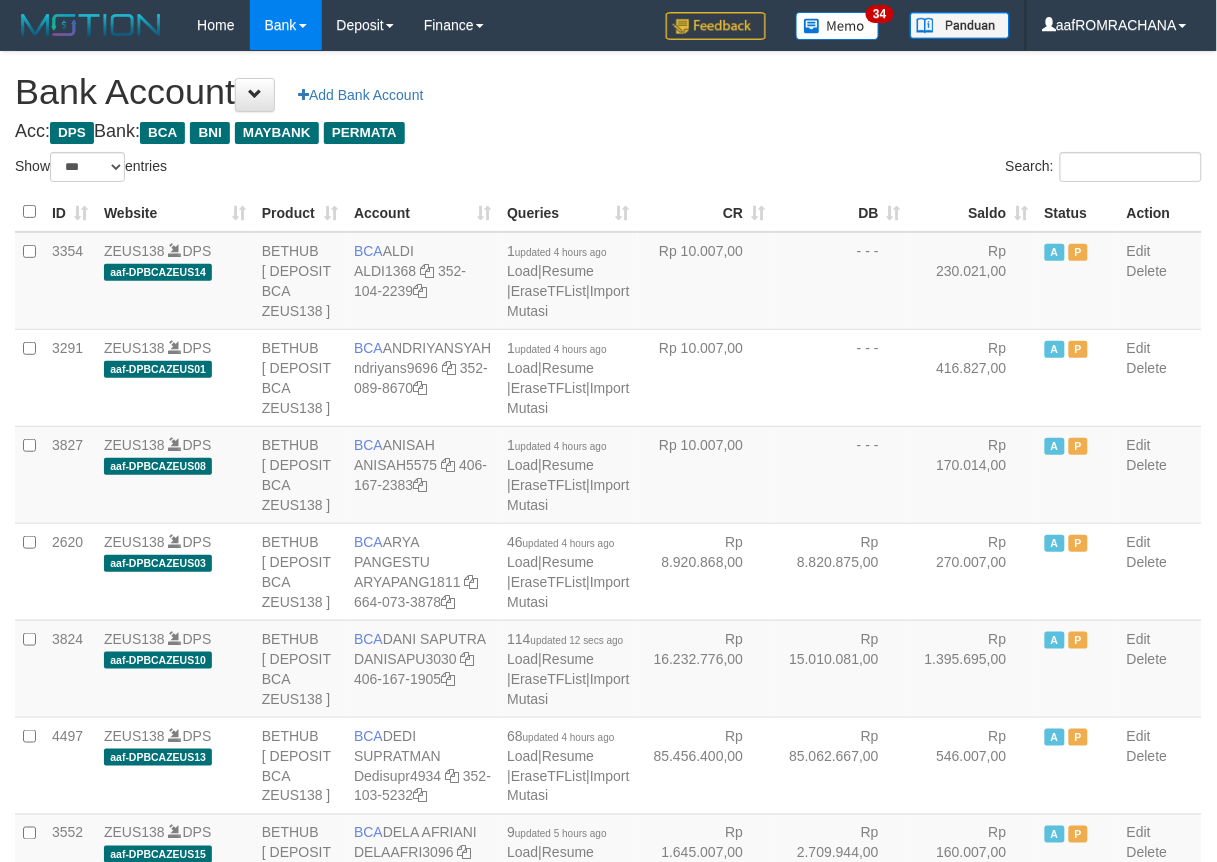 click on "Saldo" at bounding box center (973, 212) 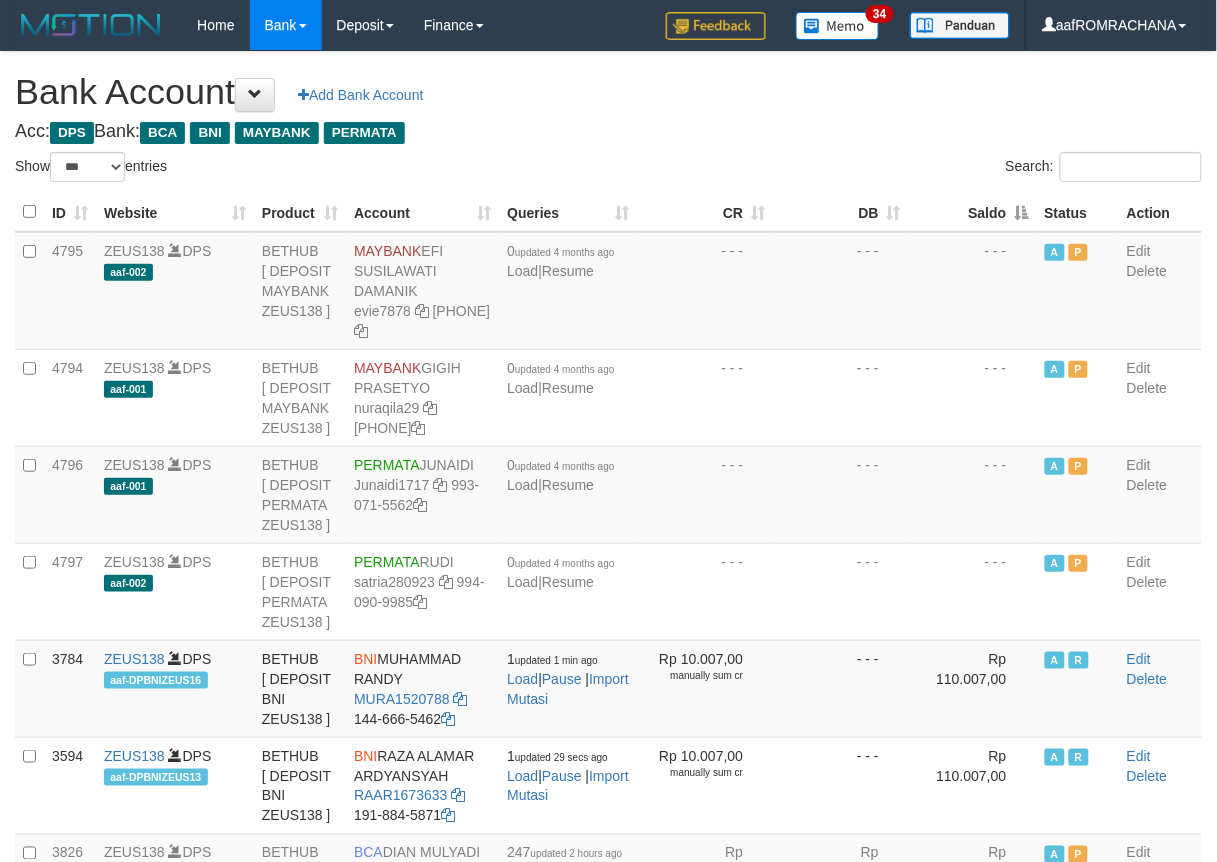 click on "Saldo" at bounding box center [973, 212] 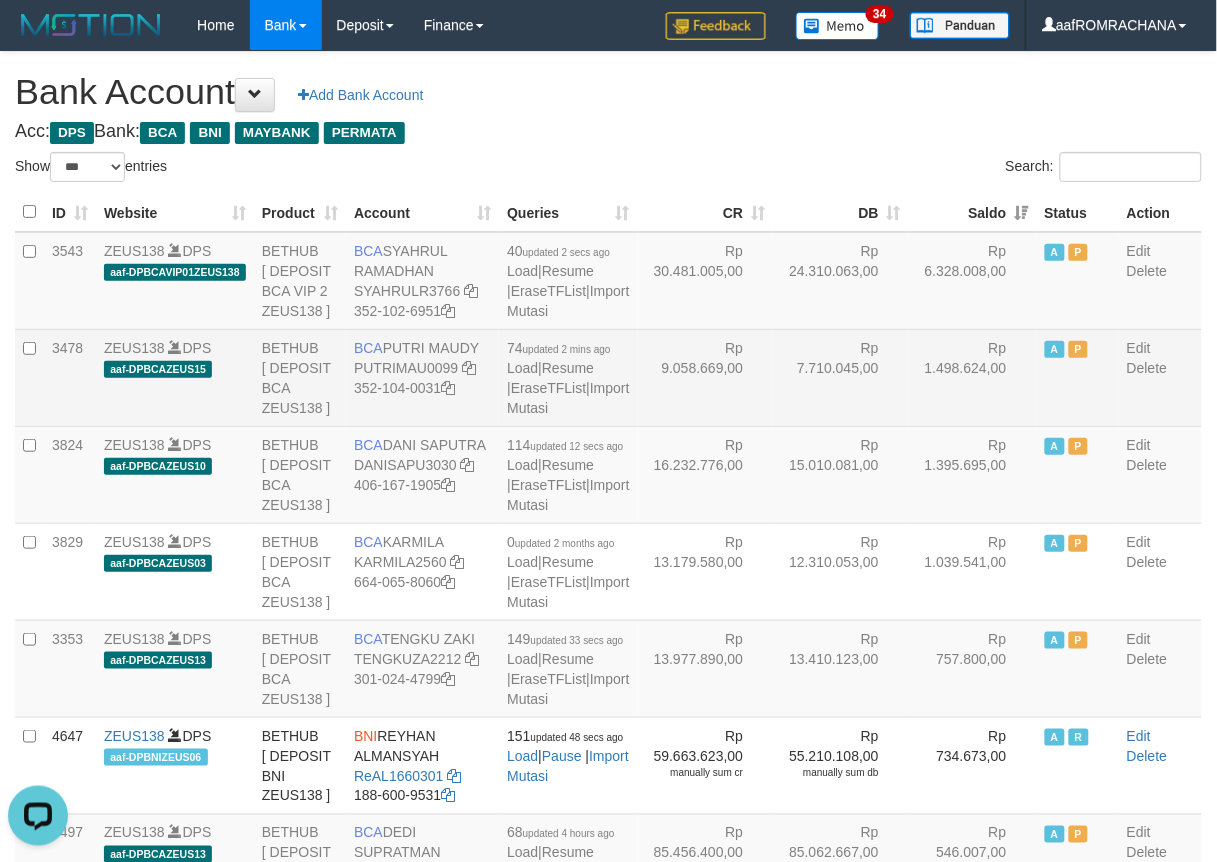 scroll, scrollTop: 0, scrollLeft: 0, axis: both 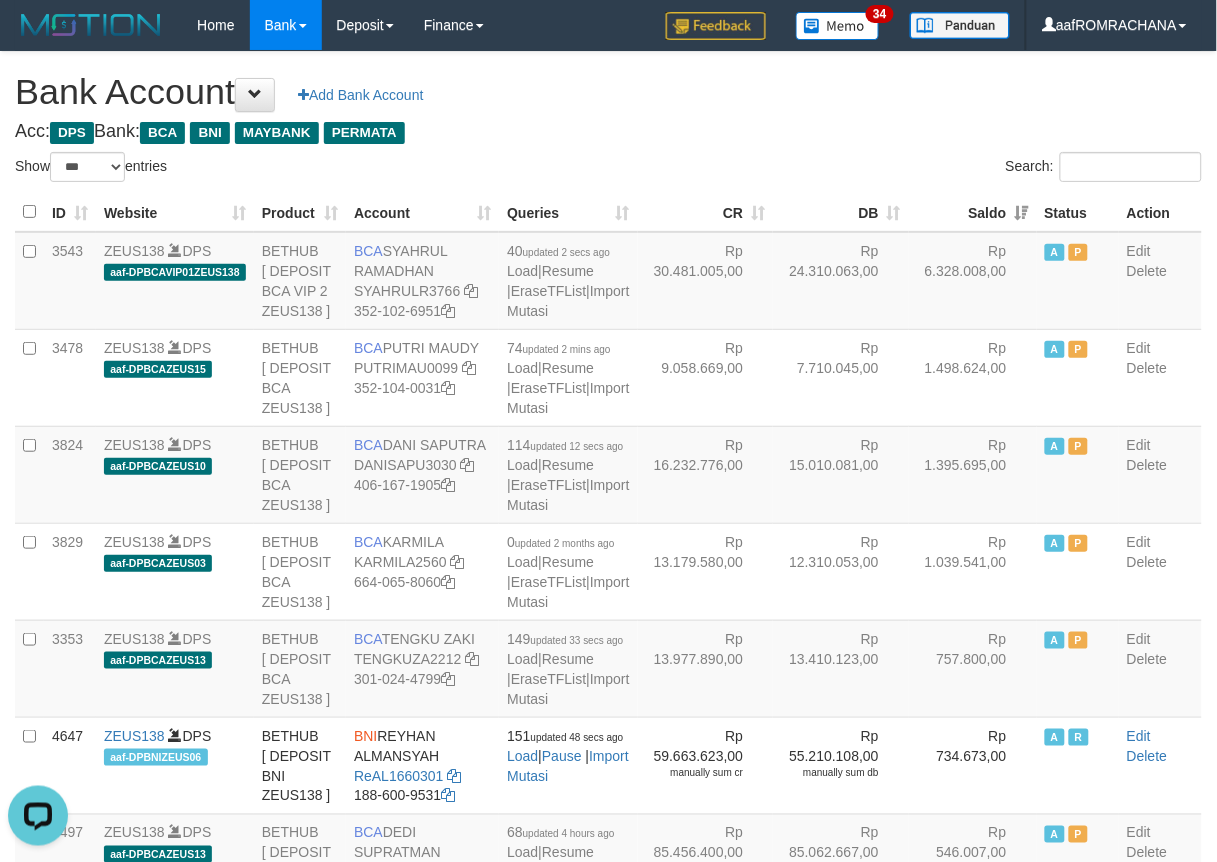 click on "**********" at bounding box center [608, 2047] 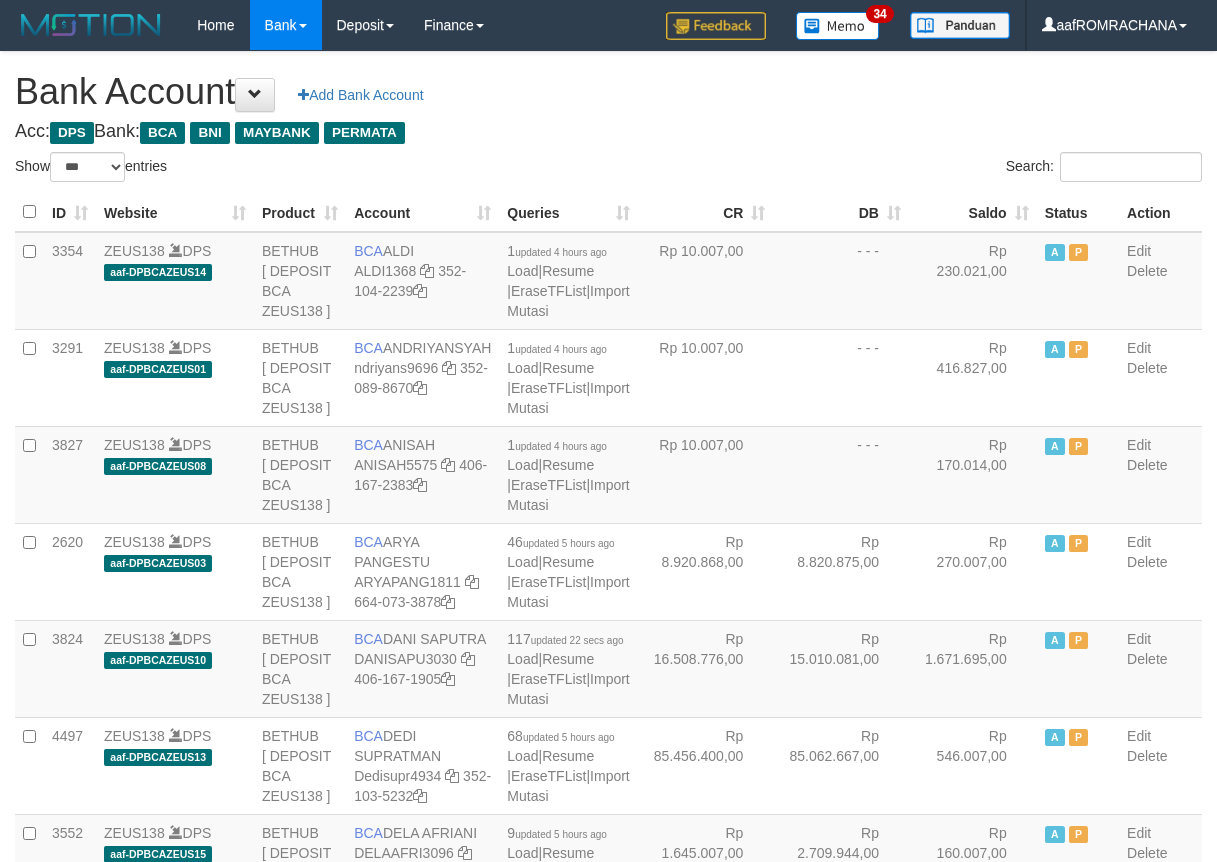 select on "***" 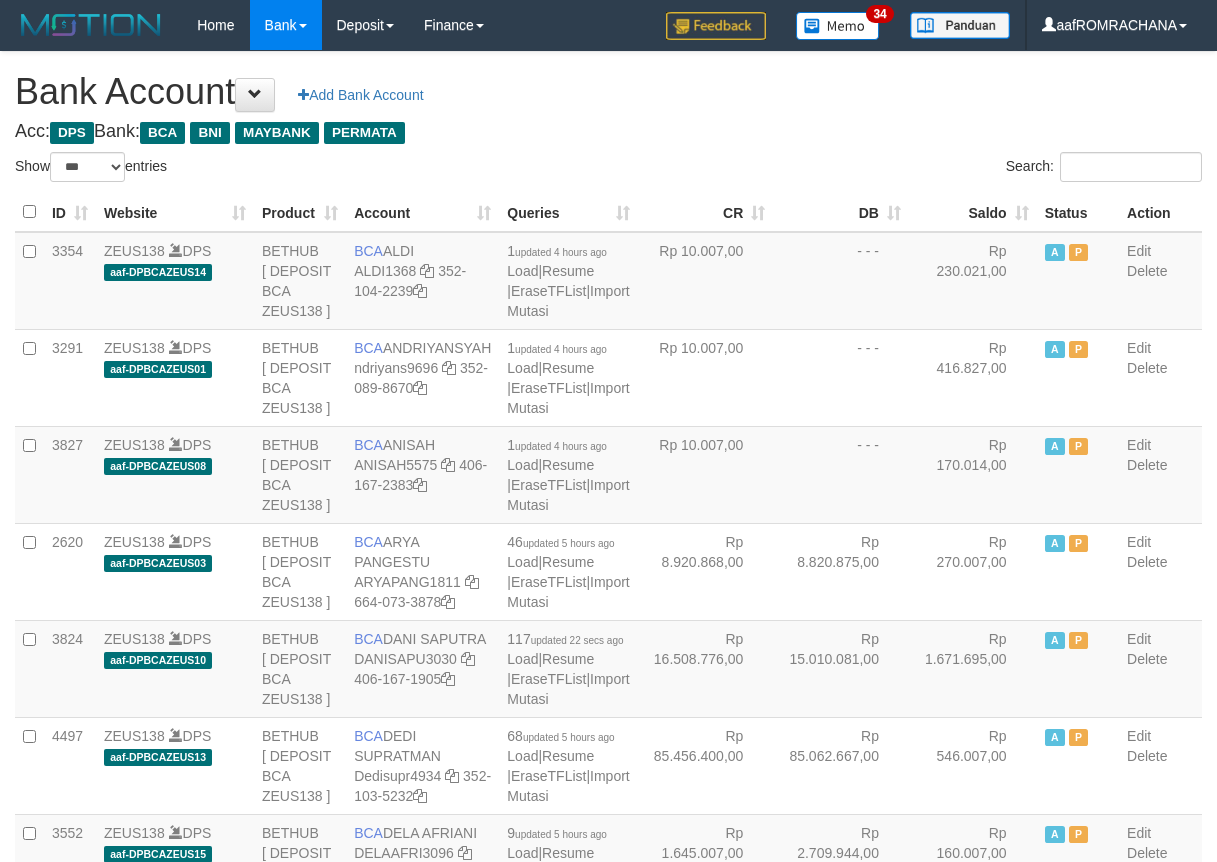 scroll, scrollTop: 0, scrollLeft: 0, axis: both 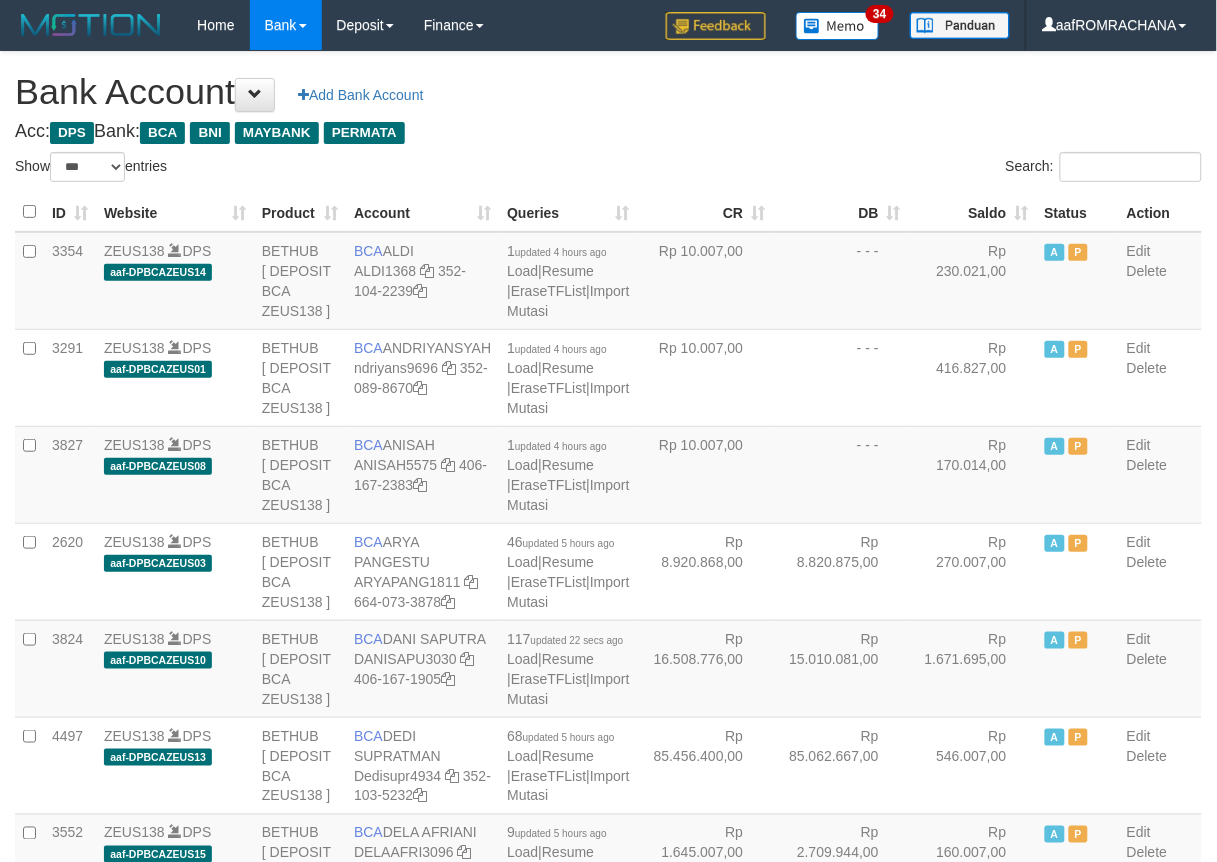 click on "Saldo" at bounding box center [973, 212] 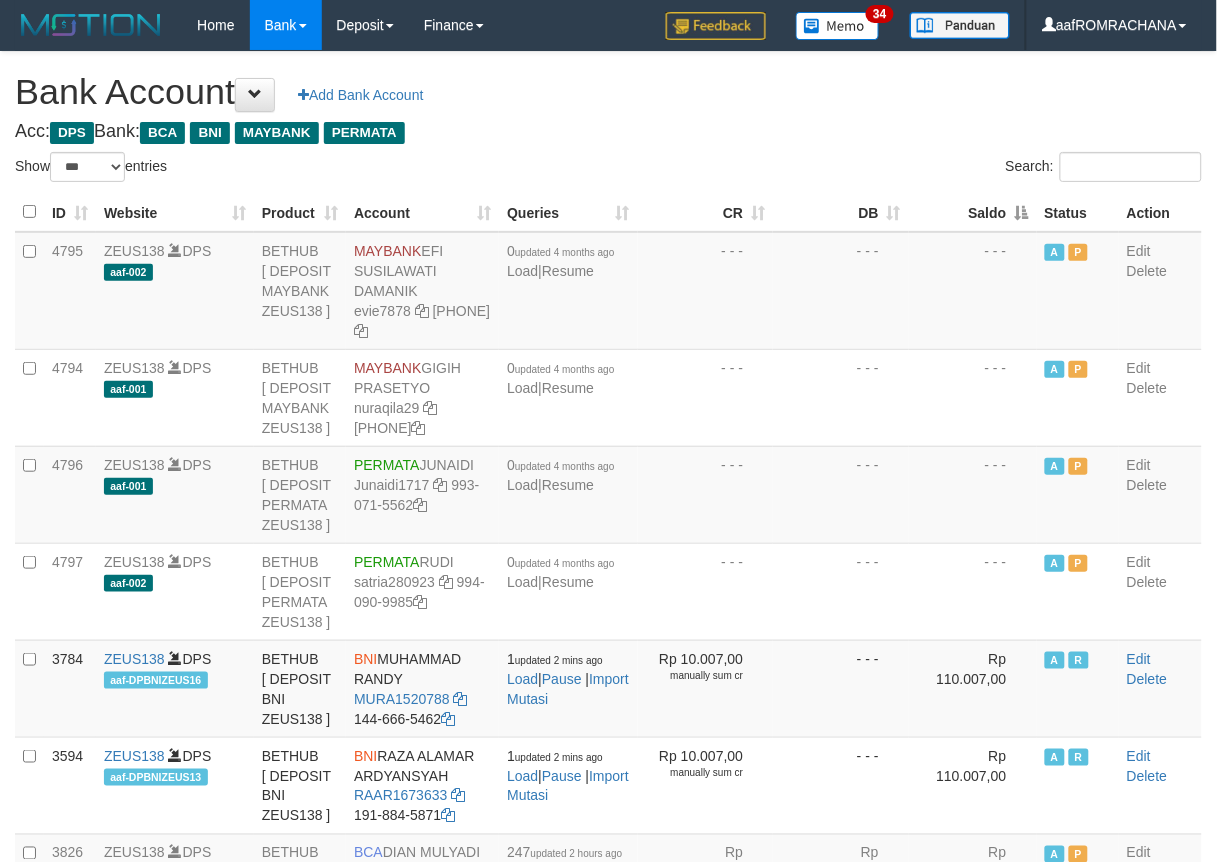 click on "Saldo" at bounding box center (973, 212) 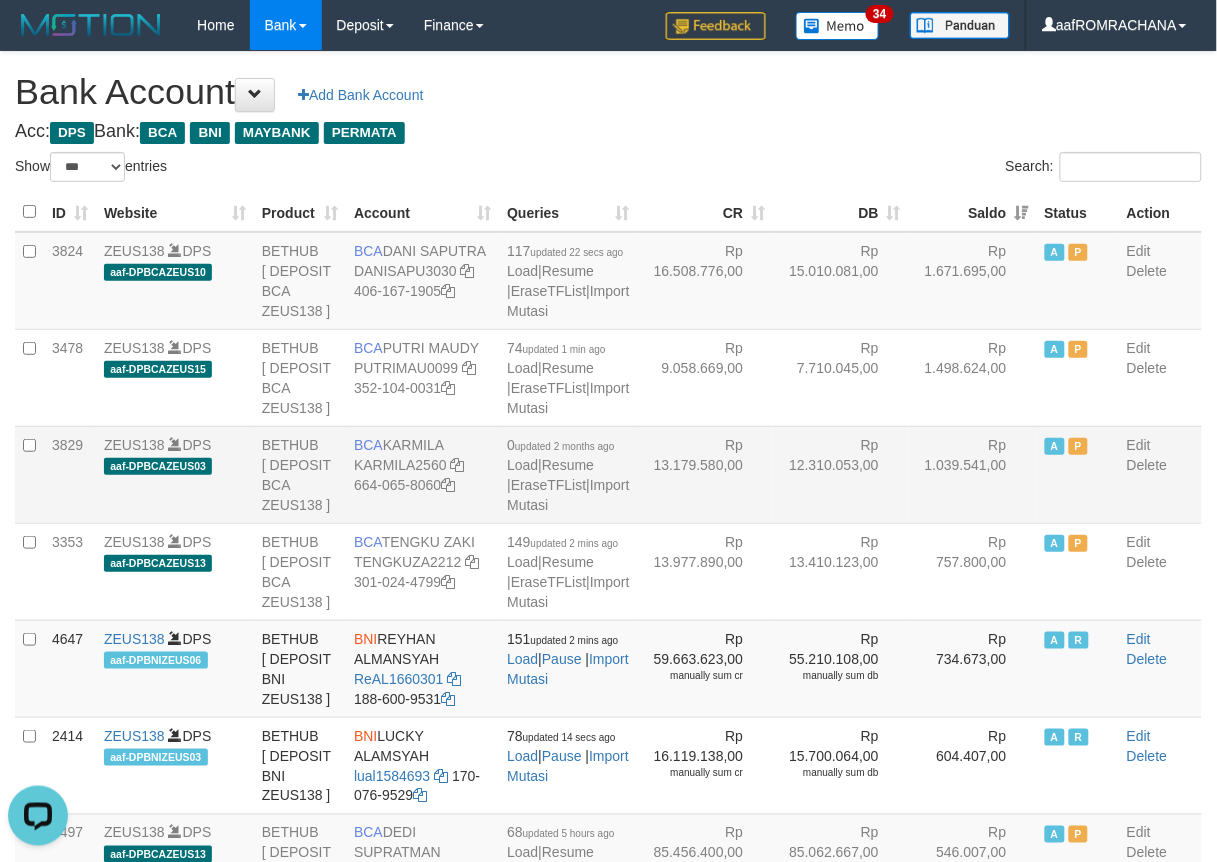 scroll, scrollTop: 0, scrollLeft: 0, axis: both 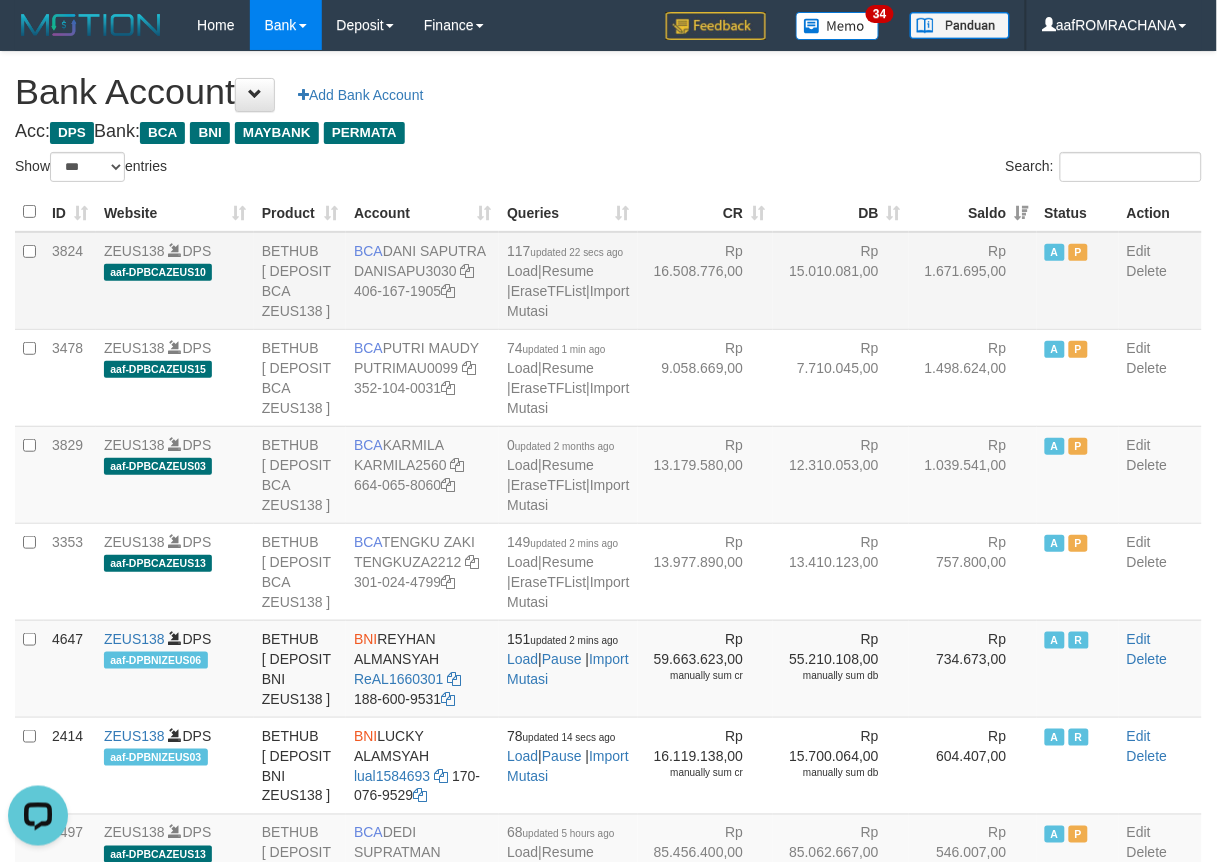 drag, startPoint x: 376, startPoint y: 240, endPoint x: 436, endPoint y: 264, distance: 64.62198 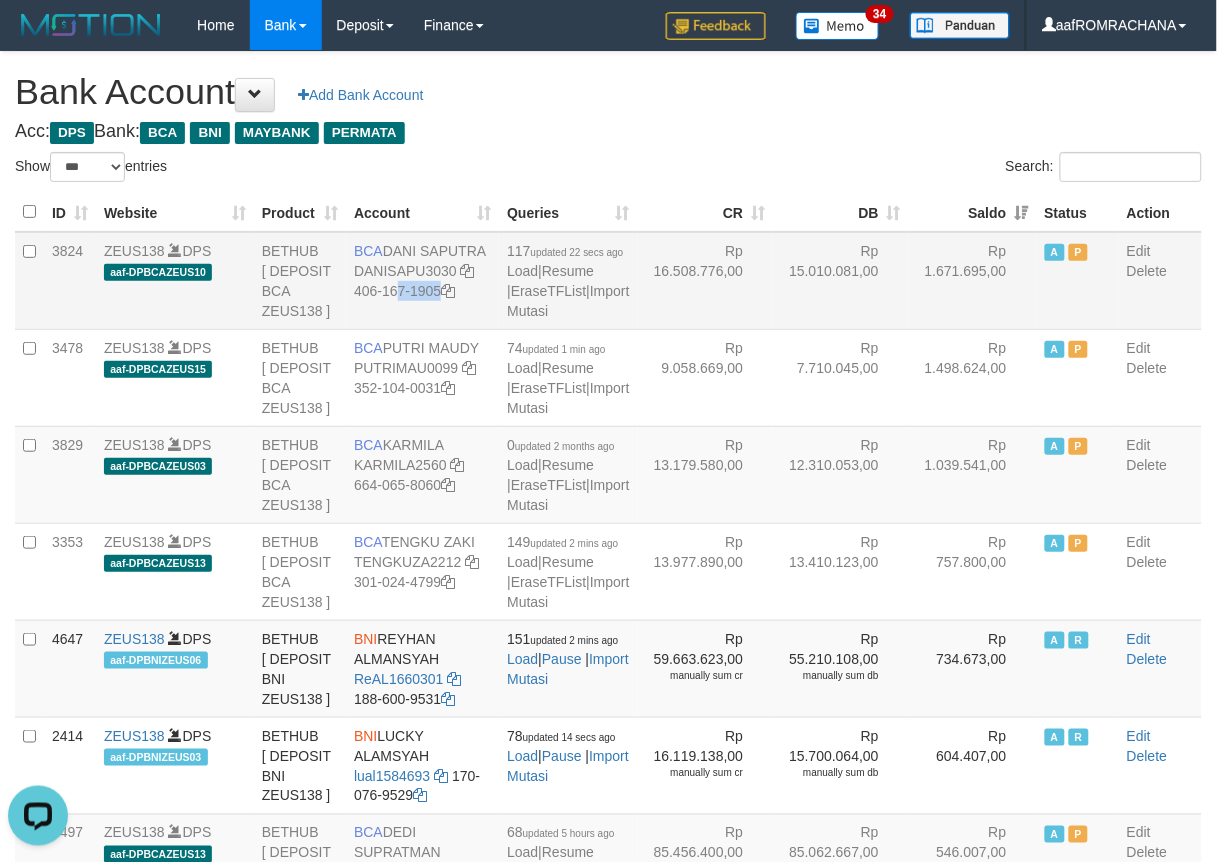 drag, startPoint x: 375, startPoint y: 316, endPoint x: 392, endPoint y: 337, distance: 27.018513 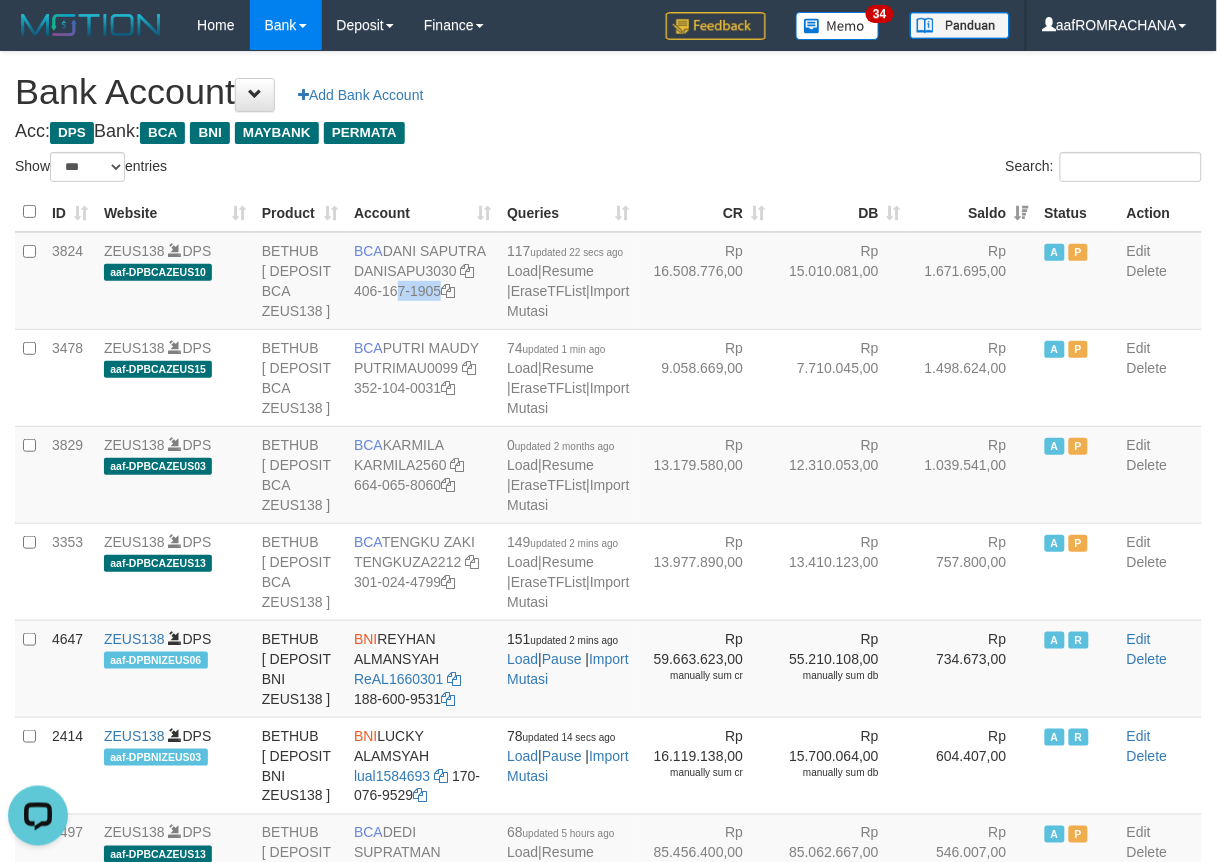 copy on "406-167-1905" 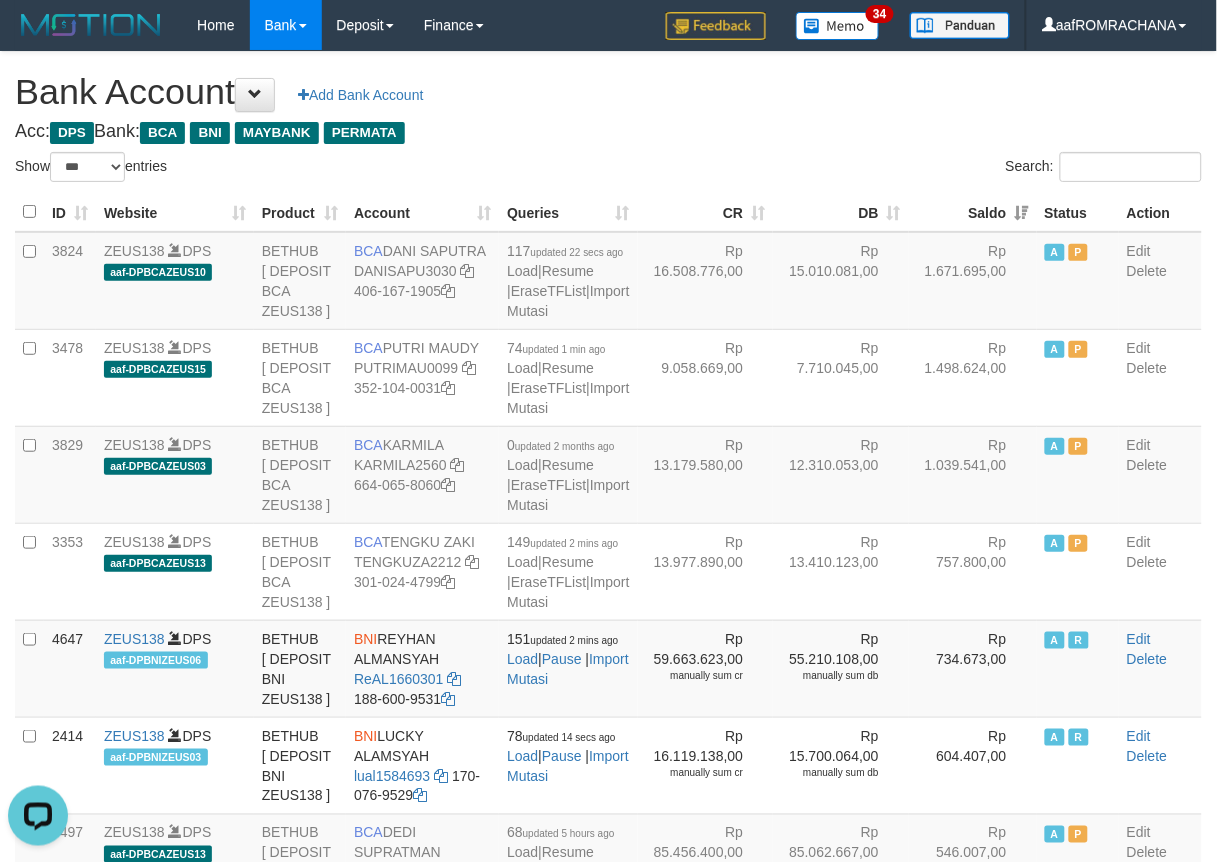 click on "Acc: 										 DPS
Bank:   BCA   BNI   MAYBANK   PERMATA" at bounding box center [608, 132] 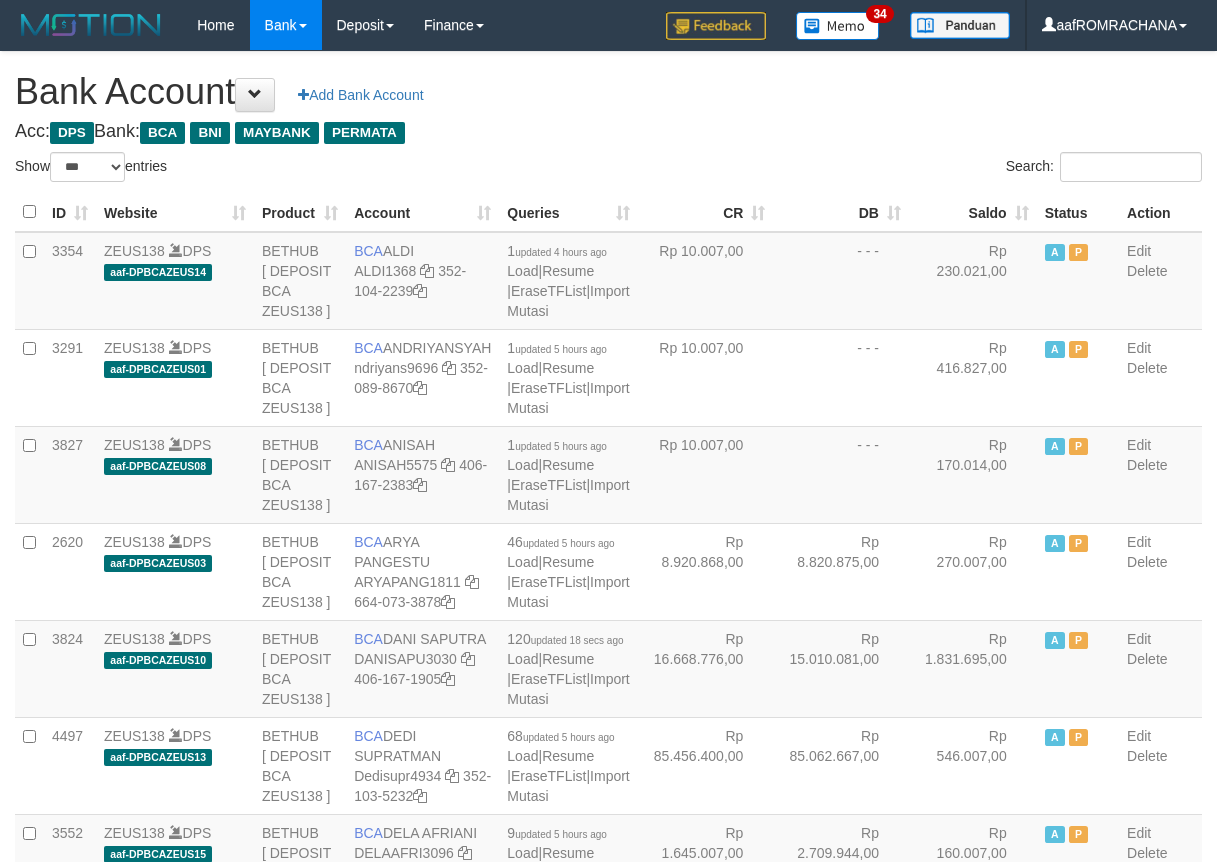 select on "***" 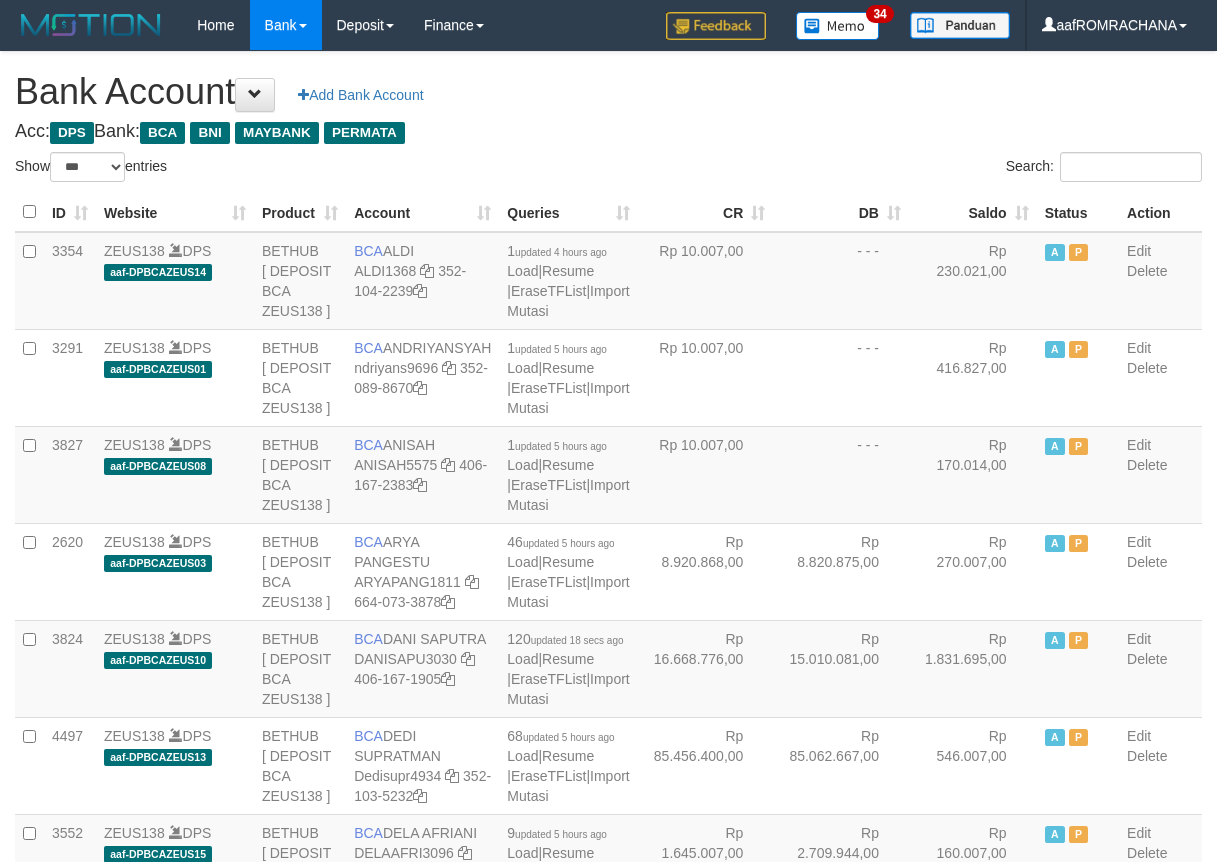 scroll, scrollTop: 0, scrollLeft: 0, axis: both 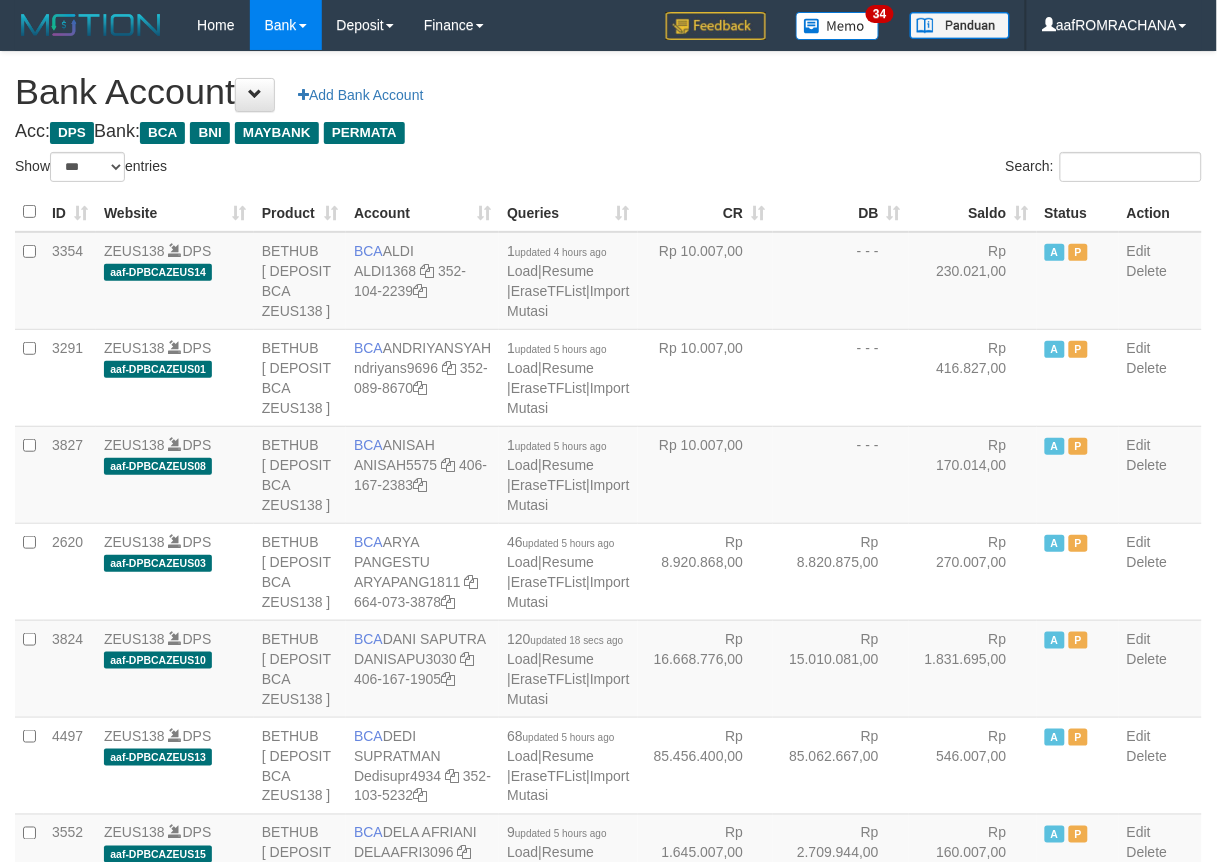 click on "Saldo" at bounding box center (973, 212) 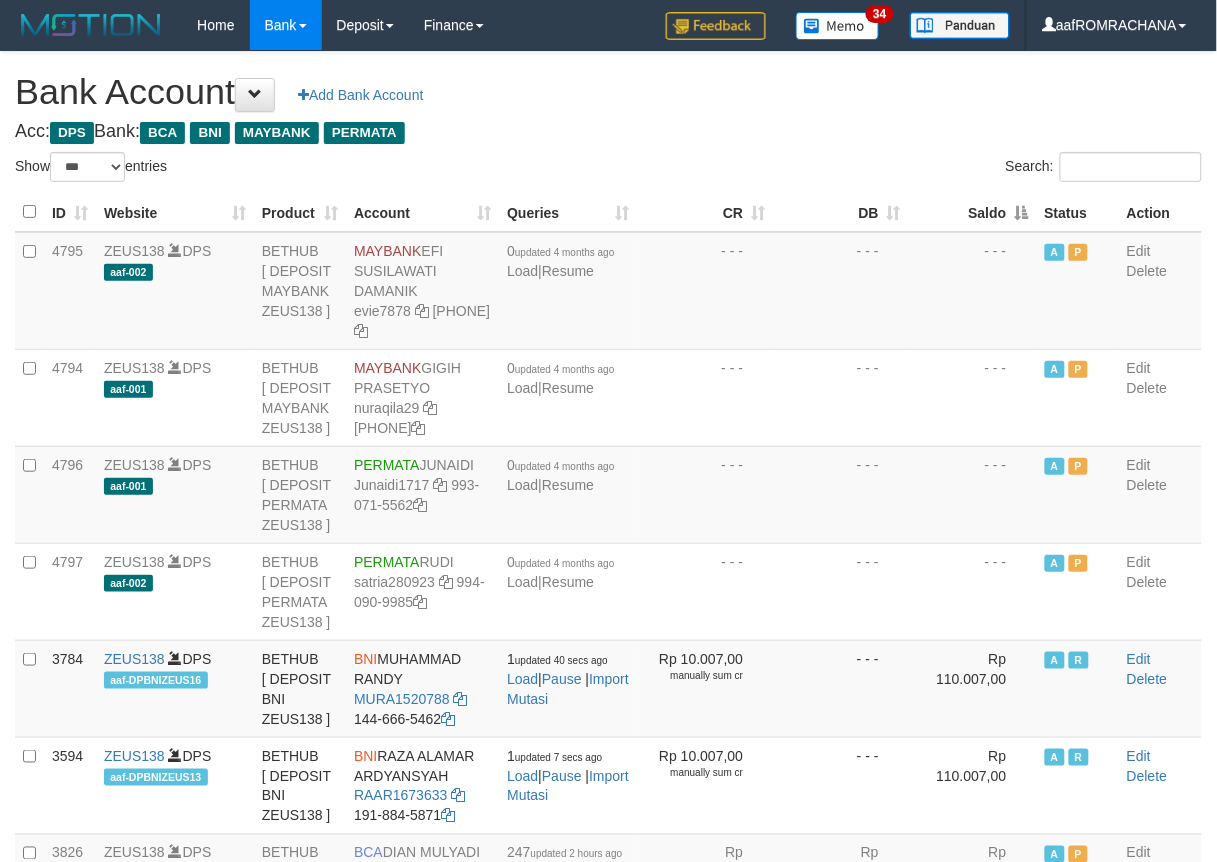 click on "Saldo" at bounding box center (973, 212) 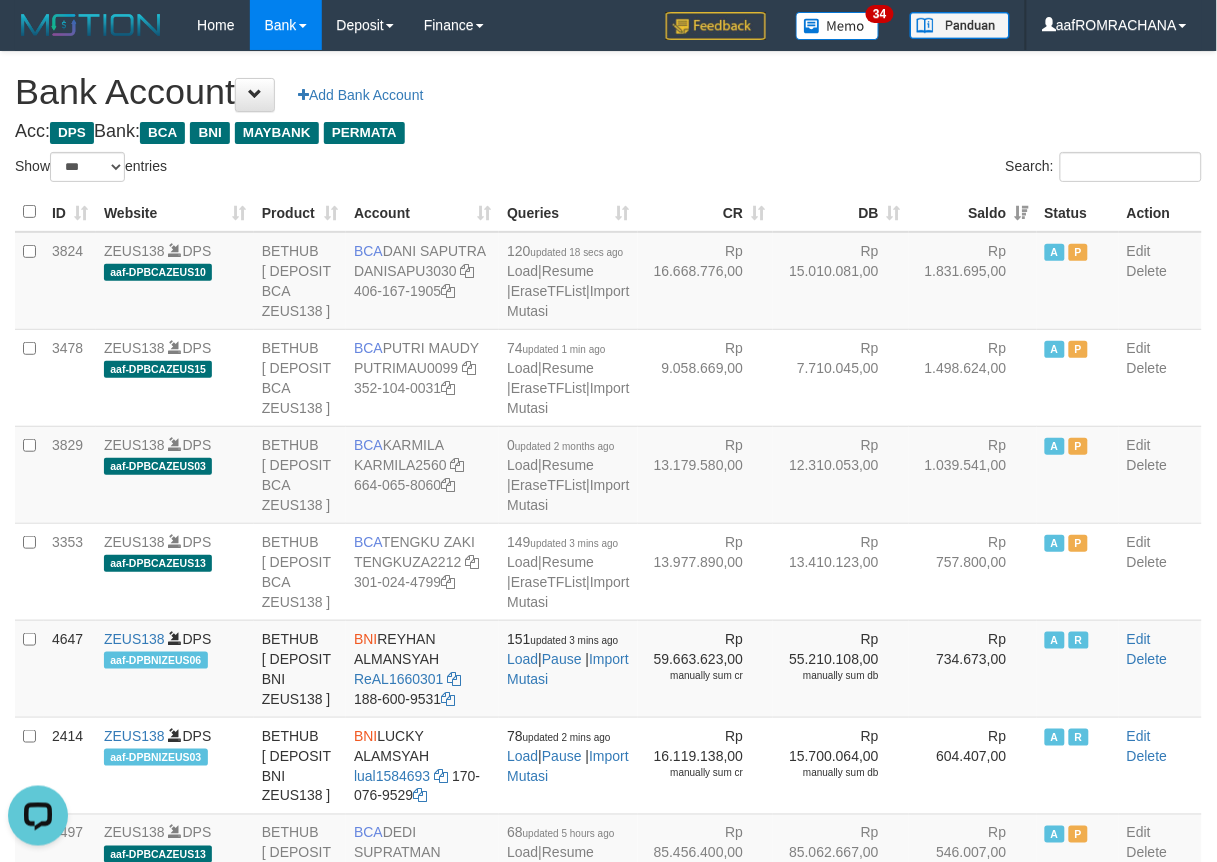 scroll, scrollTop: 0, scrollLeft: 0, axis: both 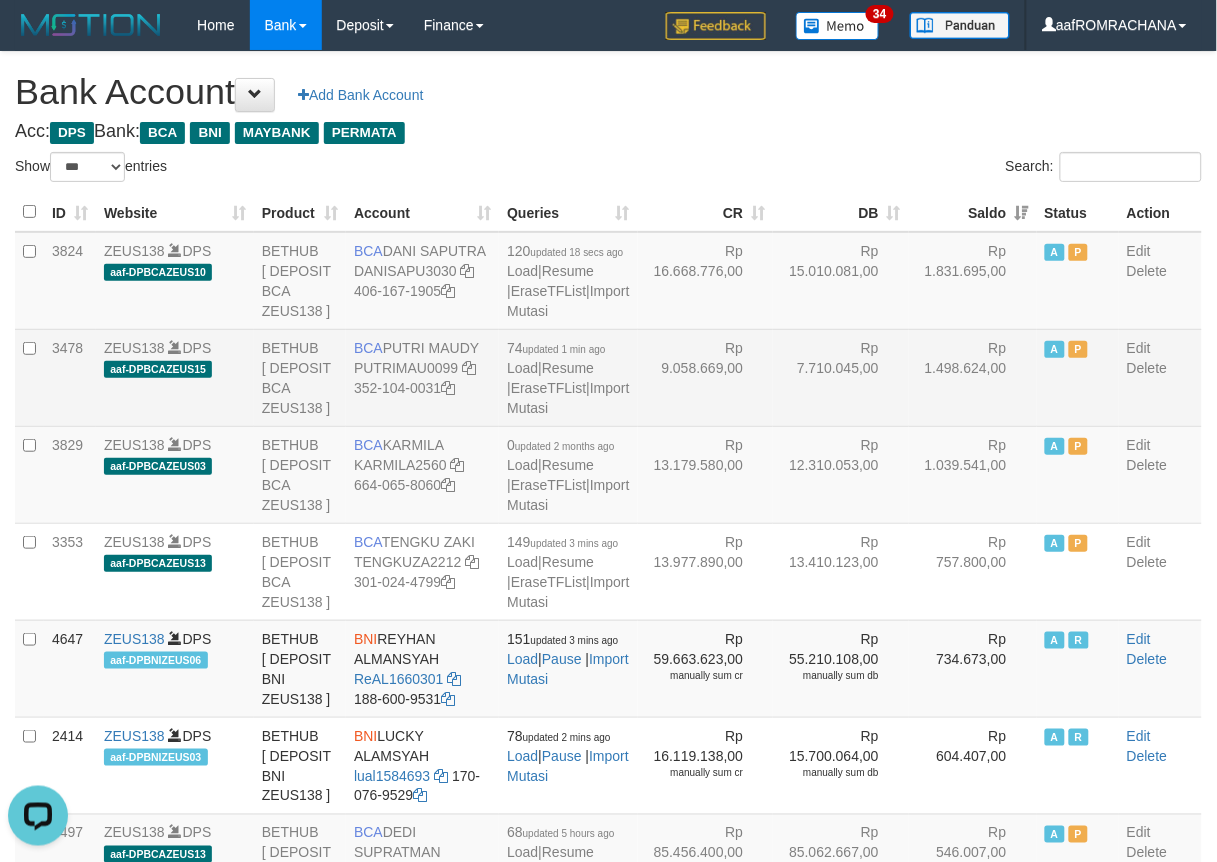 drag, startPoint x: 385, startPoint y: 405, endPoint x: 456, endPoint y: 420, distance: 72.56721 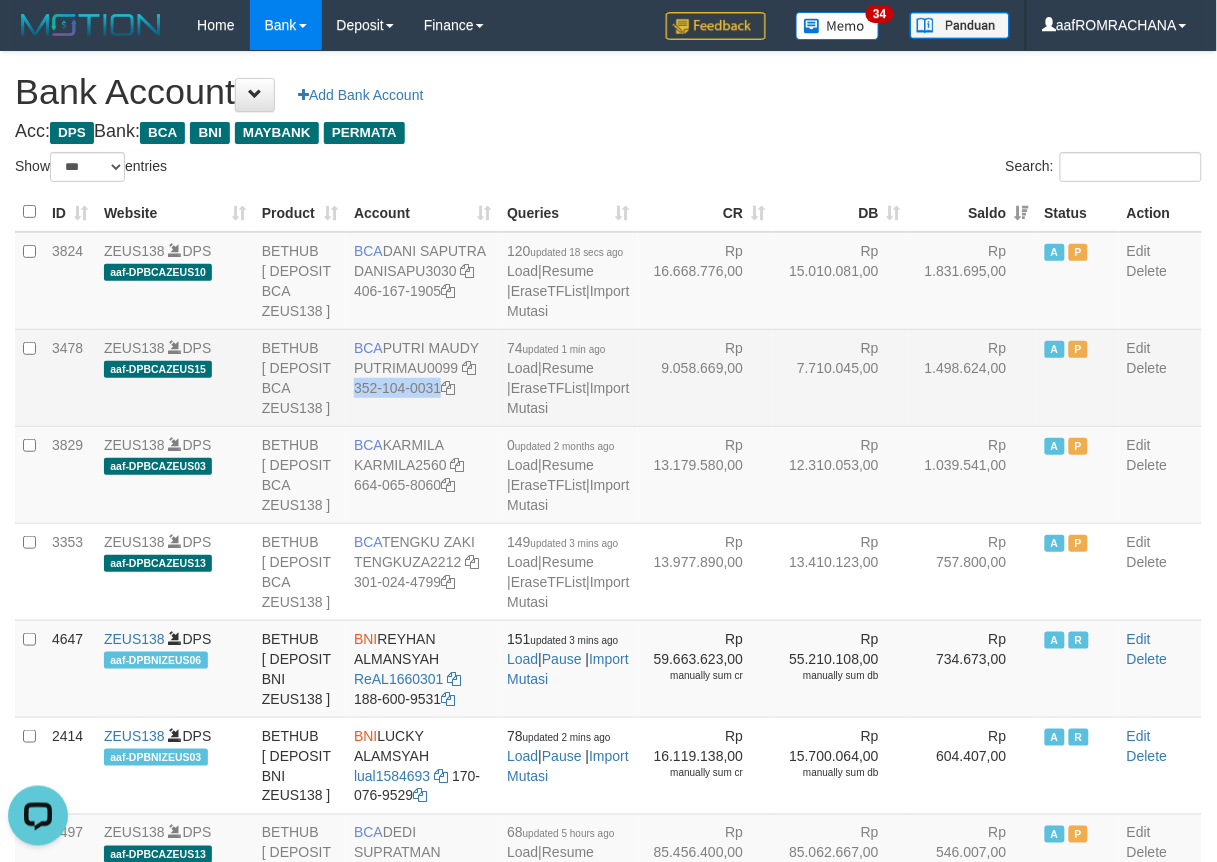 drag, startPoint x: 370, startPoint y: 470, endPoint x: 383, endPoint y: 488, distance: 22.203604 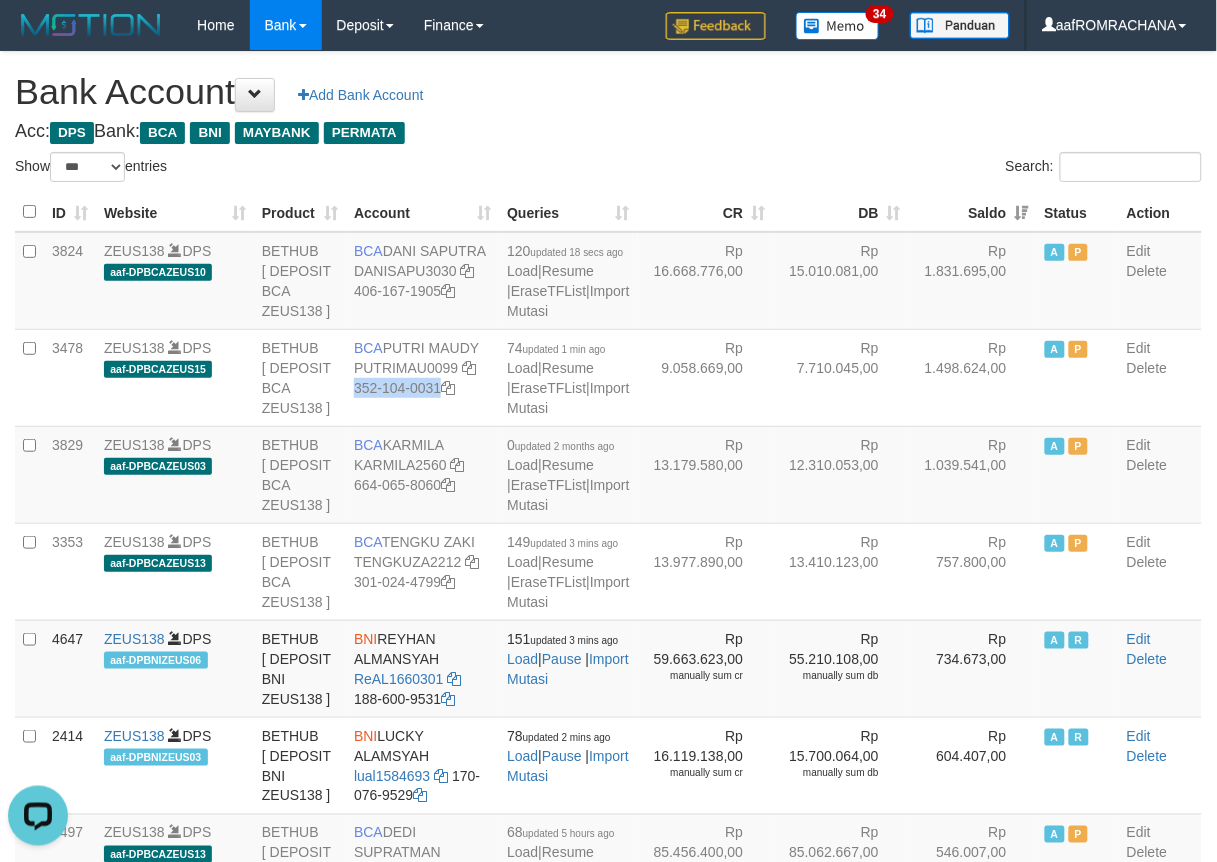 click on "Bank Account
Add Bank Account" at bounding box center (608, 92) 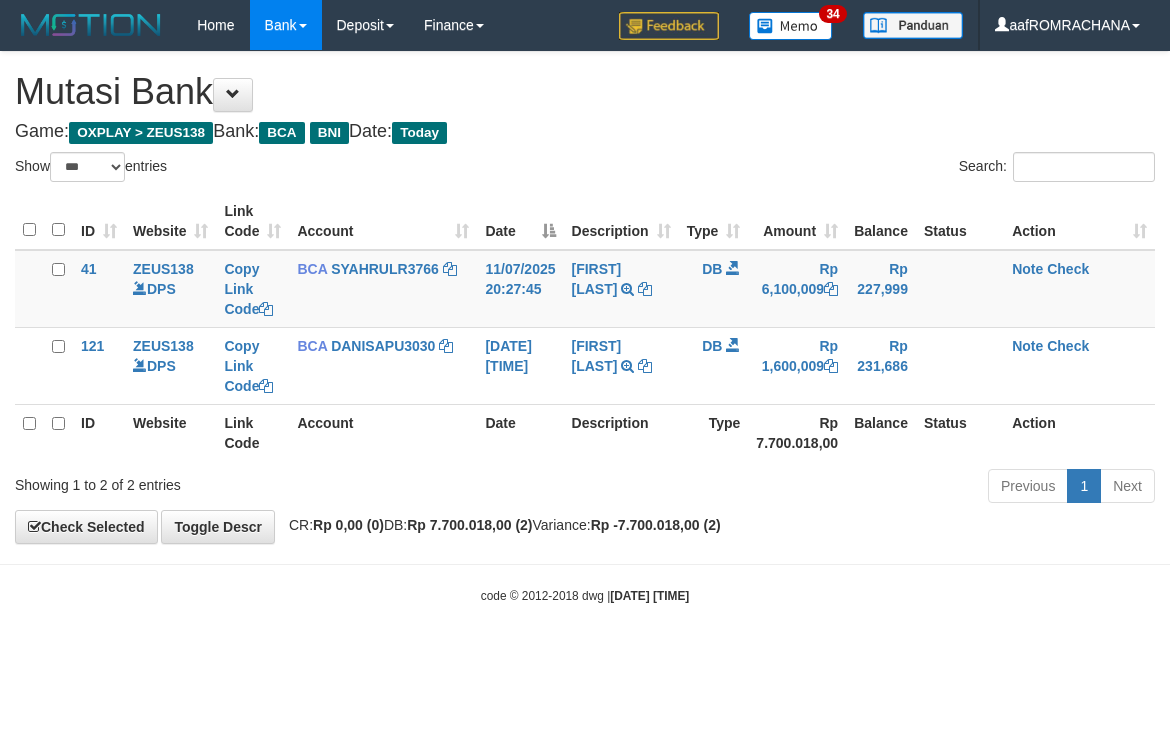 select on "***" 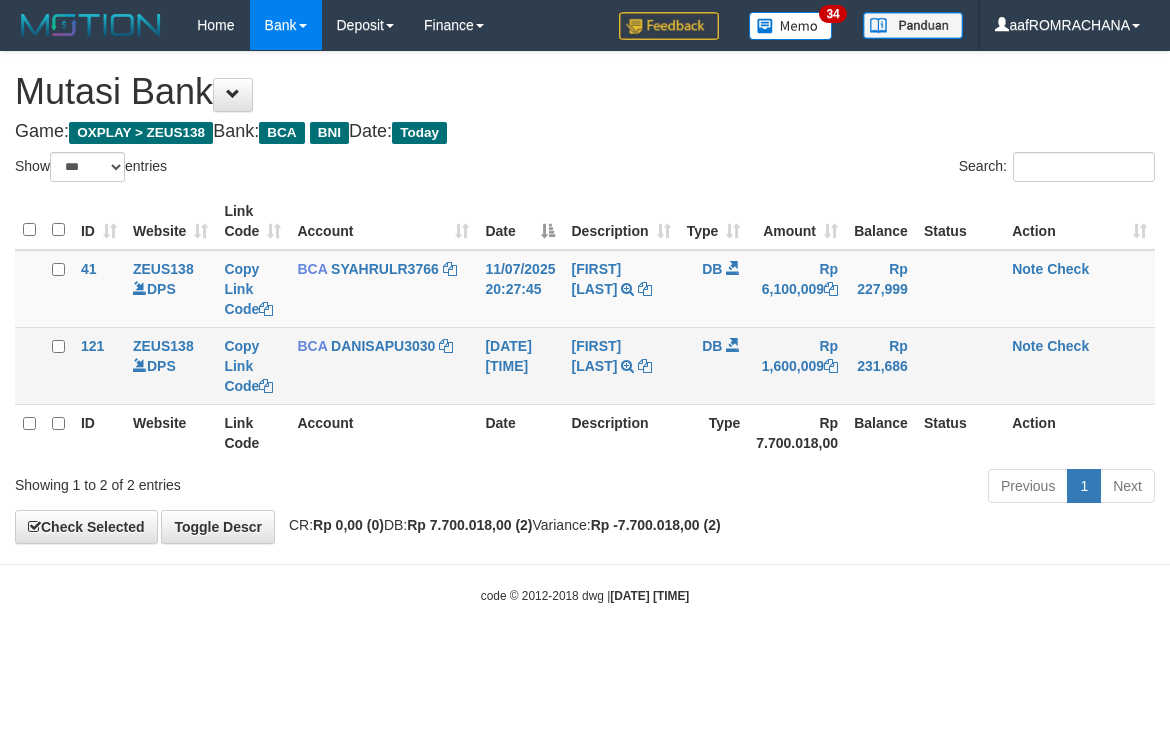 scroll, scrollTop: 0, scrollLeft: 0, axis: both 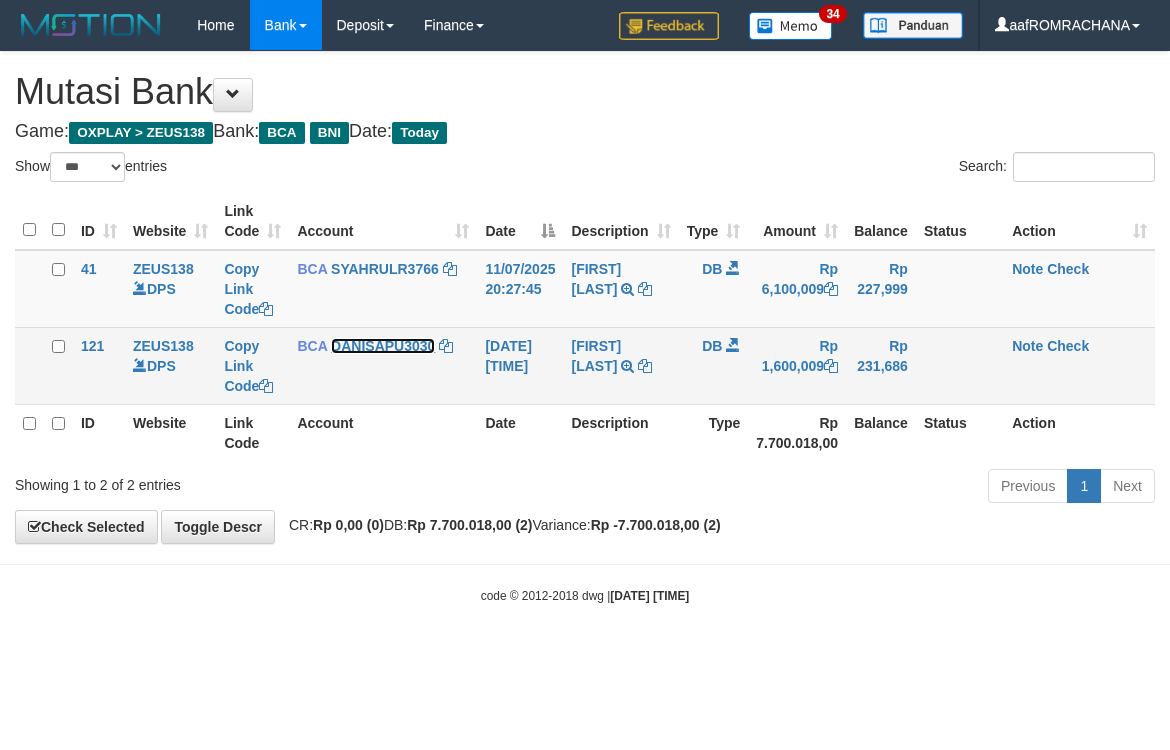 click on "DANISAPU3030" at bounding box center [383, 346] 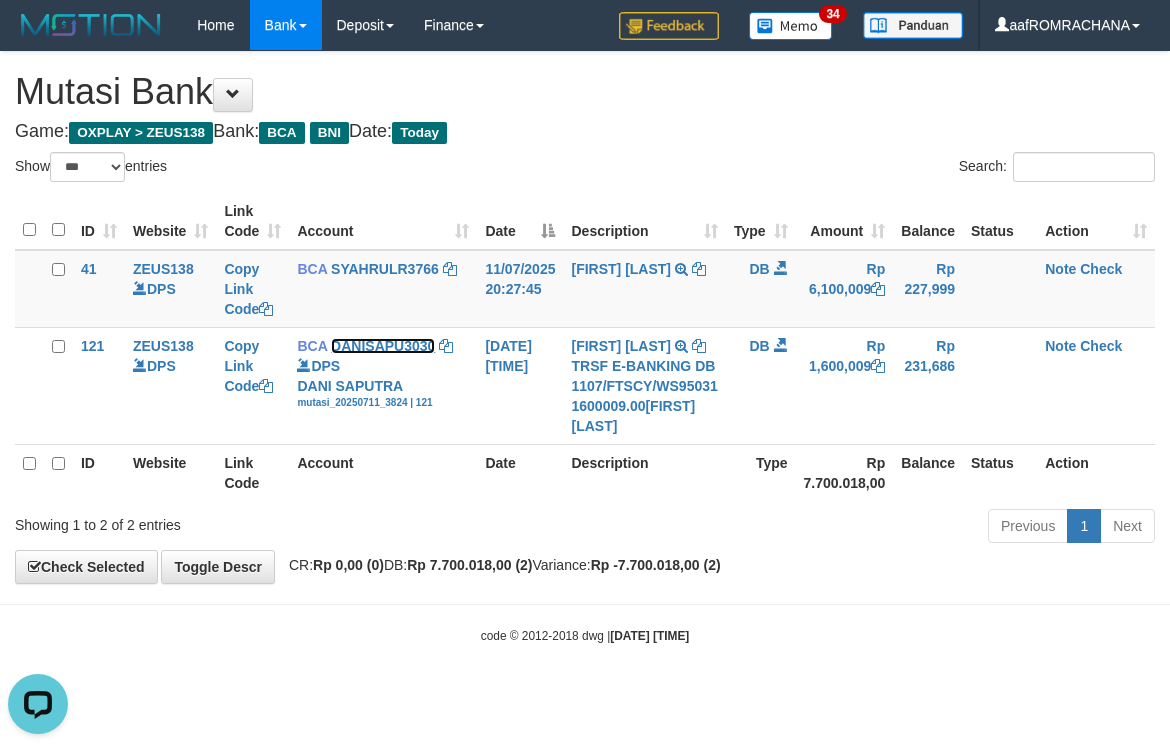 scroll, scrollTop: 0, scrollLeft: 0, axis: both 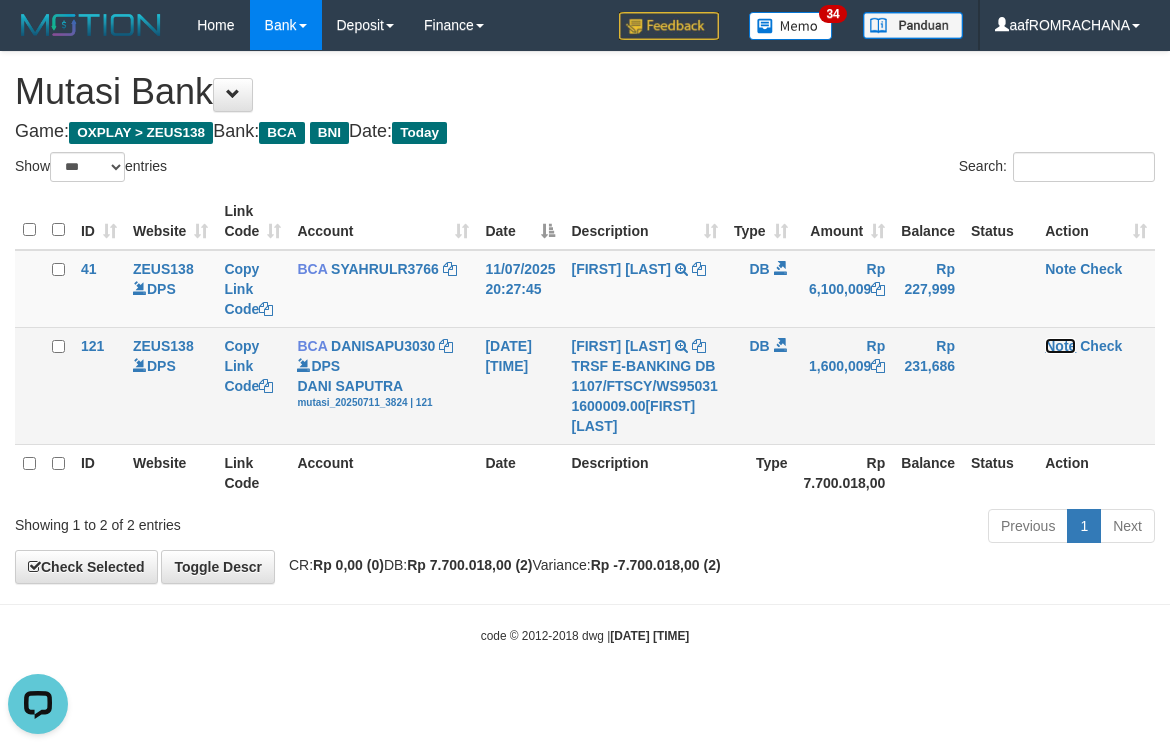 click on "Note" at bounding box center [1060, 346] 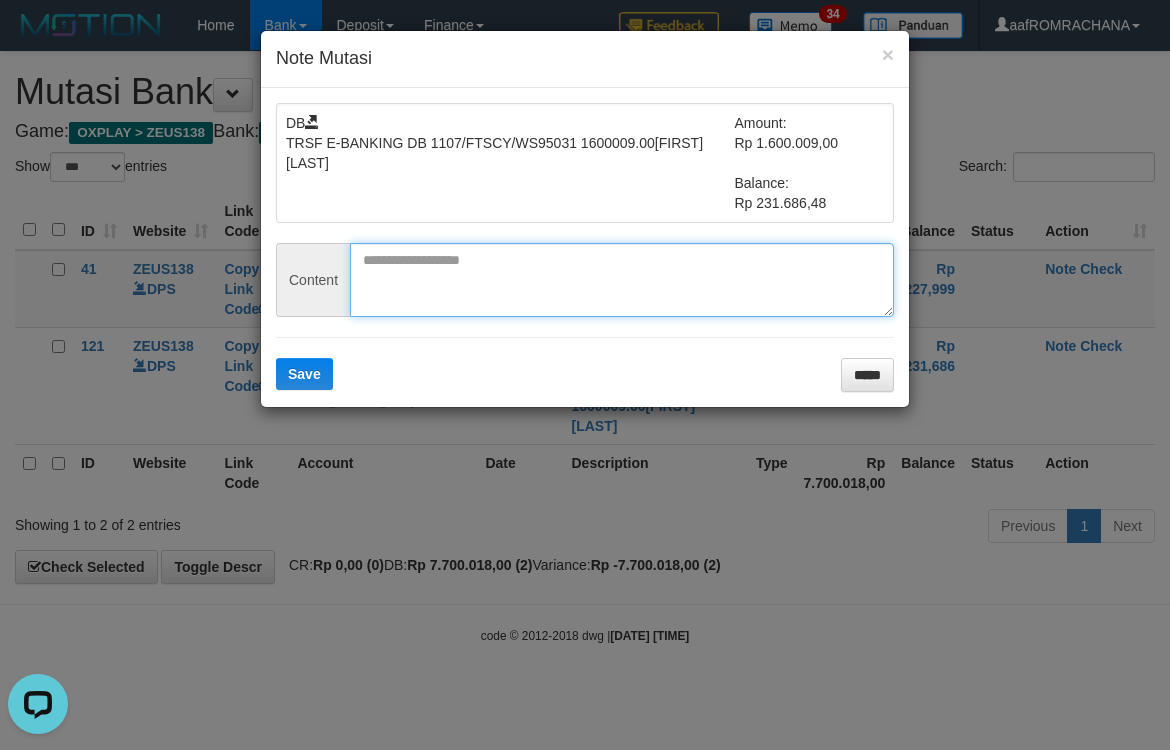 click at bounding box center (622, 280) 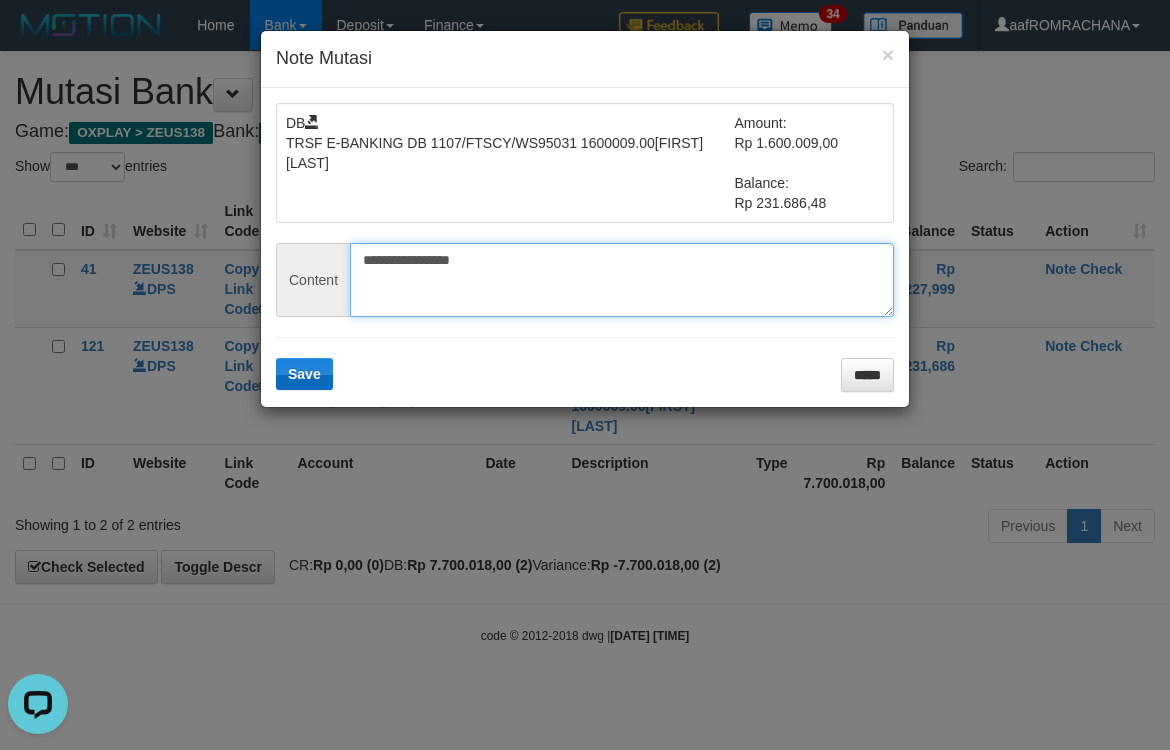 type on "**********" 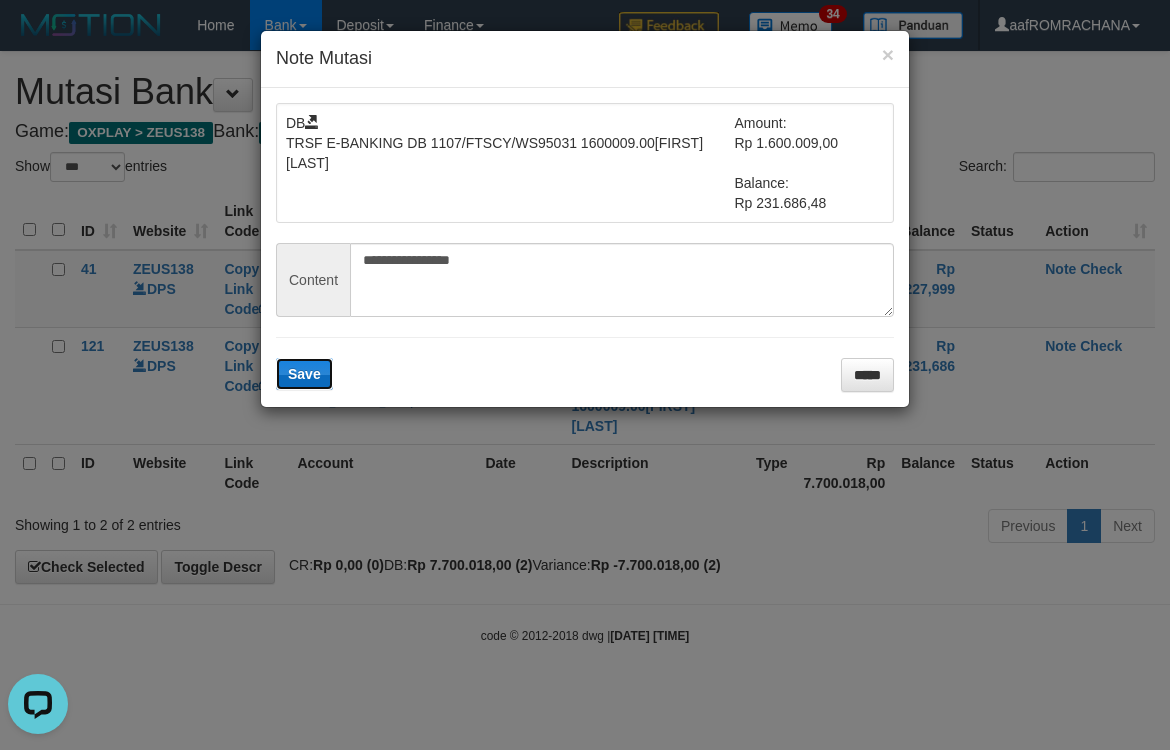 click on "Save" at bounding box center [304, 374] 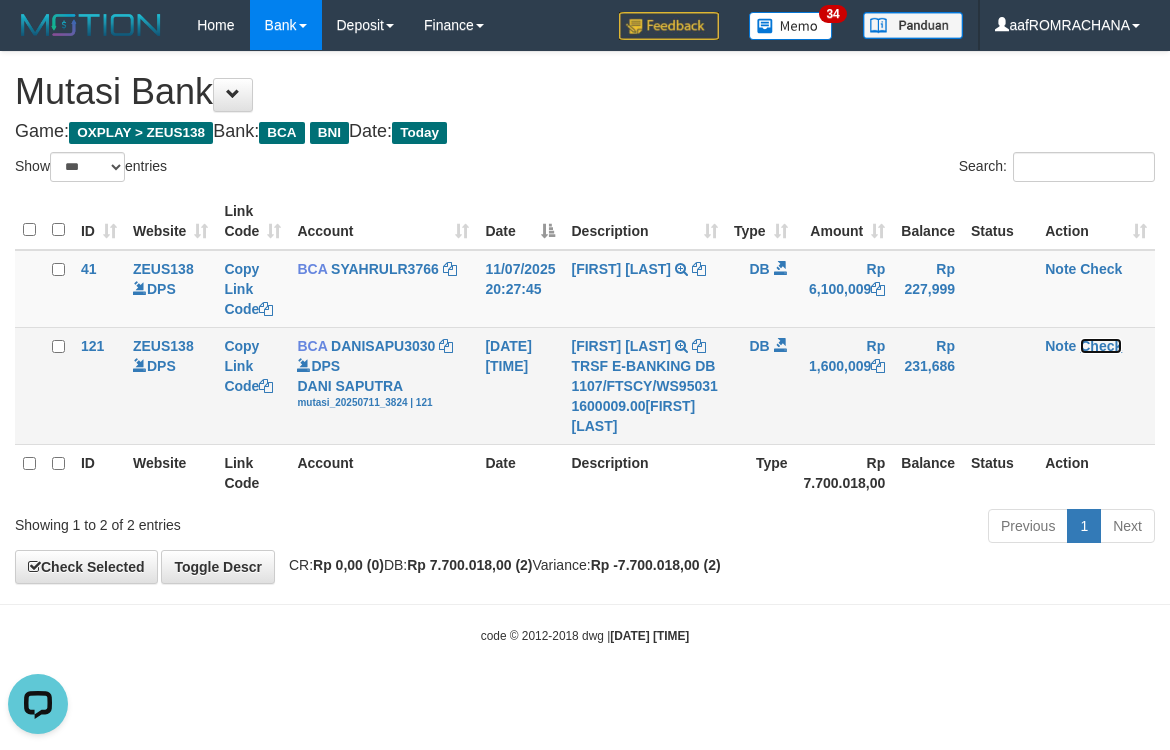 click on "Check" at bounding box center [1101, 346] 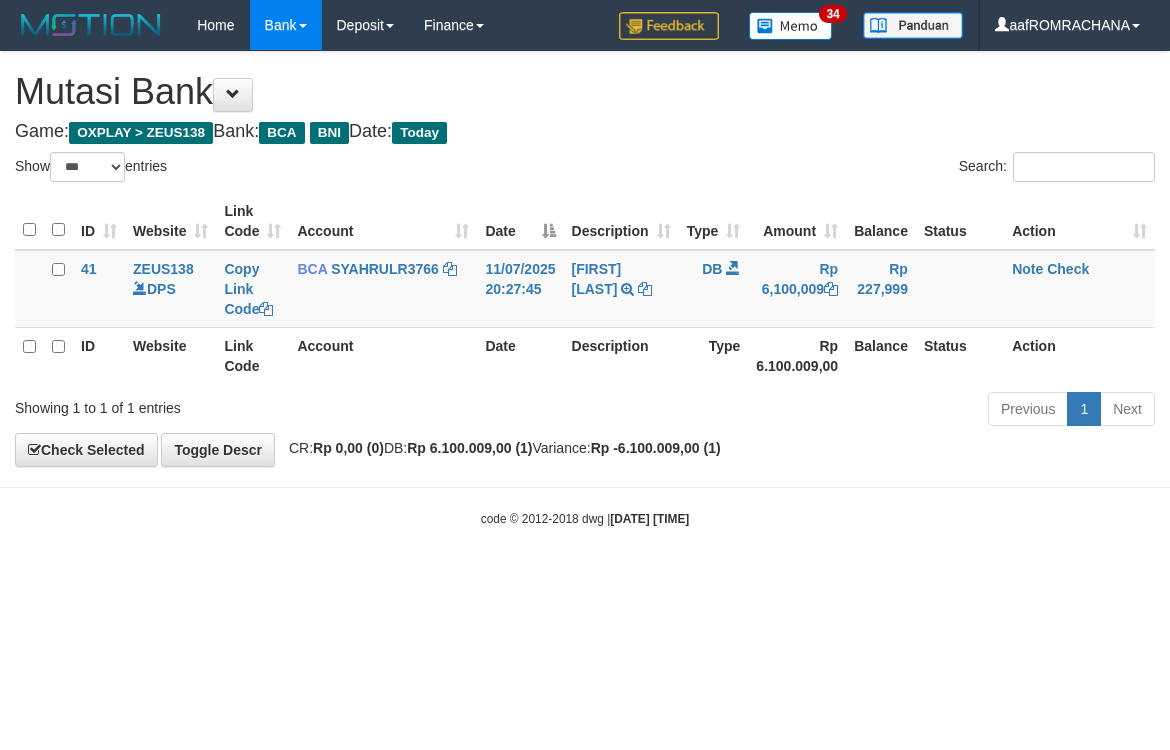 select on "***" 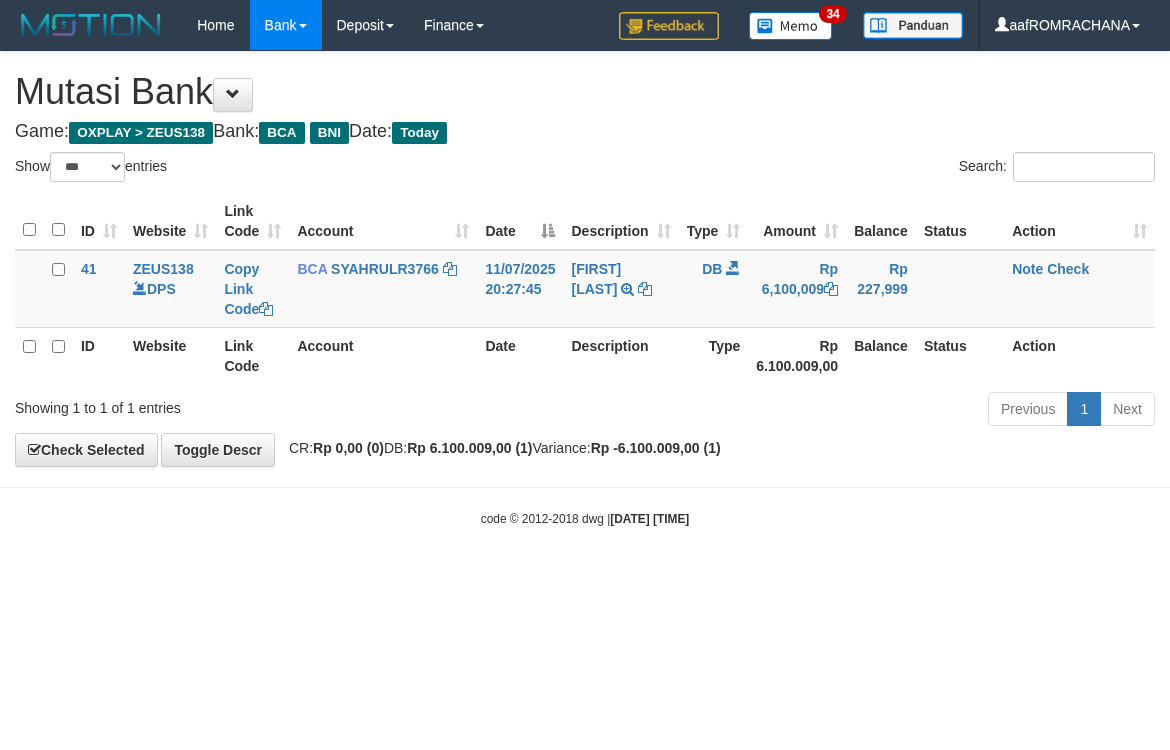 scroll, scrollTop: 0, scrollLeft: 0, axis: both 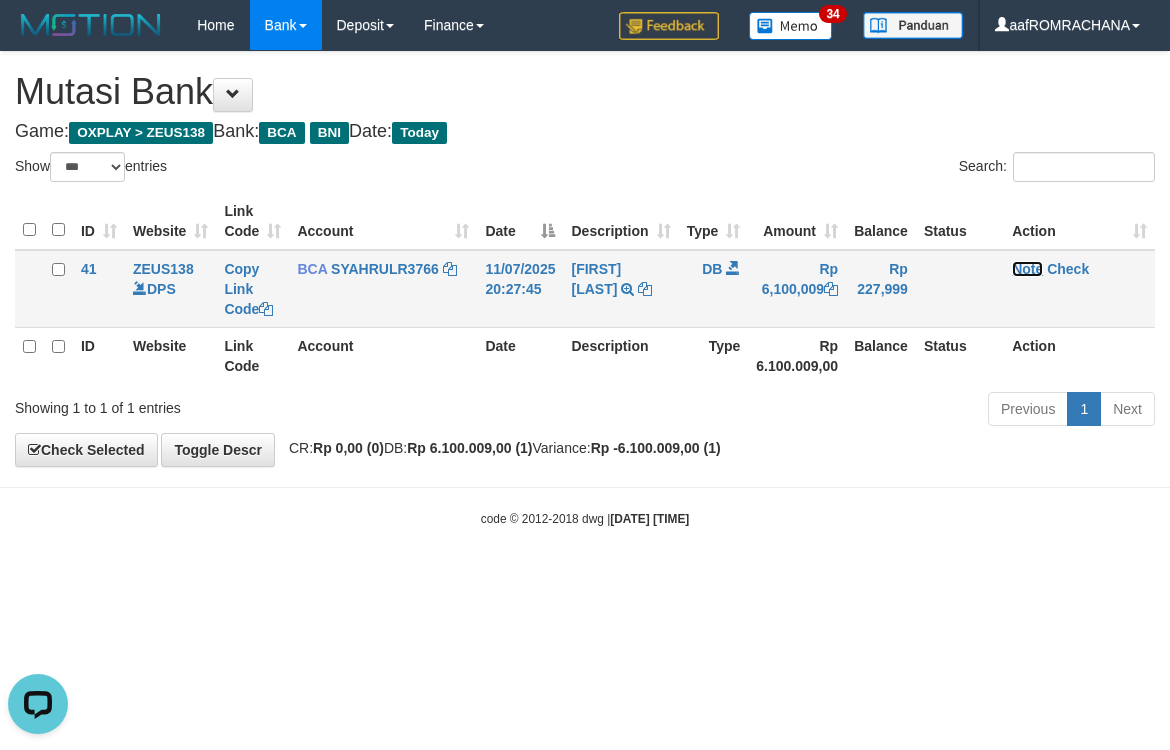 click on "Note" at bounding box center (1027, 269) 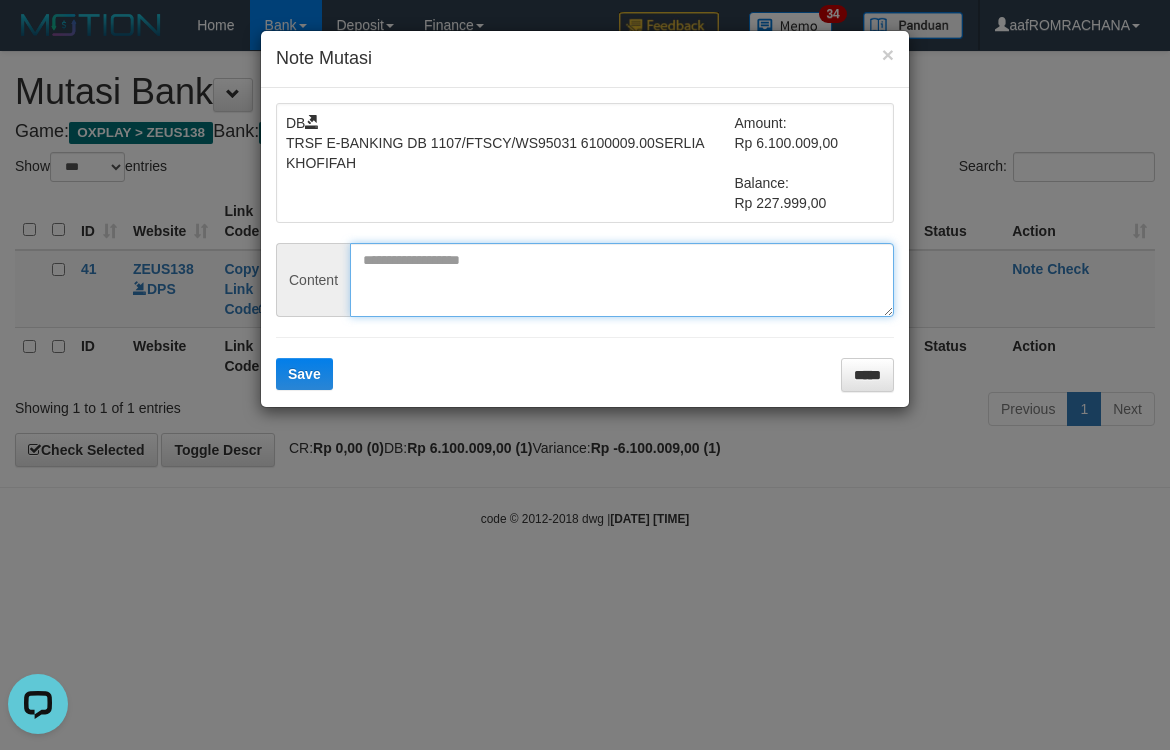 click at bounding box center (622, 280) 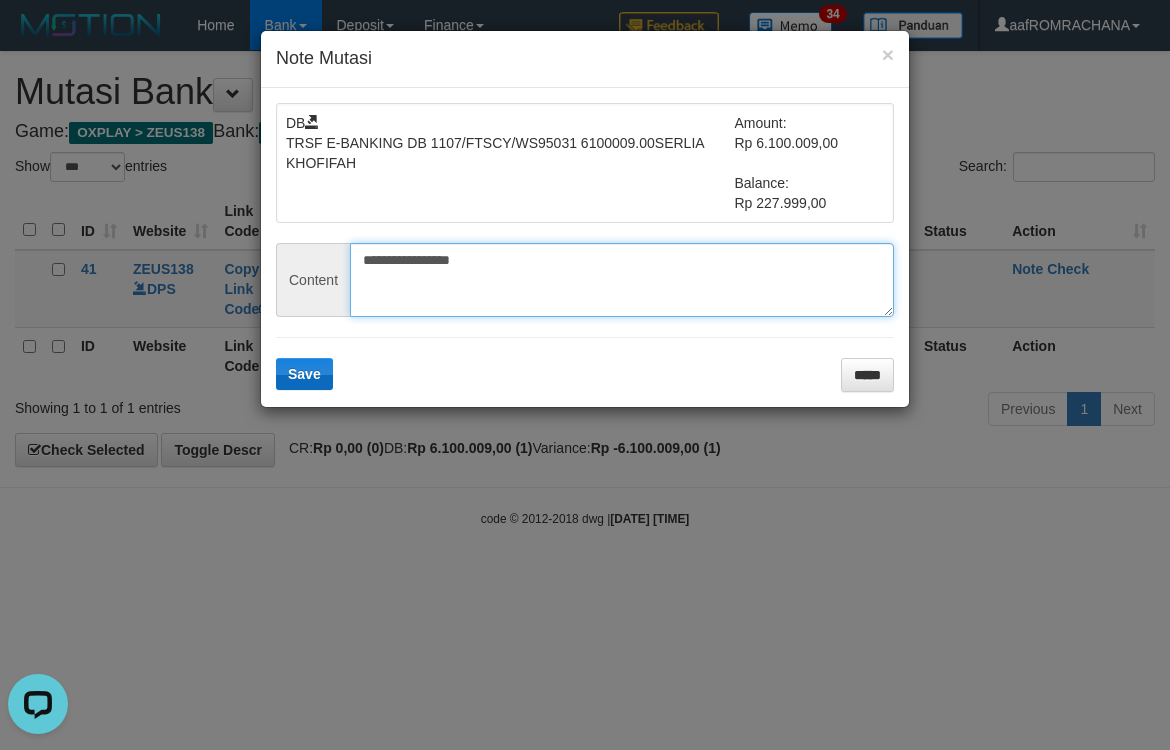 type on "**********" 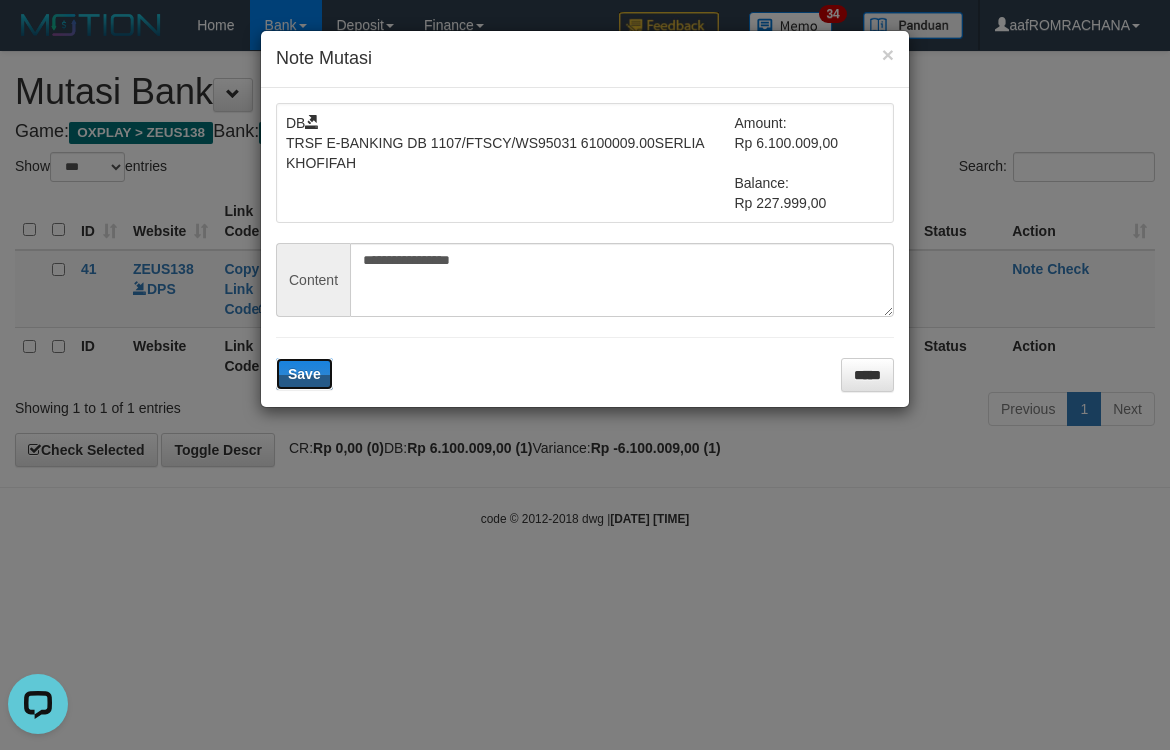 drag, startPoint x: 305, startPoint y: 368, endPoint x: 642, endPoint y: 406, distance: 339.13568 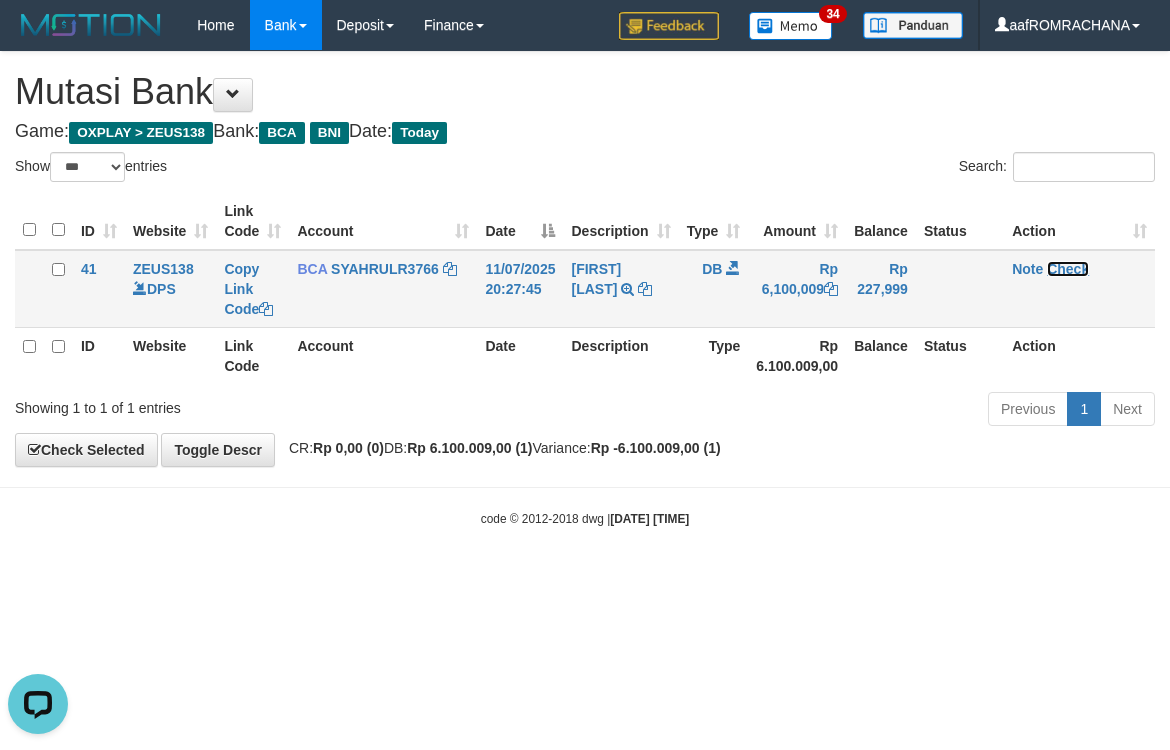 click on "Check" at bounding box center [1068, 269] 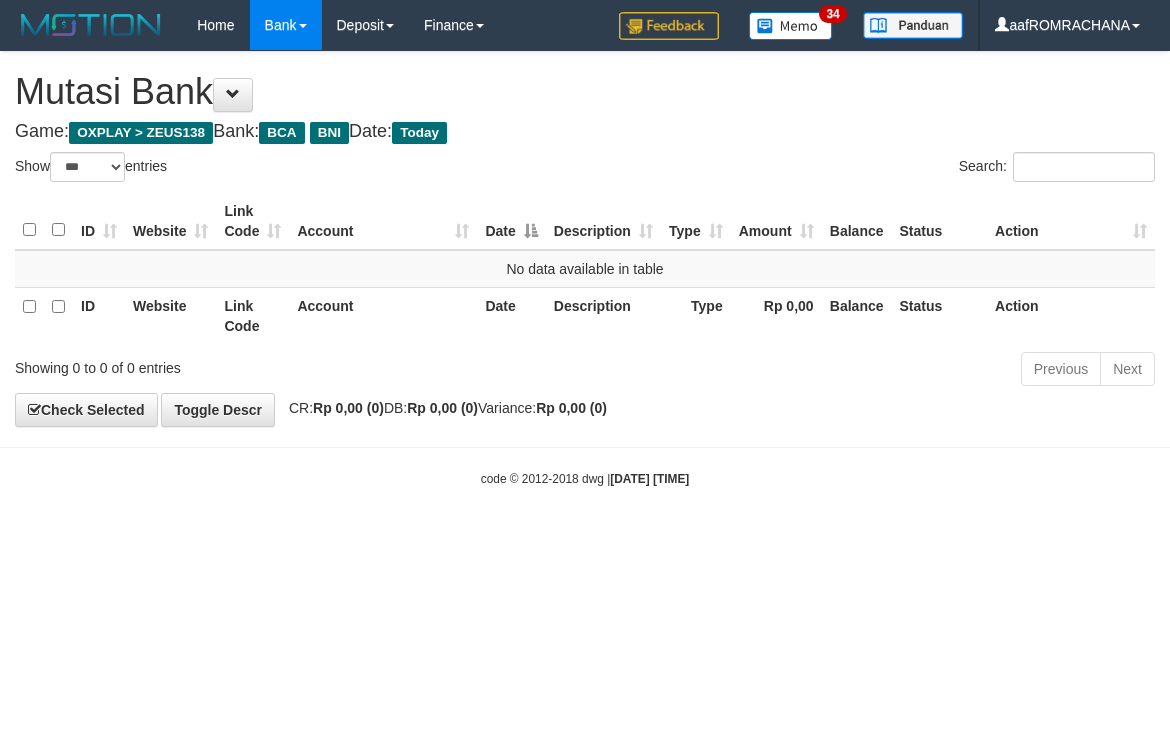 select on "***" 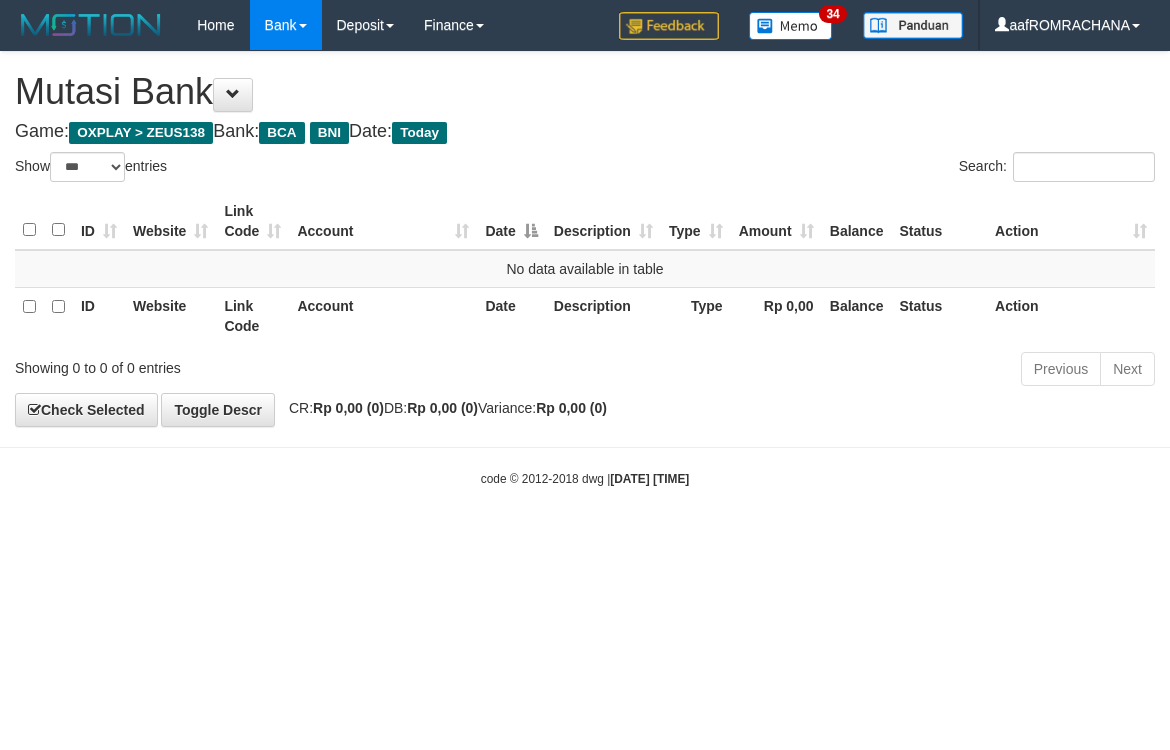 scroll, scrollTop: 0, scrollLeft: 0, axis: both 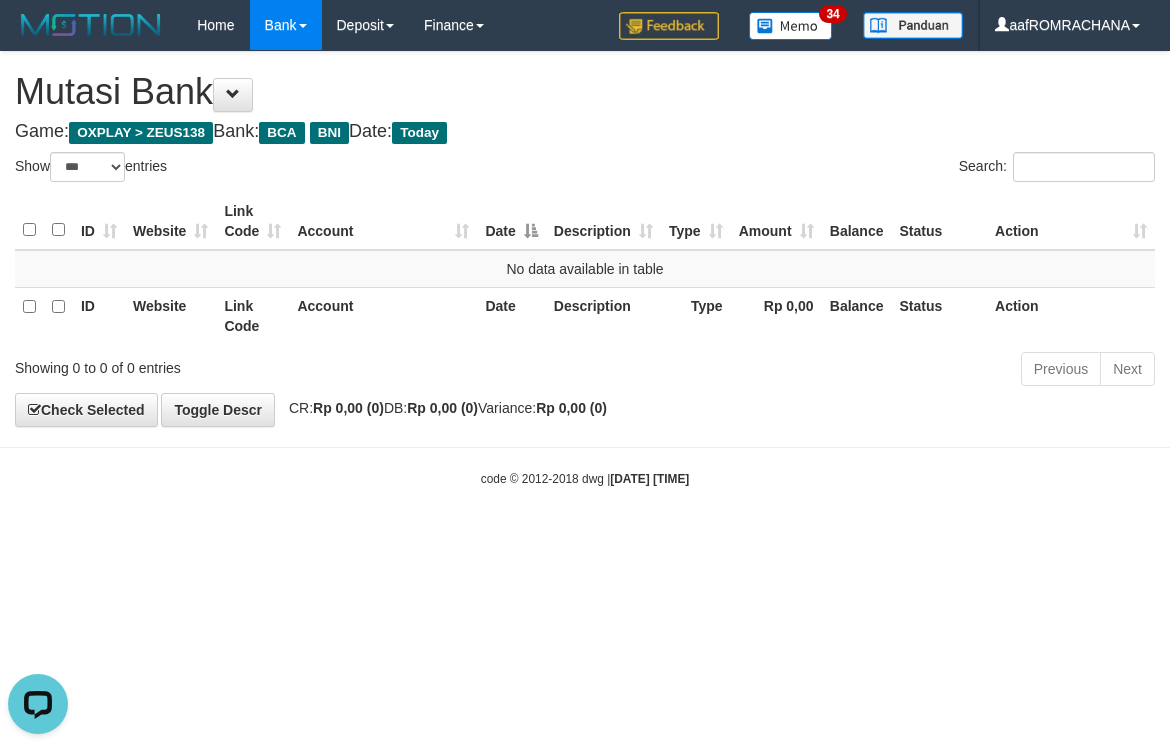 click on "Toggle navigation
Home
Bank
Account List
Load
By Website
Group
[OXPLAY]													ZEUS138
By Load Group (DPS)
Sync" at bounding box center [585, 269] 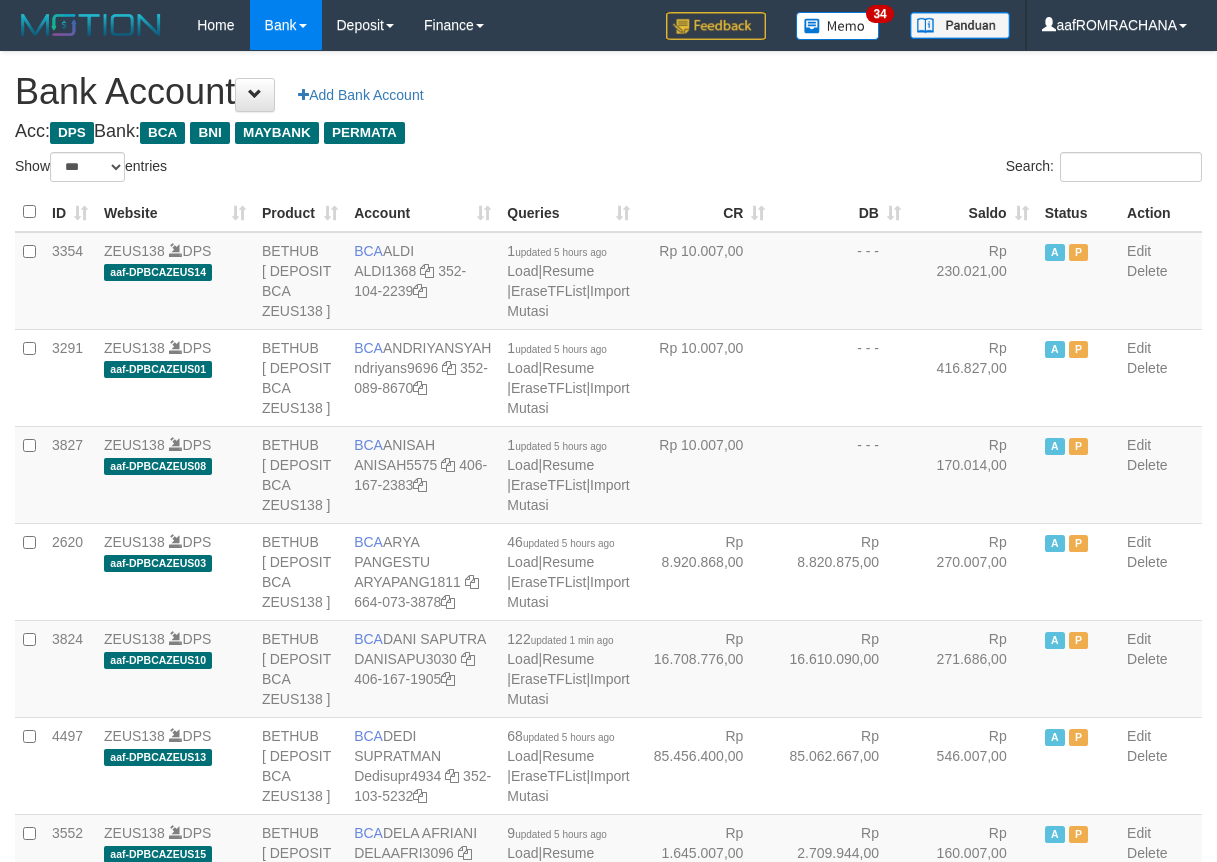 select on "***" 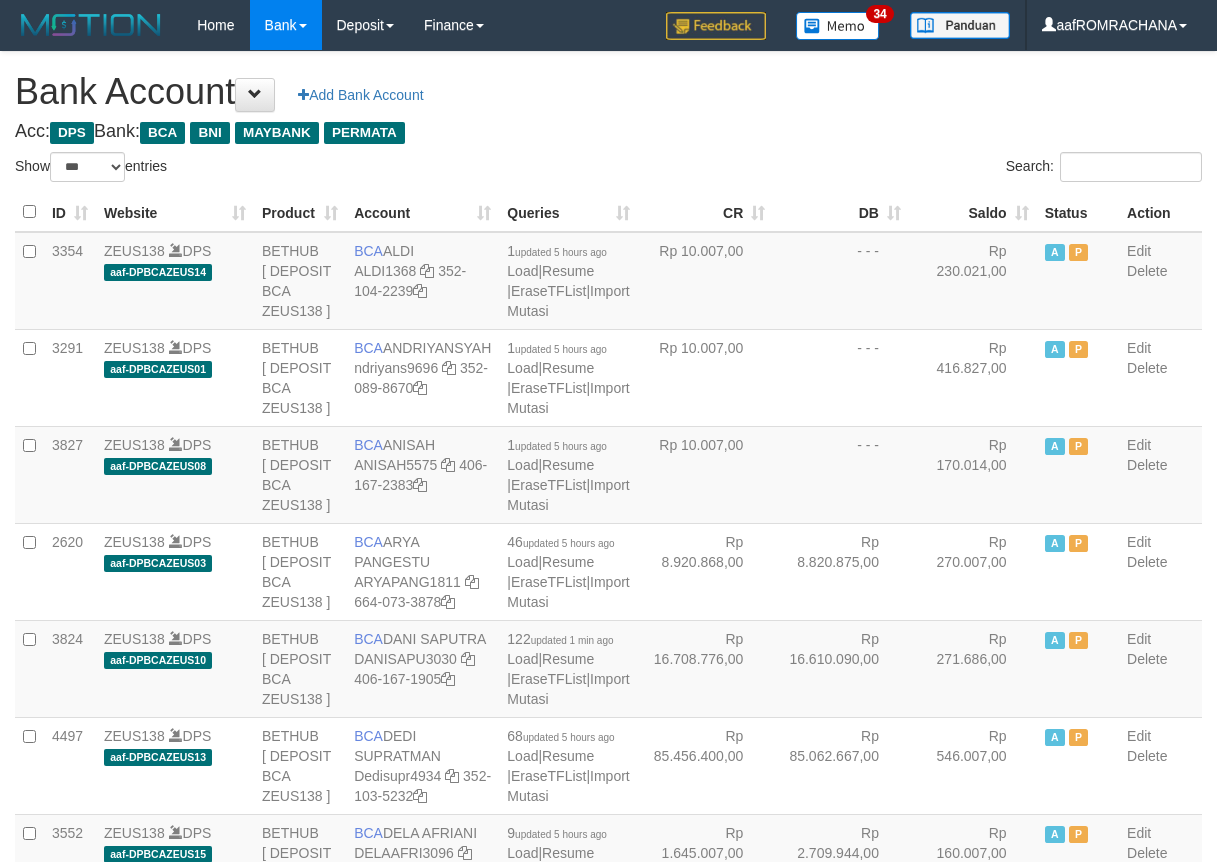 scroll, scrollTop: 0, scrollLeft: 0, axis: both 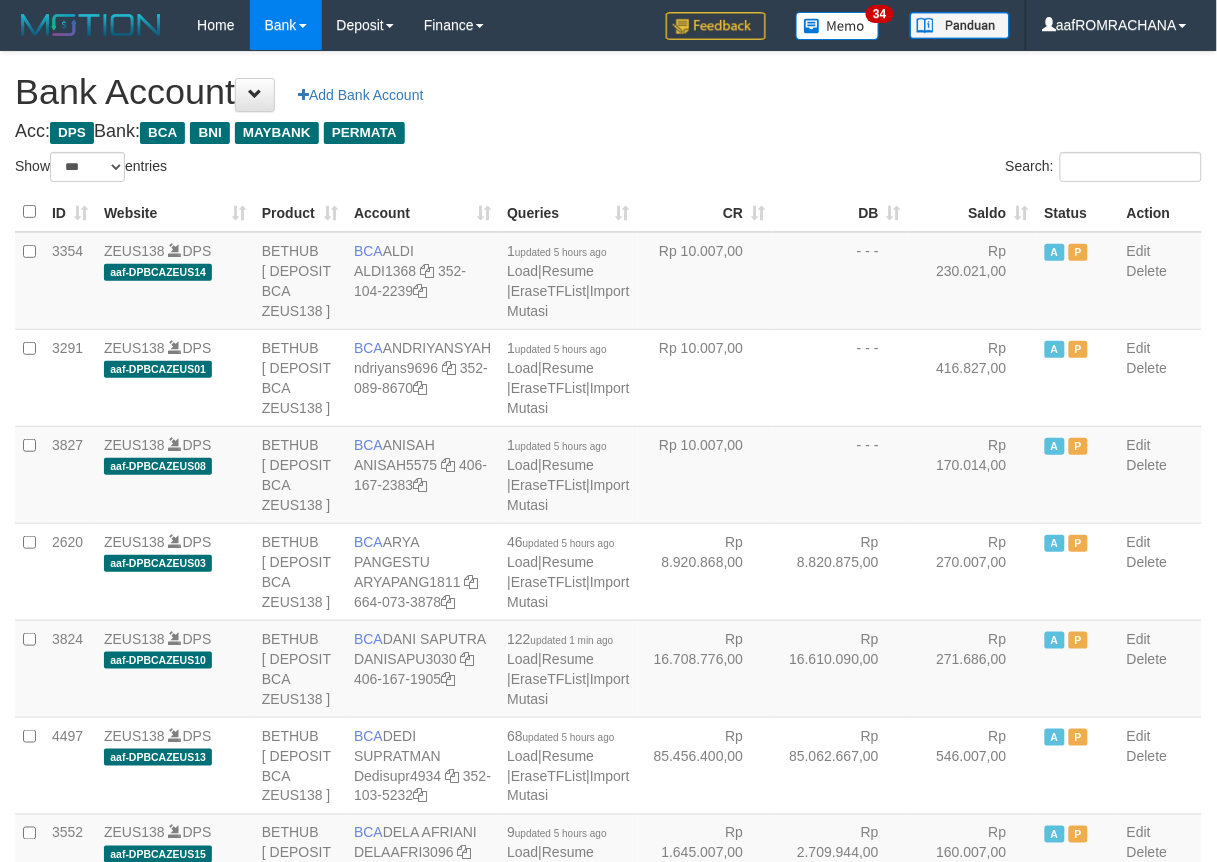 click on "Saldo" at bounding box center [973, 212] 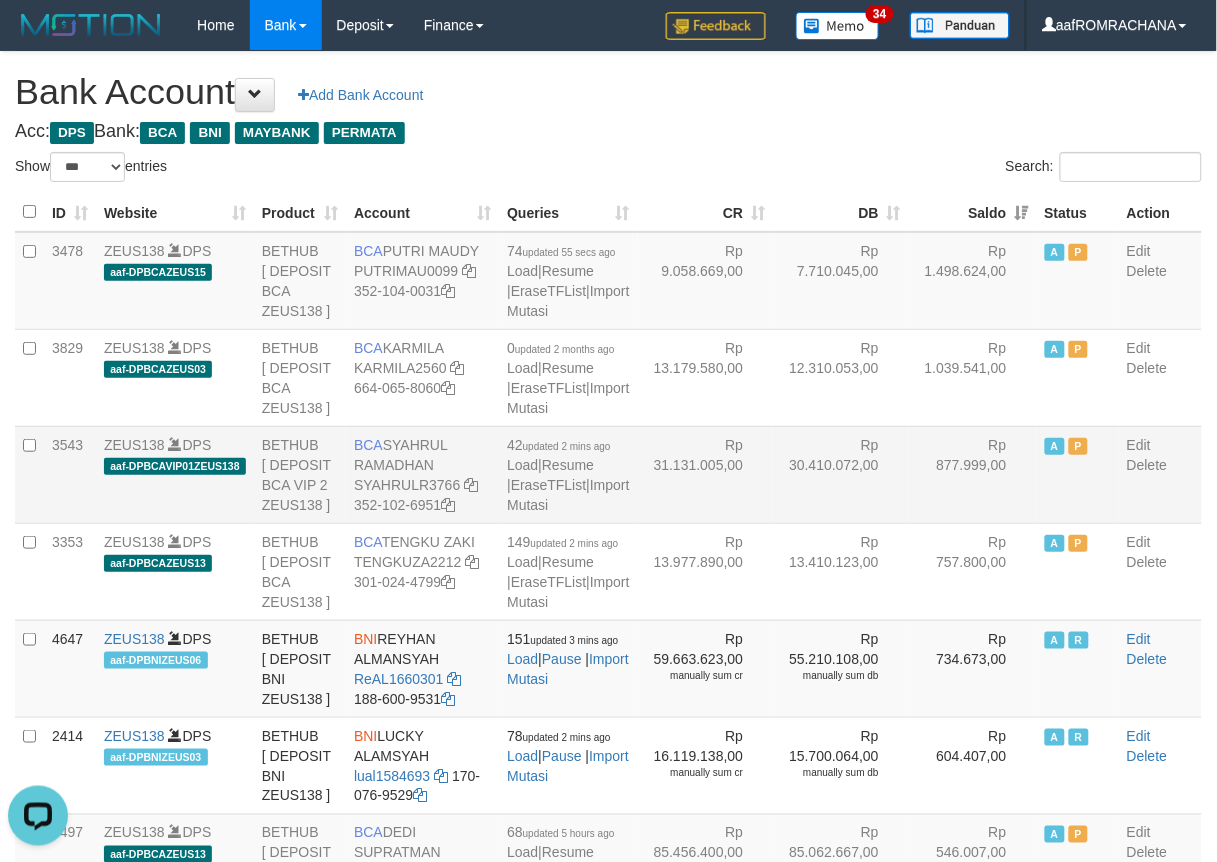 scroll, scrollTop: 0, scrollLeft: 0, axis: both 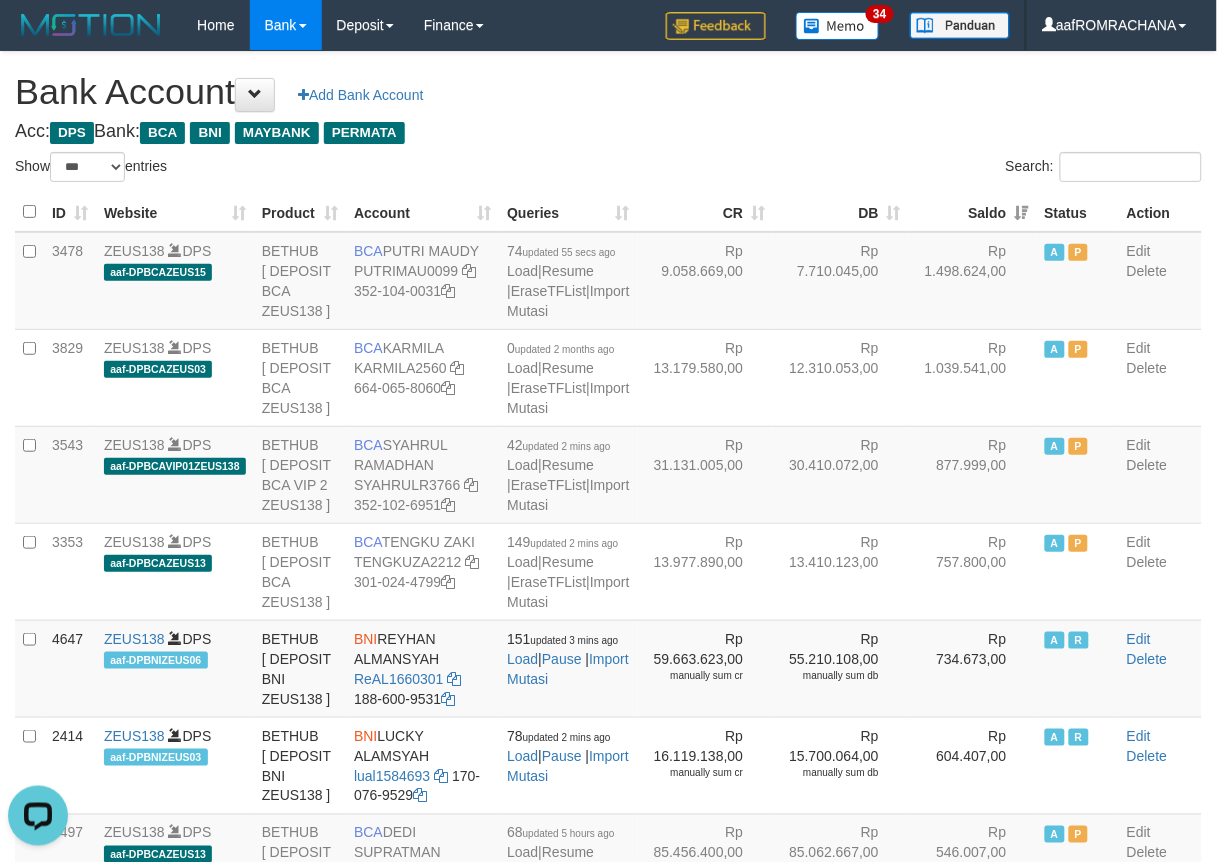 click on "Bank Account
Add Bank Account" at bounding box center [608, 92] 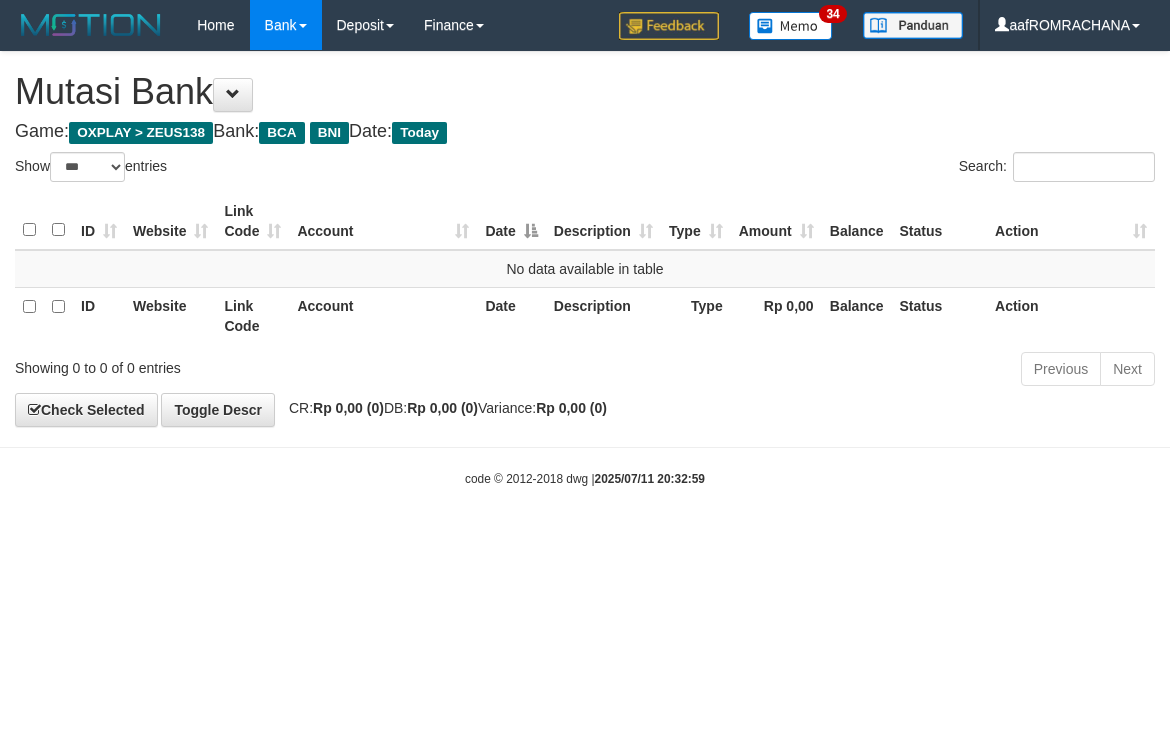 select on "***" 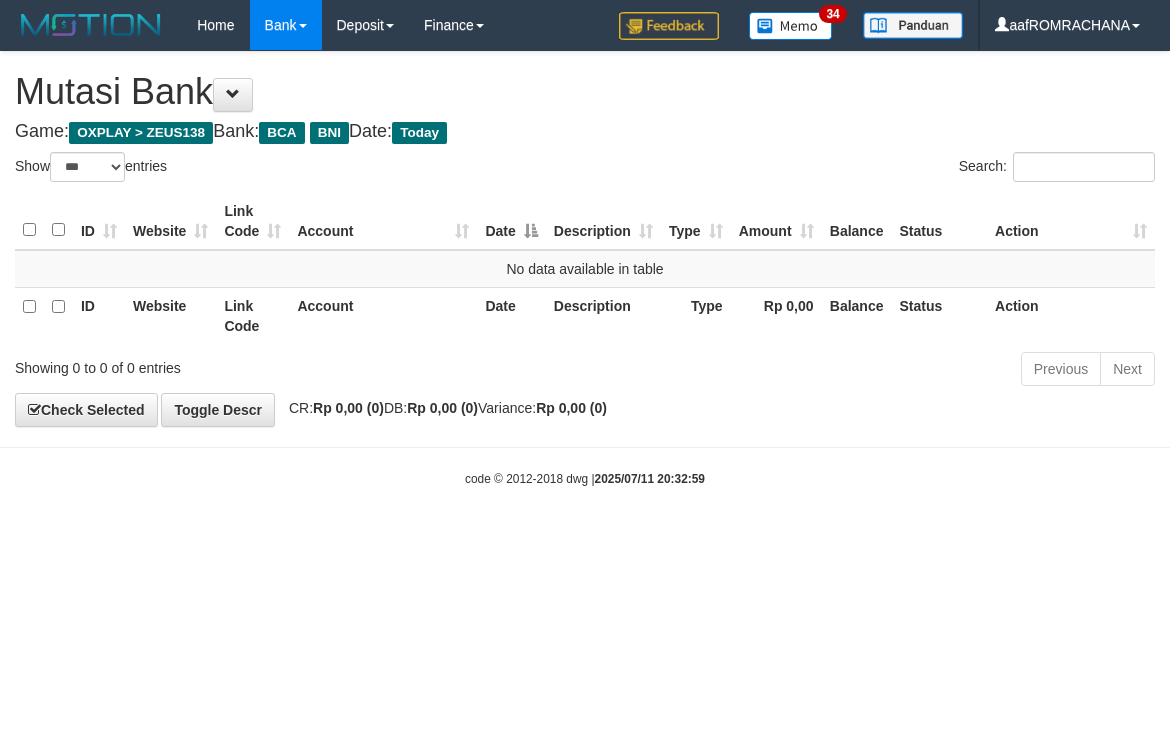 scroll, scrollTop: 0, scrollLeft: 0, axis: both 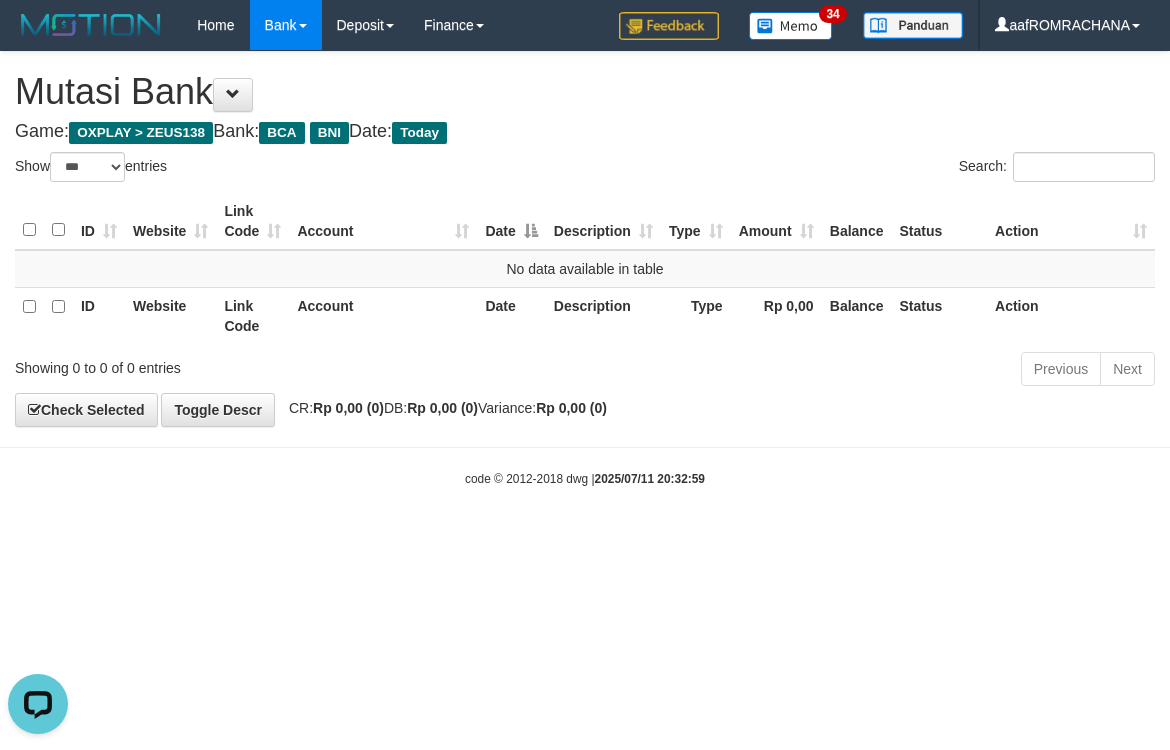 click on "Toggle navigation
Home
Bank
Account List
Load
By Website
Group
[OXPLAY]													ZEUS138
By Load Group (DPS)
Sync" at bounding box center [585, 269] 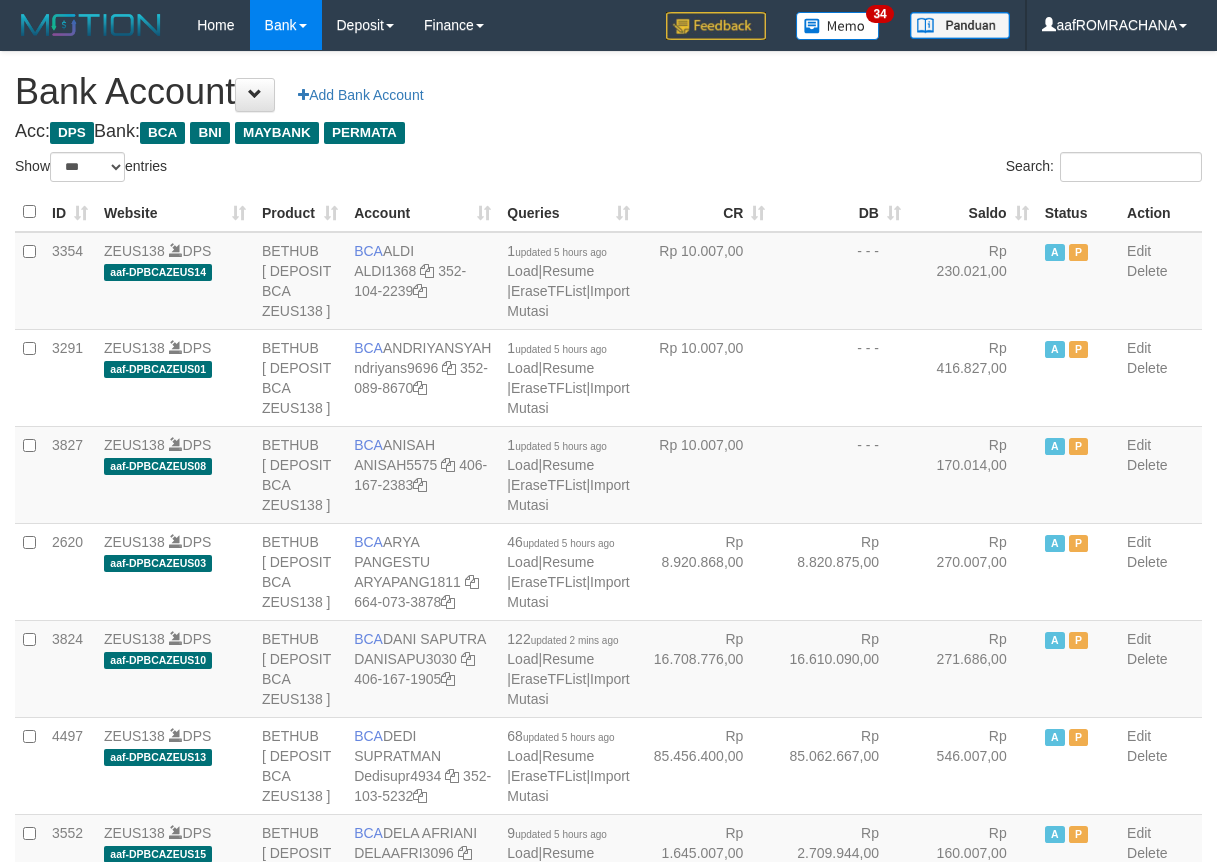select on "***" 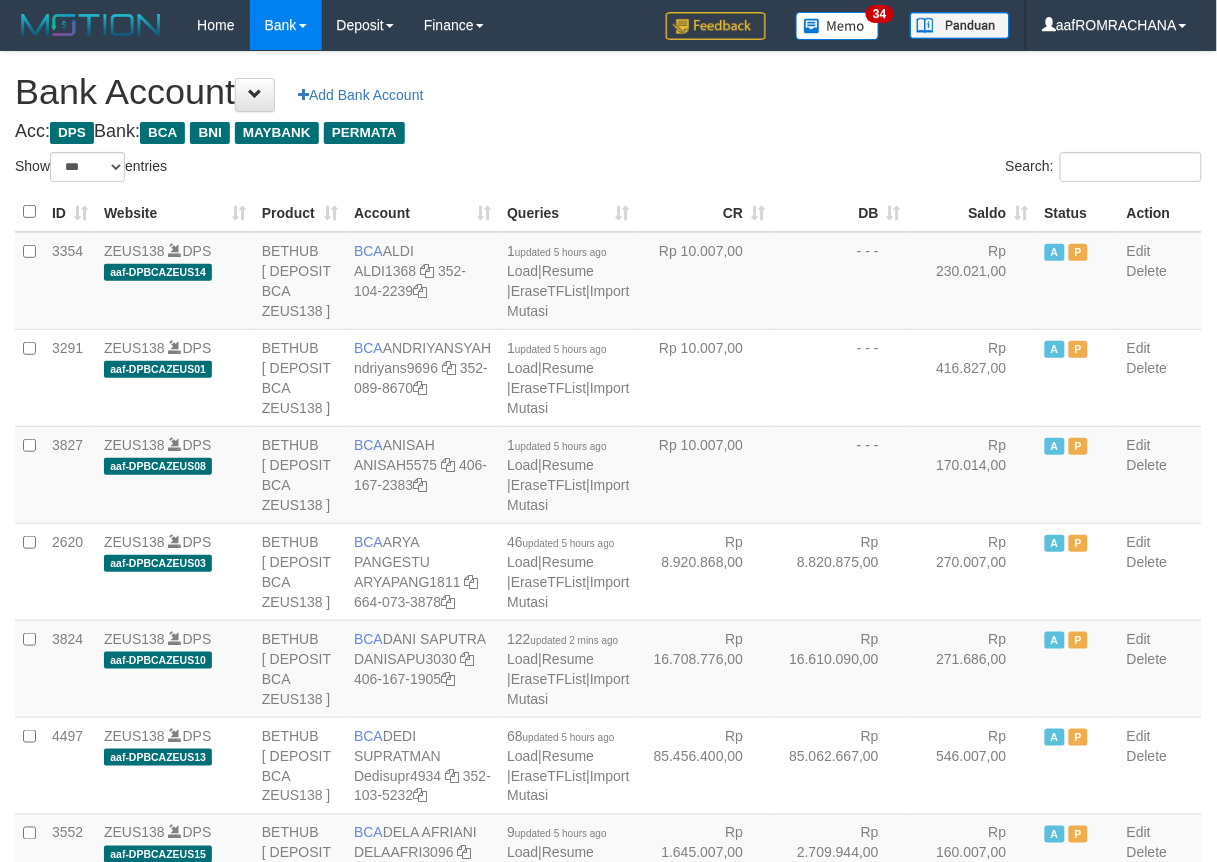 click on "Saldo" at bounding box center (973, 212) 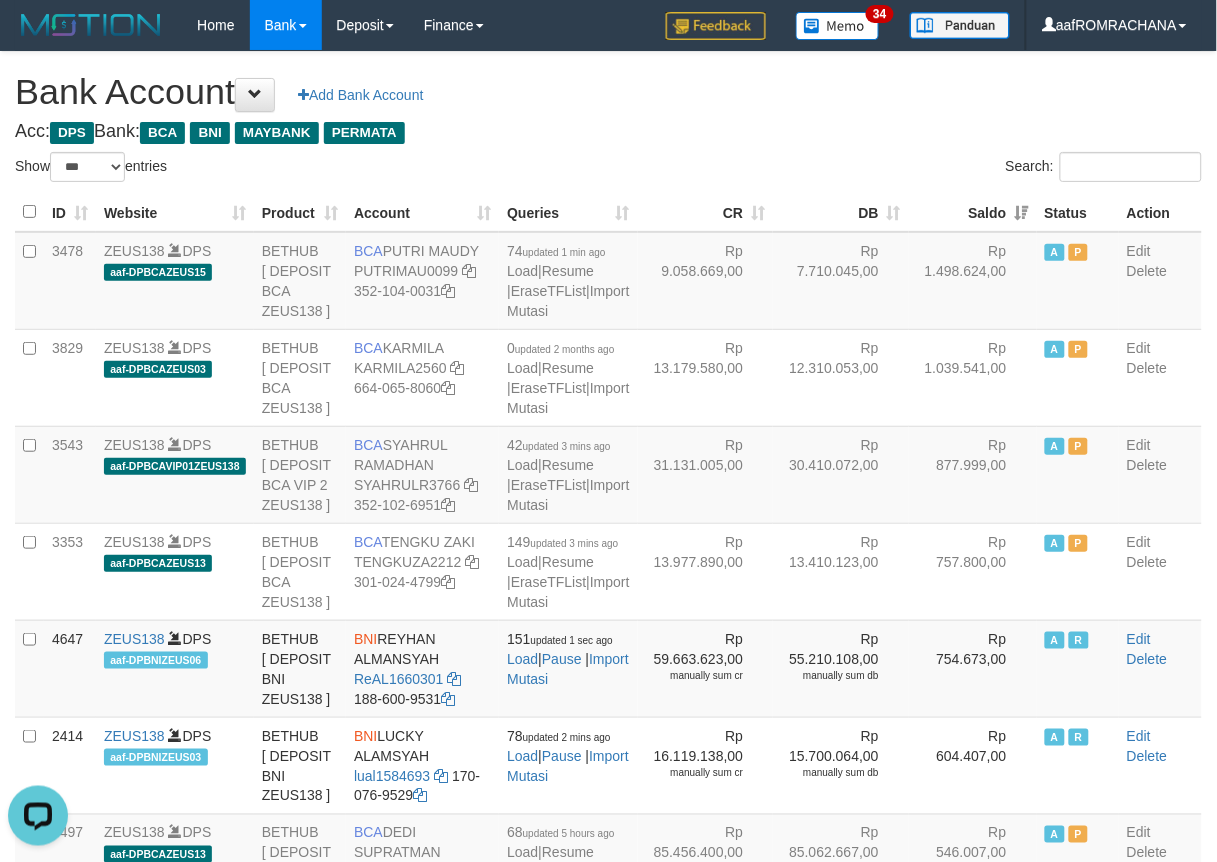 scroll, scrollTop: 0, scrollLeft: 0, axis: both 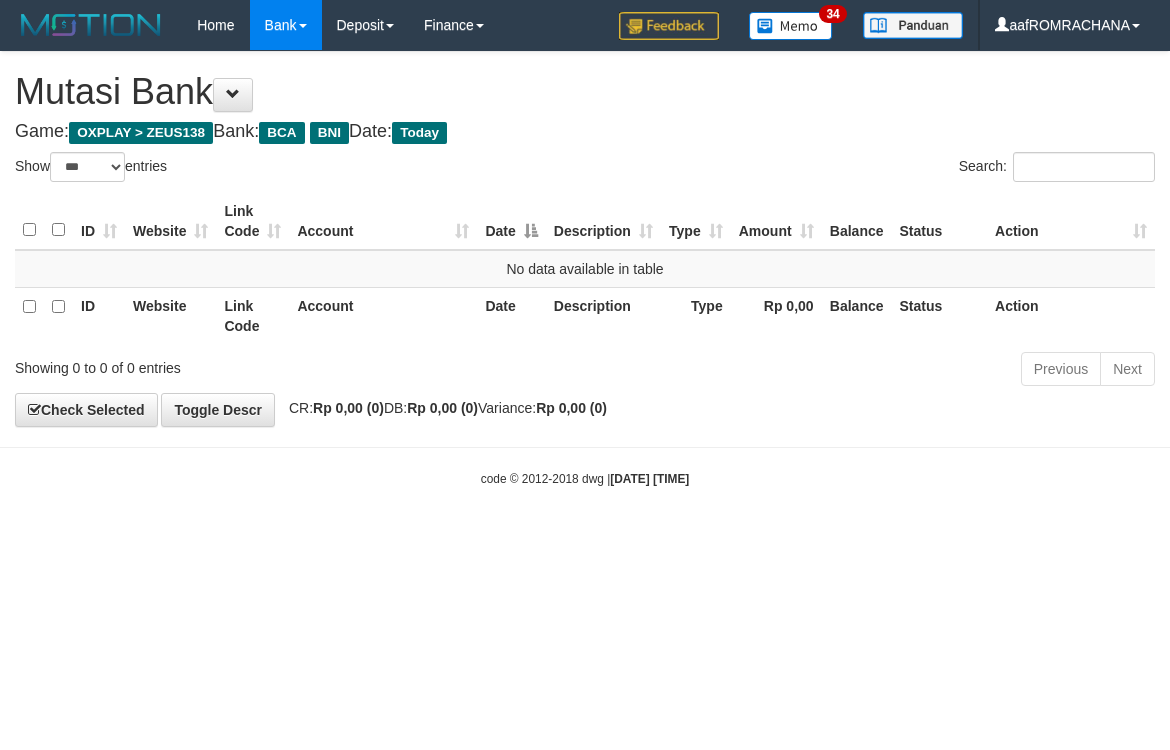 select on "***" 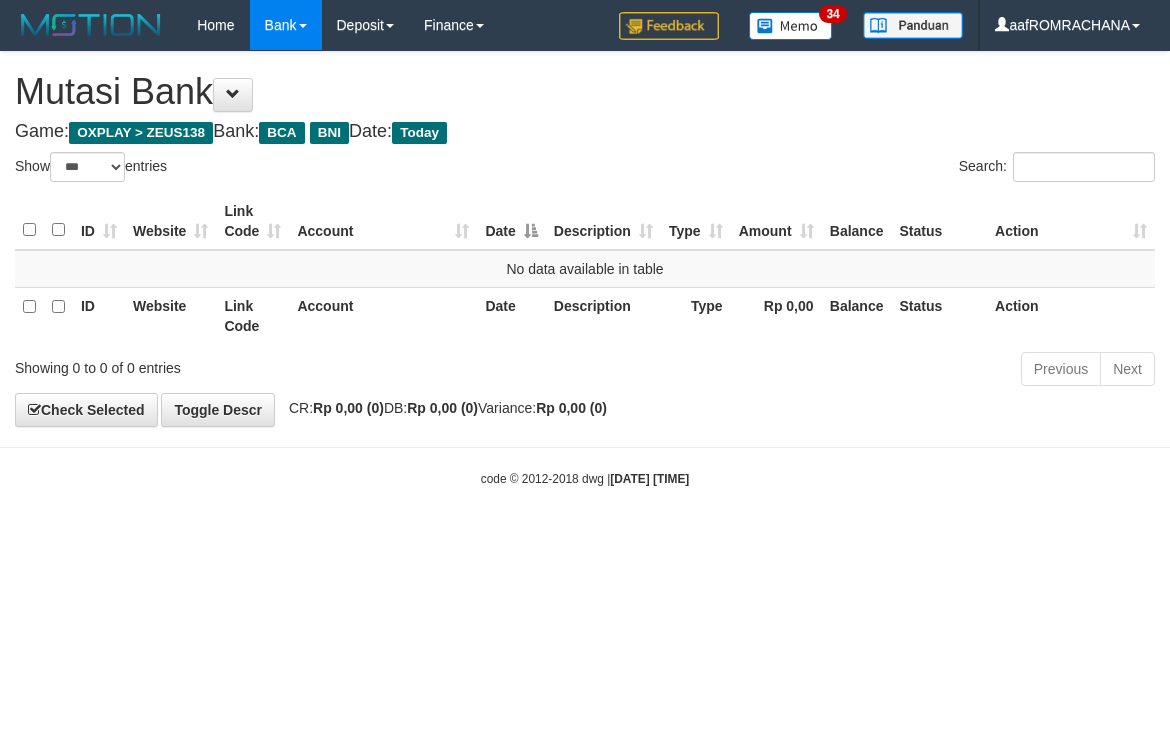 scroll, scrollTop: 0, scrollLeft: 0, axis: both 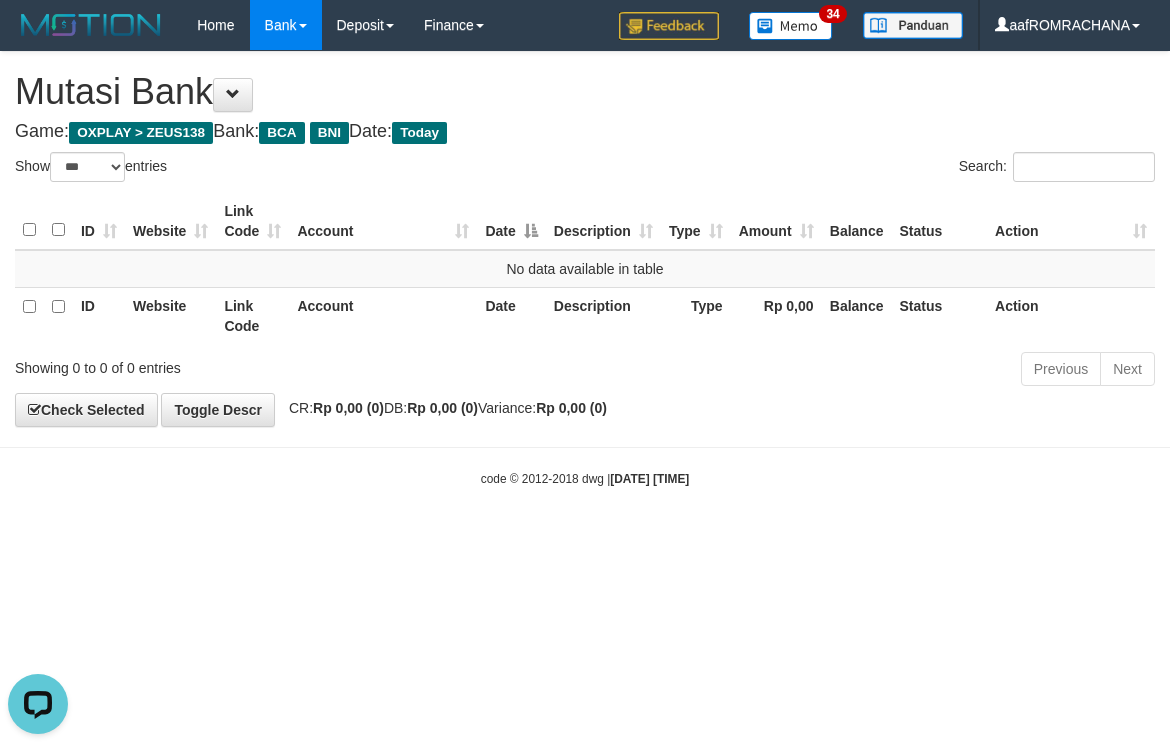 click on "Toggle navigation
Home
Bank
Account List
Load
By Website
Group
[OXPLAY]													ZEUS138
By Load Group (DPS)
Sync" at bounding box center (585, 269) 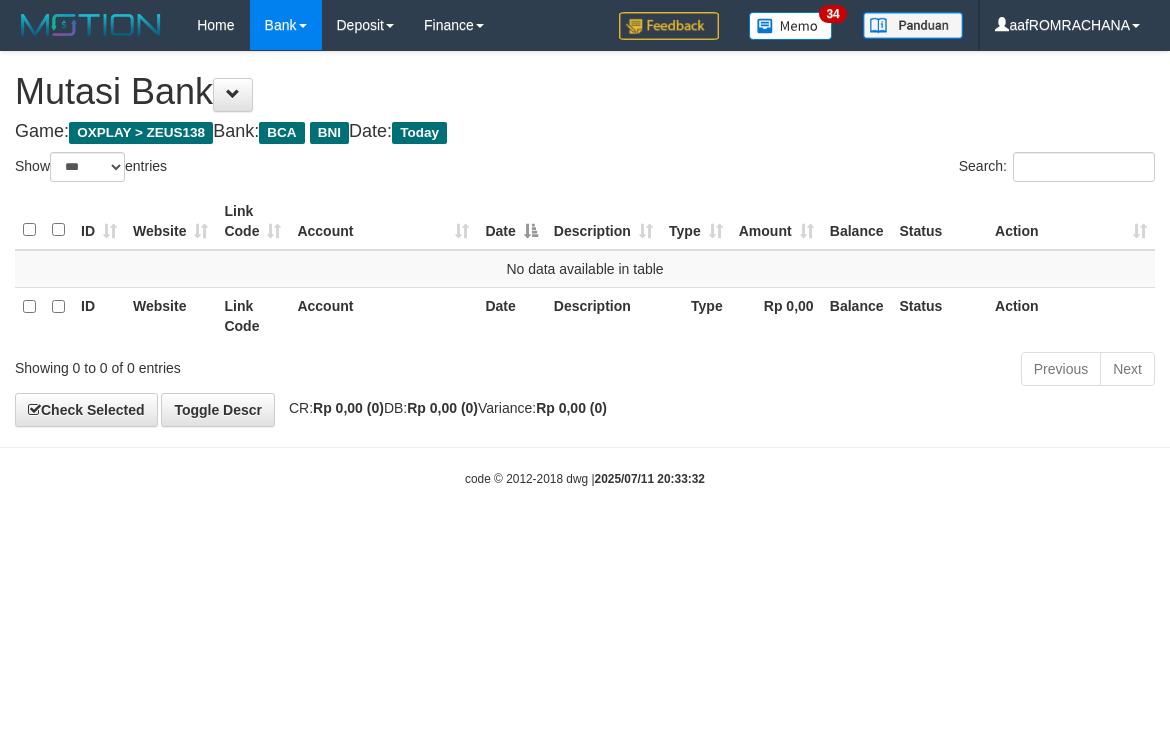 select on "***" 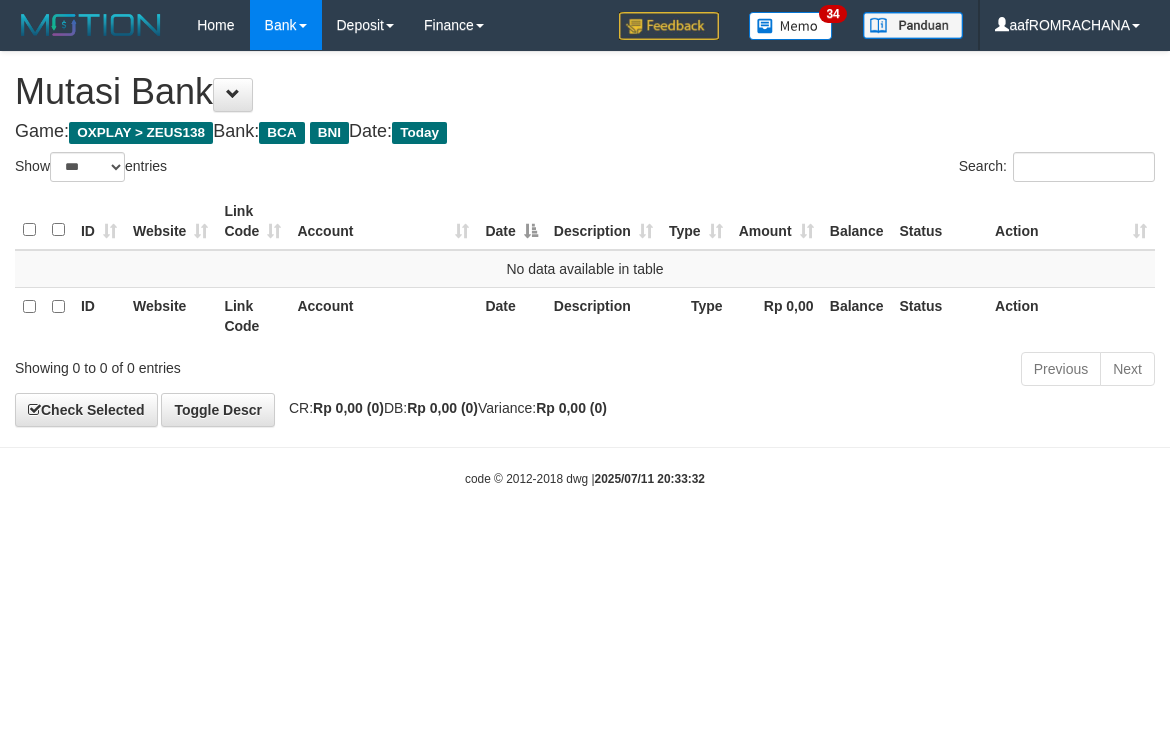 scroll, scrollTop: 0, scrollLeft: 0, axis: both 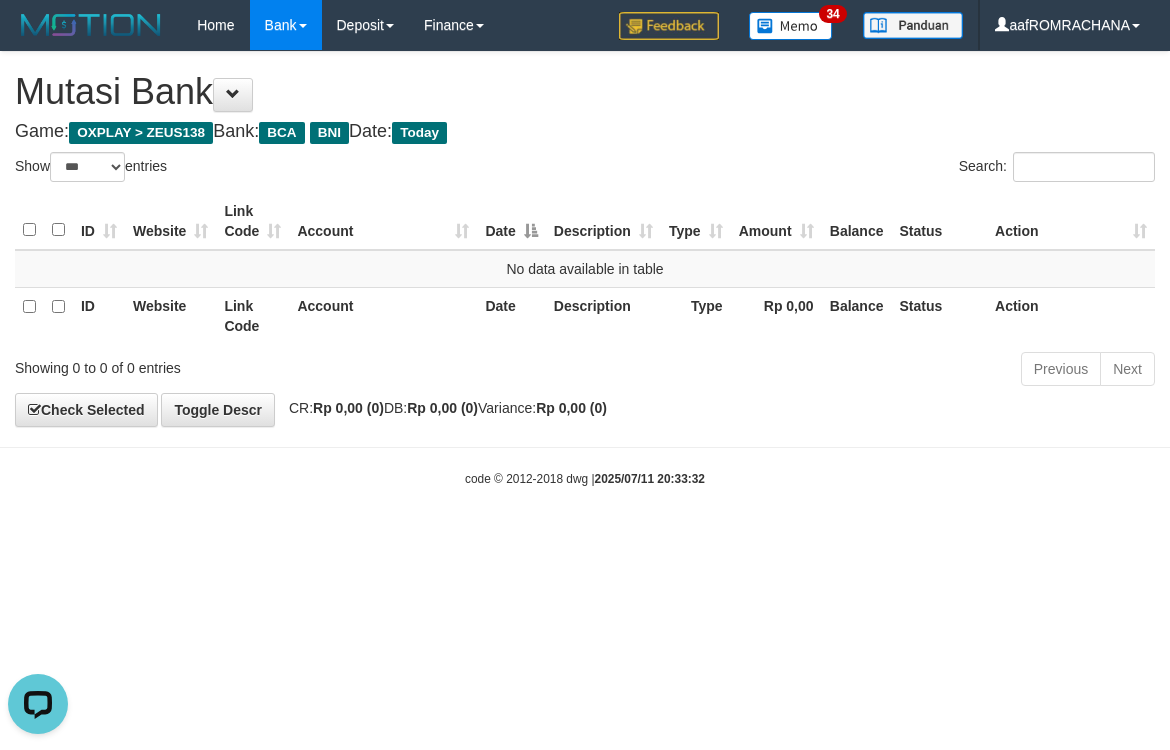 click on "Toggle navigation
Home
Bank
Account List
Load
By Website
Group
[OXPLAY]													ZEUS138
By Load Group (DPS)
Sync" at bounding box center [585, 269] 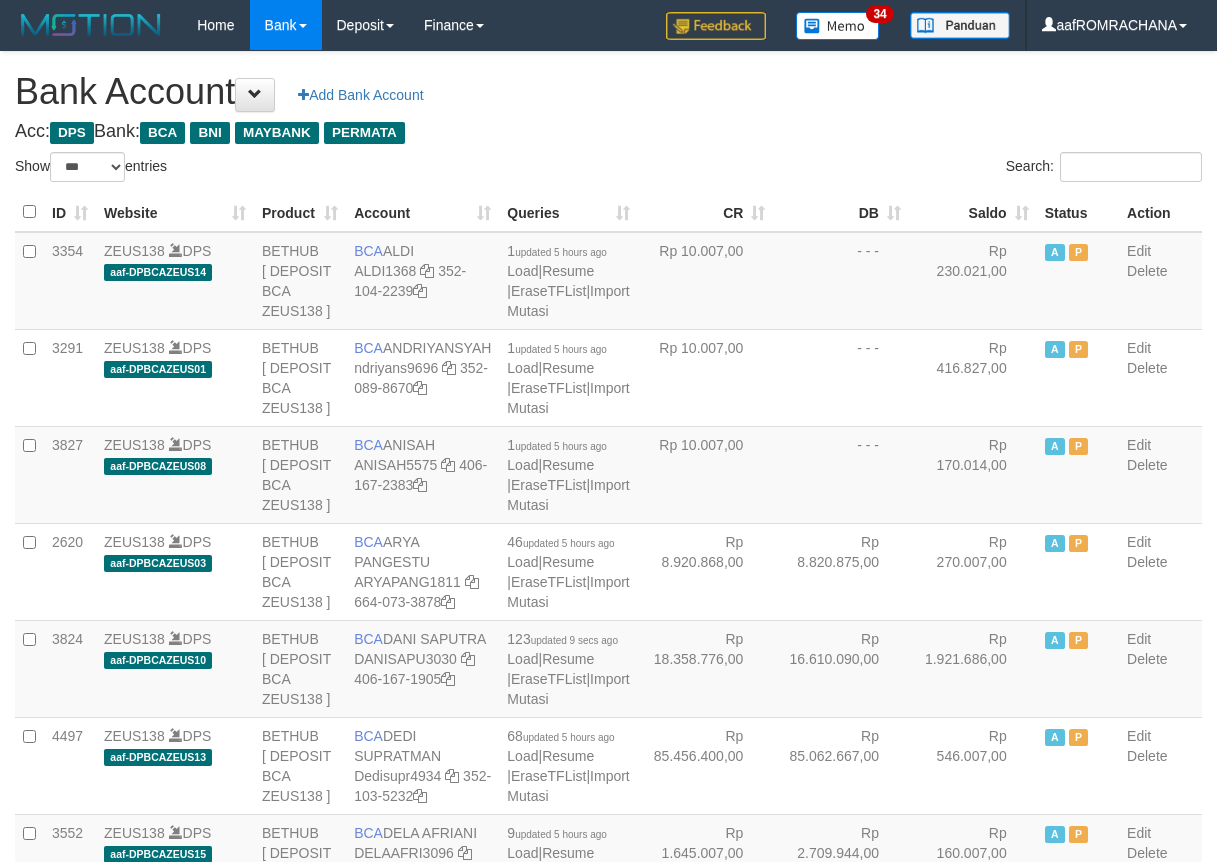 select on "***" 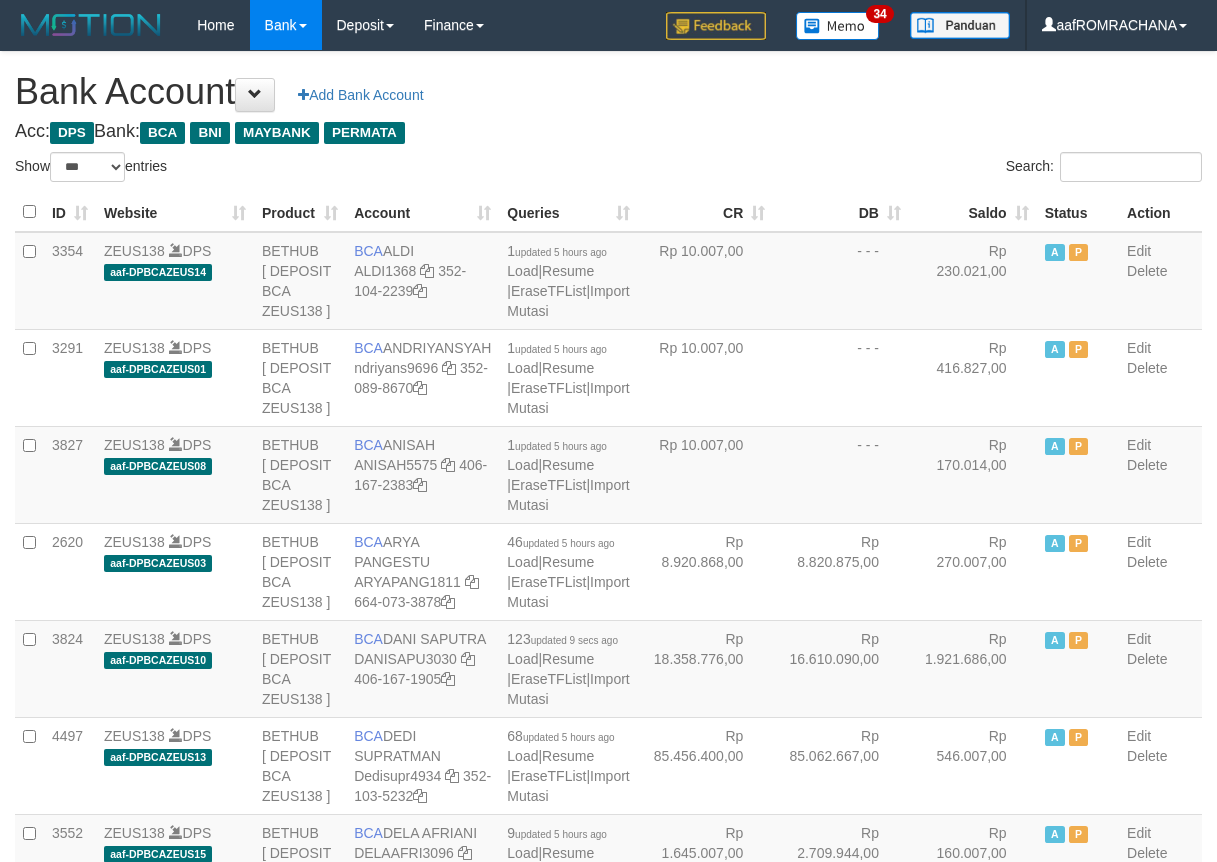 scroll, scrollTop: 0, scrollLeft: 0, axis: both 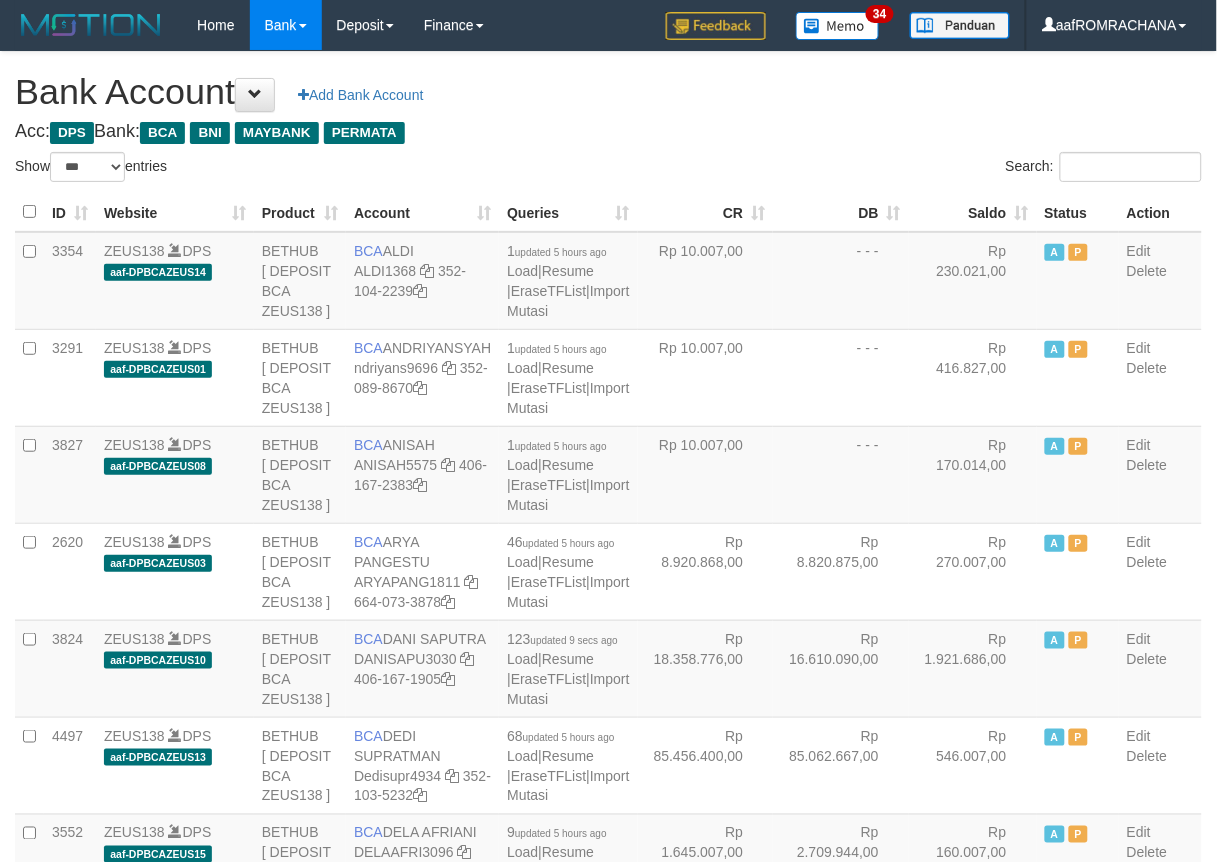 click on "Saldo" at bounding box center (973, 212) 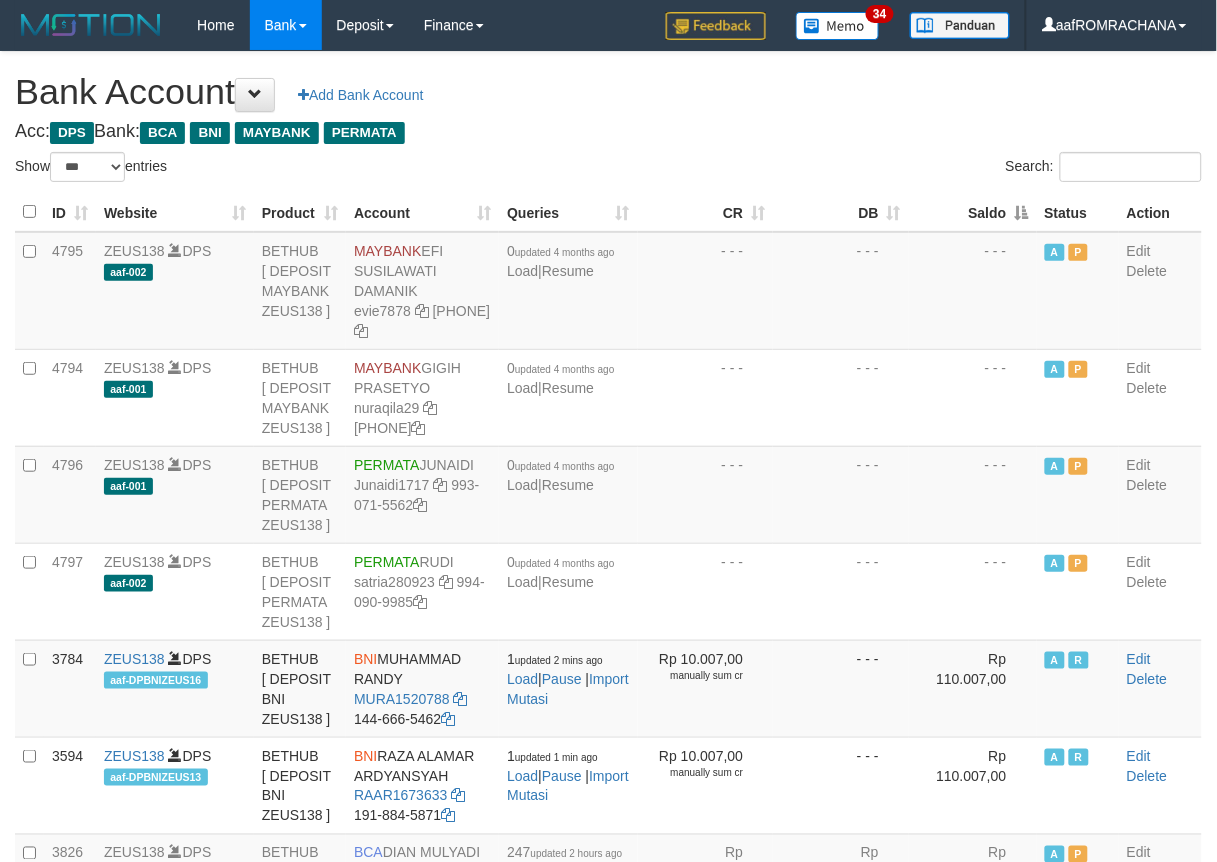 click on "Saldo" at bounding box center (973, 212) 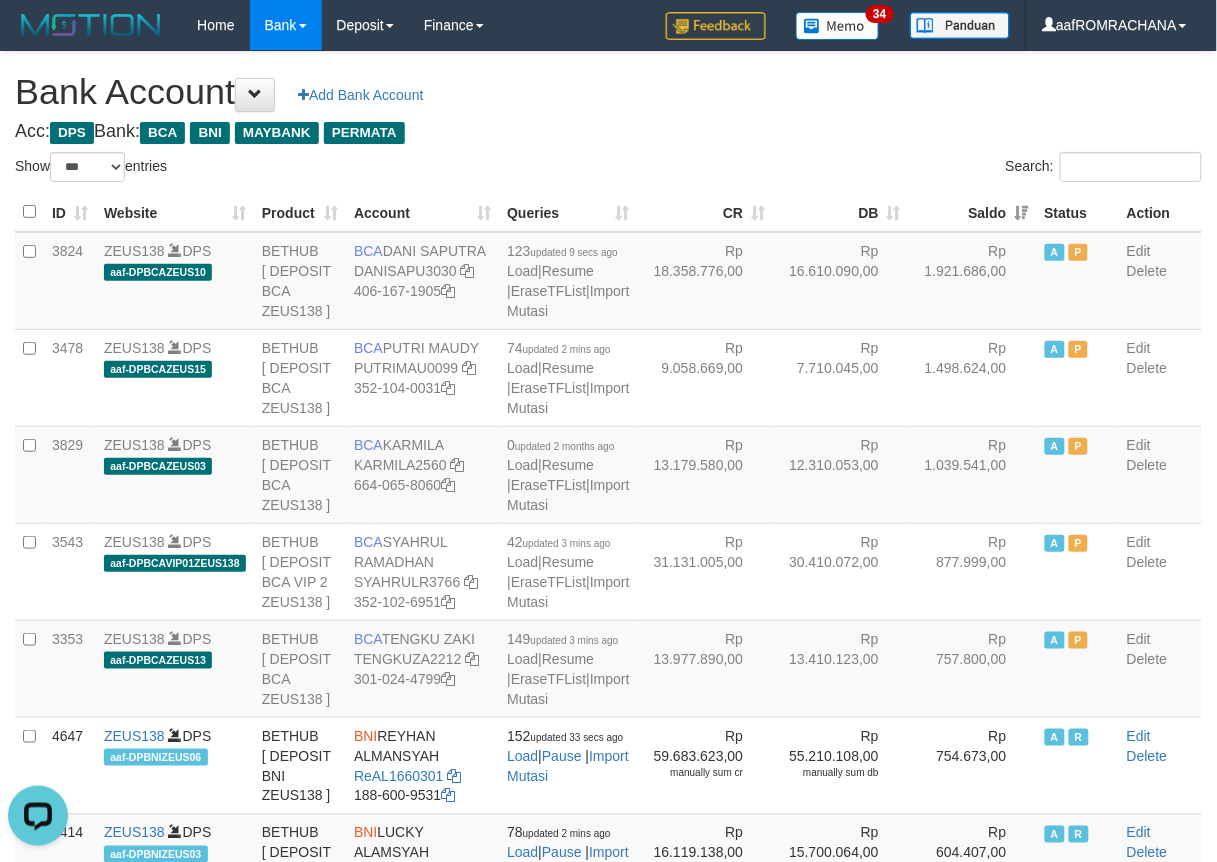 scroll, scrollTop: 0, scrollLeft: 0, axis: both 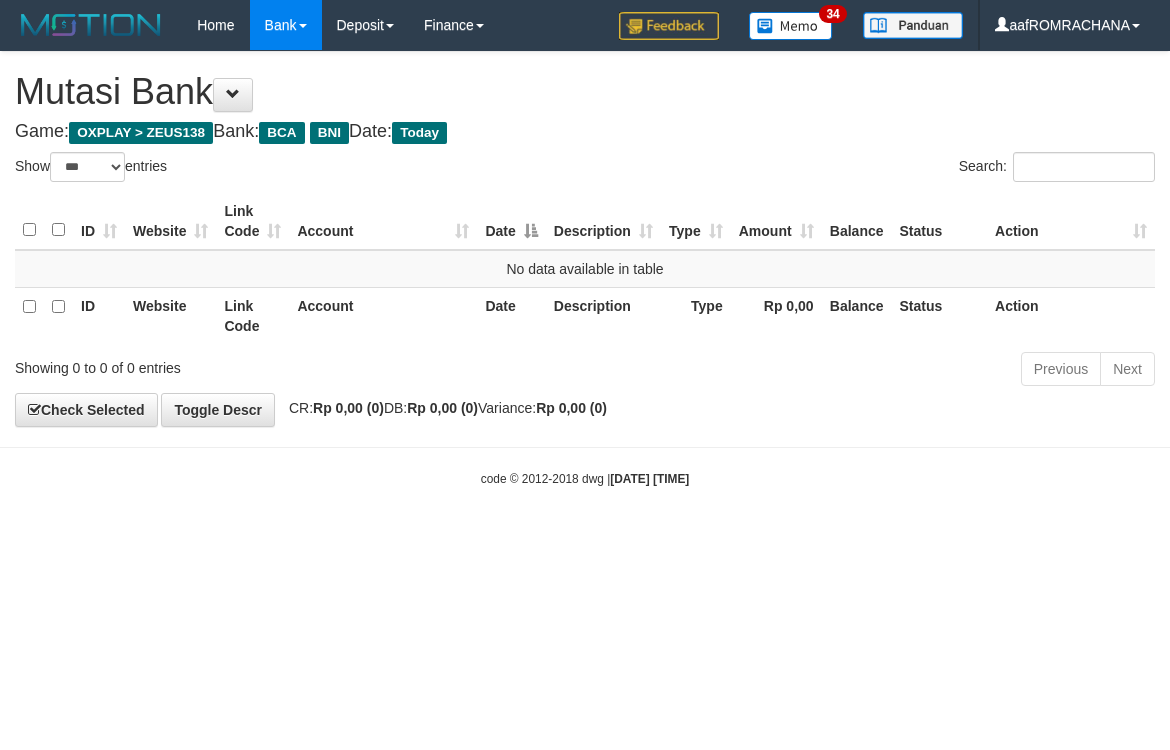 select on "***" 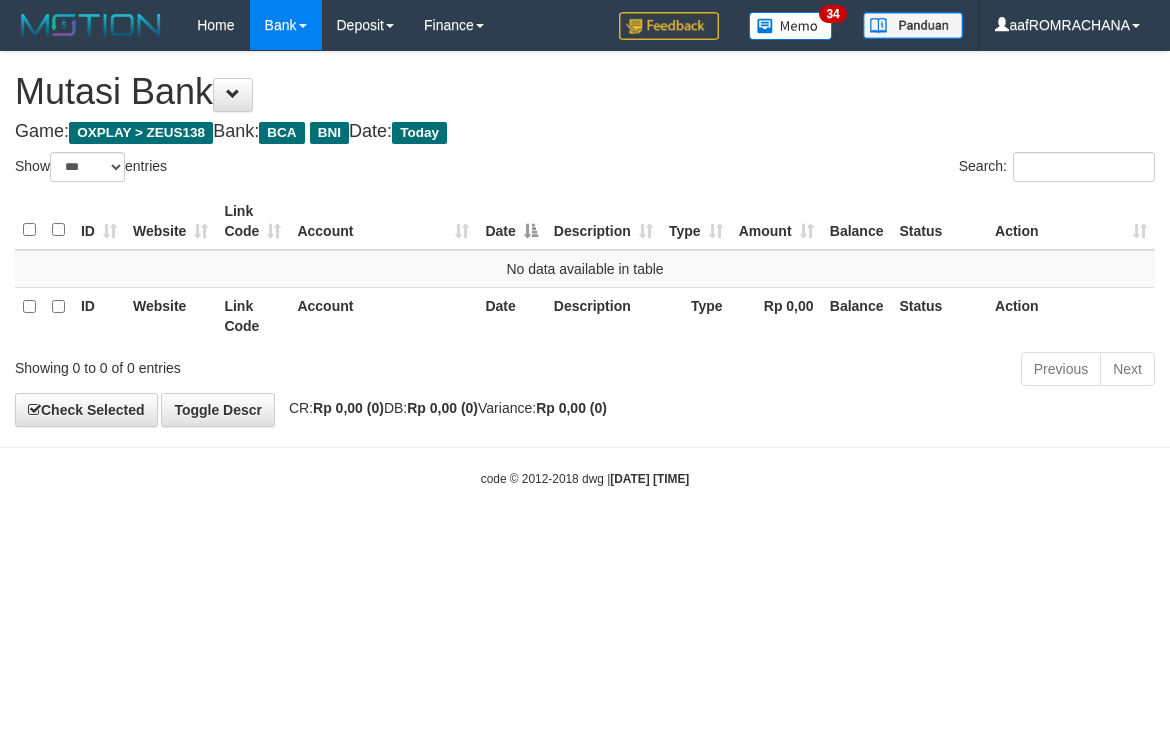 scroll, scrollTop: 0, scrollLeft: 0, axis: both 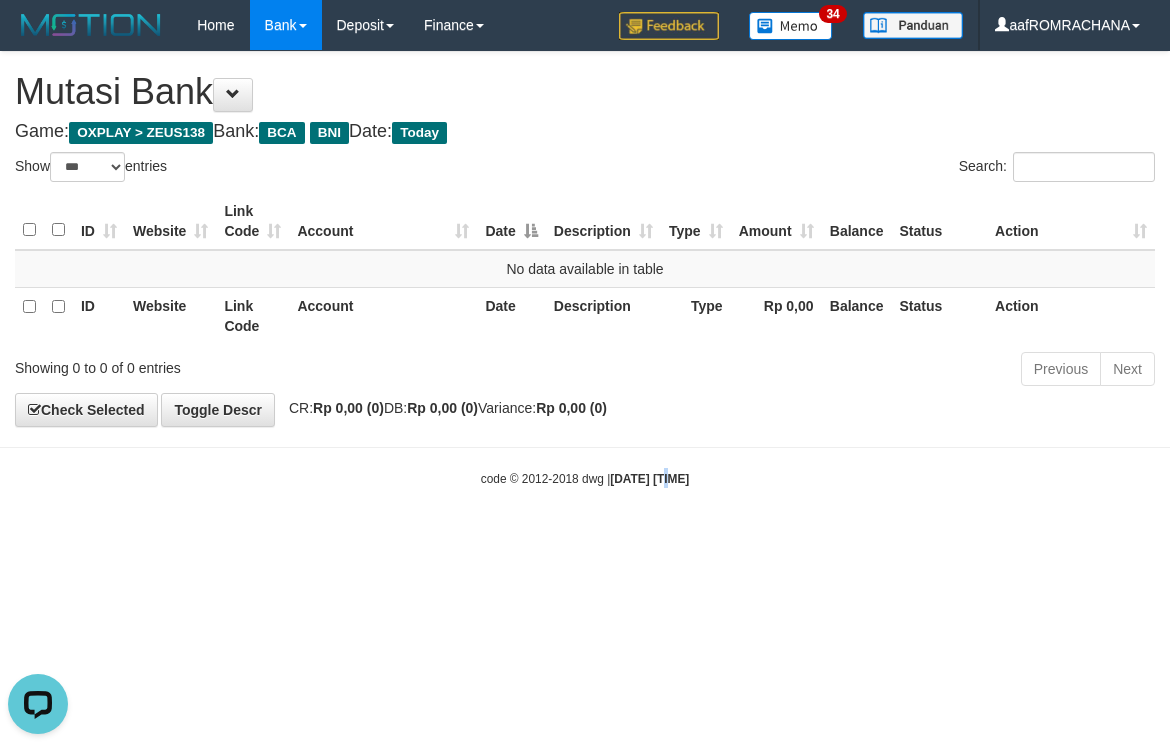 drag, startPoint x: 654, startPoint y: 653, endPoint x: 632, endPoint y: 643, distance: 24.166092 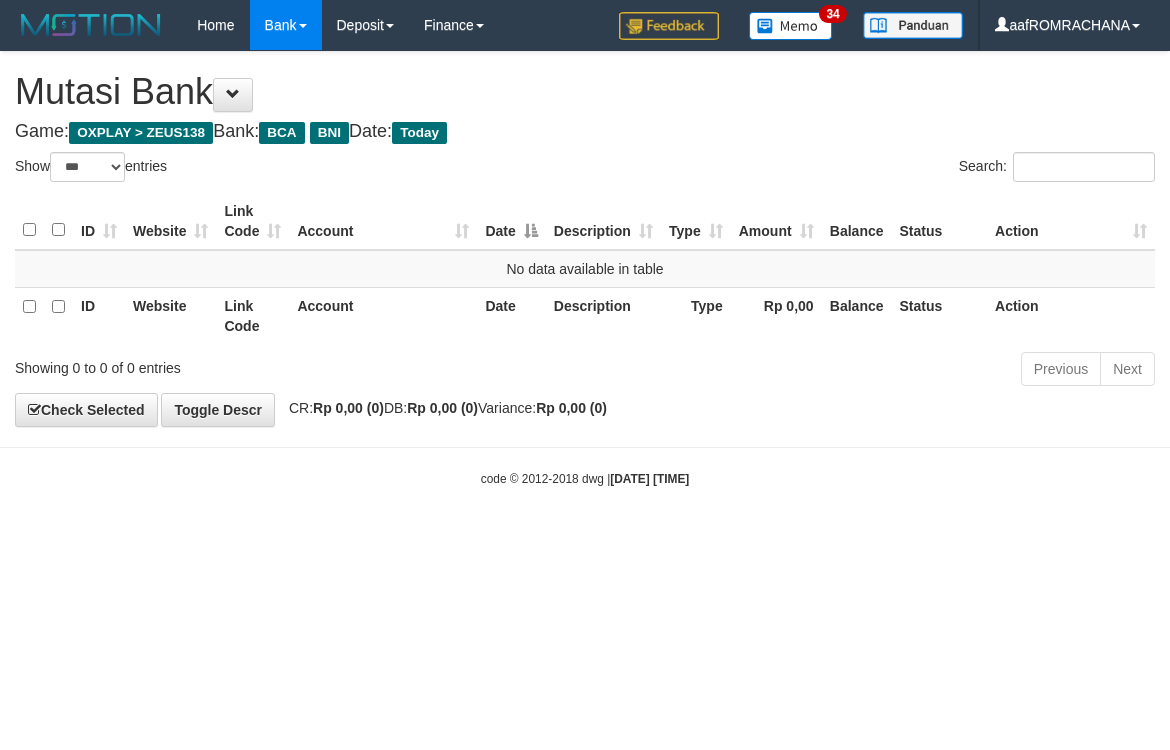 select on "***" 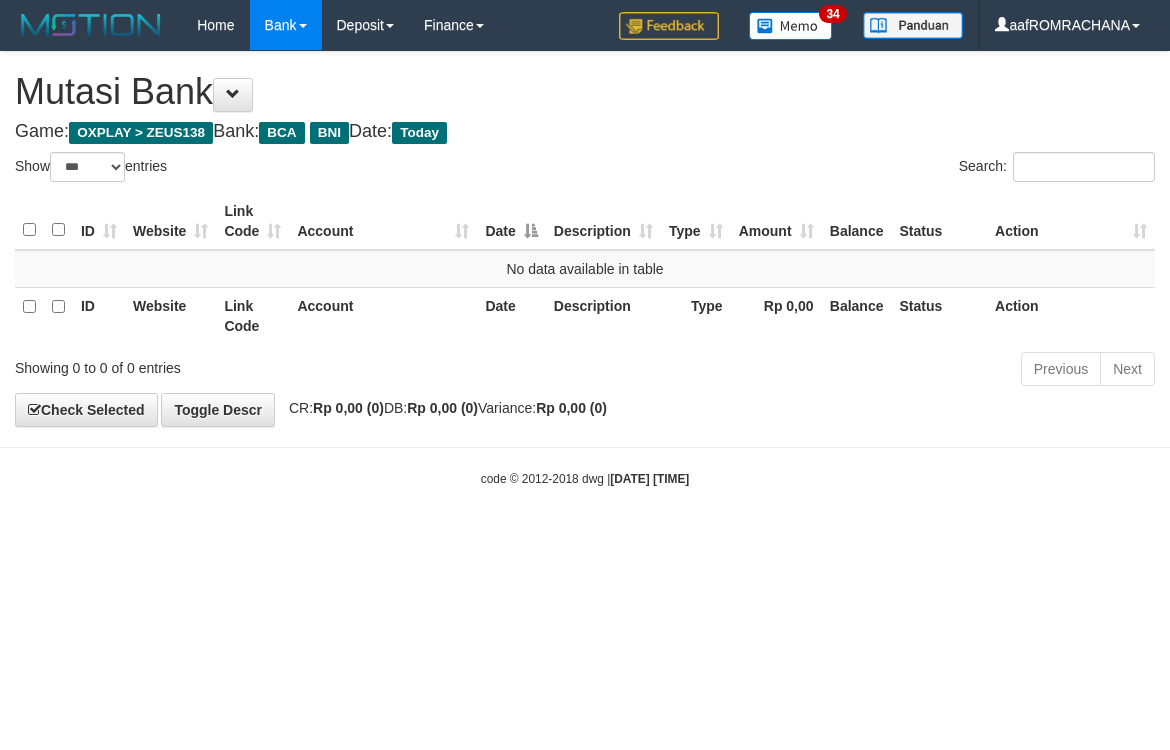 scroll, scrollTop: 0, scrollLeft: 0, axis: both 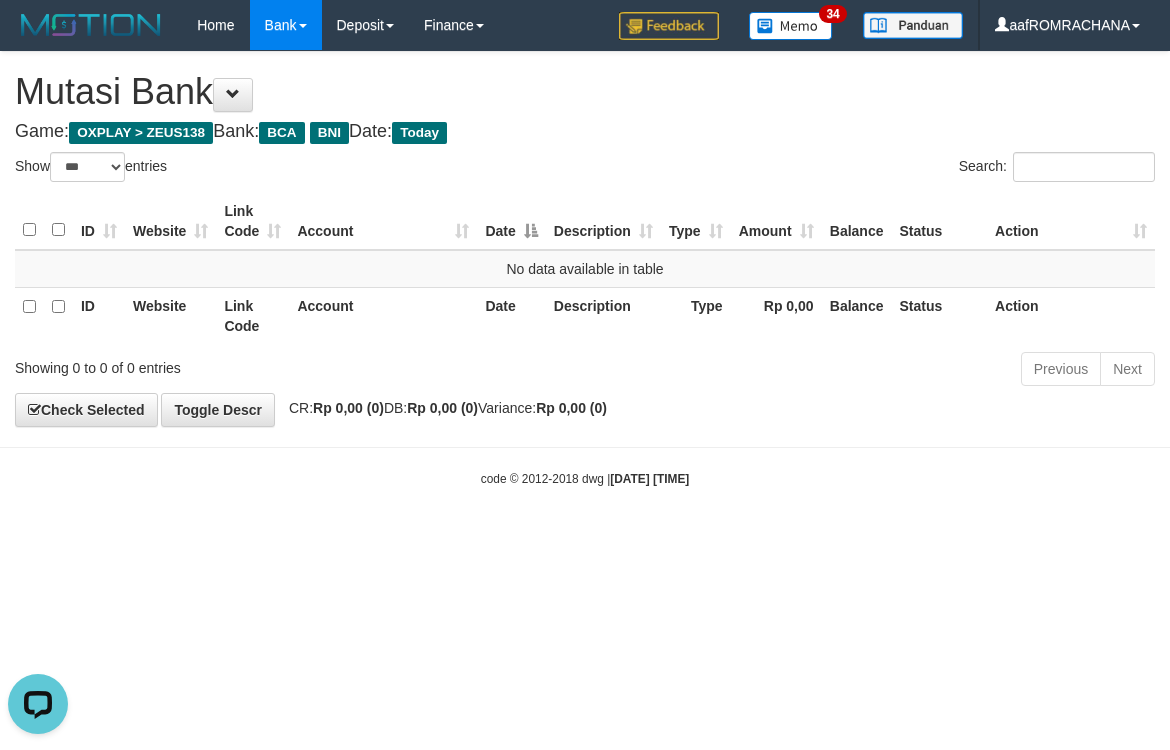 click on "Toggle navigation
Home
Bank
Account List
Load
By Website
Group
[OXPLAY]													ZEUS138
By Load Group (DPS)
Sync" at bounding box center (585, 269) 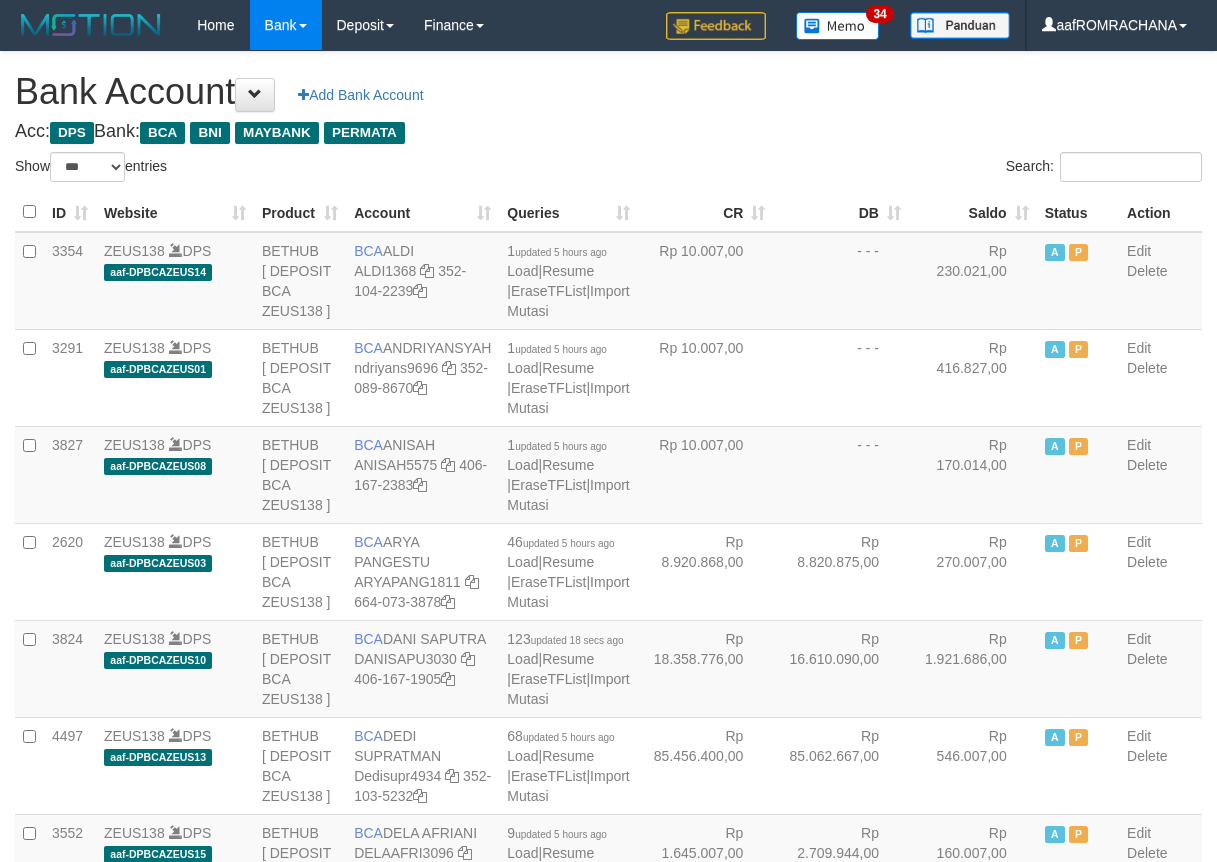 select on "***" 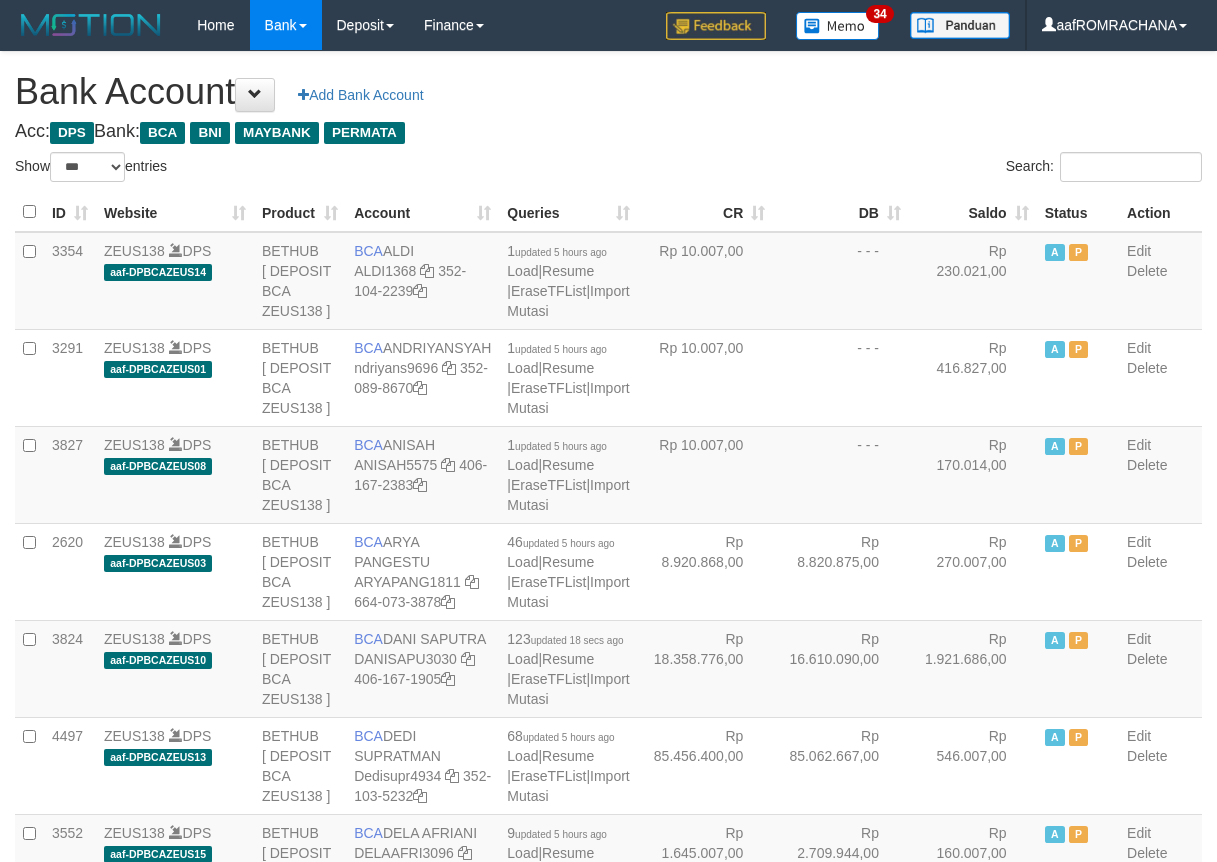 scroll, scrollTop: 0, scrollLeft: 0, axis: both 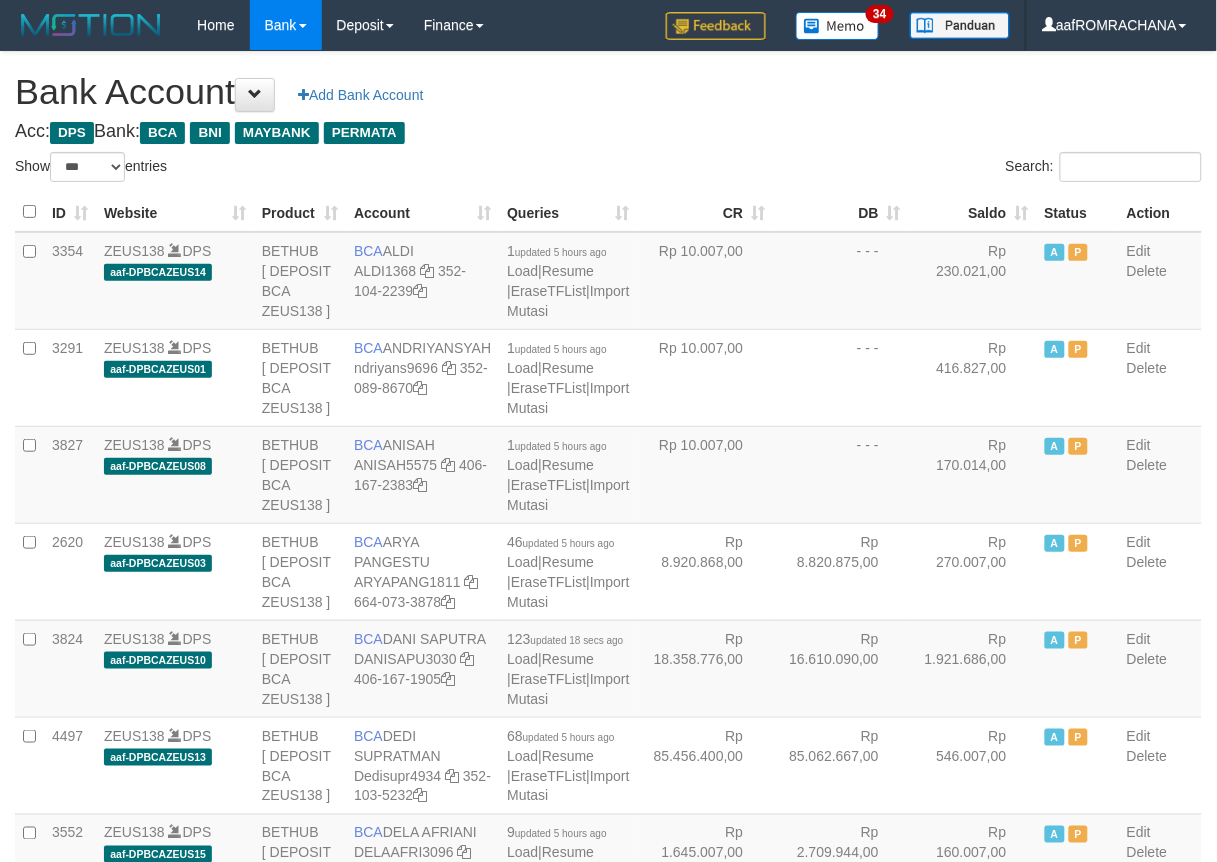 click on "Saldo" at bounding box center (973, 212) 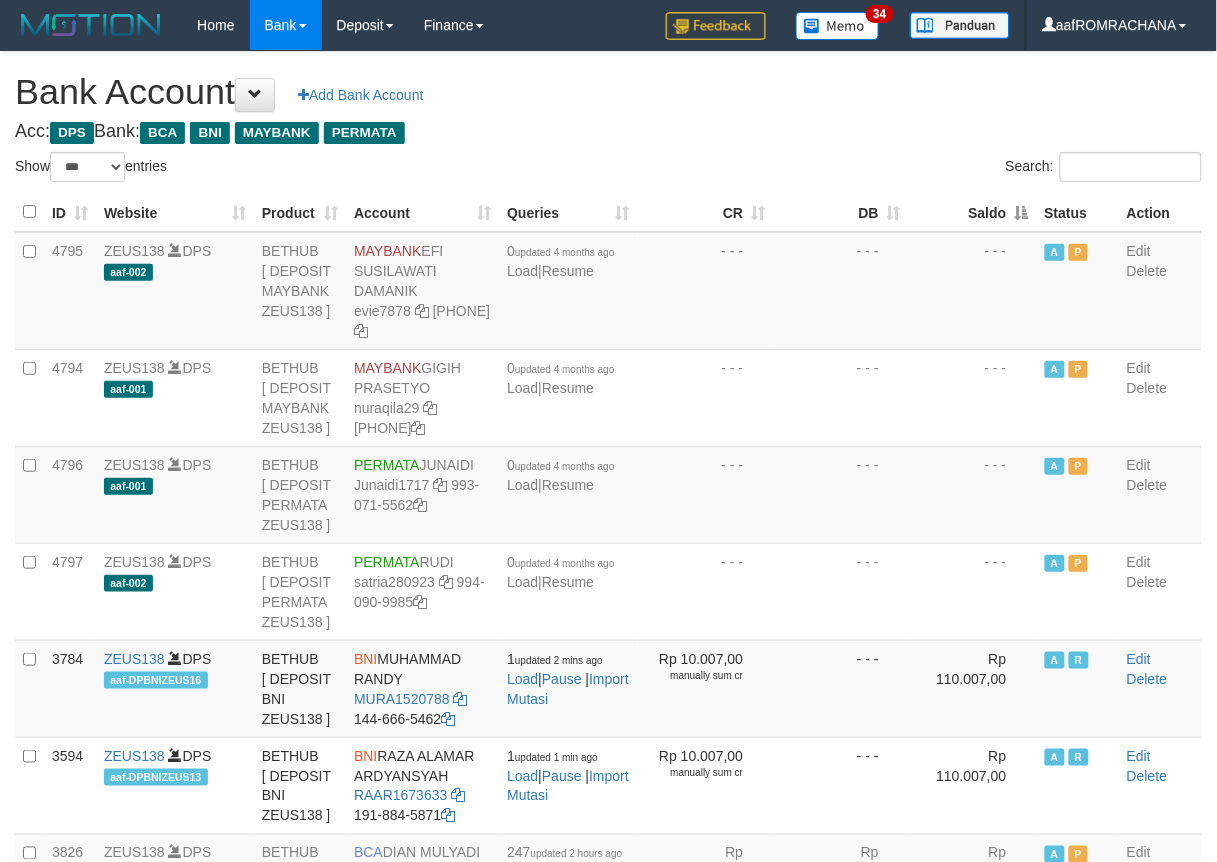 click on "Saldo" at bounding box center [973, 212] 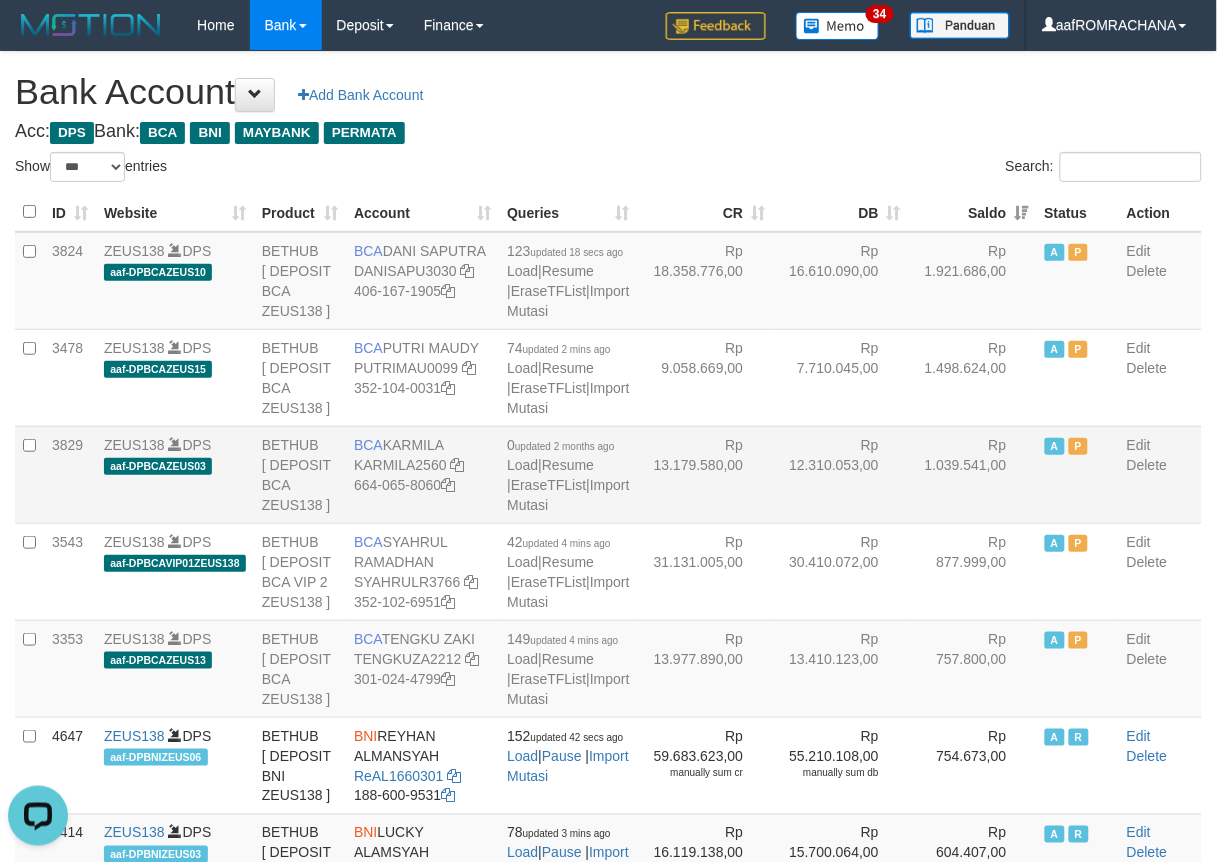 scroll, scrollTop: 0, scrollLeft: 0, axis: both 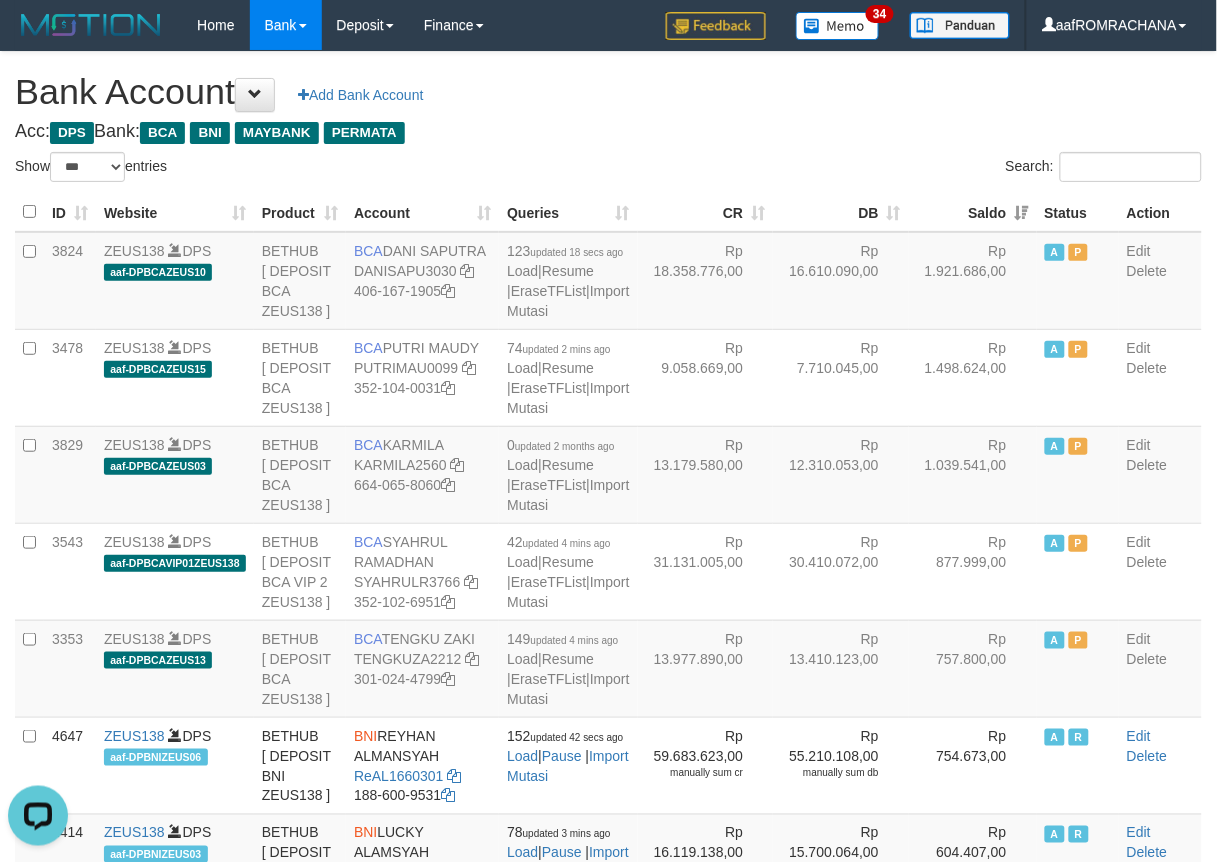 click on "Bank Account
Add Bank Account" at bounding box center [608, 92] 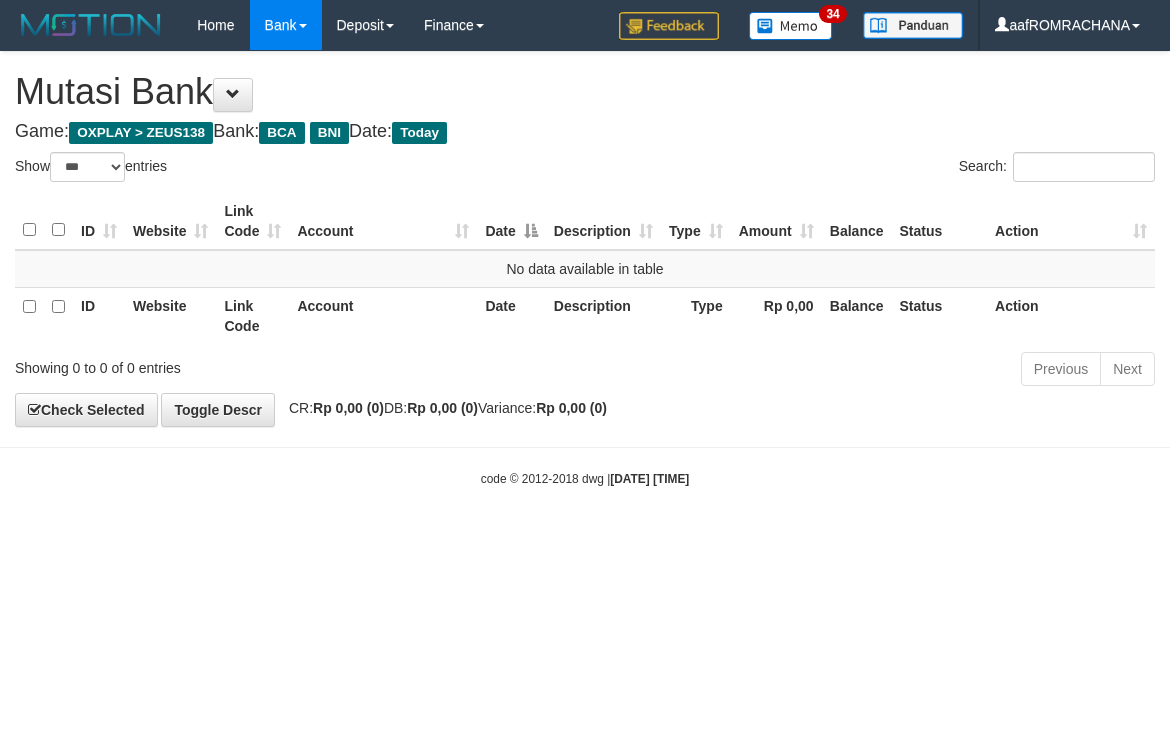select on "***" 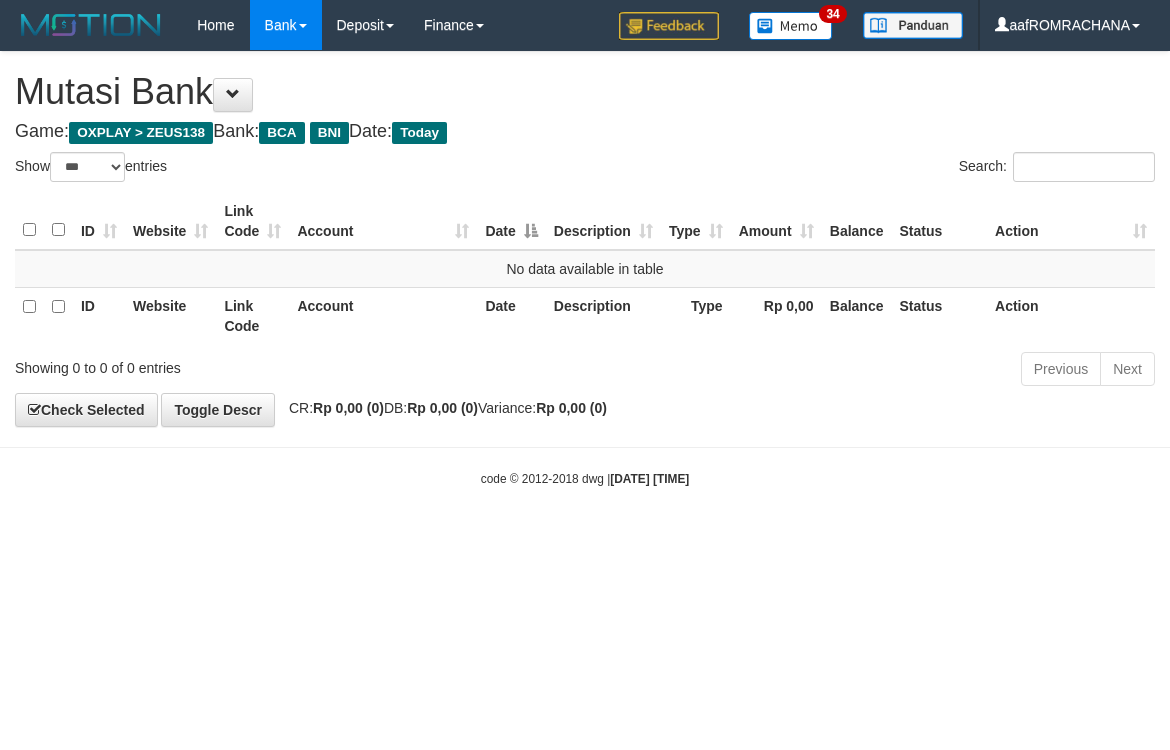 scroll, scrollTop: 0, scrollLeft: 0, axis: both 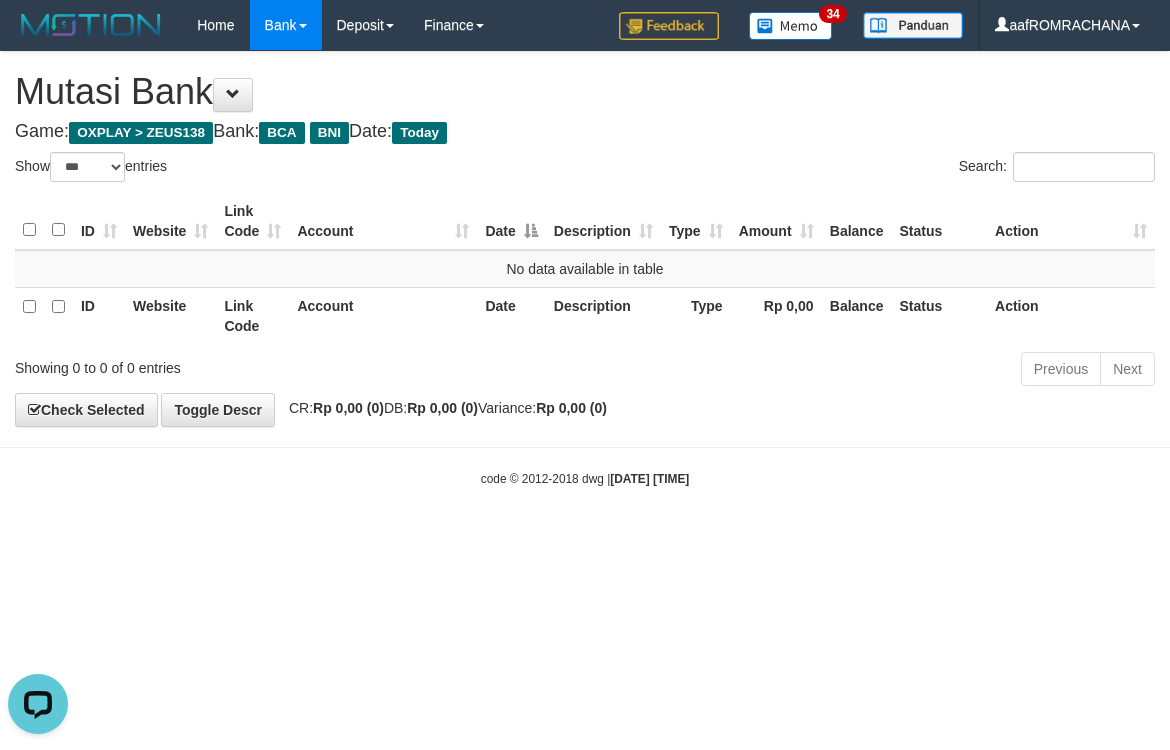 click on "Toggle navigation
Home
Bank
Account List
Load
By Website
Group
[OXPLAY]													ZEUS138
By Load Group (DPS)
Sync" at bounding box center [585, 269] 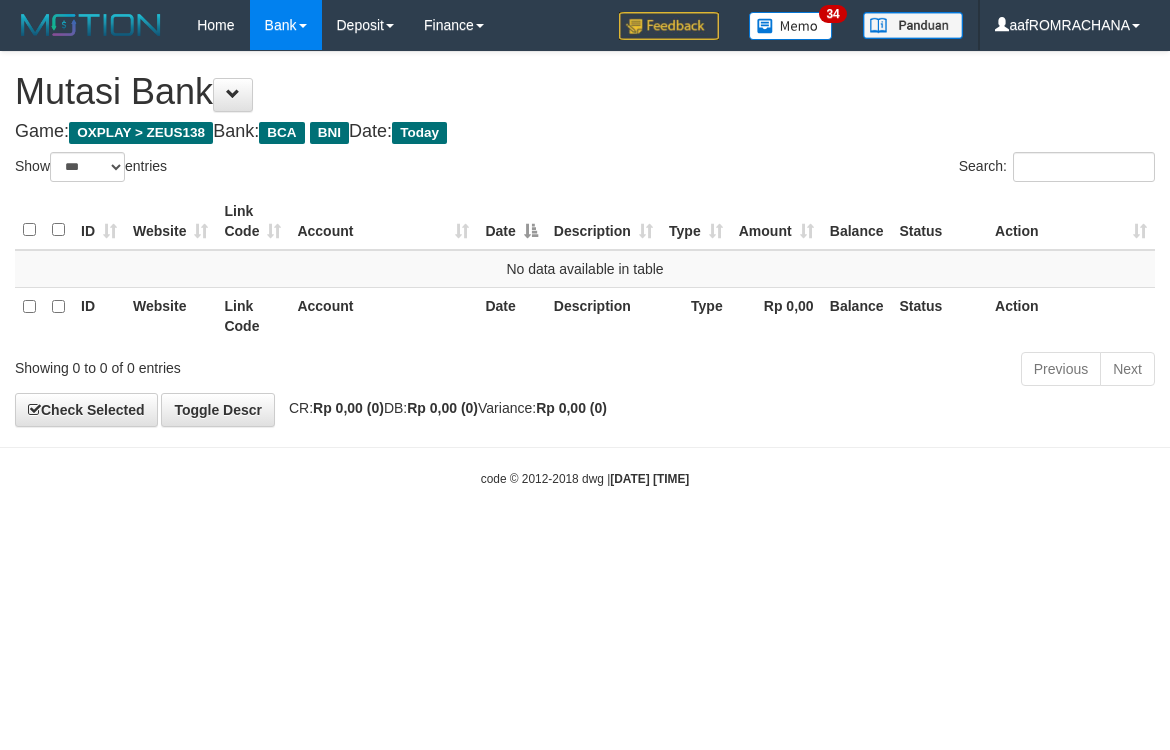 select on "***" 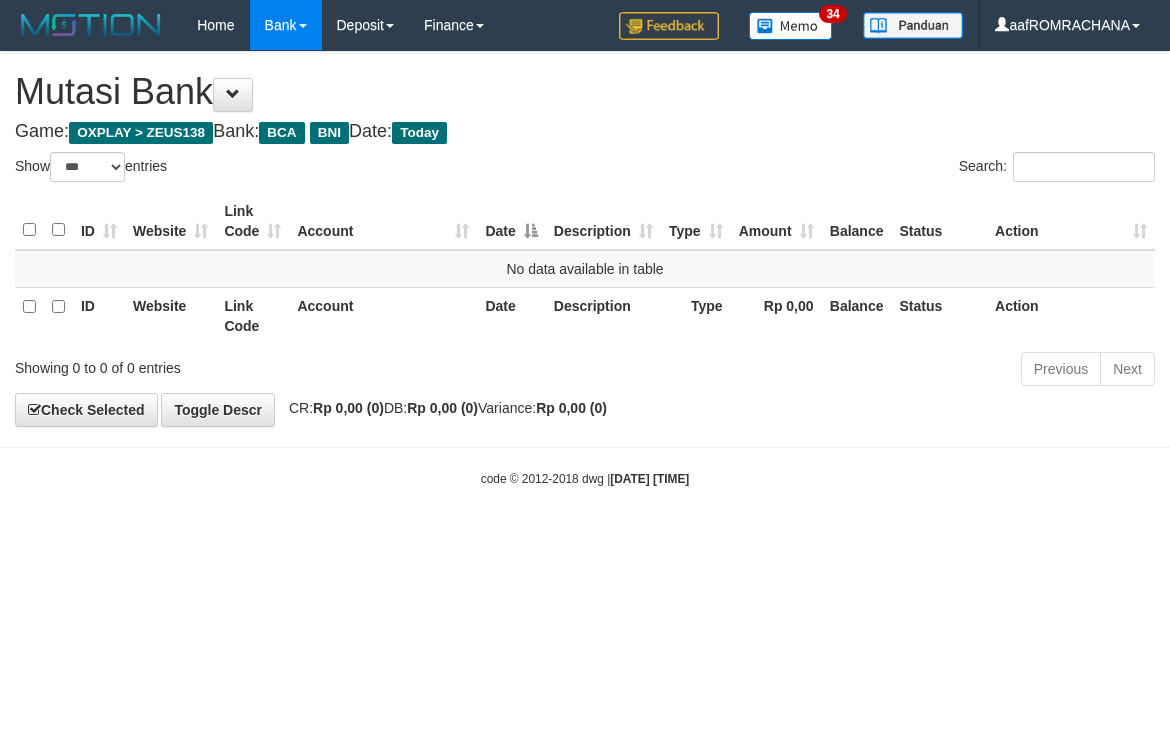scroll, scrollTop: 0, scrollLeft: 0, axis: both 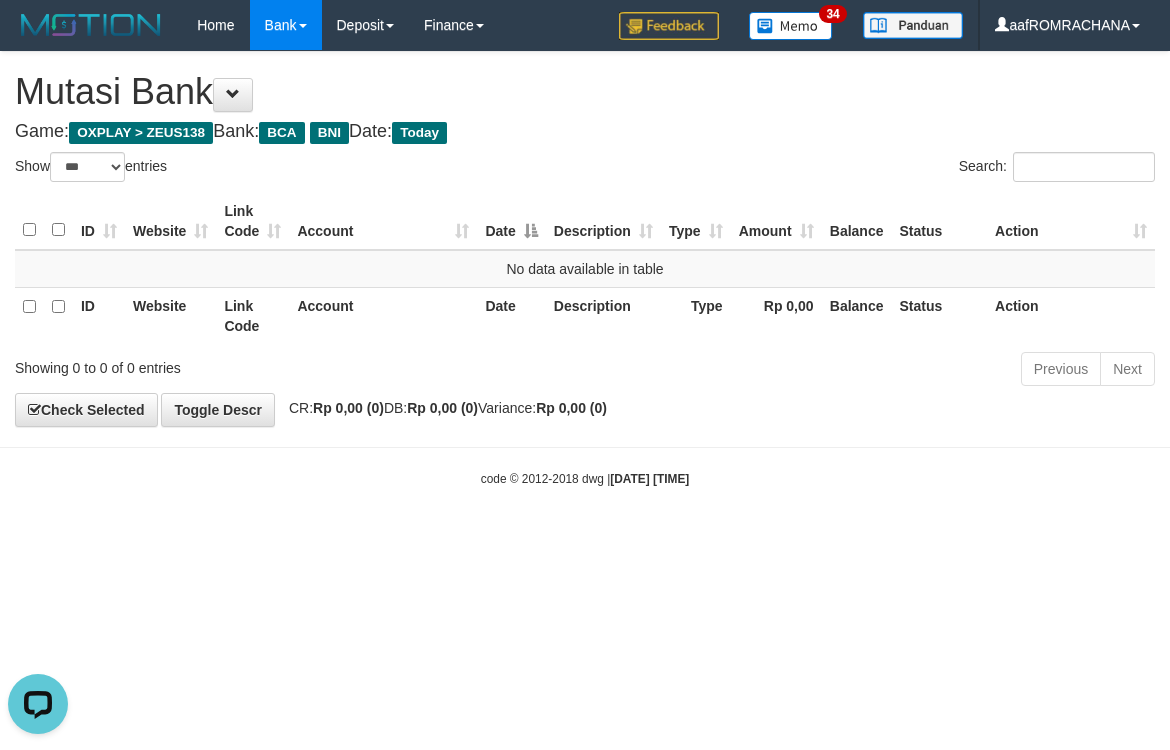 click on "Toggle navigation
Home
Bank
Account List
Load
By Website
Group
[OXPLAY]													ZEUS138
By Load Group (DPS)
Sync" at bounding box center [585, 269] 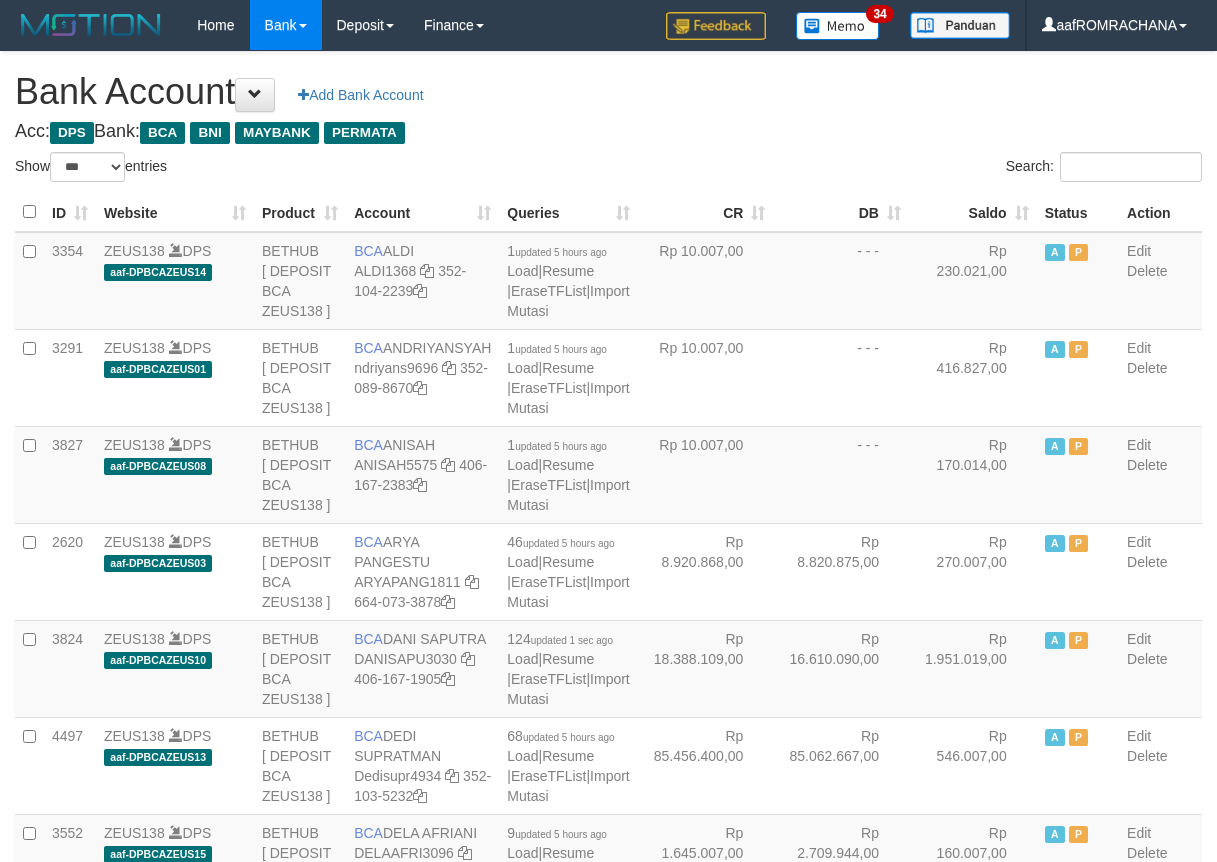 select on "***" 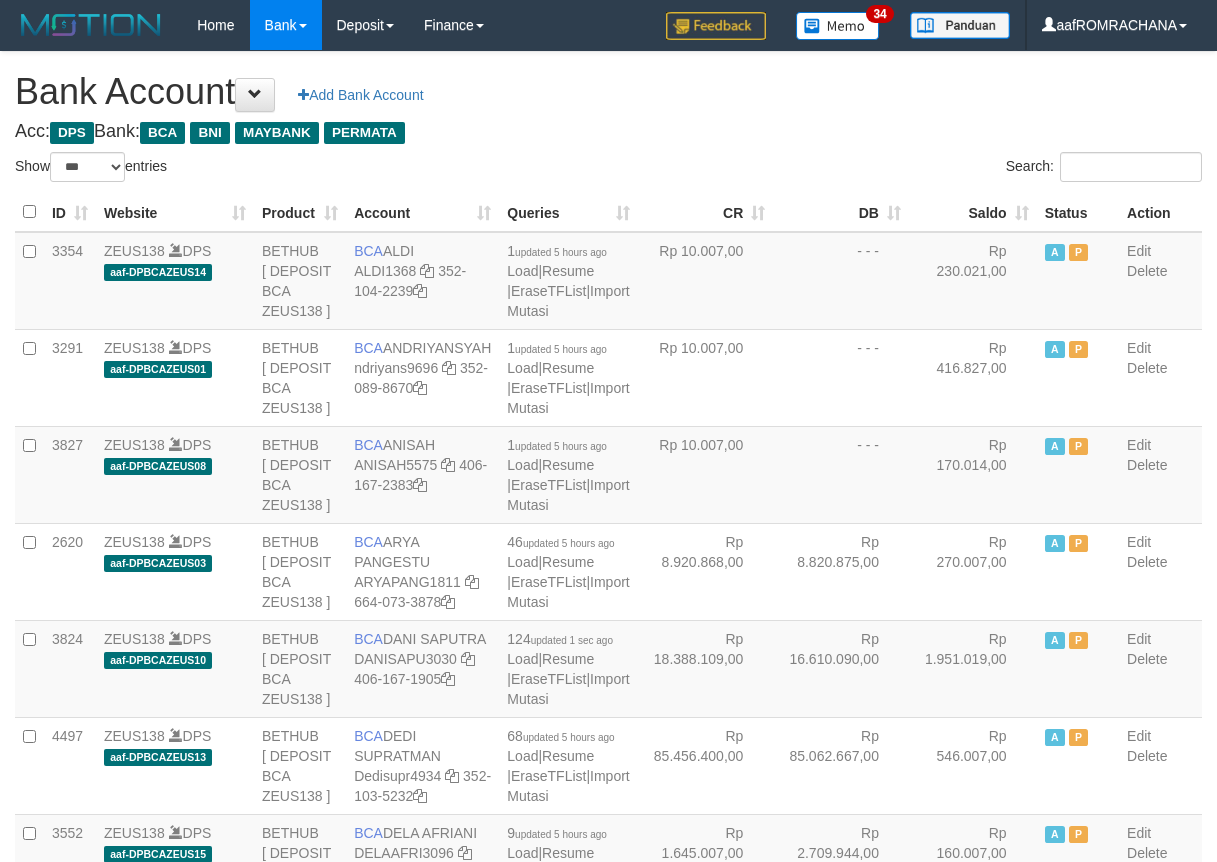 scroll, scrollTop: 0, scrollLeft: 0, axis: both 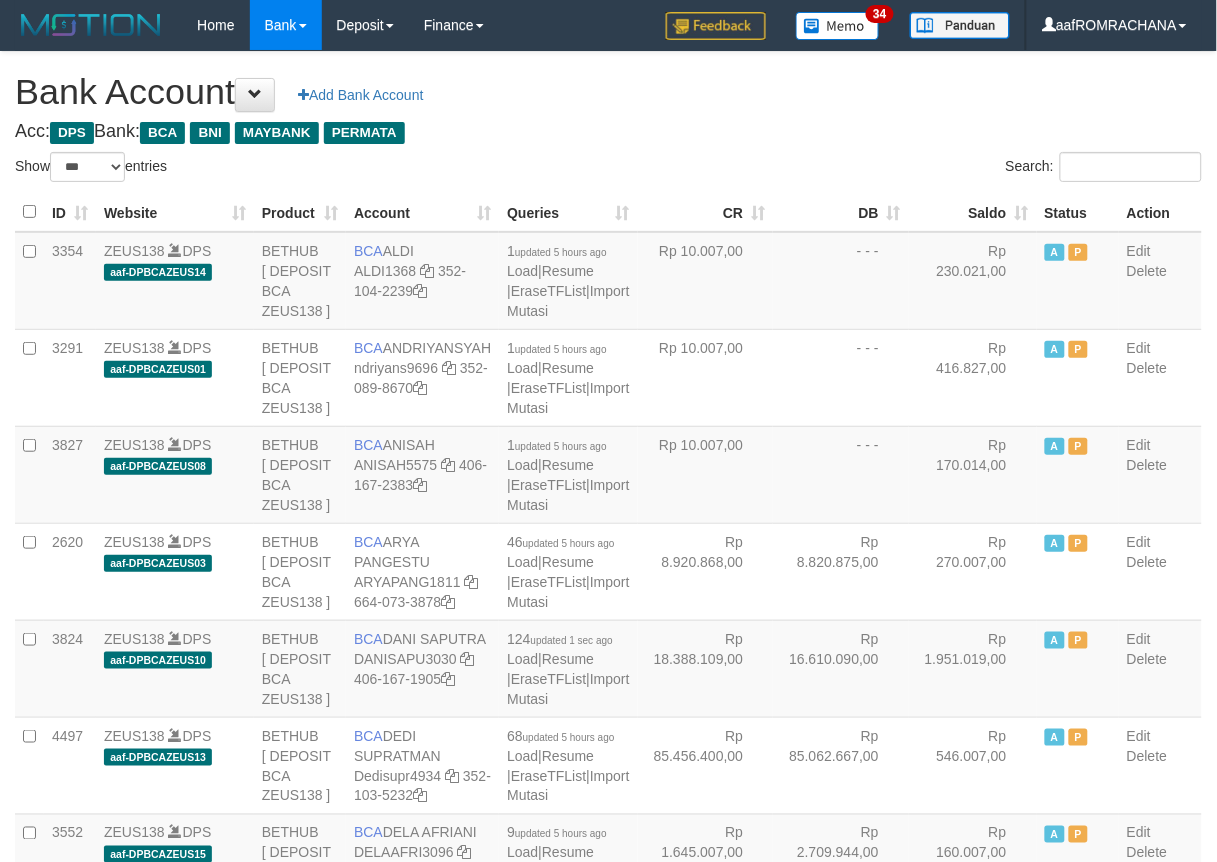click on "Saldo" at bounding box center [973, 212] 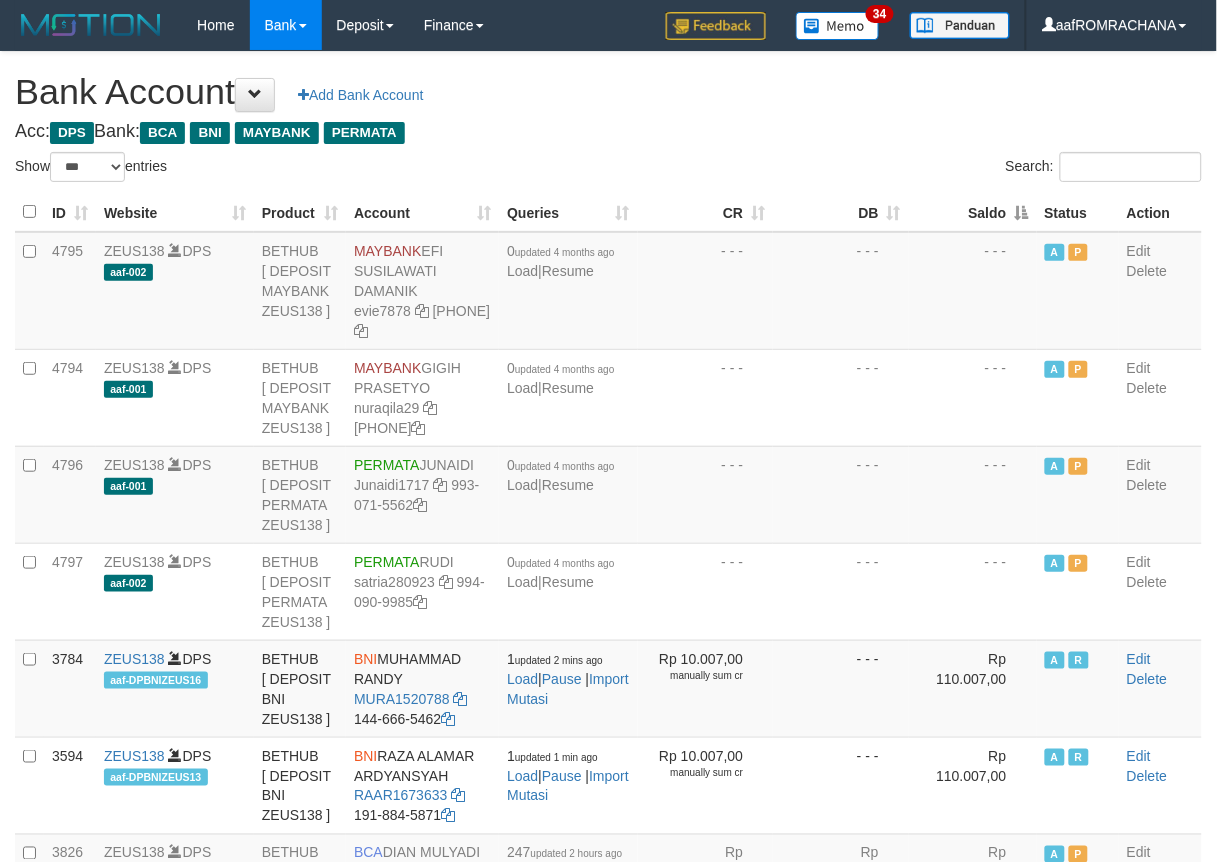 click on "Saldo" at bounding box center [973, 212] 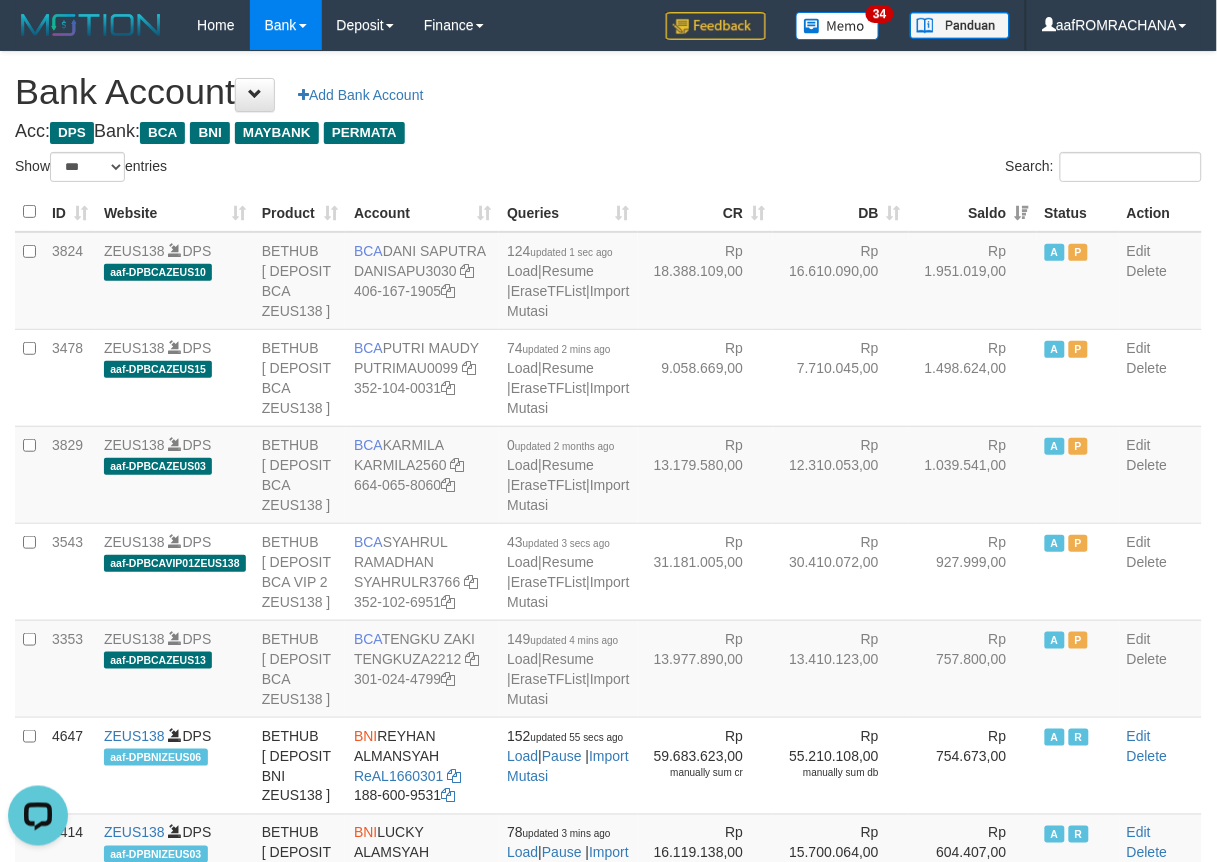 scroll, scrollTop: 0, scrollLeft: 0, axis: both 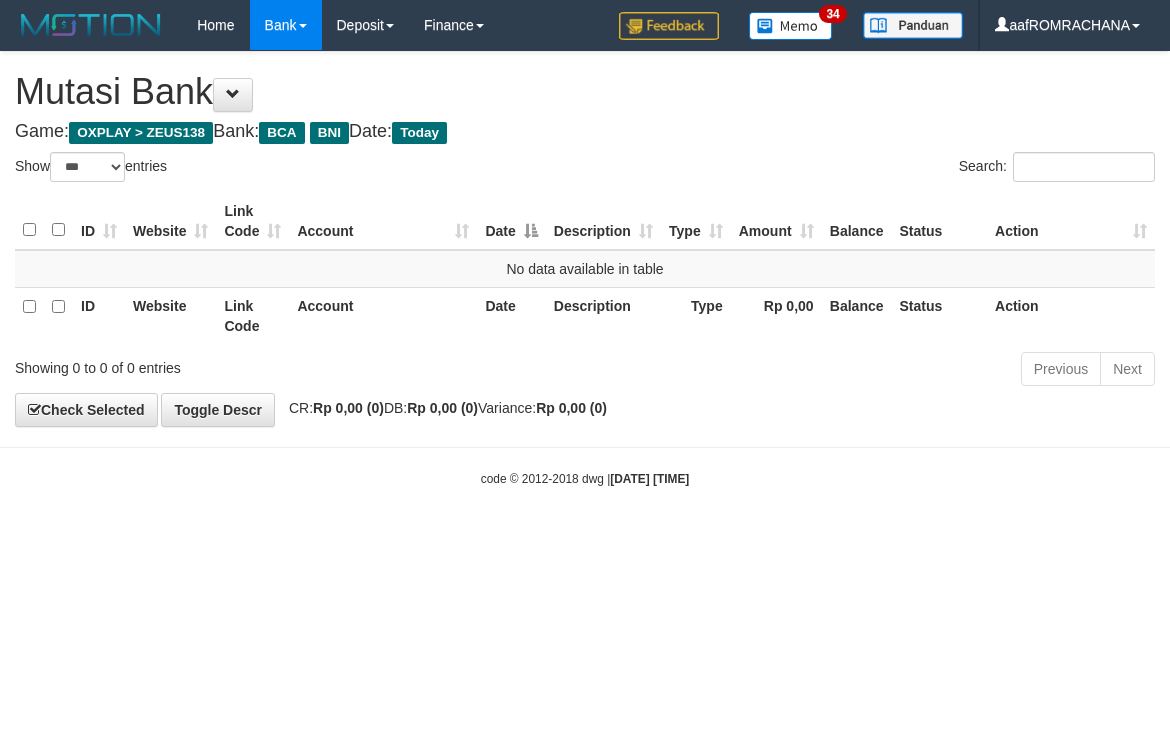 select on "***" 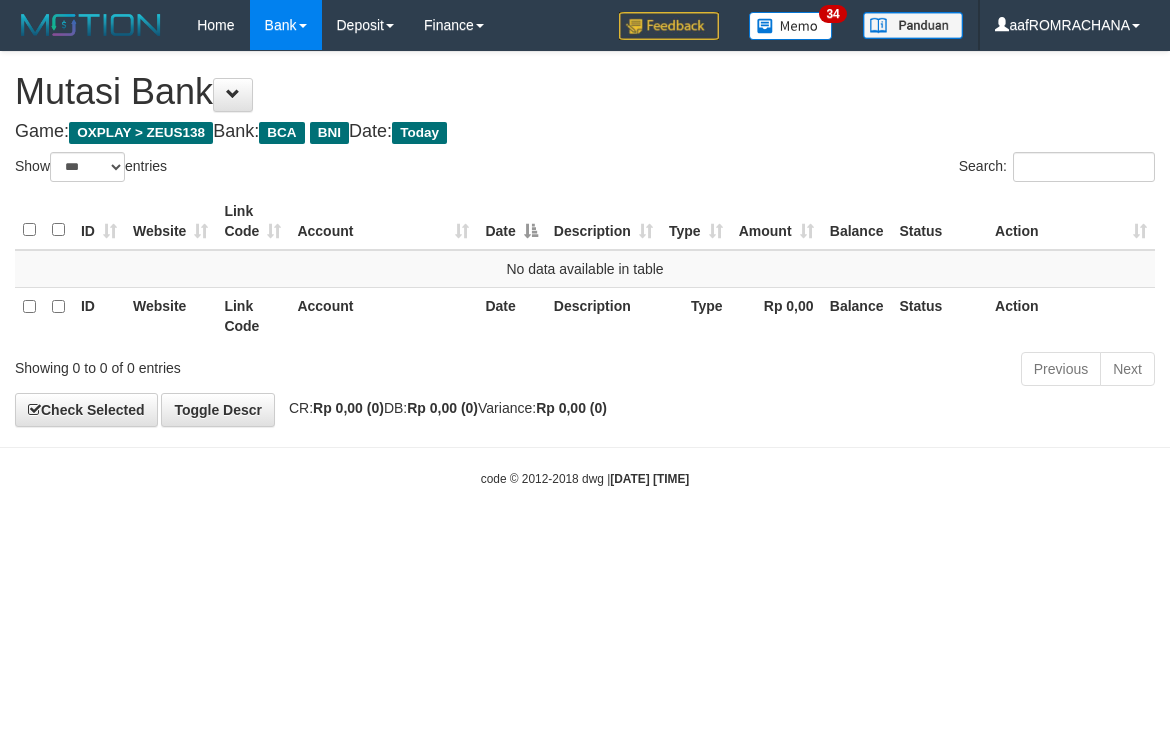 scroll, scrollTop: 0, scrollLeft: 0, axis: both 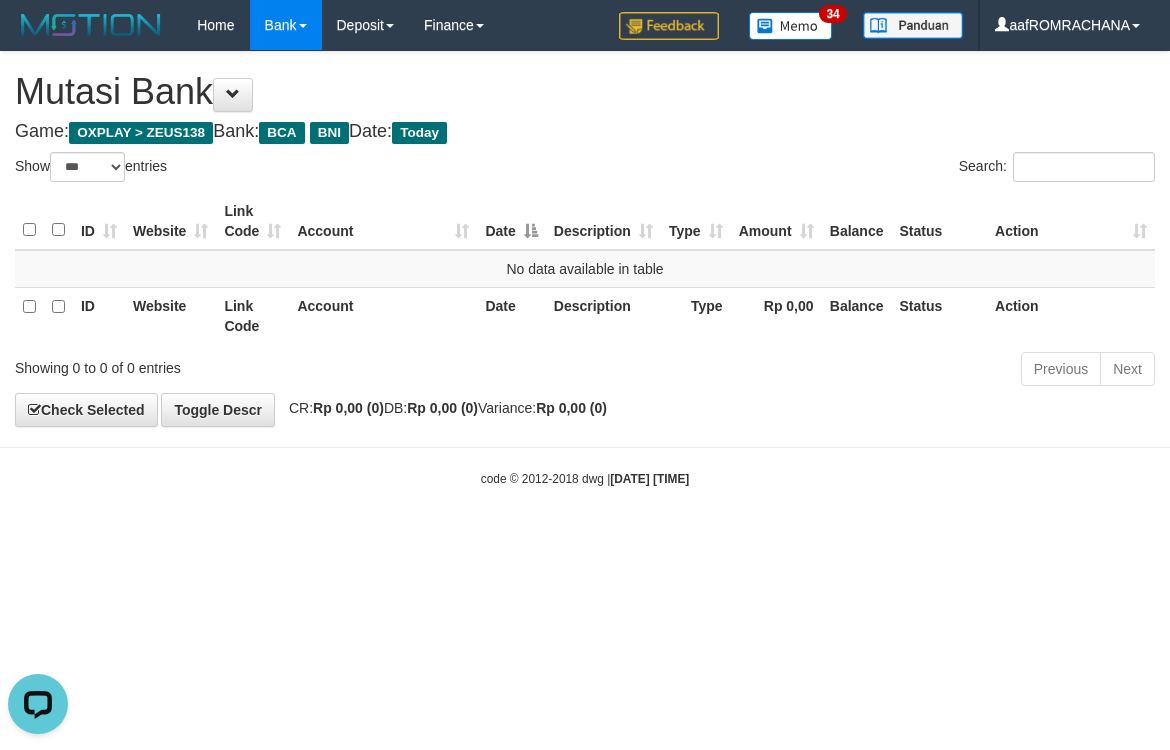 click on "code © 2012-2018 dwg |  [DATE] [TIME]" at bounding box center (585, 478) 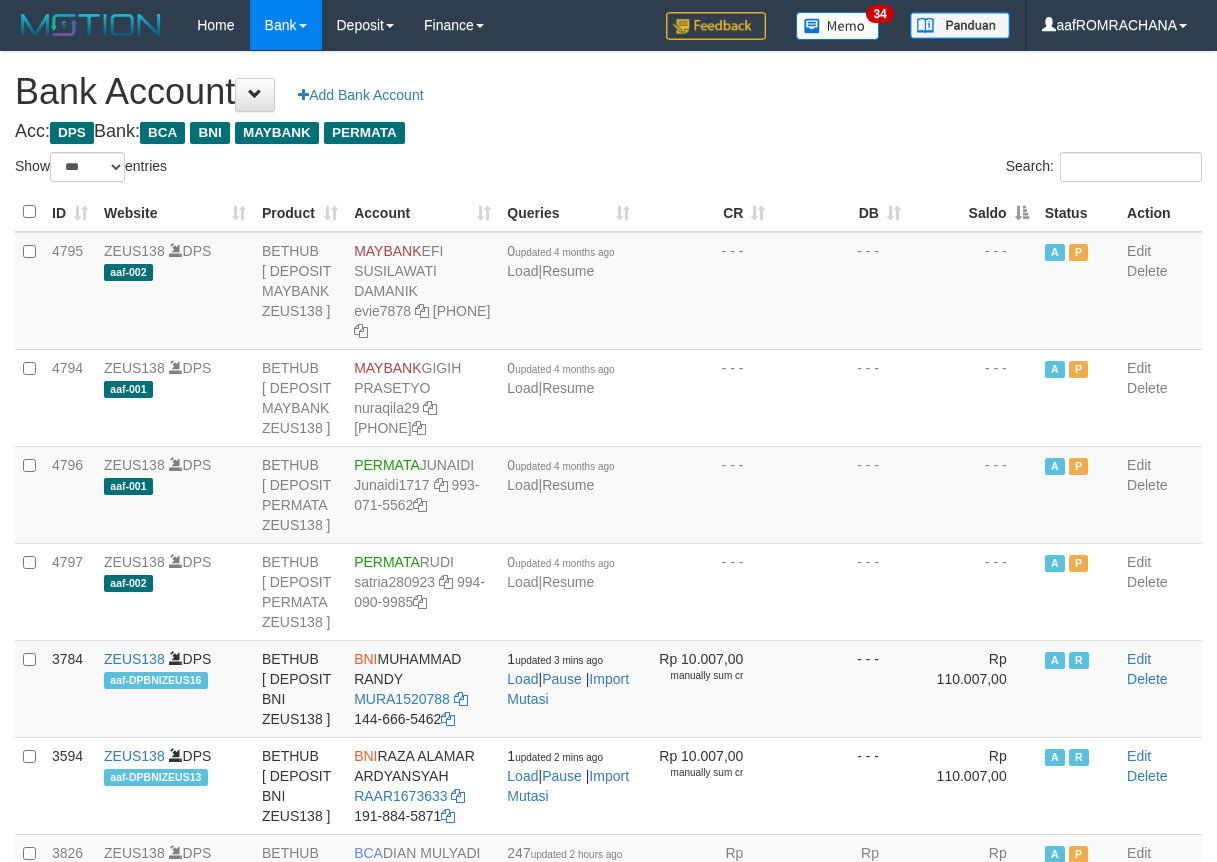 select on "***" 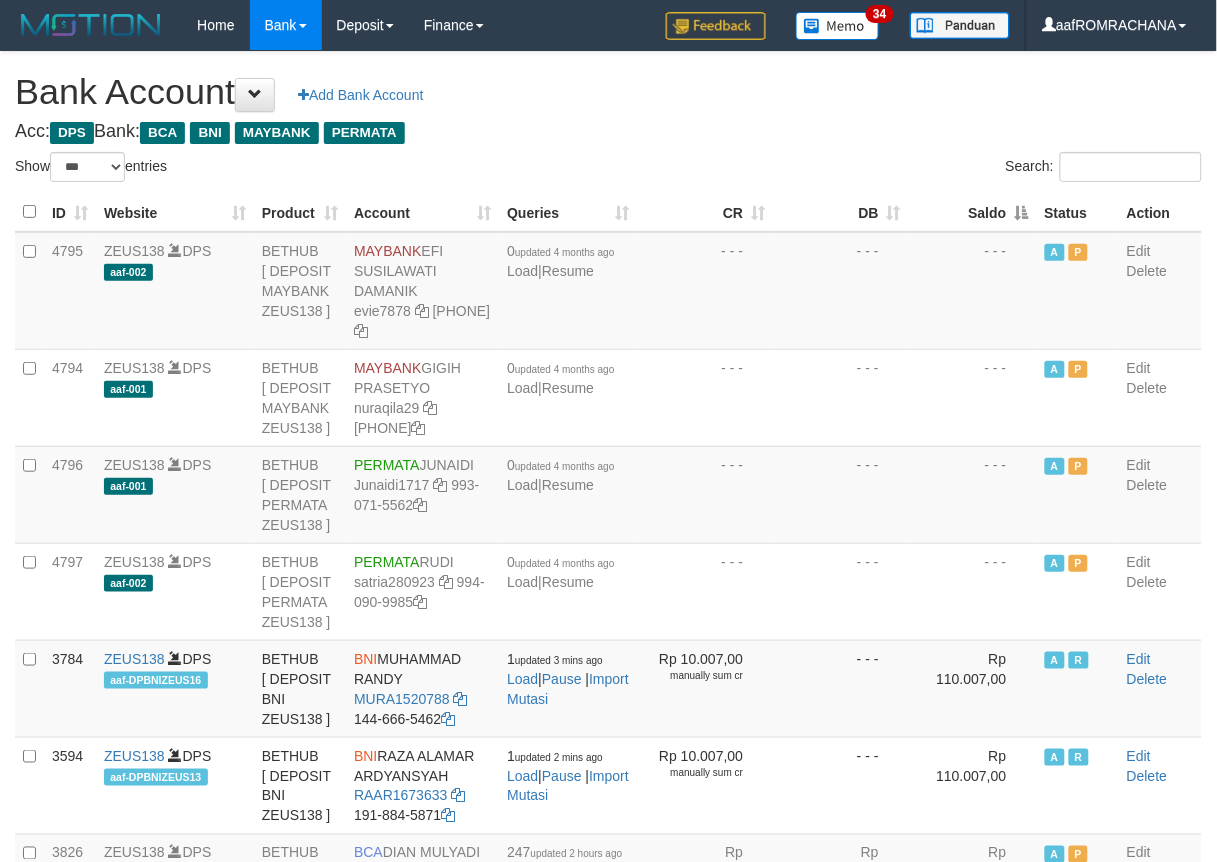 click on "Saldo" at bounding box center (973, 212) 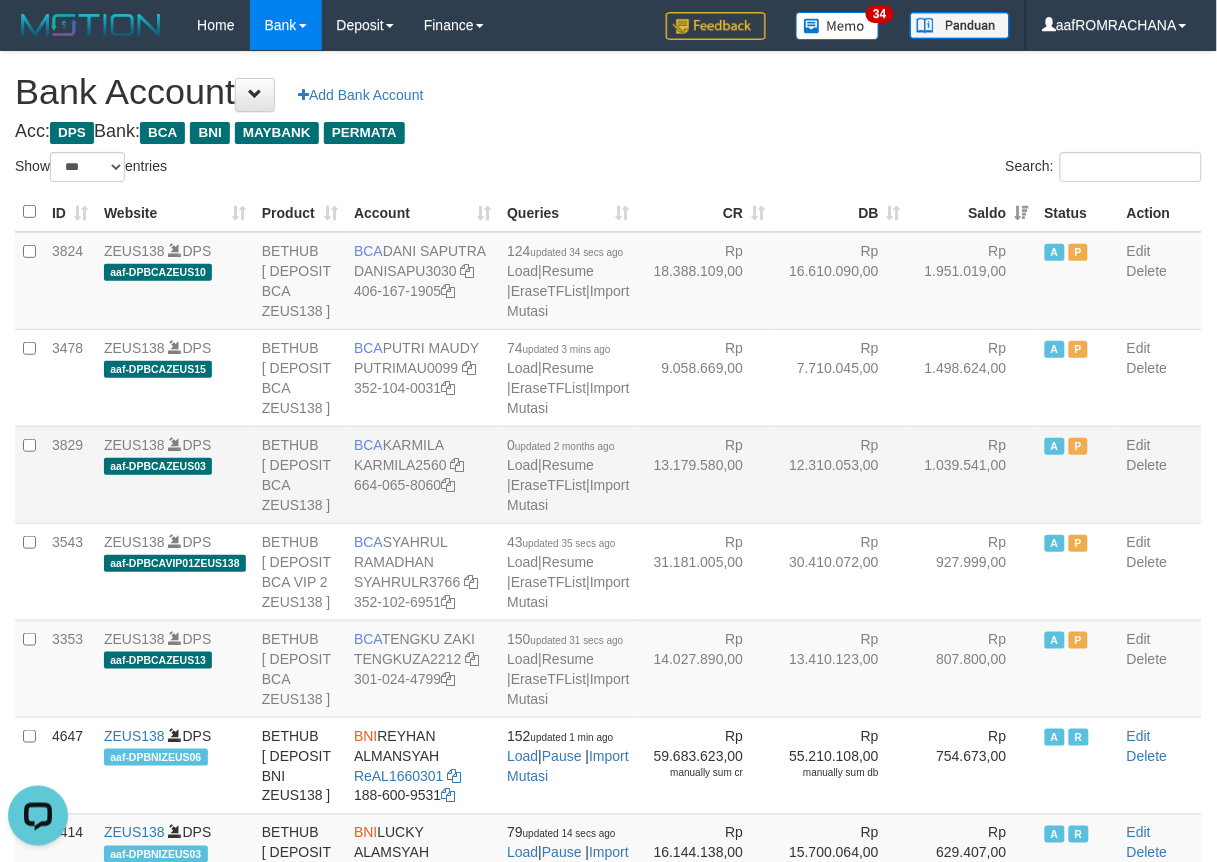 scroll, scrollTop: 0, scrollLeft: 0, axis: both 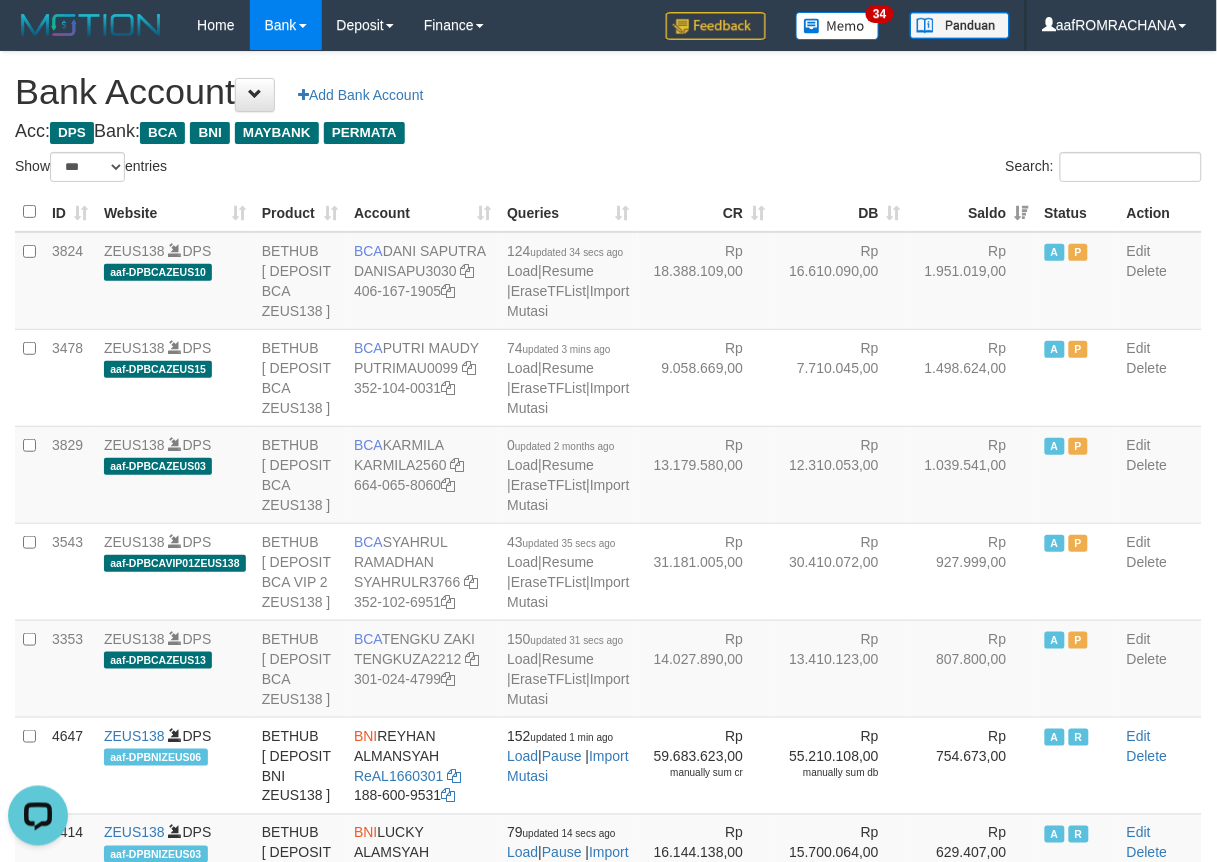 click on "Bank Account
Add Bank Account" at bounding box center (608, 92) 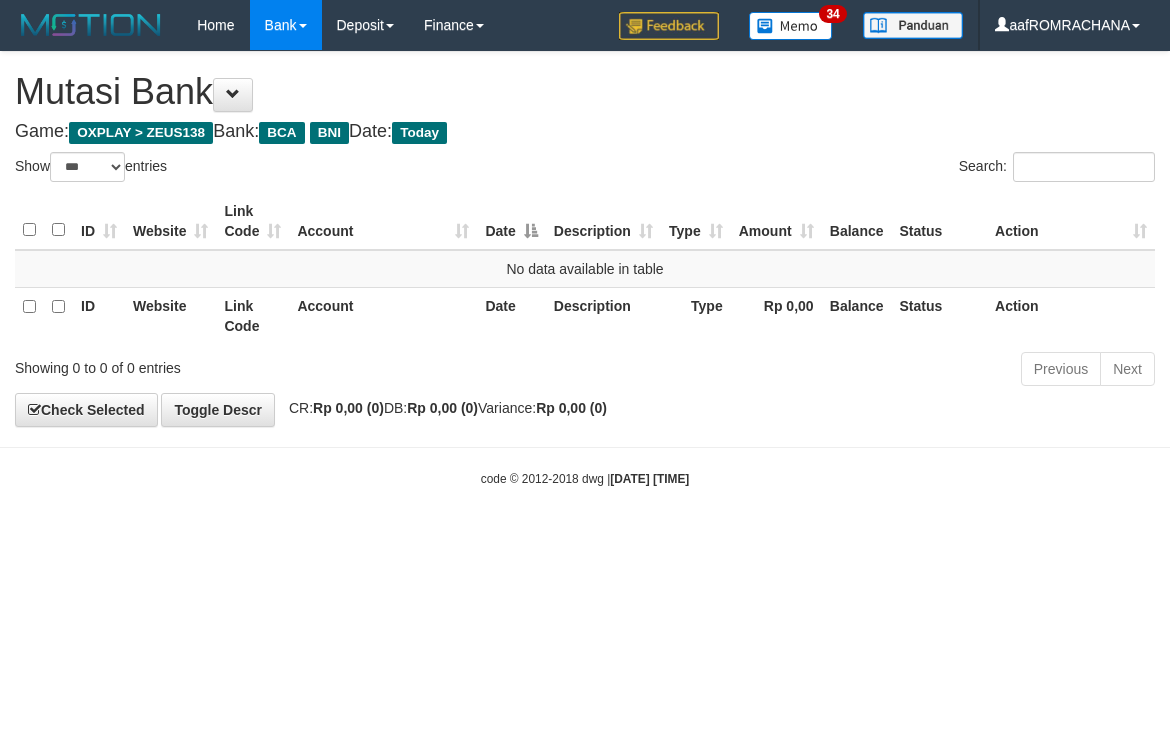 select on "***" 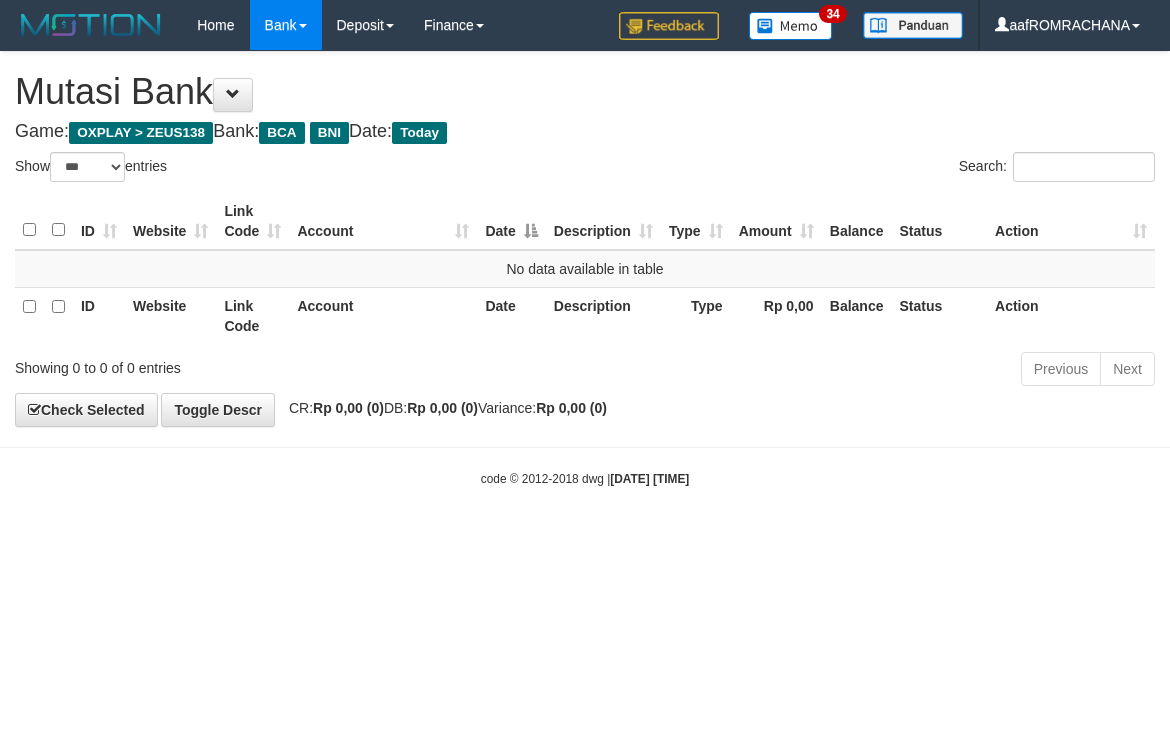 scroll, scrollTop: 0, scrollLeft: 0, axis: both 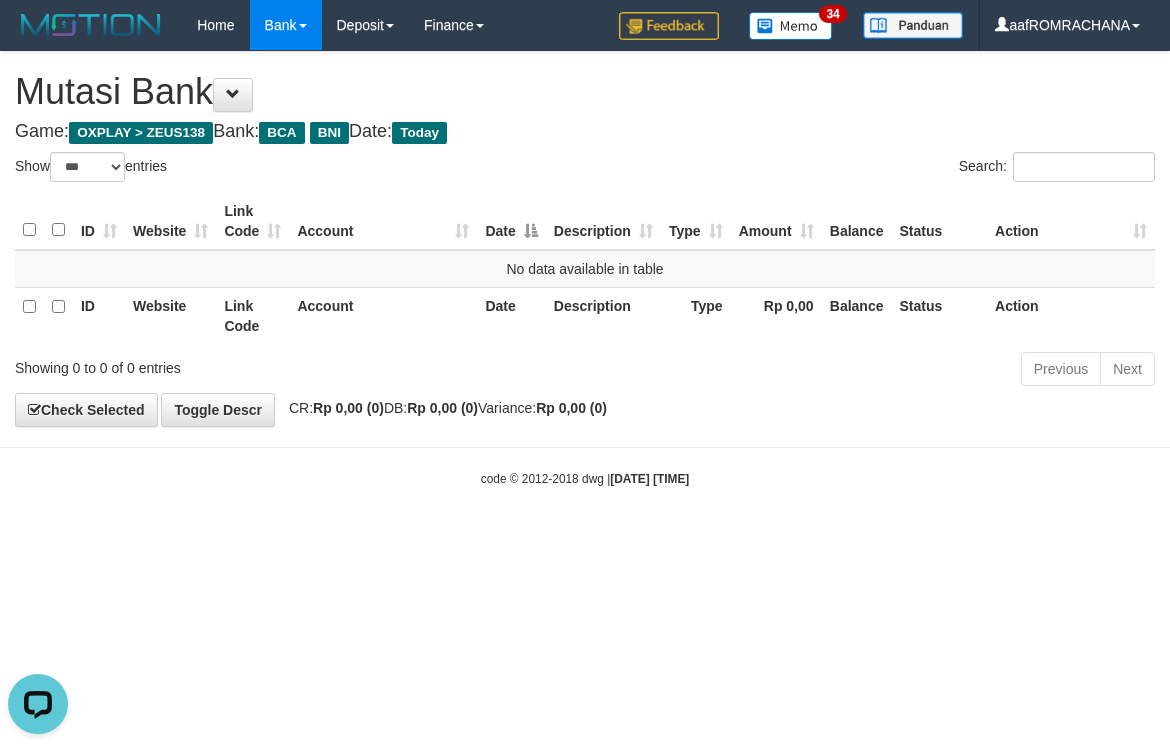 click on "code © 2012-2018 dwg |  2025/07/11 20:34:36" at bounding box center (585, 478) 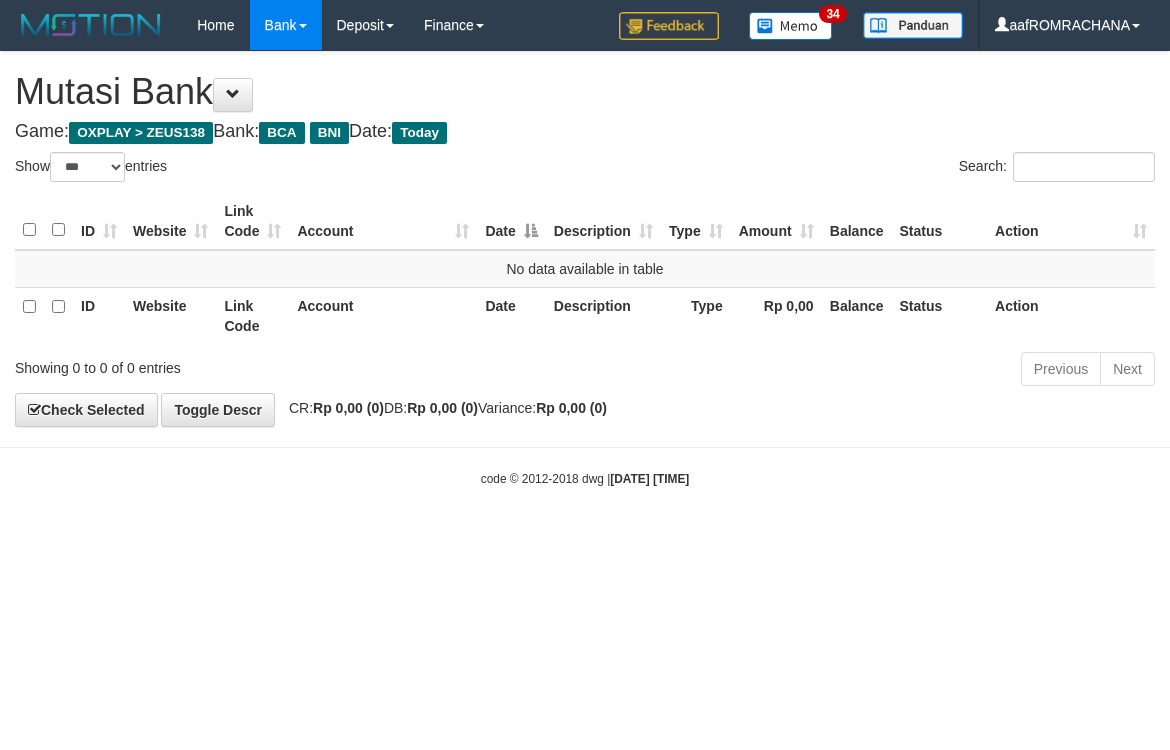 select on "***" 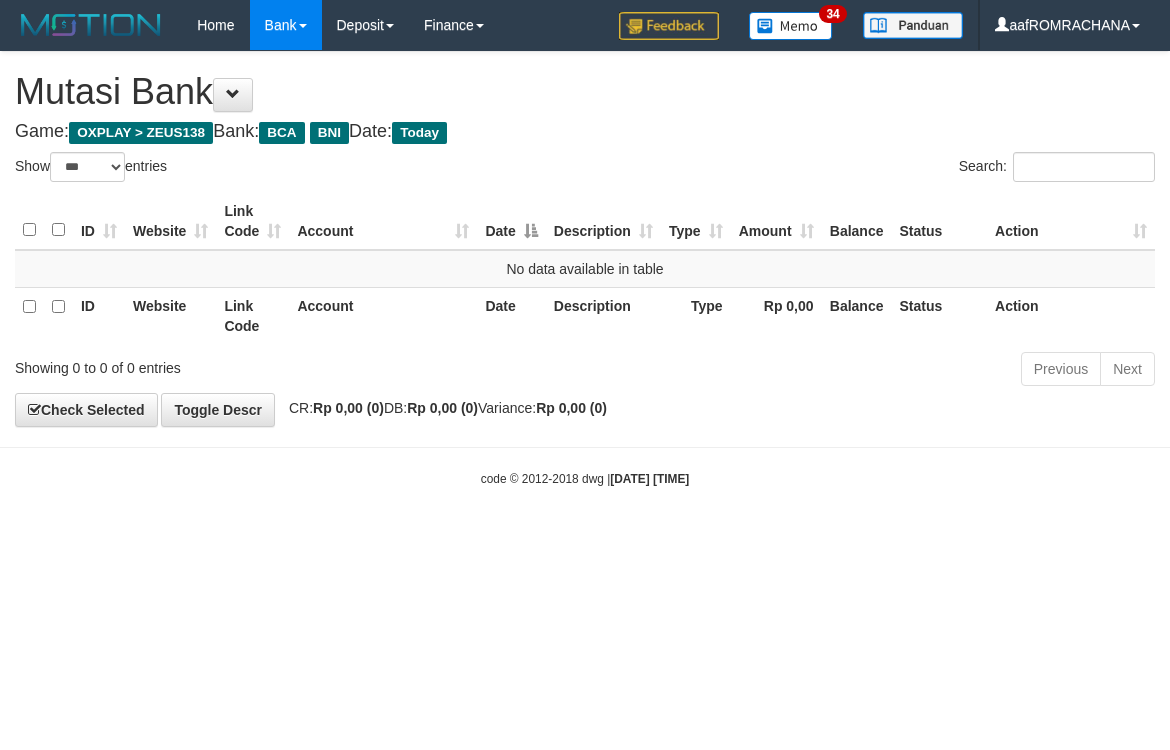 scroll, scrollTop: 0, scrollLeft: 0, axis: both 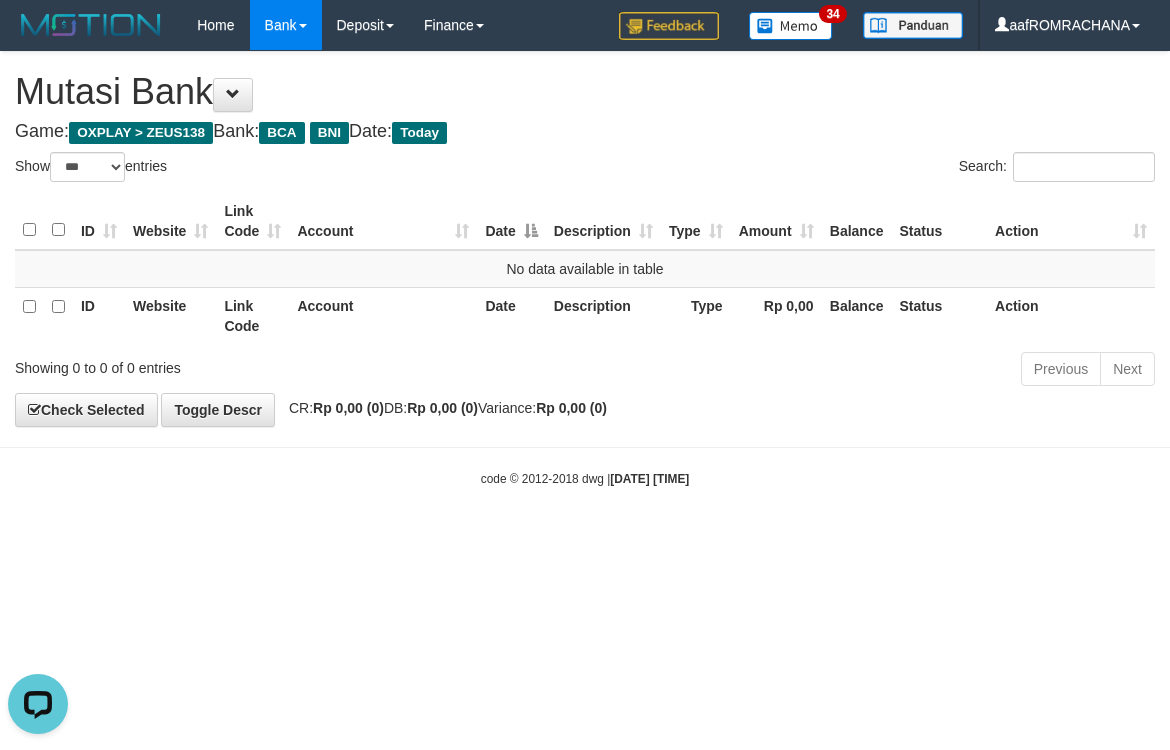 click on "Toggle navigation
Home
Bank
Account List
Load
By Website
Group
[OXPLAY]													ZEUS138
By Load Group (DPS)
Sync" at bounding box center [585, 269] 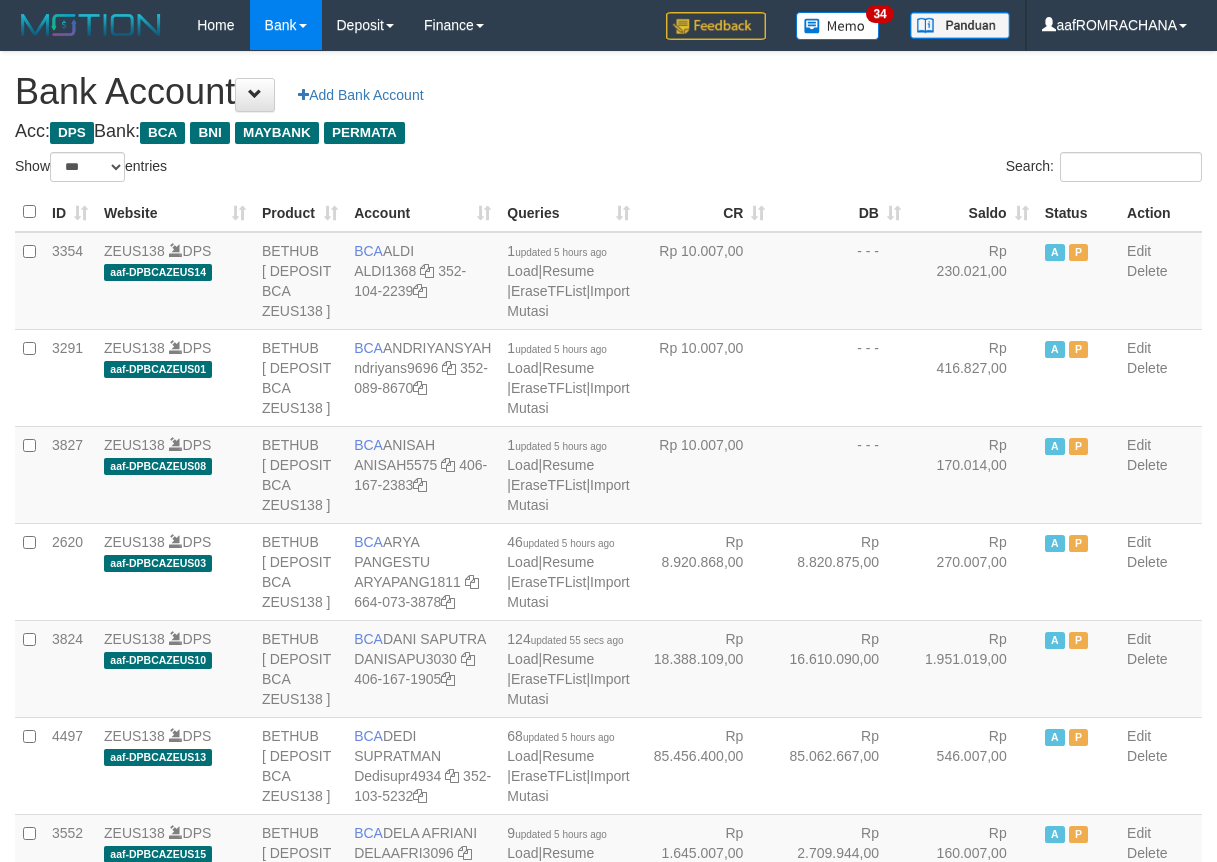 select on "***" 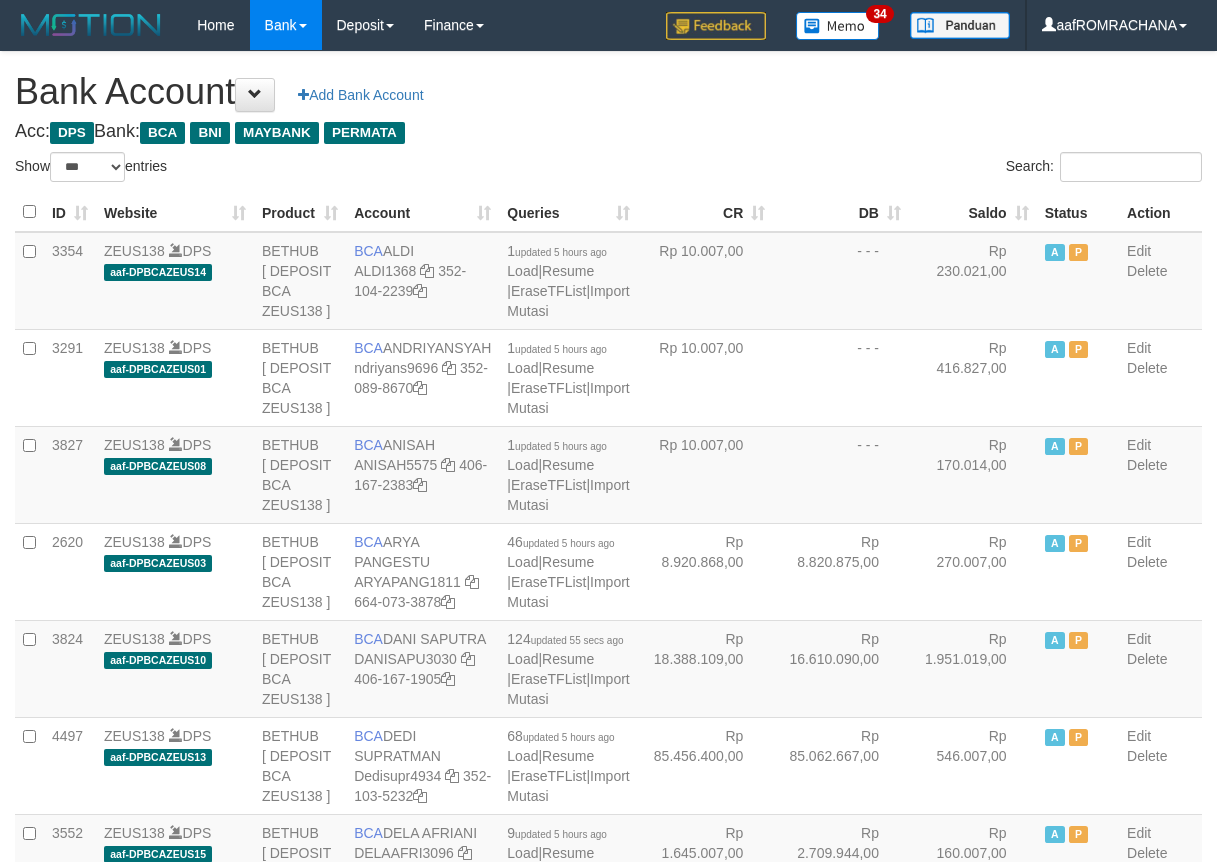 scroll, scrollTop: 0, scrollLeft: 0, axis: both 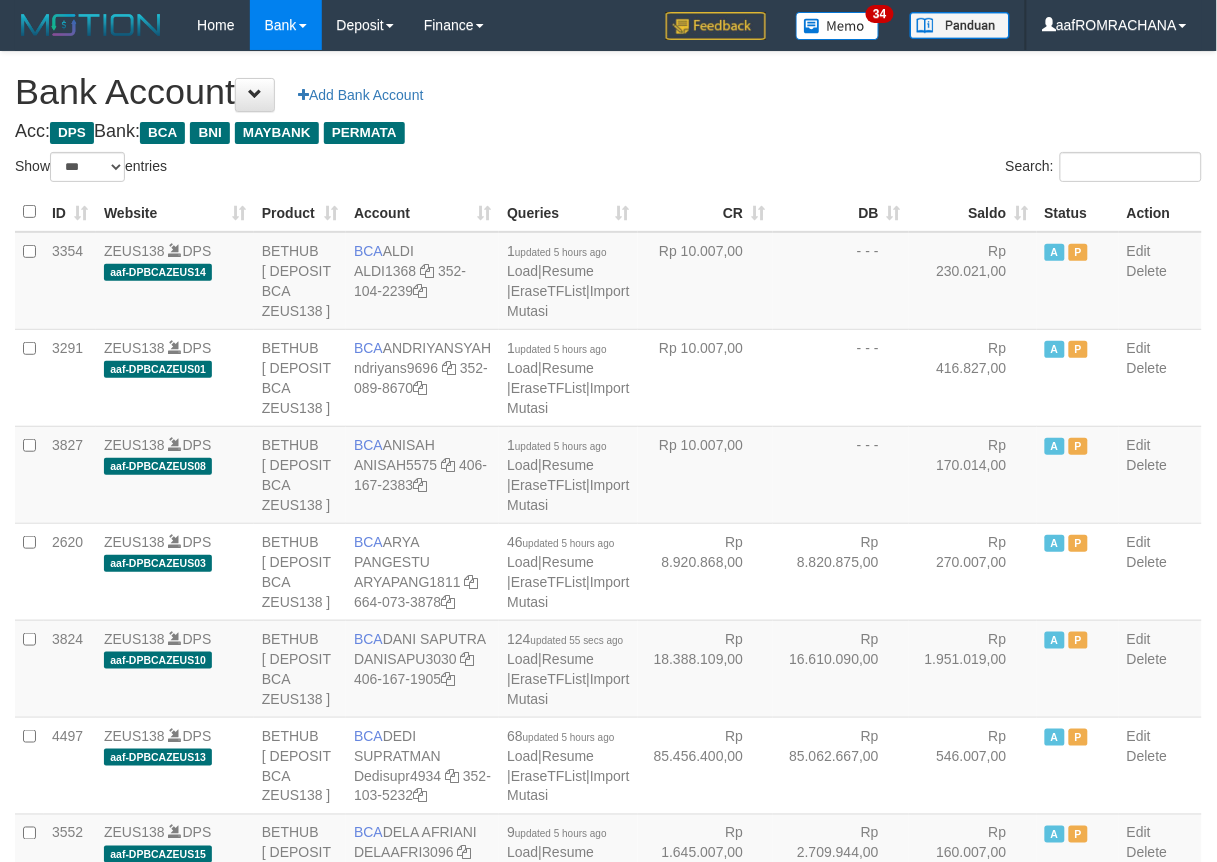 click on "Saldo" at bounding box center [973, 212] 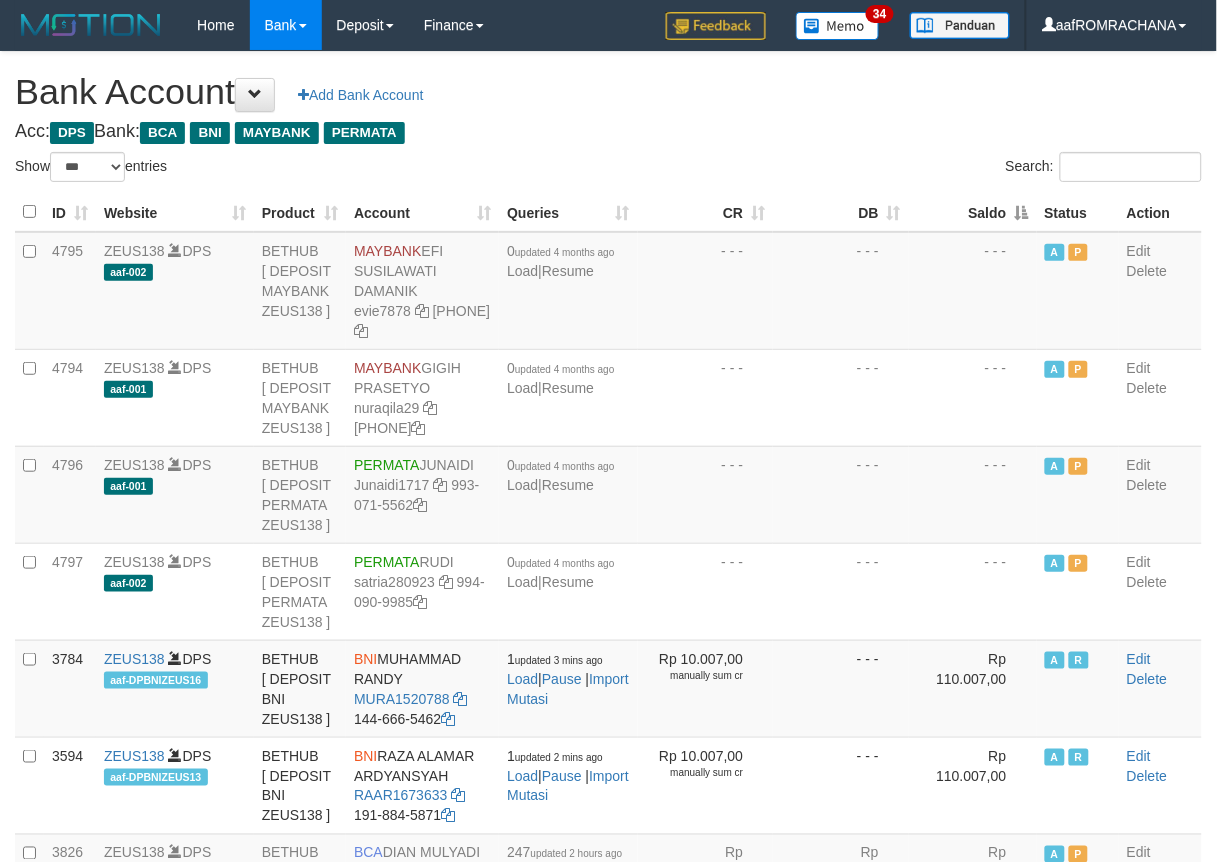 click on "Saldo" at bounding box center [973, 212] 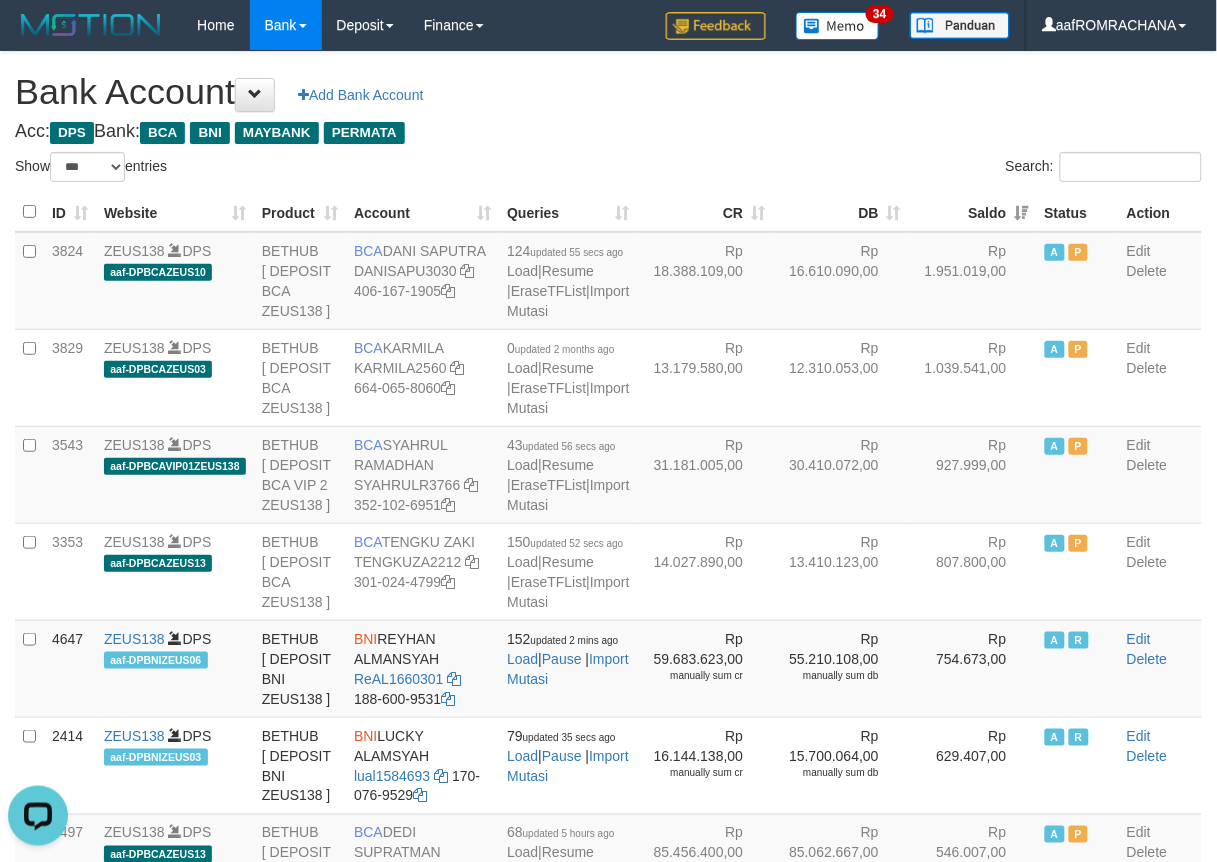 scroll, scrollTop: 0, scrollLeft: 0, axis: both 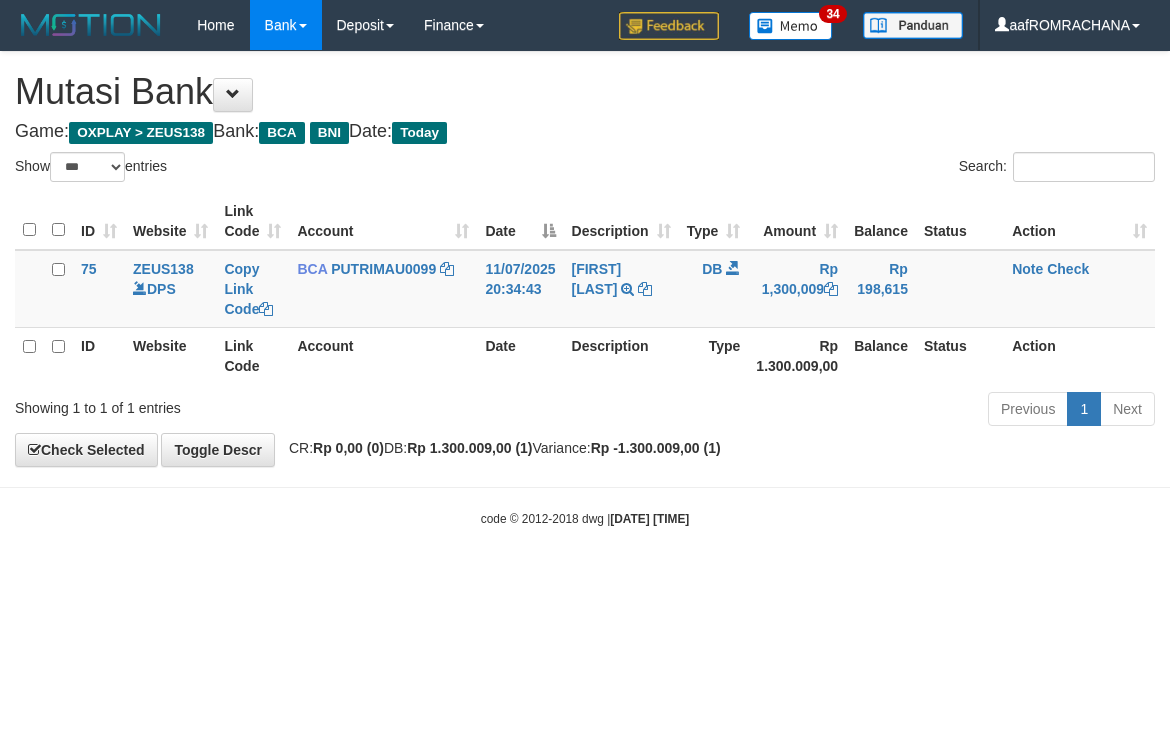 select on "***" 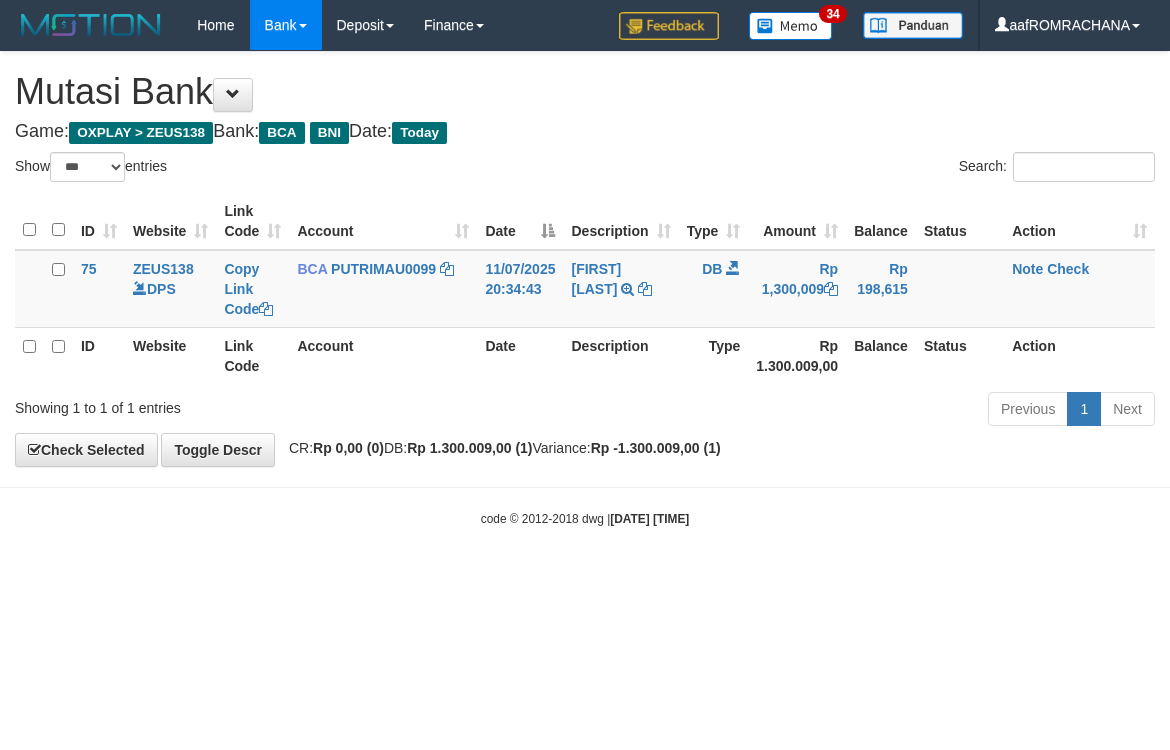 scroll, scrollTop: 0, scrollLeft: 0, axis: both 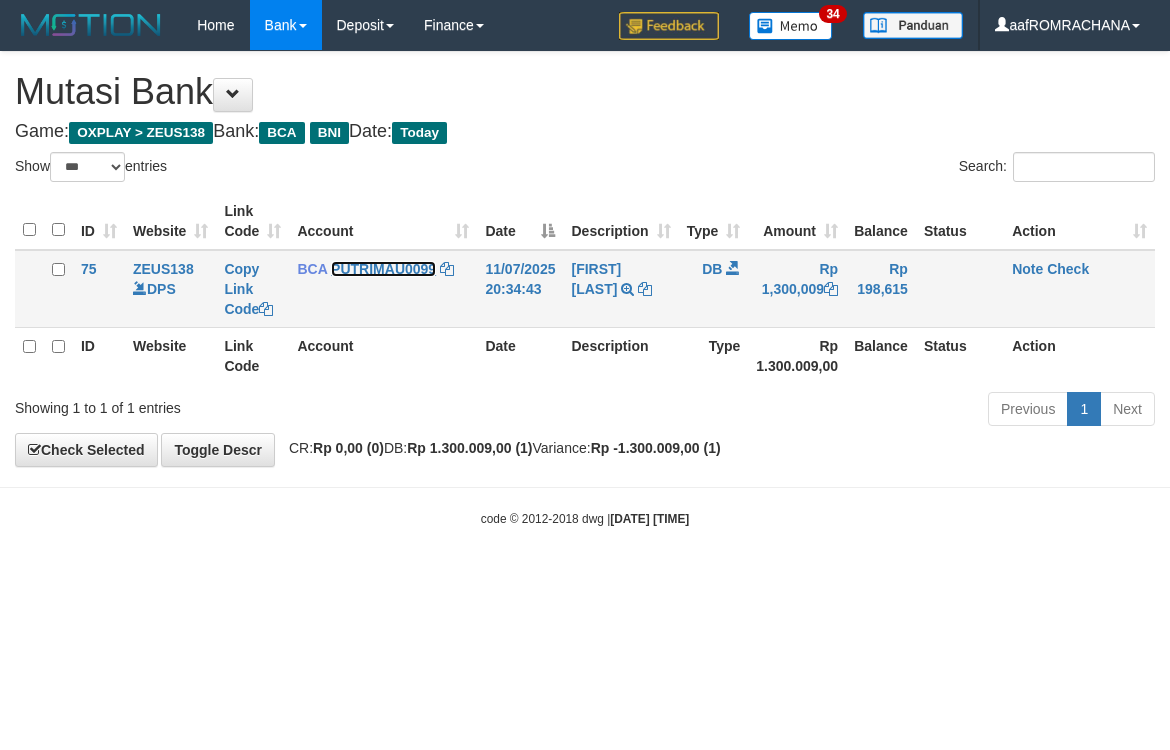 click on "PUTRIMAU0099" at bounding box center (383, 269) 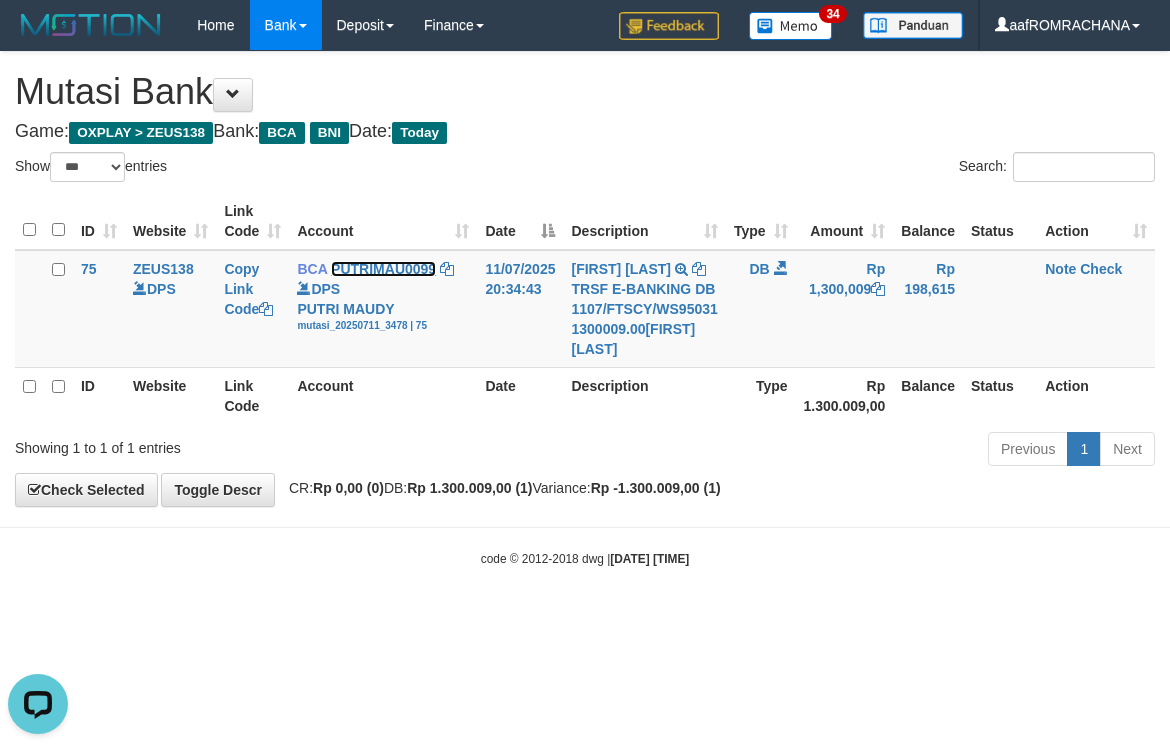 scroll, scrollTop: 0, scrollLeft: 0, axis: both 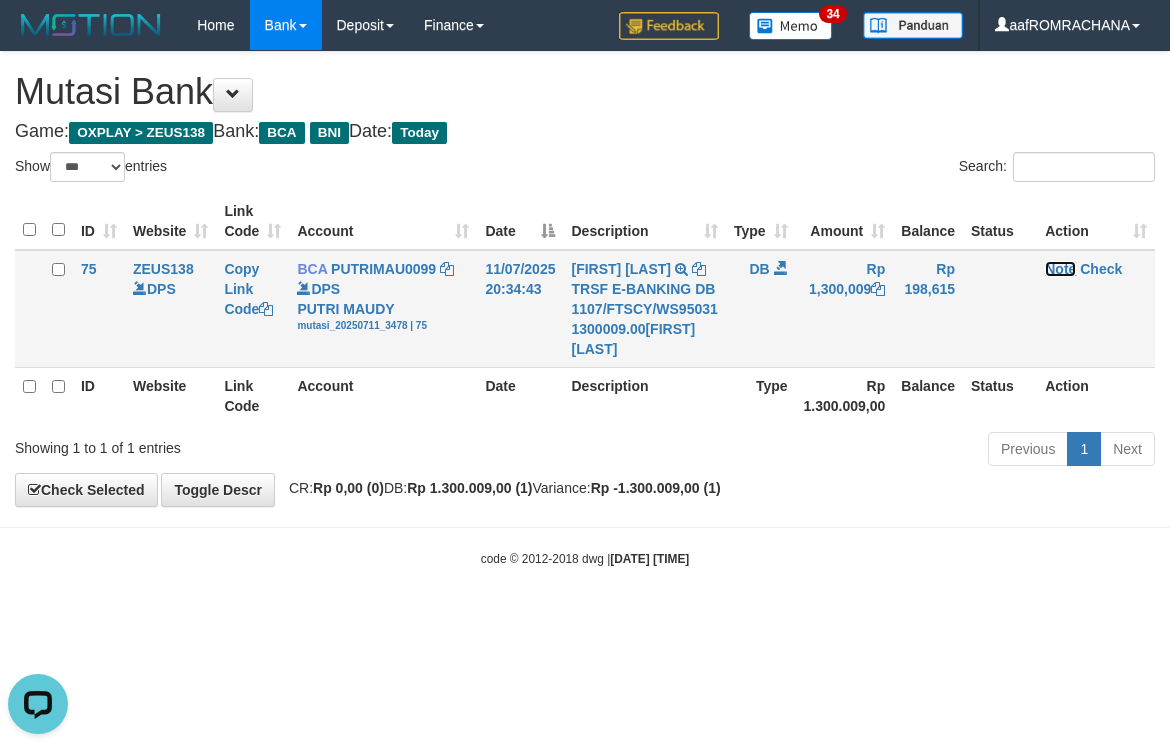 click on "Note" at bounding box center [1060, 269] 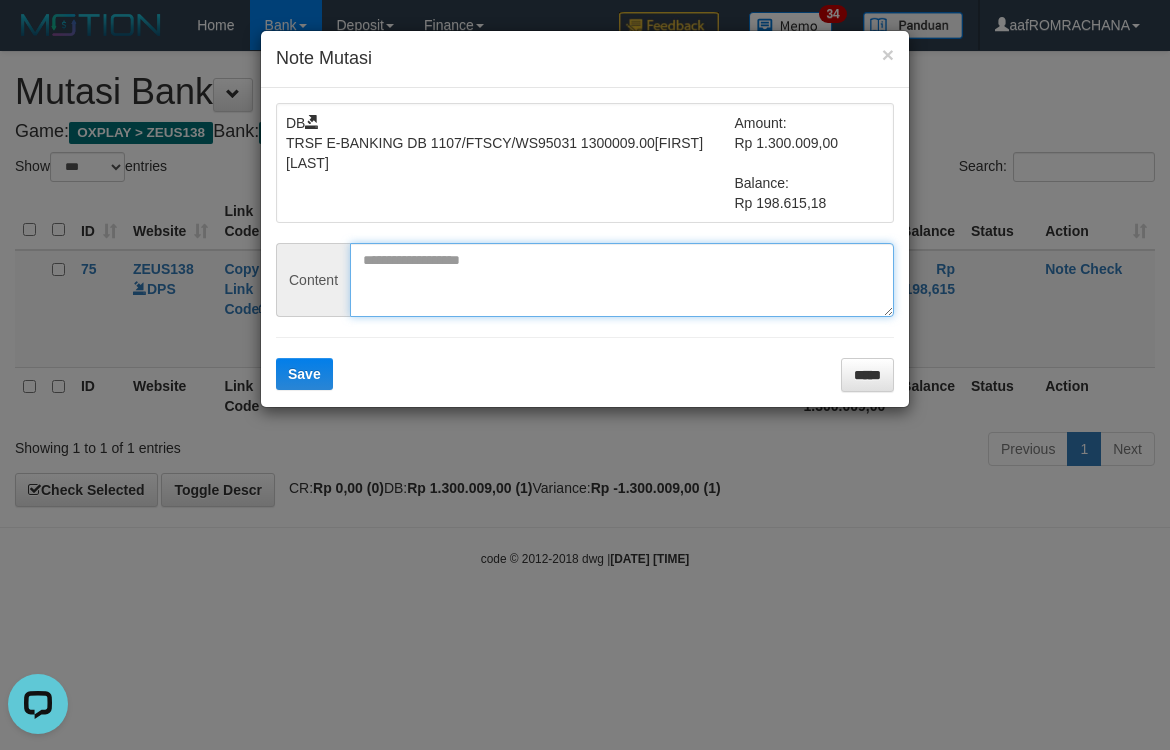 click at bounding box center [622, 280] 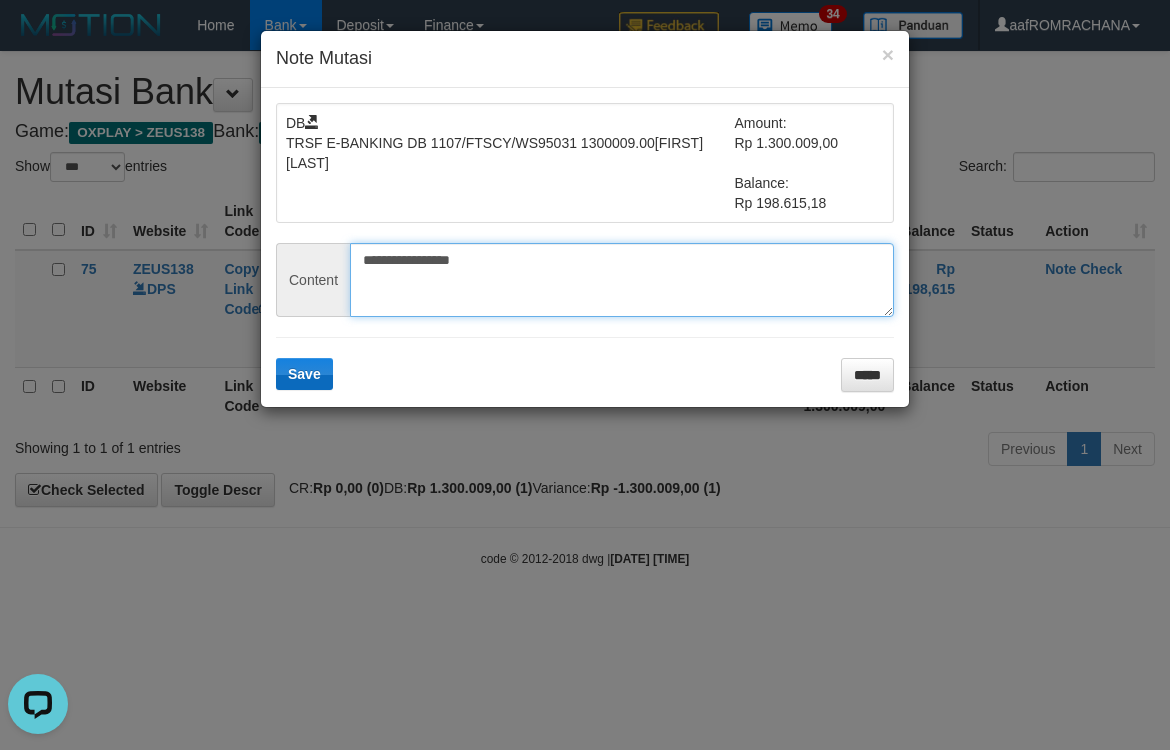 type on "**********" 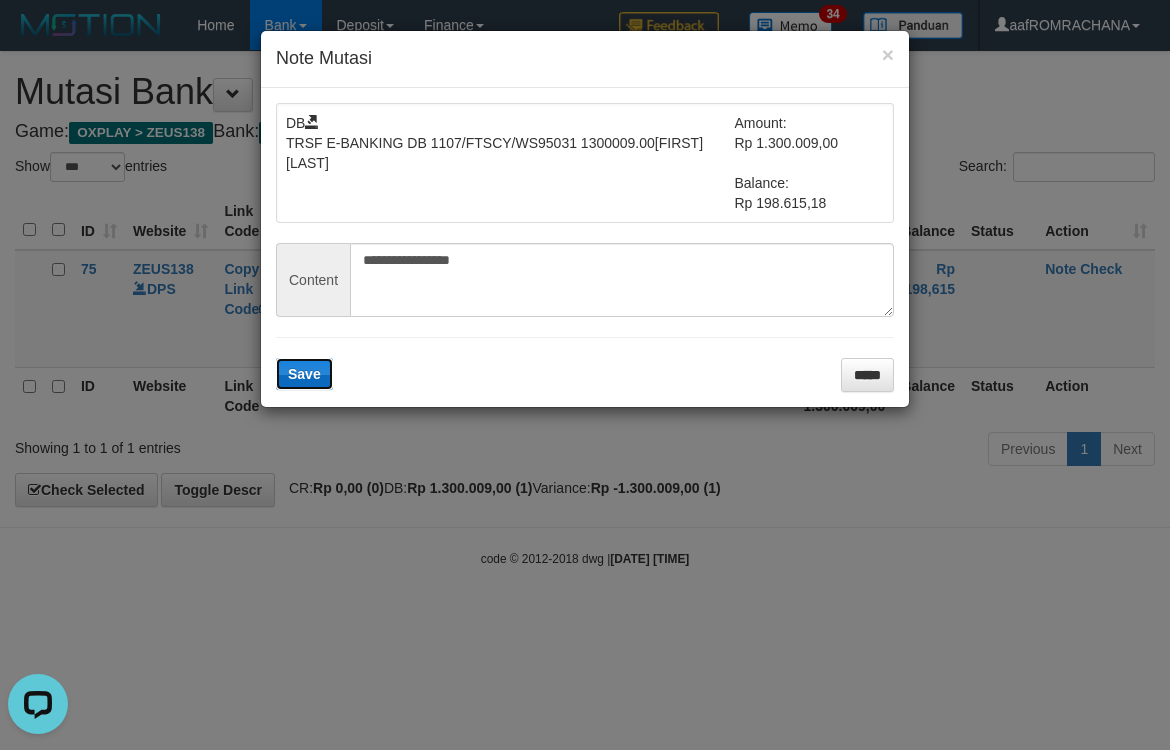 click on "Save" at bounding box center (304, 374) 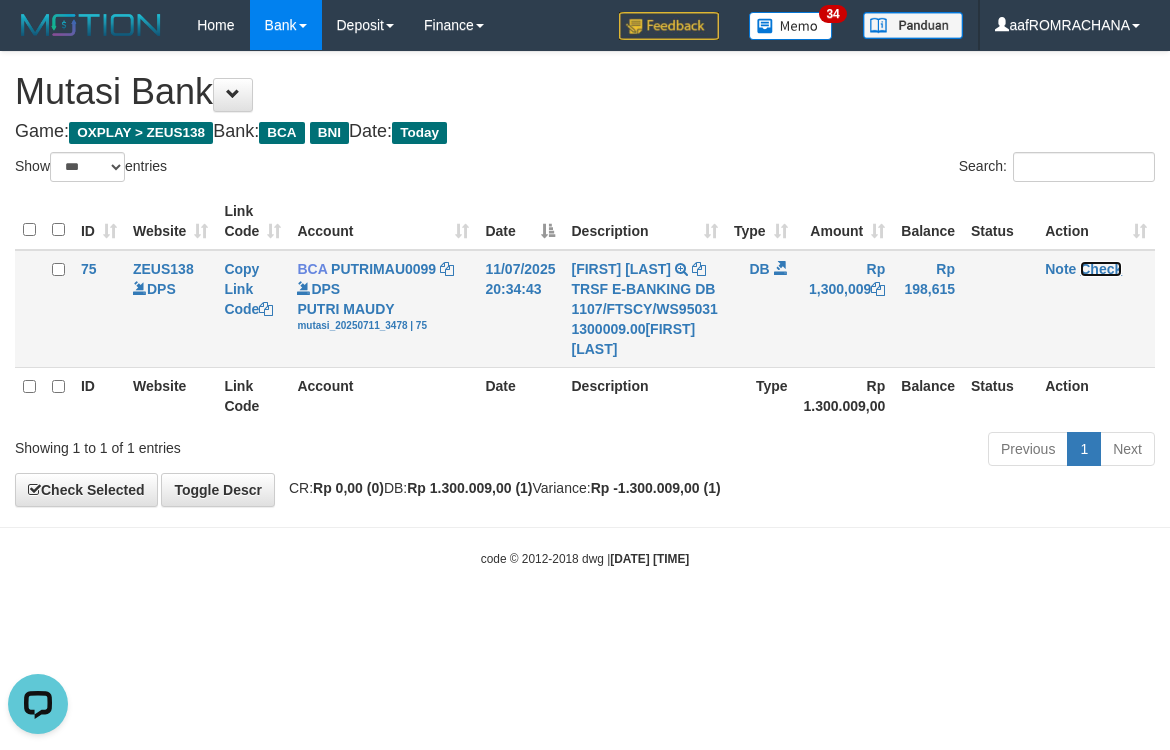click on "Check" at bounding box center [1101, 269] 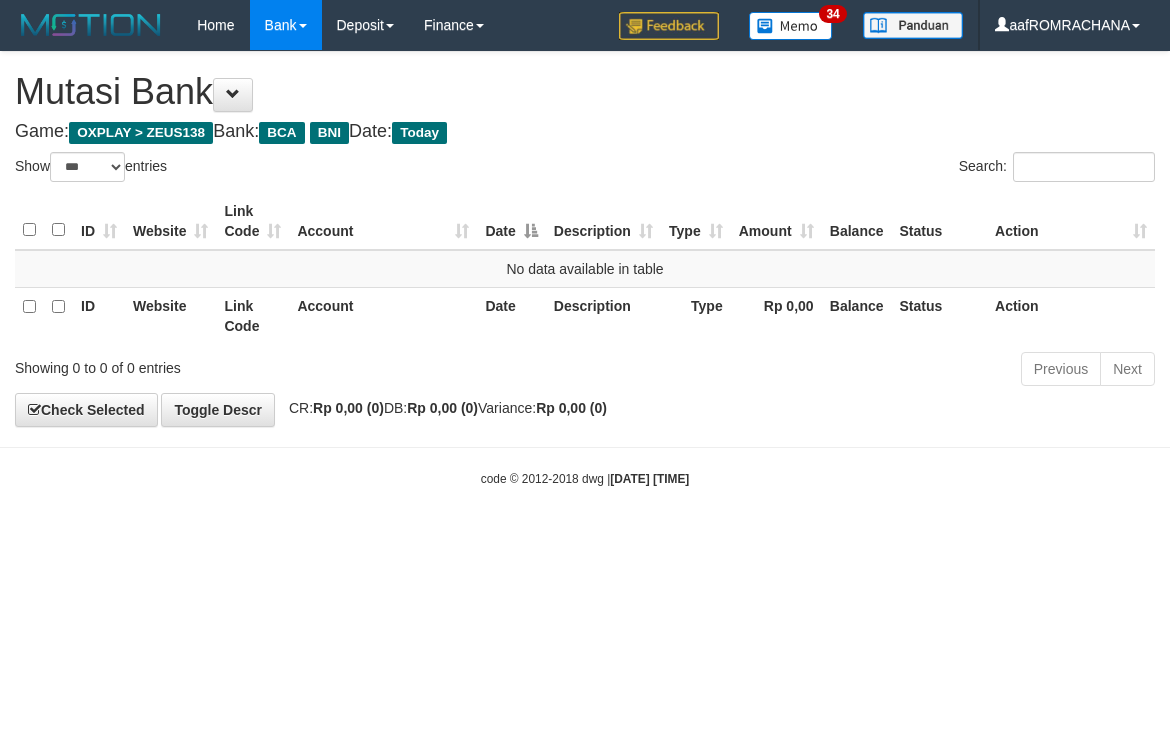 select on "***" 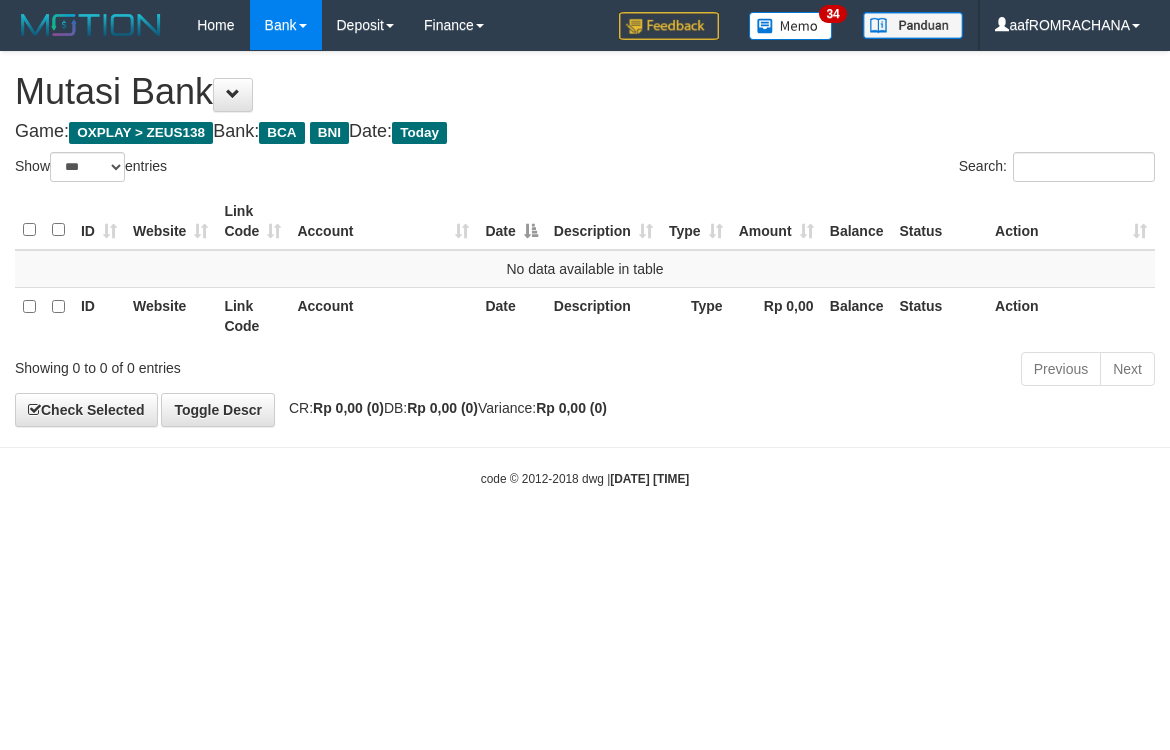scroll, scrollTop: 0, scrollLeft: 0, axis: both 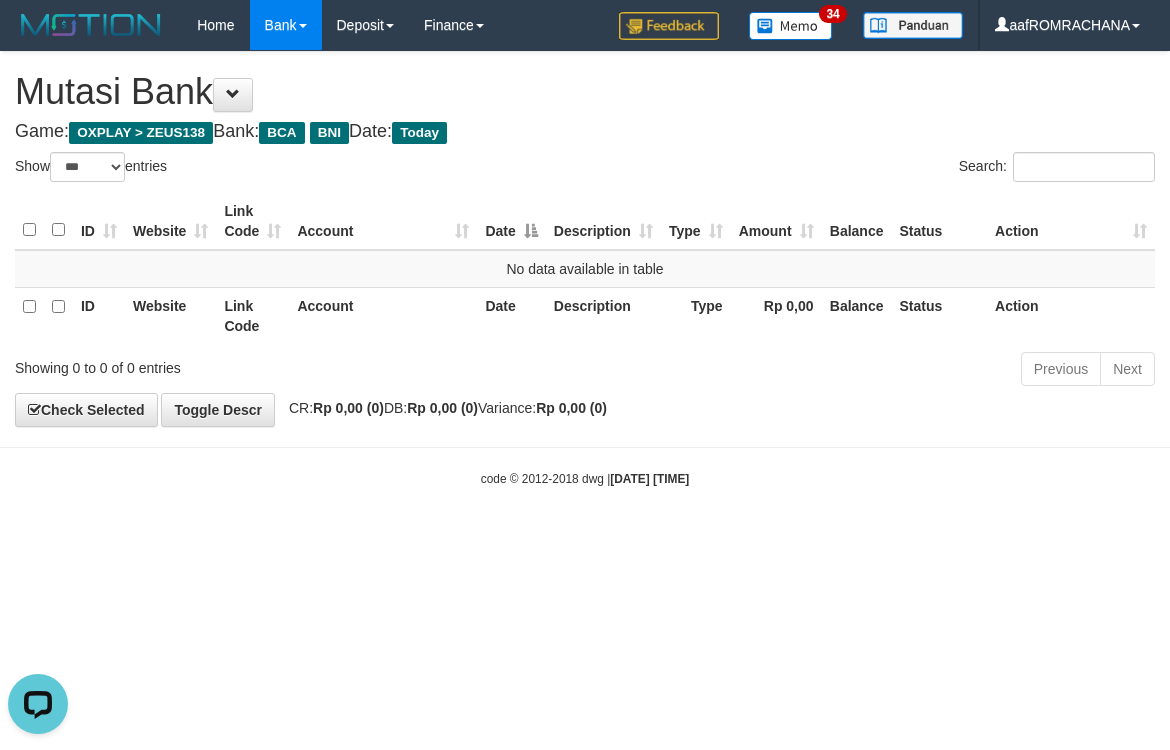 click on "Toggle navigation
Home
Bank
Account List
Load
By Website
Group
[OXPLAY]													ZEUS138
By Load Group (DPS)
Sync" at bounding box center (585, 269) 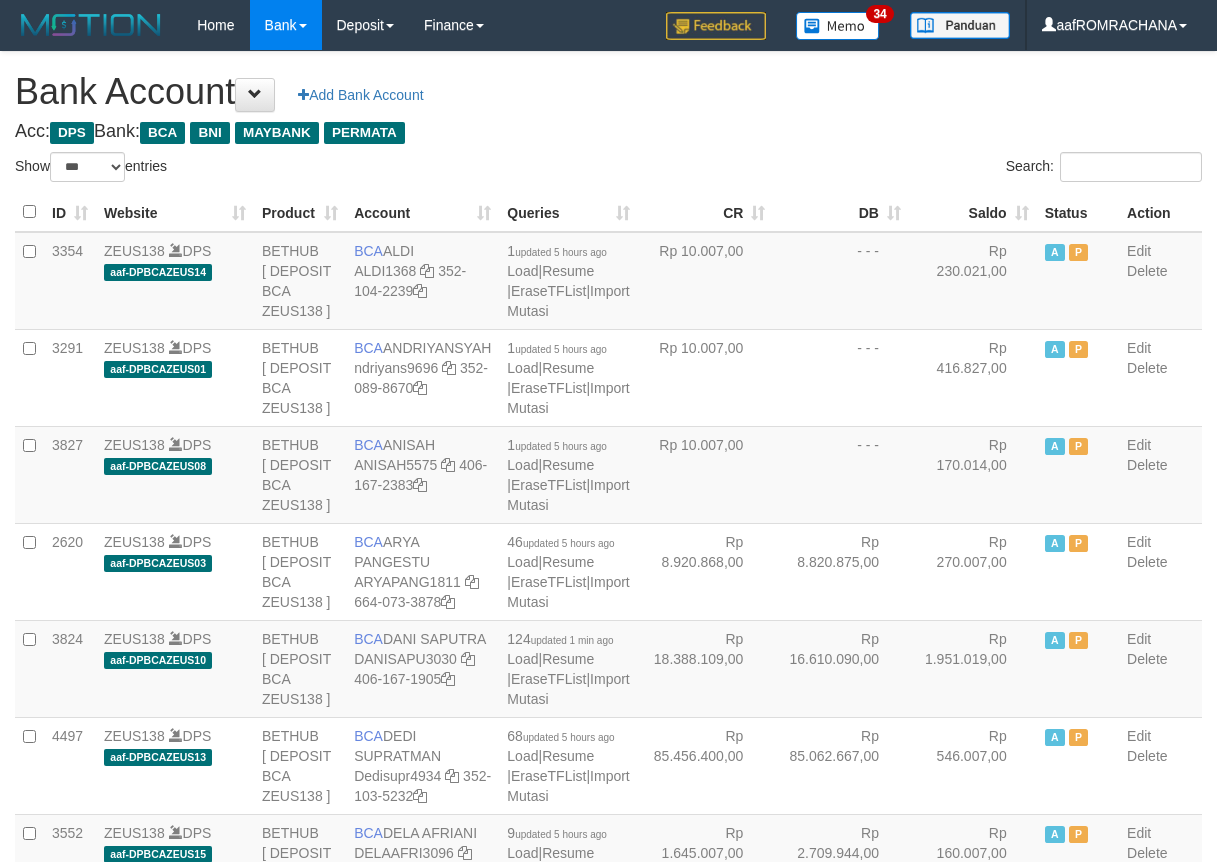 select on "***" 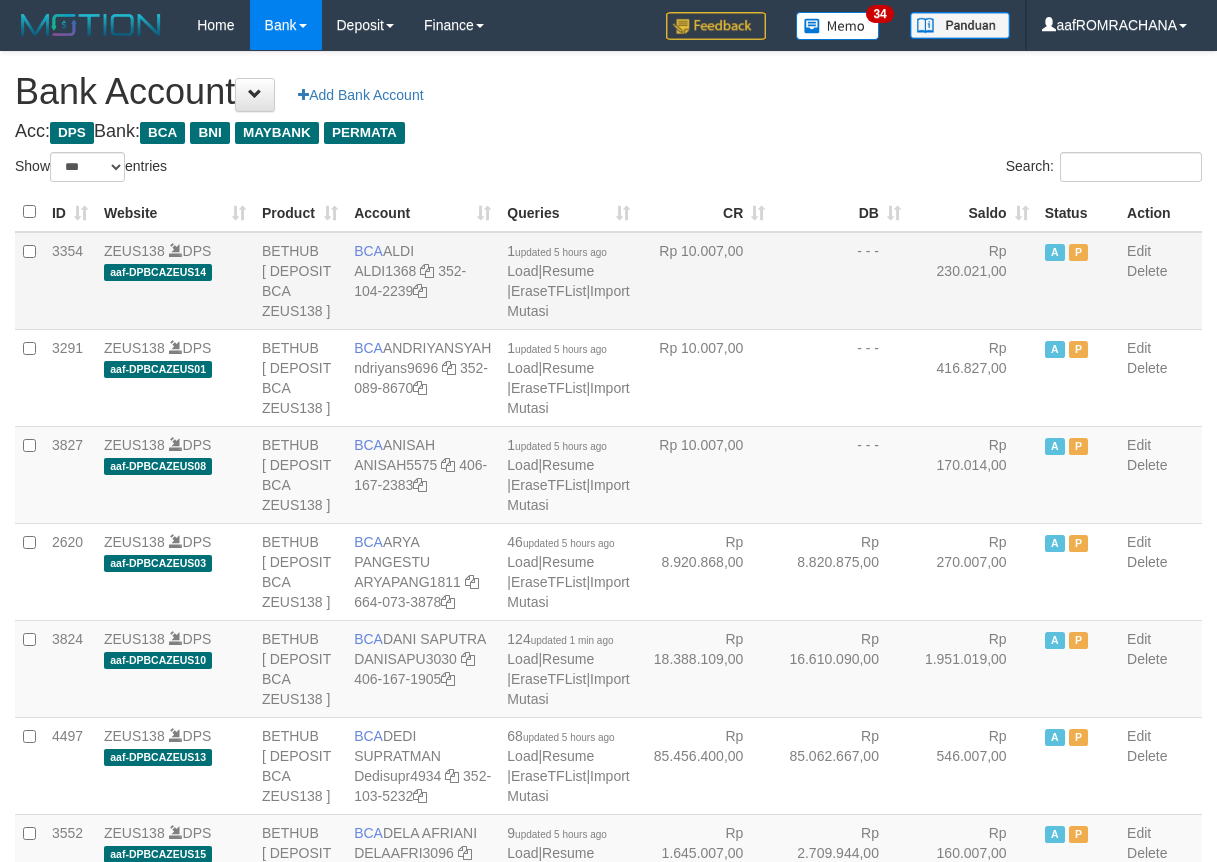 scroll, scrollTop: 0, scrollLeft: 0, axis: both 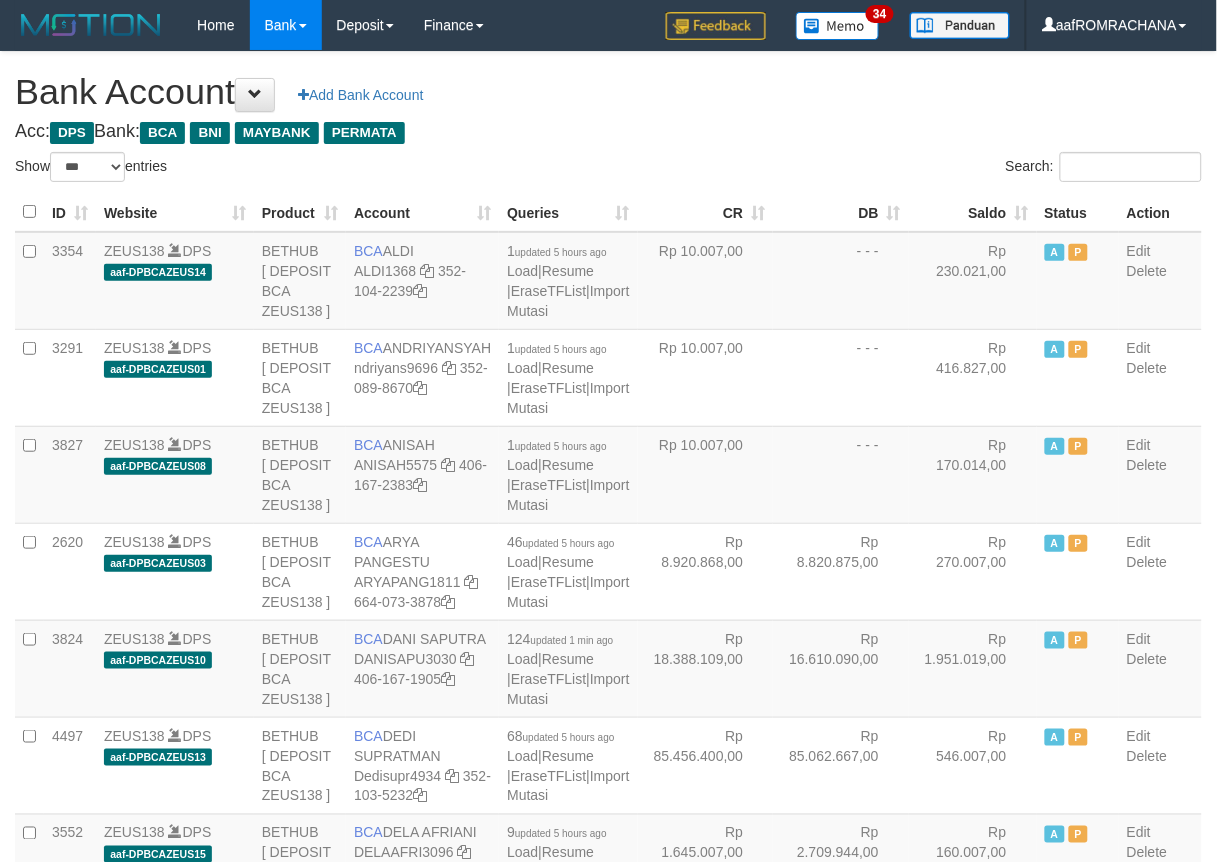 click on "Saldo" at bounding box center [973, 212] 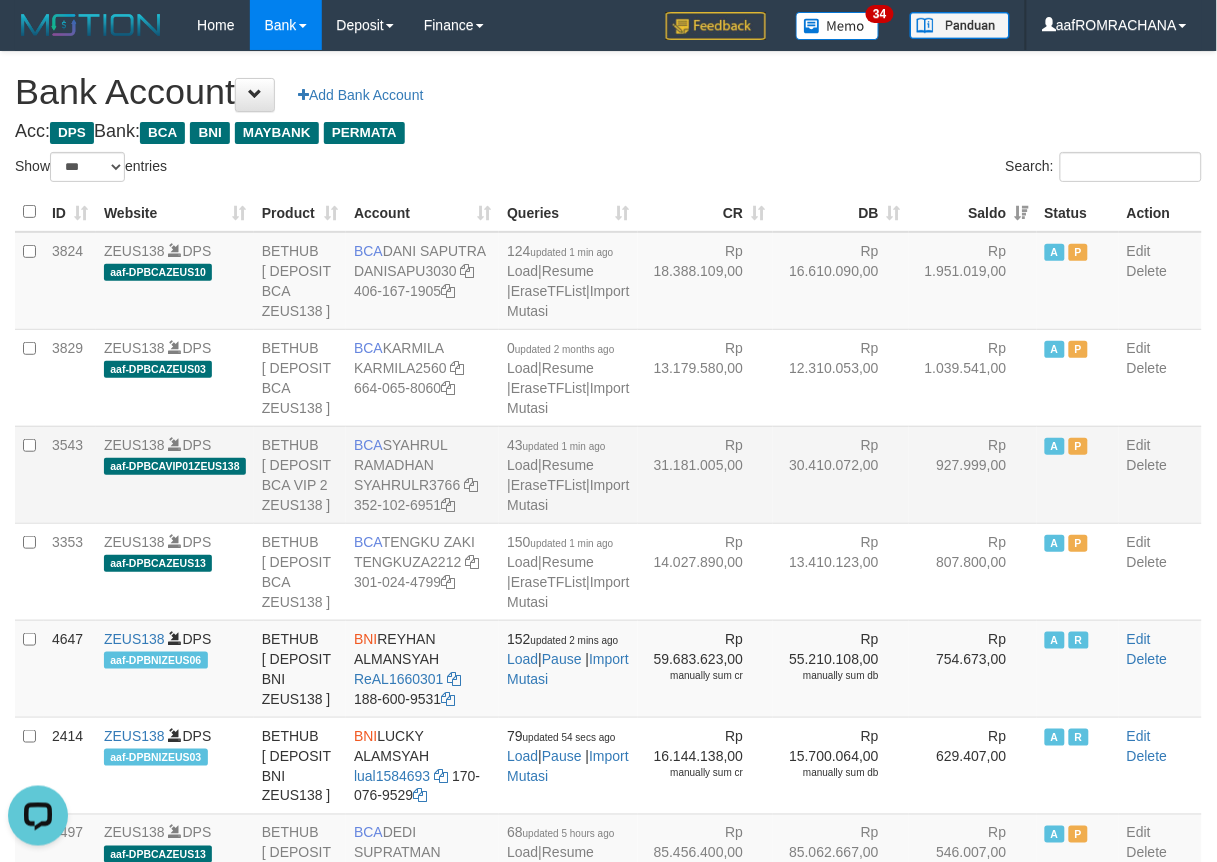 scroll, scrollTop: 0, scrollLeft: 0, axis: both 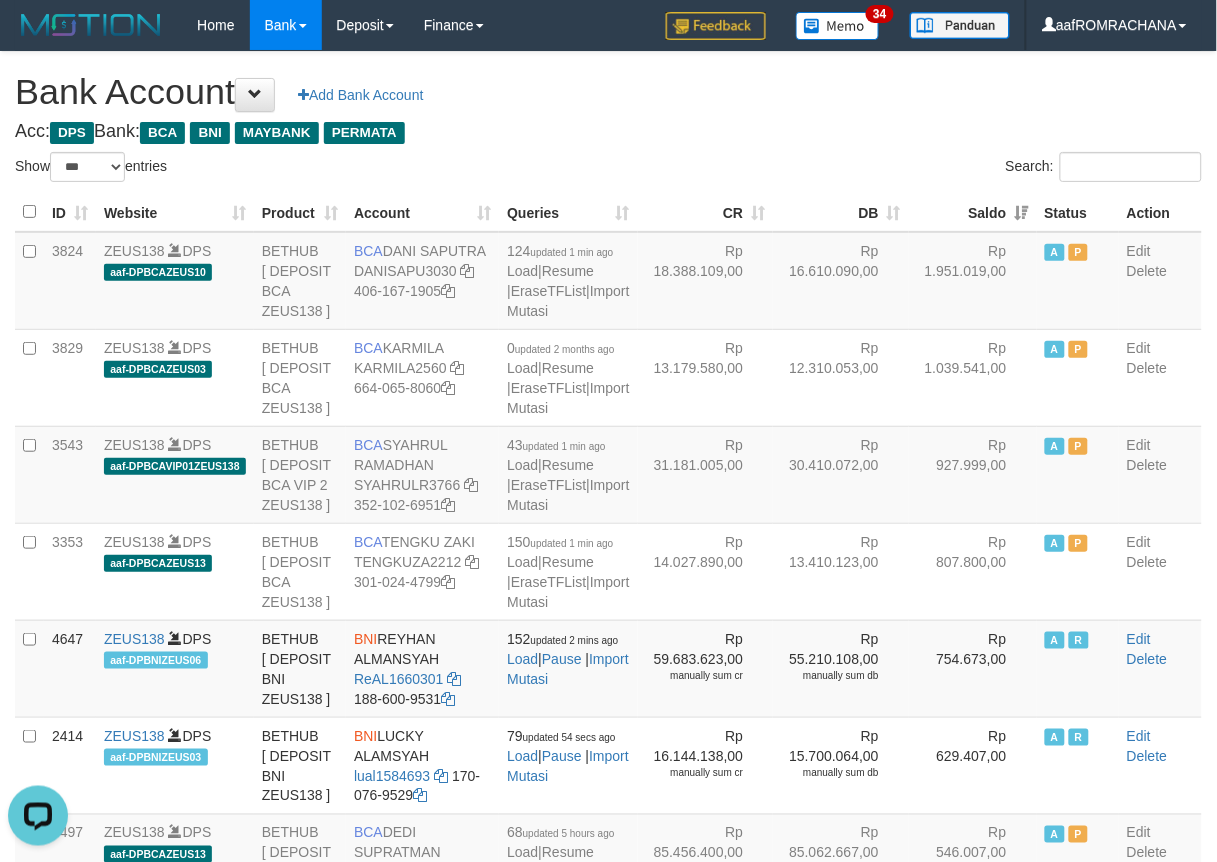 click on "Bank Account
Add Bank Account" at bounding box center (608, 92) 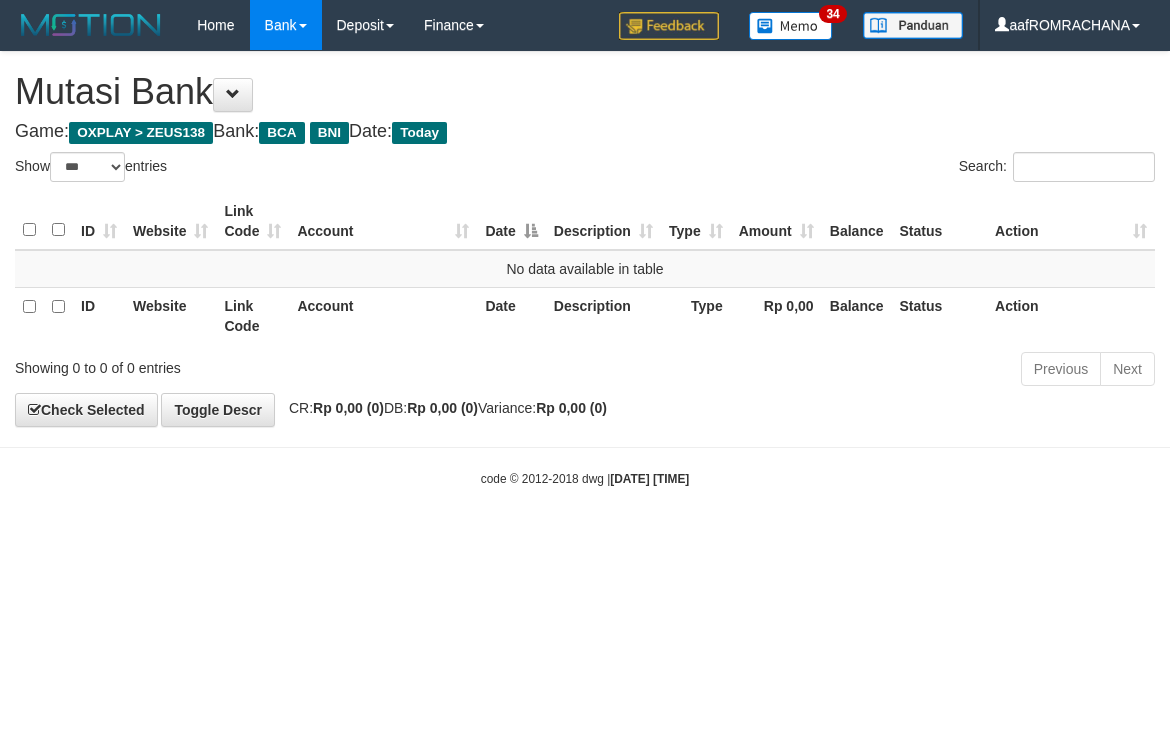 select on "***" 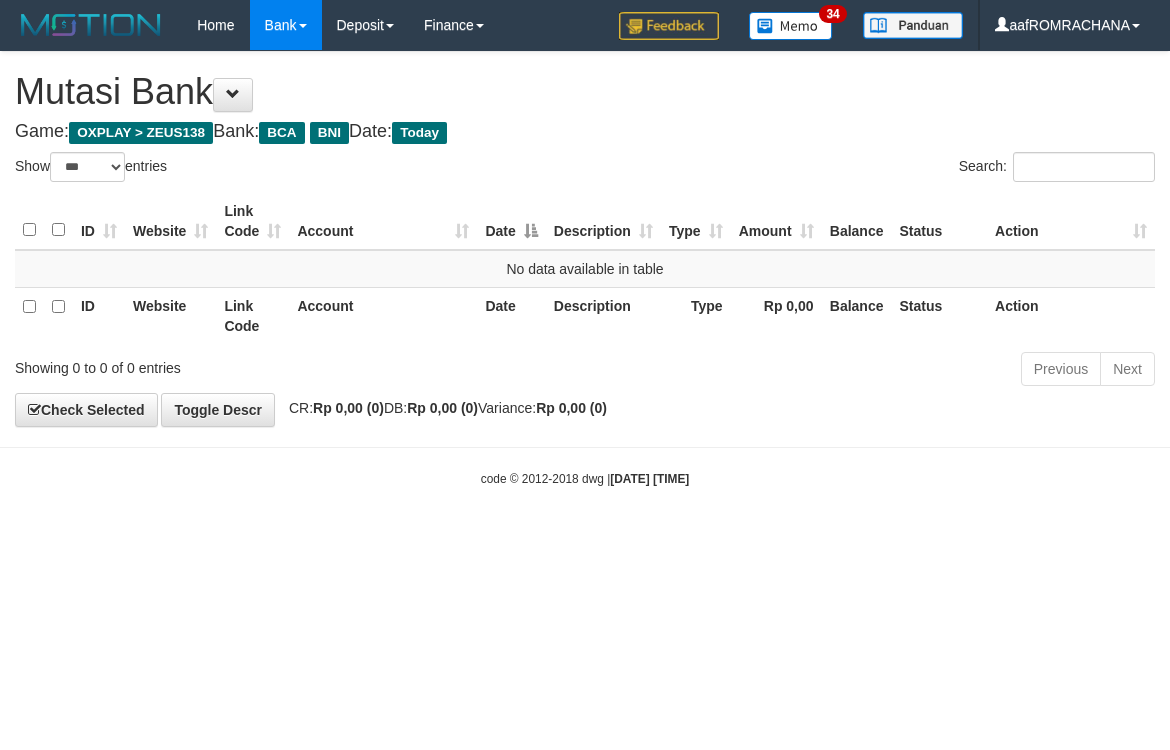 scroll, scrollTop: 0, scrollLeft: 0, axis: both 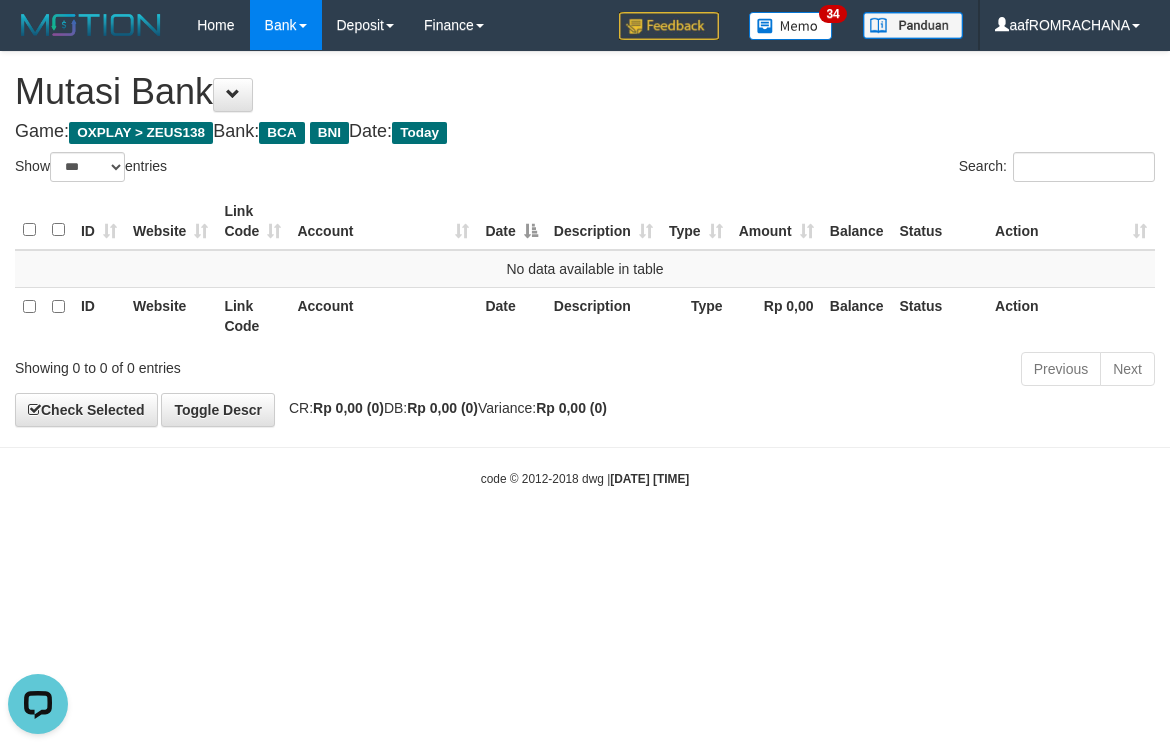 click on "Toggle navigation
Home
Bank
Account List
Load
By Website
Group
[OXPLAY]													ZEUS138
By Load Group (DPS)
Sync" at bounding box center (585, 269) 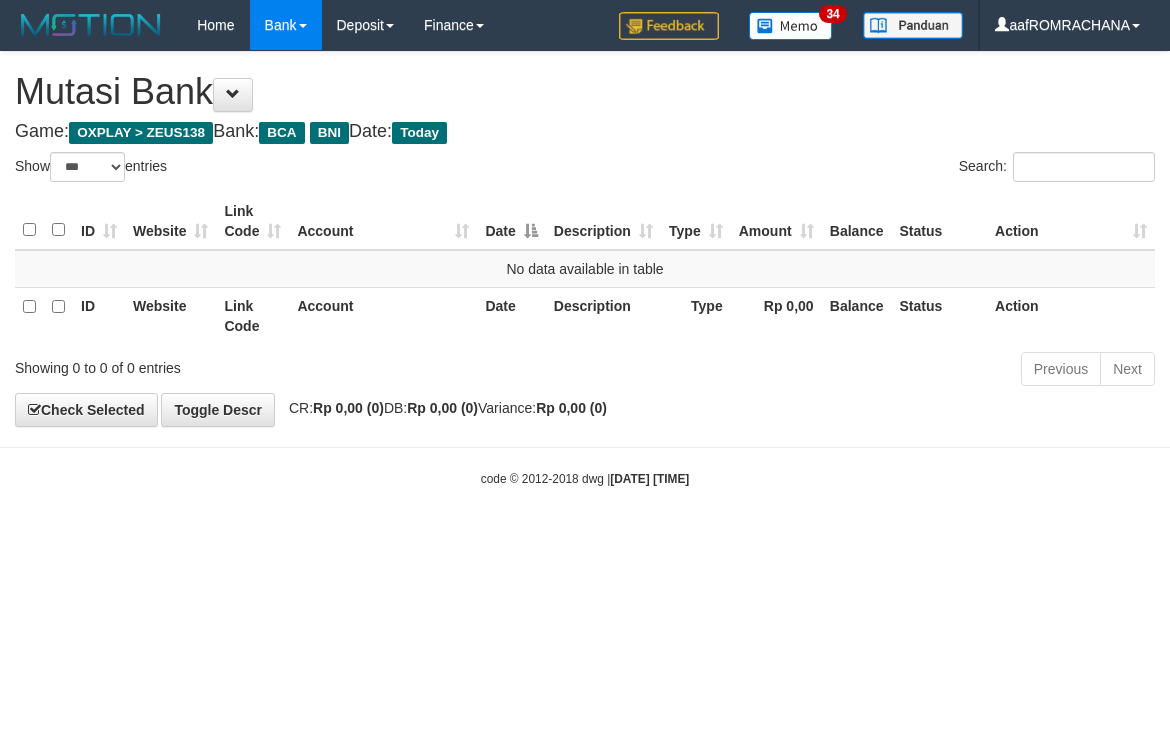 select on "***" 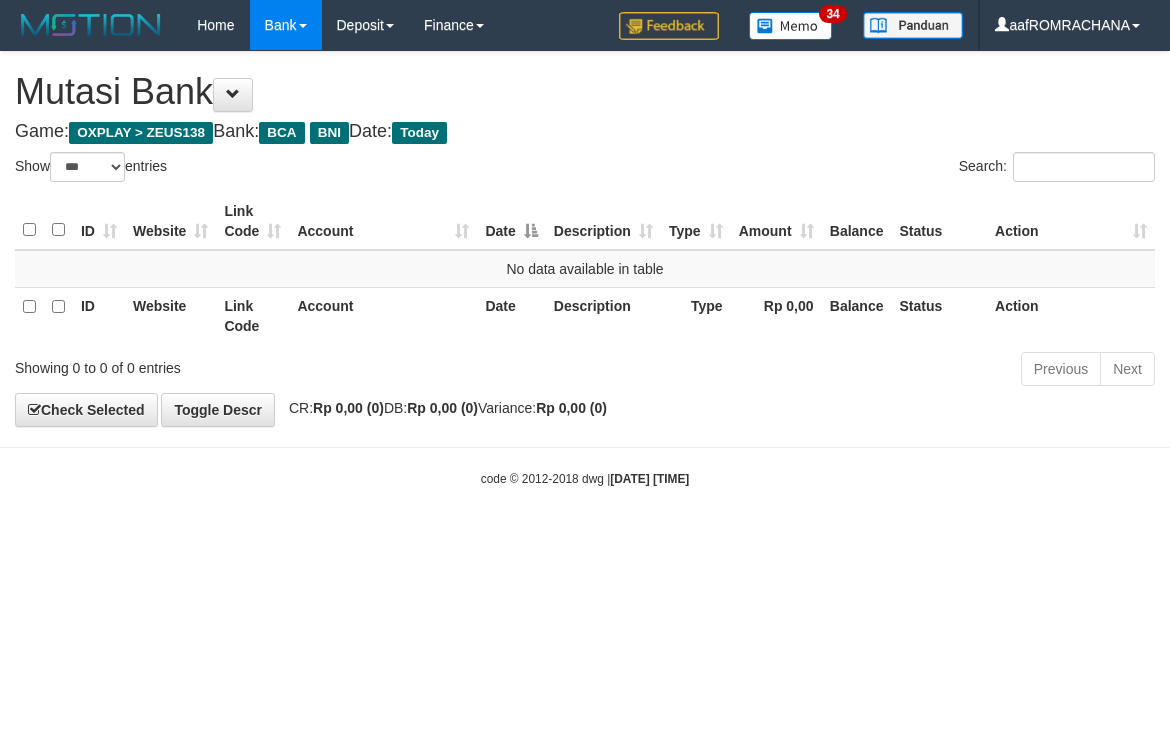 scroll, scrollTop: 0, scrollLeft: 0, axis: both 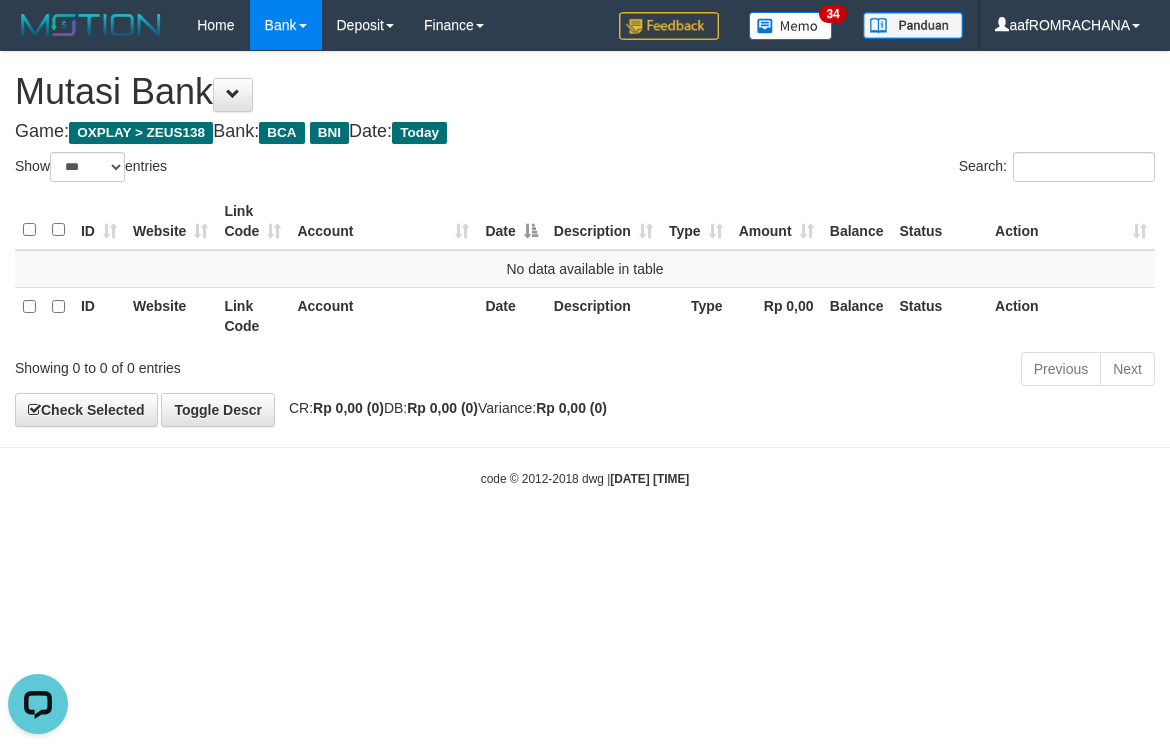 click on "Toggle navigation
Home
Bank
Account List
Load
By Website
Group
[OXPLAY]													ZEUS138
By Load Group (DPS)
Sync" at bounding box center [585, 269] 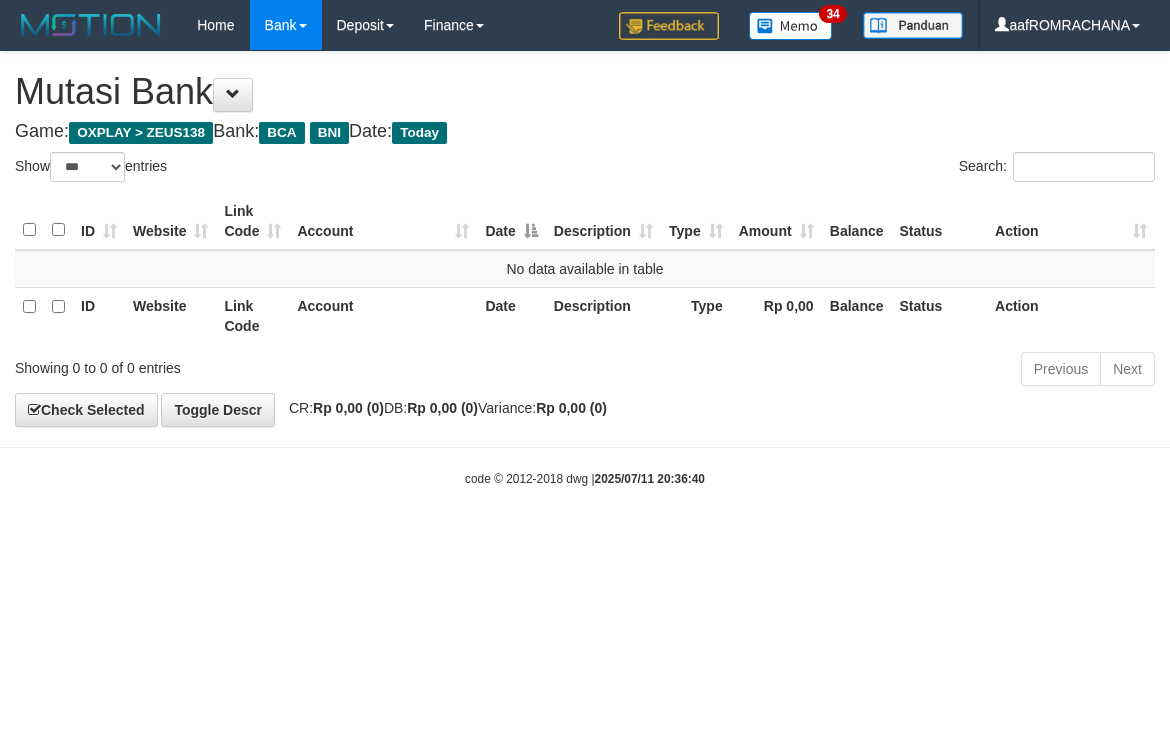 select on "***" 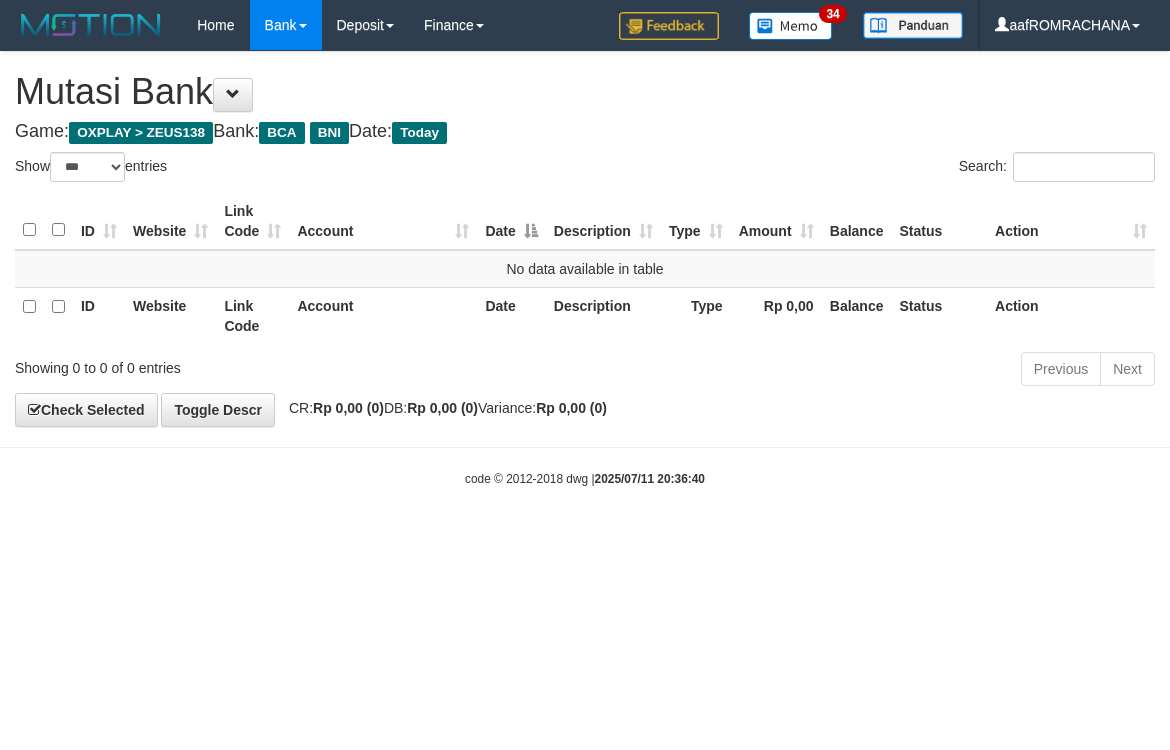 scroll, scrollTop: 0, scrollLeft: 0, axis: both 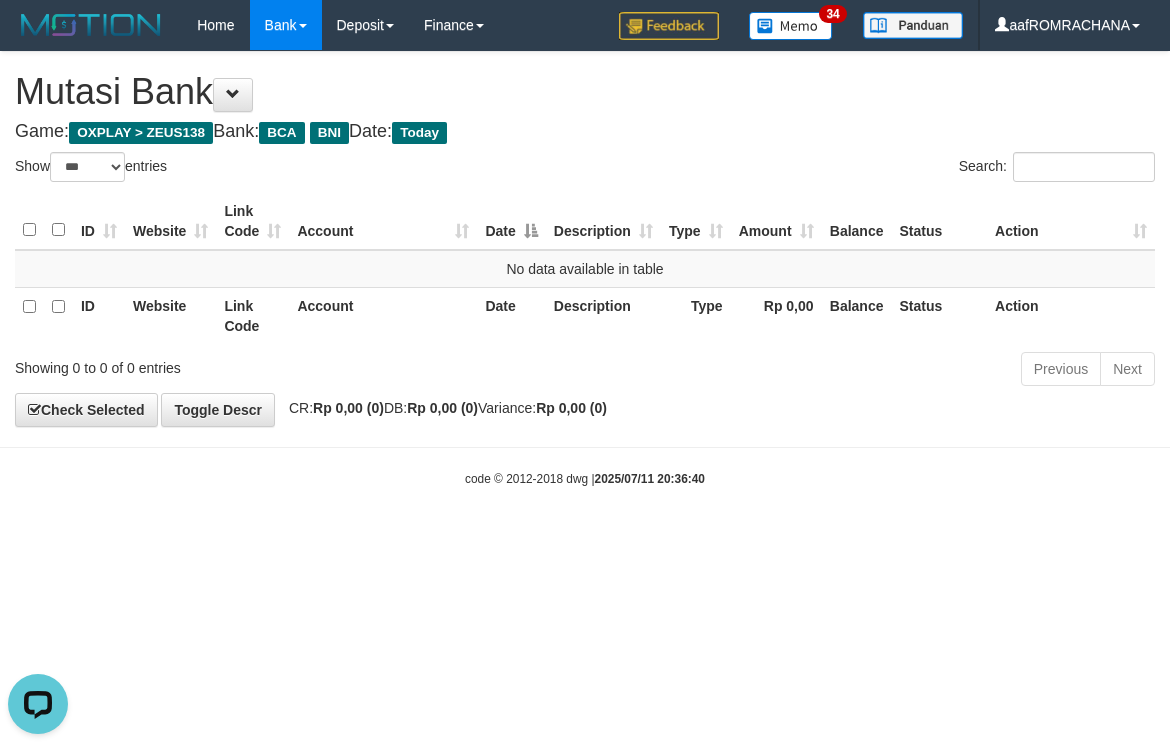 click on "Toggle navigation
Home
Bank
Account List
Load
By Website
Group
[OXPLAY]													ZEUS138
By Load Group (DPS)
Sync" at bounding box center (585, 269) 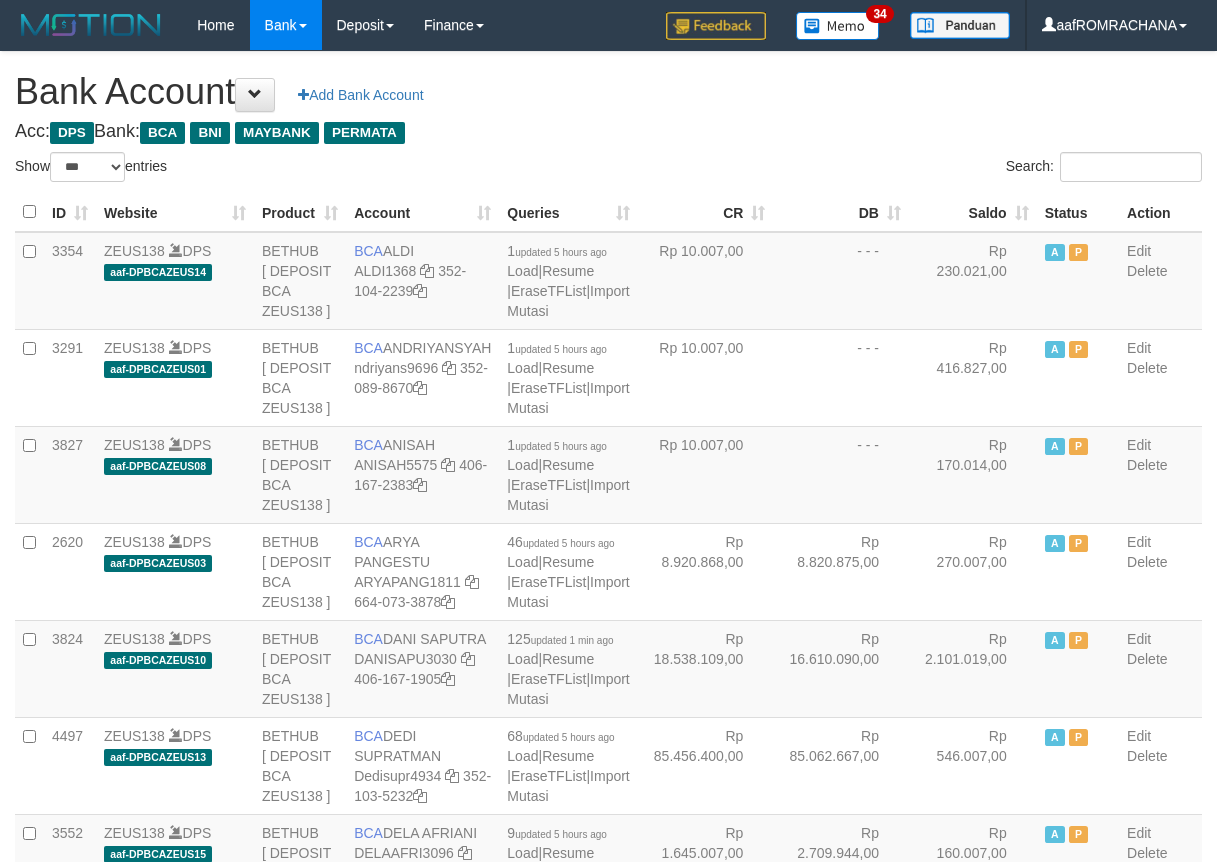 select on "***" 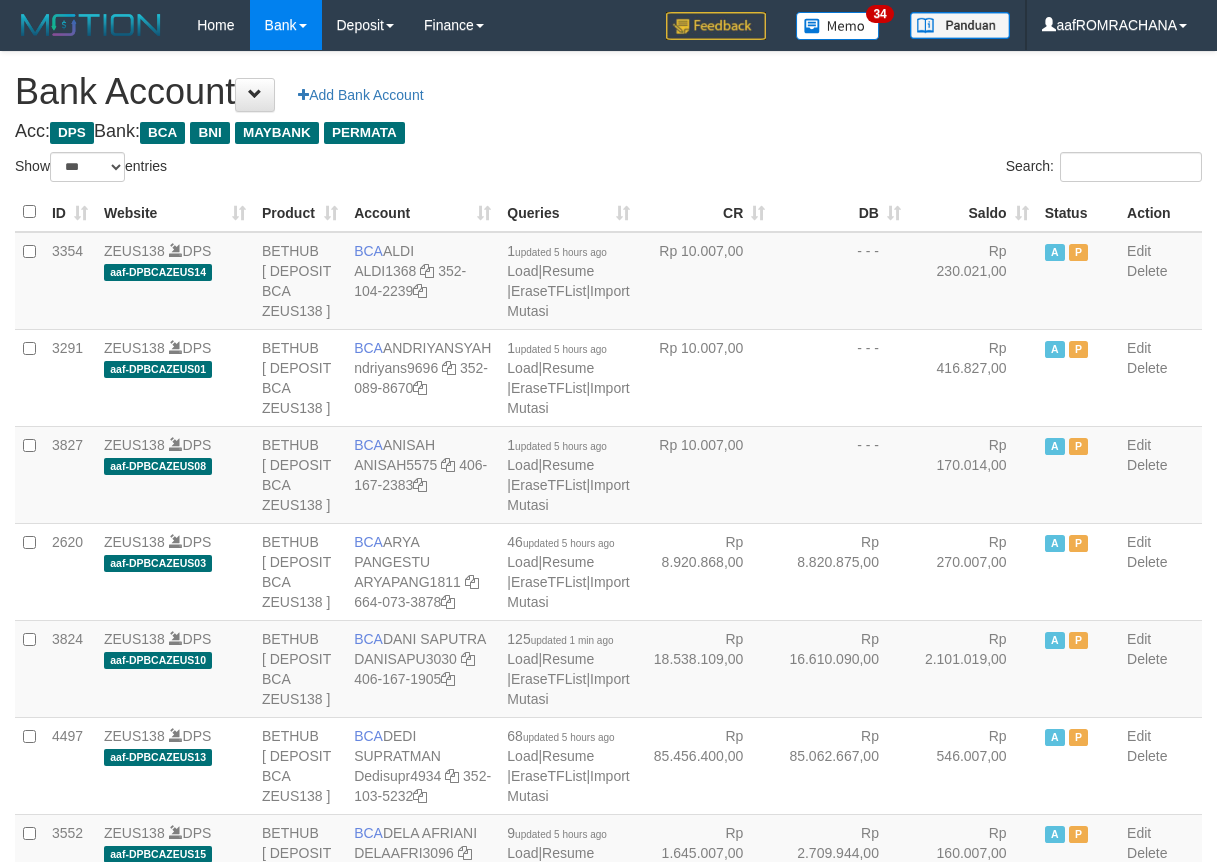 scroll, scrollTop: 0, scrollLeft: 0, axis: both 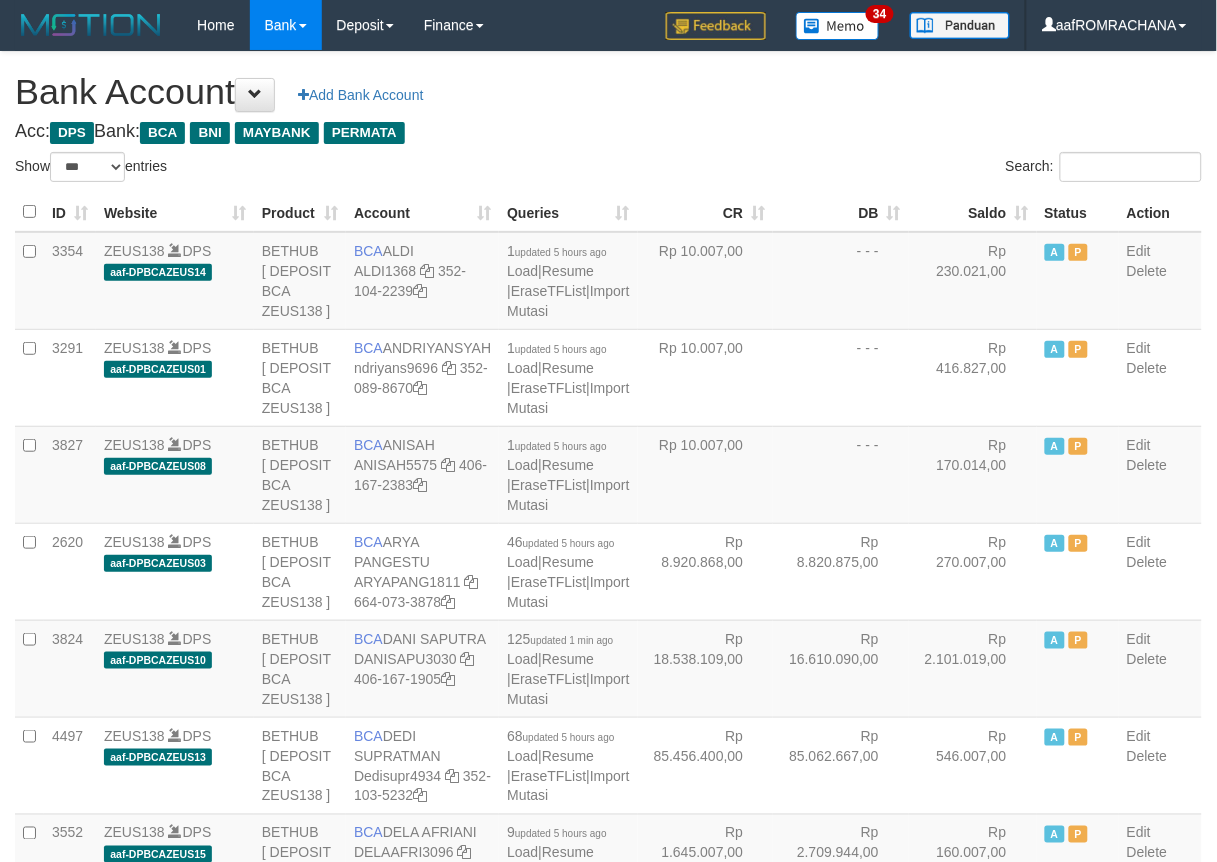 click on "Saldo" at bounding box center (973, 212) 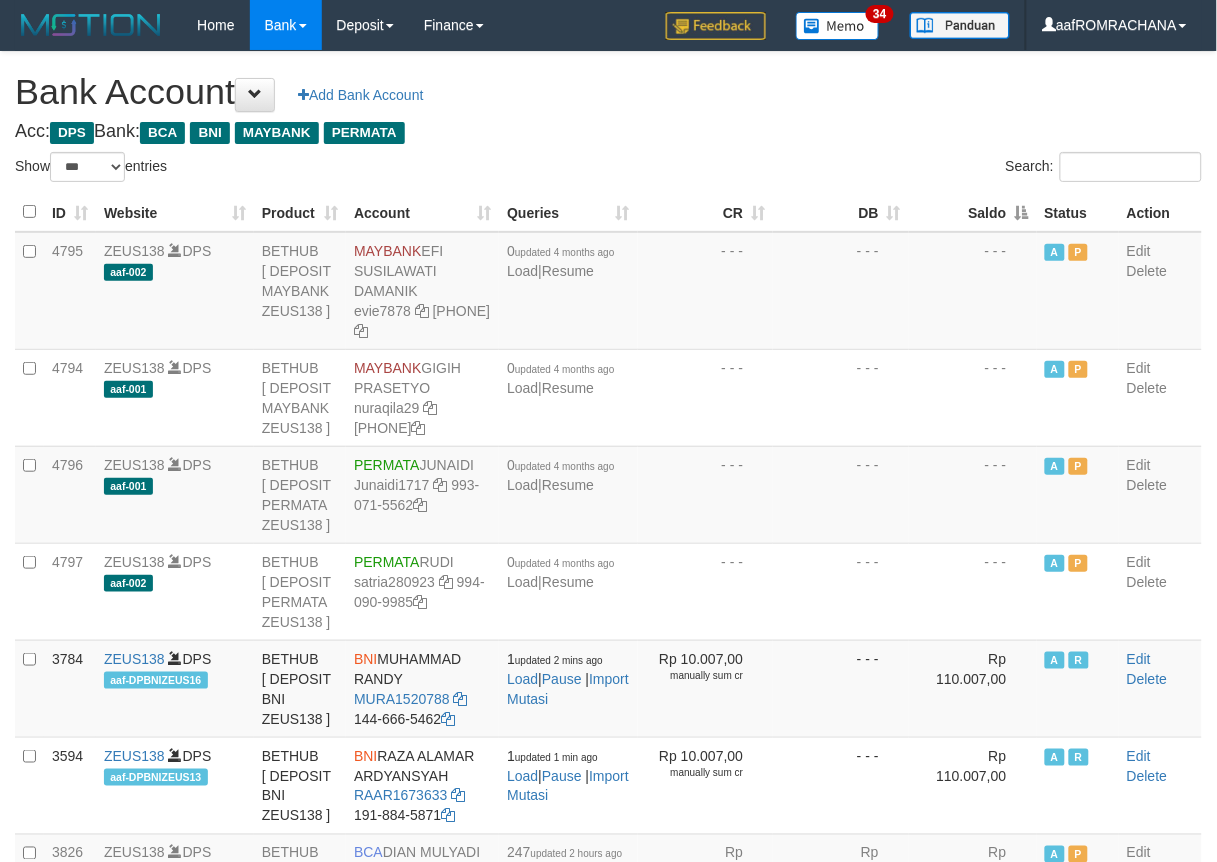 click on "Saldo" at bounding box center (973, 212) 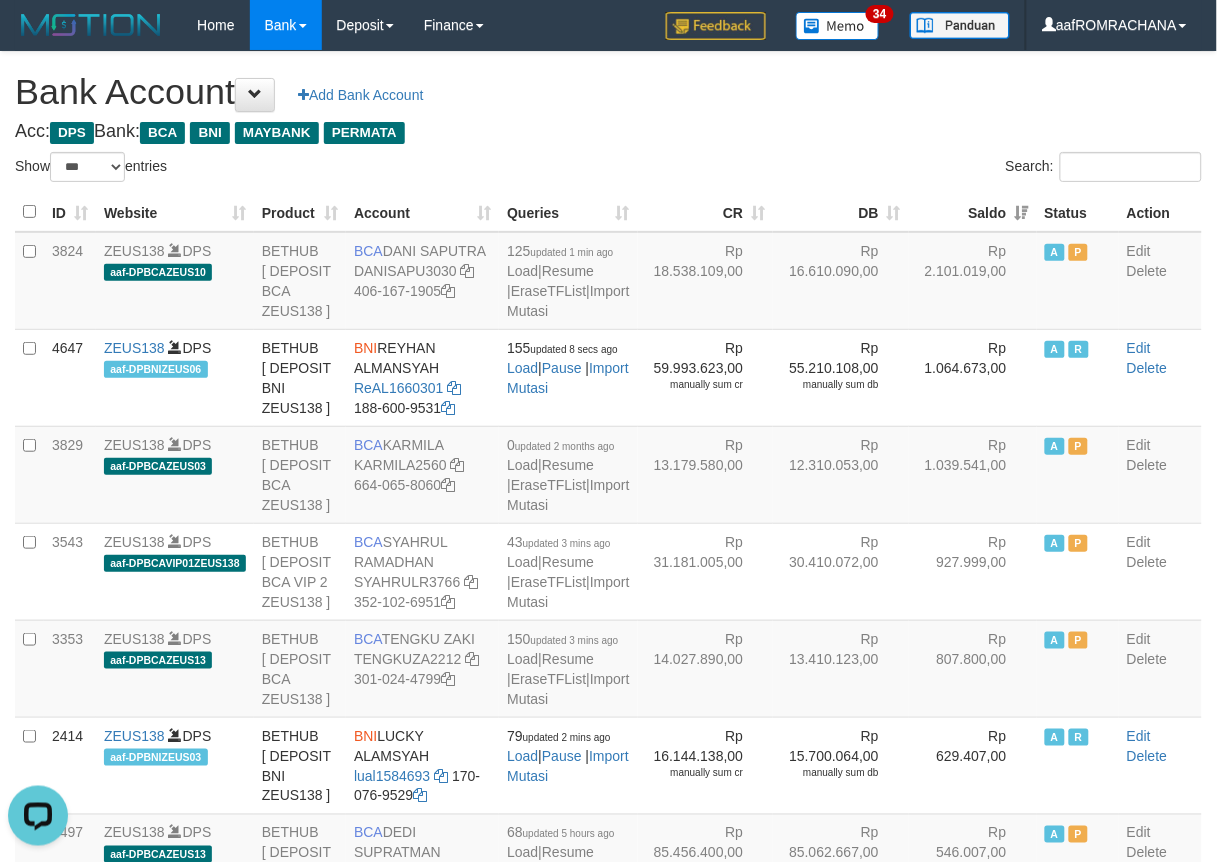 scroll, scrollTop: 0, scrollLeft: 0, axis: both 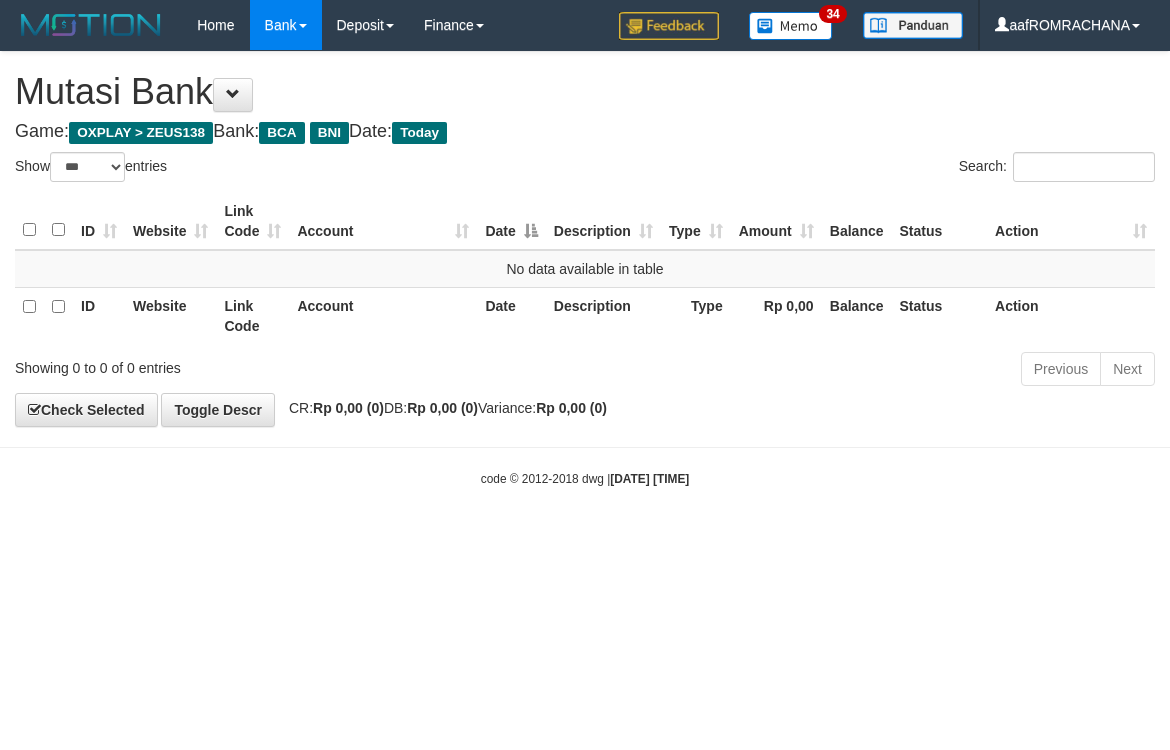 select on "***" 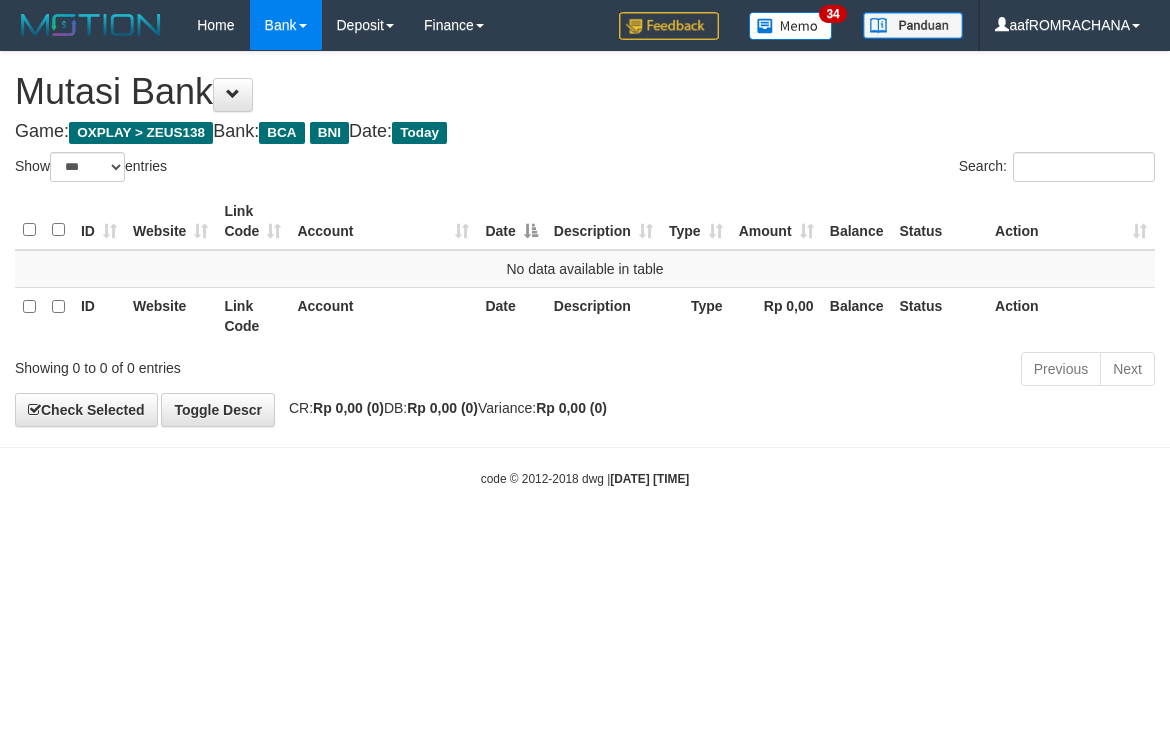scroll, scrollTop: 0, scrollLeft: 0, axis: both 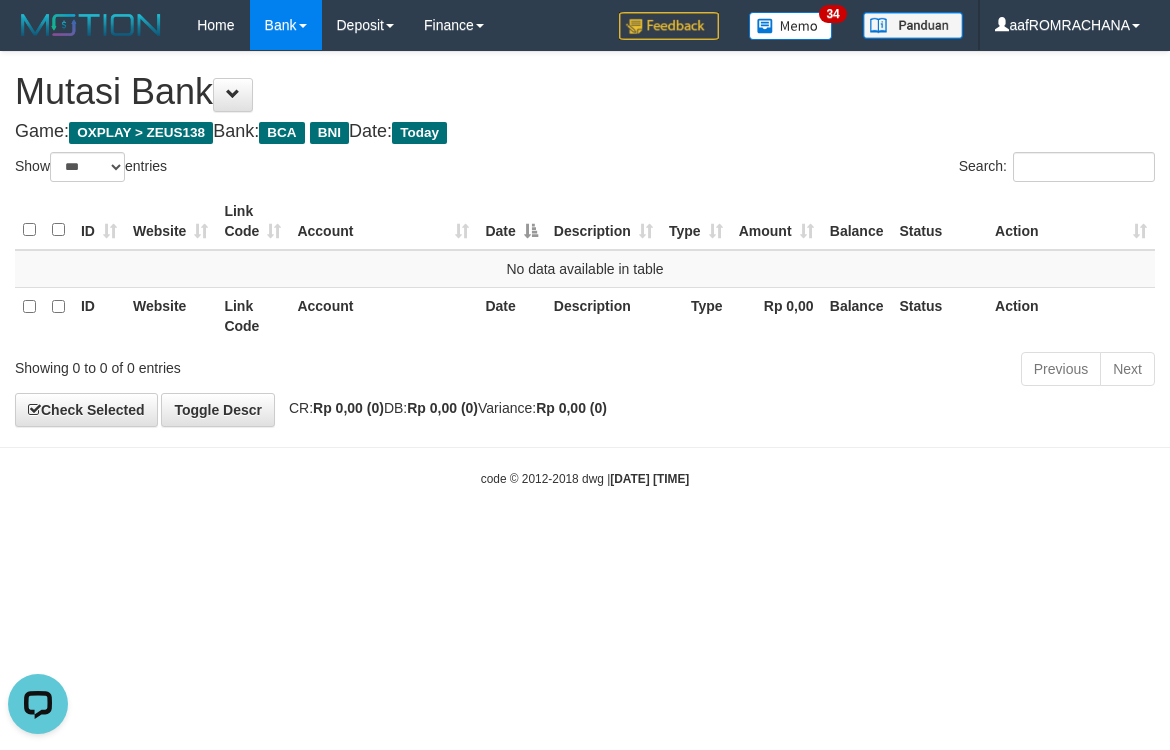 click on "Toggle navigation
Home
Bank
Account List
Load
By Website
Group
[OXPLAY]													ZEUS138
By Load Group (DPS)
Sync" at bounding box center (585, 269) 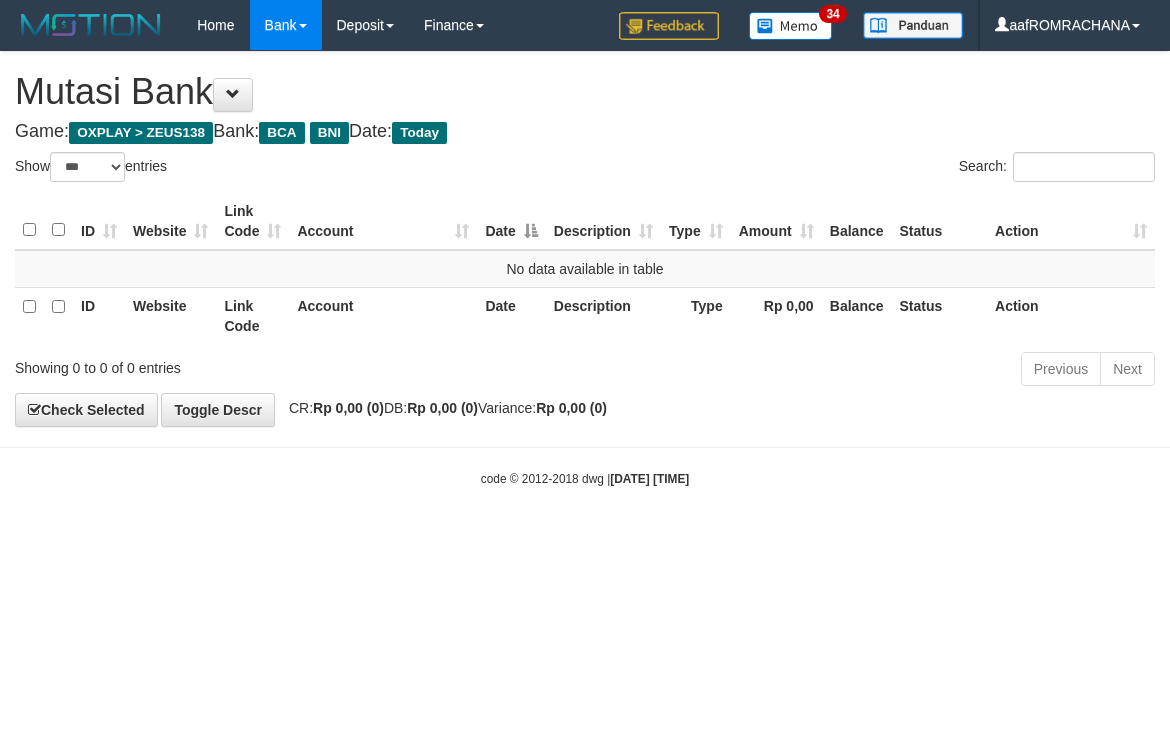 select on "***" 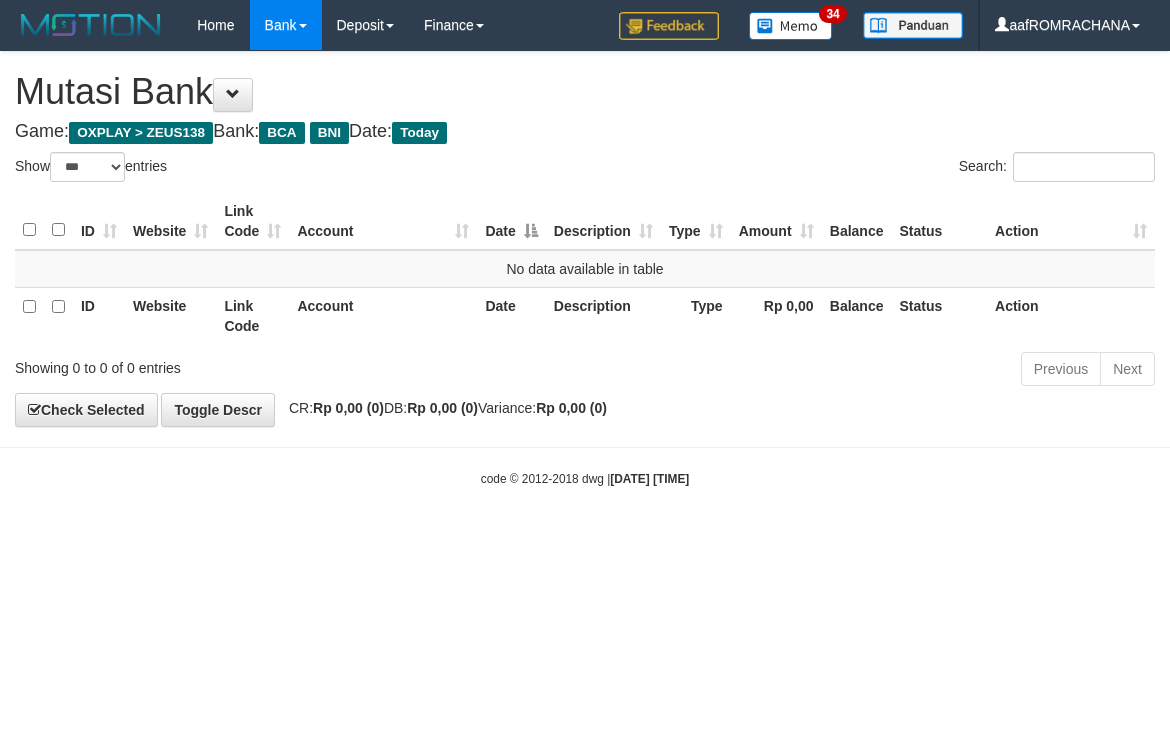 scroll, scrollTop: 0, scrollLeft: 0, axis: both 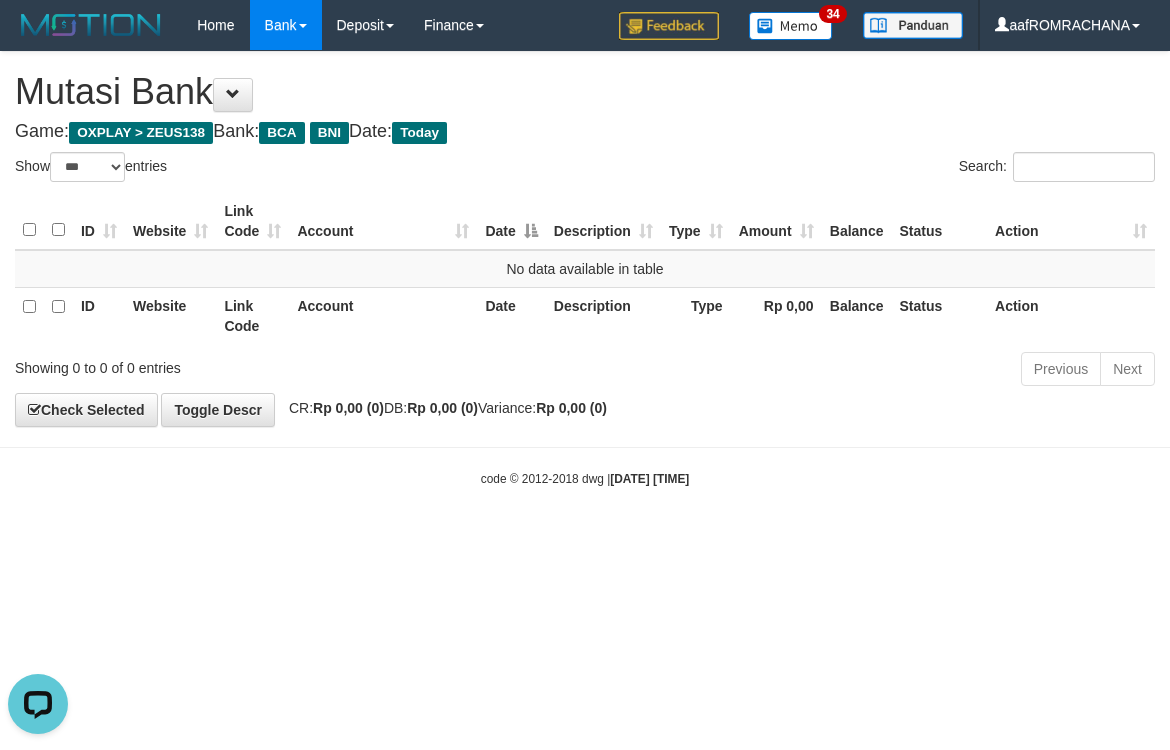 click on "Toggle navigation
Home
Bank
Account List
Load
By Website
Group
[OXPLAY]													ZEUS138
By Load Group (DPS)
Sync" at bounding box center (585, 269) 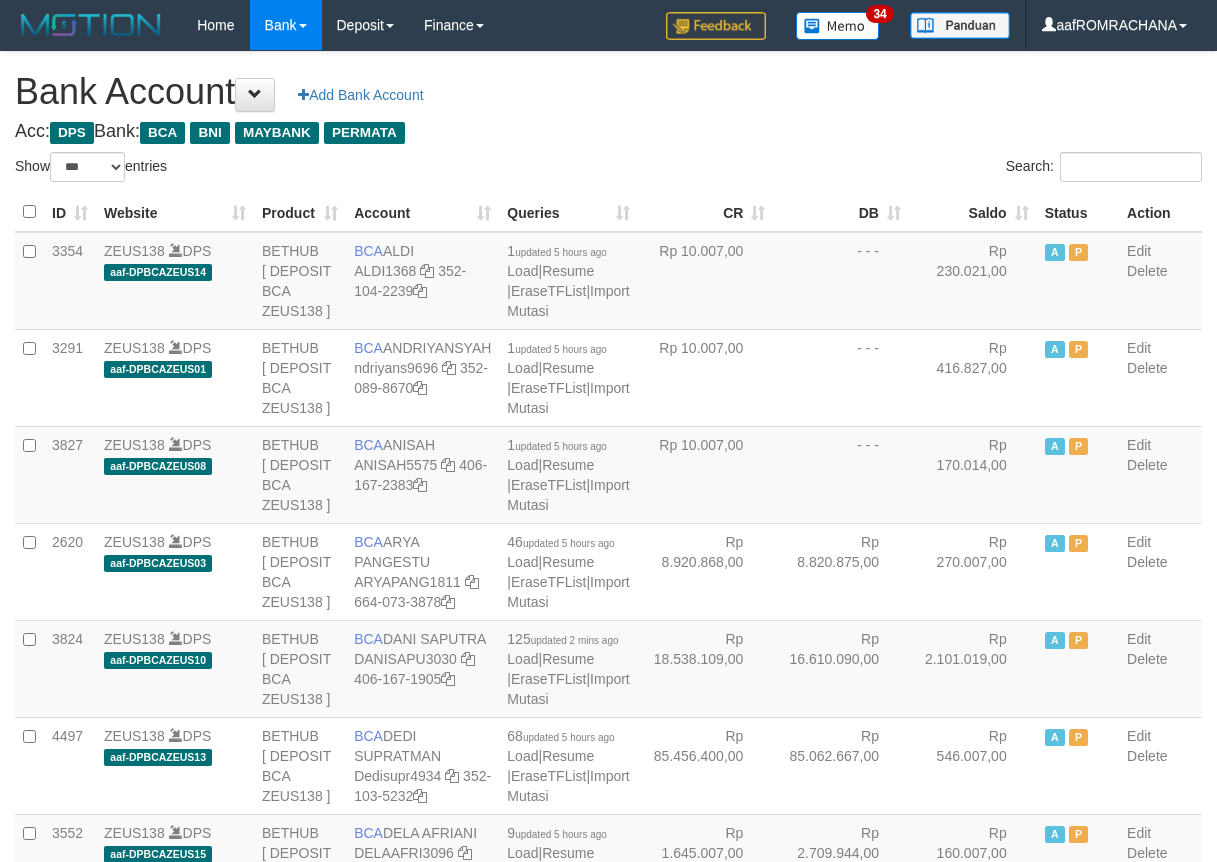select on "***" 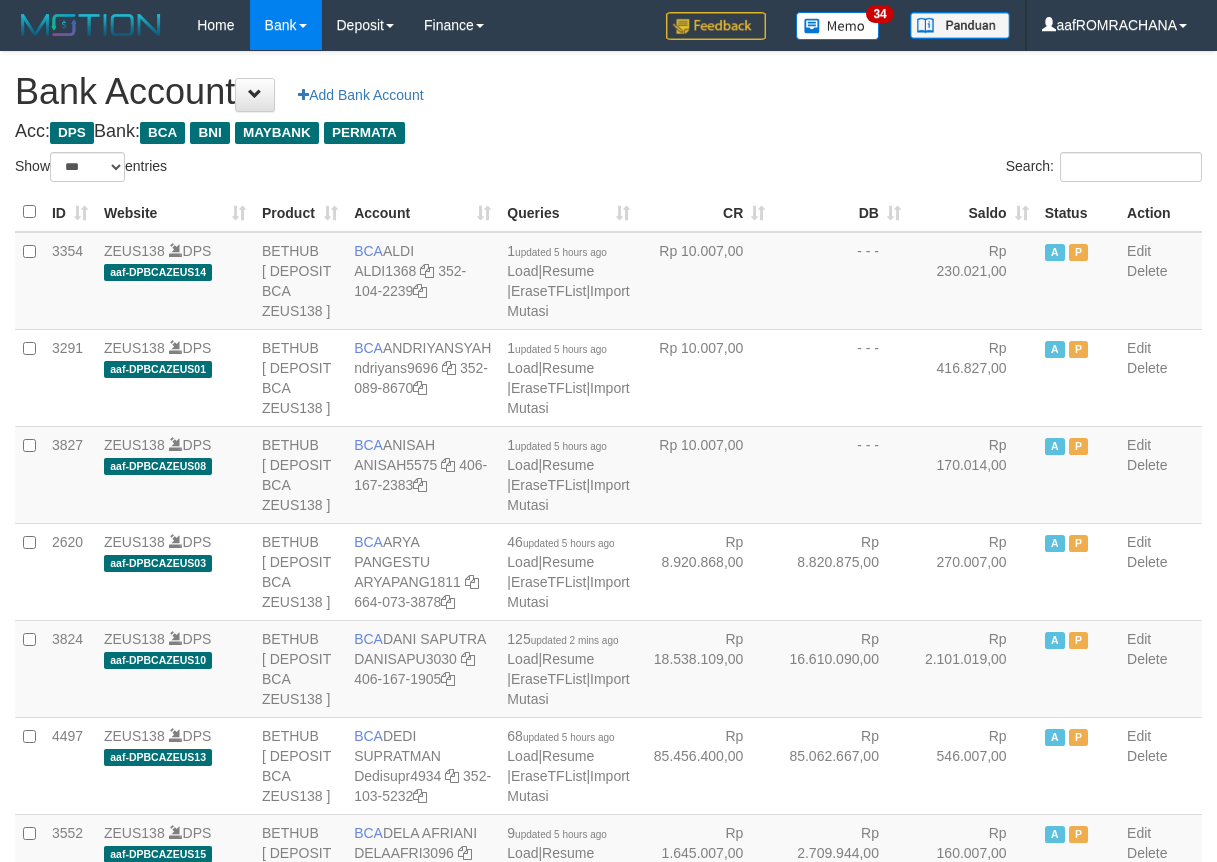 scroll, scrollTop: 0, scrollLeft: 0, axis: both 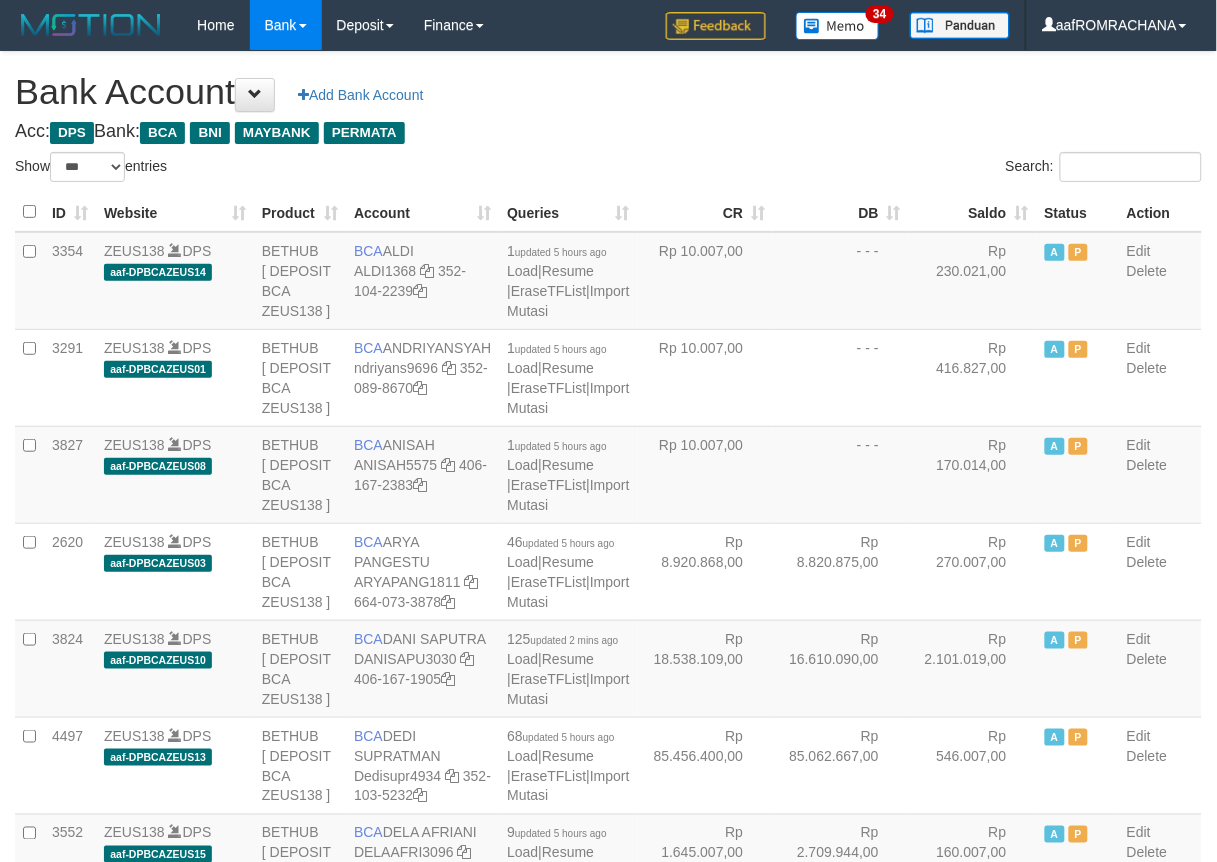 click on "Saldo" at bounding box center [973, 212] 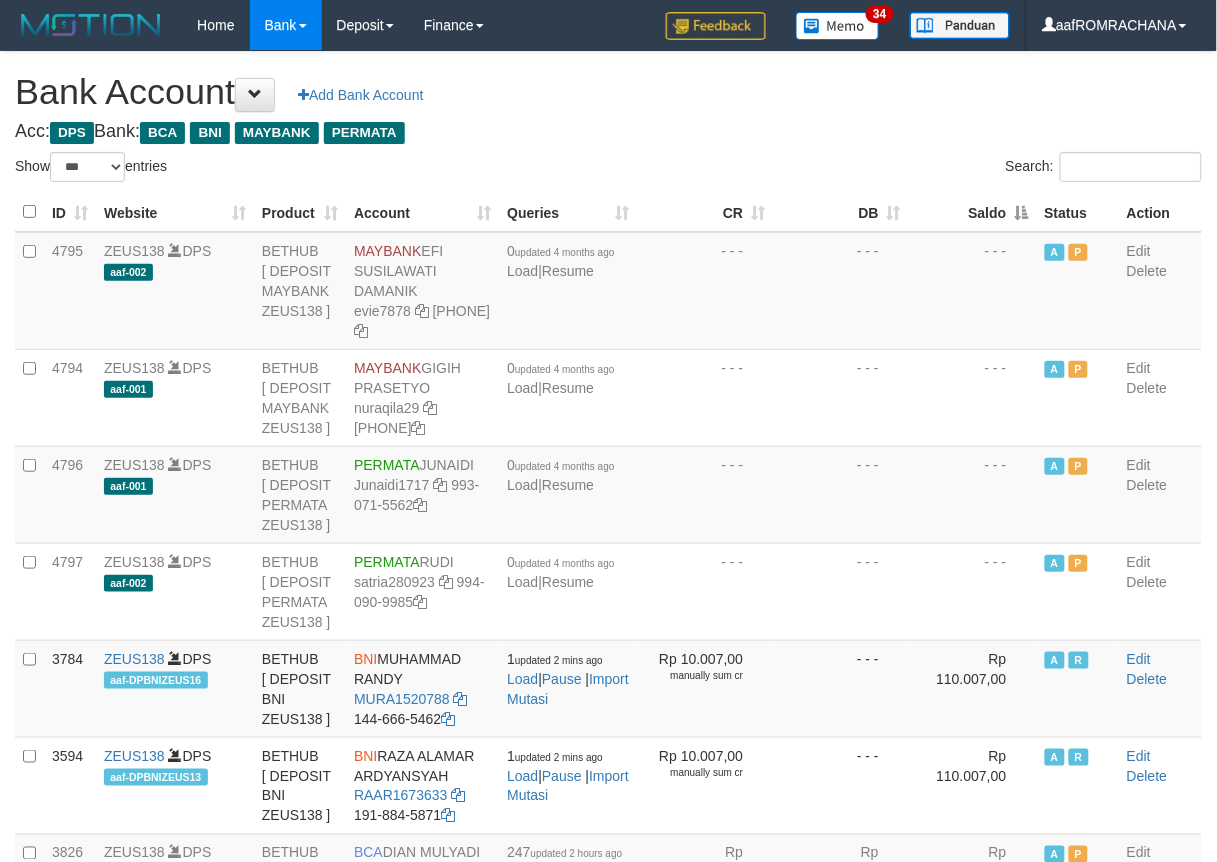 click on "Saldo" at bounding box center (973, 212) 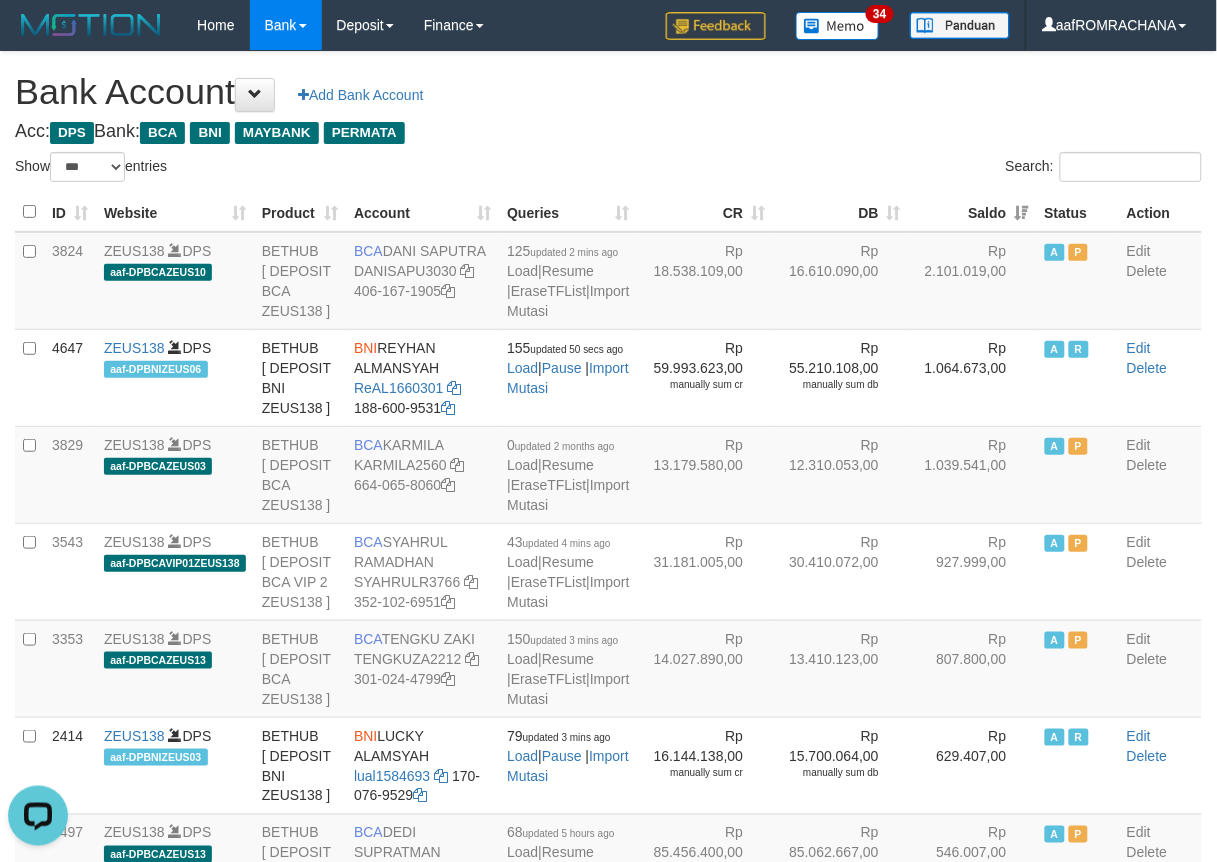 scroll, scrollTop: 0, scrollLeft: 0, axis: both 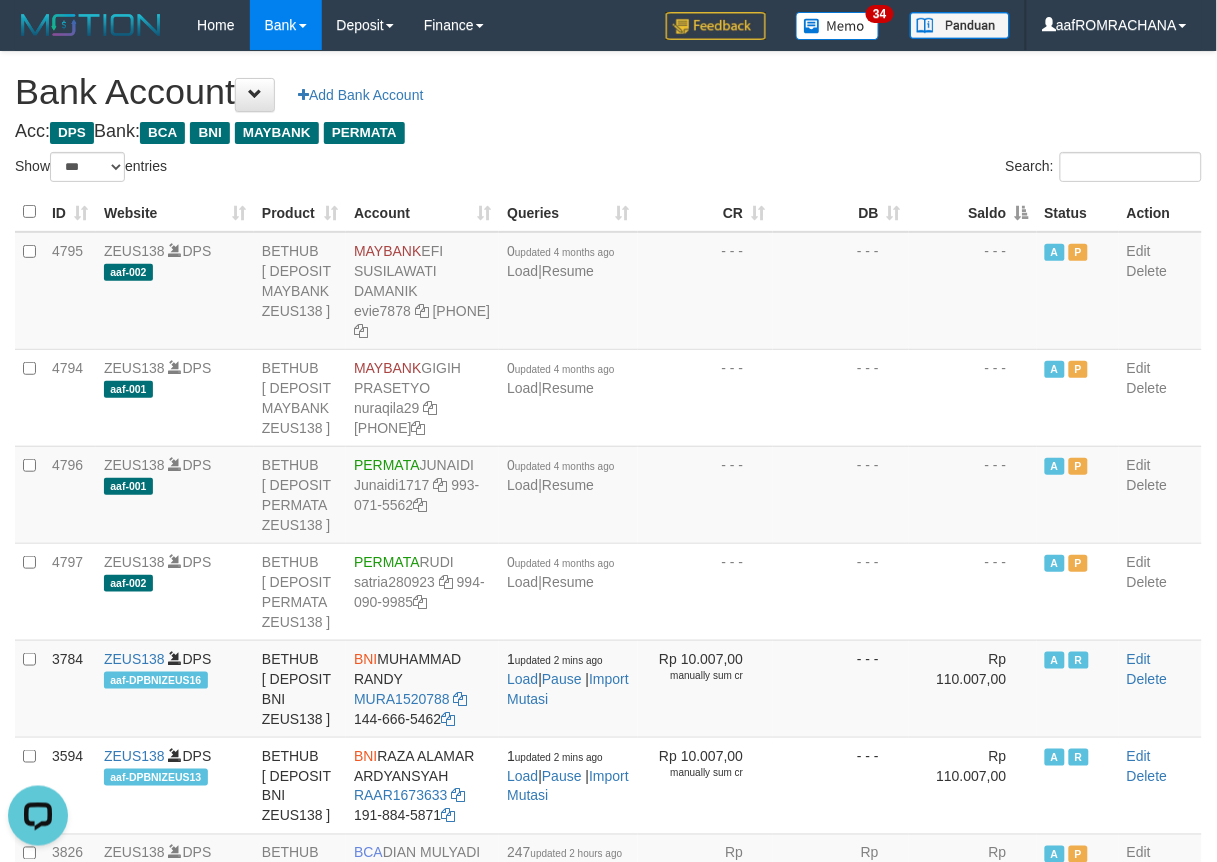 click on "Saldo" at bounding box center (973, 212) 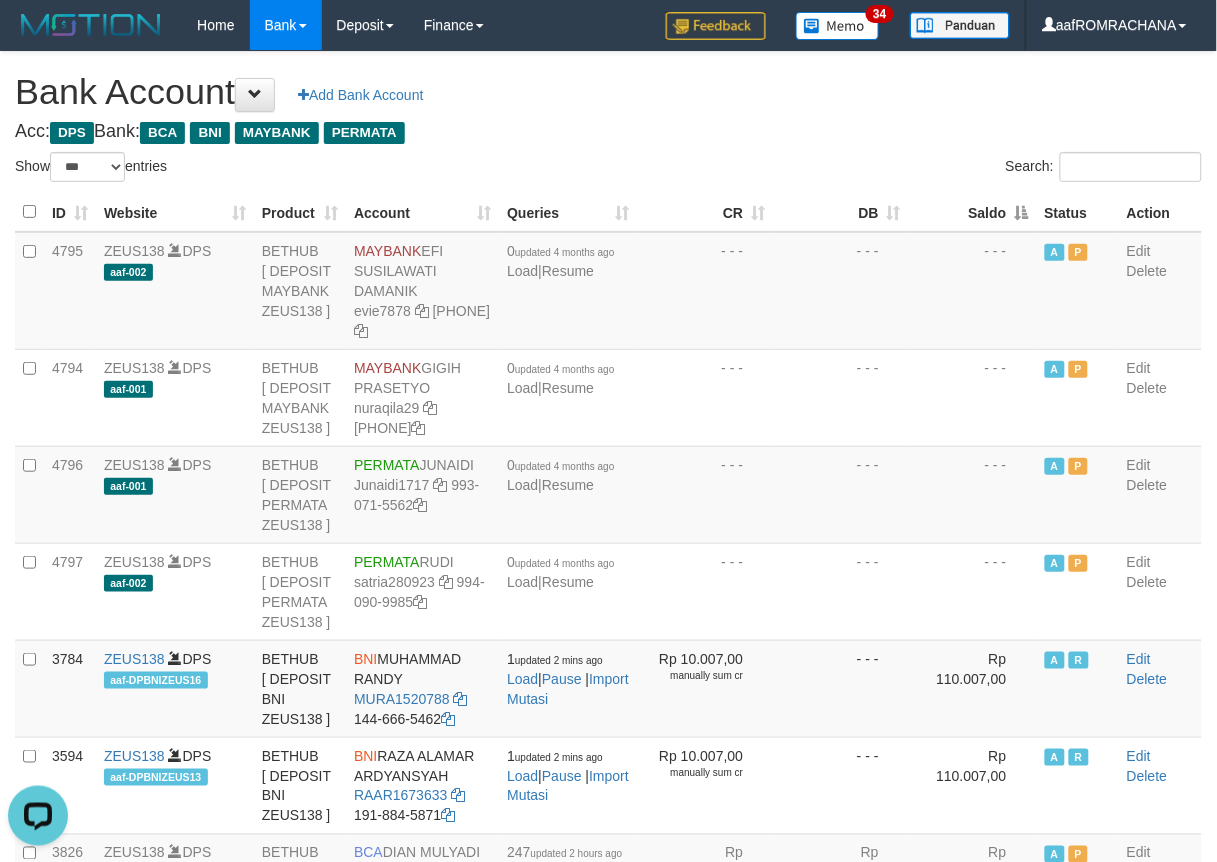 click on "Saldo" at bounding box center (973, 212) 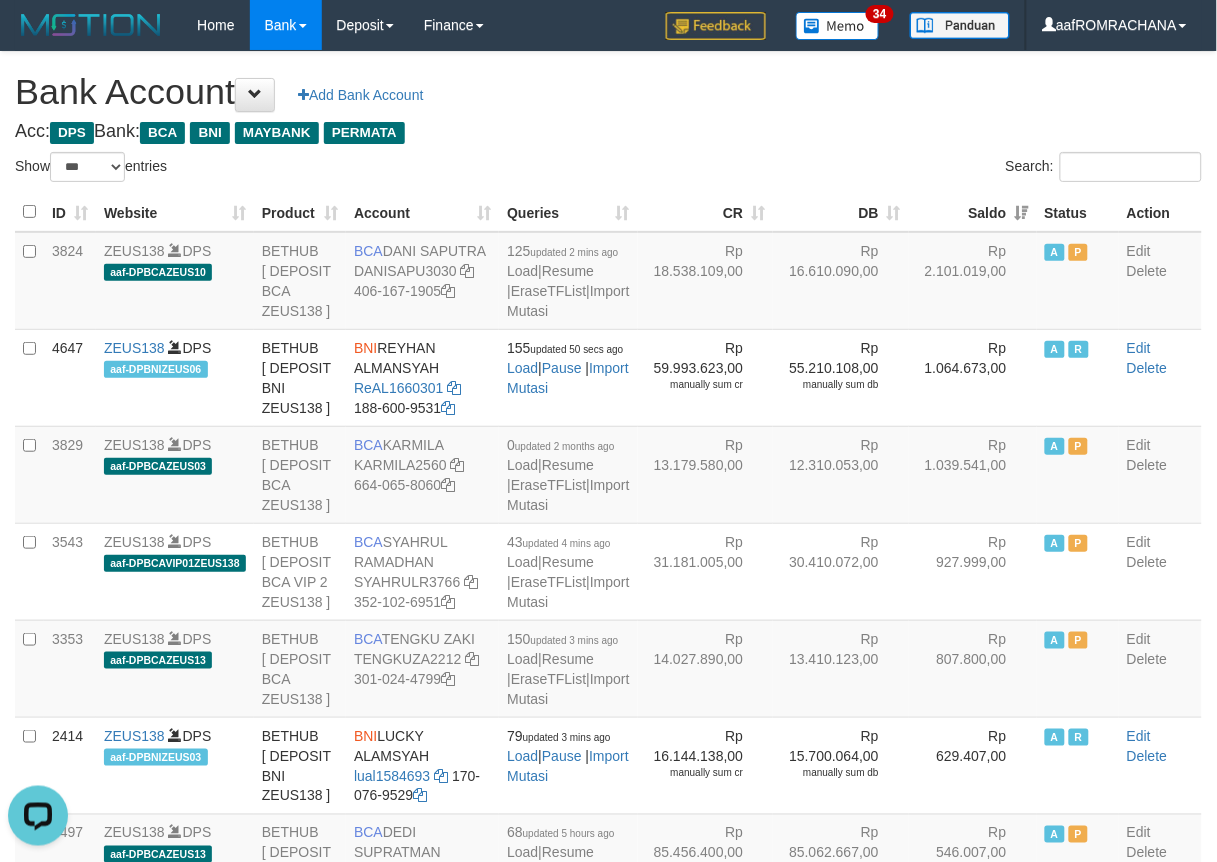 click on "Saldo" at bounding box center [973, 212] 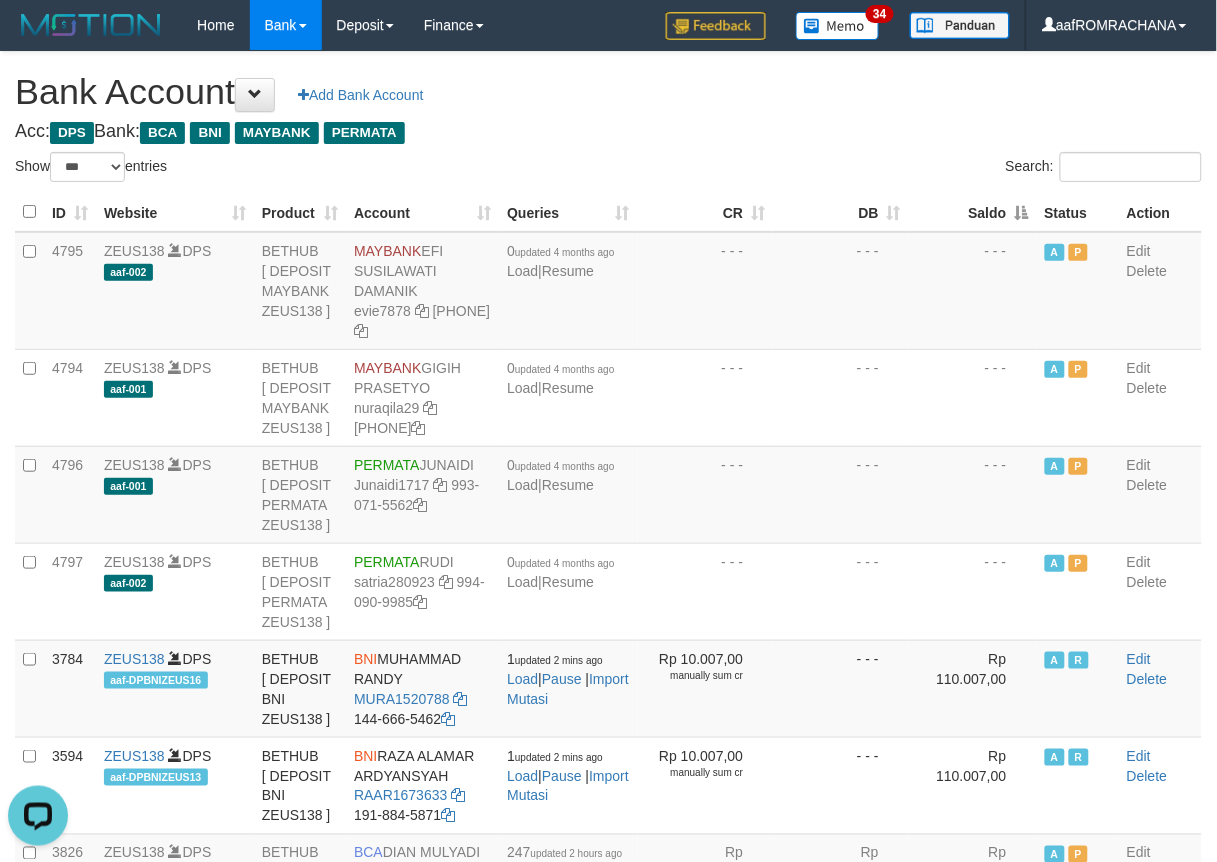 click on "Saldo" at bounding box center (973, 212) 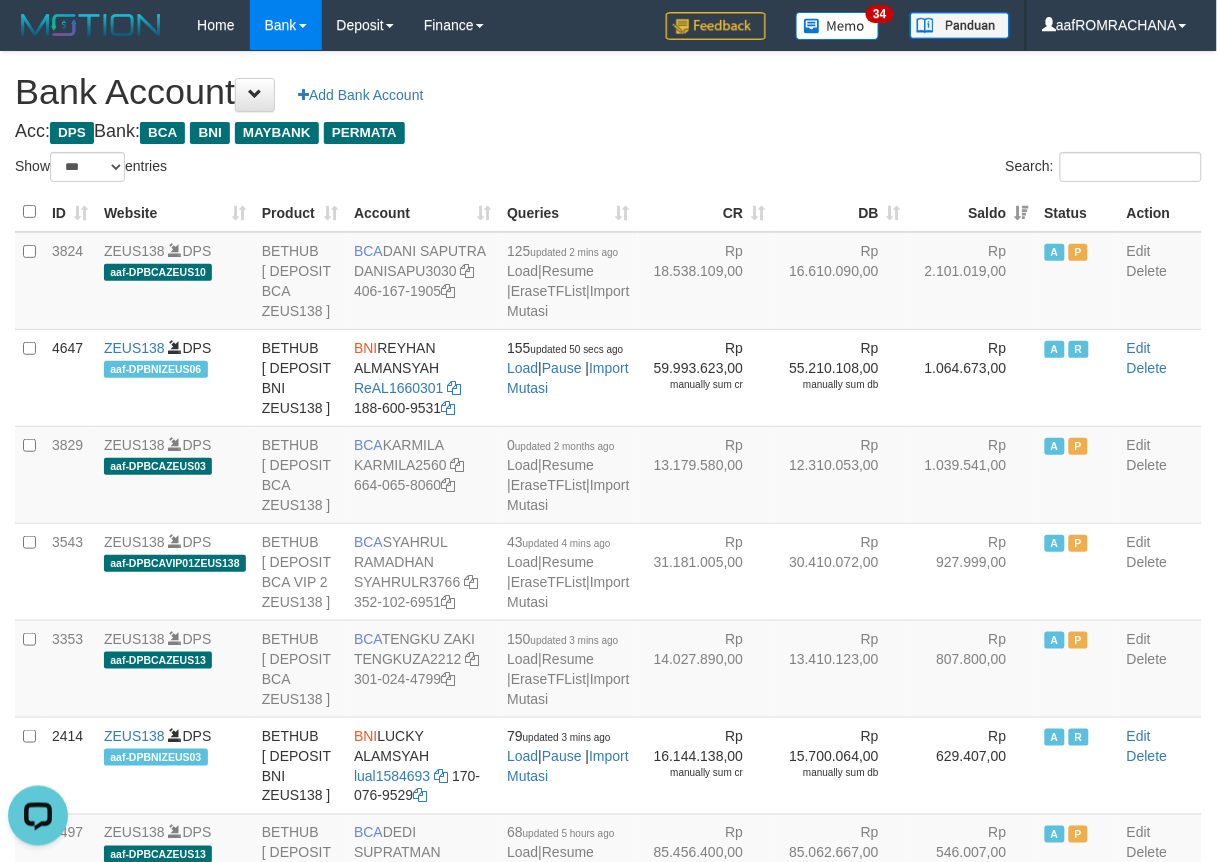 click on "Saldo" at bounding box center [973, 212] 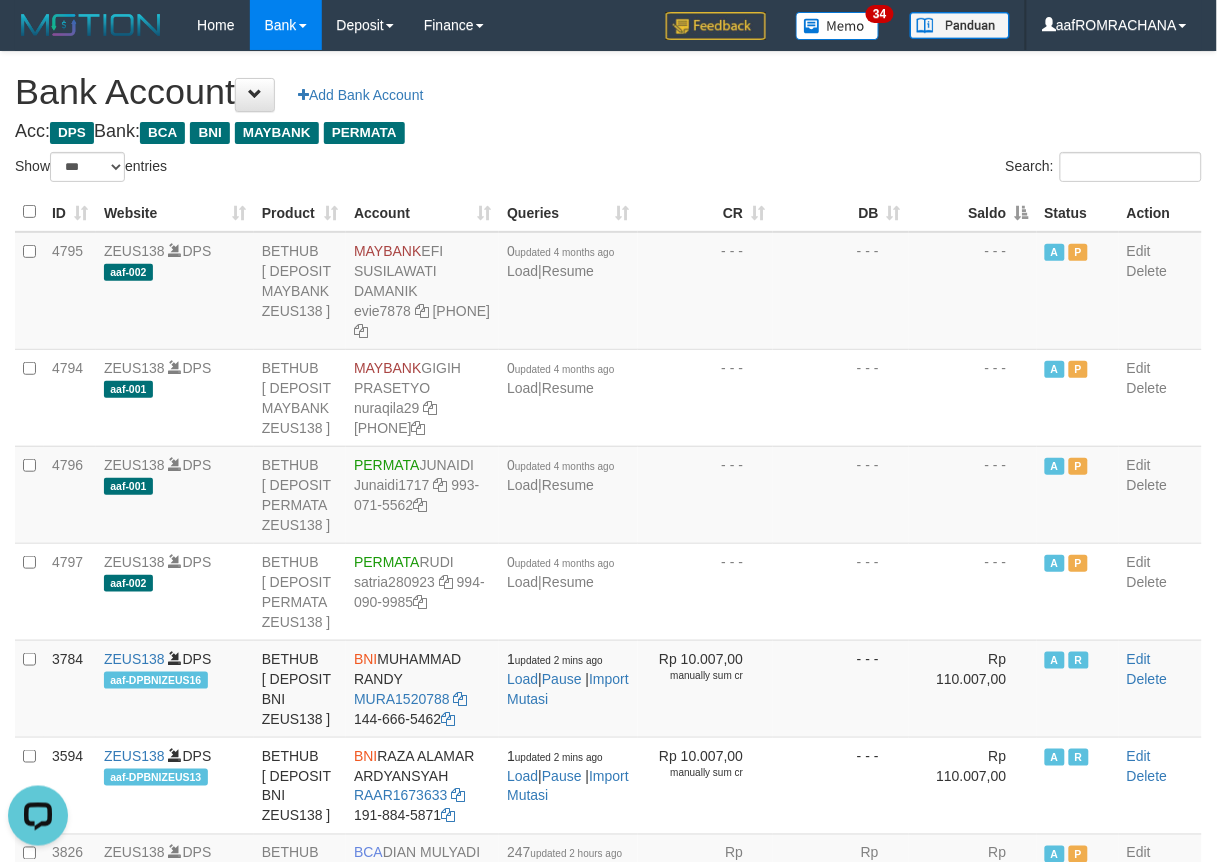click on "Saldo" at bounding box center [973, 212] 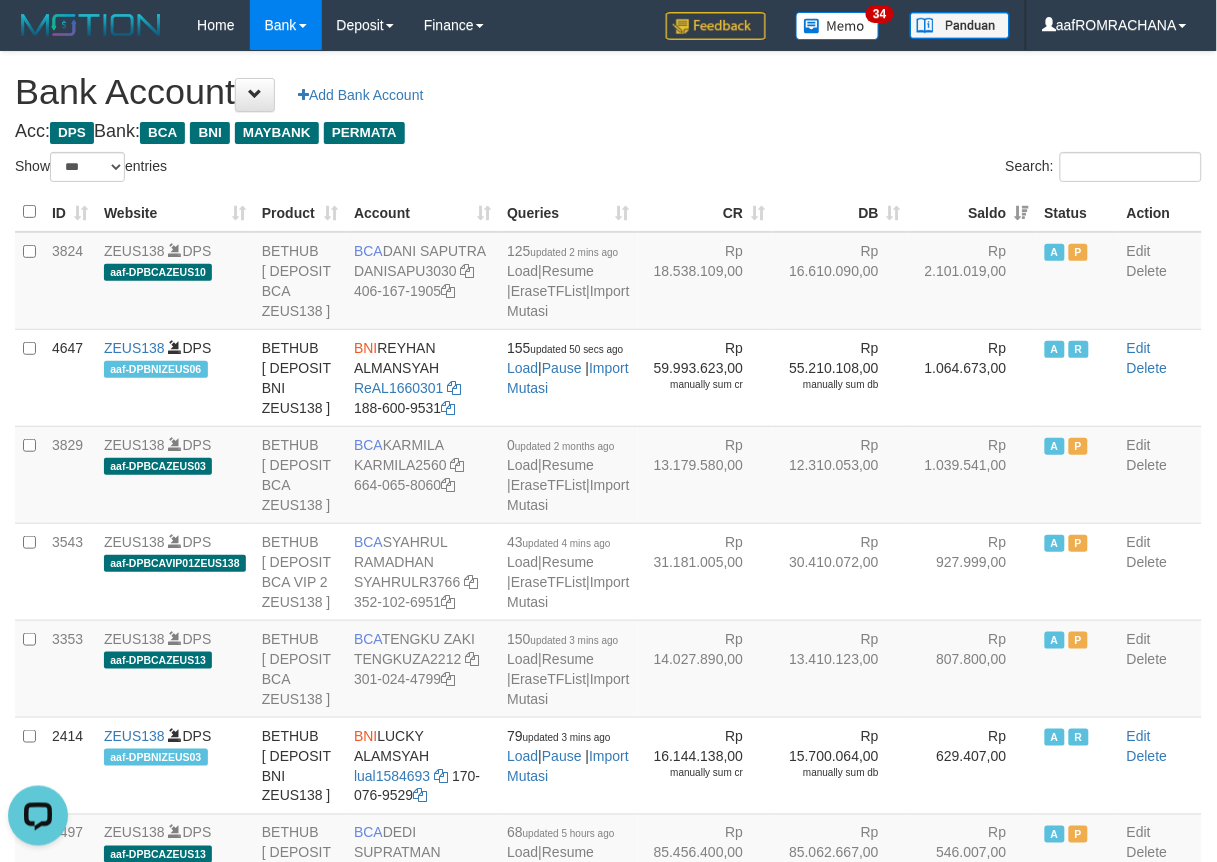 click on "Acc: 										 DPS
Bank:   BCA   BNI   MAYBANK   PERMATA" at bounding box center [608, 132] 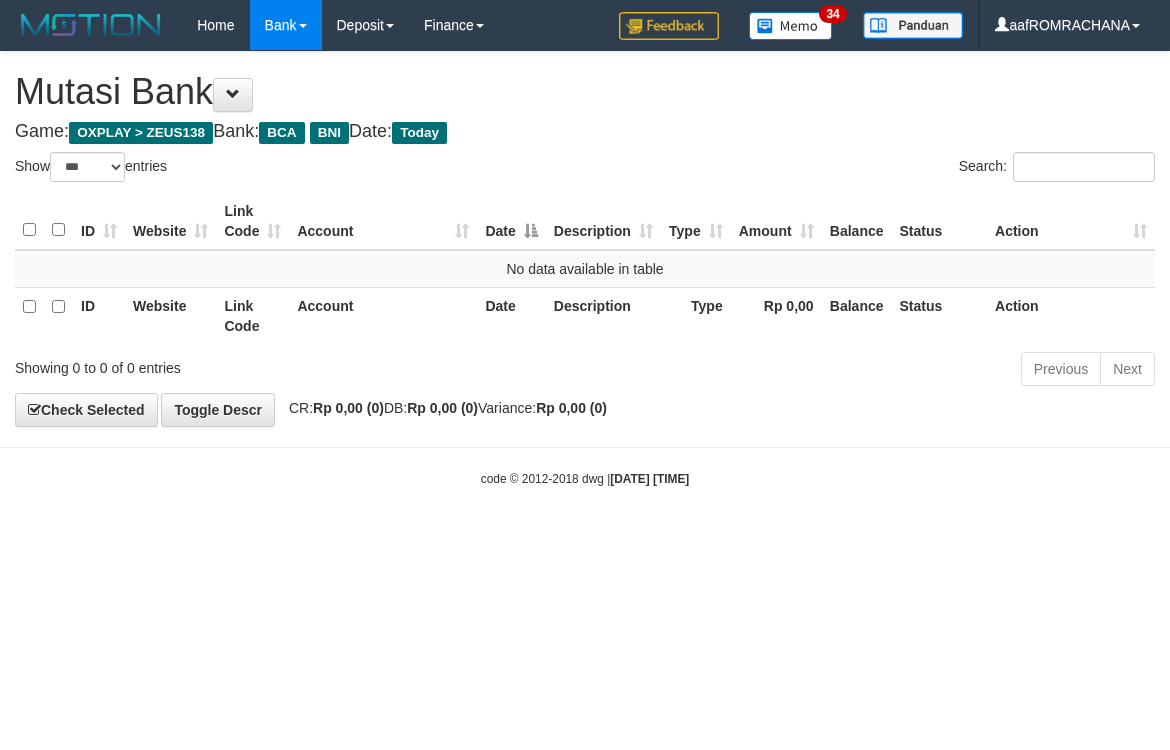 select on "***" 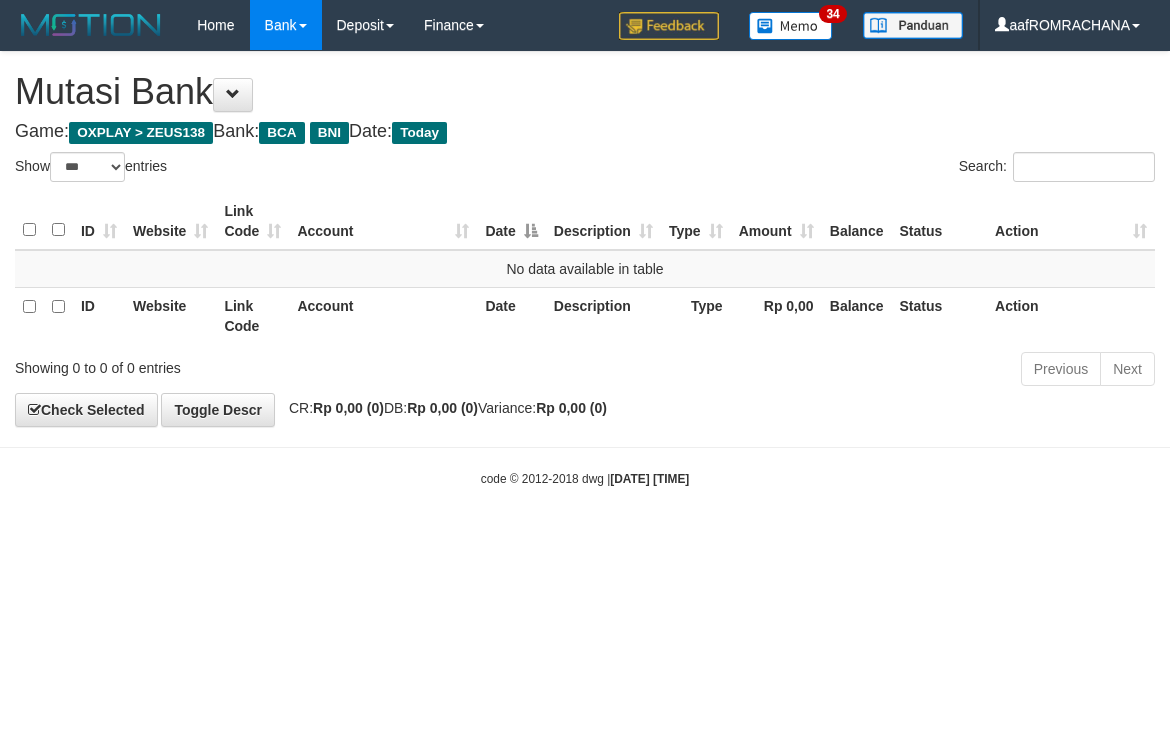 scroll, scrollTop: 0, scrollLeft: 0, axis: both 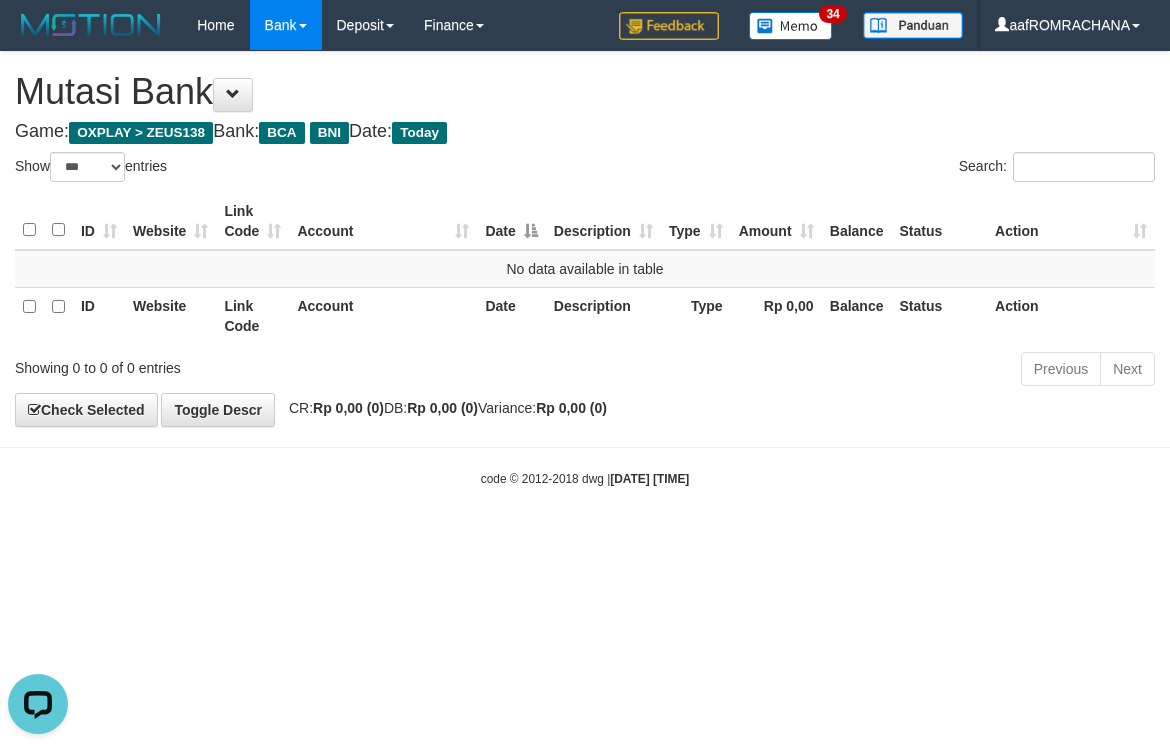 click on "Toggle navigation
Home
Bank
Account List
Load
By Website
Group
[OXPLAY]													ZEUS138
By Load Group (DPS)
Sync" at bounding box center [585, 269] 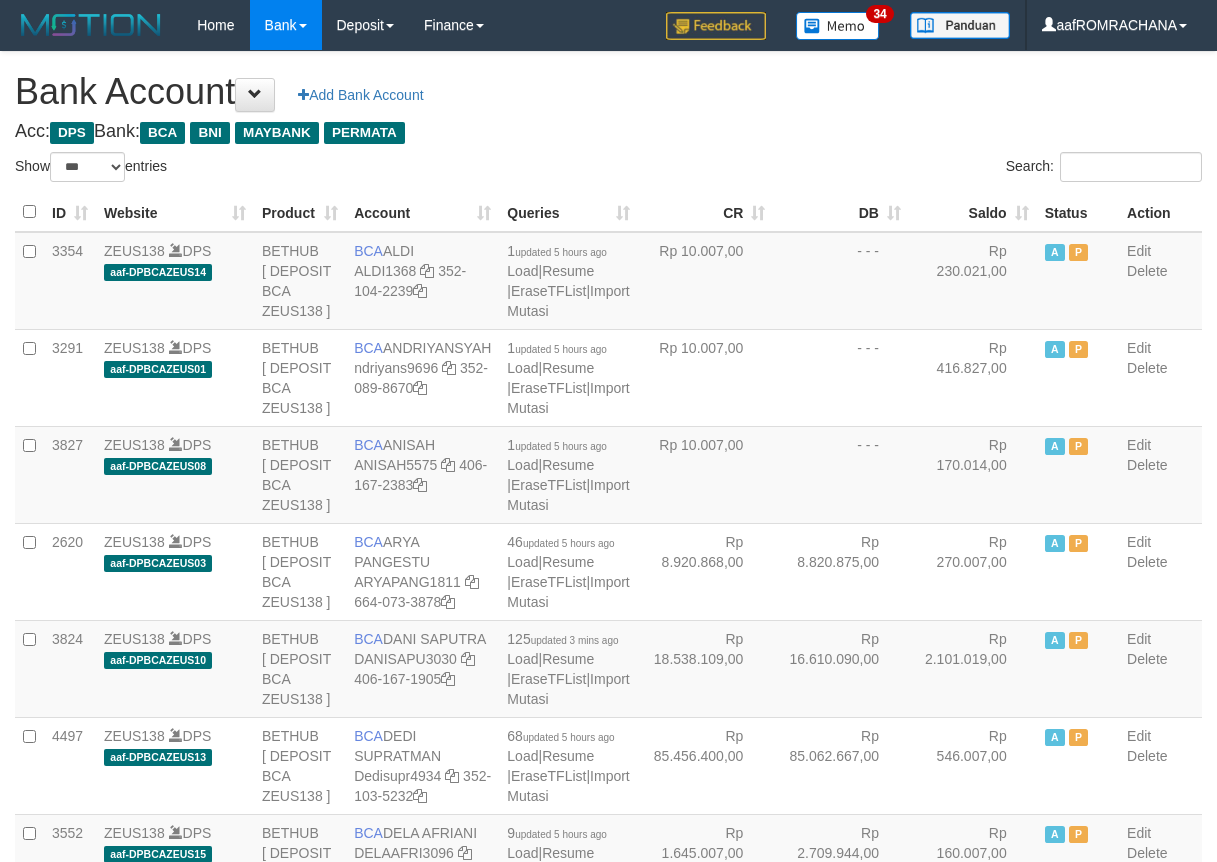 select on "***" 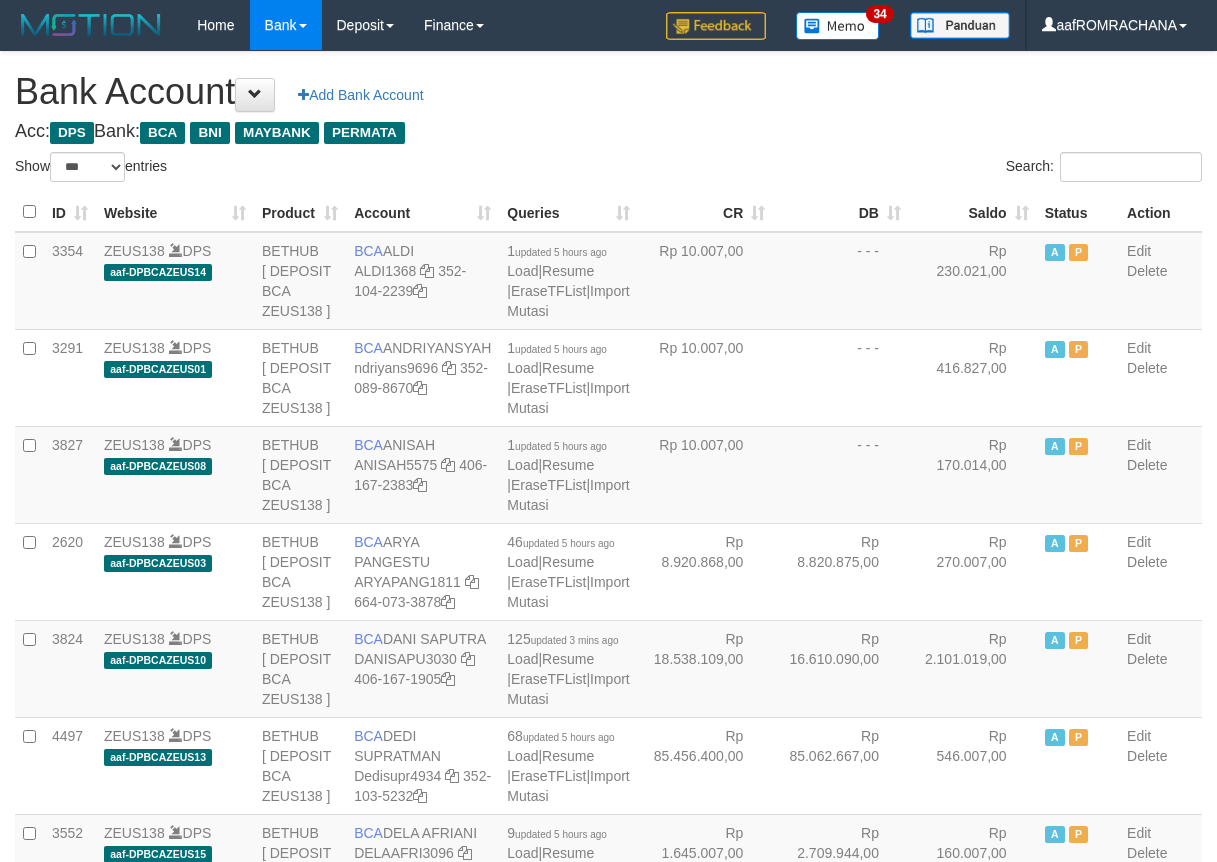 scroll, scrollTop: 0, scrollLeft: 0, axis: both 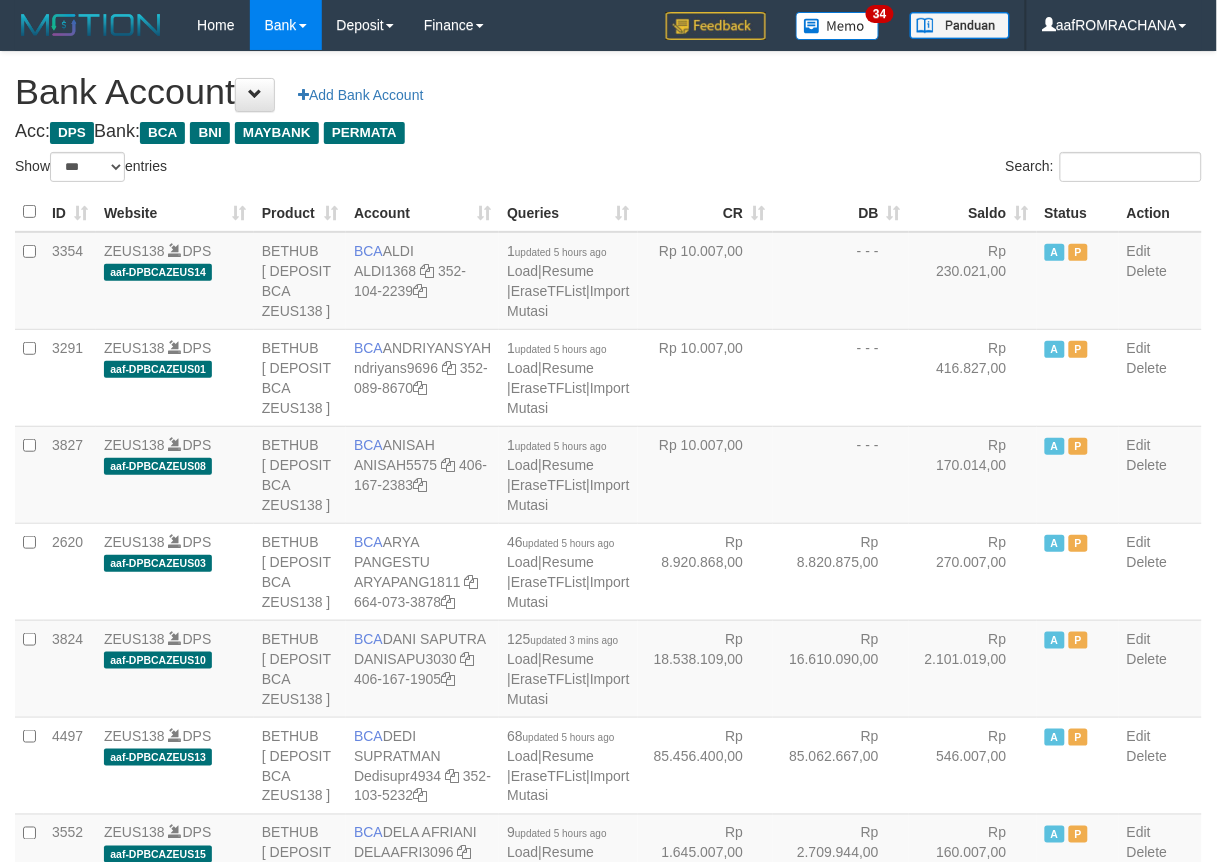 click on "Saldo" at bounding box center [973, 212] 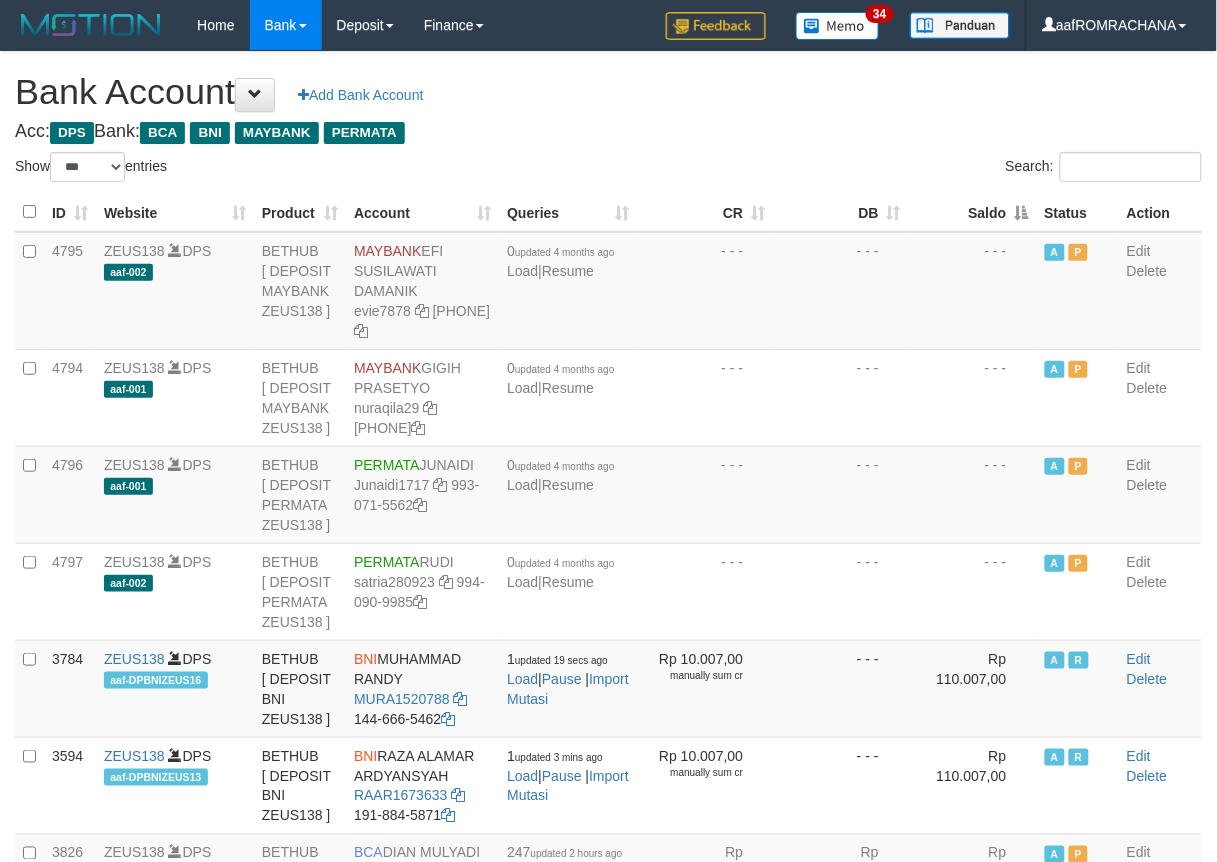 click on "Saldo" at bounding box center [973, 212] 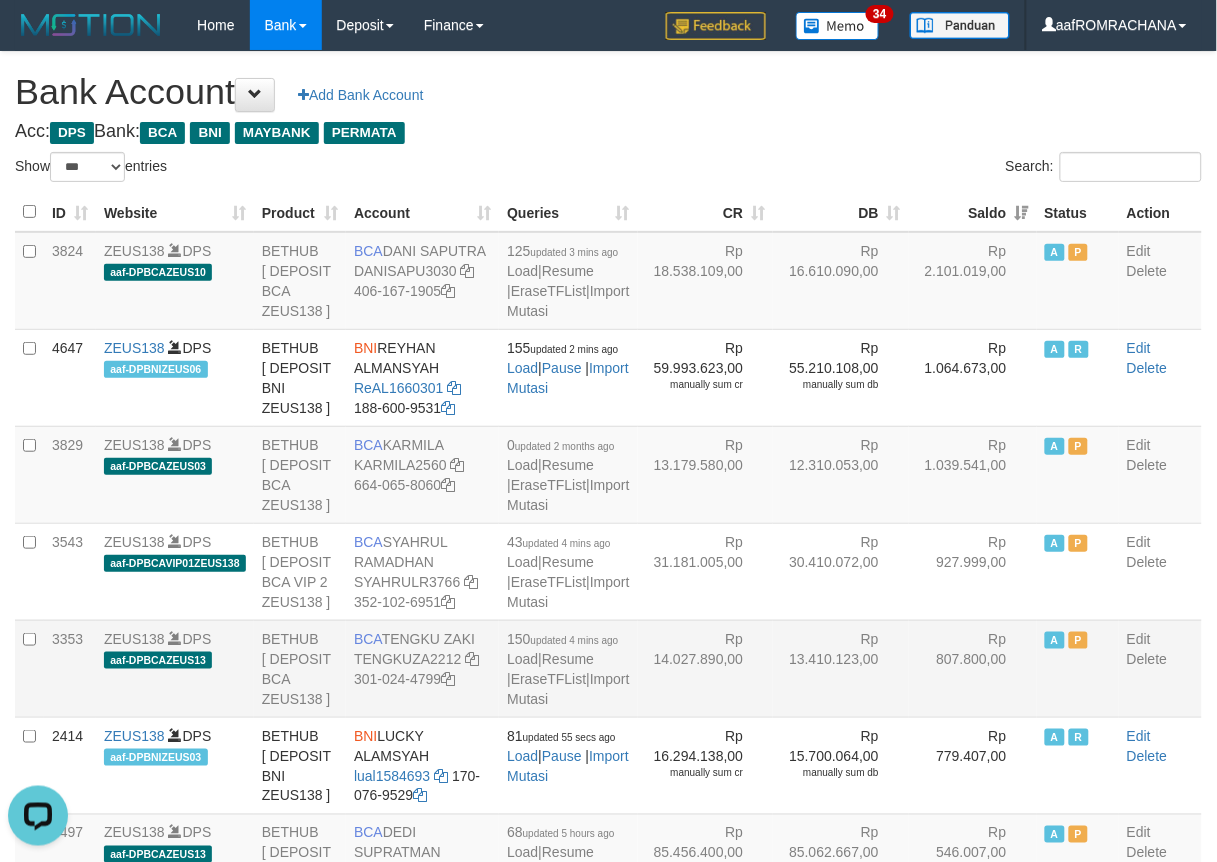 scroll, scrollTop: 0, scrollLeft: 0, axis: both 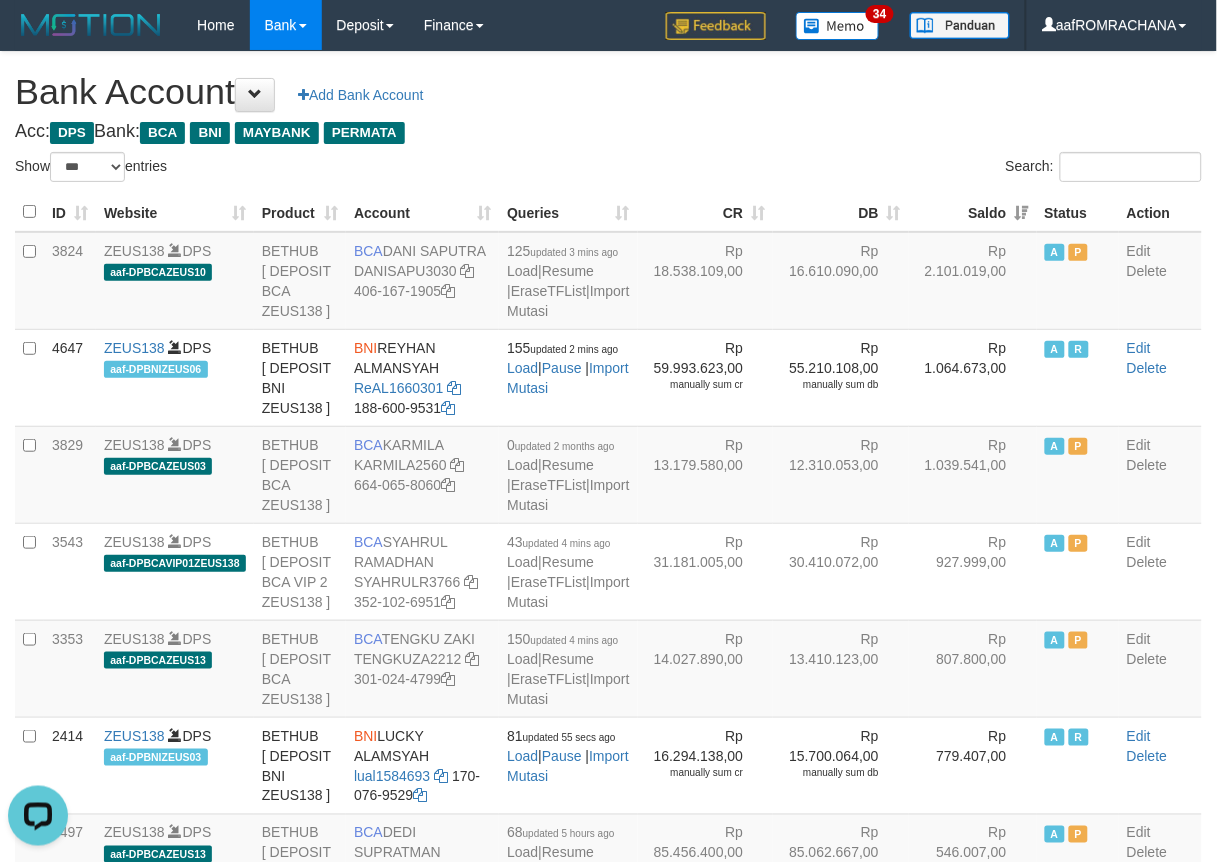 click on "Acc: 										 DPS
Bank:   BCA   BNI   MAYBANK   PERMATA" at bounding box center [608, 132] 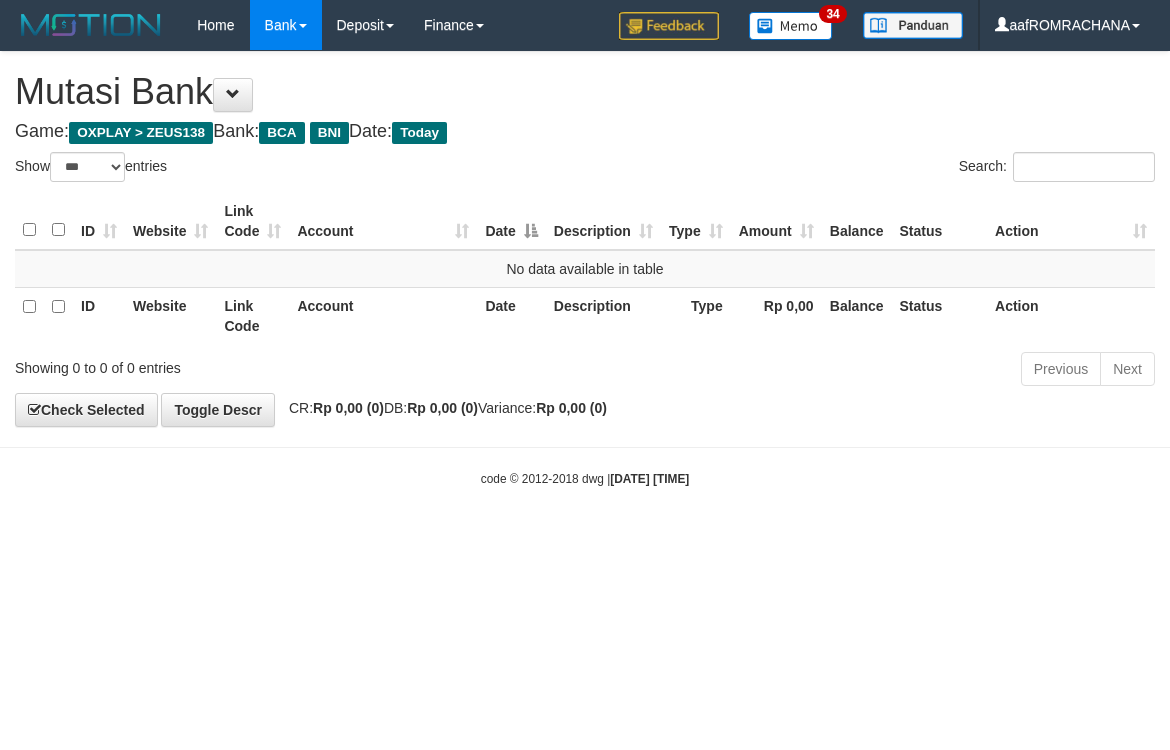 select on "***" 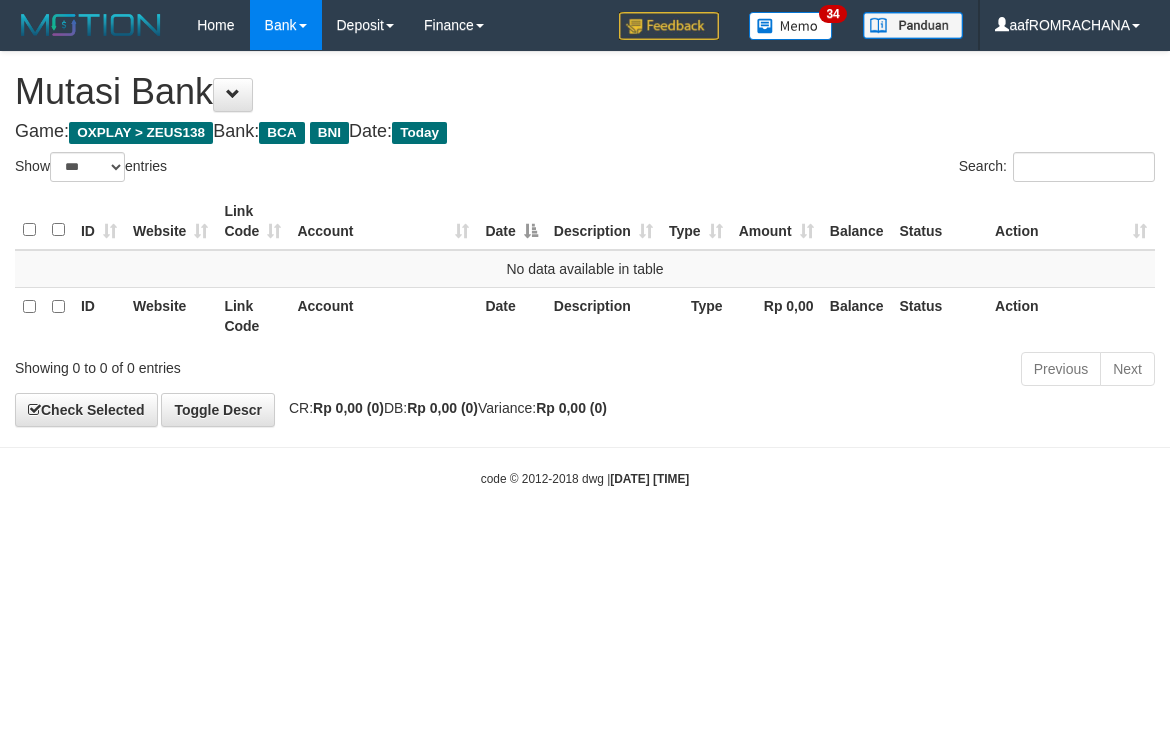 scroll, scrollTop: 0, scrollLeft: 0, axis: both 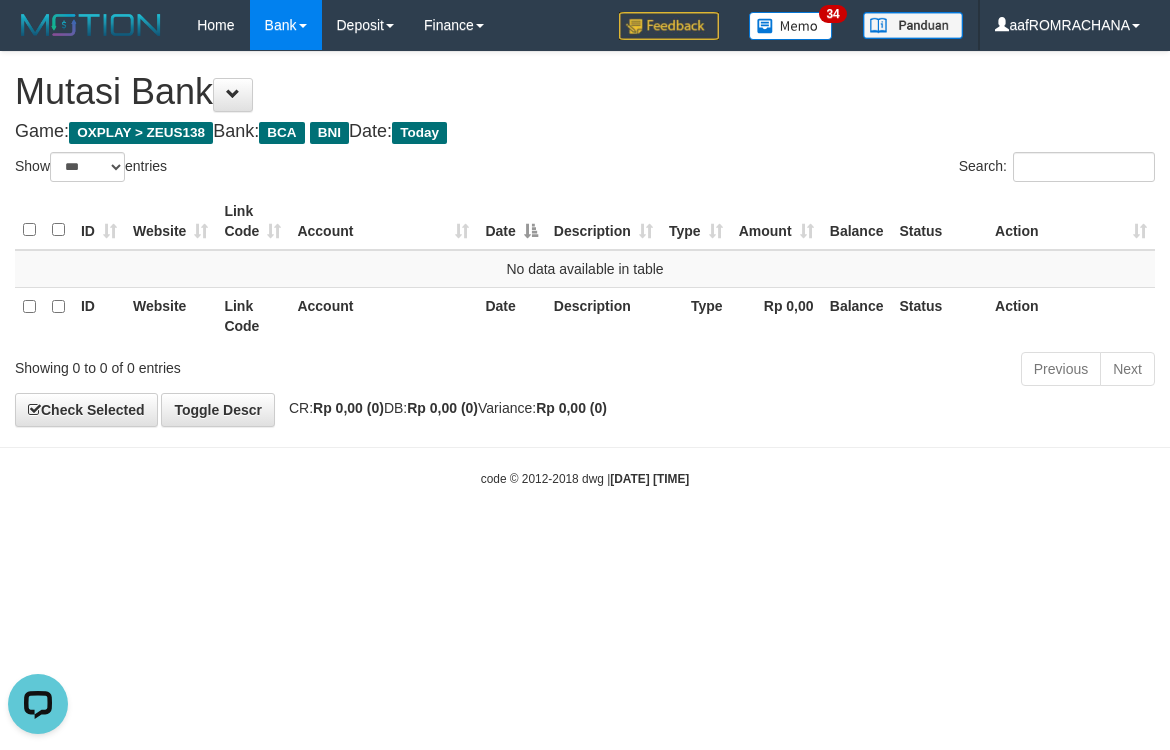 click on "Toggle navigation
Home
Bank
Account List
Load
By Website
Group
[OXPLAY]													ZEUS138
By Load Group (DPS)
Sync" at bounding box center [585, 269] 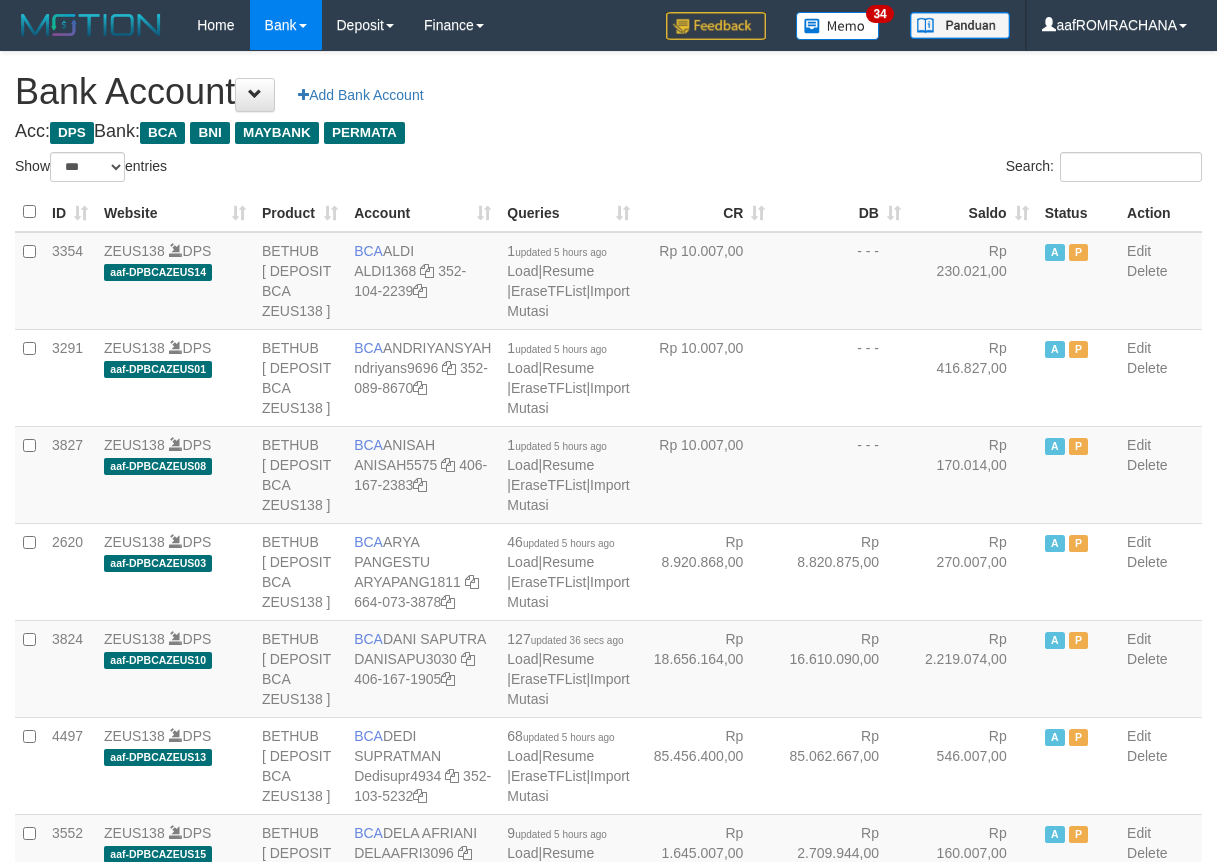 select on "***" 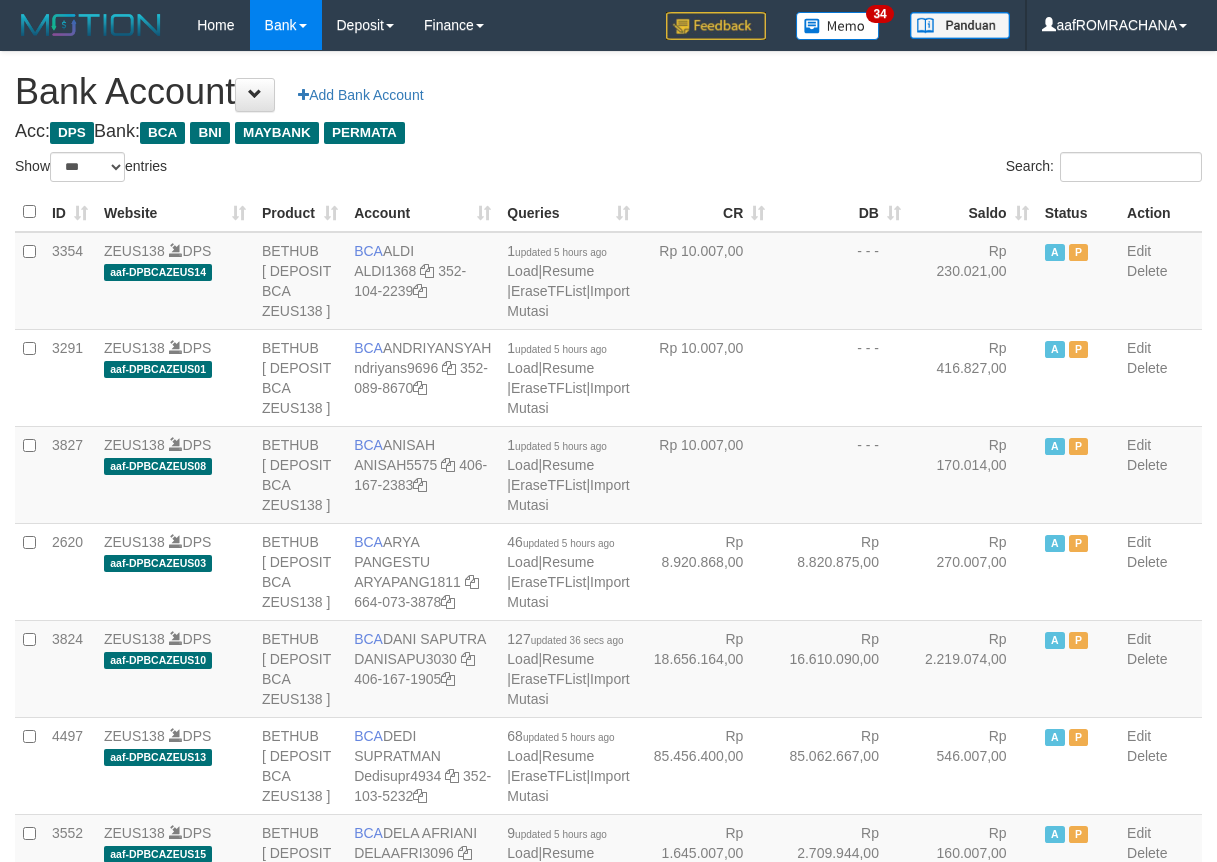 scroll, scrollTop: 0, scrollLeft: 0, axis: both 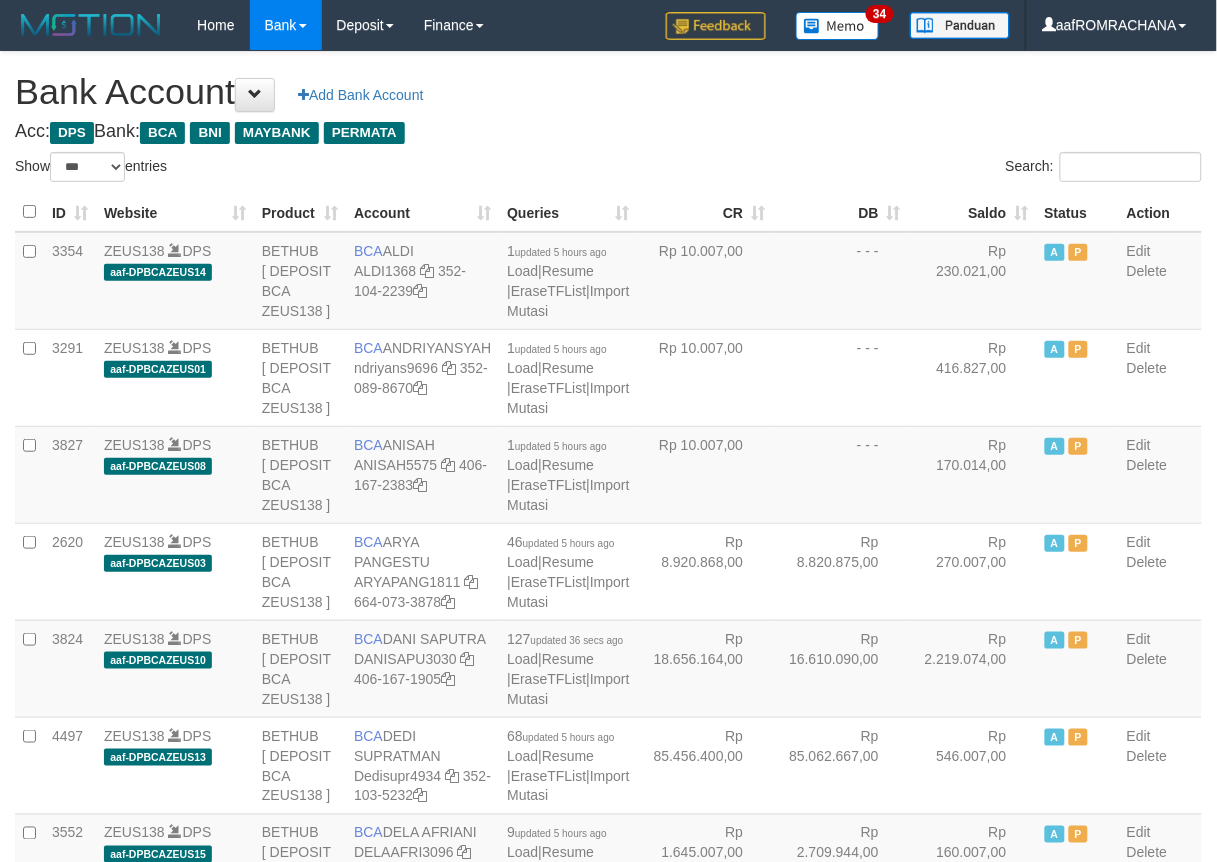 click on "Saldo" at bounding box center [973, 212] 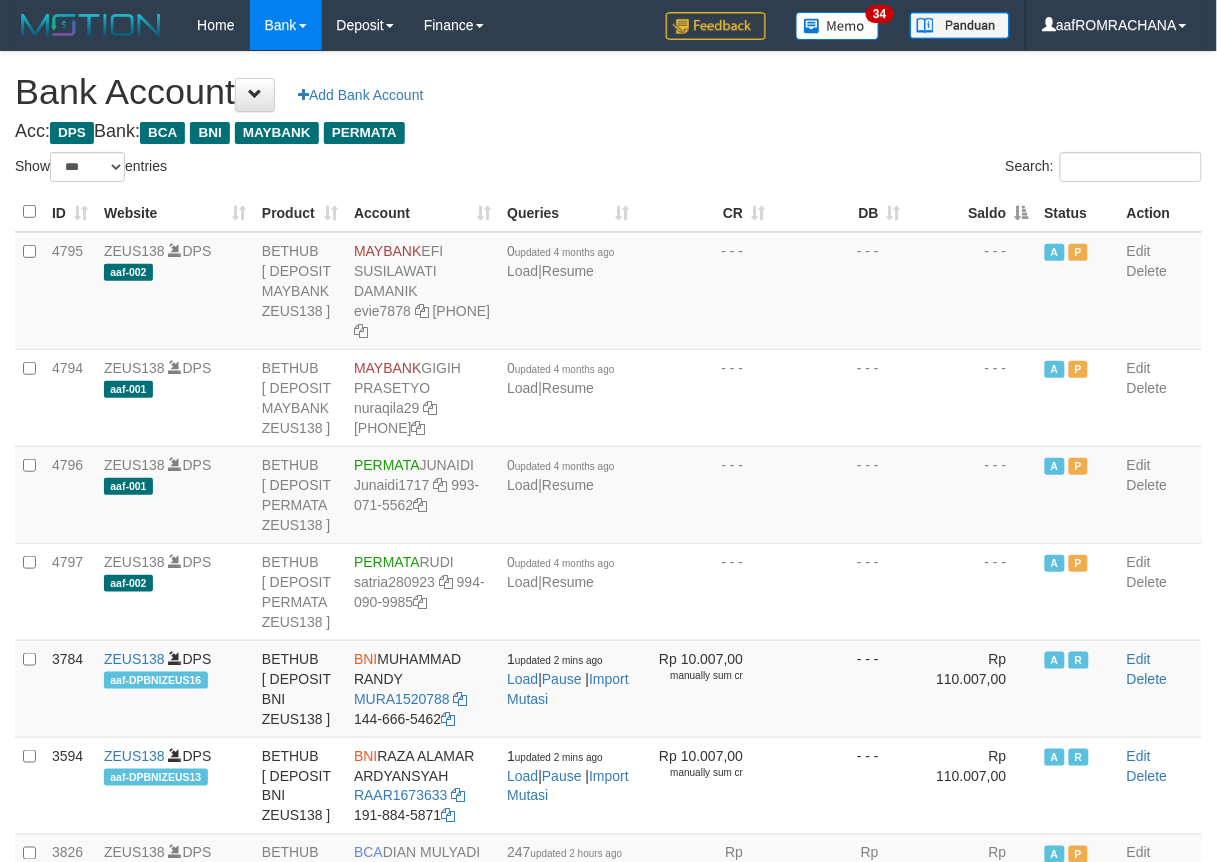 click on "Saldo" at bounding box center [973, 212] 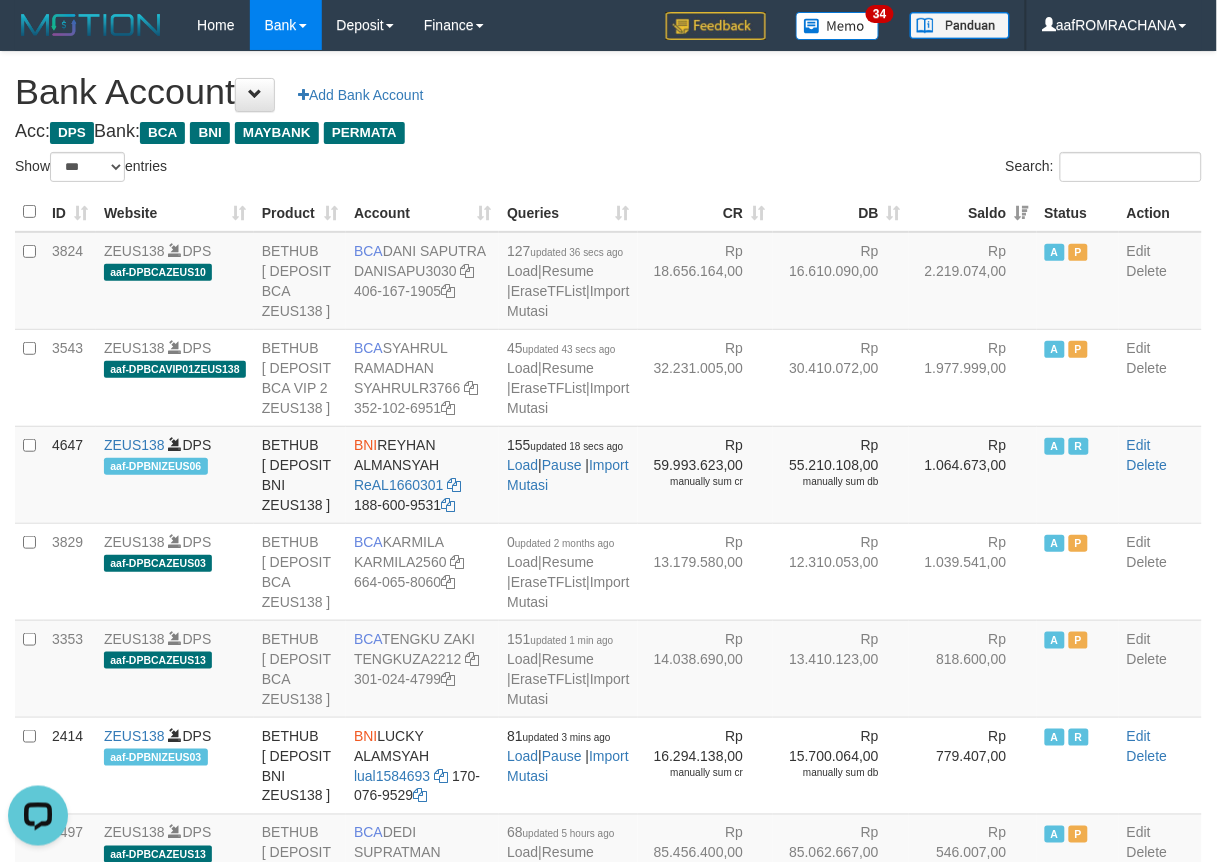 scroll, scrollTop: 0, scrollLeft: 0, axis: both 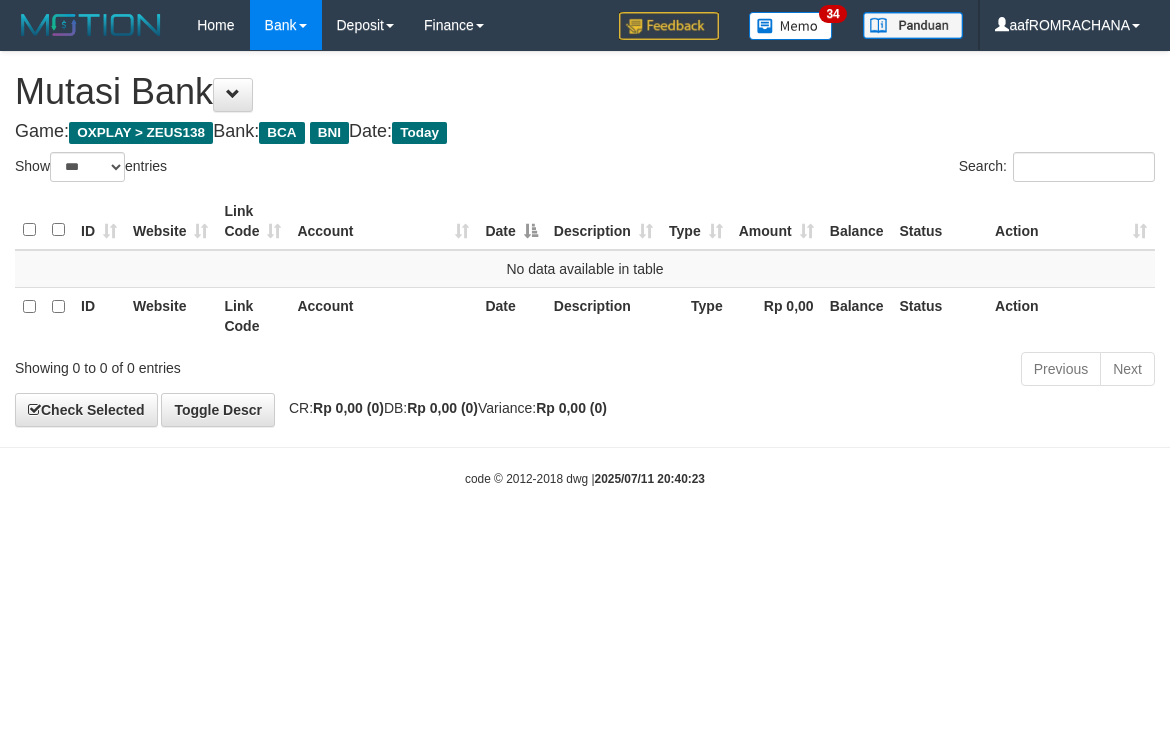 select on "***" 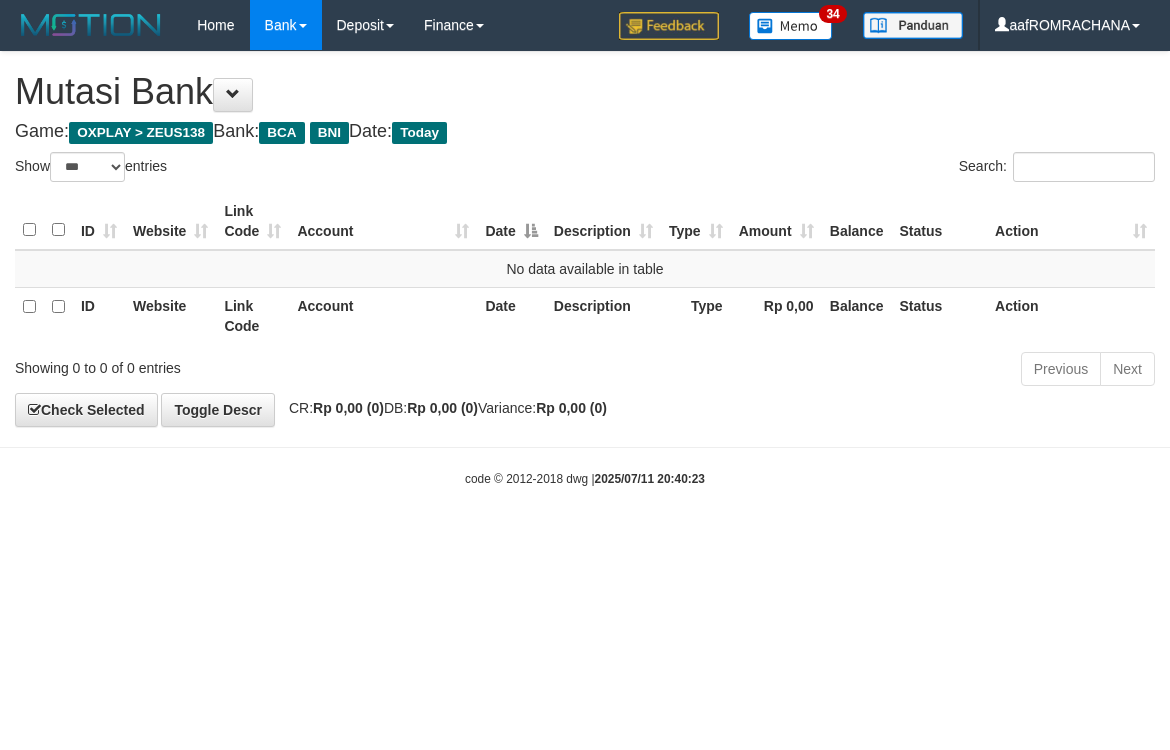 scroll, scrollTop: 0, scrollLeft: 0, axis: both 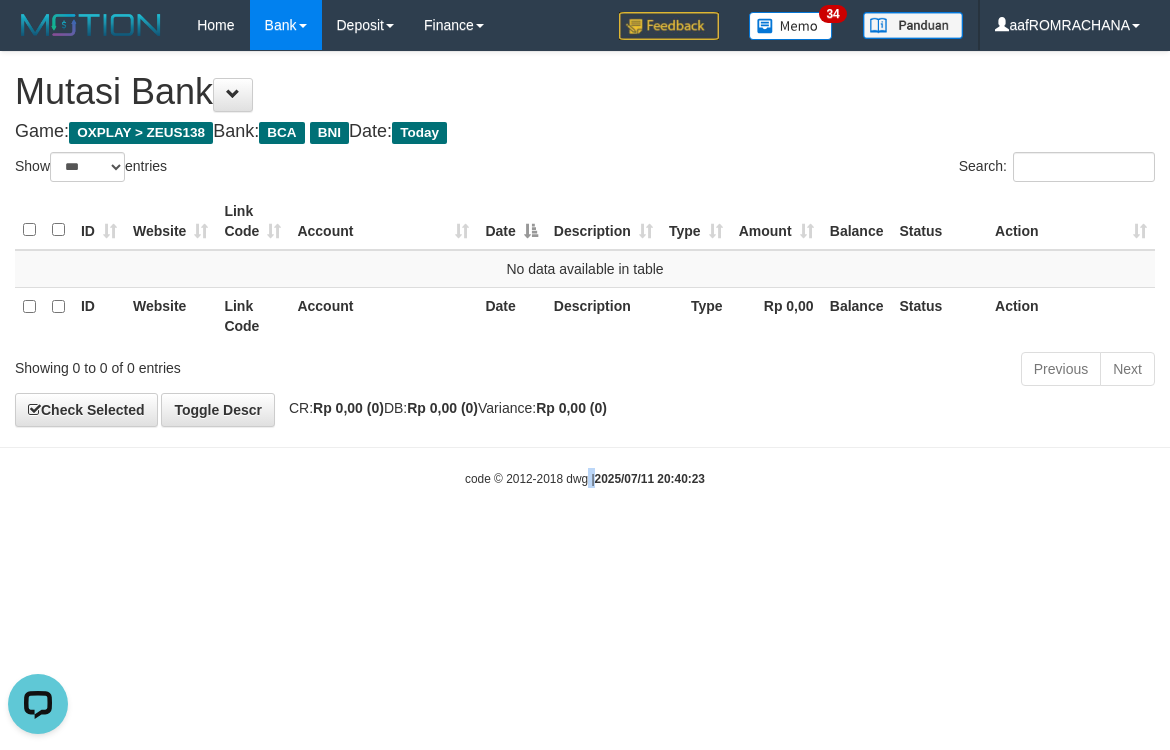 drag, startPoint x: 587, startPoint y: 583, endPoint x: 574, endPoint y: 588, distance: 13.928389 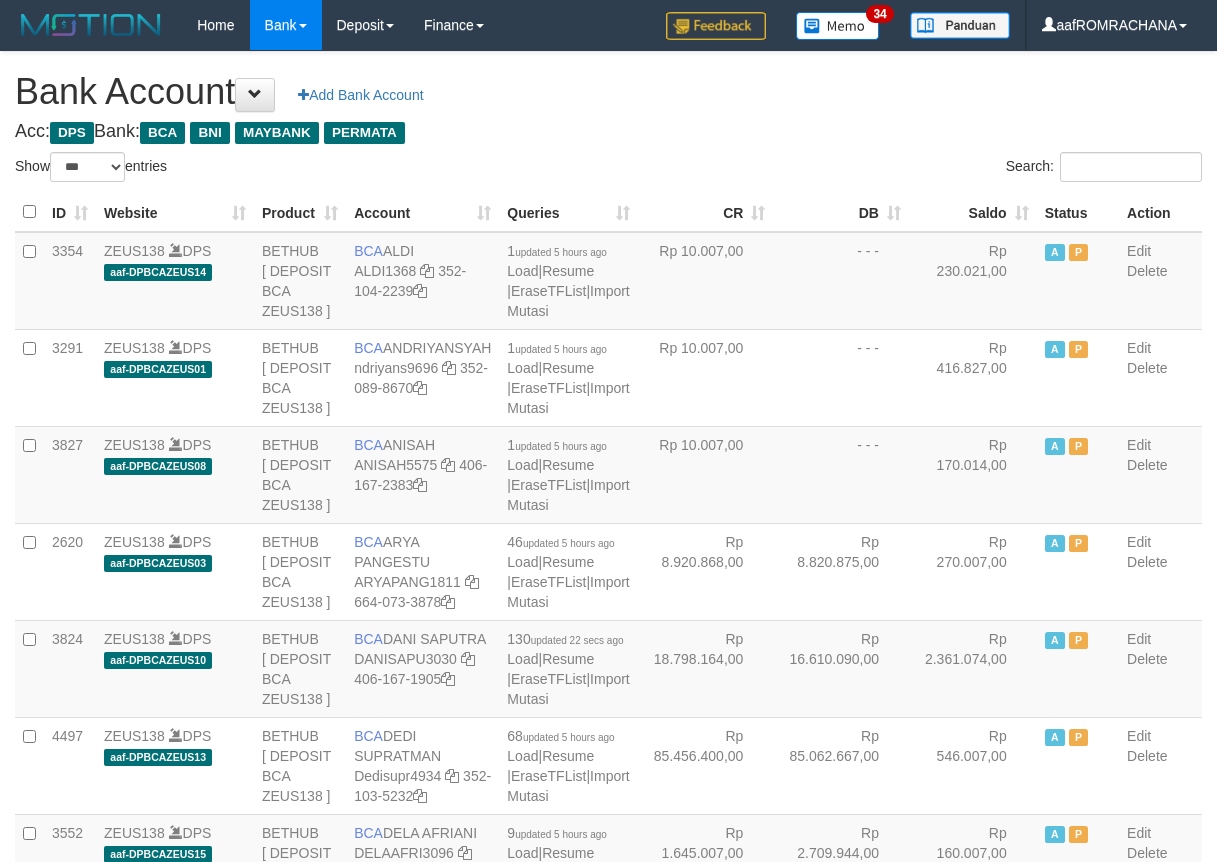 select on "***" 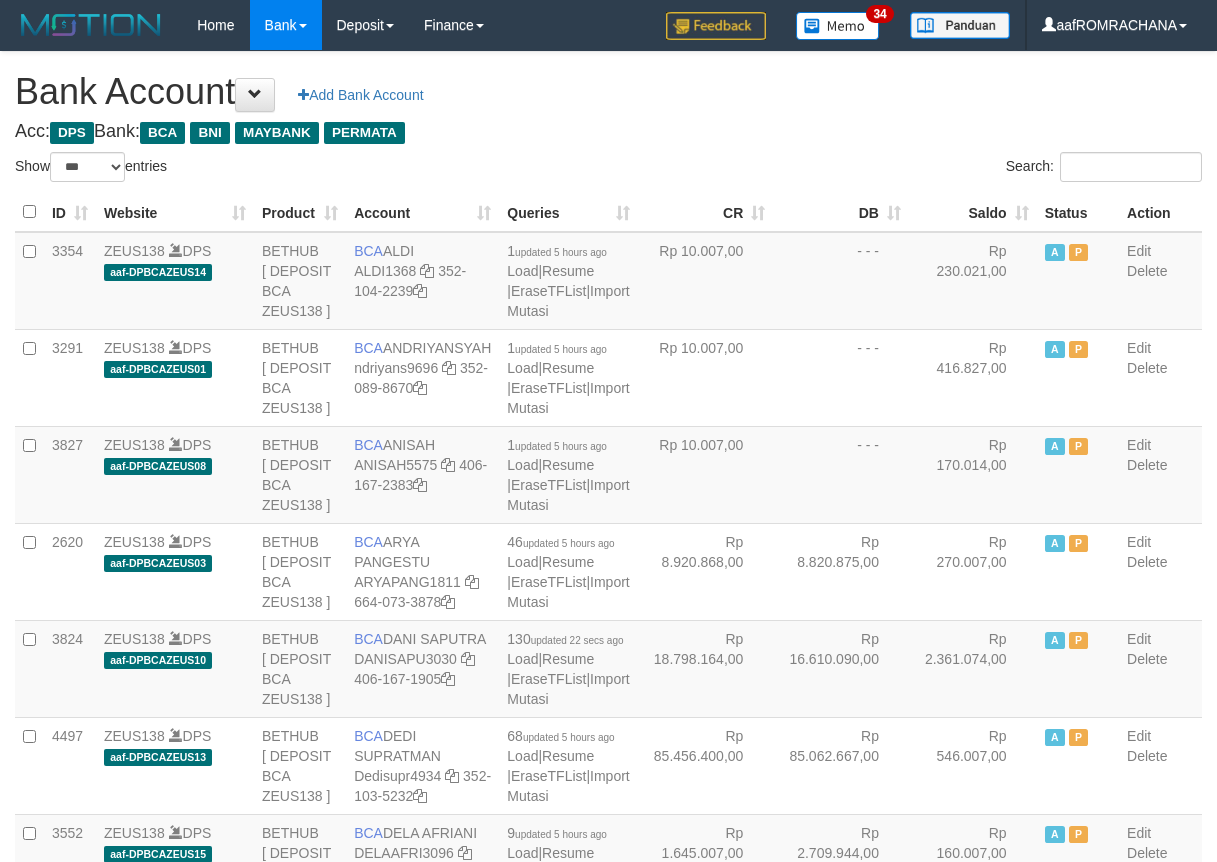 scroll, scrollTop: 0, scrollLeft: 0, axis: both 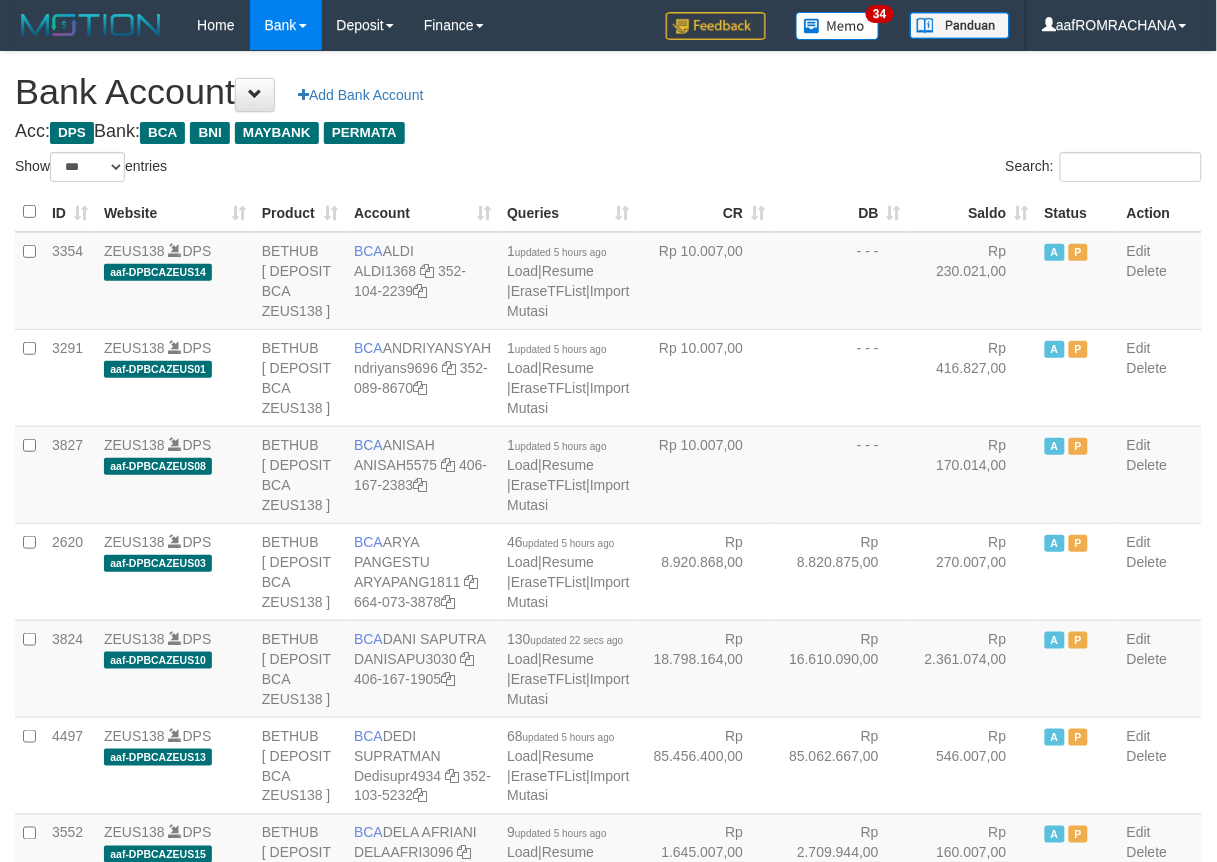 click on "Saldo" at bounding box center [973, 212] 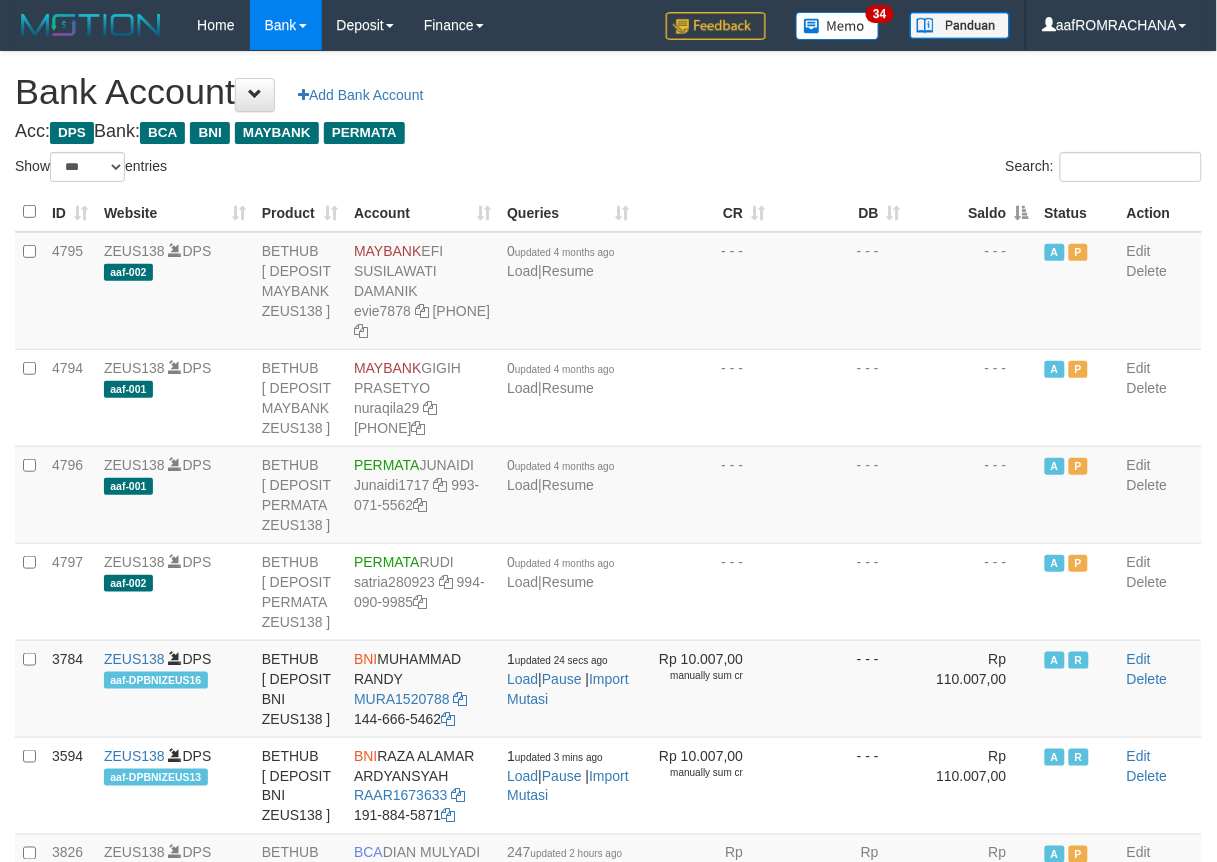 click on "Saldo" at bounding box center (973, 212) 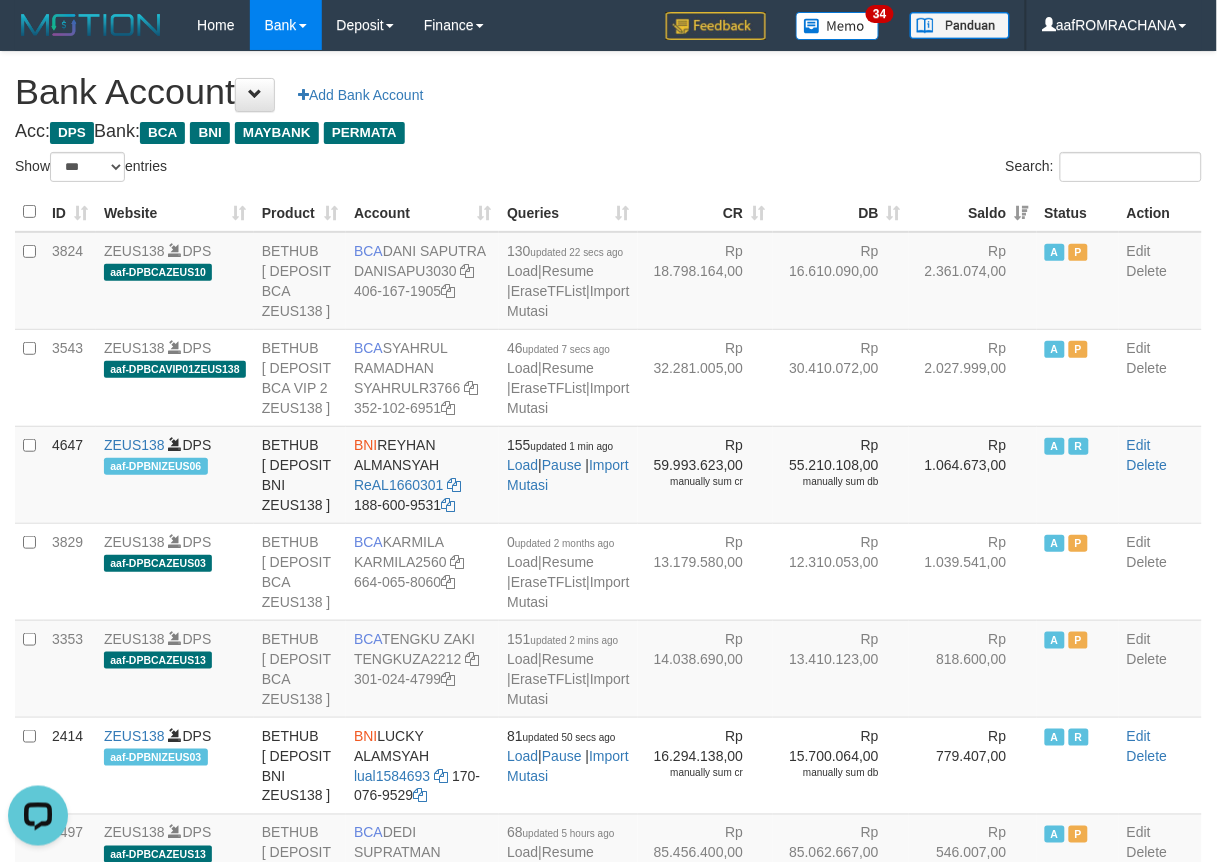 scroll, scrollTop: 0, scrollLeft: 0, axis: both 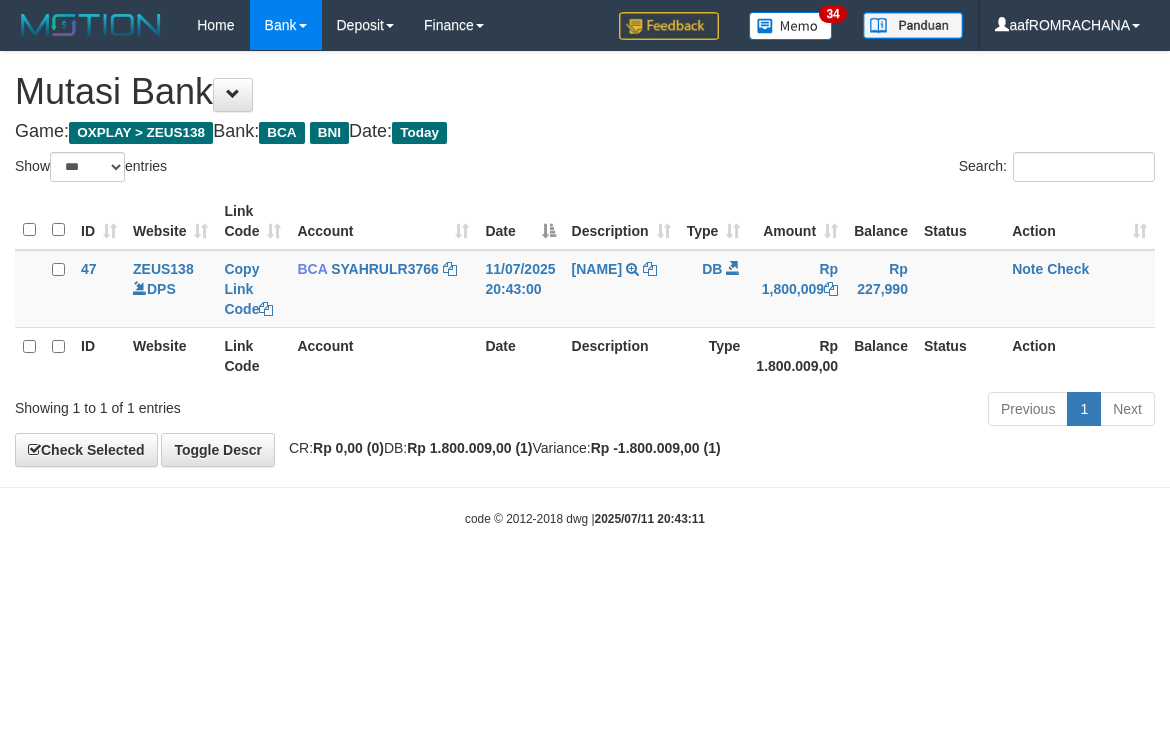 select on "***" 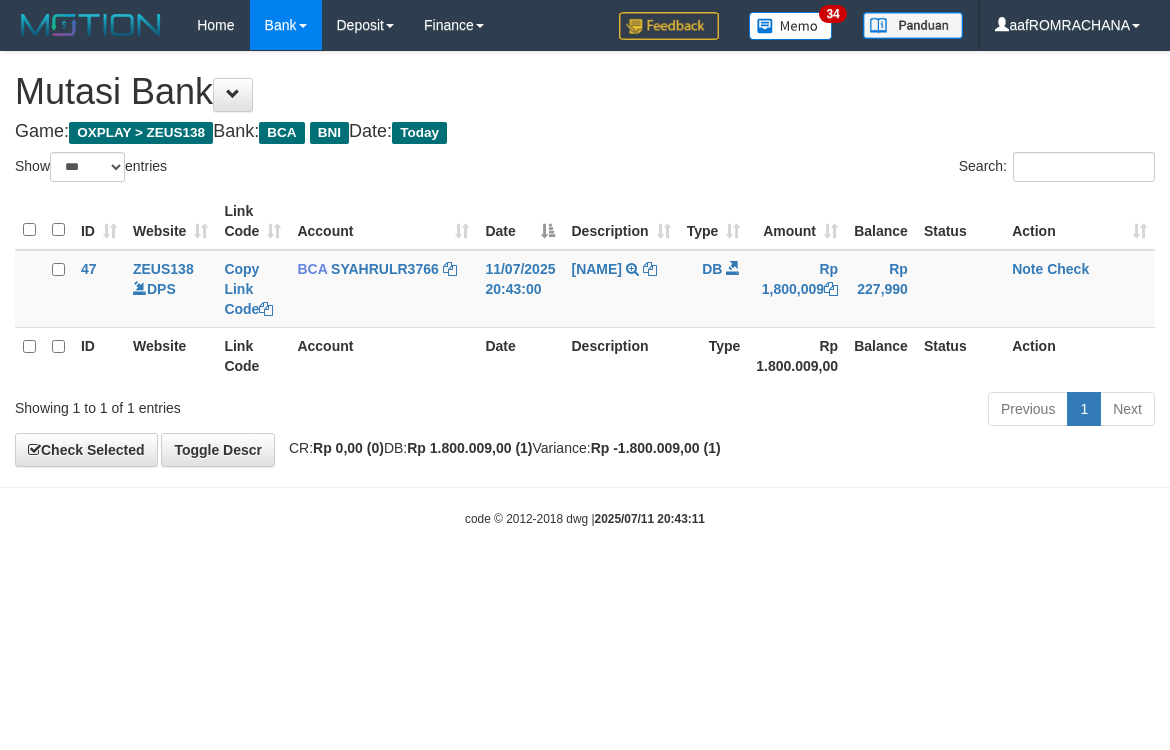 scroll, scrollTop: 0, scrollLeft: 0, axis: both 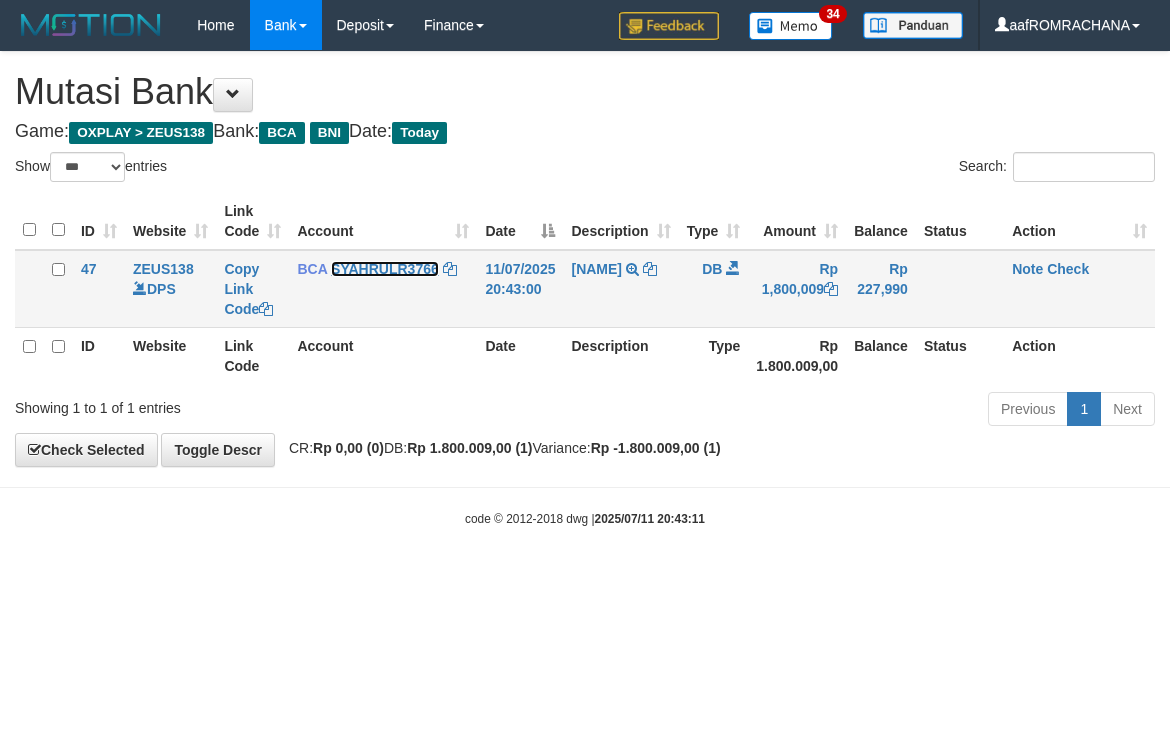 click on "BCA
[NAME]
DPS
[NAME]
mutasi_20250711_3543 | 47
mutasi_20250711_3543 | 47" at bounding box center (383, 289) 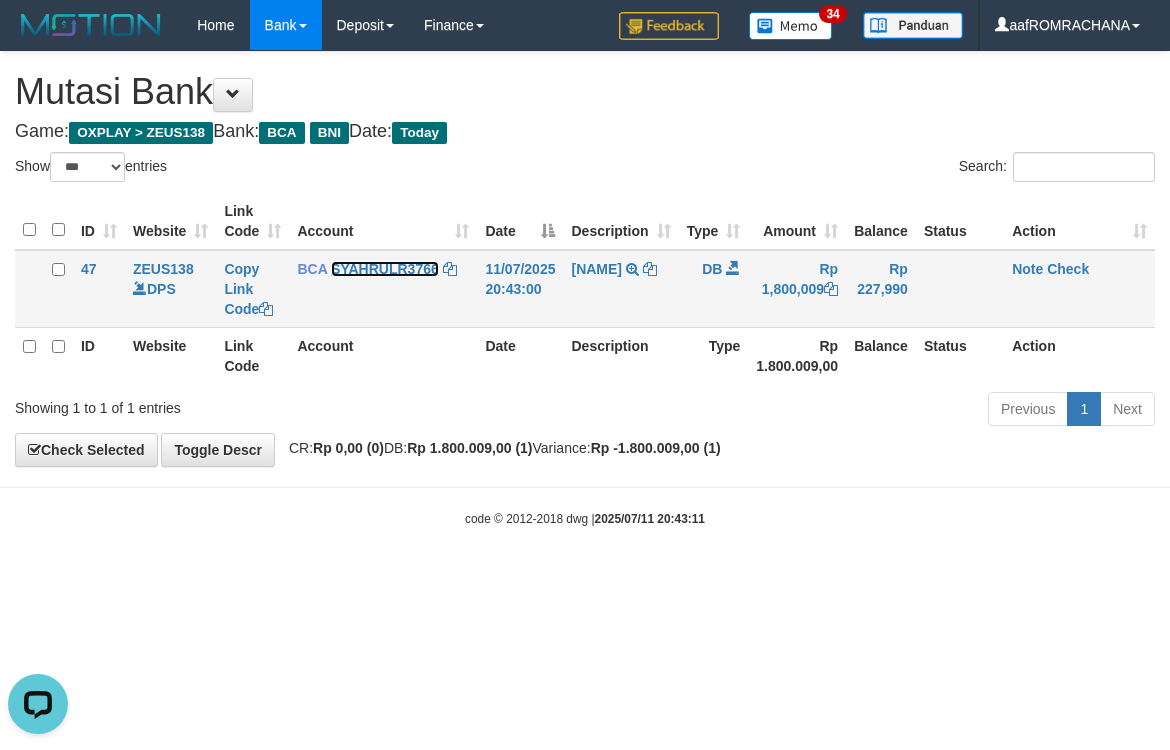 scroll, scrollTop: 0, scrollLeft: 0, axis: both 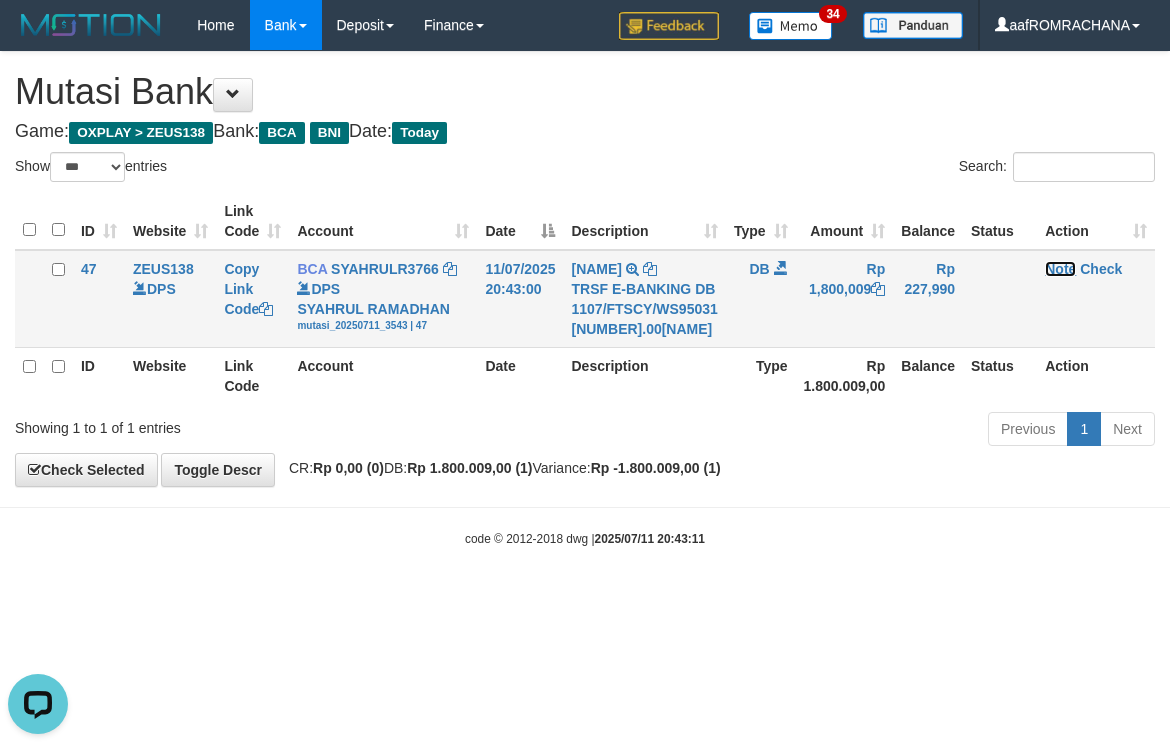click on "Note" at bounding box center [1060, 269] 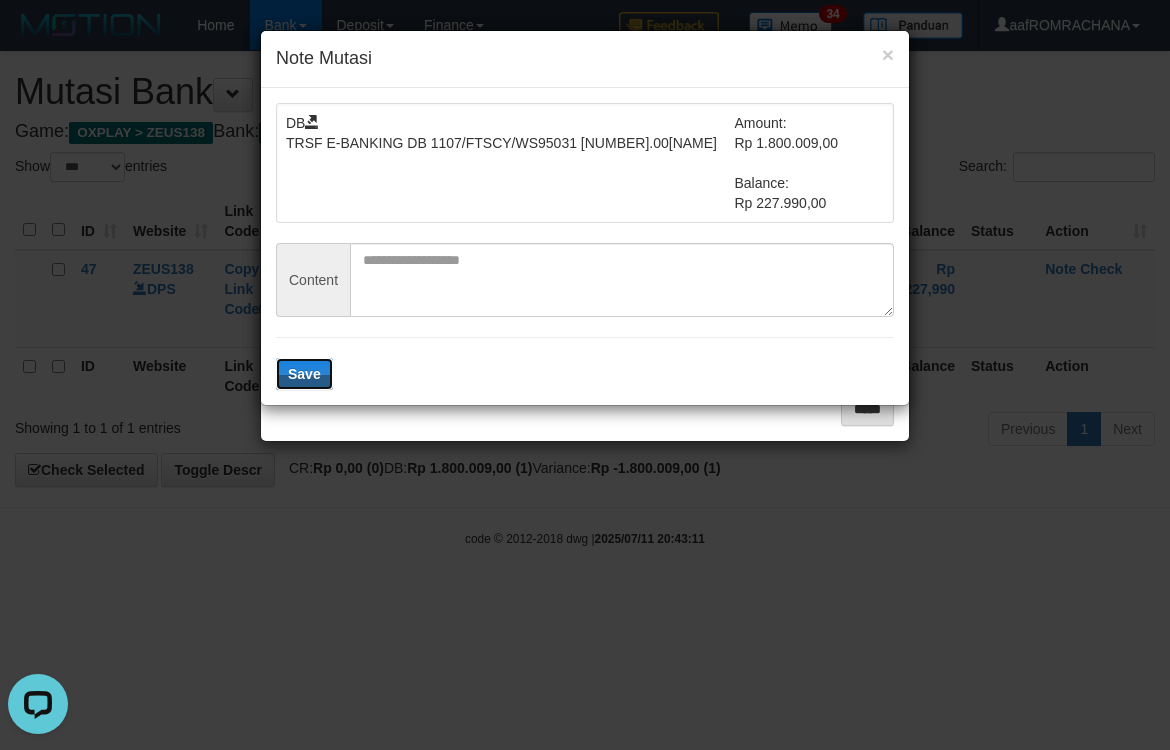 click at bounding box center (622, 280) 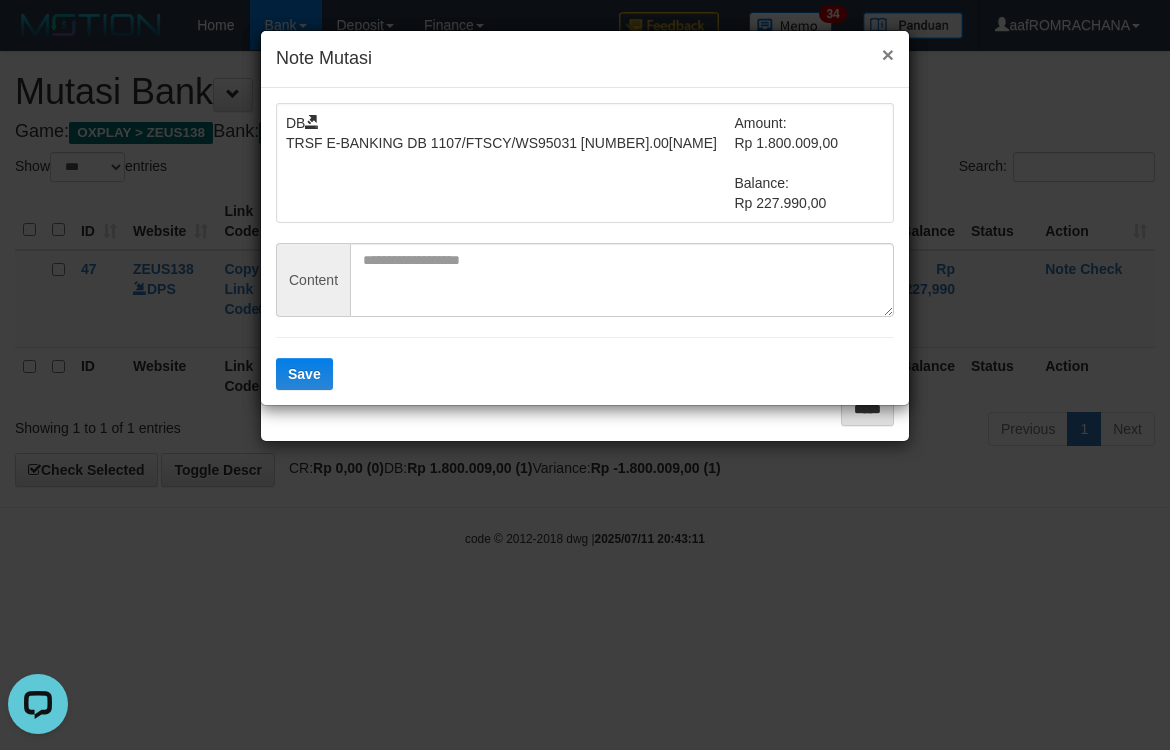 click on "×" at bounding box center [888, 54] 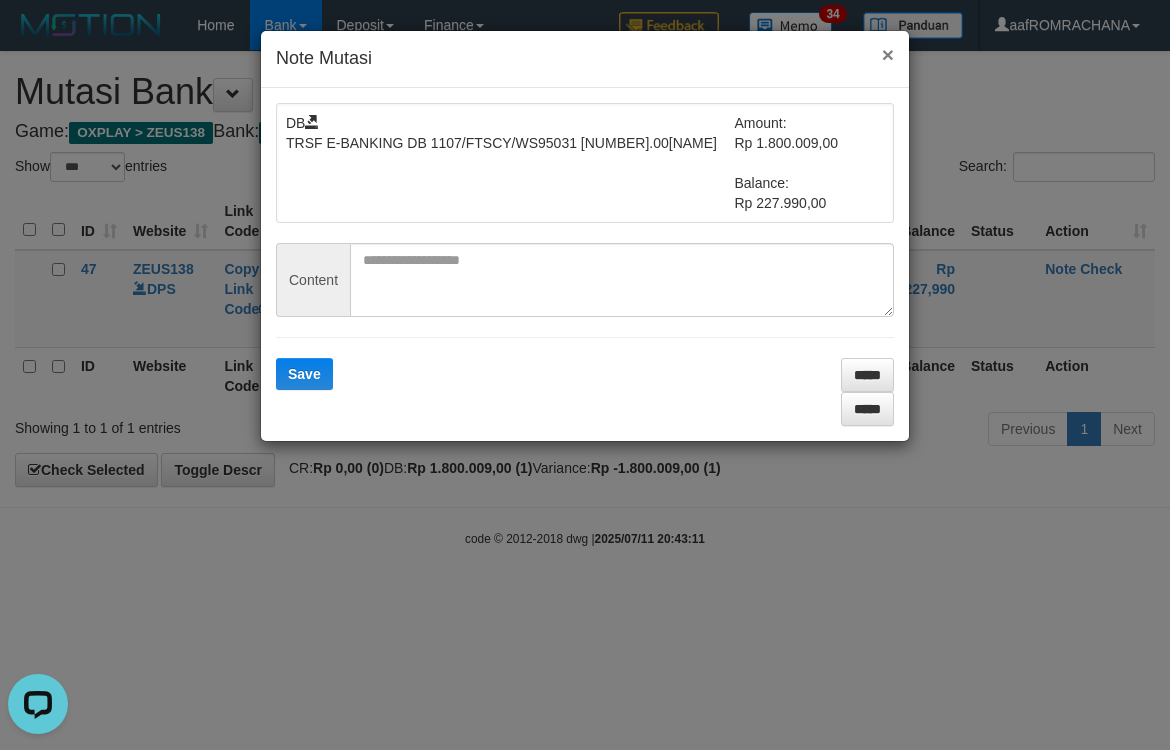 click on "×" at bounding box center [888, 54] 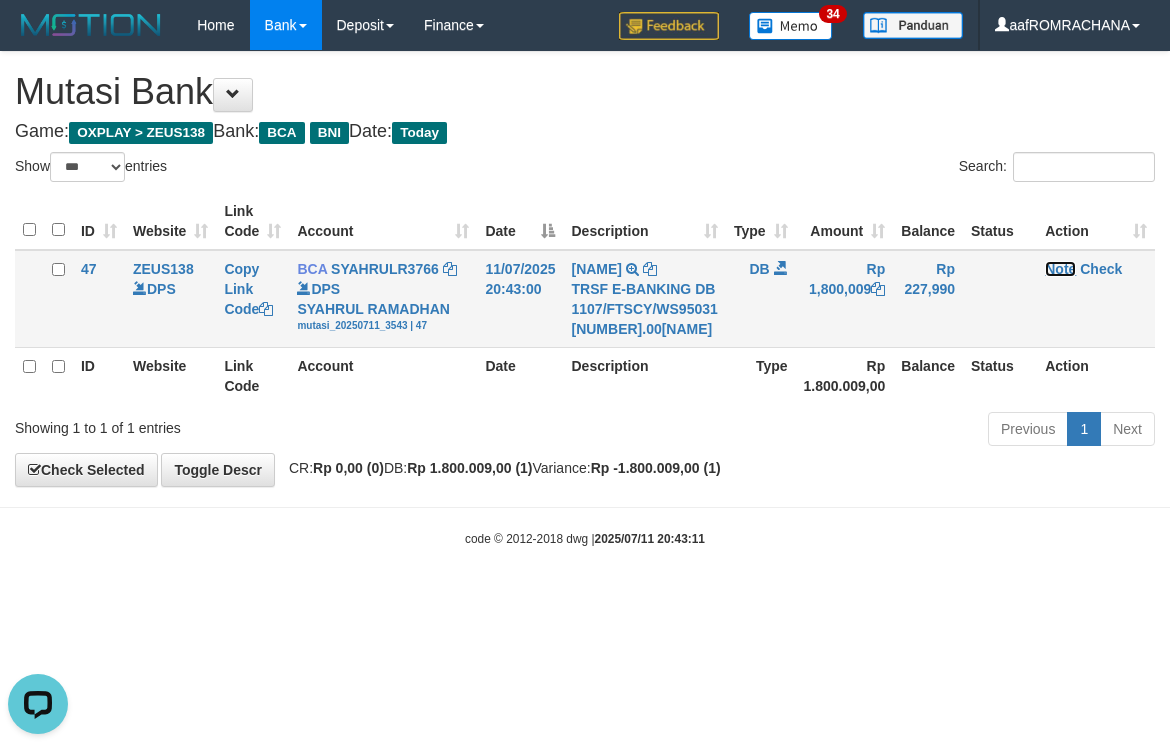 click on "Note" at bounding box center [1060, 269] 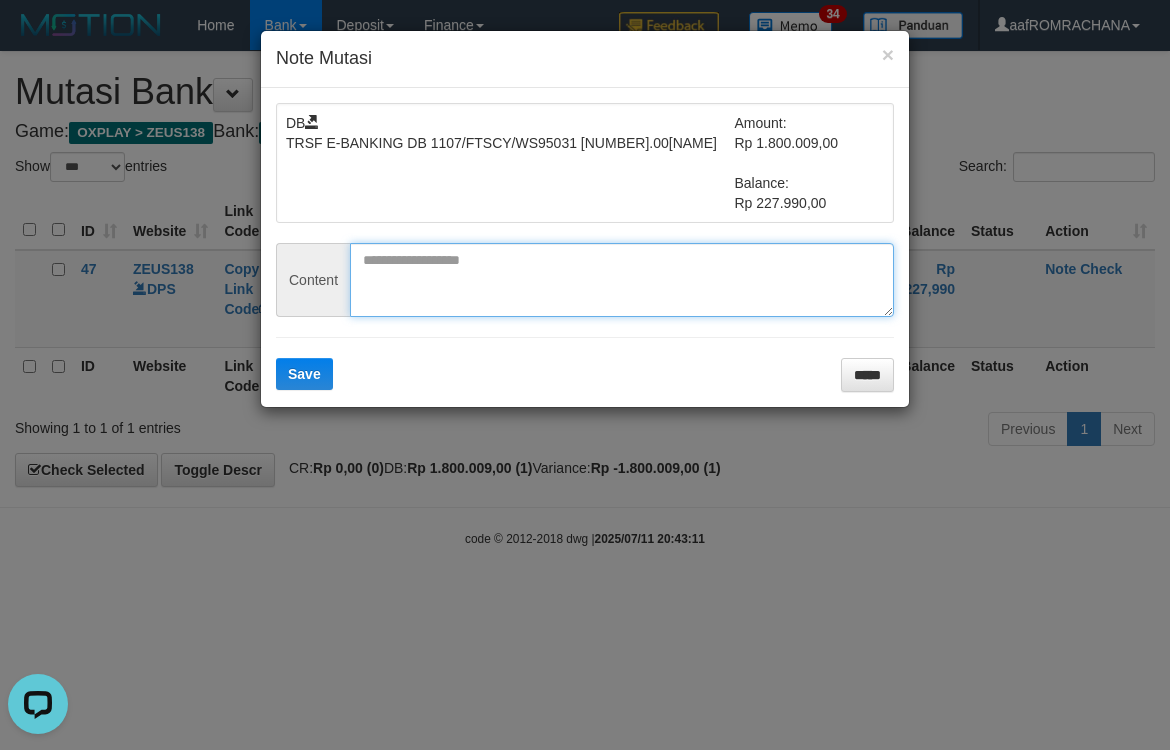 click at bounding box center [622, 280] 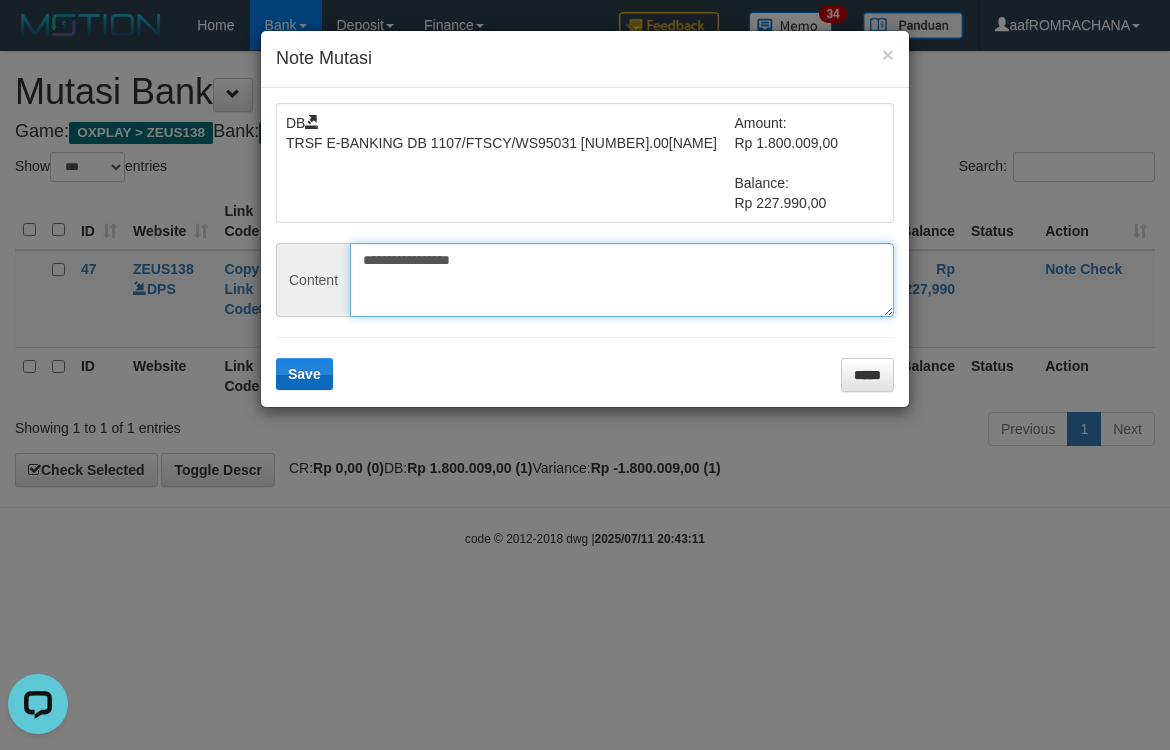 type on "**********" 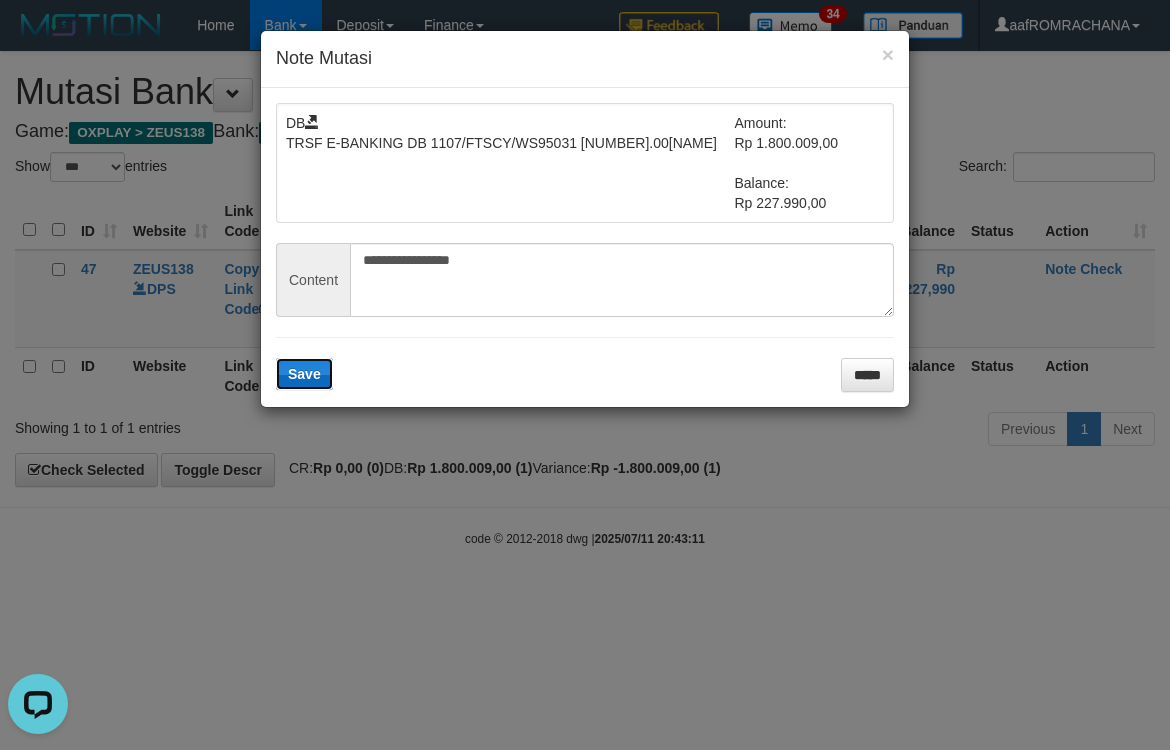 click on "Save" at bounding box center (304, 374) 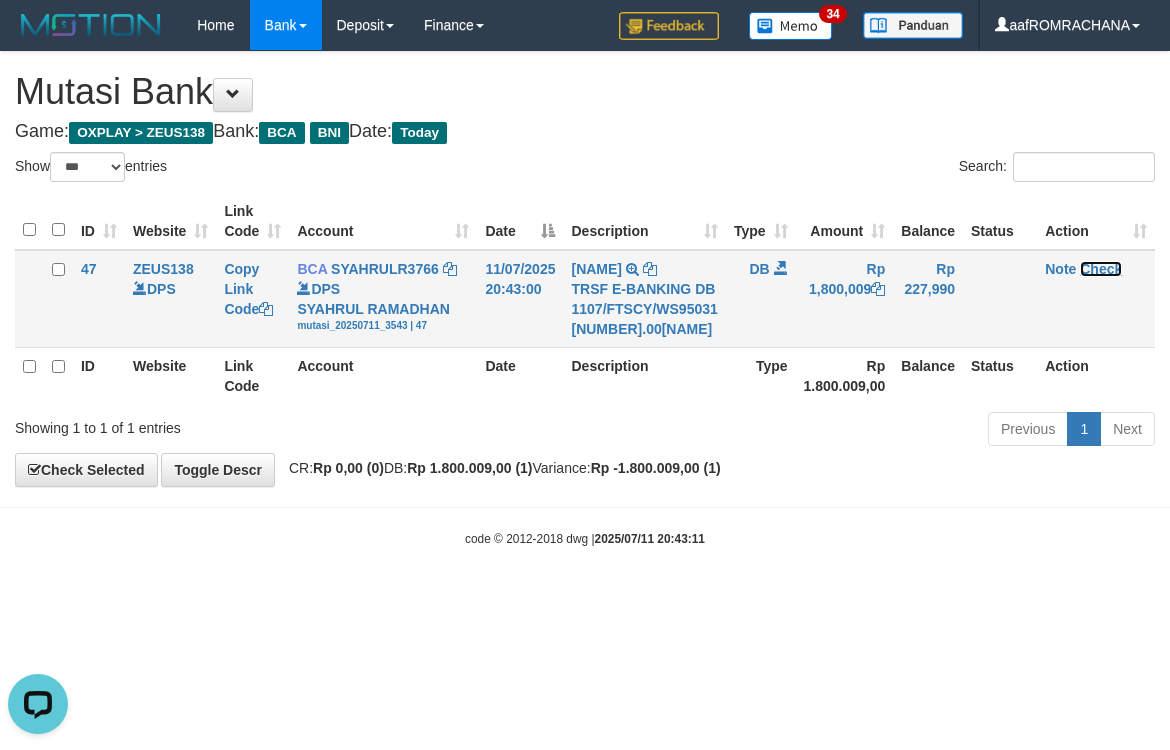 click on "Check" at bounding box center (1101, 269) 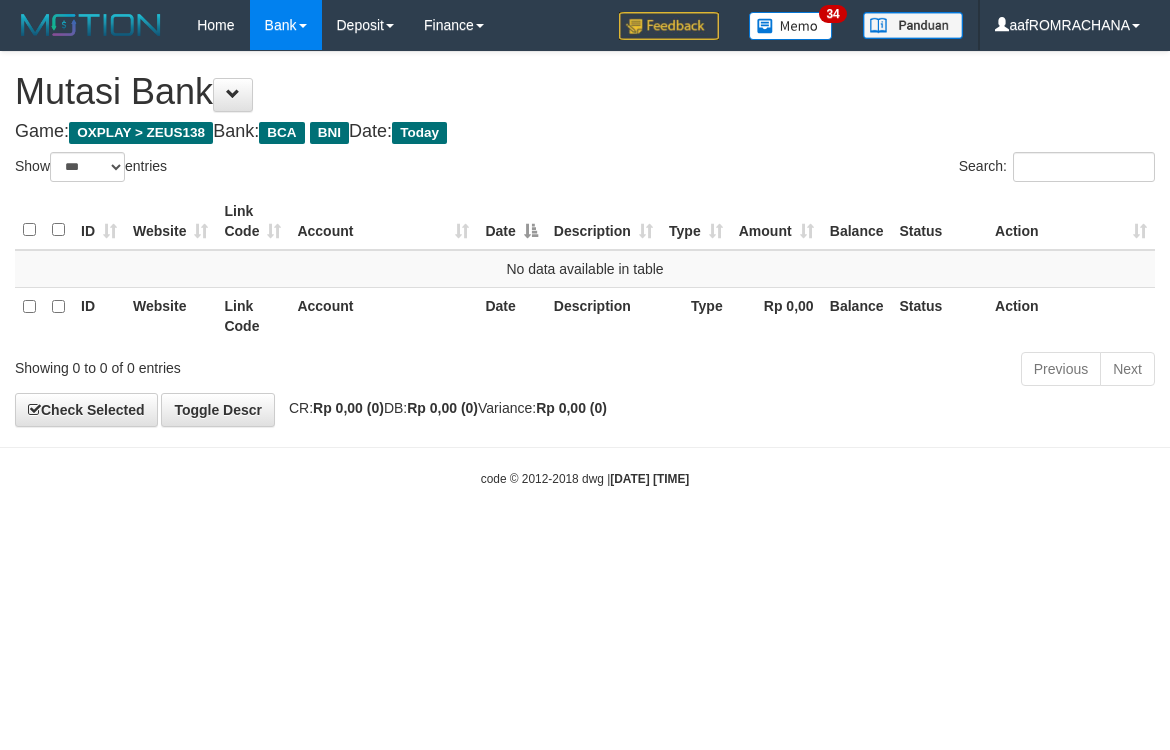 select on "***" 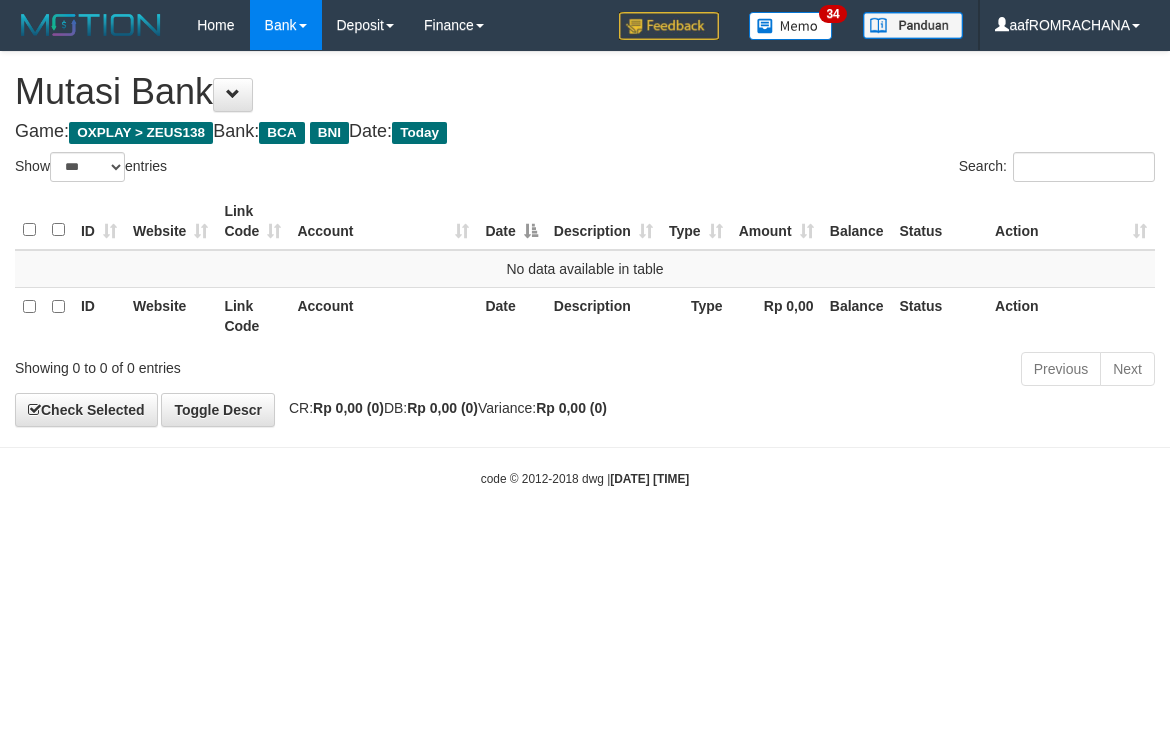 scroll, scrollTop: 0, scrollLeft: 0, axis: both 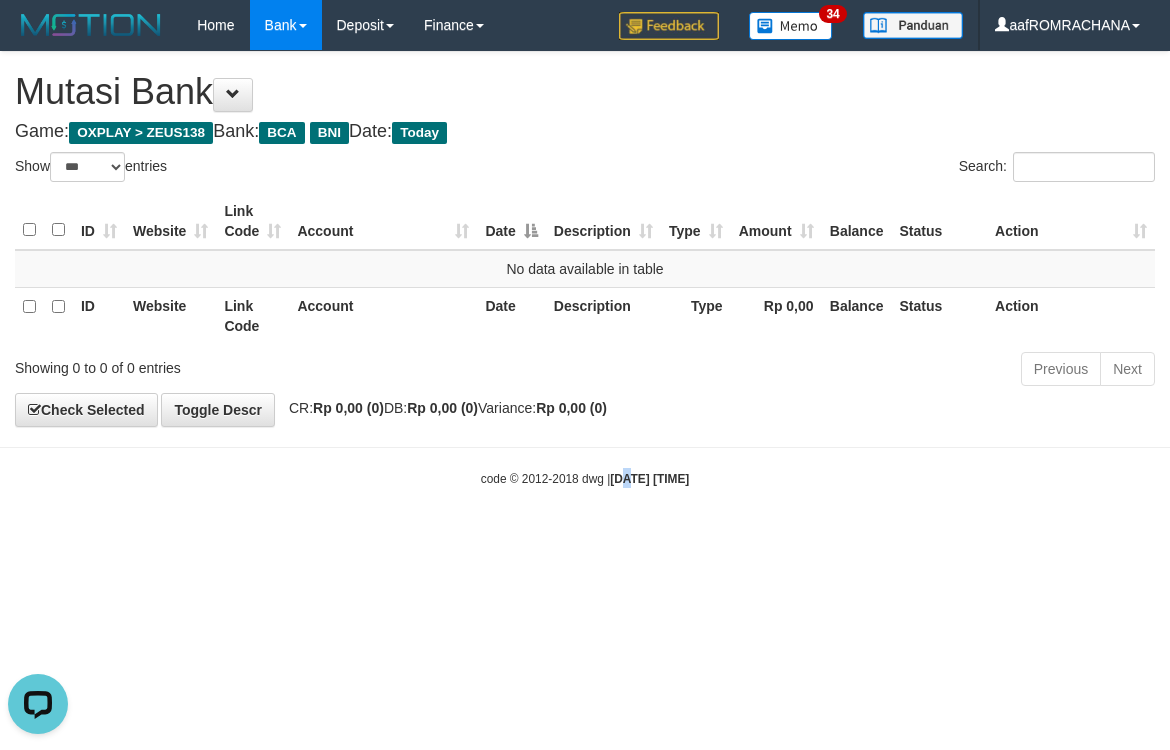 click on "Toggle navigation
Home
Bank
Account List
Load
By Website
Group
[OXPLAY]													ZEUS138
By Load Group (DPS)
Sync" at bounding box center [585, 269] 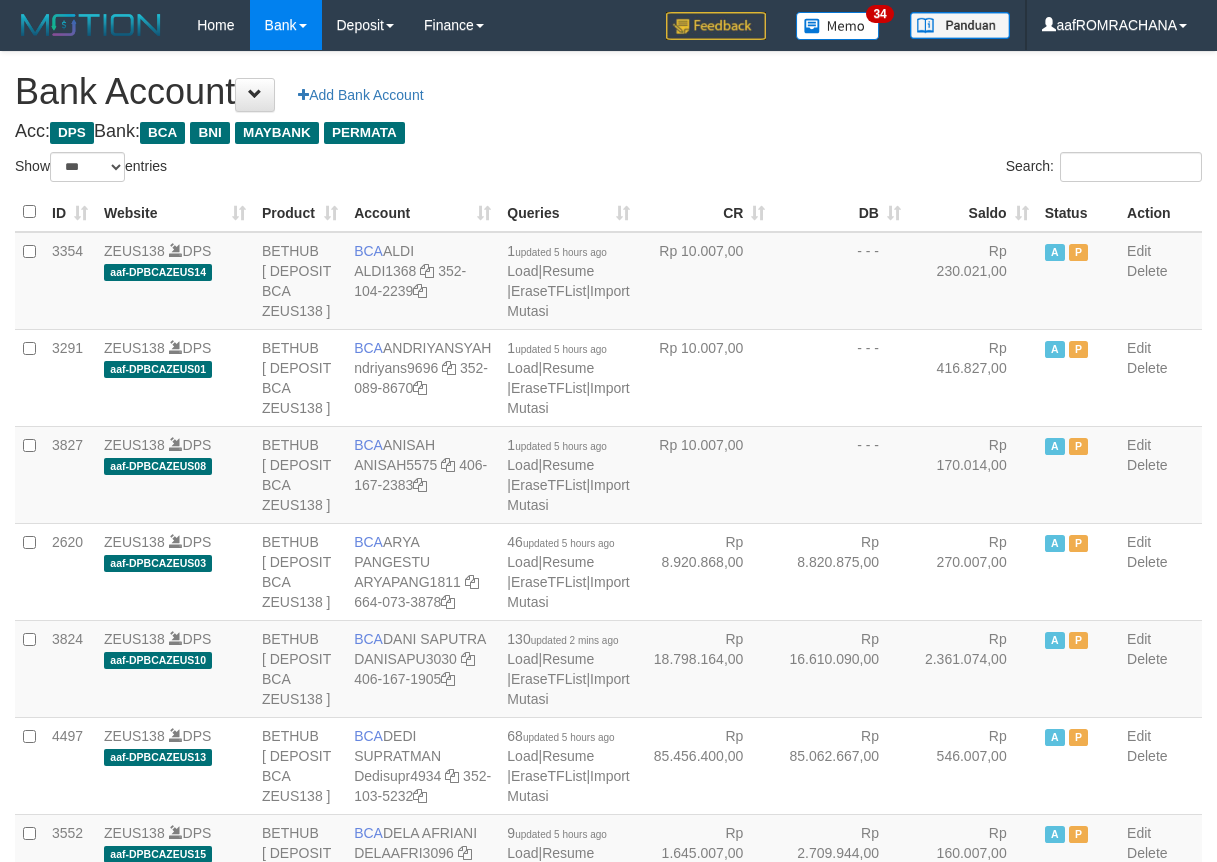 select on "***" 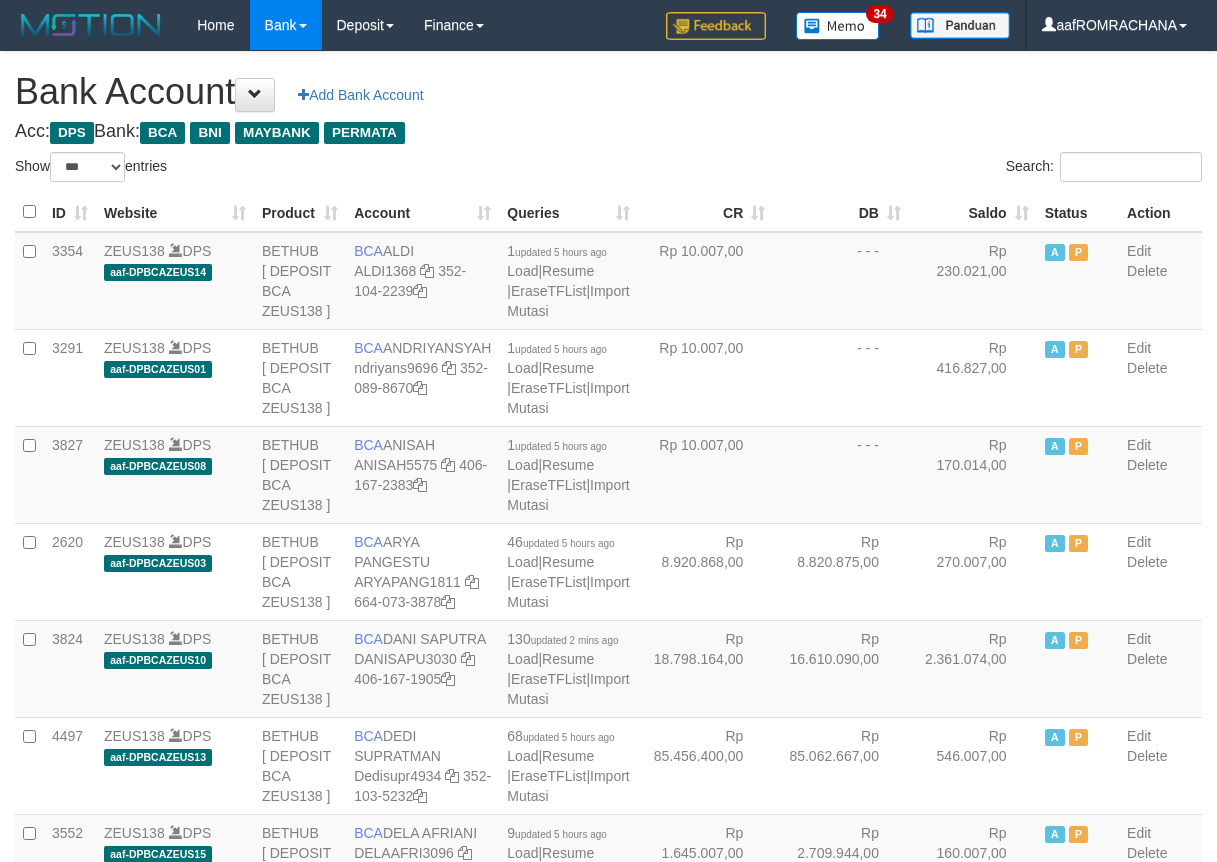 scroll, scrollTop: 0, scrollLeft: 0, axis: both 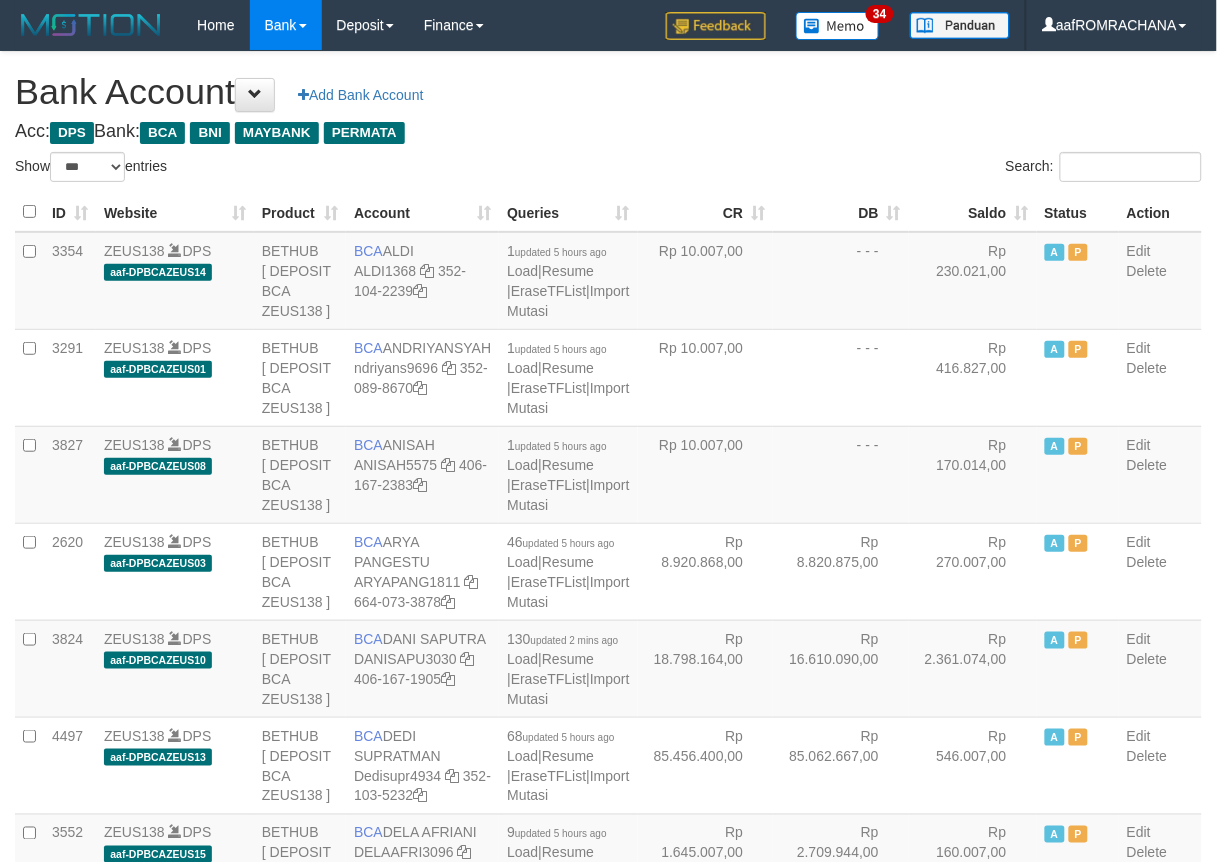 click on "Saldo" at bounding box center (973, 212) 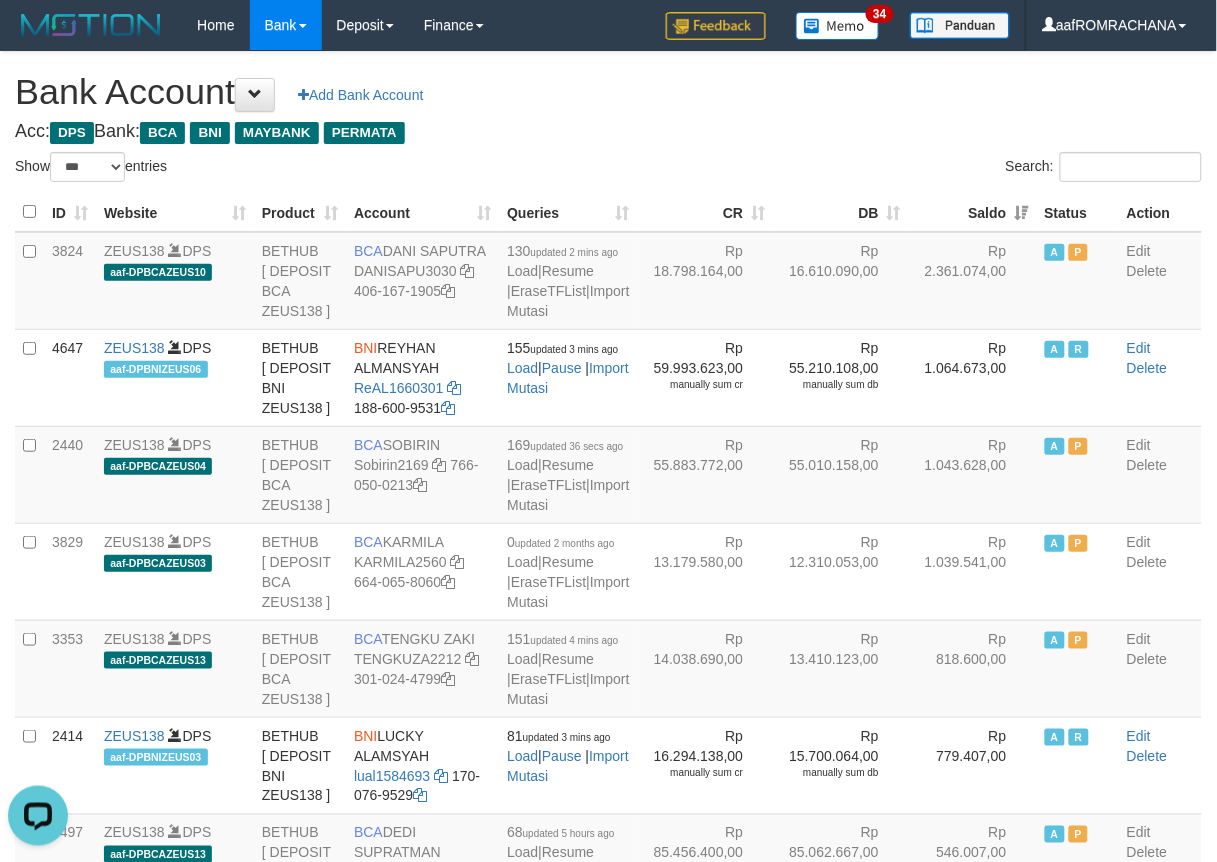 scroll, scrollTop: 0, scrollLeft: 0, axis: both 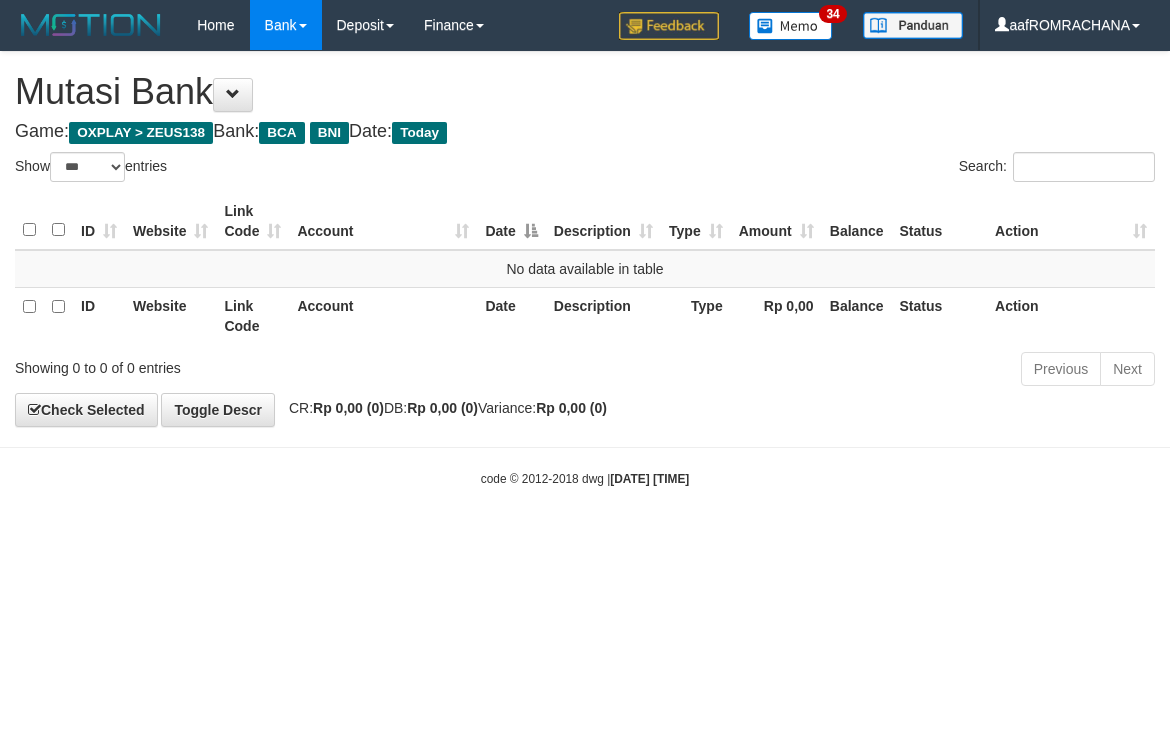 select on "***" 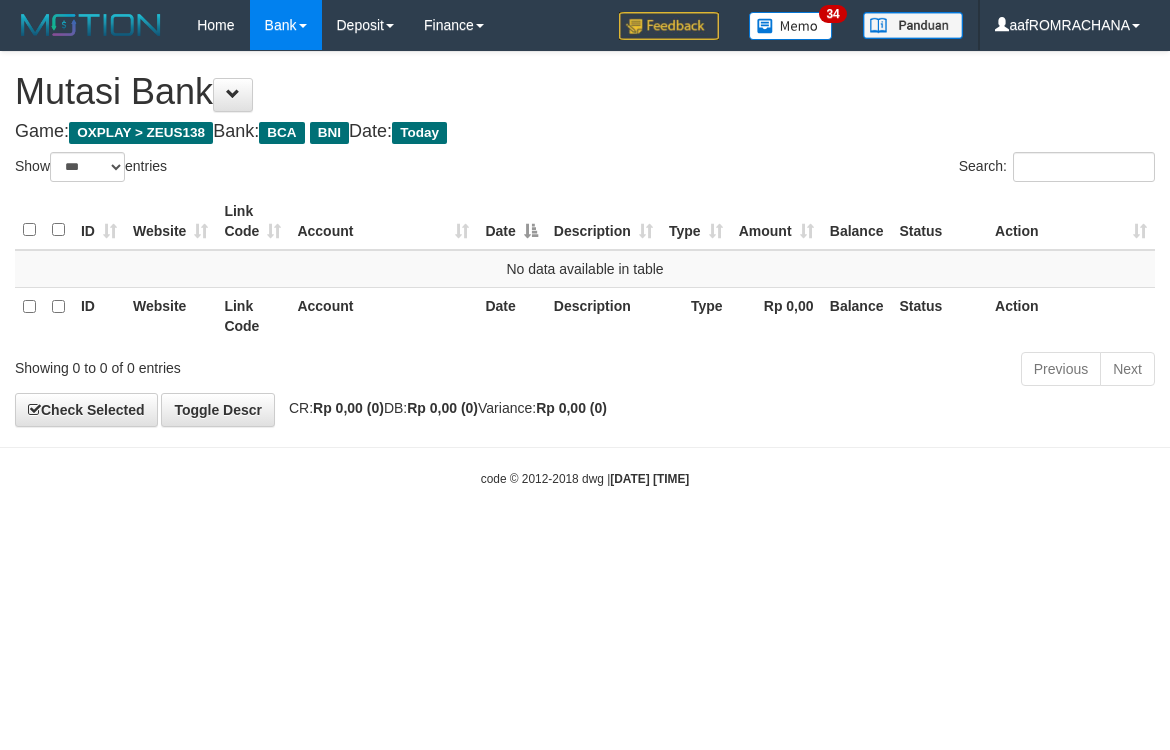 scroll, scrollTop: 0, scrollLeft: 0, axis: both 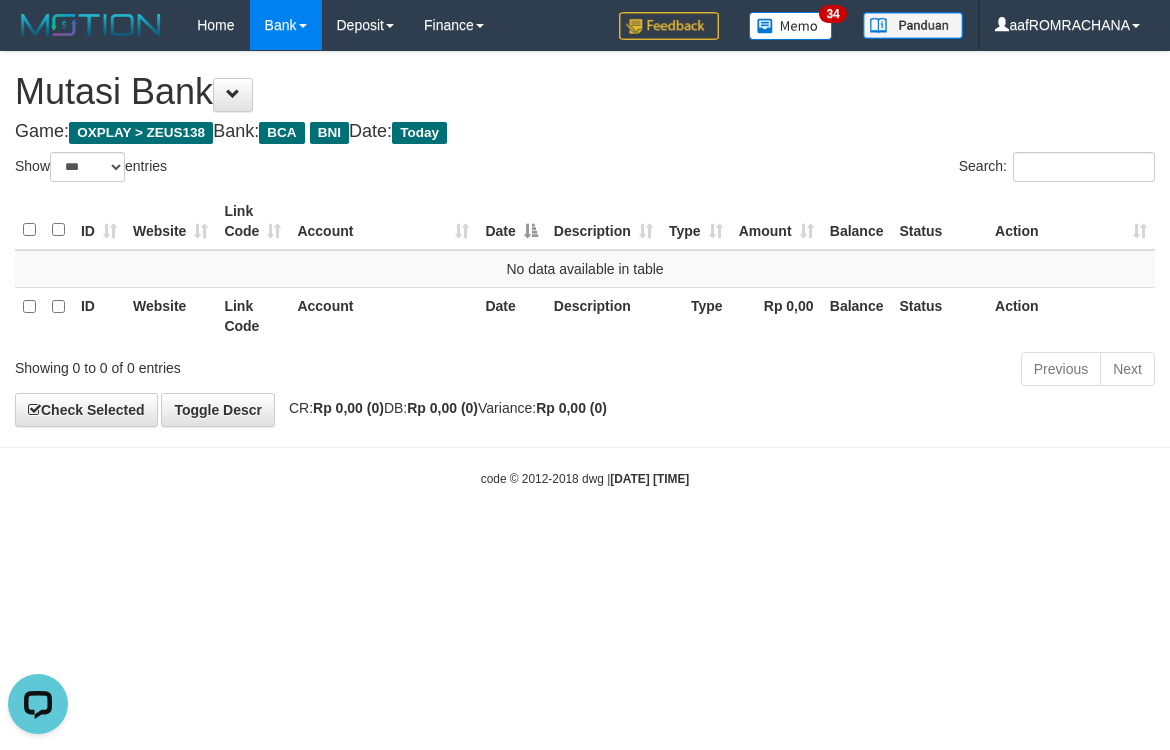 click on "**********" at bounding box center (585, 239) 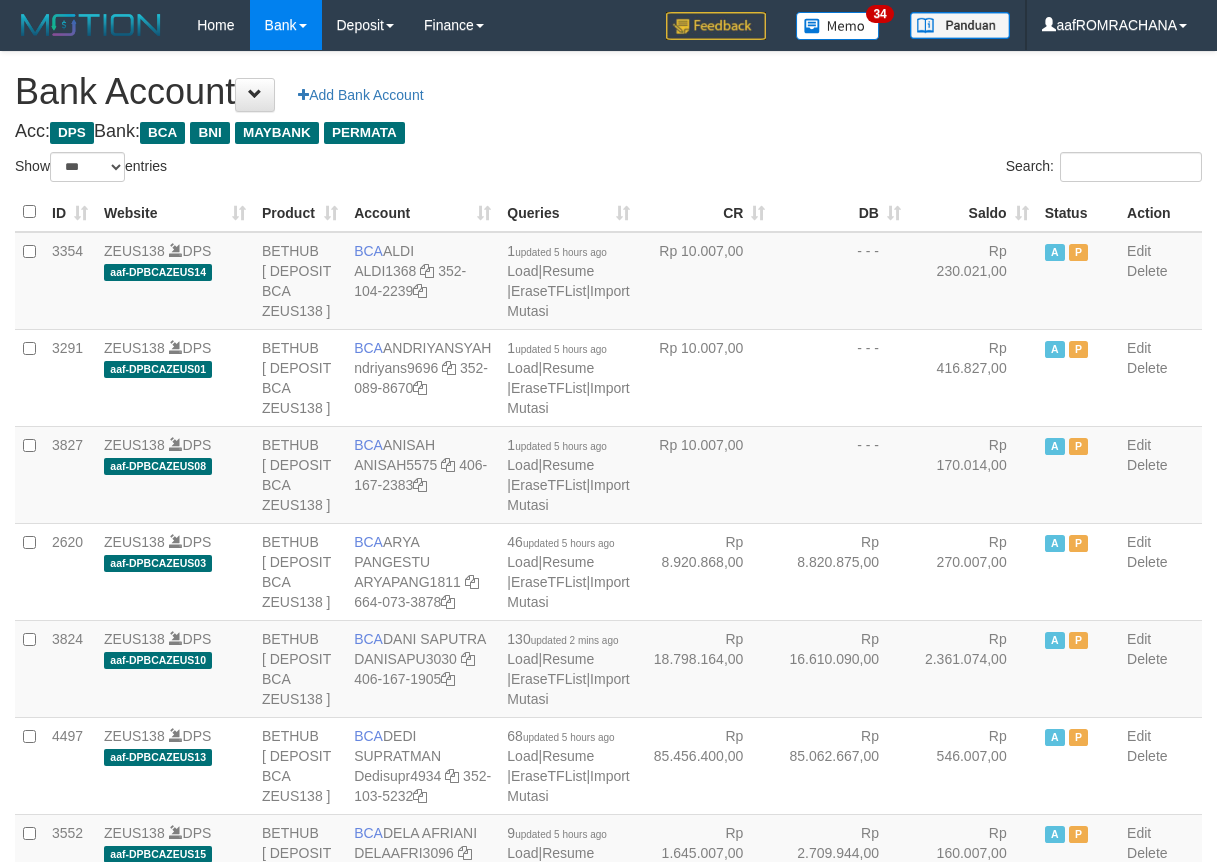 select on "***" 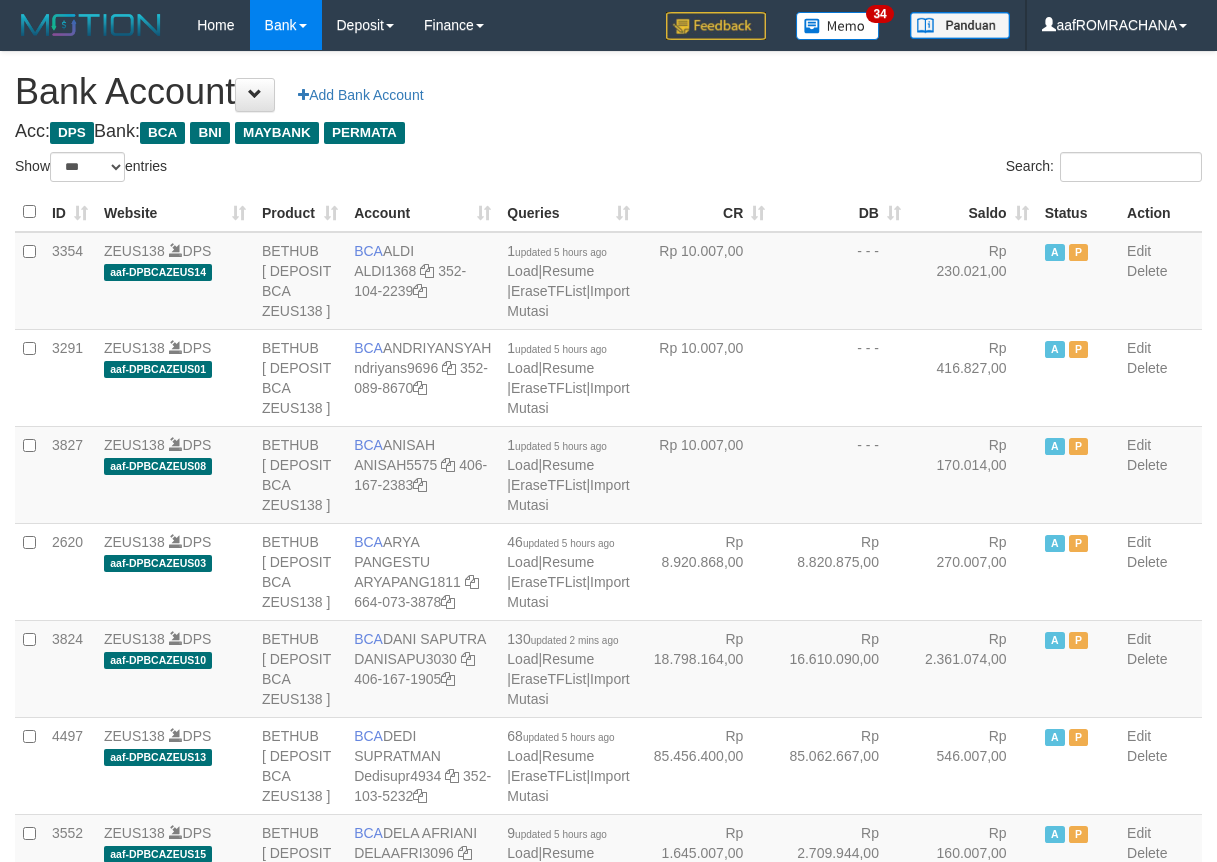 scroll, scrollTop: 0, scrollLeft: 0, axis: both 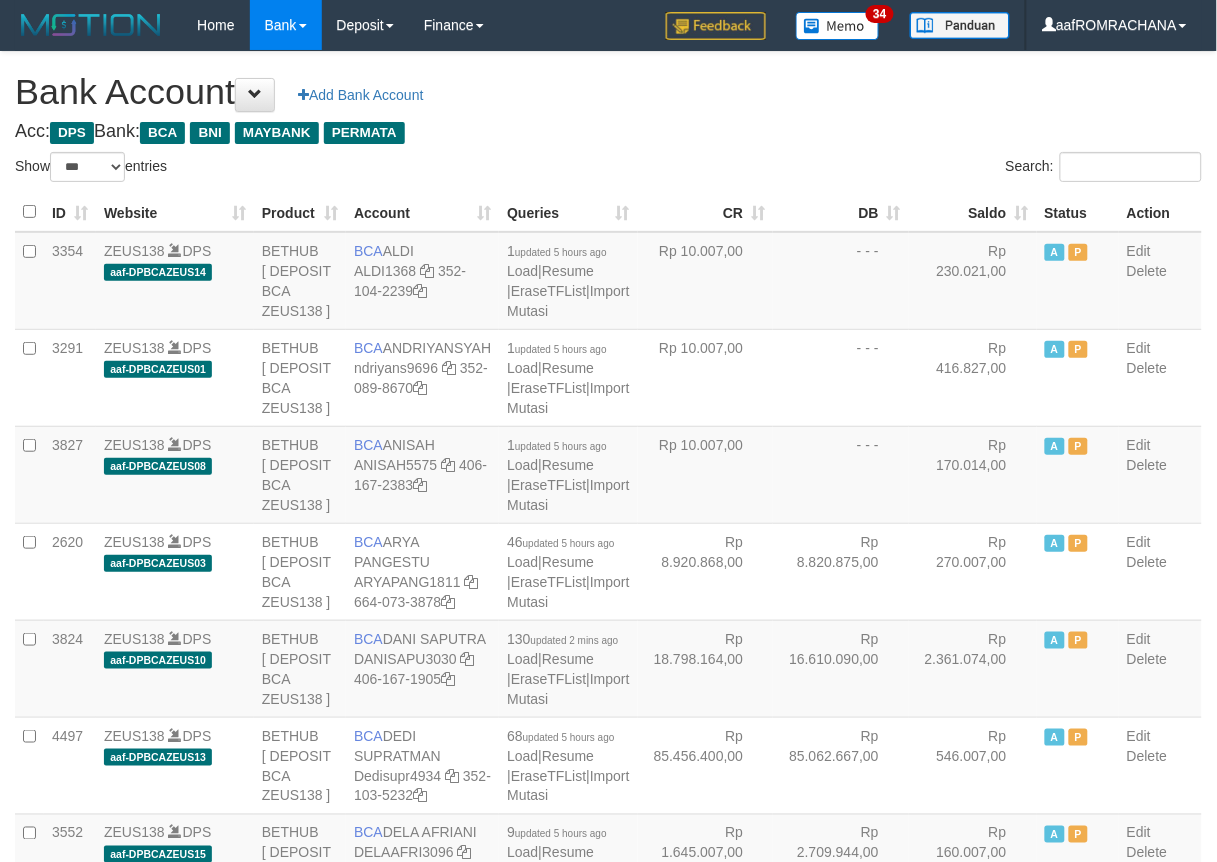 click on "Saldo" at bounding box center [973, 212] 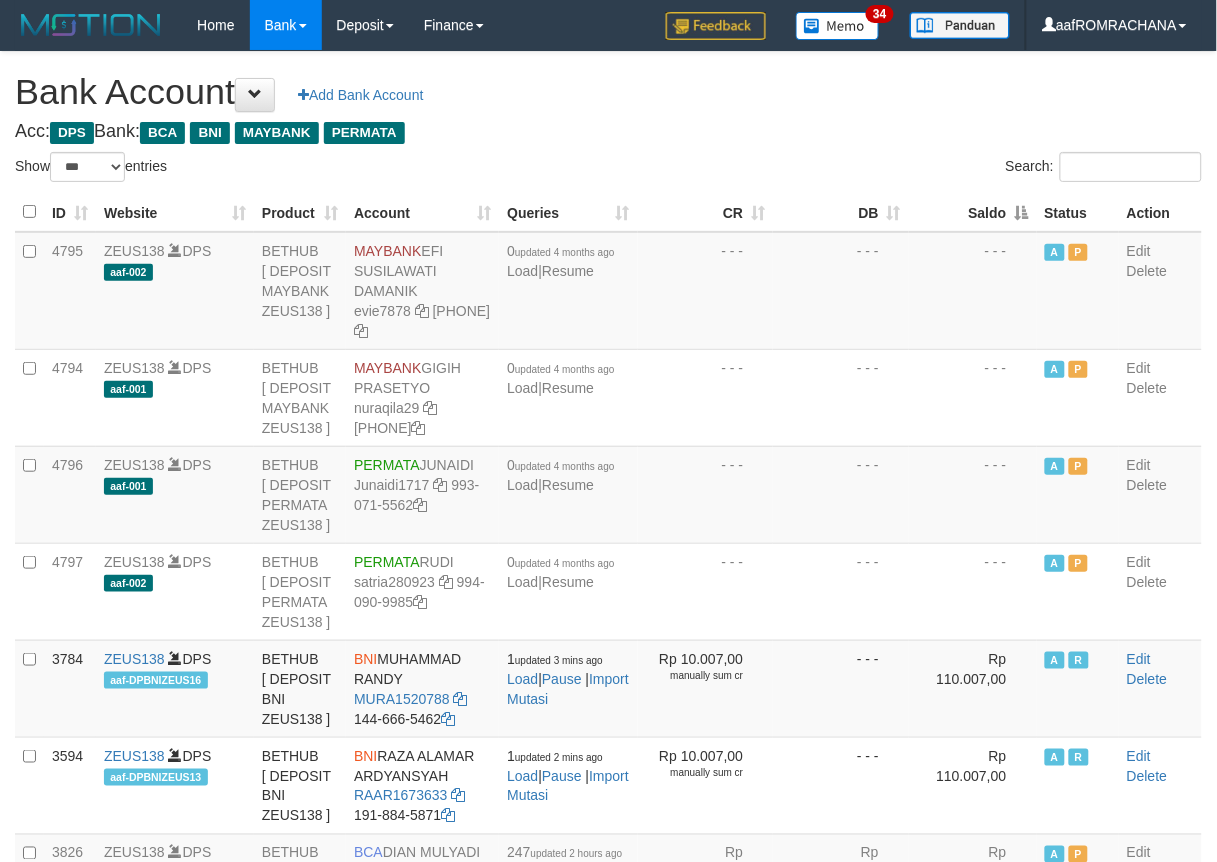 click on "Saldo" at bounding box center (973, 212) 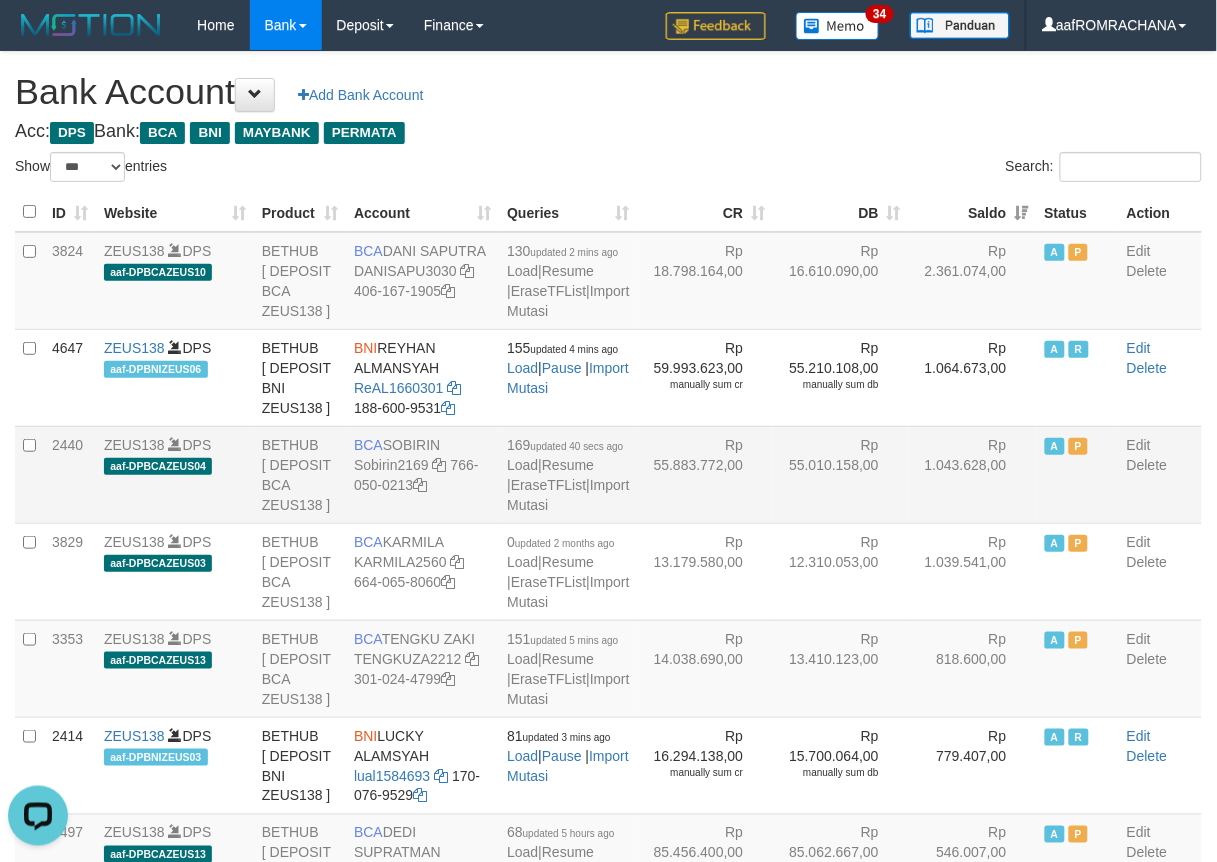 scroll, scrollTop: 0, scrollLeft: 0, axis: both 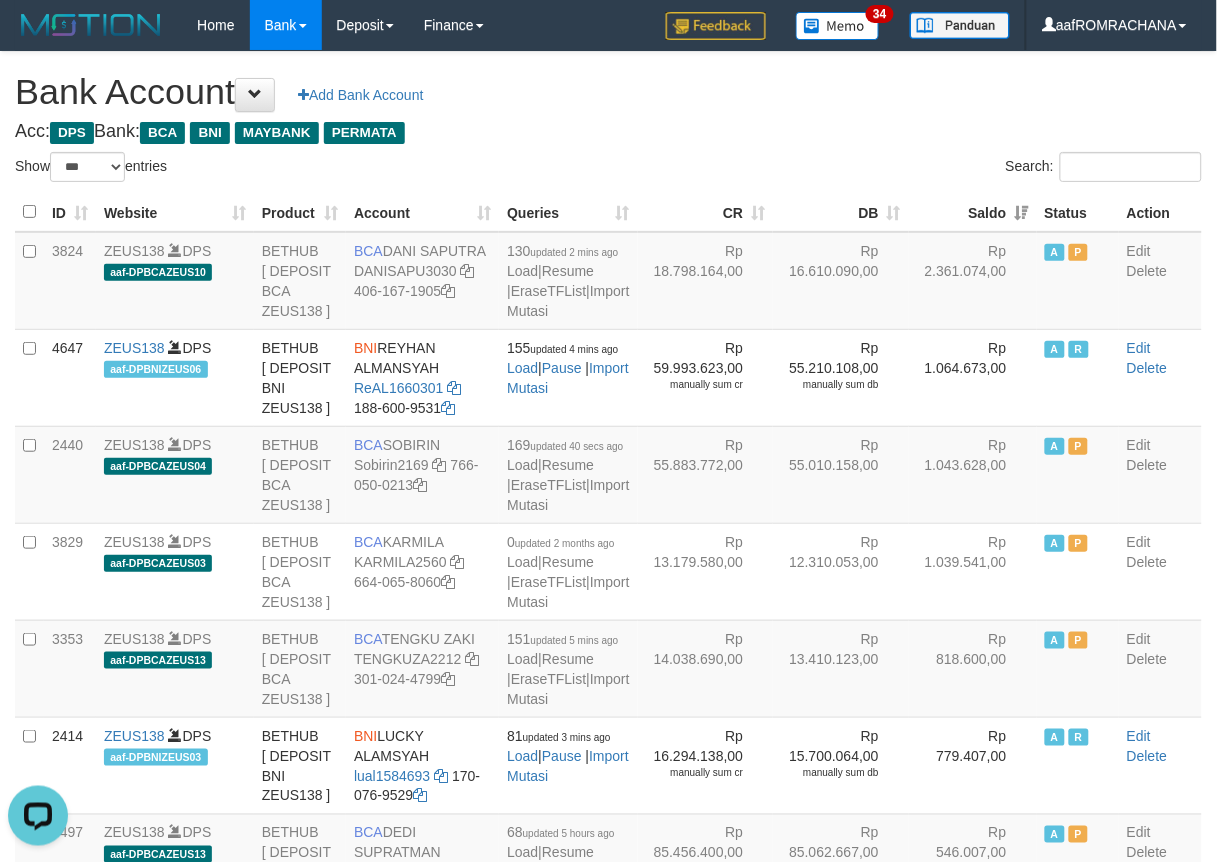 click on "Bank Account
Add Bank Account" at bounding box center (608, 92) 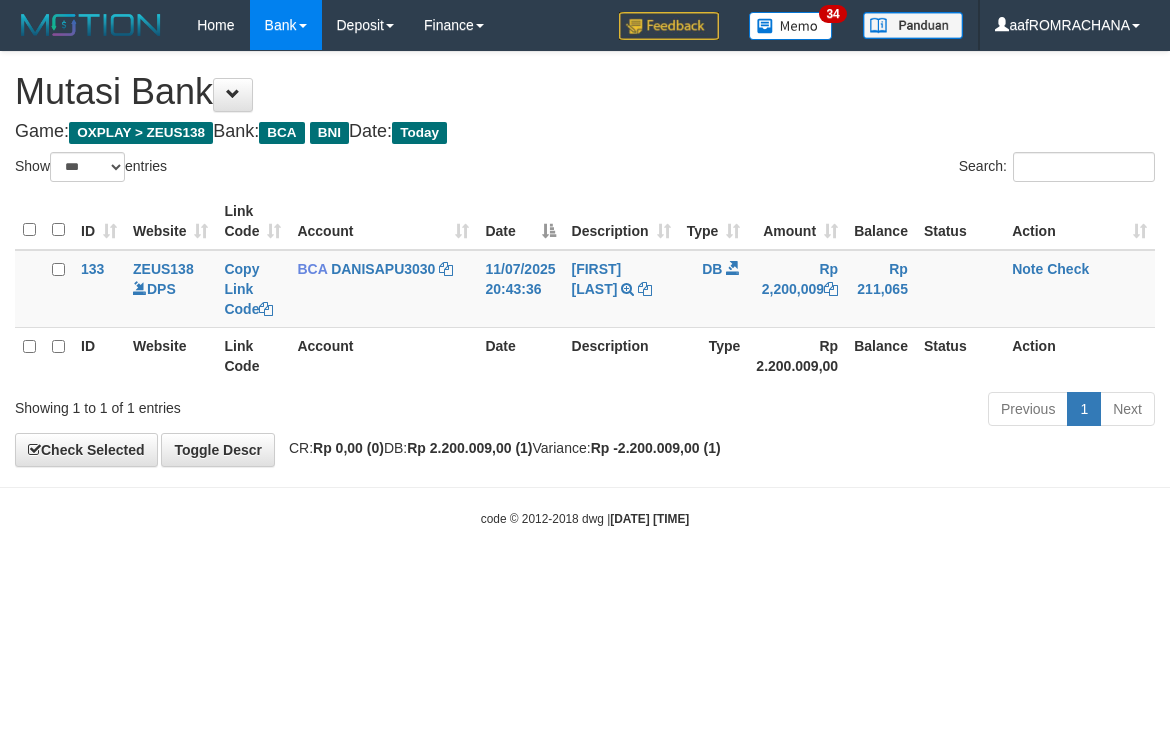 select on "***" 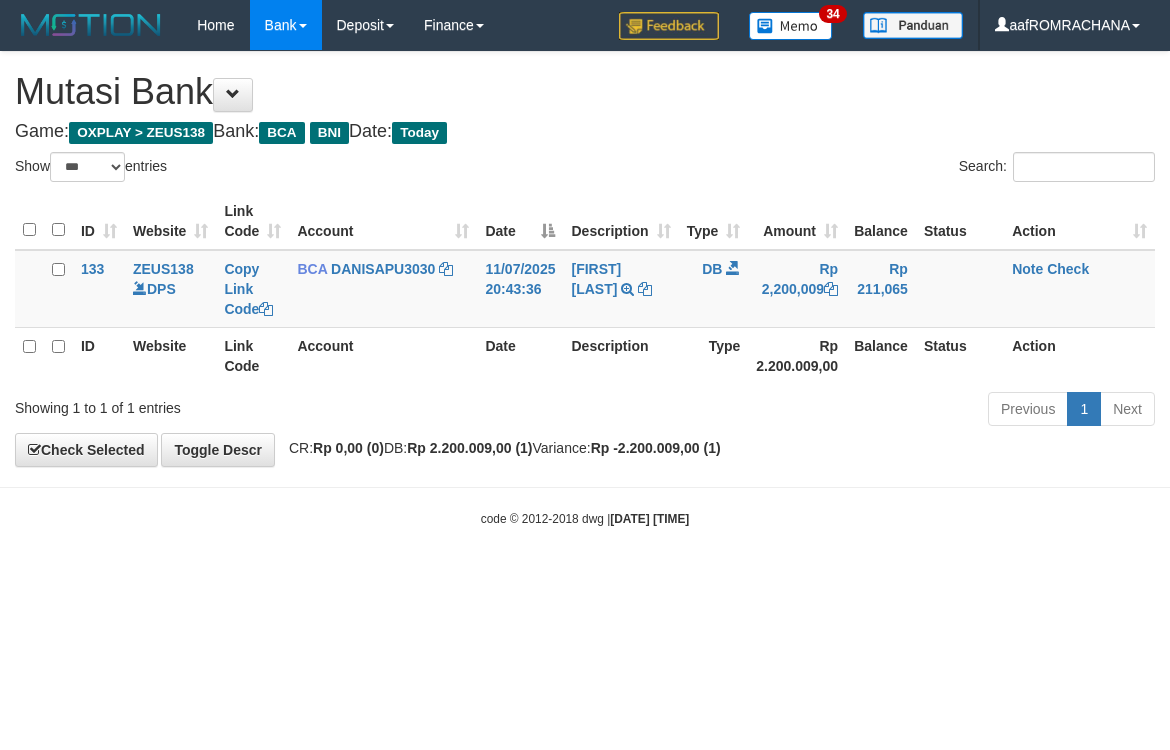 scroll, scrollTop: 0, scrollLeft: 0, axis: both 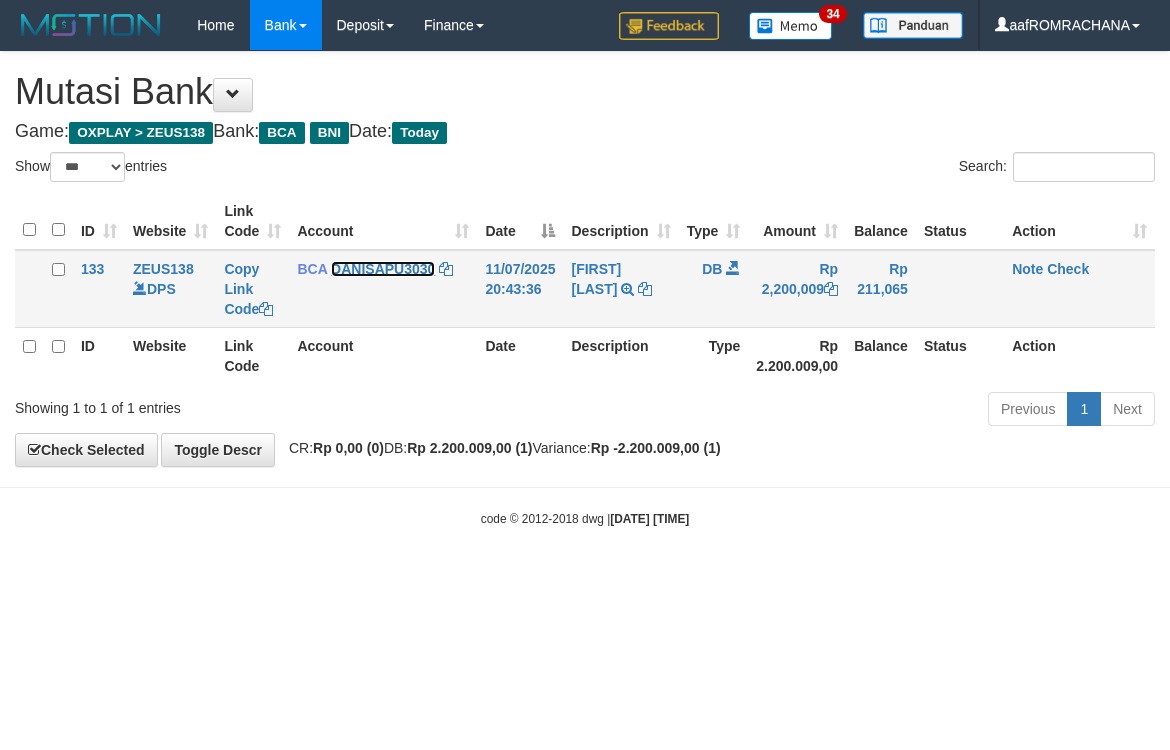 click on "DANISAPU3030" at bounding box center (383, 269) 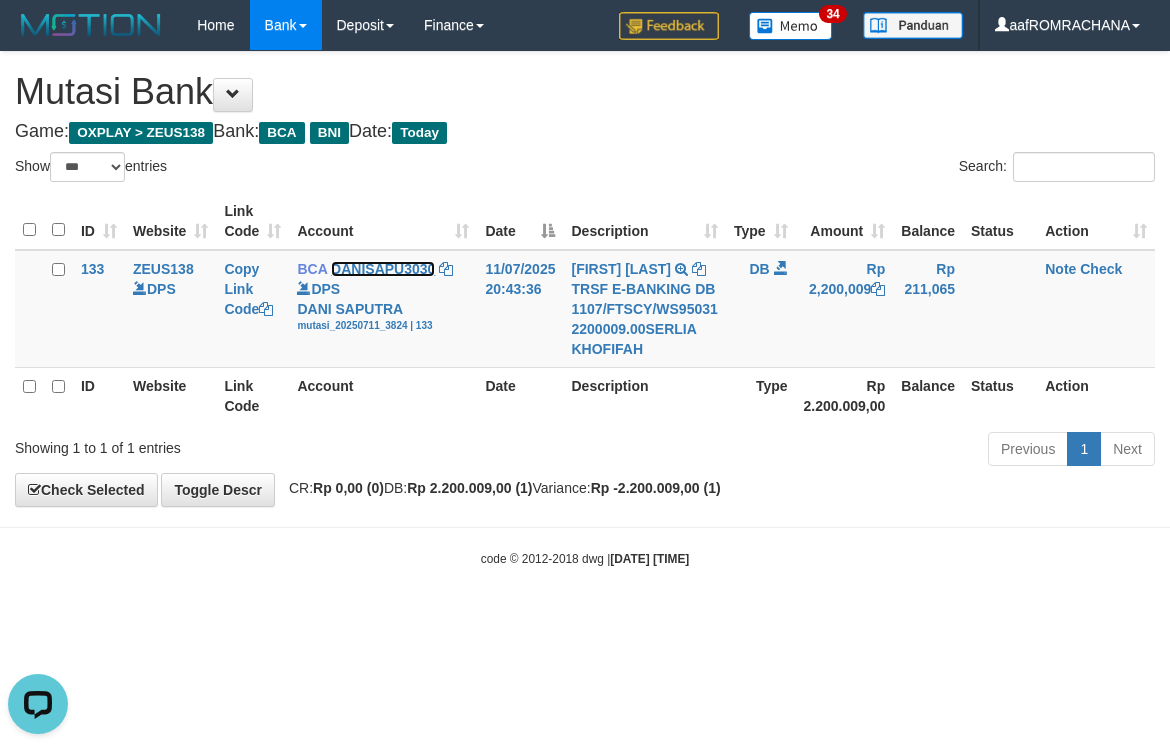 scroll, scrollTop: 0, scrollLeft: 0, axis: both 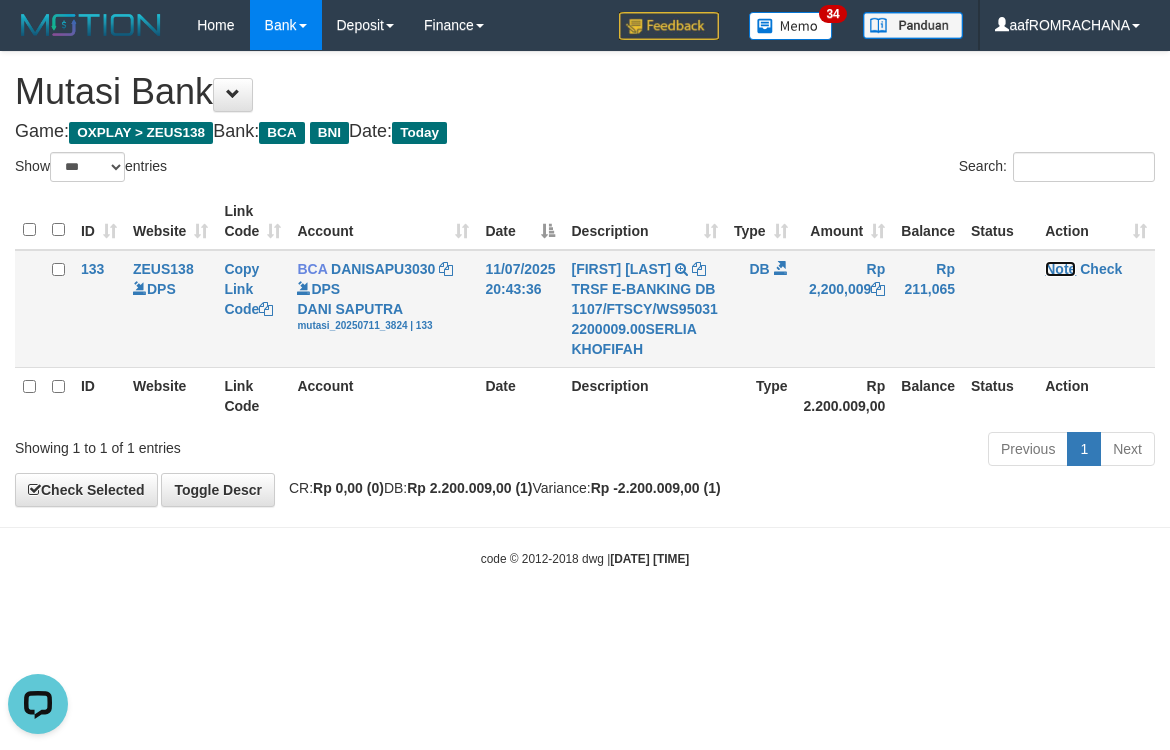 click on "Note" at bounding box center (1060, 269) 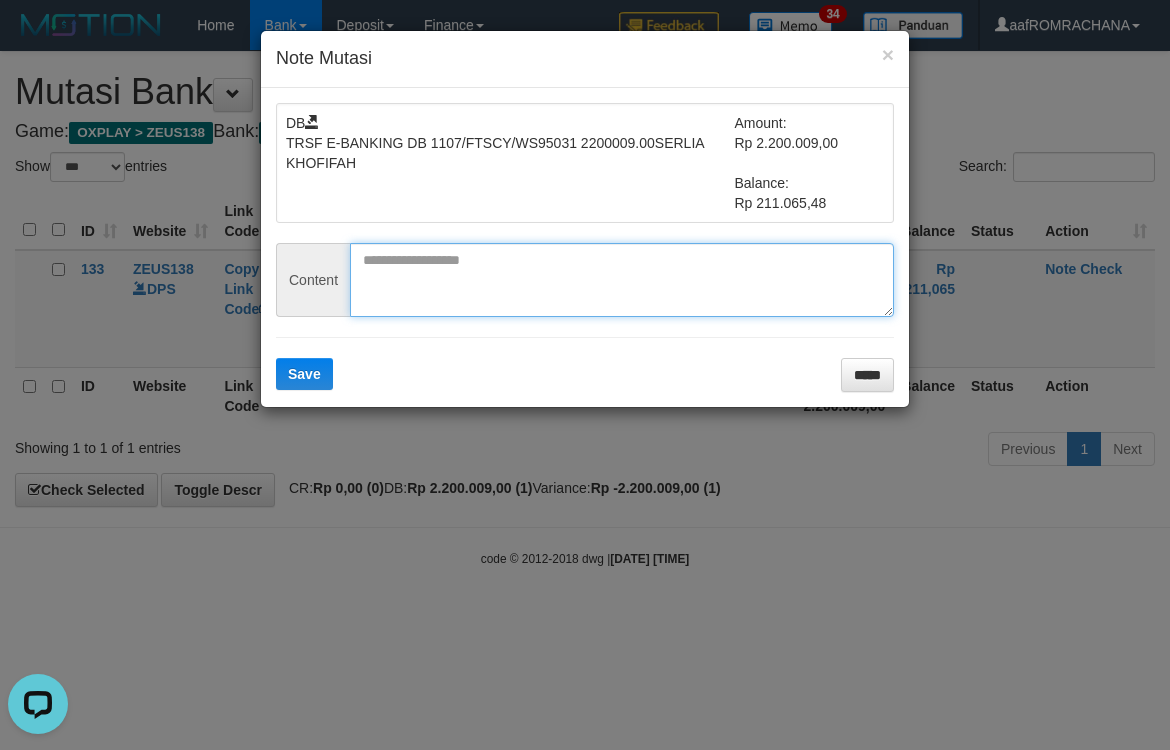 click at bounding box center (622, 280) 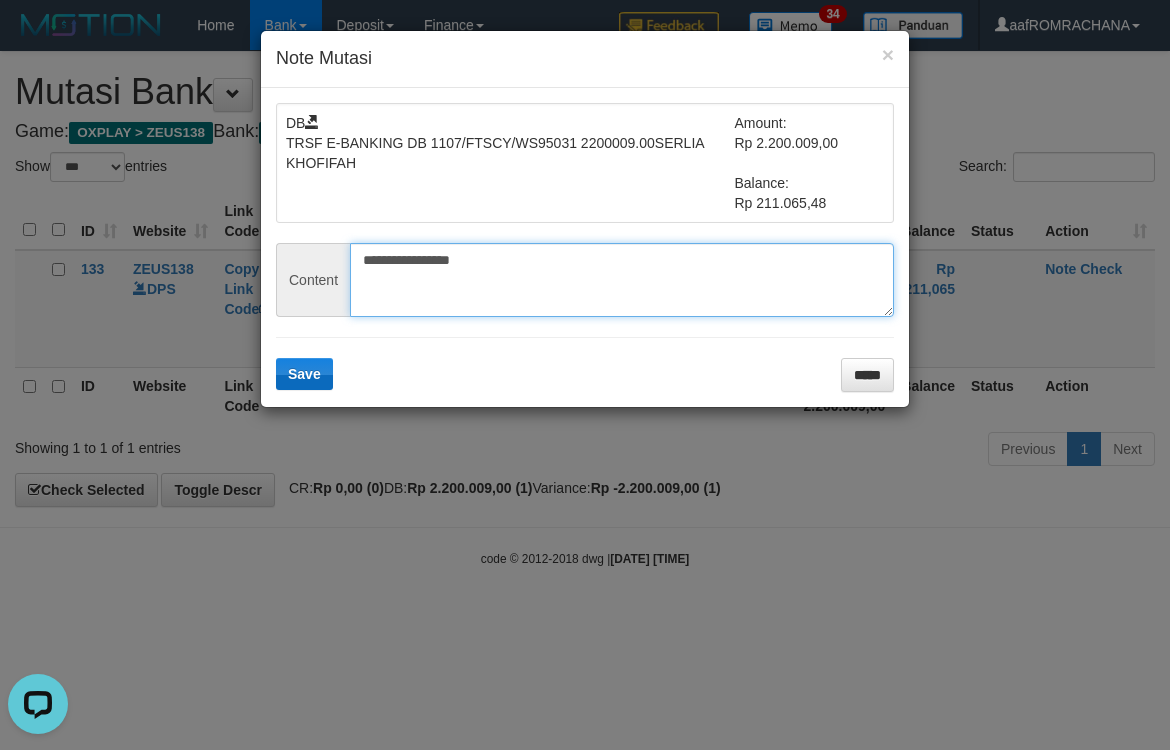 type on "**********" 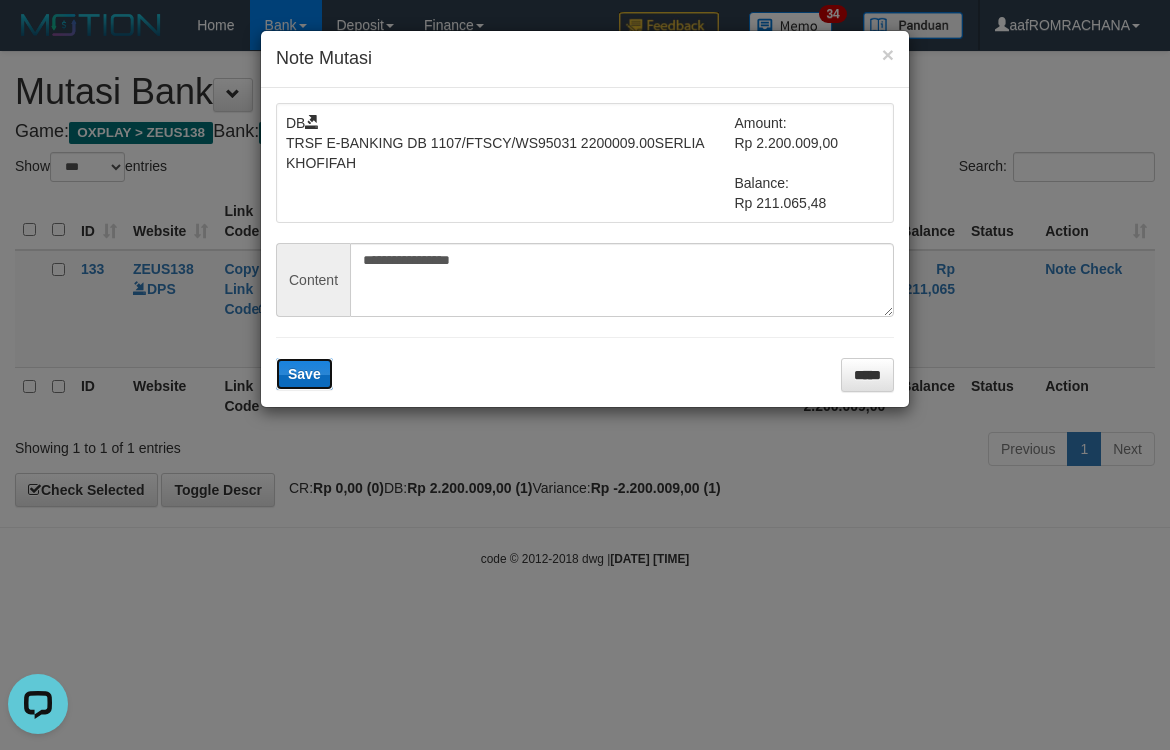 click on "Save" at bounding box center [304, 374] 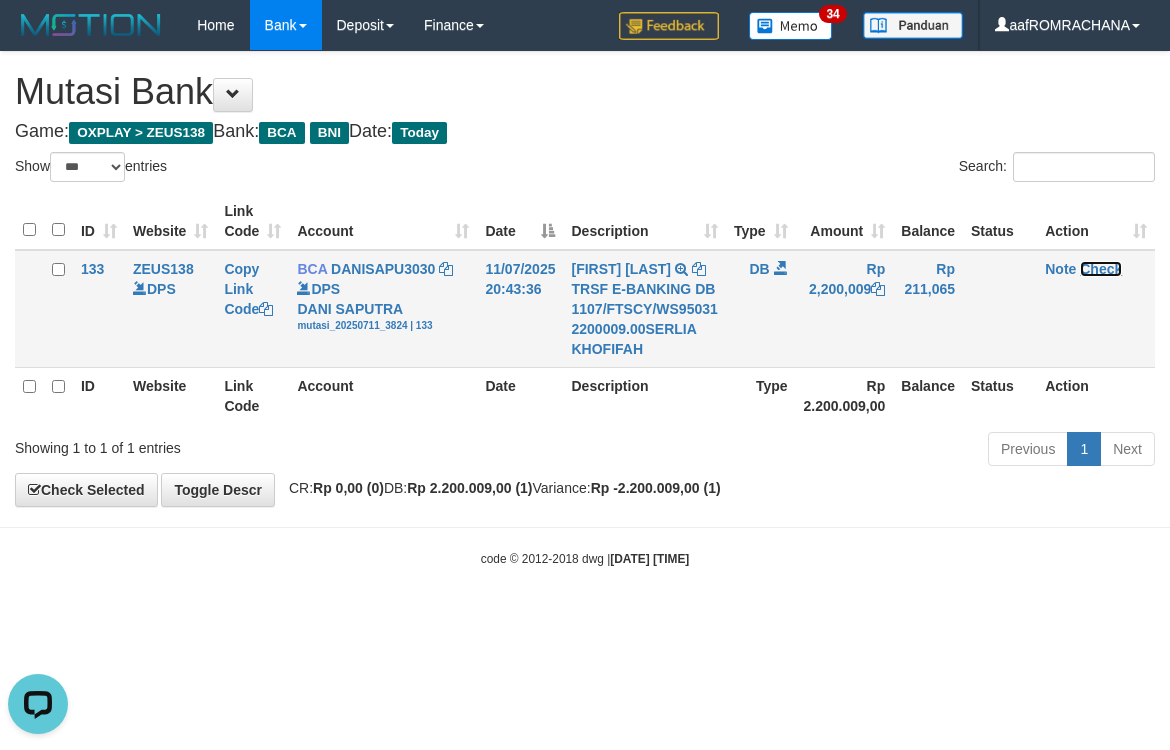 click on "Check" at bounding box center [1101, 269] 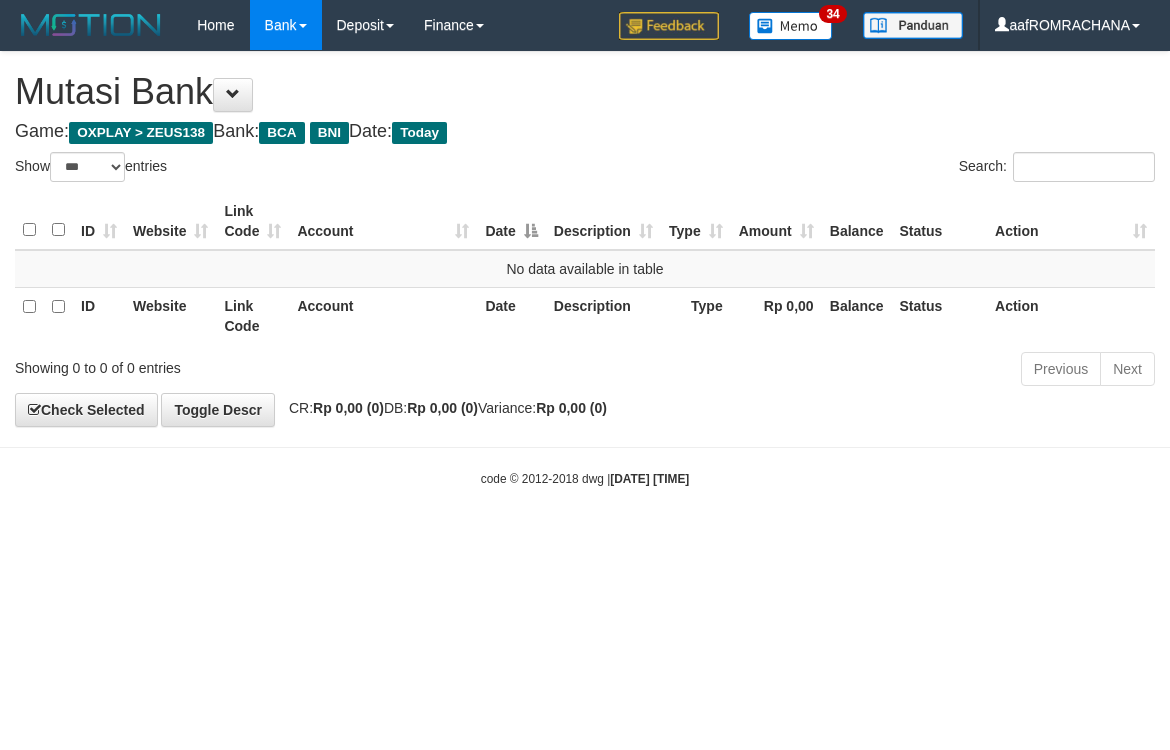 select on "***" 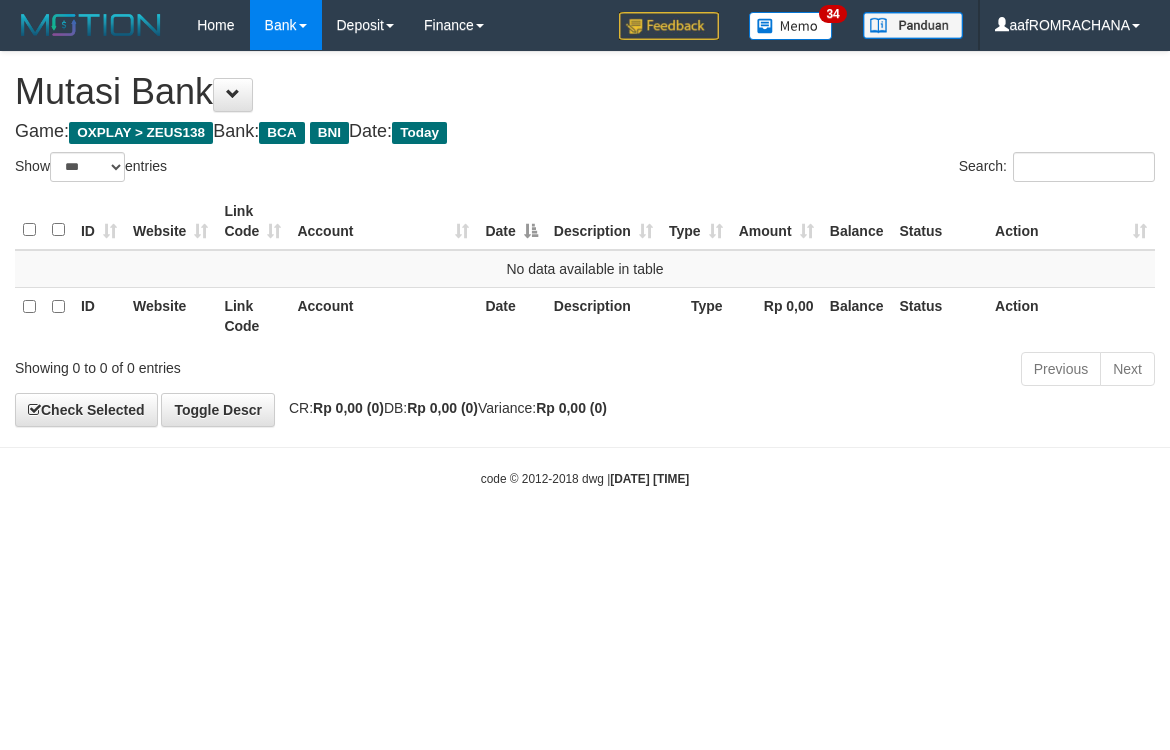 scroll, scrollTop: 0, scrollLeft: 0, axis: both 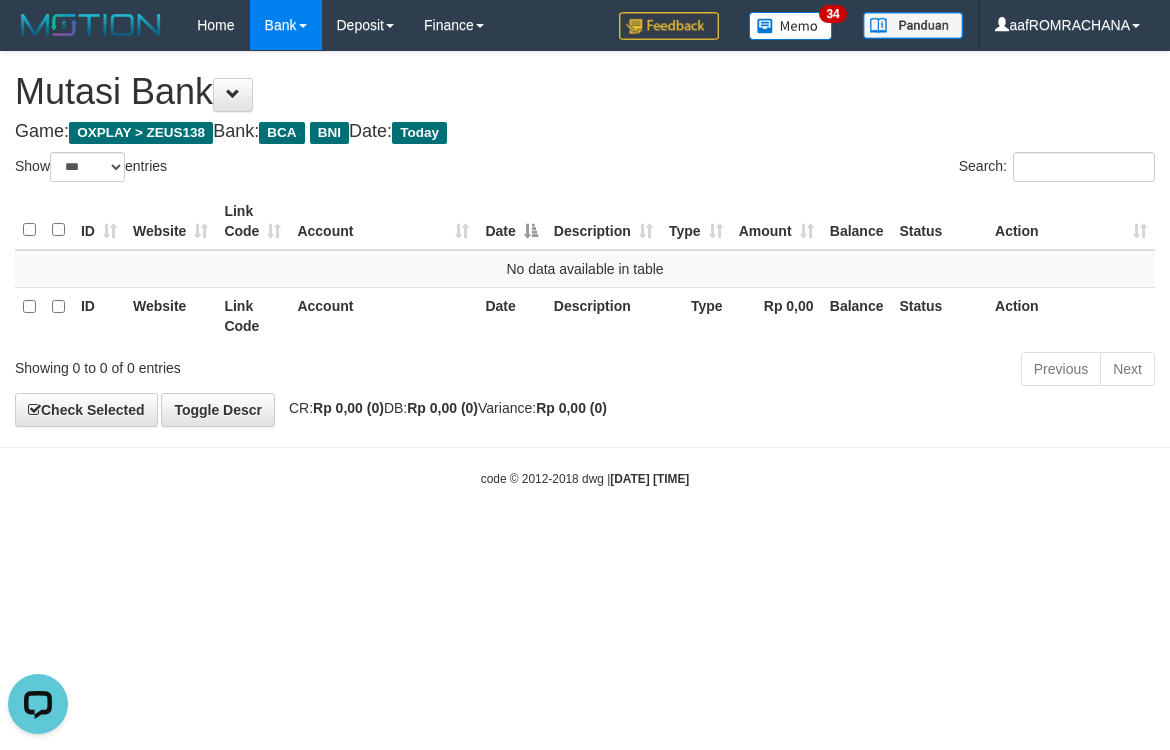 click on "Toggle navigation
Home
Bank
Account List
Load
By Website
Group
[OXPLAY]													ZEUS138
By Load Group (DPS)
Sync" at bounding box center [585, 269] 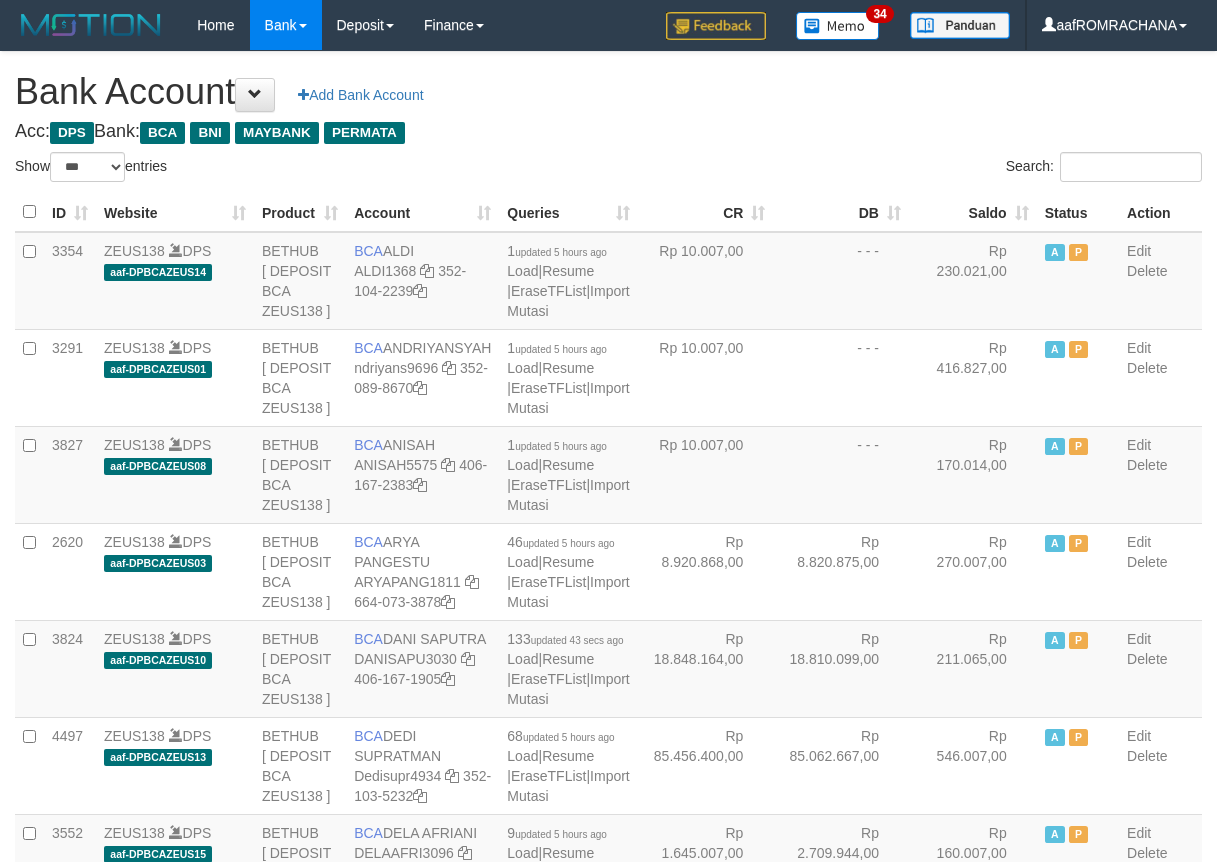select on "***" 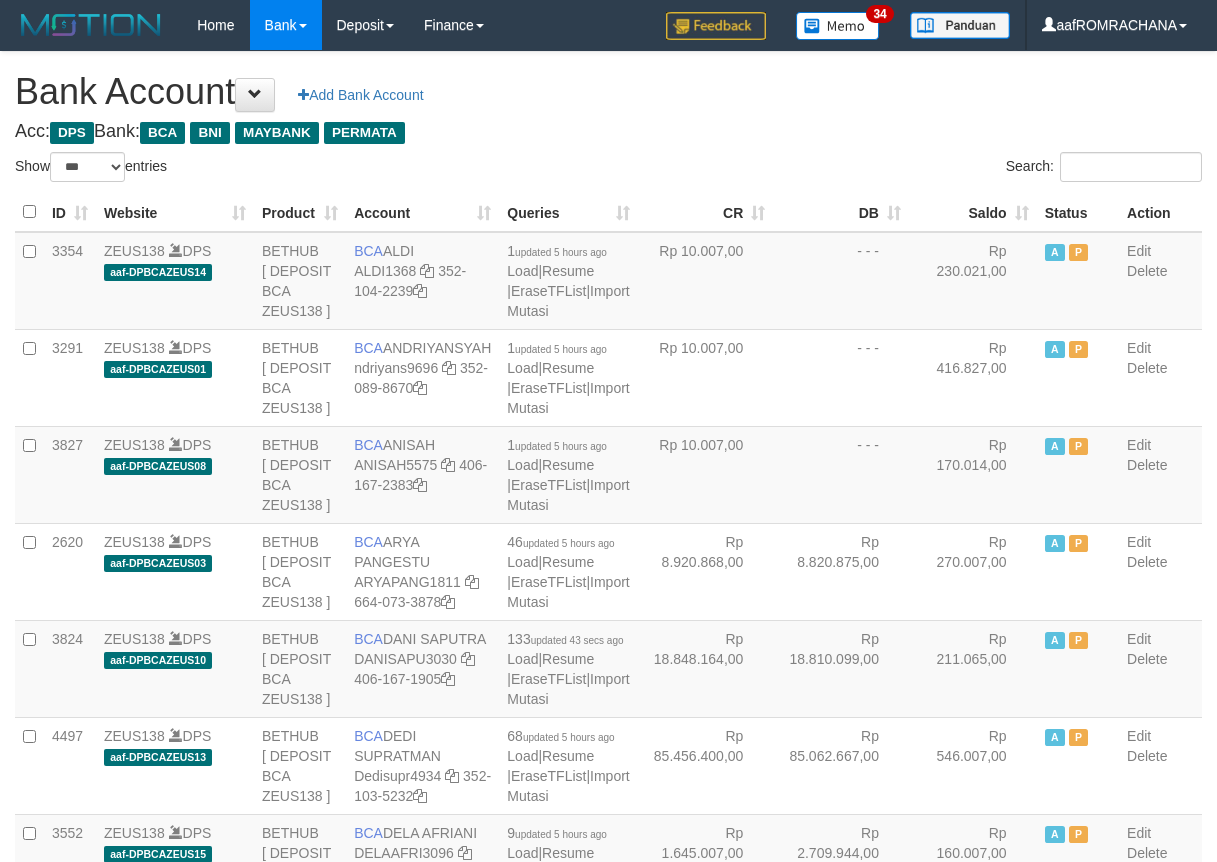 scroll, scrollTop: 0, scrollLeft: 0, axis: both 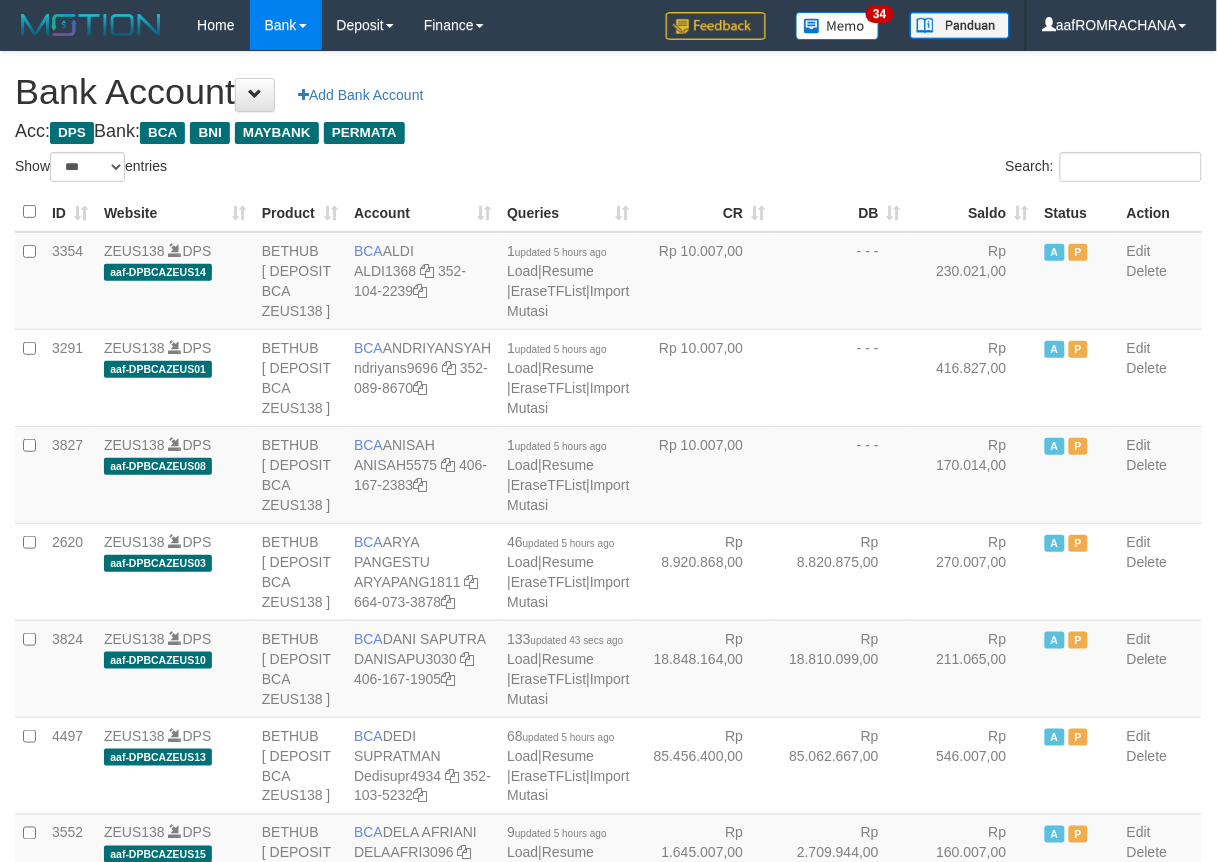 click on "Saldo" at bounding box center [973, 212] 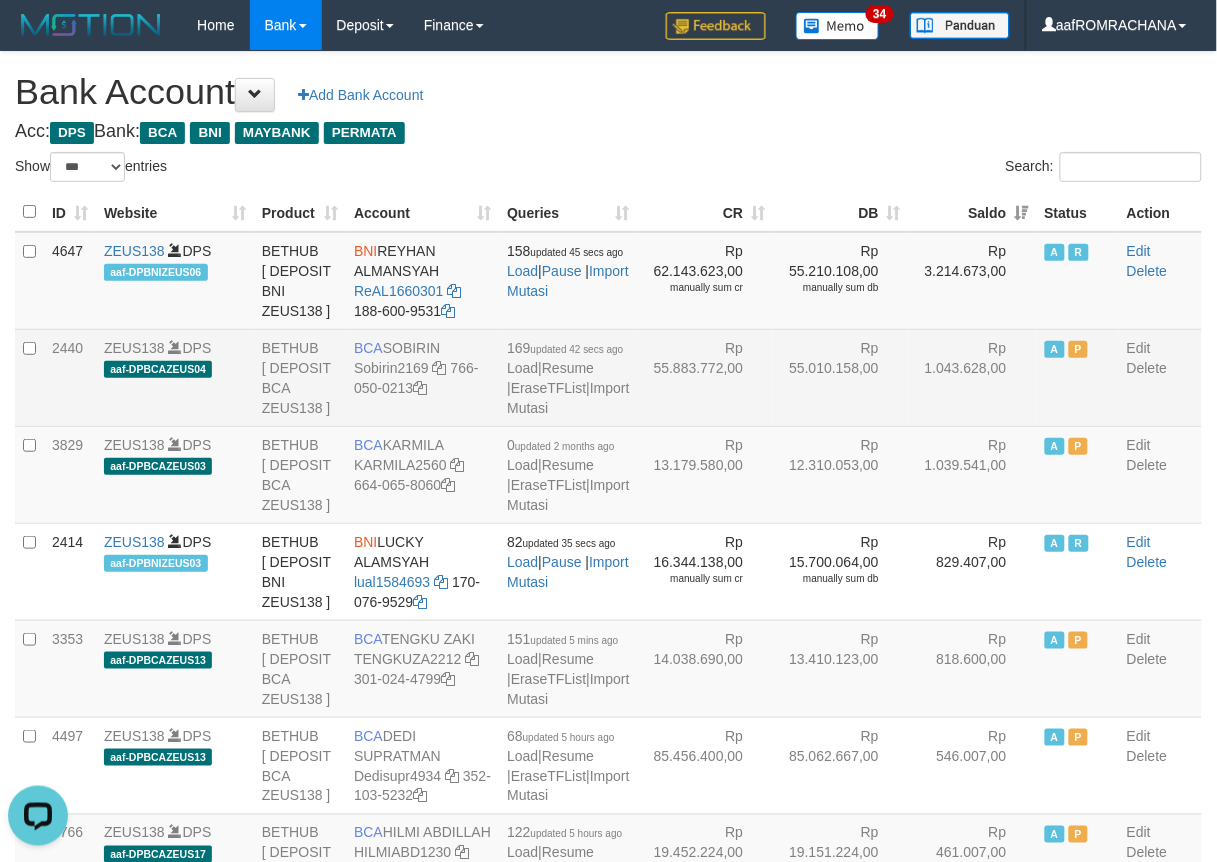 scroll, scrollTop: 0, scrollLeft: 0, axis: both 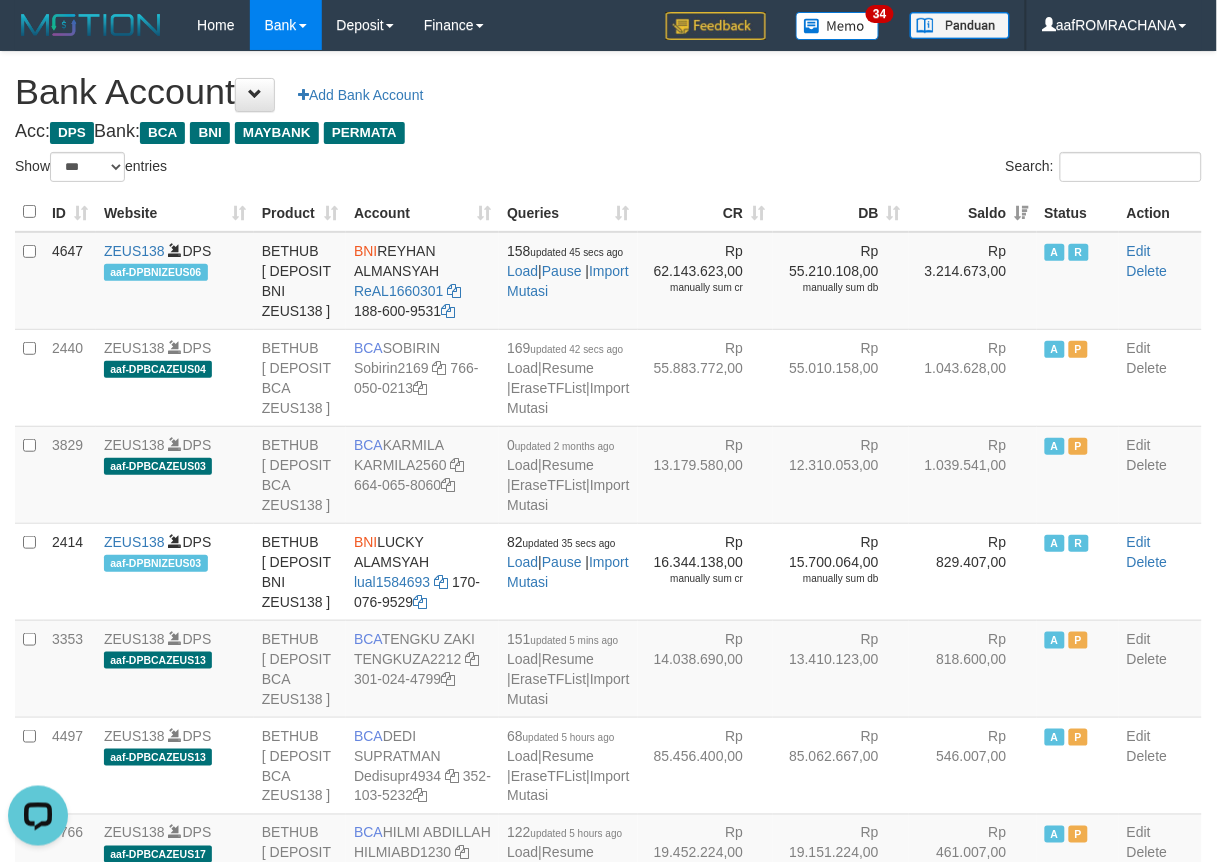 click on "**********" at bounding box center (608, 2047) 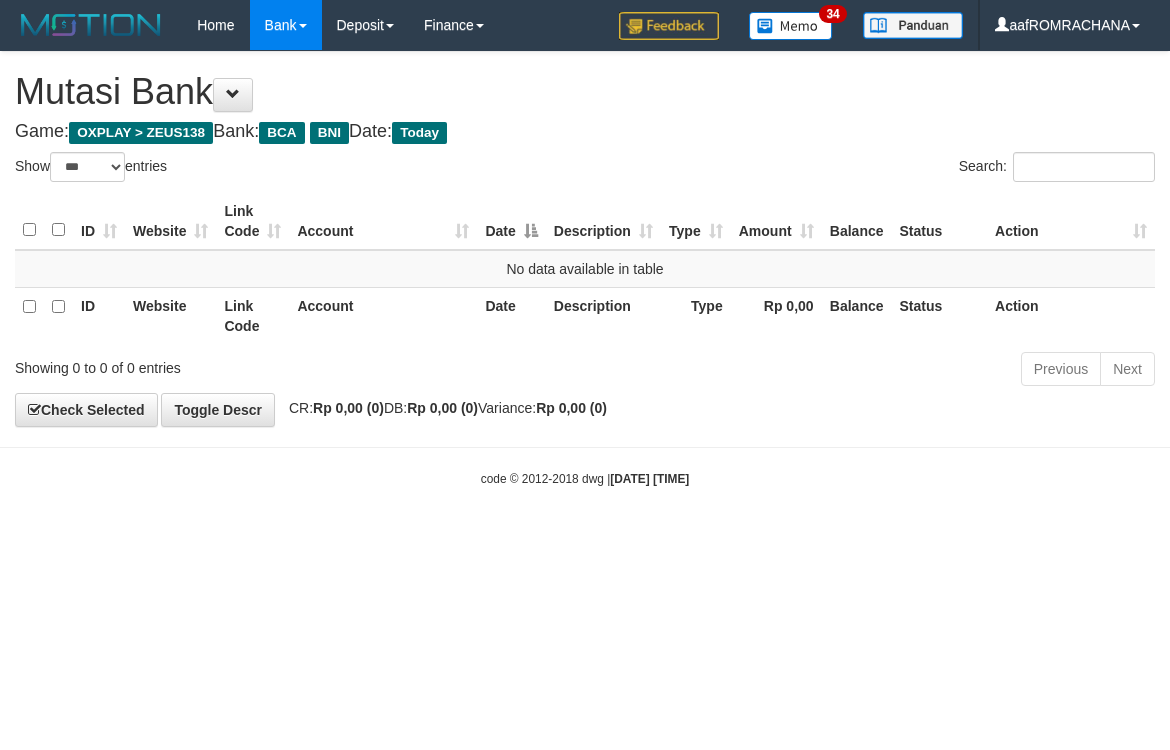 select on "***" 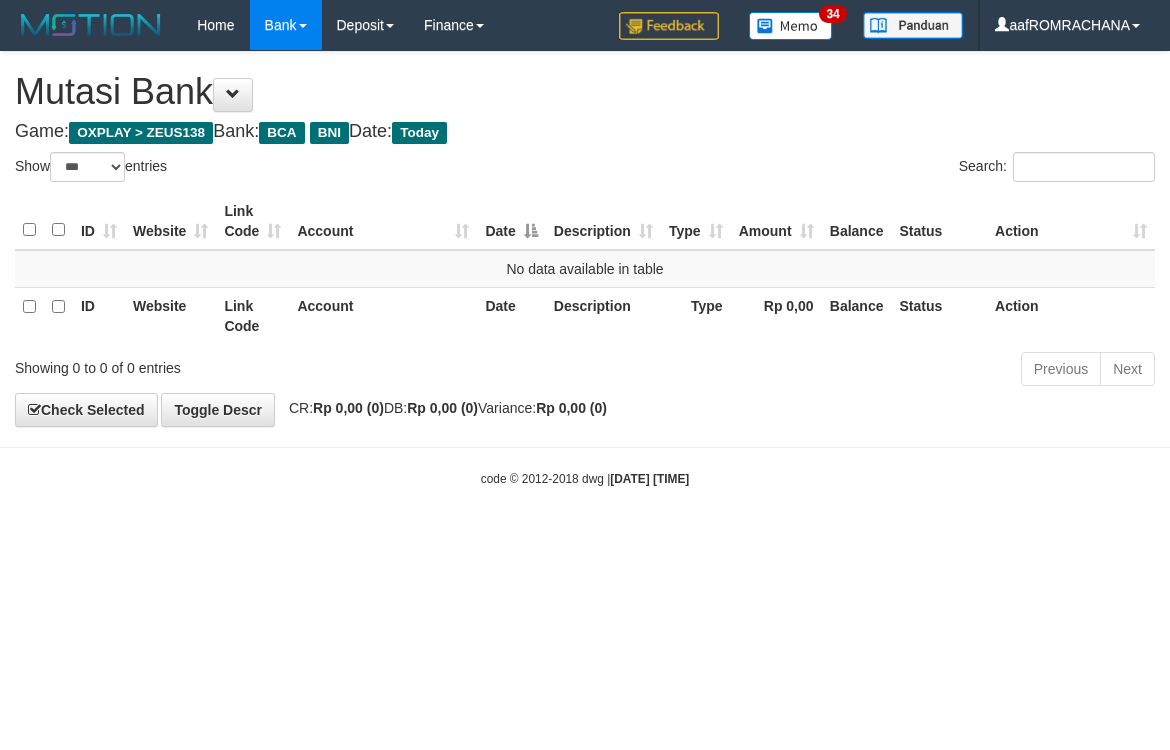 scroll, scrollTop: 0, scrollLeft: 0, axis: both 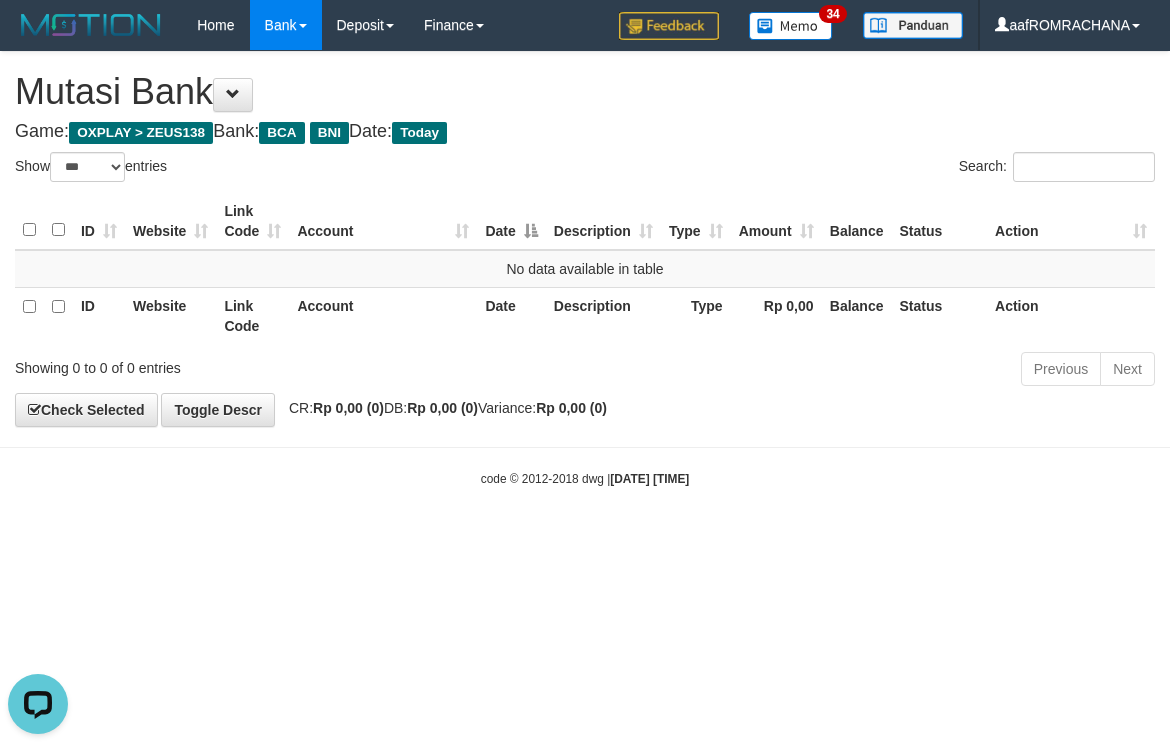 click on "Toggle navigation
Home
Bank
Account List
Load
By Website
Group
[OXPLAY]													ZEUS138
By Load Group (DPS)
Sync" at bounding box center (585, 269) 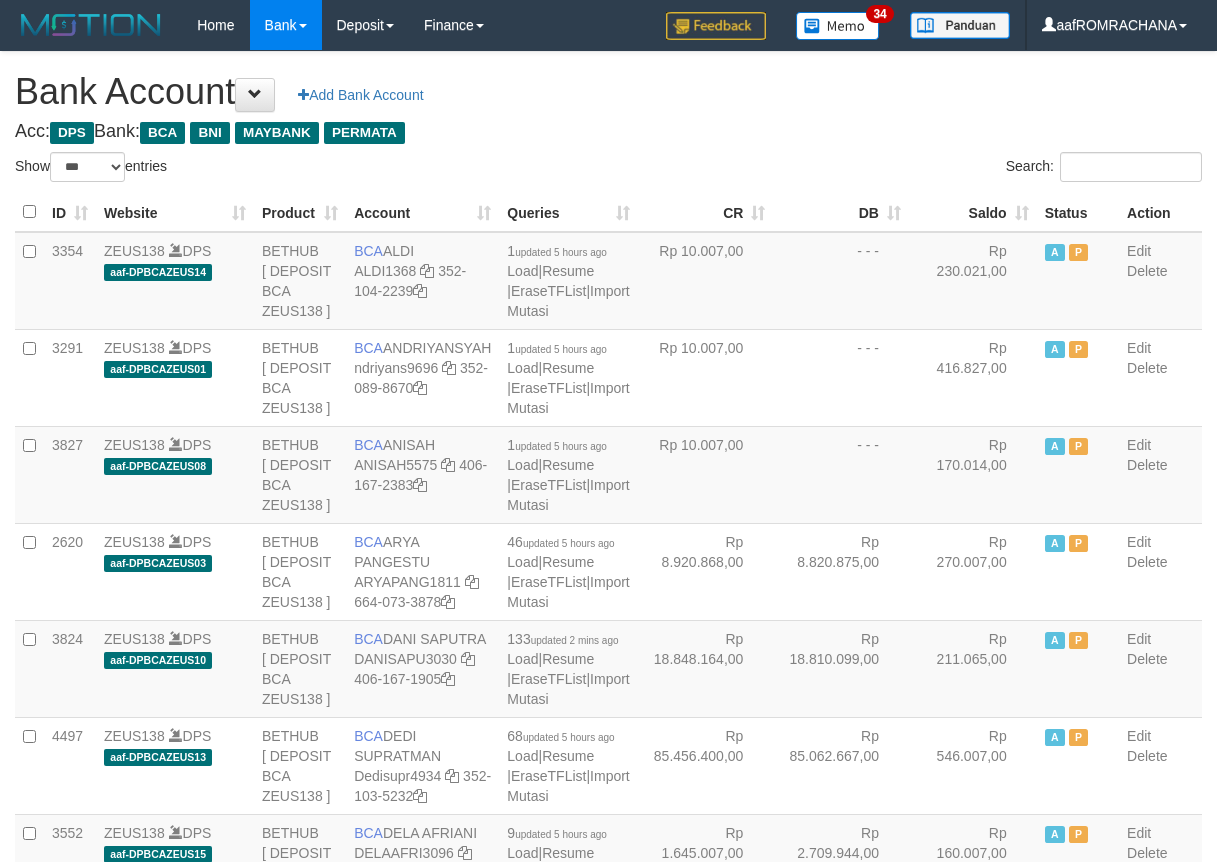 select on "***" 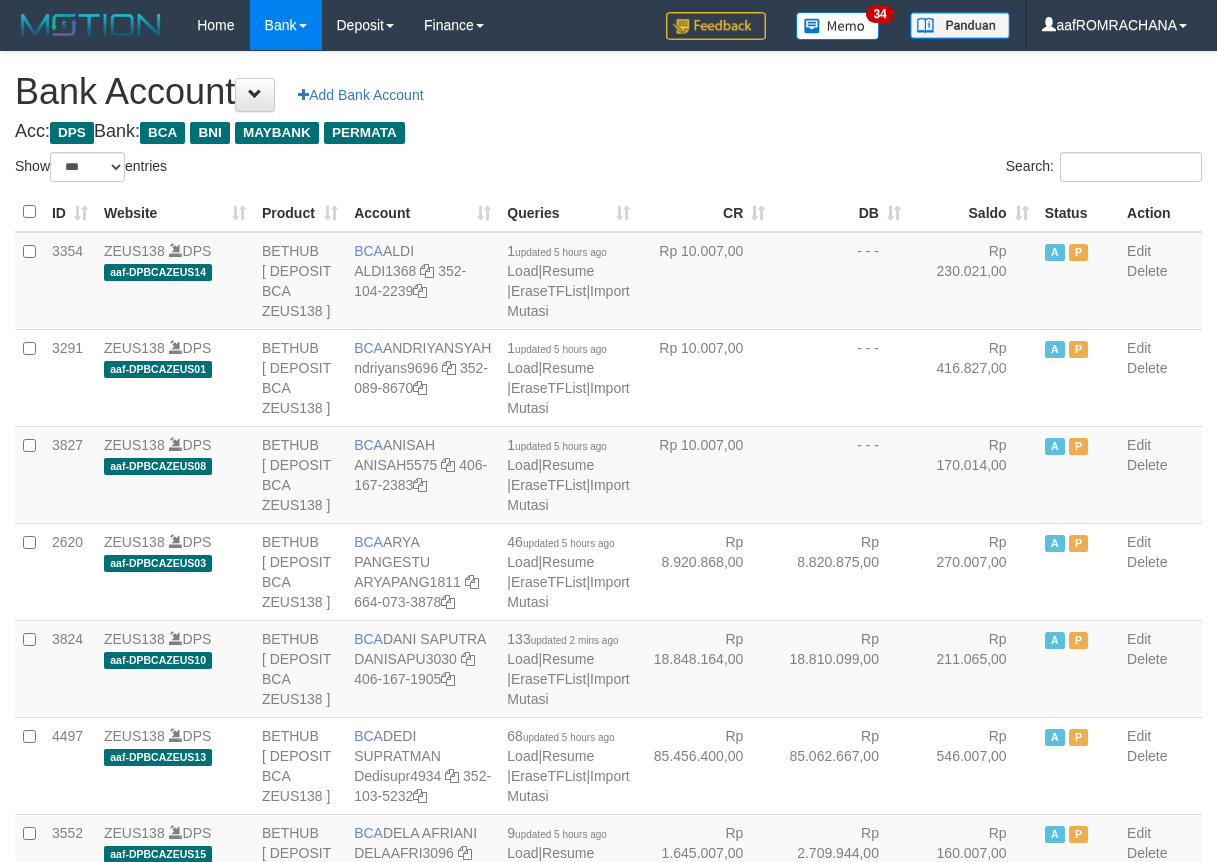 scroll, scrollTop: 0, scrollLeft: 0, axis: both 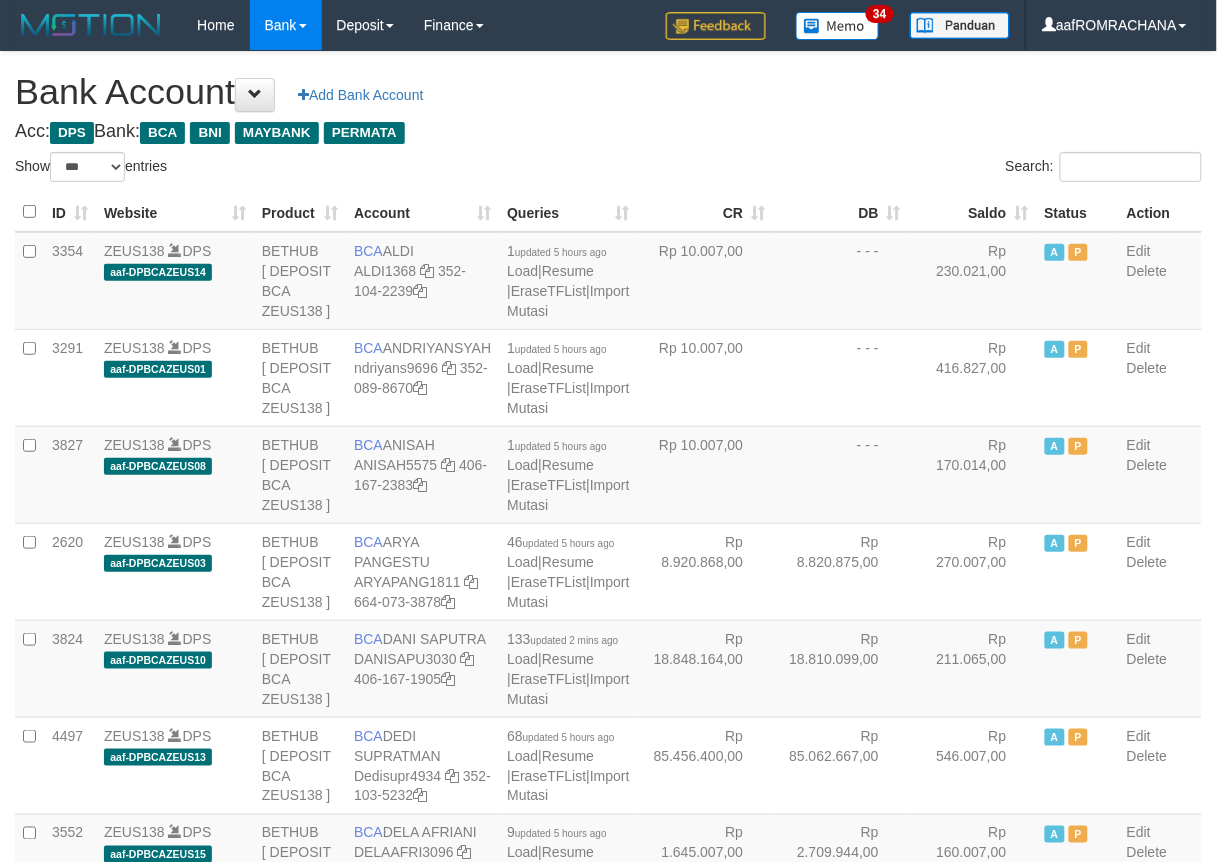 click on "Saldo" at bounding box center [973, 212] 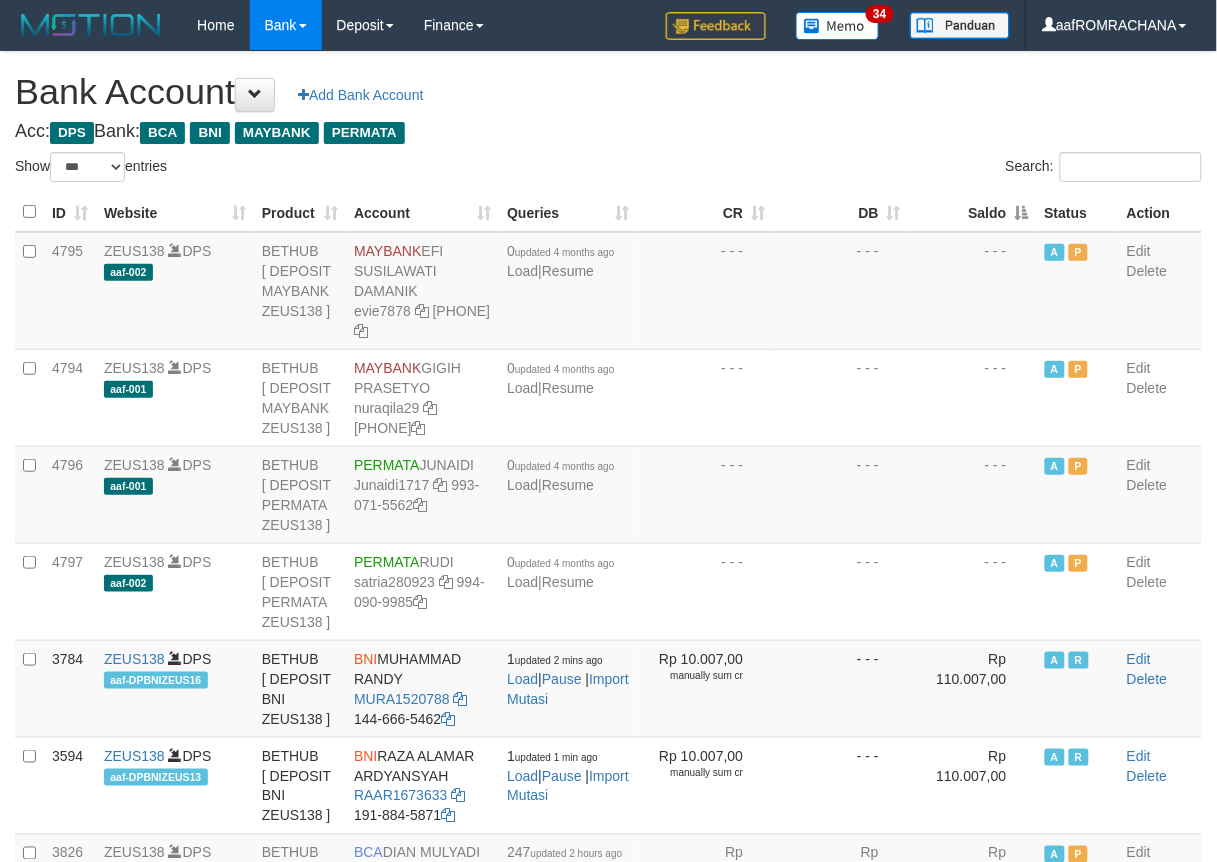 click on "Saldo" at bounding box center [973, 212] 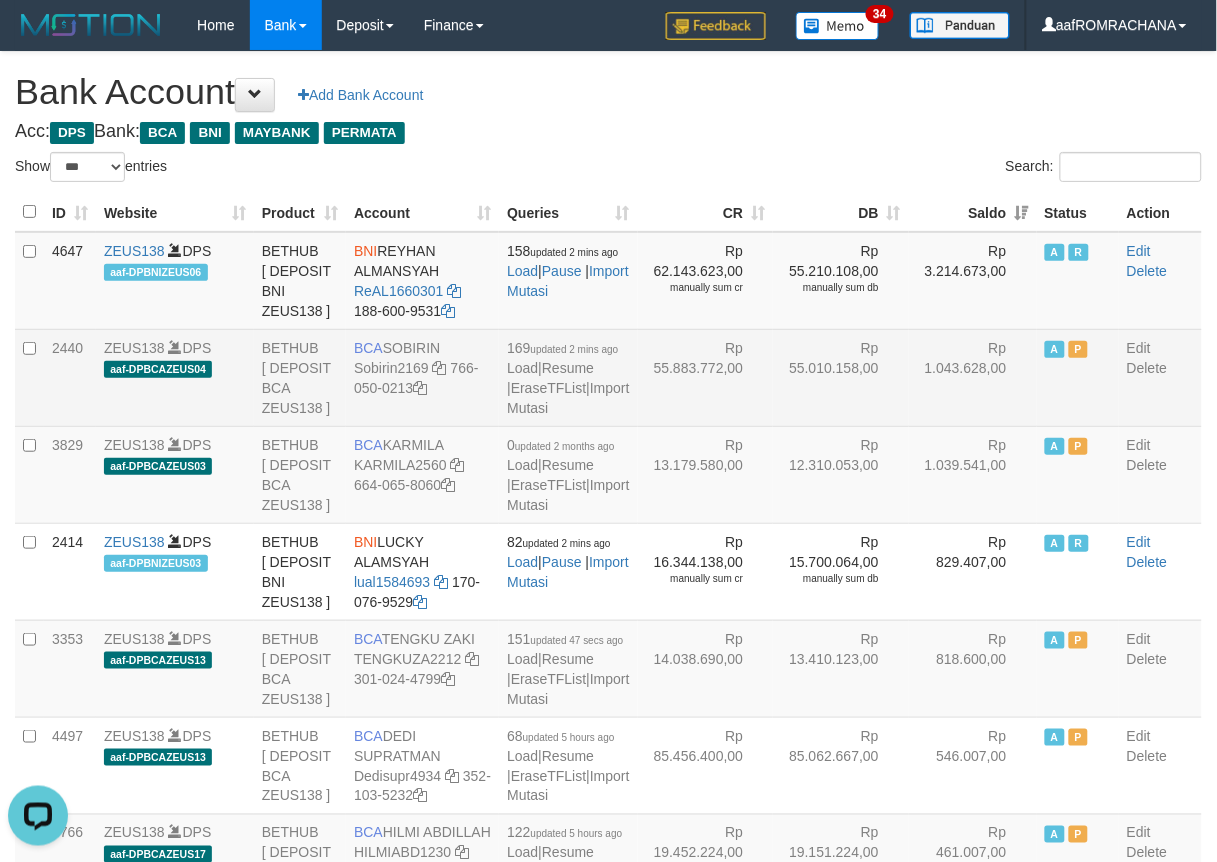 scroll, scrollTop: 0, scrollLeft: 0, axis: both 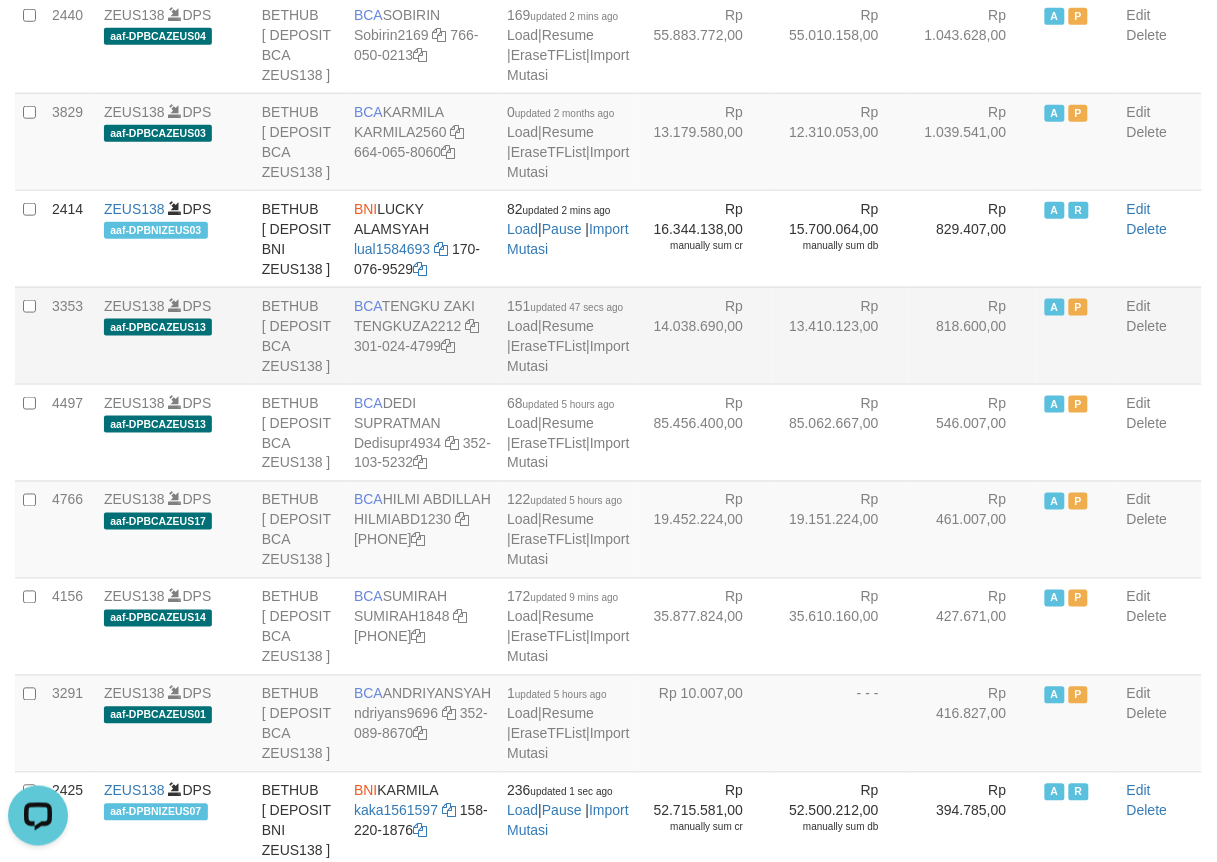drag, startPoint x: 391, startPoint y: 497, endPoint x: 444, endPoint y: 512, distance: 55.081757 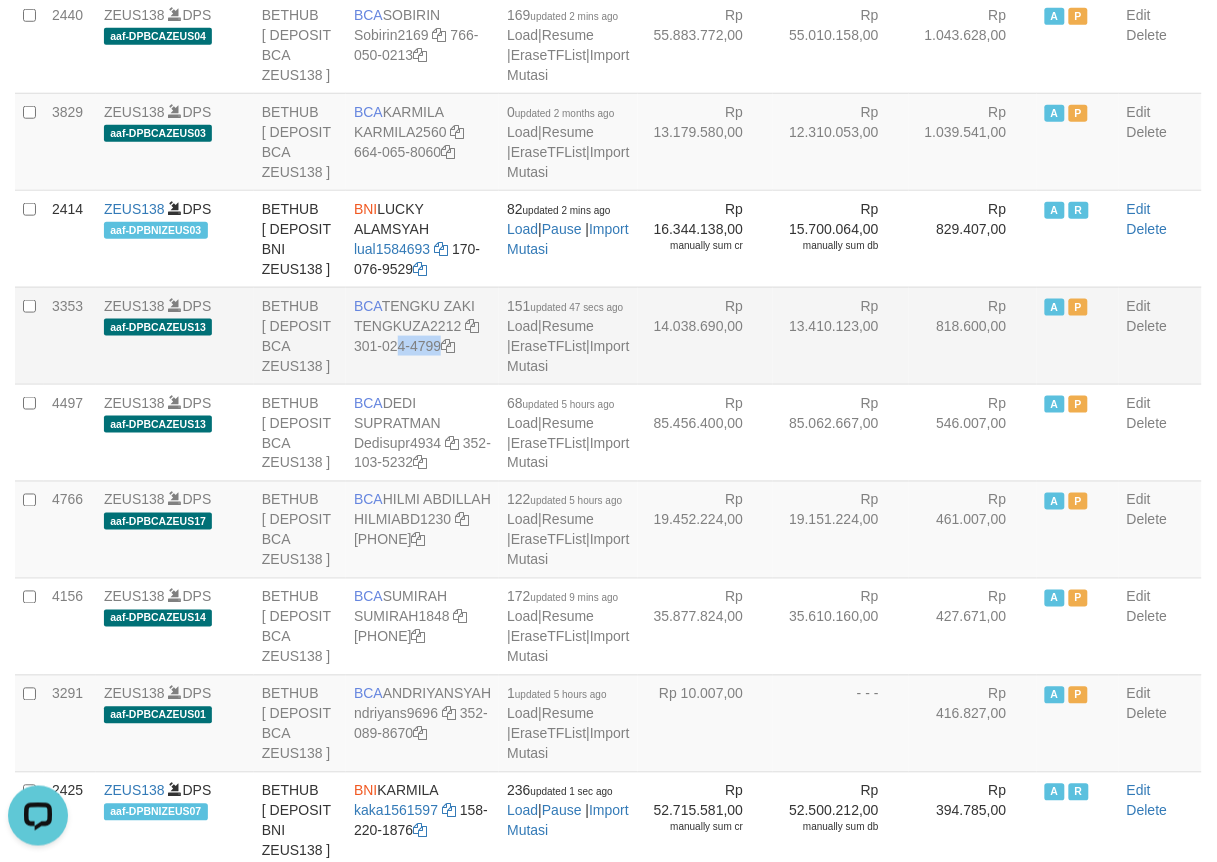 drag, startPoint x: 373, startPoint y: 566, endPoint x: 385, endPoint y: 587, distance: 24.186773 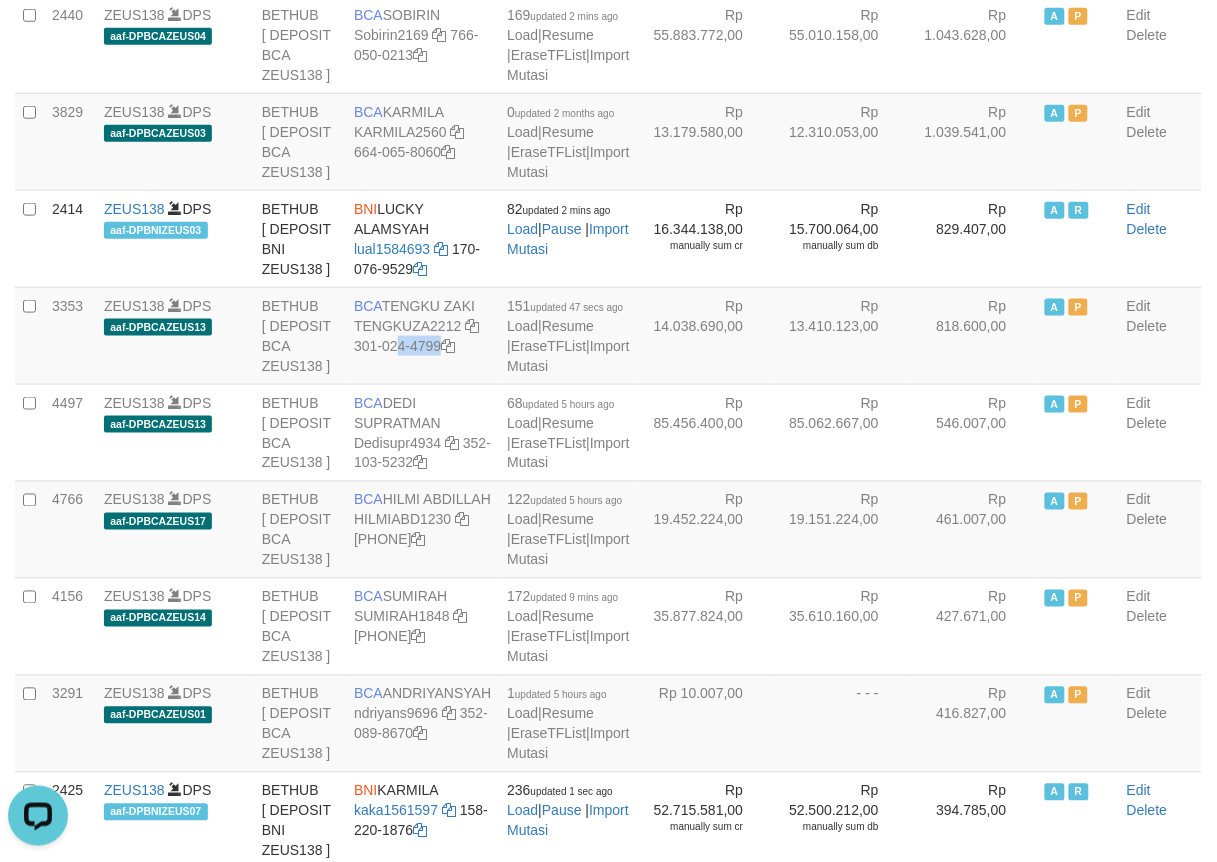 copy on "301-024-4799" 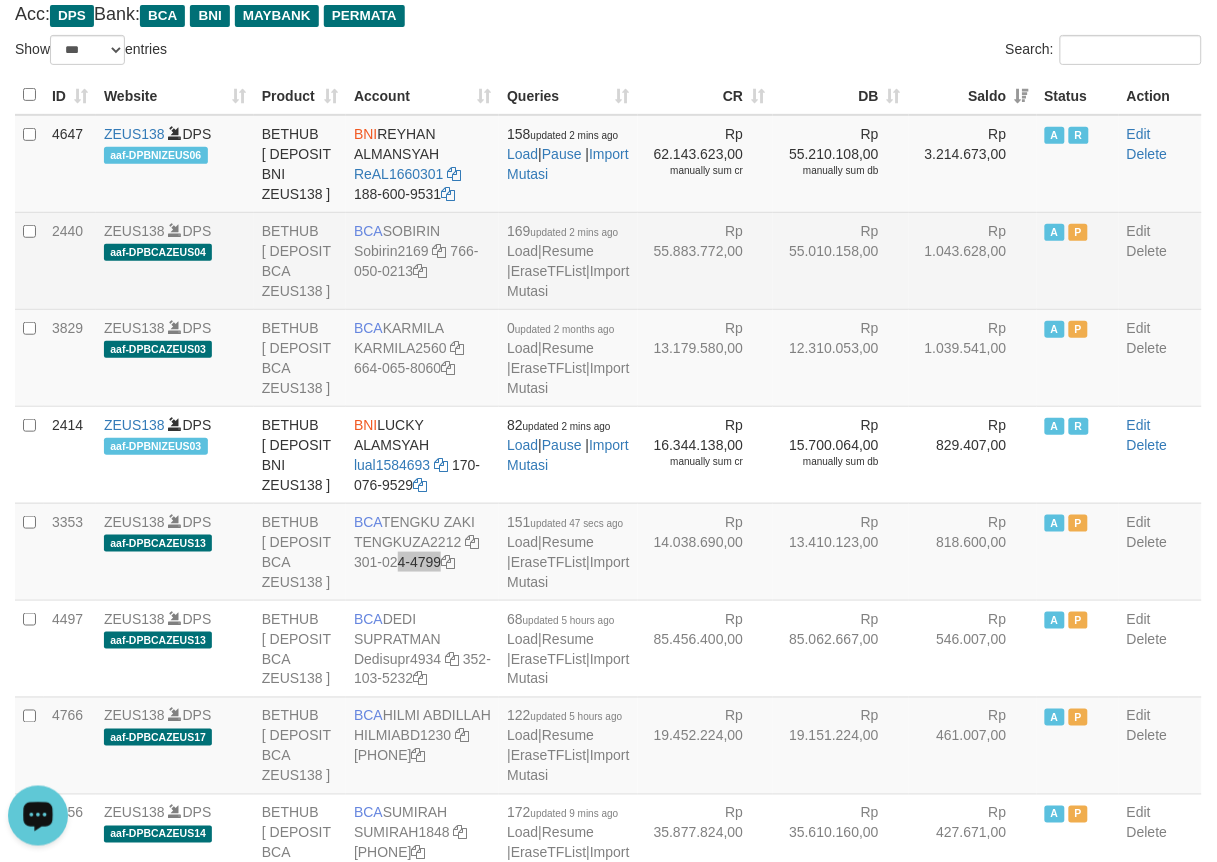 scroll, scrollTop: 0, scrollLeft: 0, axis: both 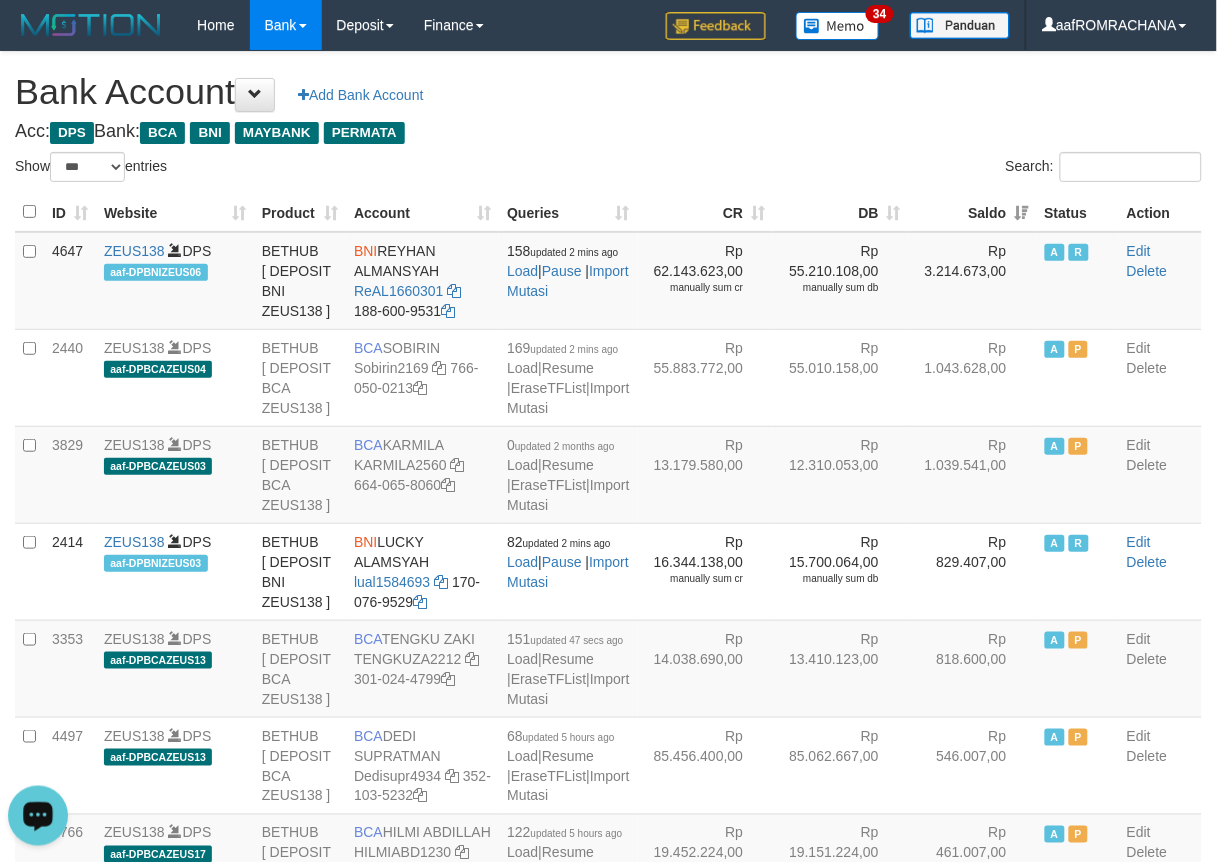 click on "**********" at bounding box center (608, 2047) 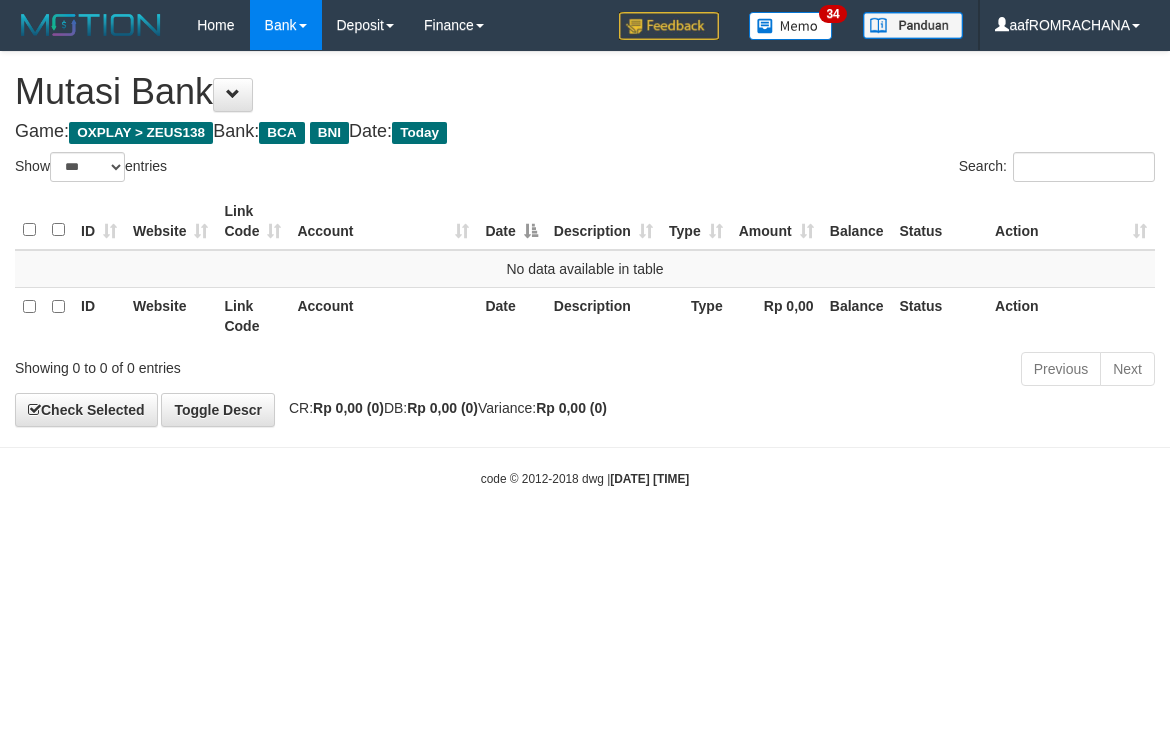 select on "***" 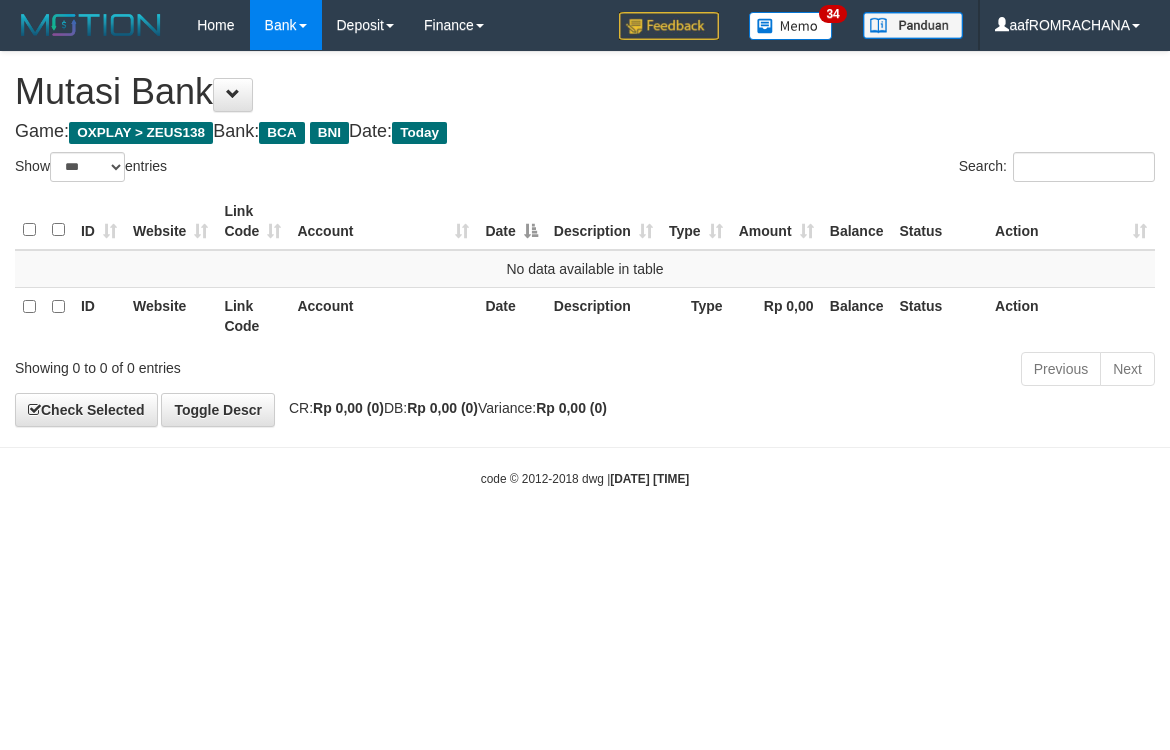 scroll, scrollTop: 0, scrollLeft: 0, axis: both 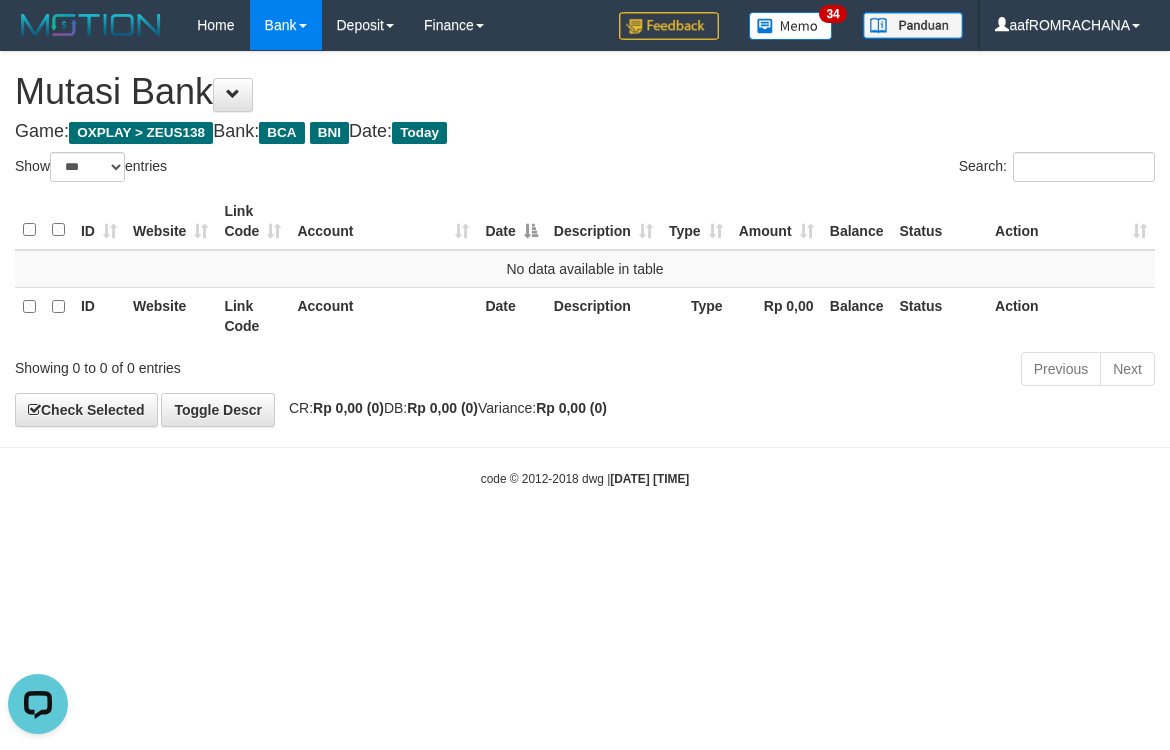 click on "Toggle navigation
Home
Bank
Account List
Load
By Website
Group
[OXPLAY]													ZEUS138
By Load Group (DPS)
Sync" at bounding box center (585, 269) 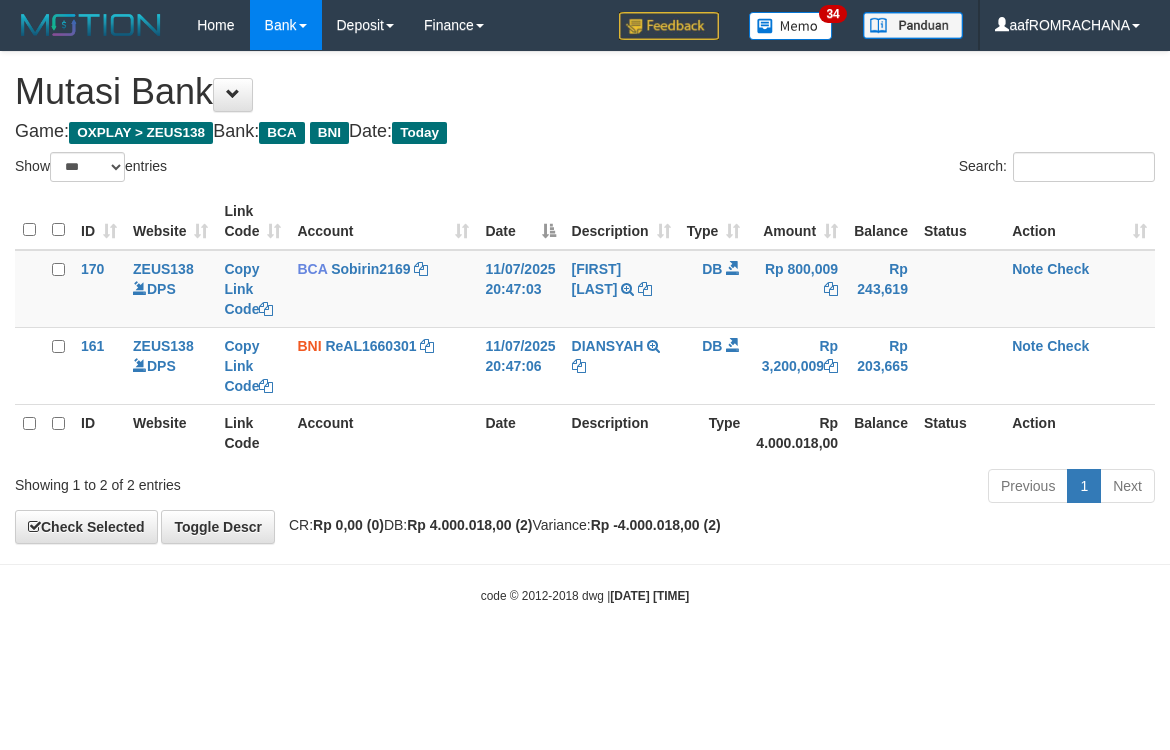 select on "***" 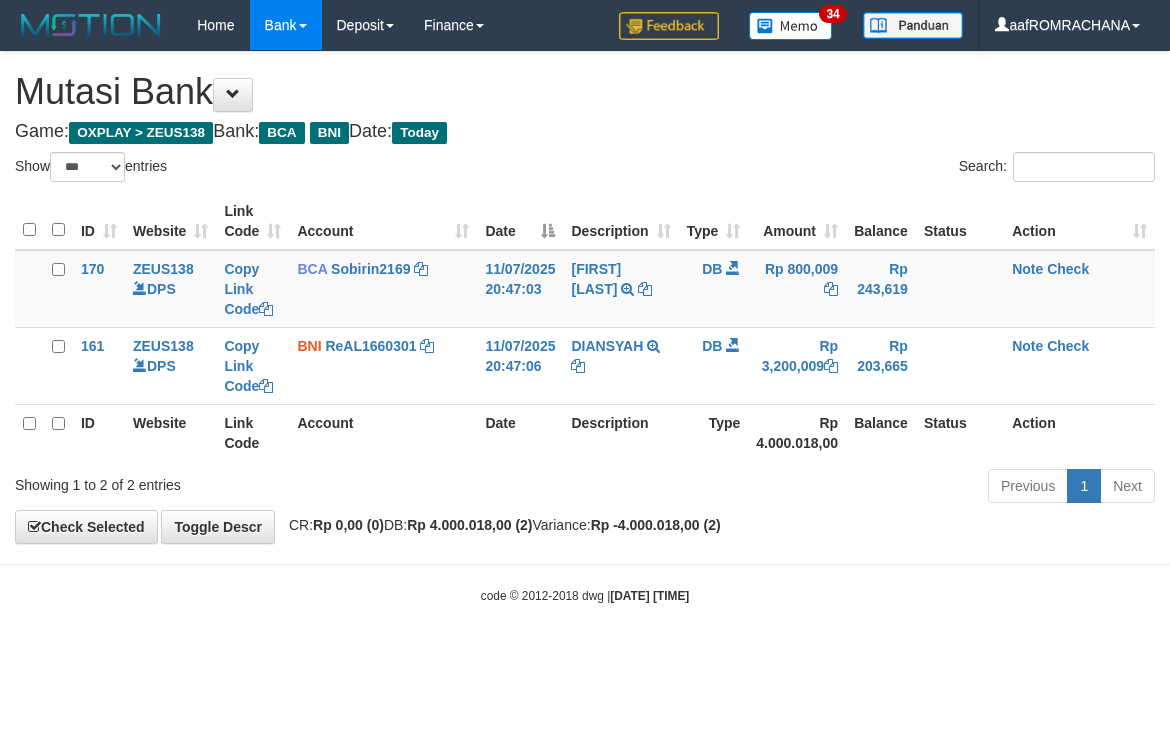 scroll, scrollTop: 0, scrollLeft: 0, axis: both 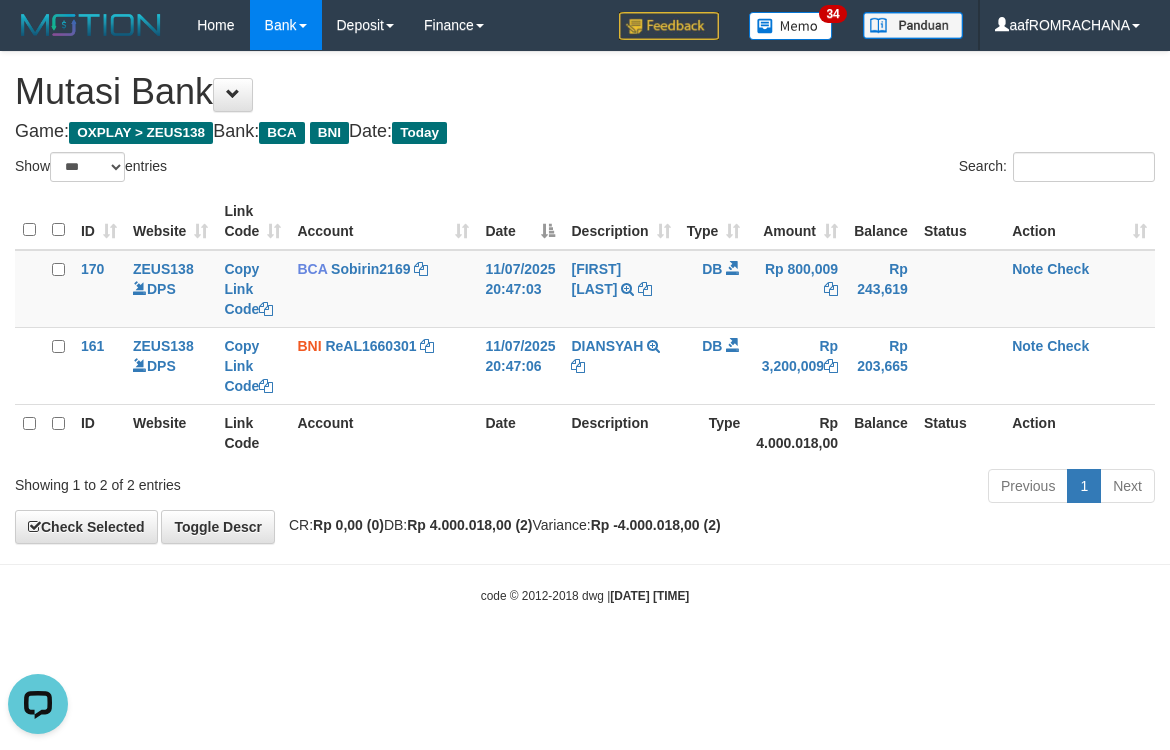 click on "Toggle navigation
Home
Bank
Account List
Load
By Website
Group
[OXPLAY]													ZEUS138
By Load Group (DPS)
Sync" at bounding box center [585, 327] 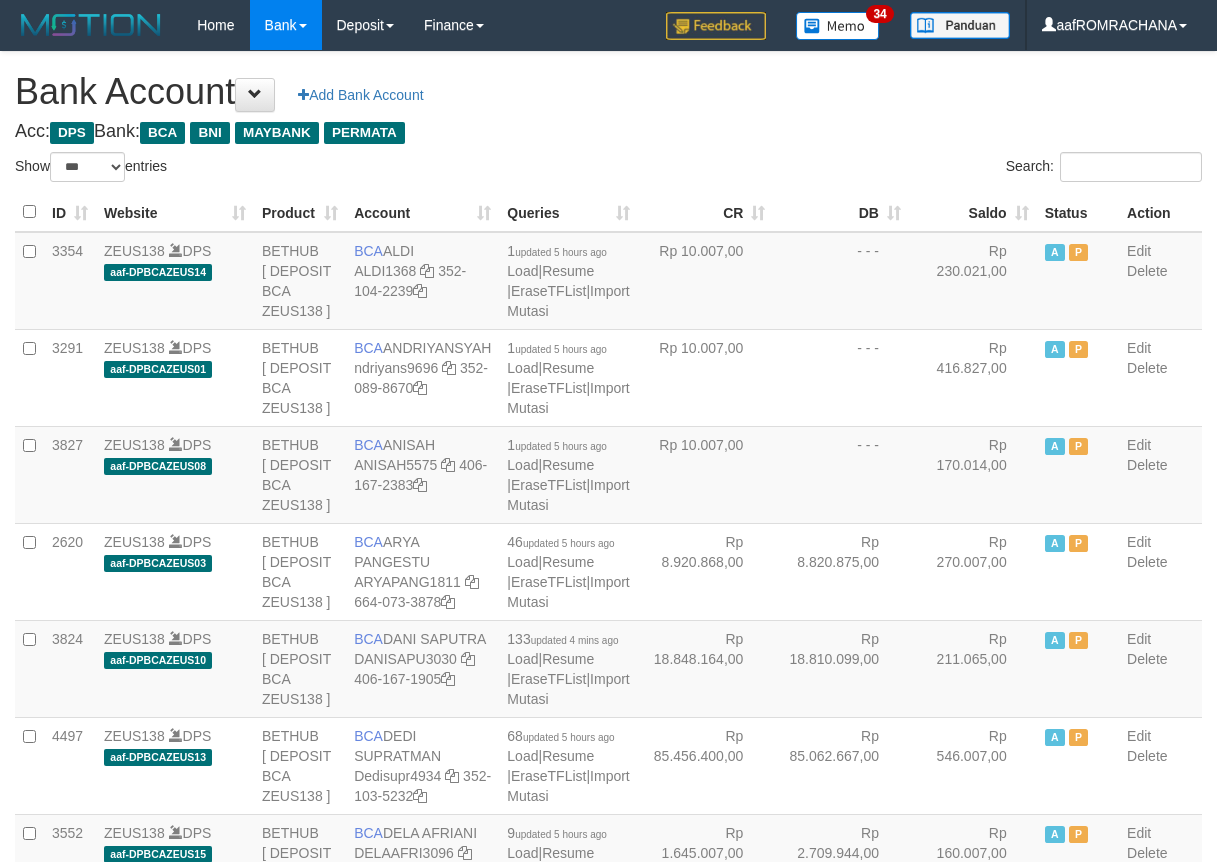 select on "***" 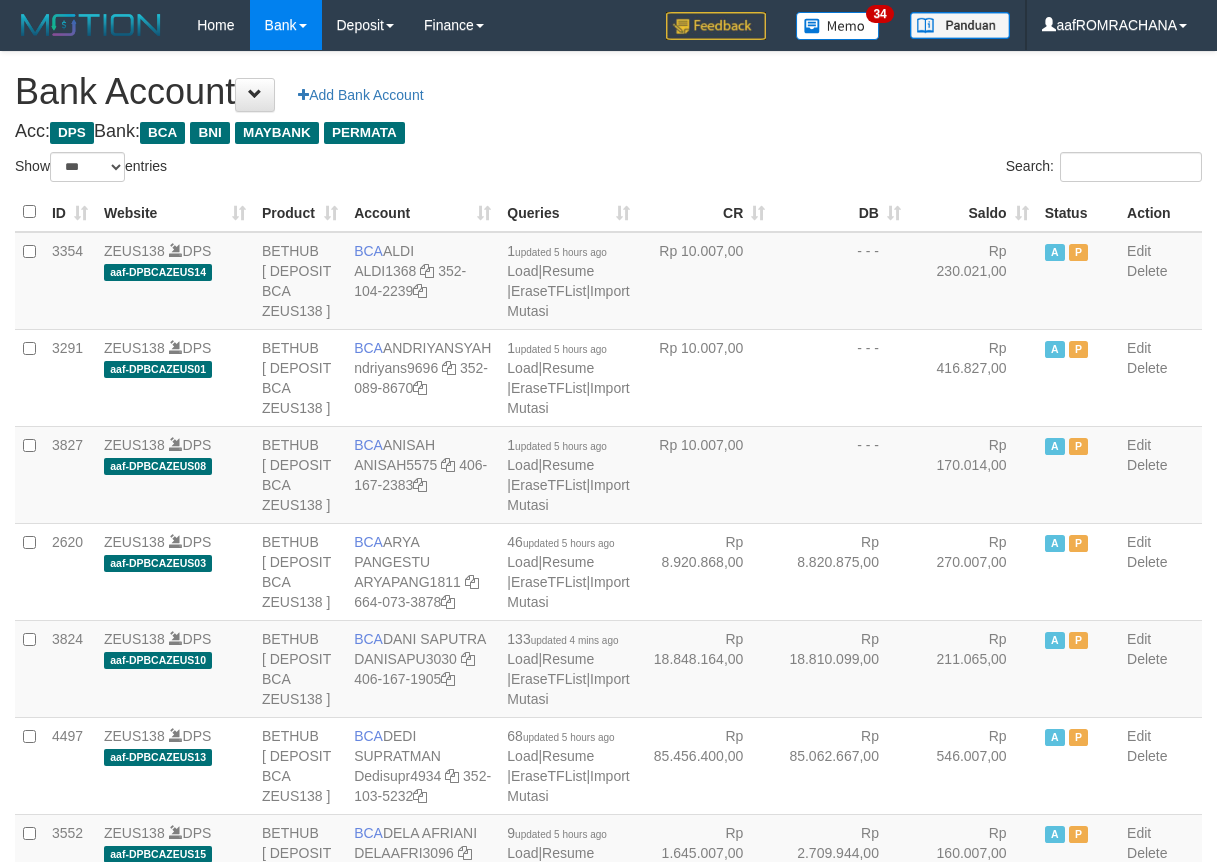 scroll, scrollTop: 0, scrollLeft: 0, axis: both 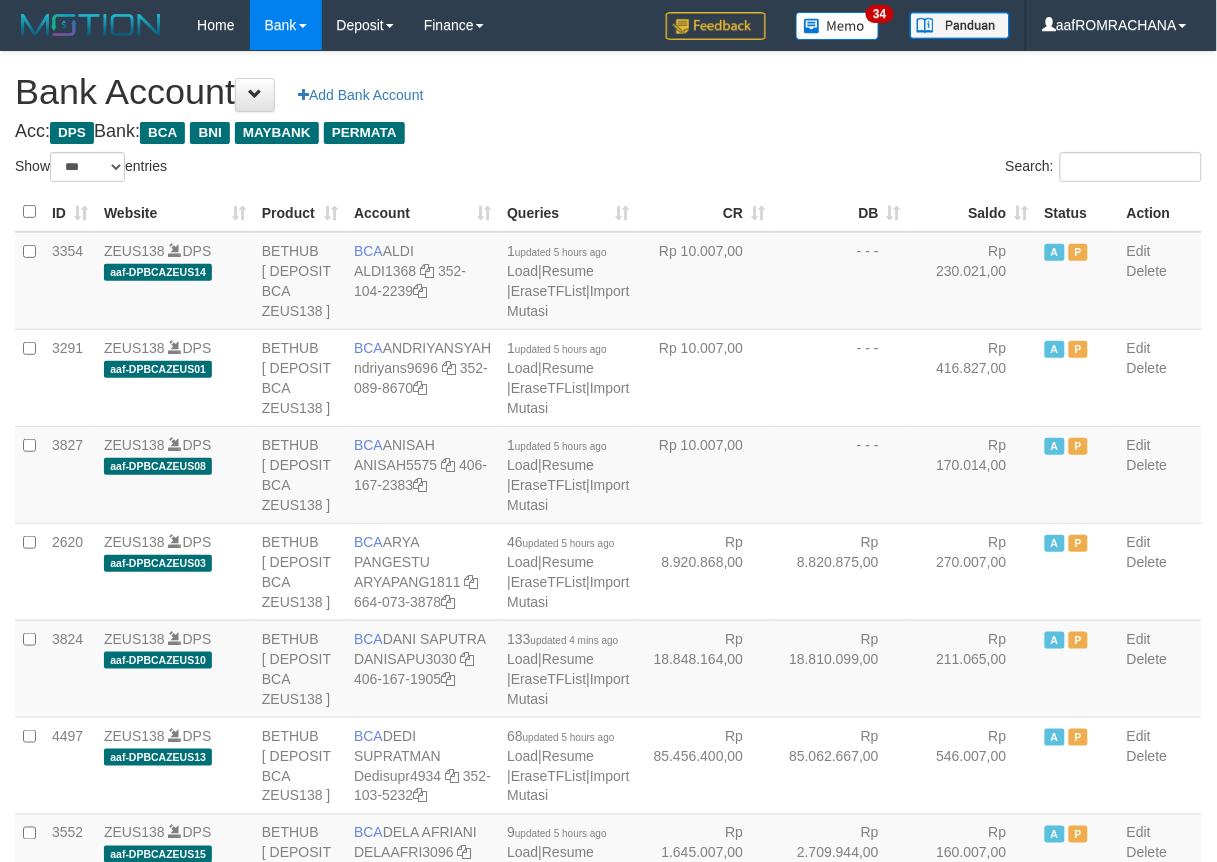 click on "Saldo" at bounding box center [973, 212] 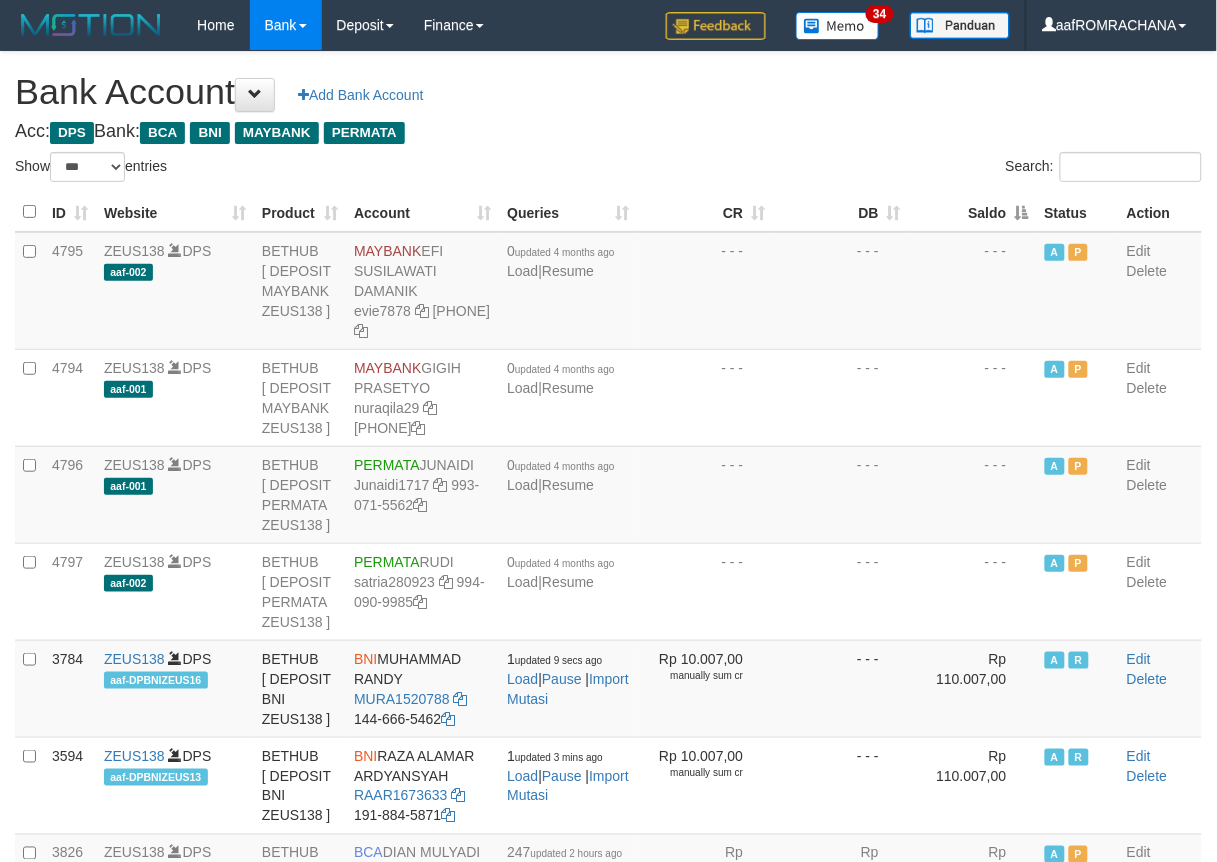 click on "Saldo" at bounding box center [973, 212] 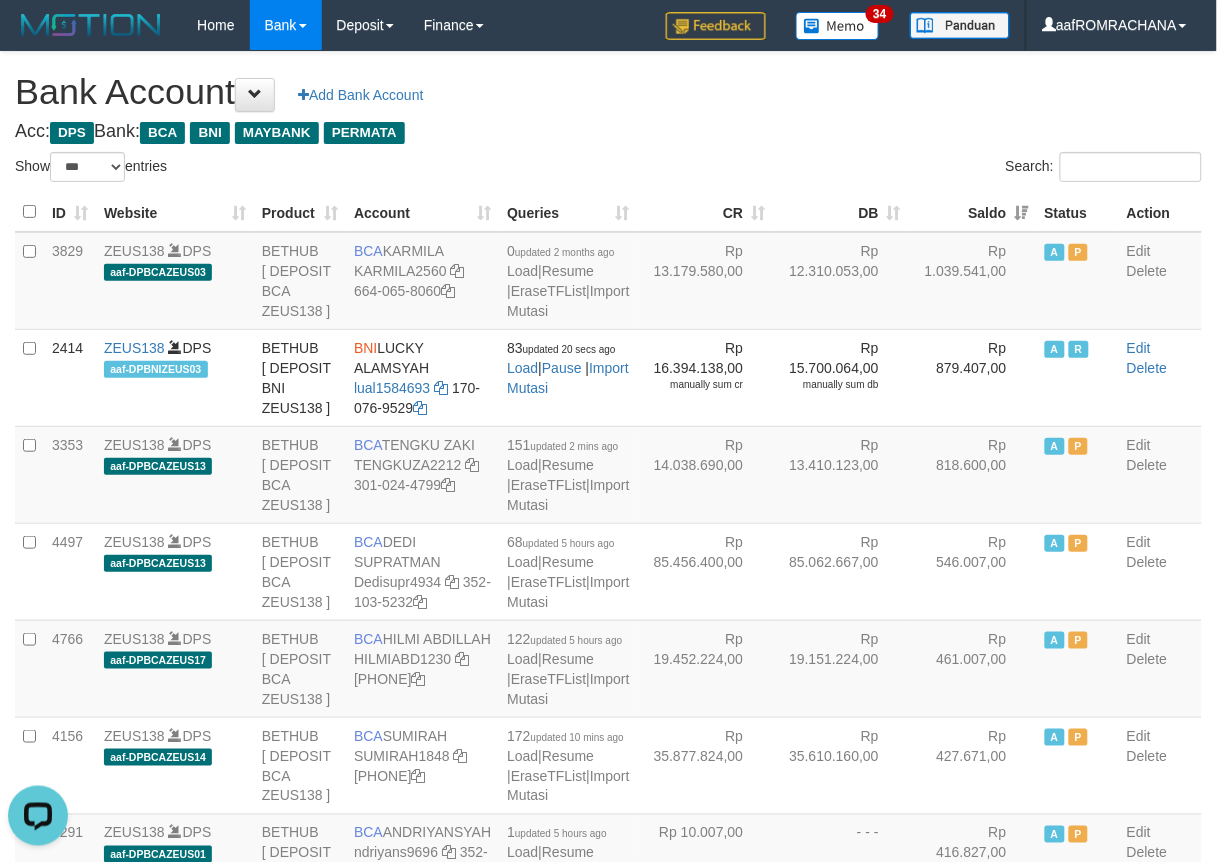 scroll, scrollTop: 0, scrollLeft: 0, axis: both 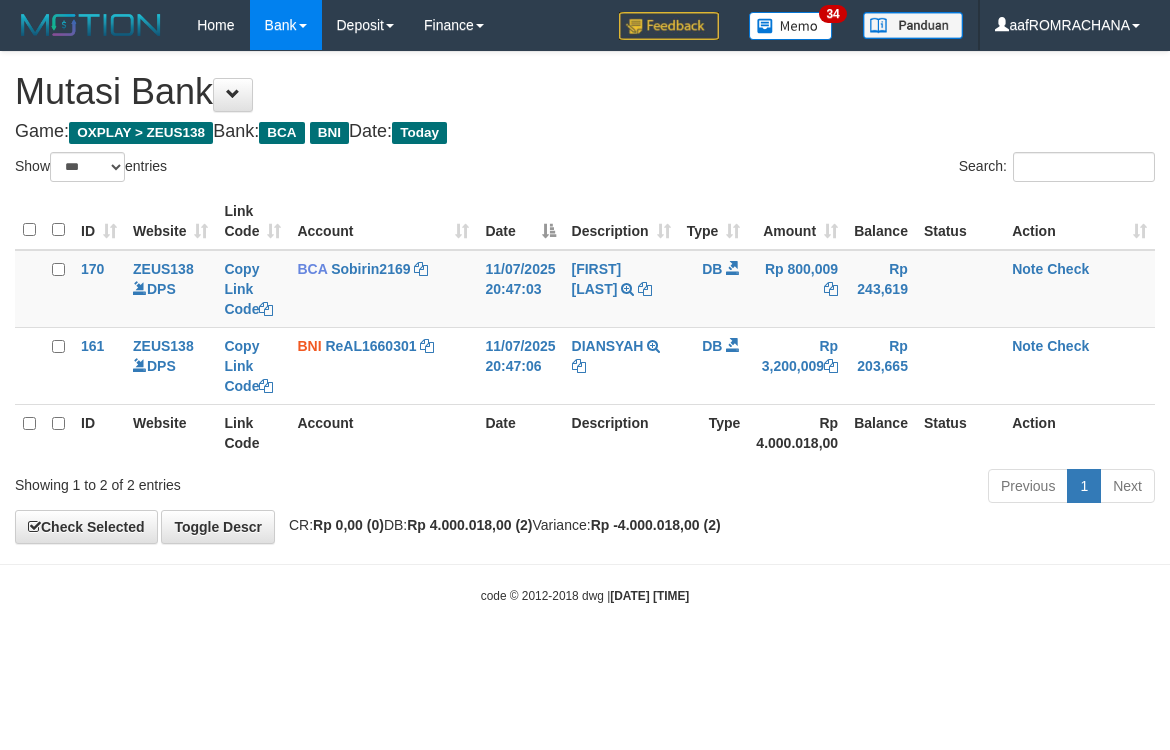 select on "***" 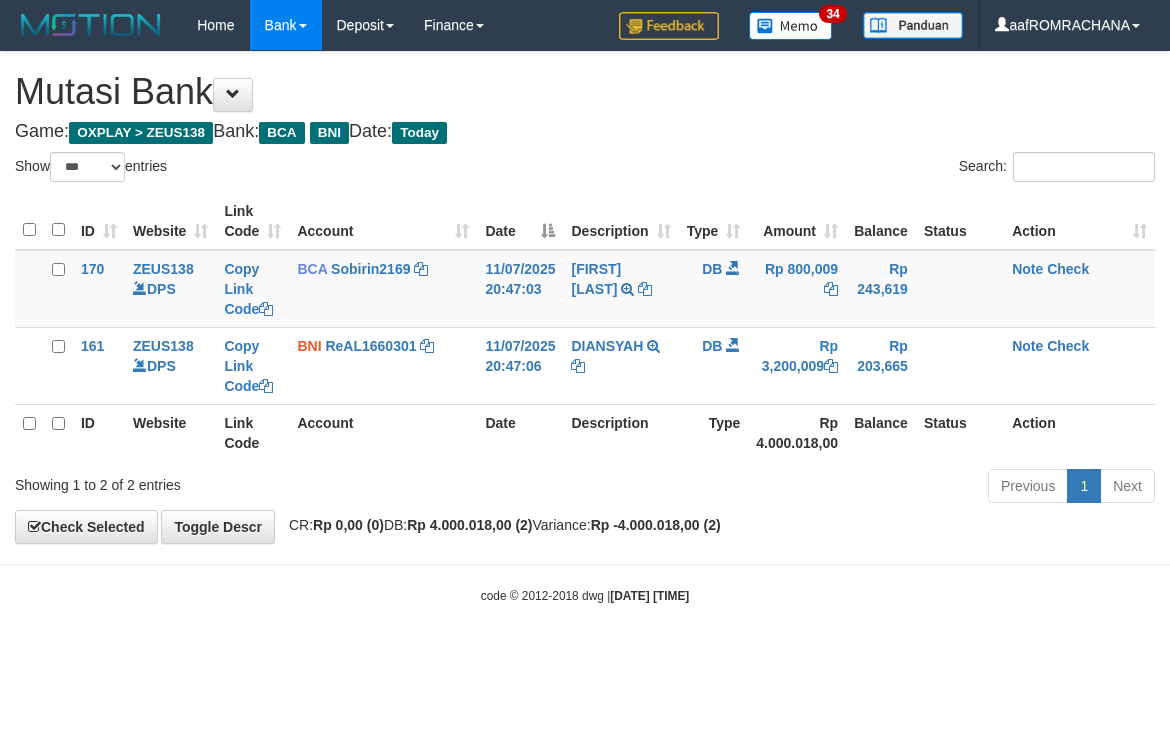 scroll, scrollTop: 0, scrollLeft: 0, axis: both 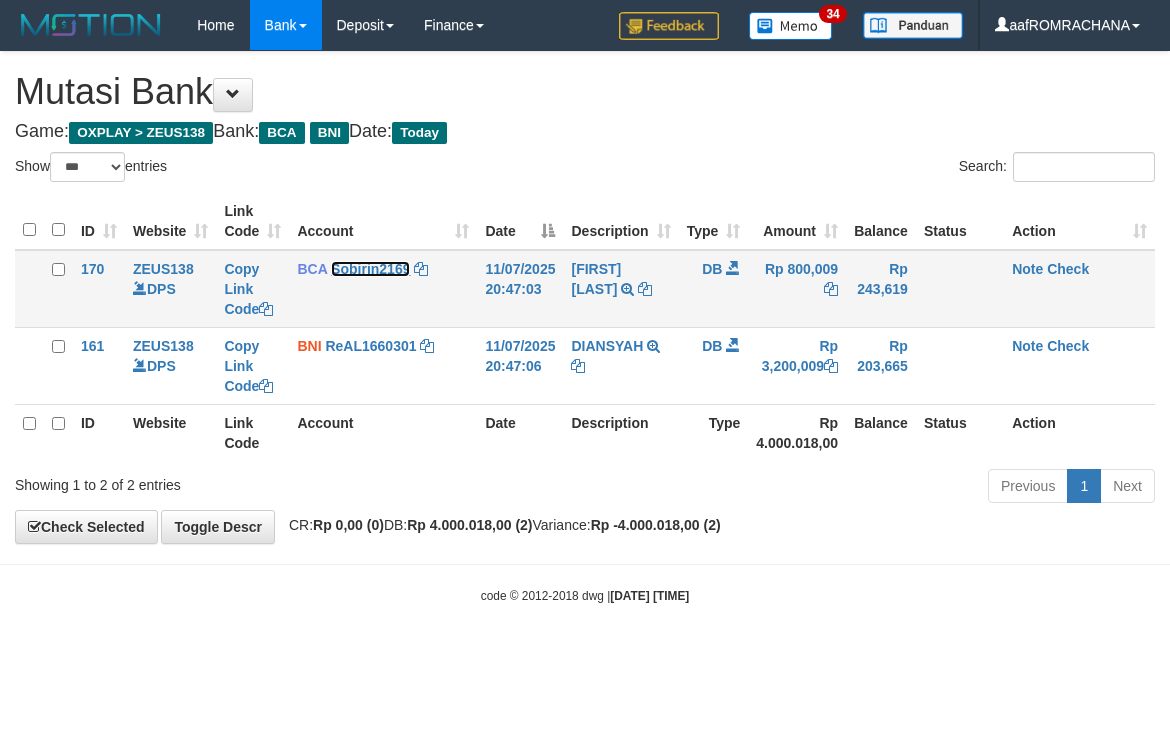 click on "Sobirin2169" at bounding box center [370, 269] 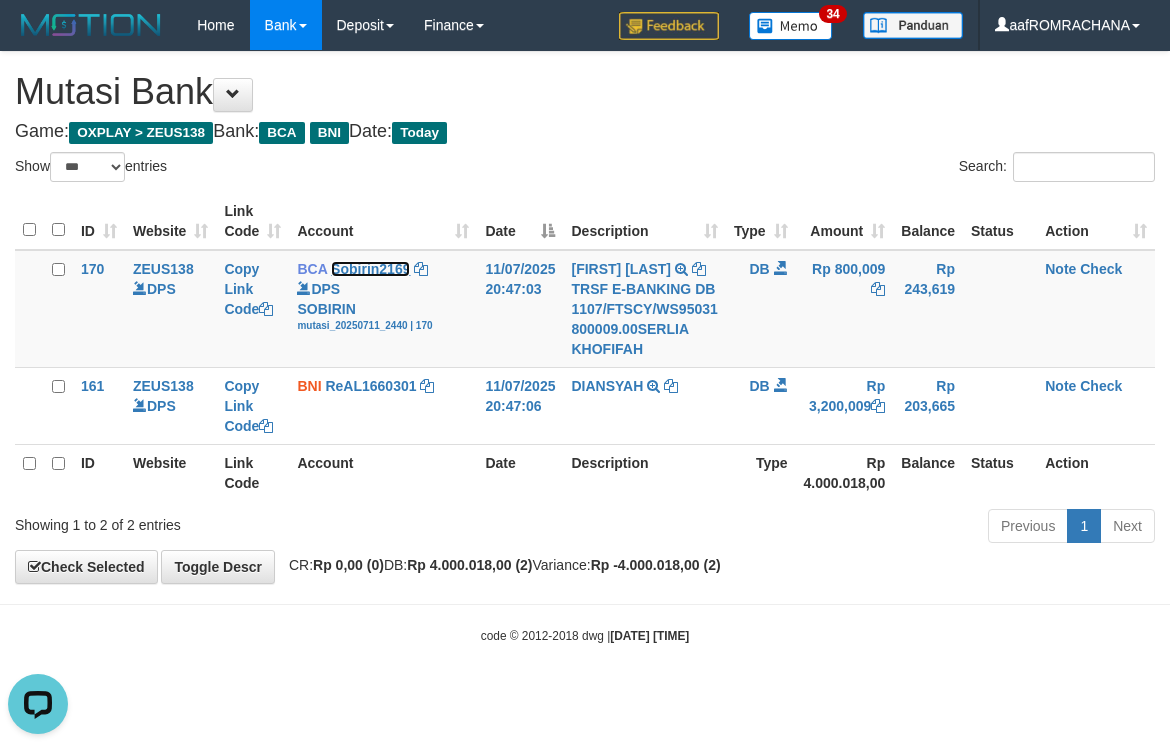 scroll, scrollTop: 0, scrollLeft: 0, axis: both 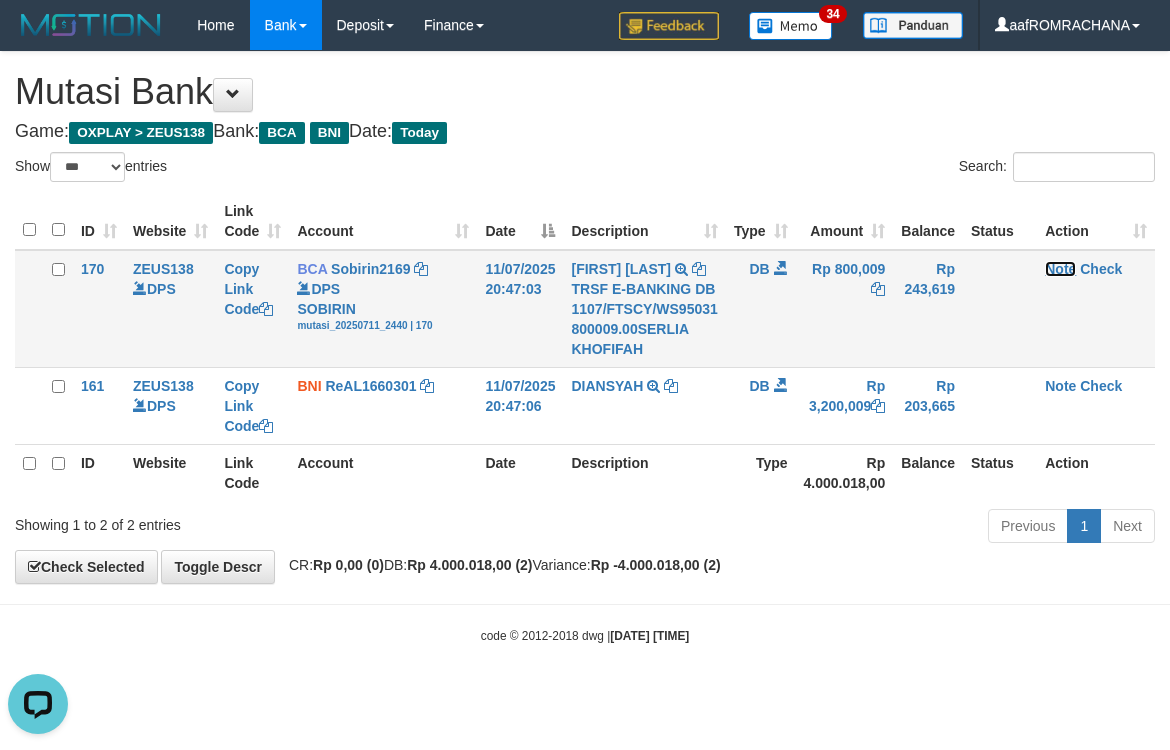 click on "Note" at bounding box center (1060, 269) 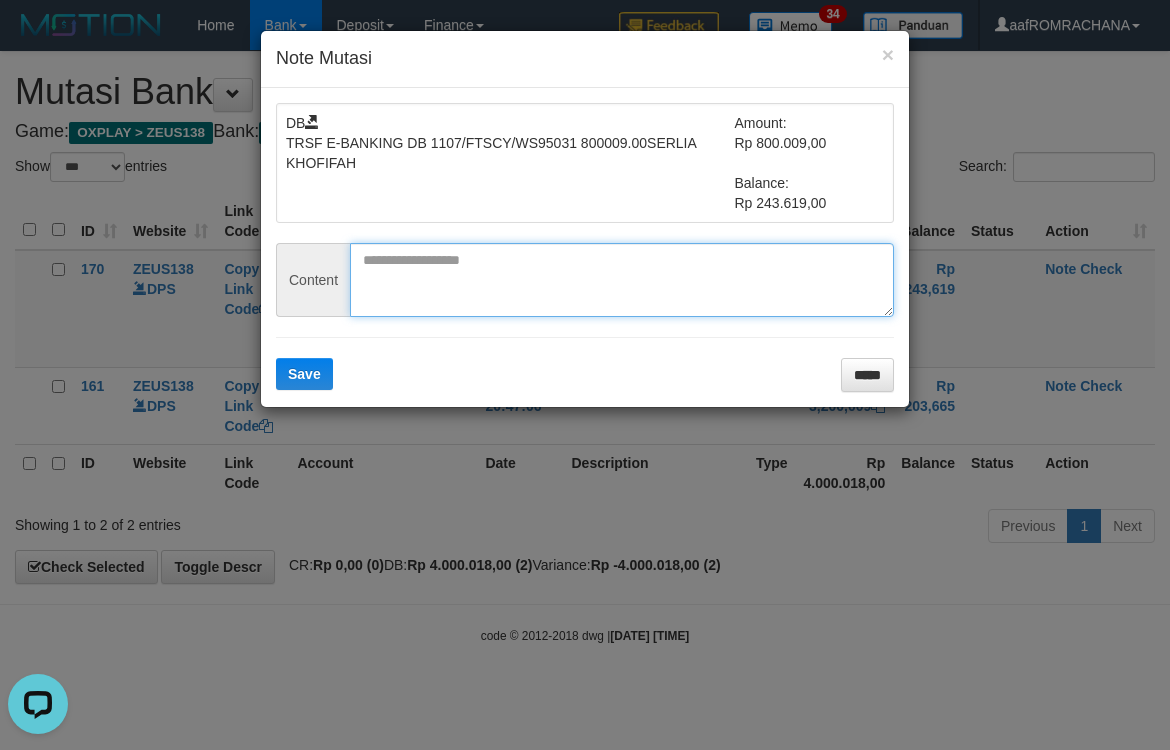 click at bounding box center (622, 280) 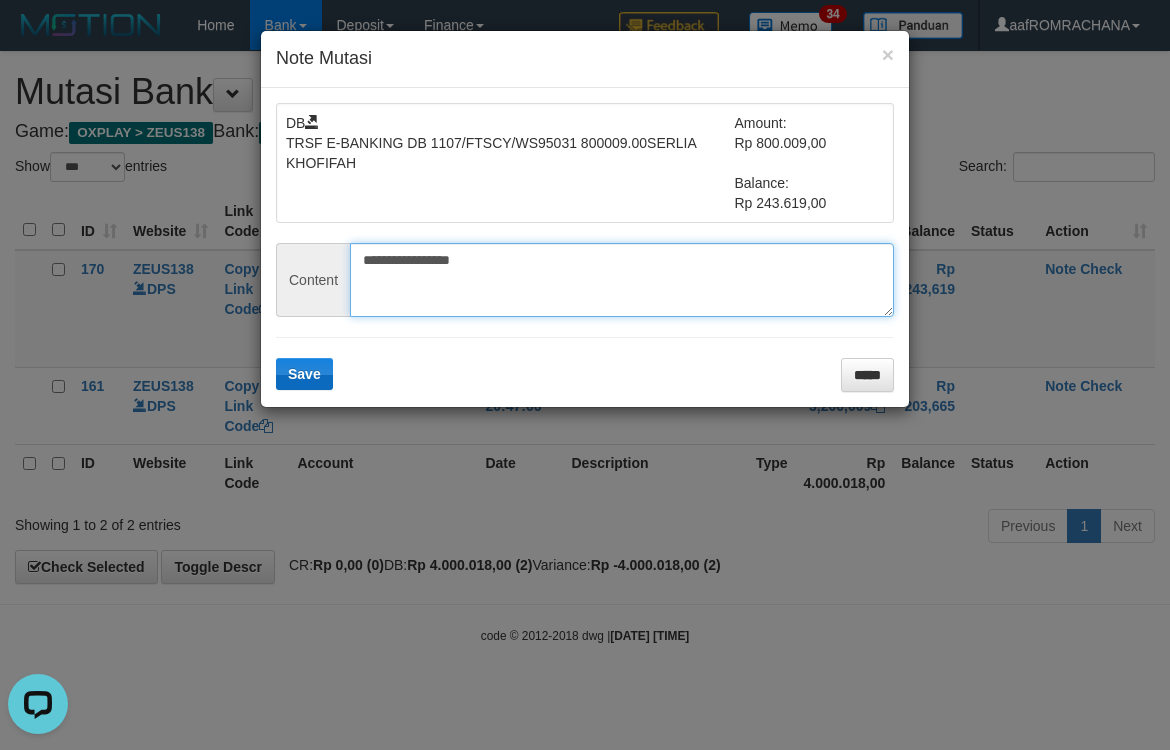 type on "**********" 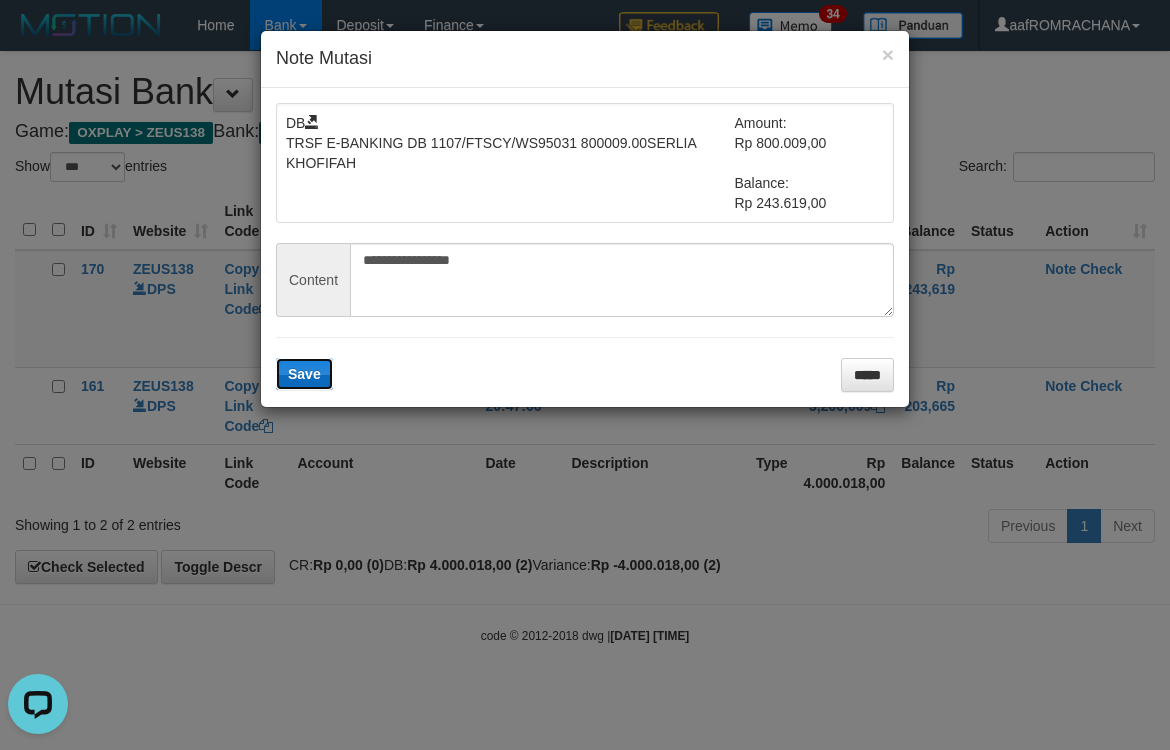 click on "Save" at bounding box center (304, 374) 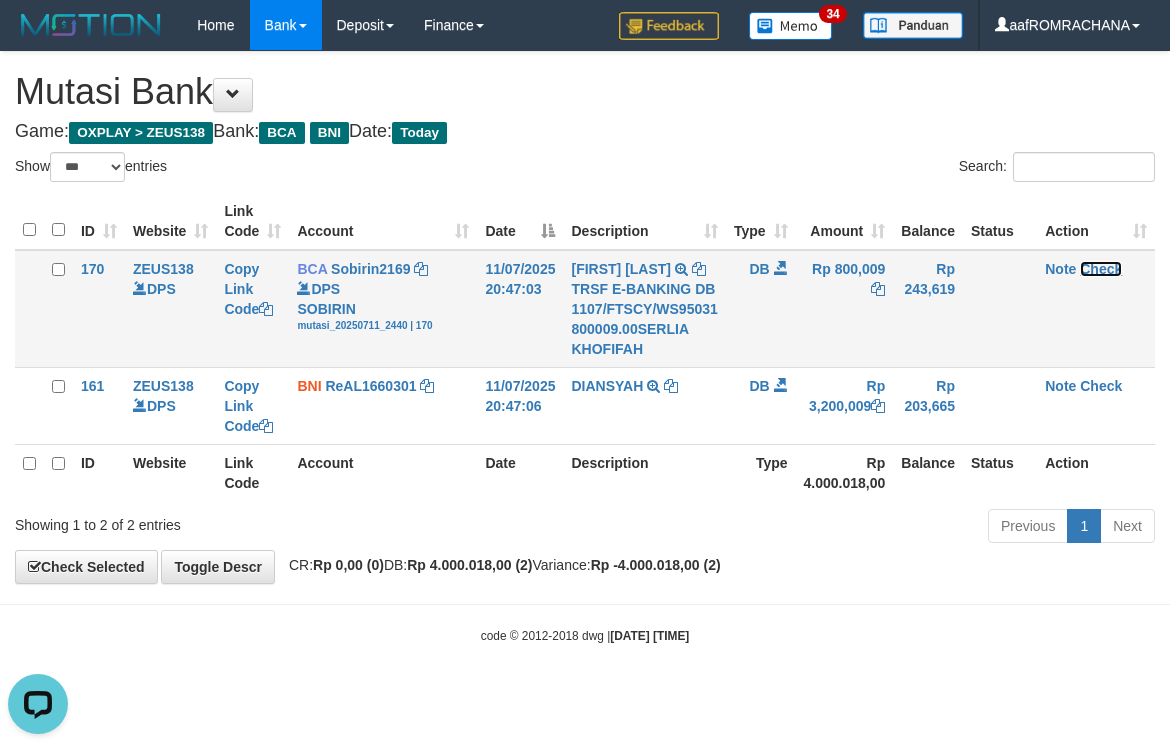 click on "Check" at bounding box center (1101, 269) 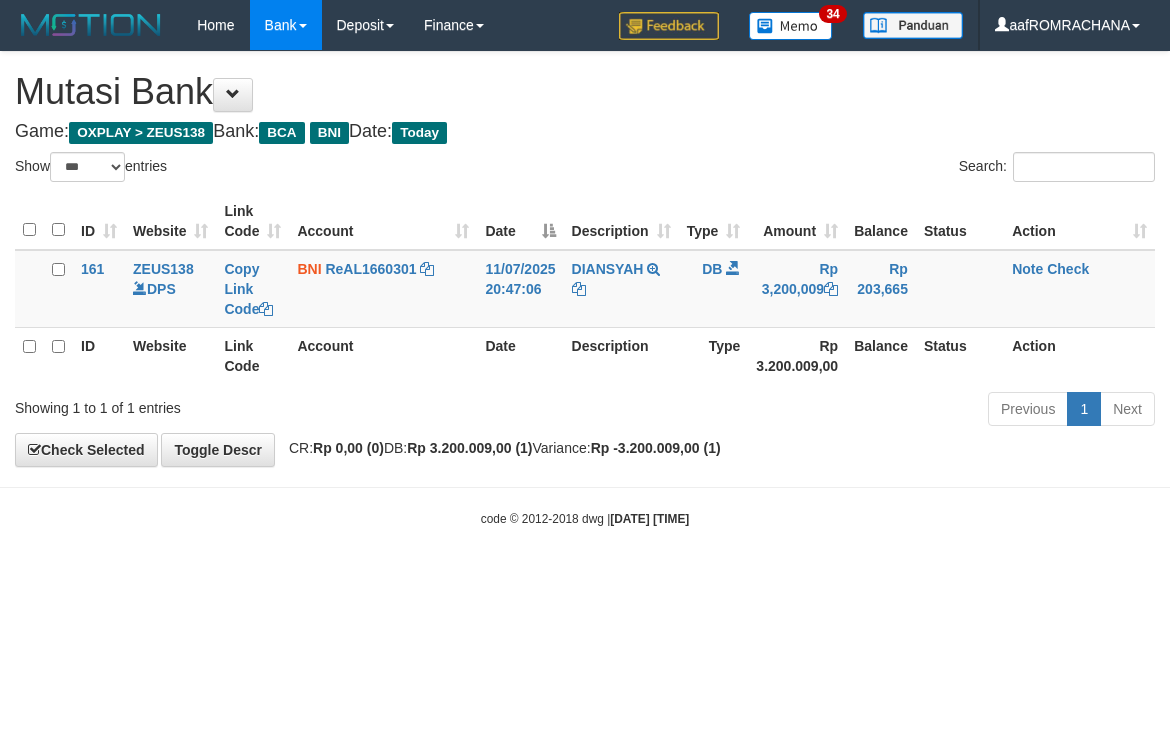 select on "***" 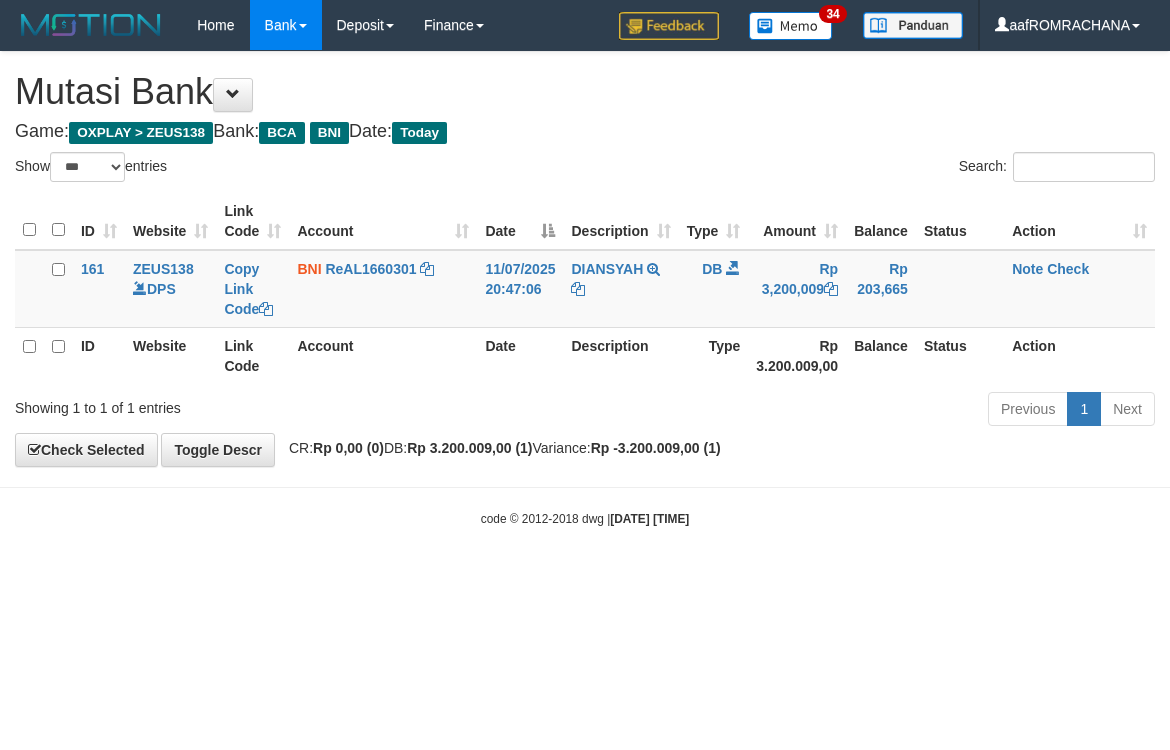 scroll, scrollTop: 0, scrollLeft: 0, axis: both 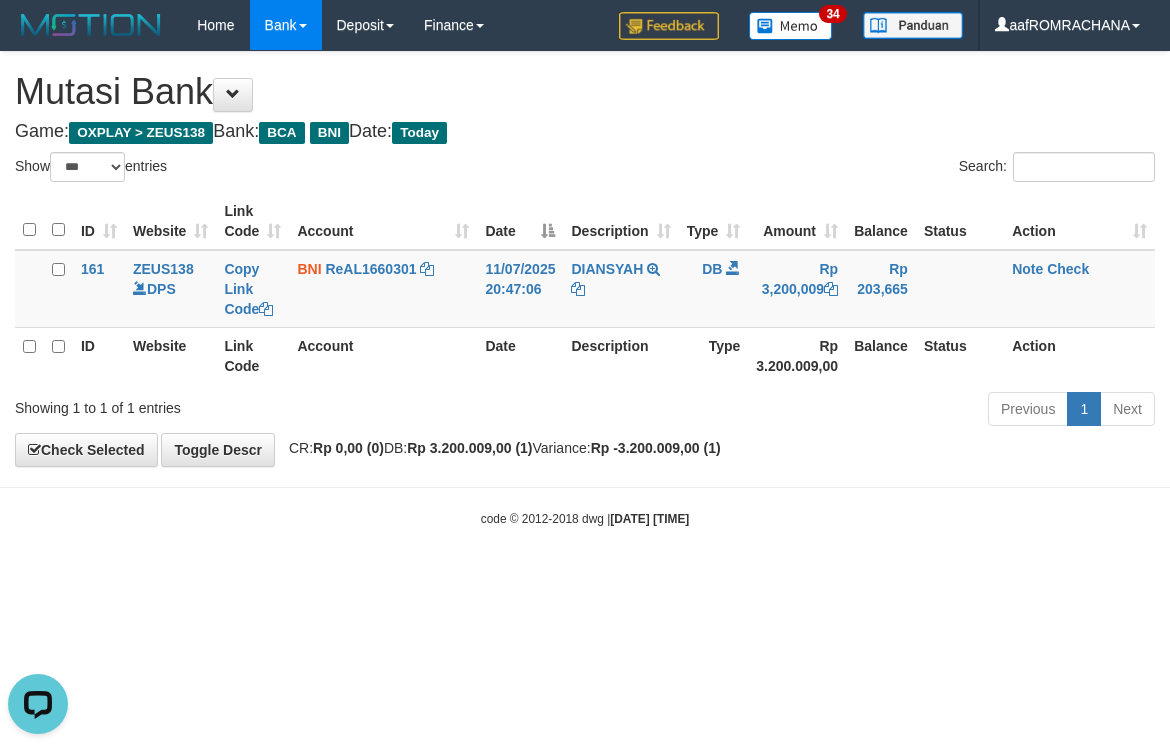 click on "Toggle navigation
Home
Bank
Account List
Load
By Website
Group
[OXPLAY]													ZEUS138
By Load Group (DPS)
Sync" at bounding box center (585, 289) 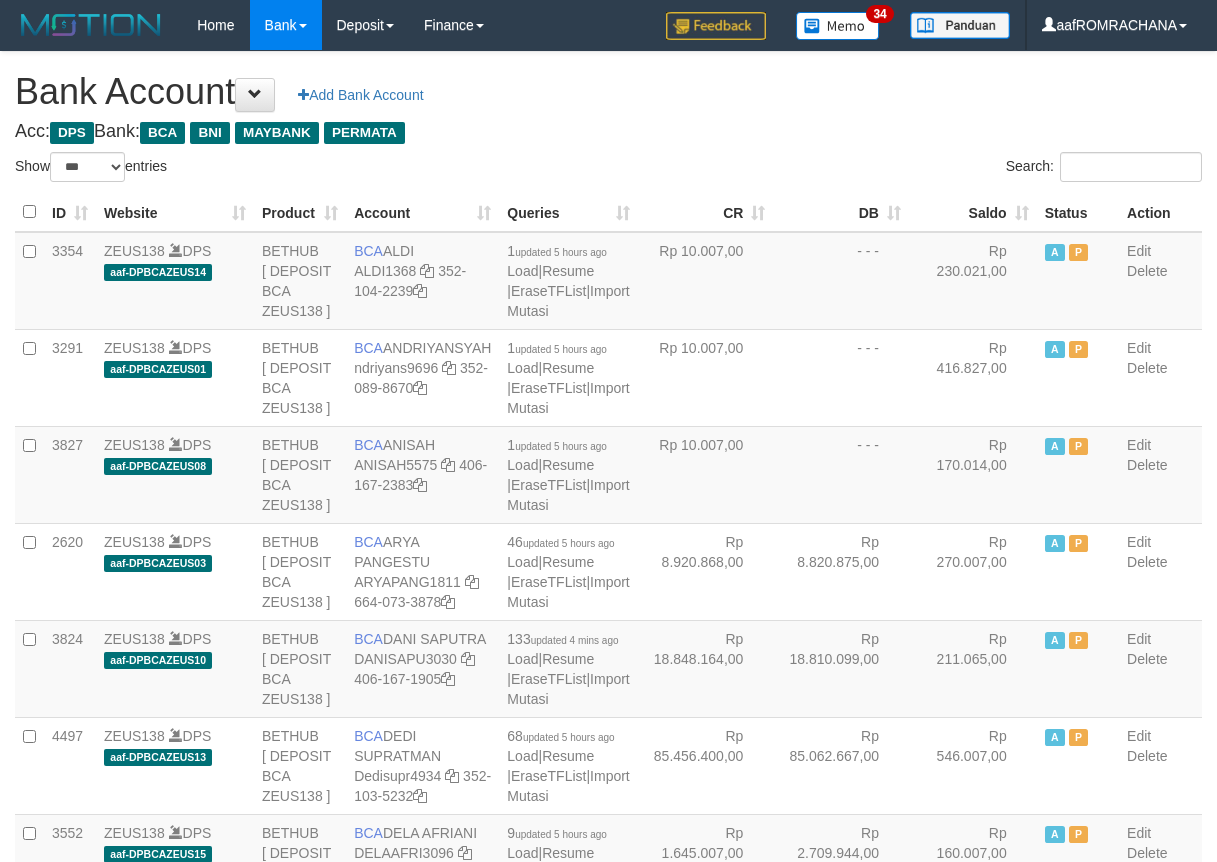 select on "***" 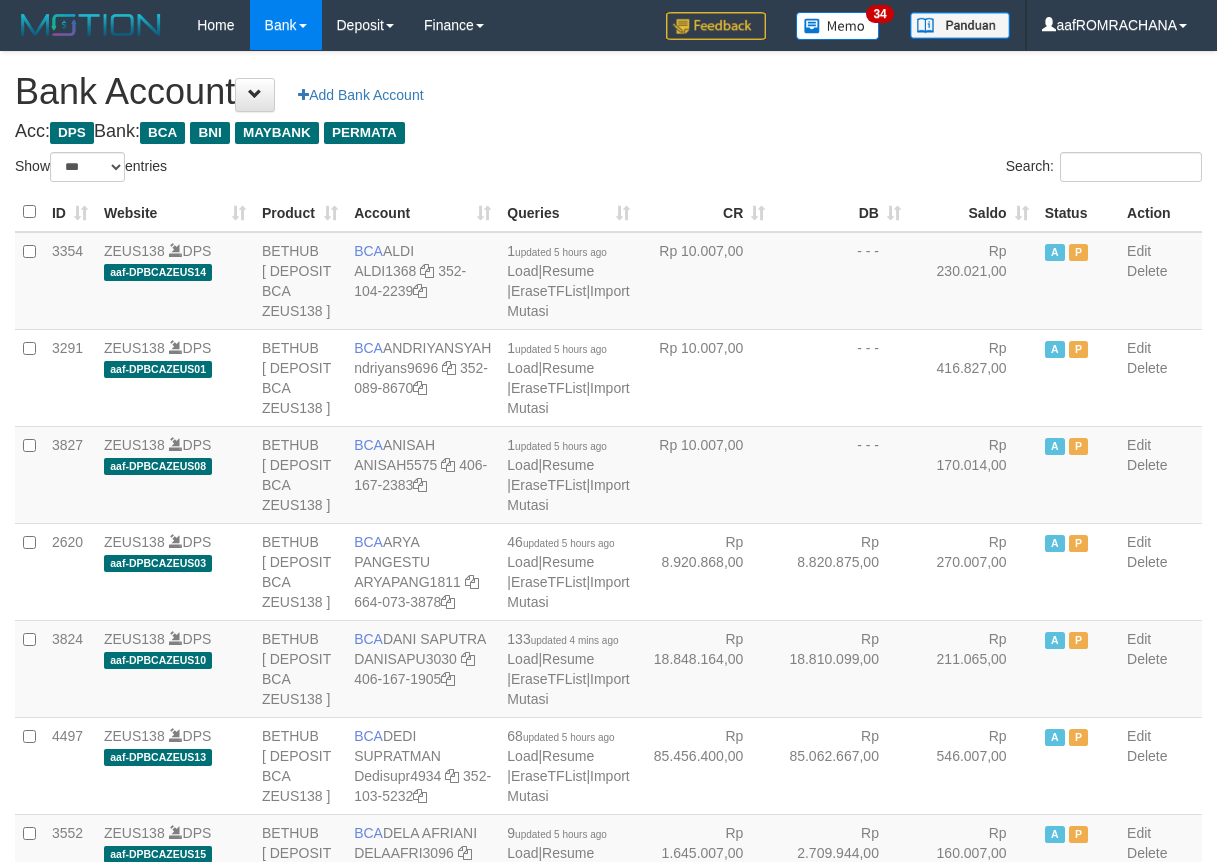 scroll, scrollTop: 0, scrollLeft: 0, axis: both 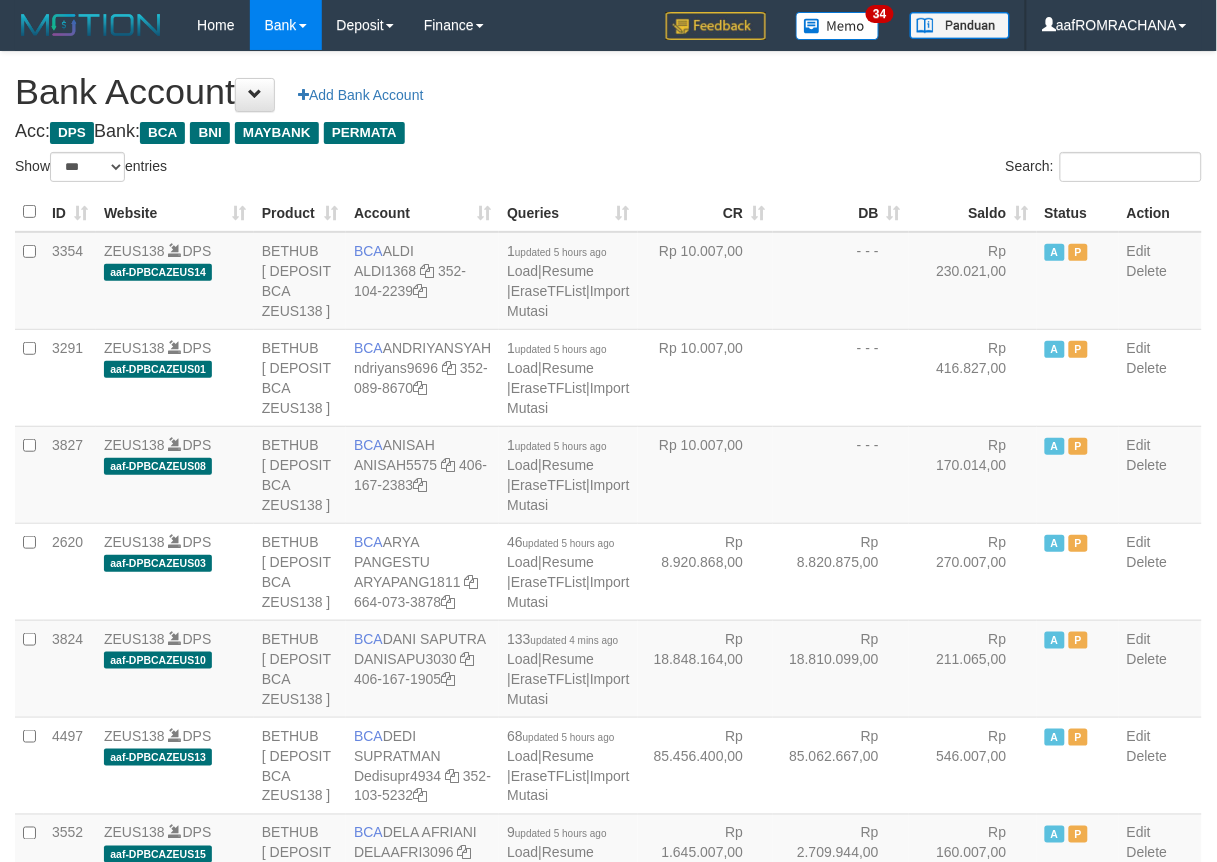 click on "Saldo" at bounding box center (973, 212) 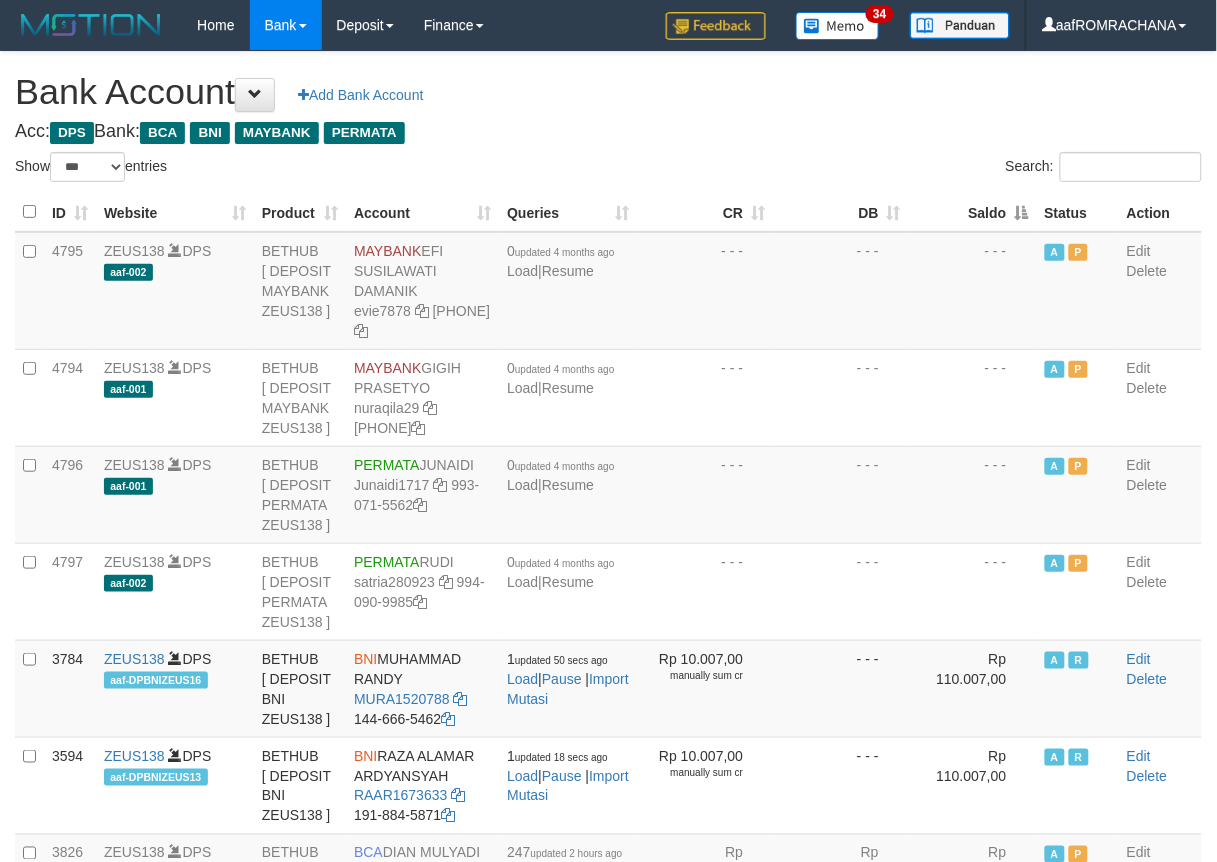 click on "Saldo" at bounding box center (973, 212) 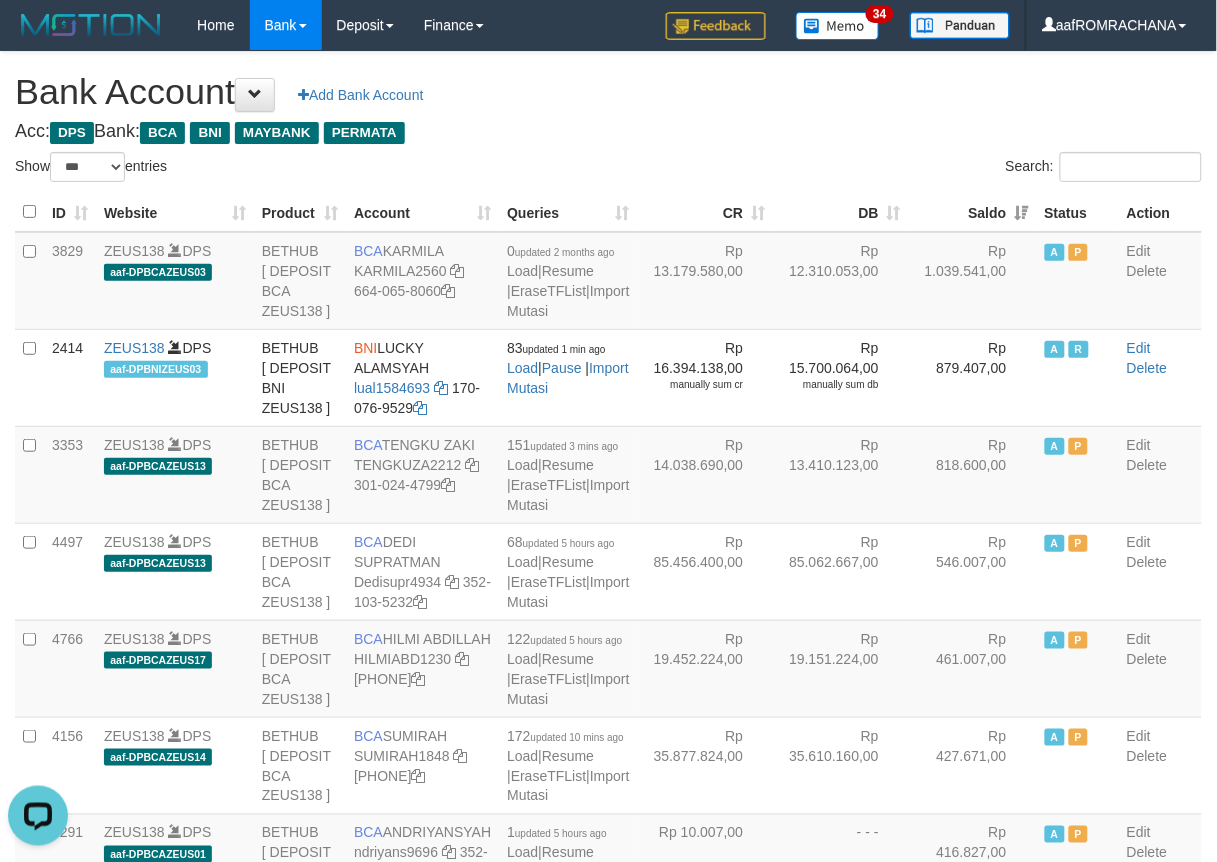 scroll, scrollTop: 0, scrollLeft: 0, axis: both 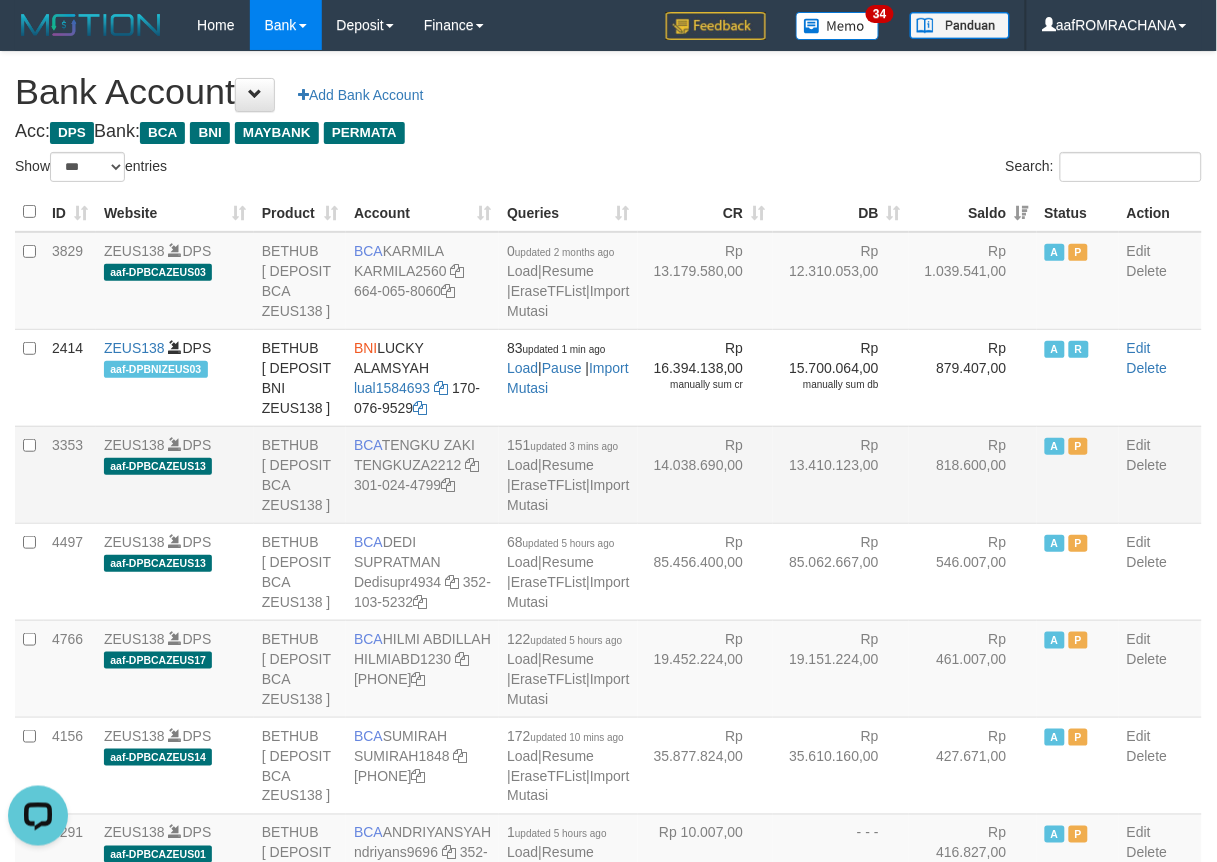 click on "Rp 13.410.123,00" at bounding box center (841, 474) 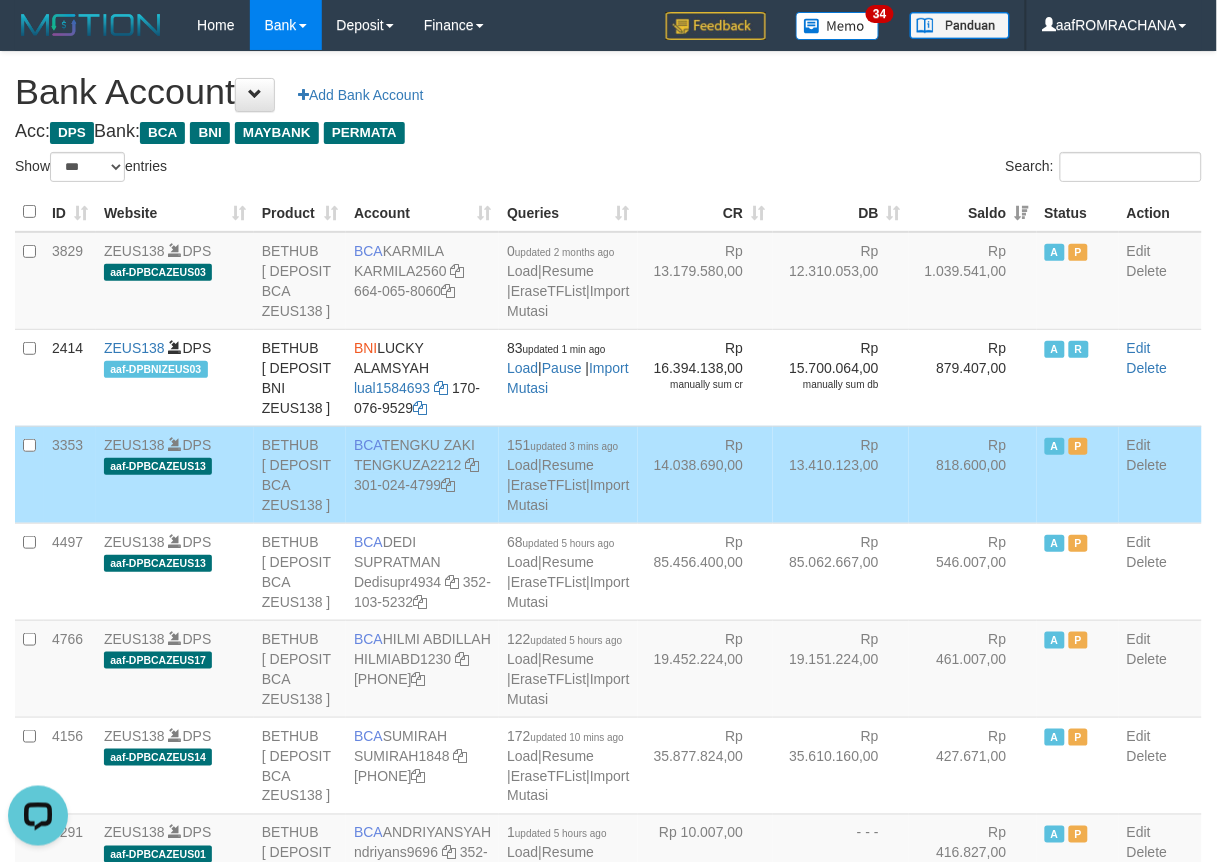 click on "**********" at bounding box center (608, 2047) 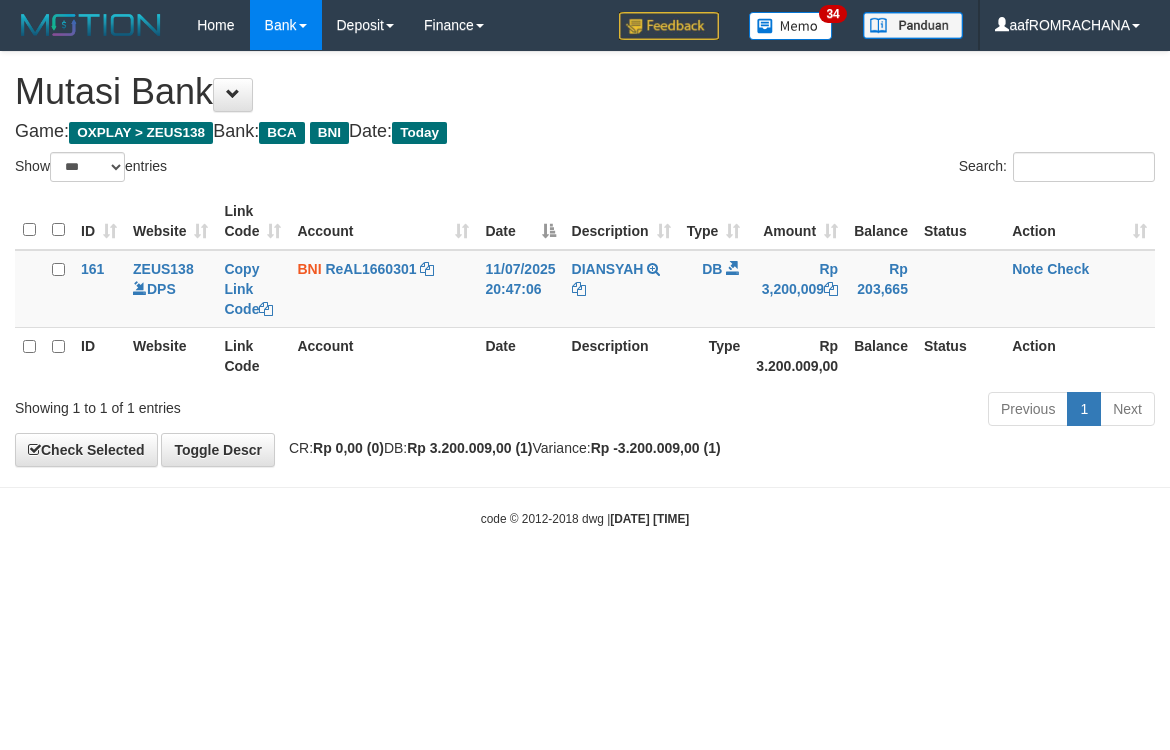 select on "***" 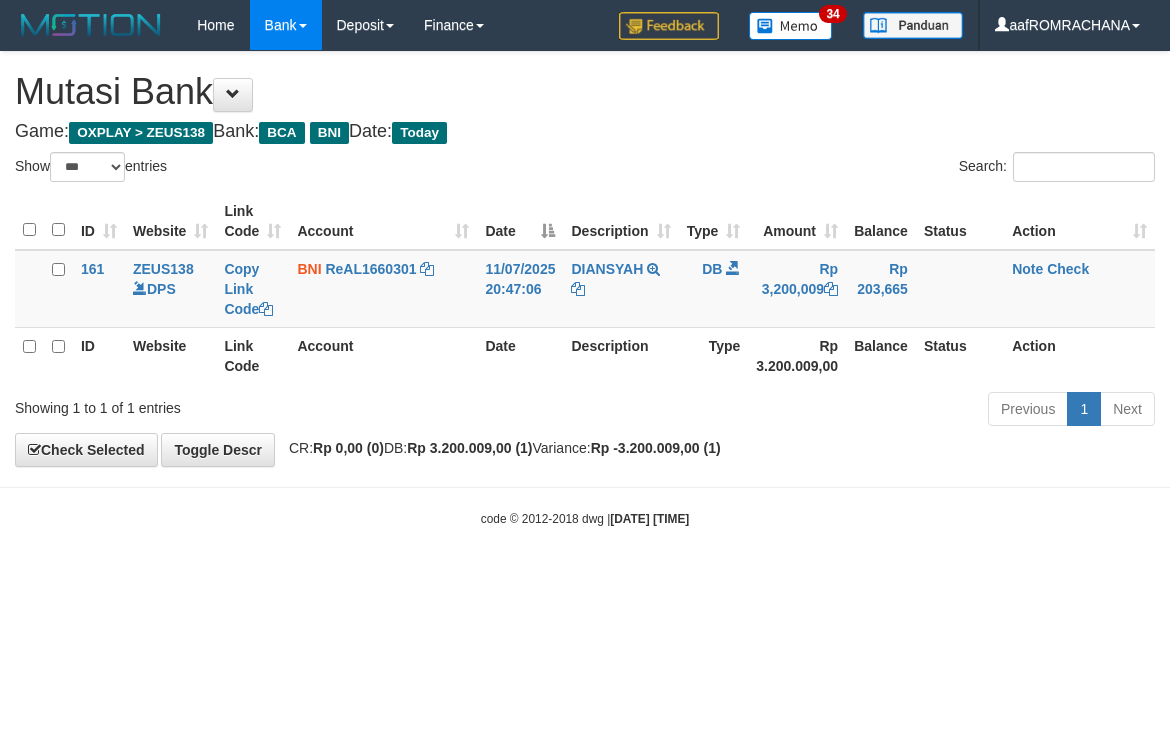 scroll, scrollTop: 0, scrollLeft: 0, axis: both 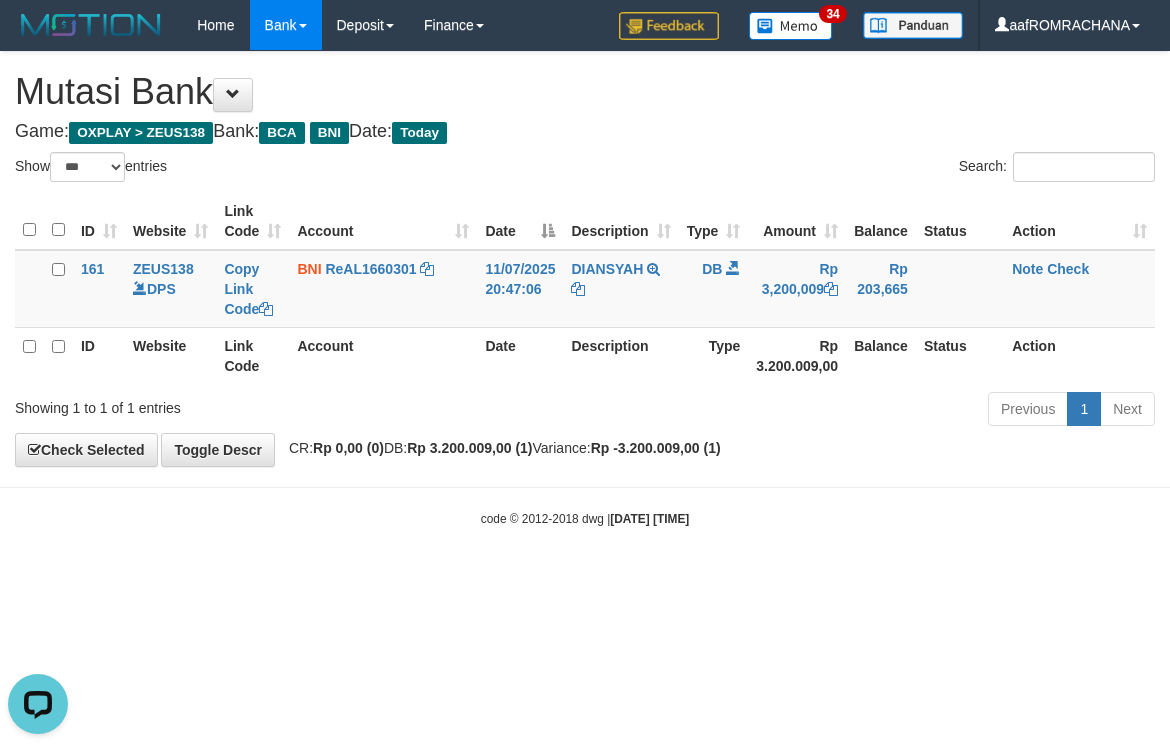 click on "Toggle navigation
Home
Bank
Account List
Load
By Website
Group
[OXPLAY]													ZEUS138
By Load Group (DPS)
Sync" at bounding box center [585, 289] 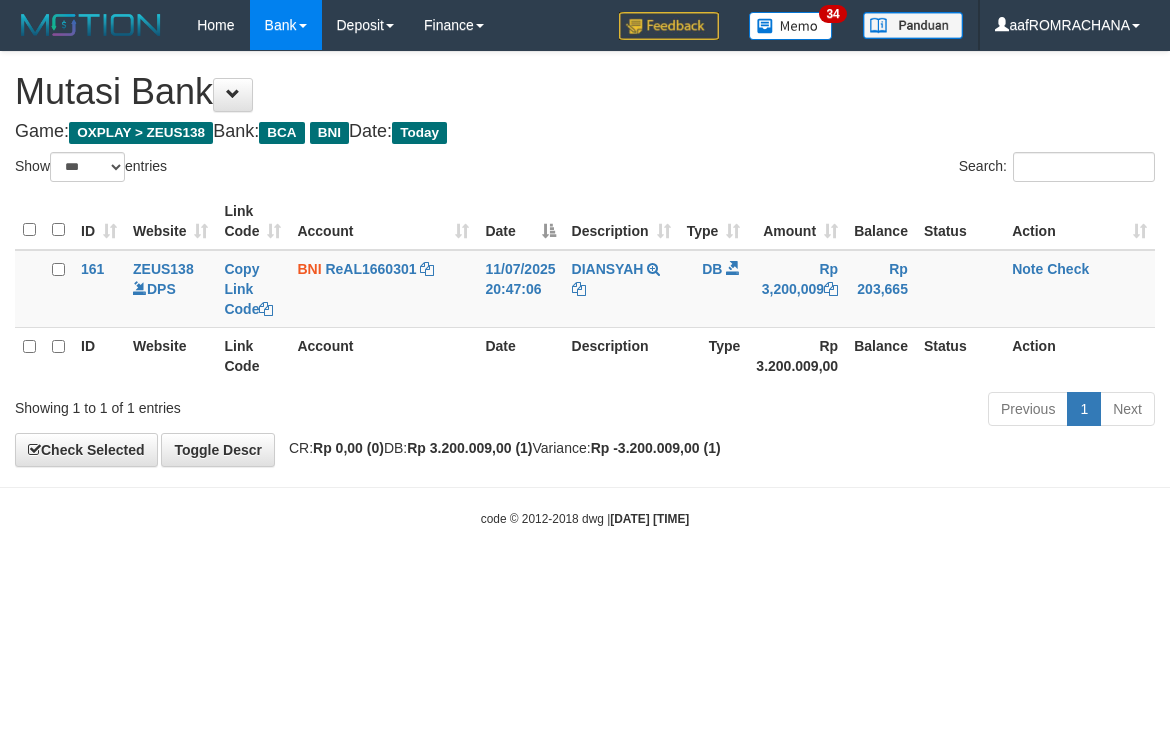 select on "***" 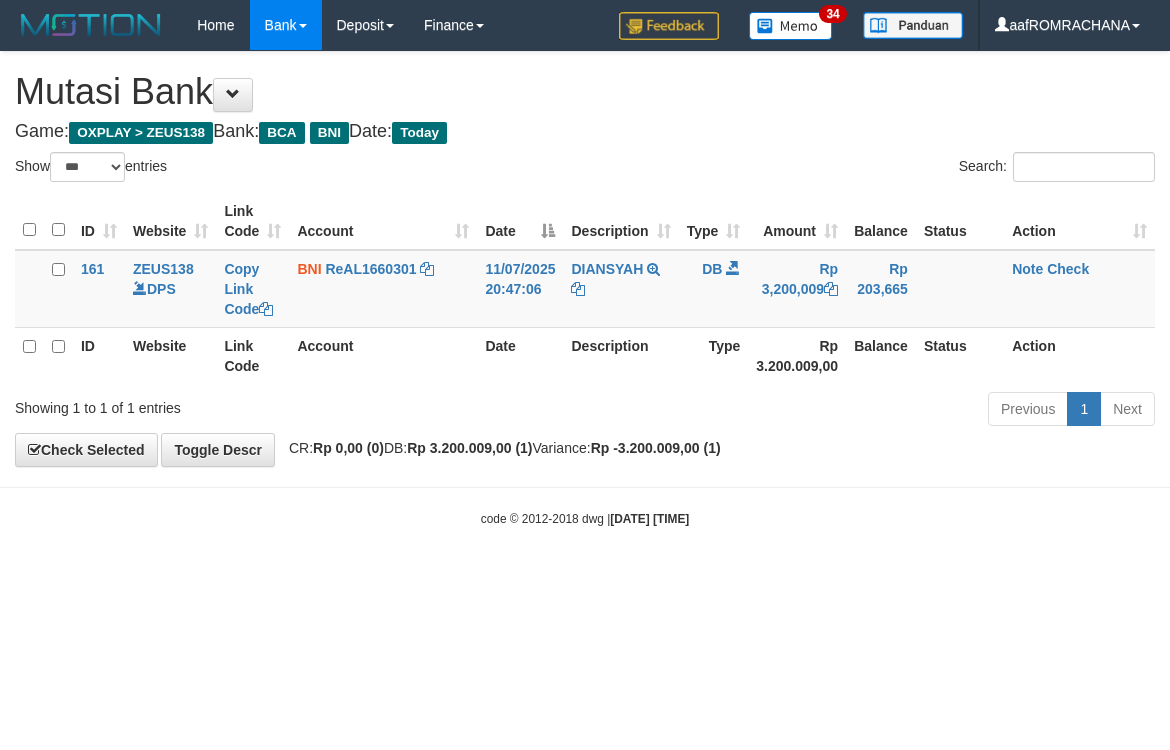 scroll, scrollTop: 0, scrollLeft: 0, axis: both 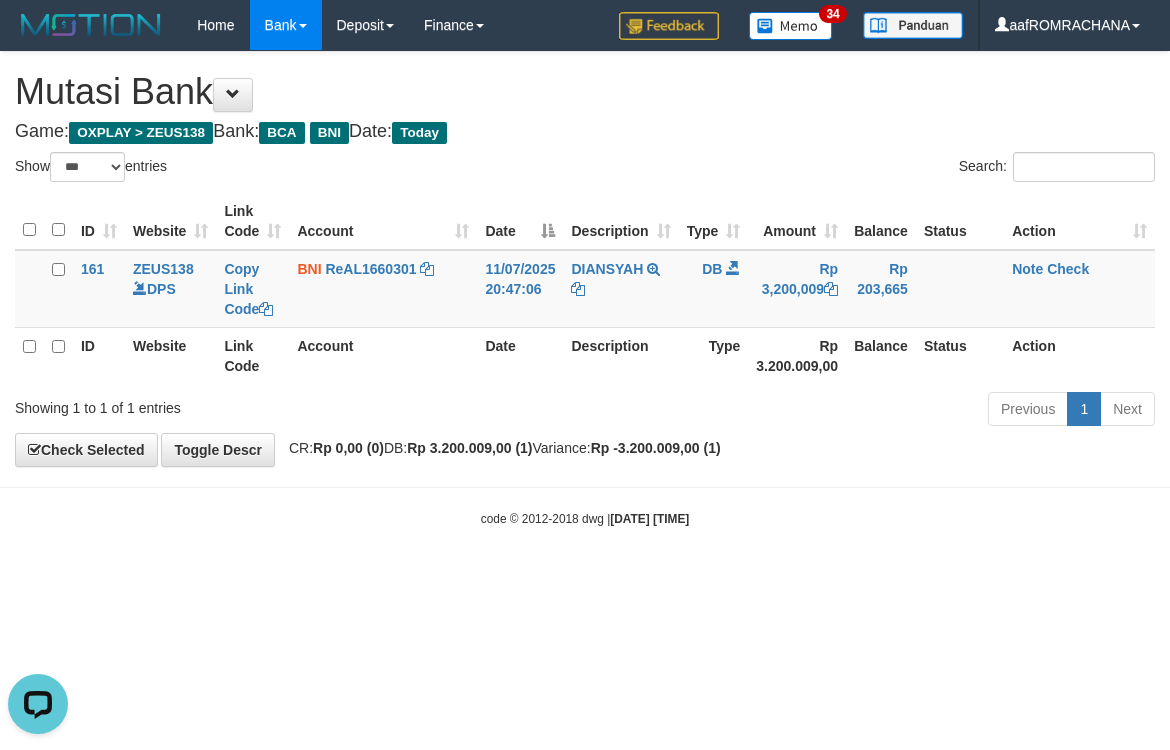 click on "Toggle navigation
Home
Bank
Account List
Load
By Website
Group
[OXPLAY]													ZEUS138
By Load Group (DPS)
Sync" at bounding box center (585, 289) 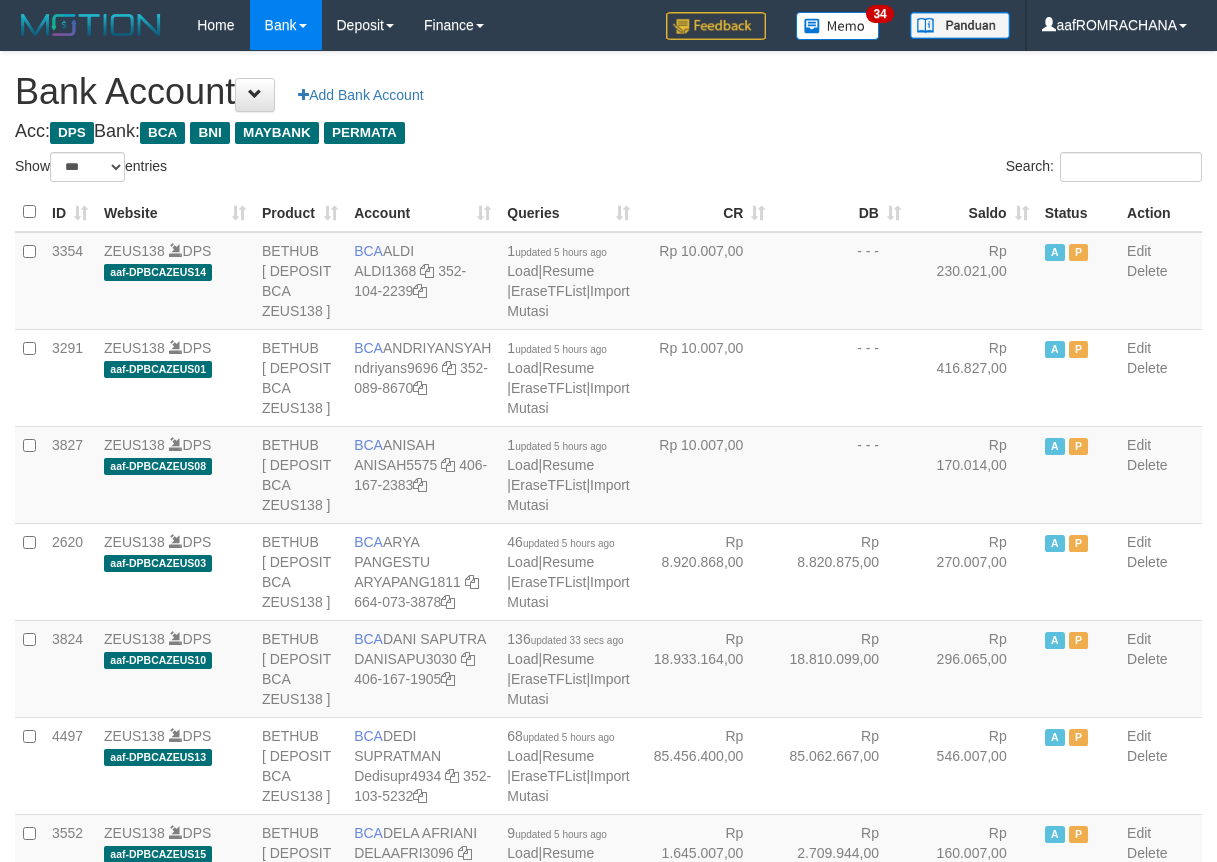 select on "***" 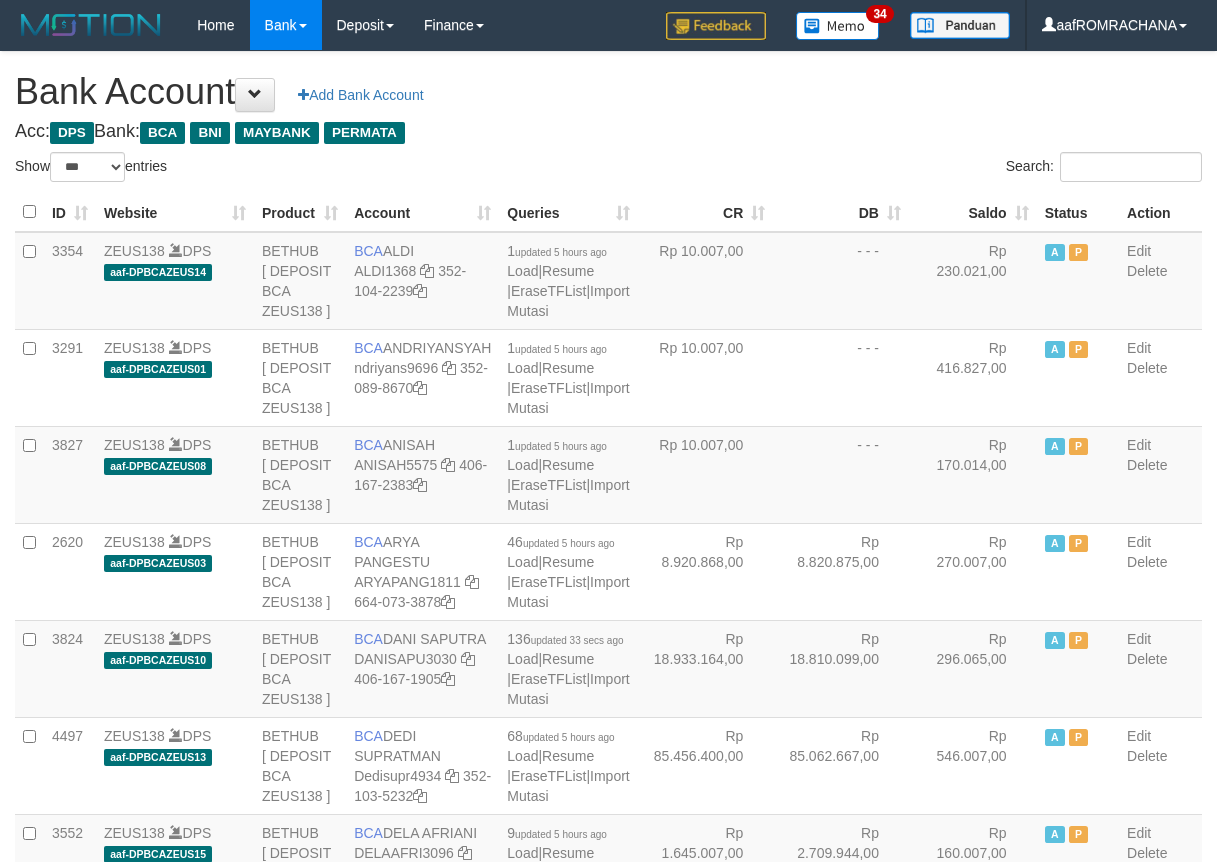 scroll, scrollTop: 0, scrollLeft: 0, axis: both 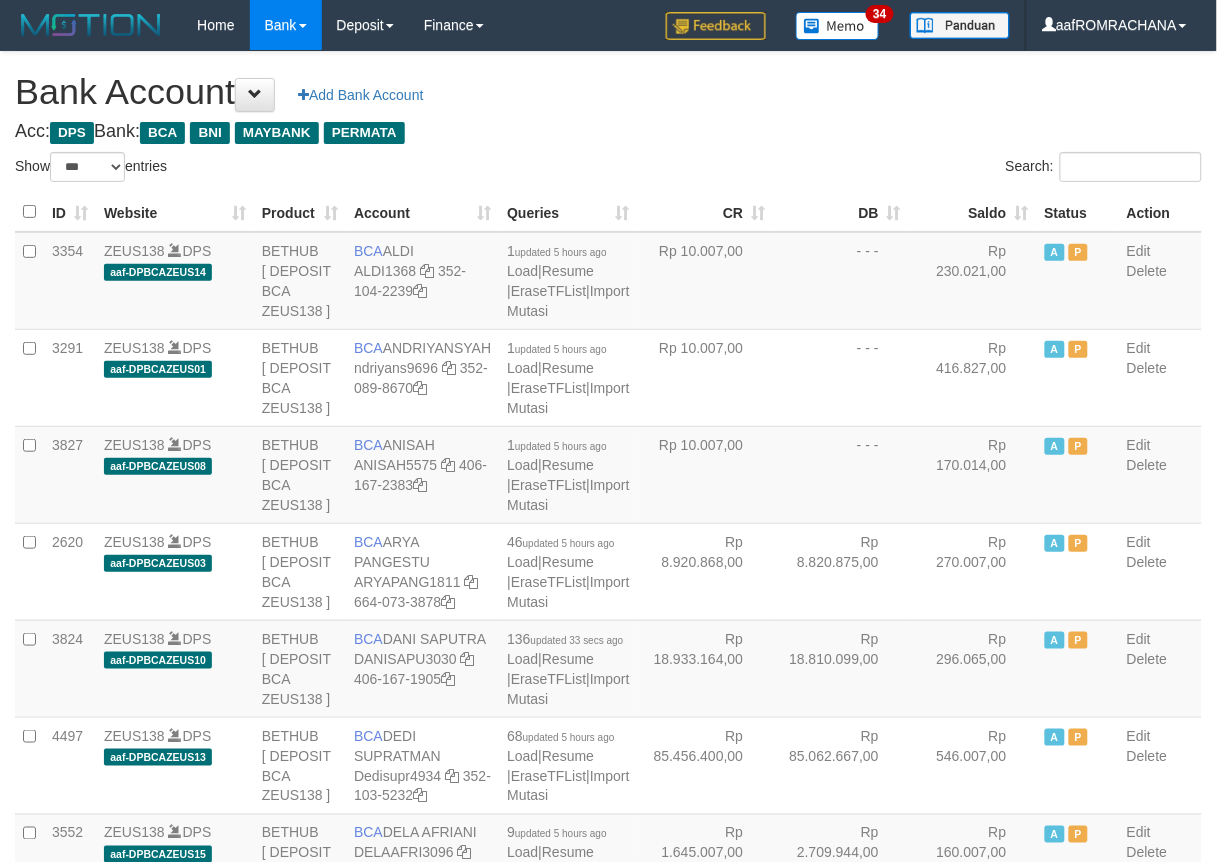 click on "Saldo" at bounding box center (973, 212) 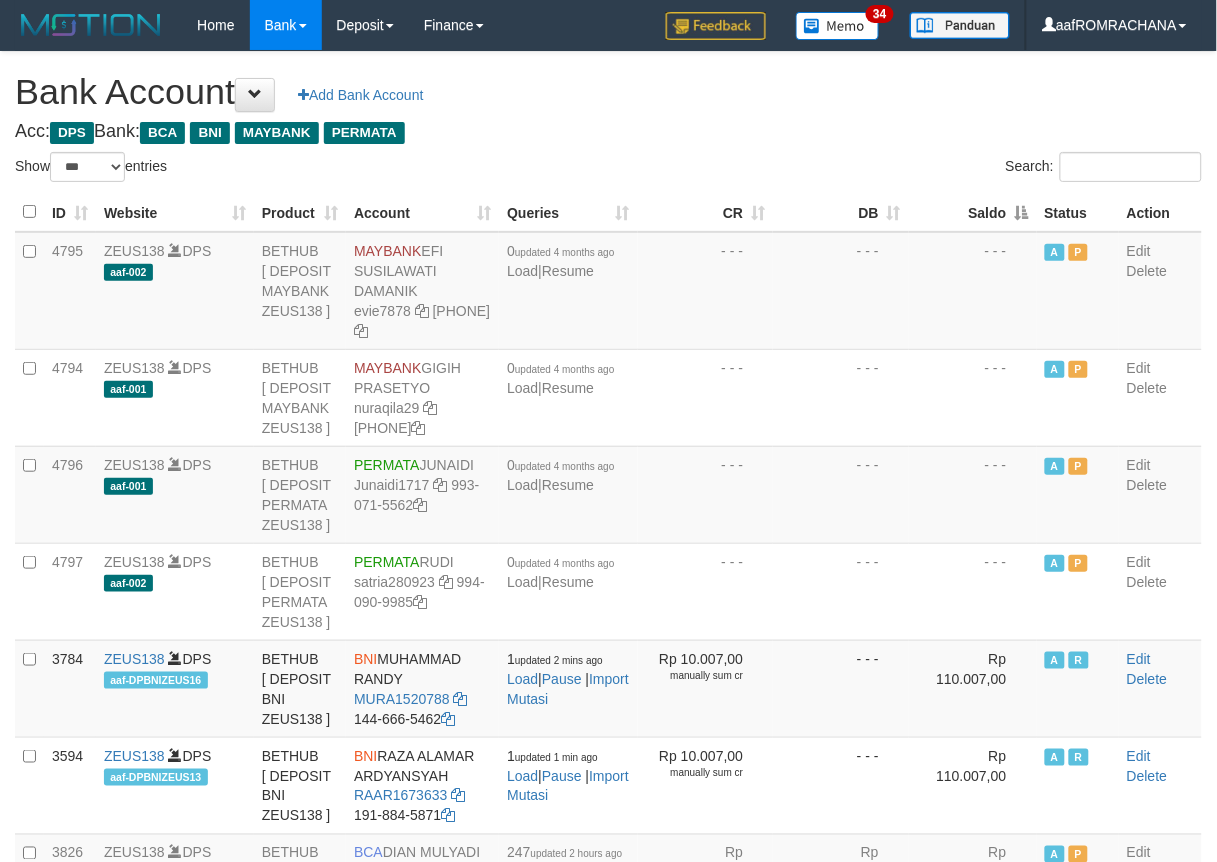 click on "Saldo" at bounding box center [973, 212] 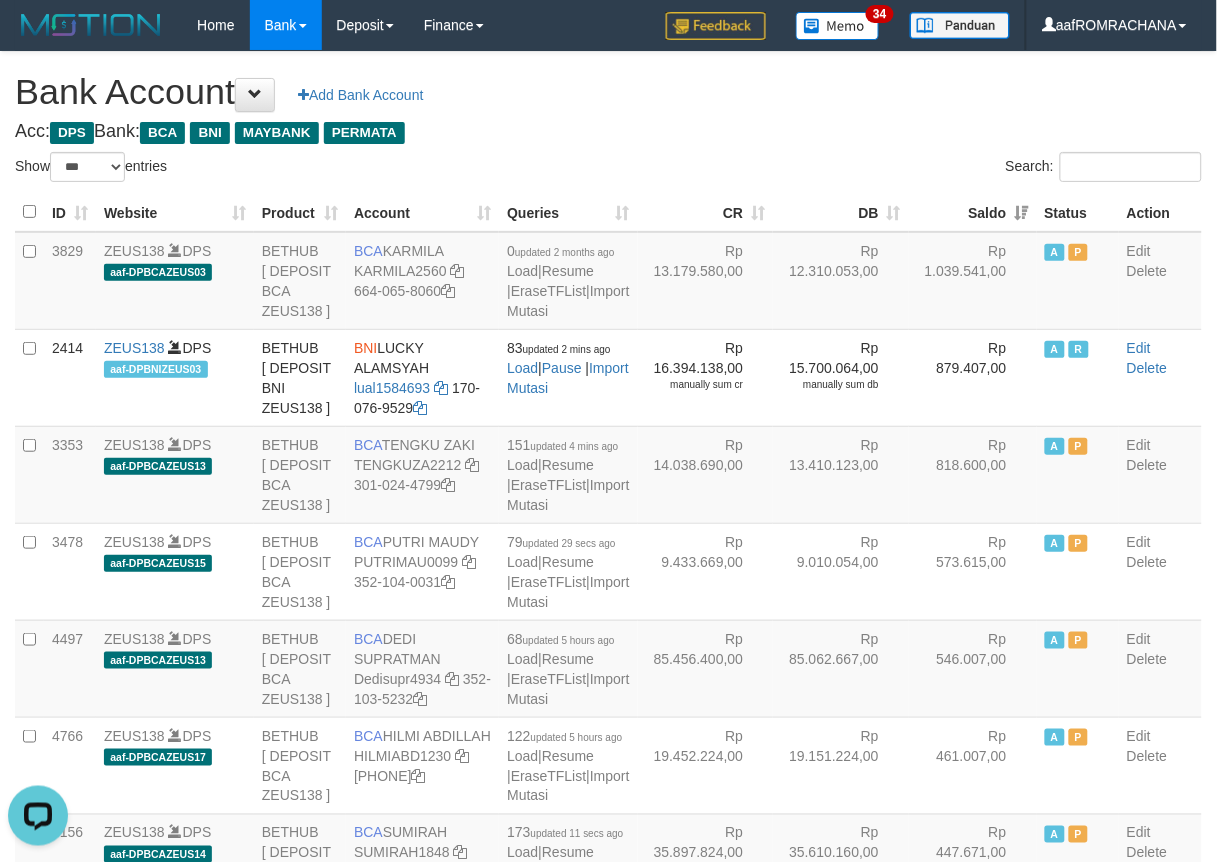 scroll, scrollTop: 0, scrollLeft: 0, axis: both 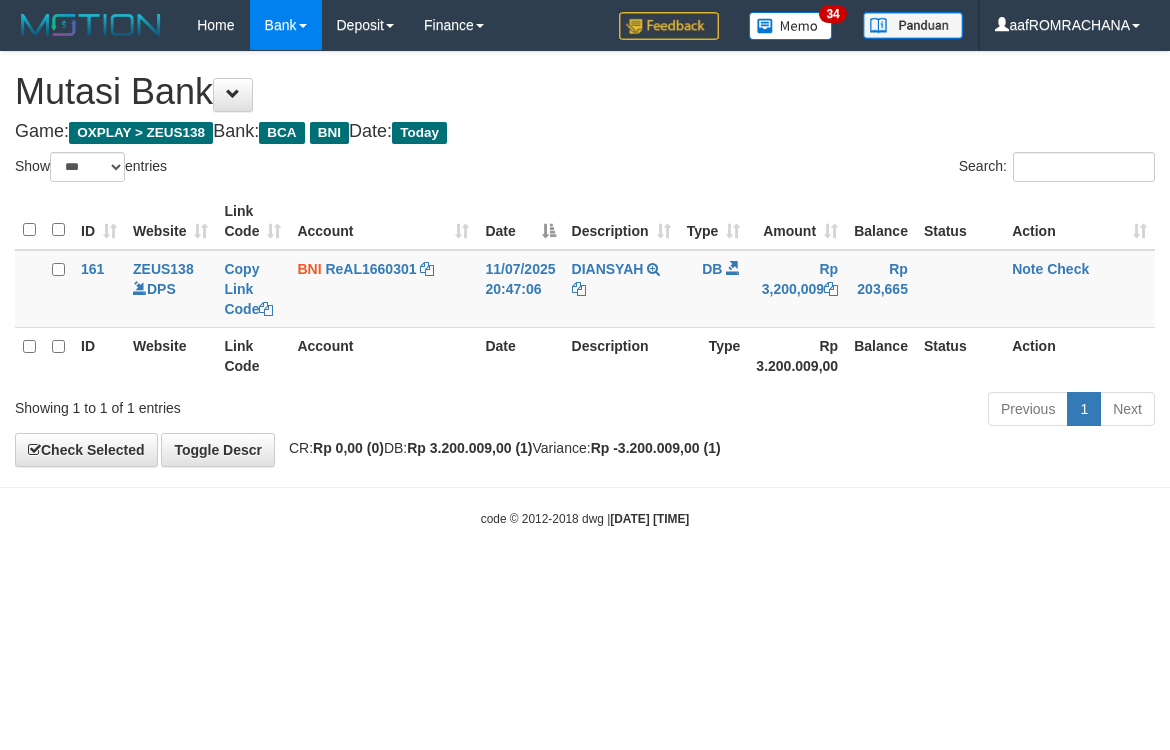 select on "***" 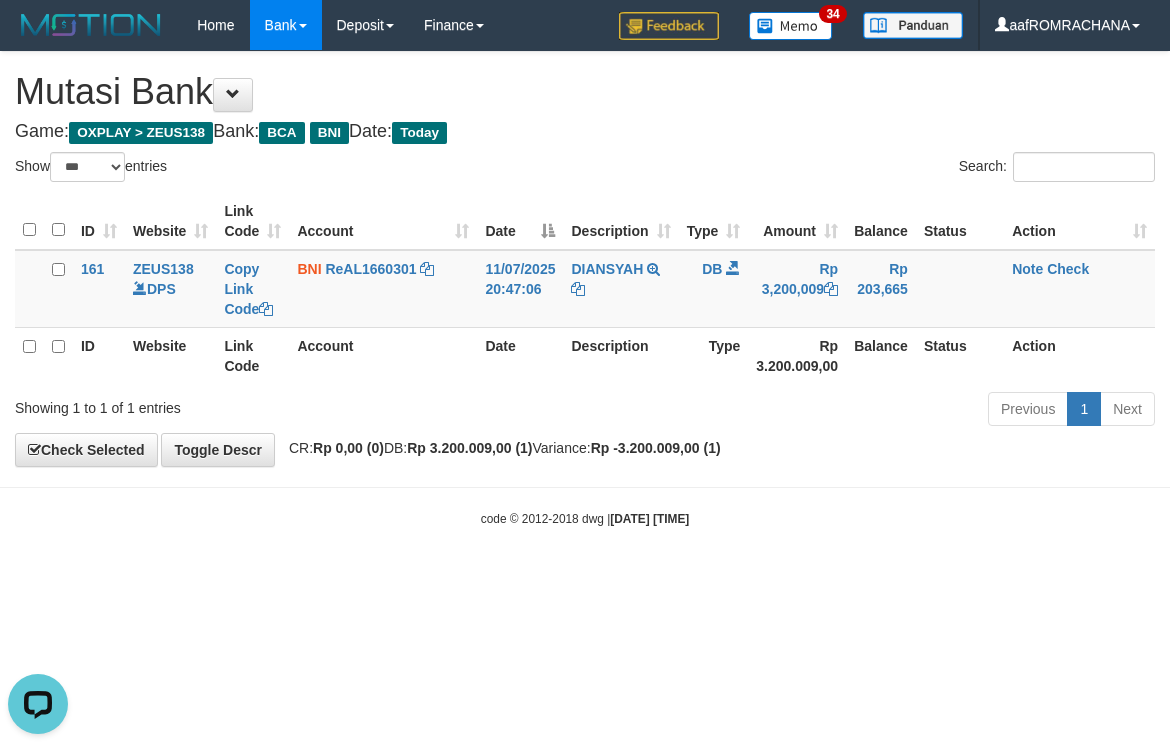 scroll, scrollTop: 0, scrollLeft: 0, axis: both 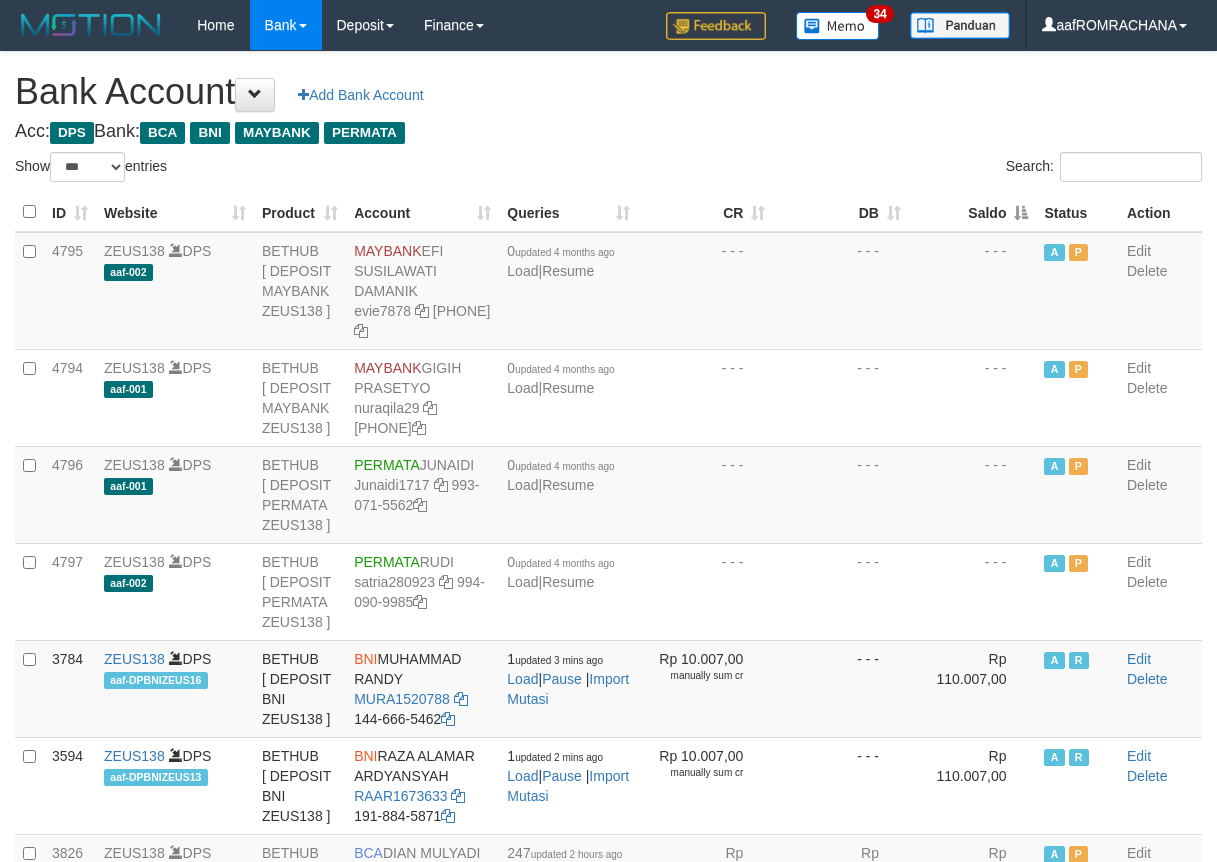 select on "***" 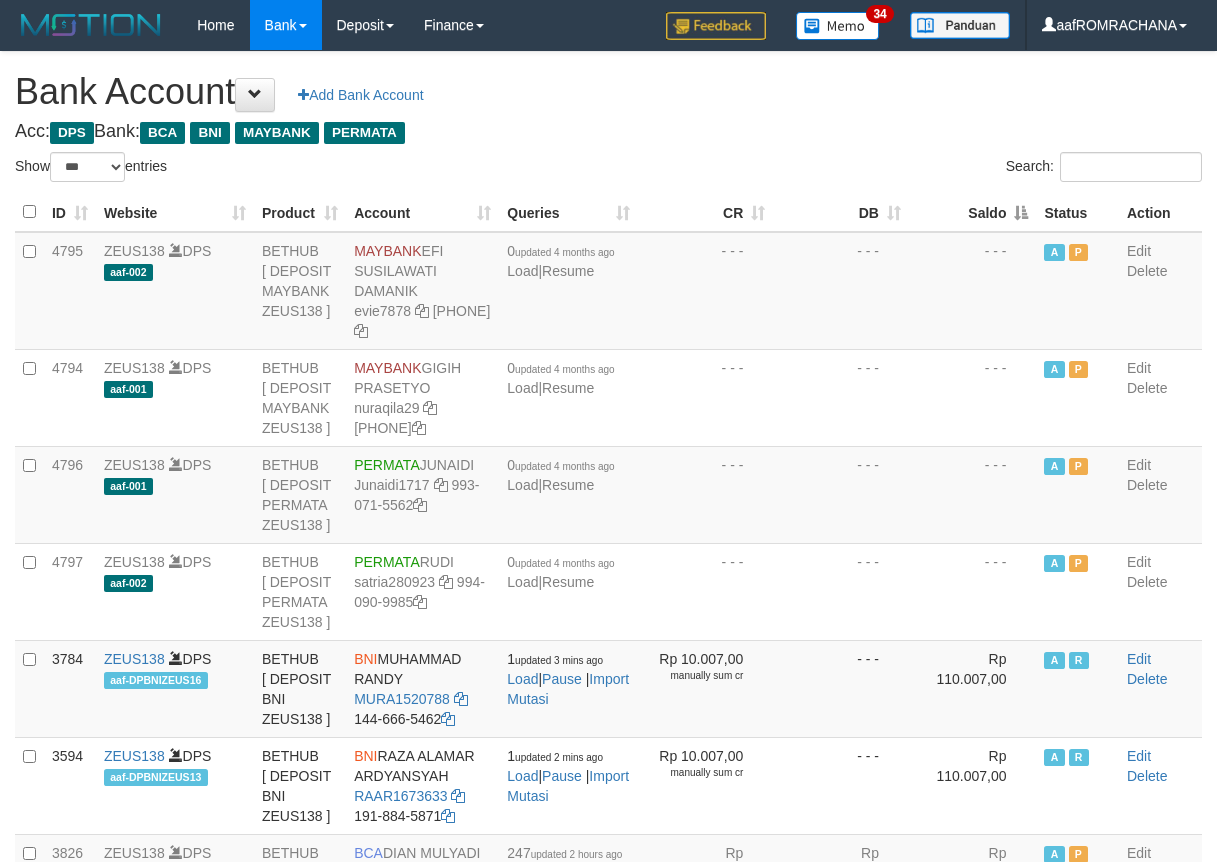 scroll, scrollTop: 0, scrollLeft: 0, axis: both 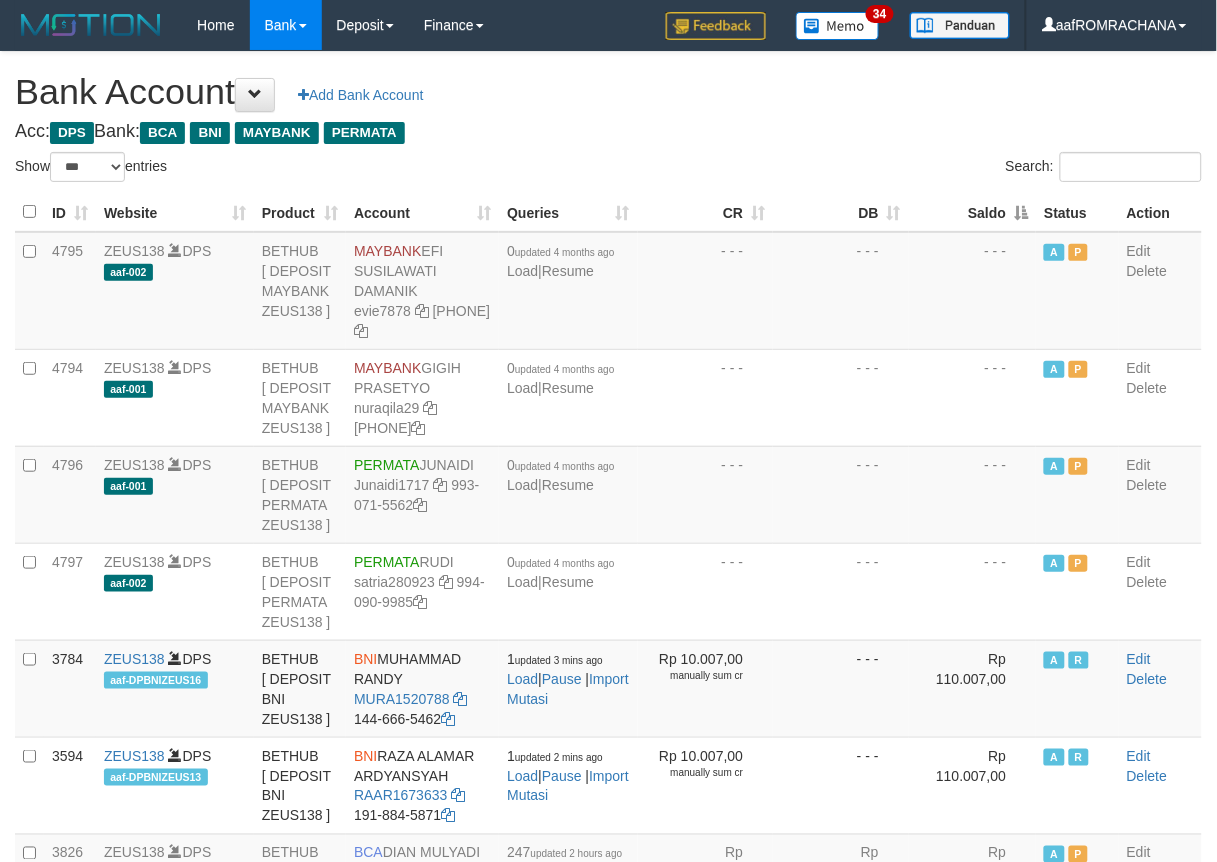 click on "Saldo" at bounding box center [973, 212] 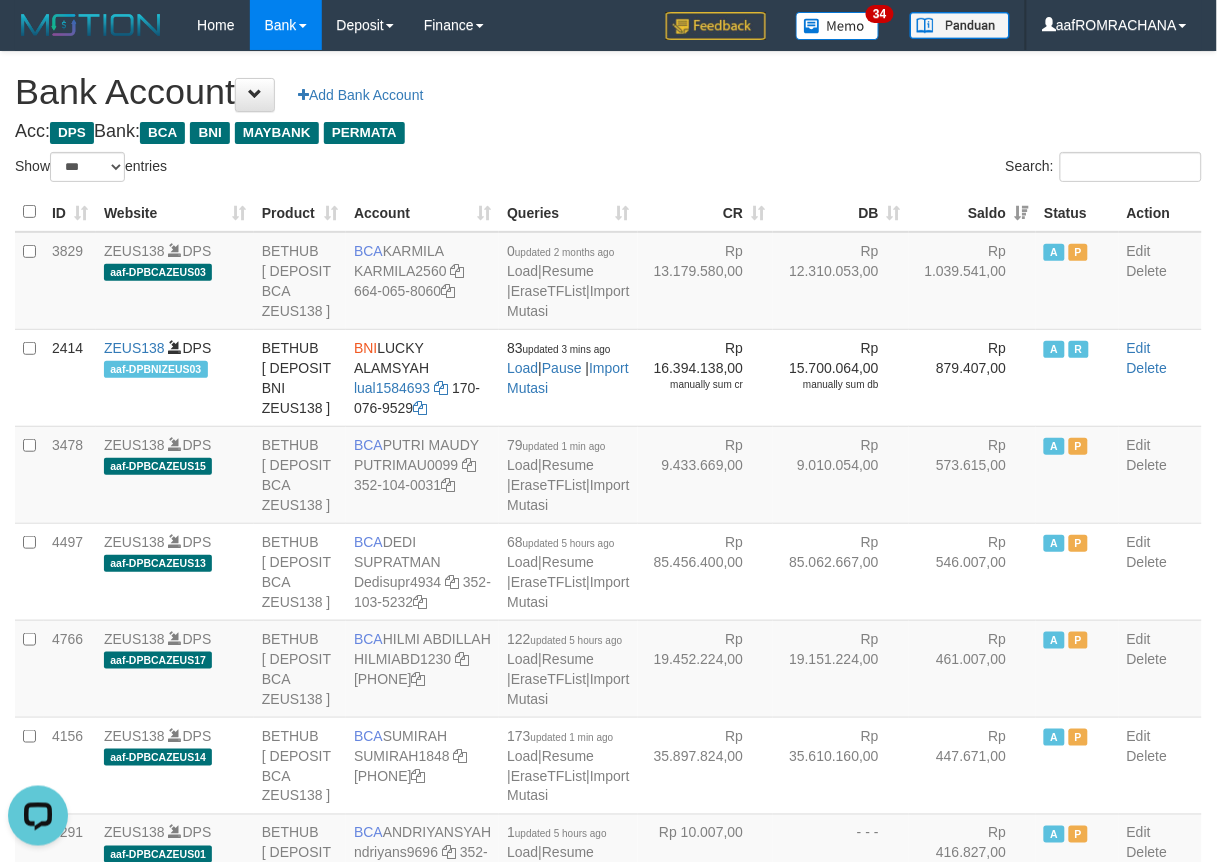 scroll, scrollTop: 0, scrollLeft: 0, axis: both 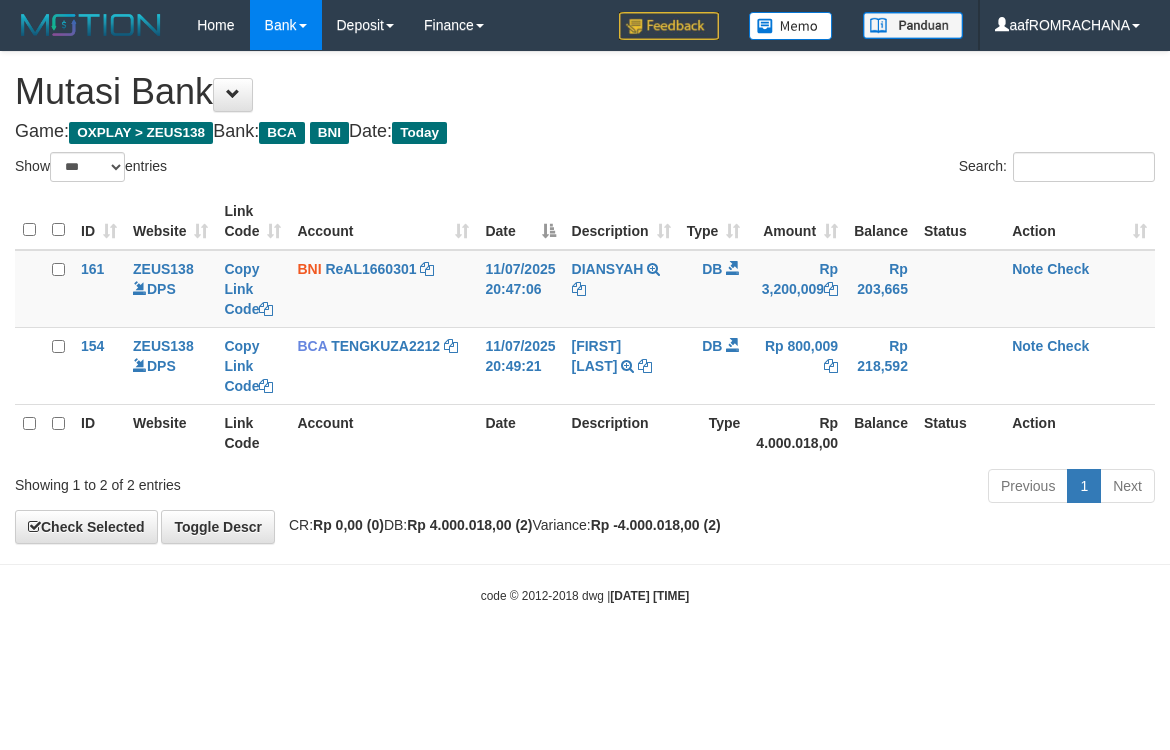 select on "***" 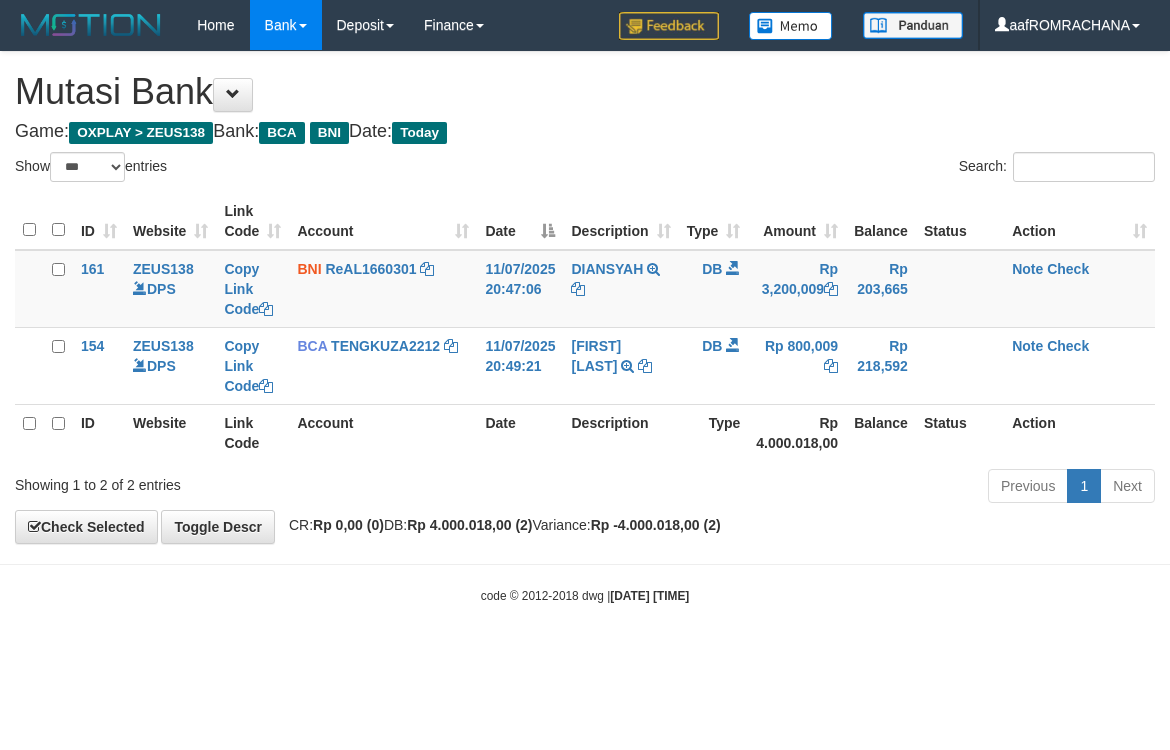 scroll, scrollTop: 0, scrollLeft: 0, axis: both 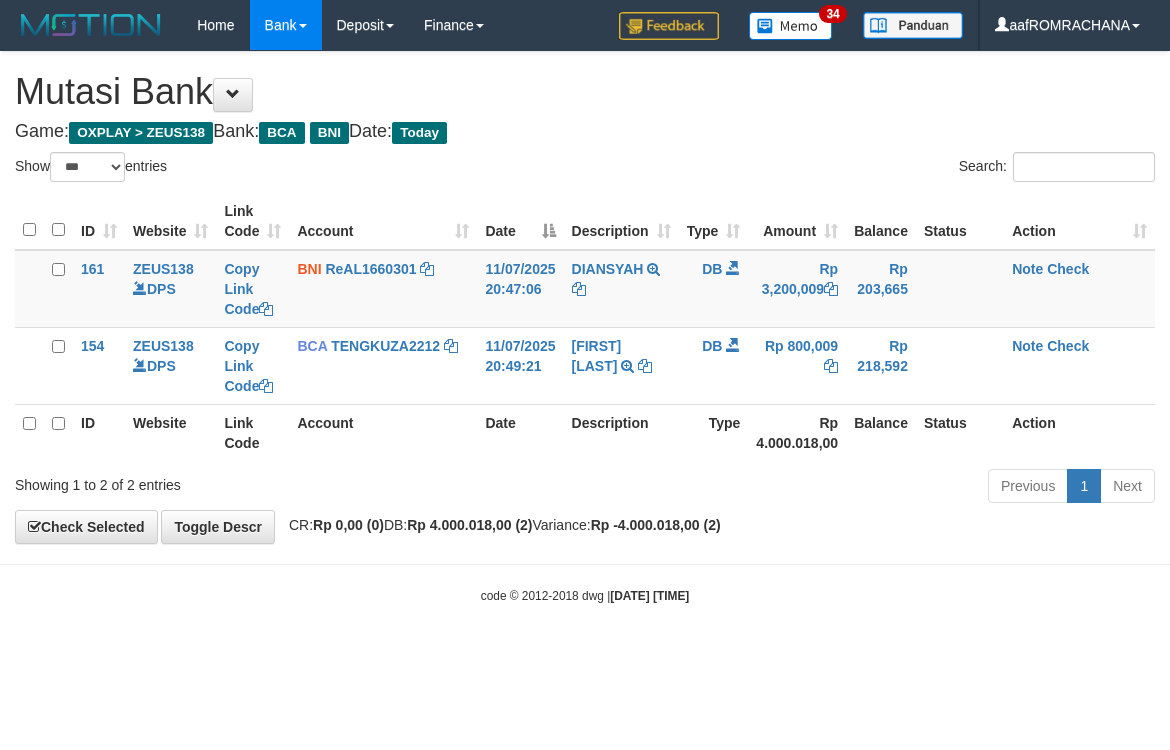 select on "***" 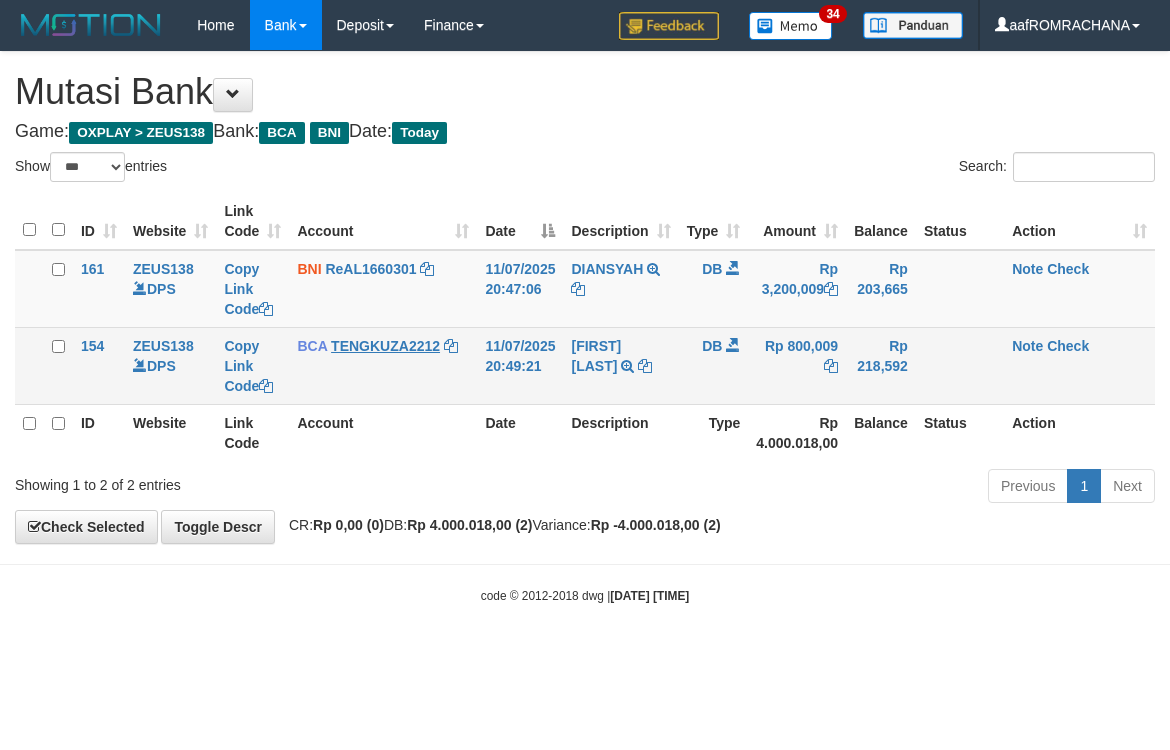 scroll, scrollTop: 0, scrollLeft: 0, axis: both 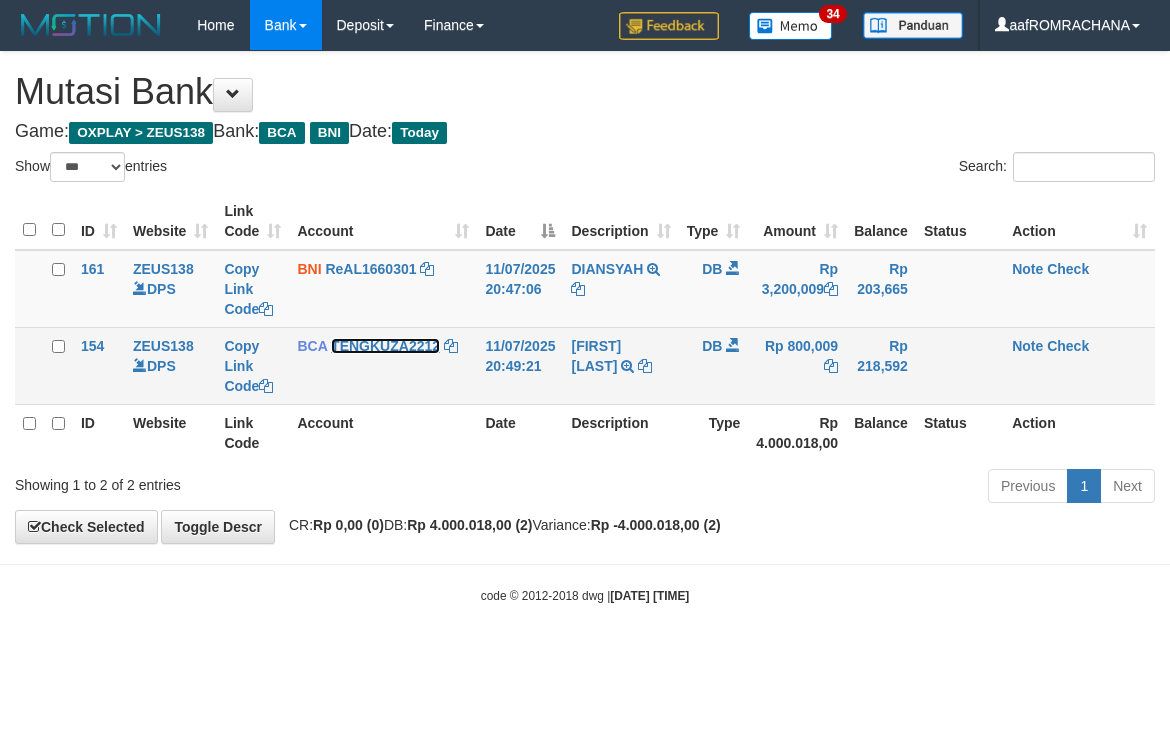 click on "TENGKUZA2212" at bounding box center [385, 346] 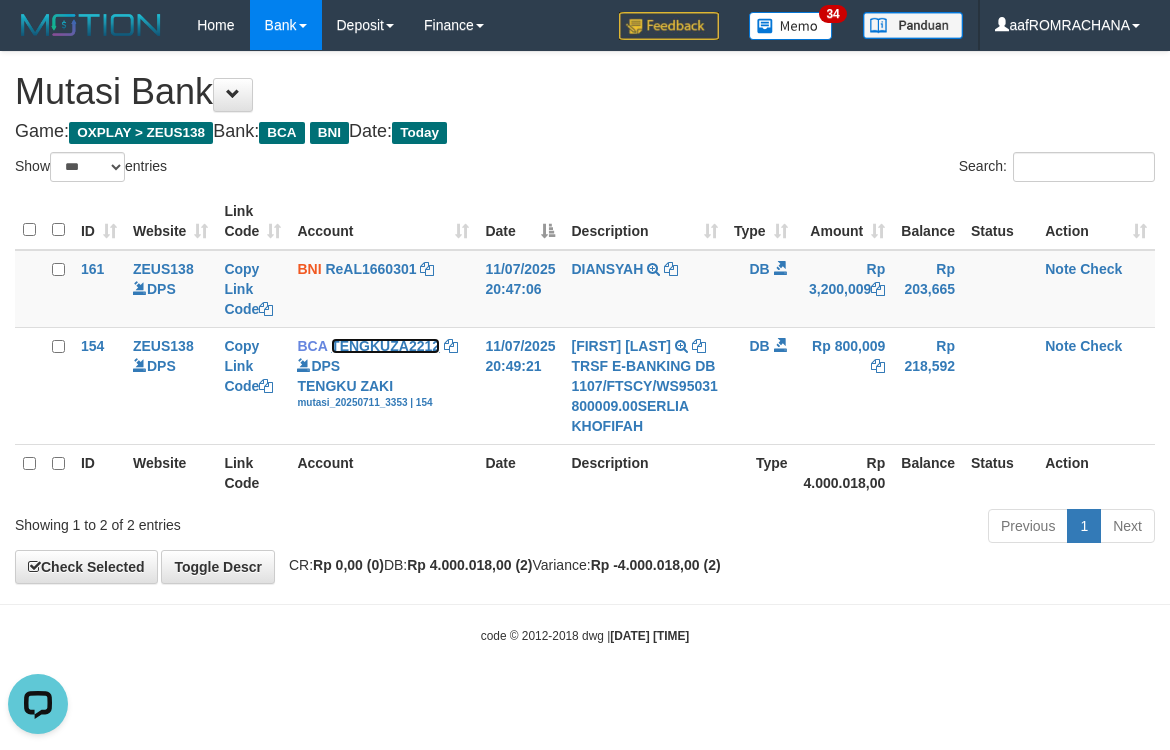 scroll, scrollTop: 0, scrollLeft: 0, axis: both 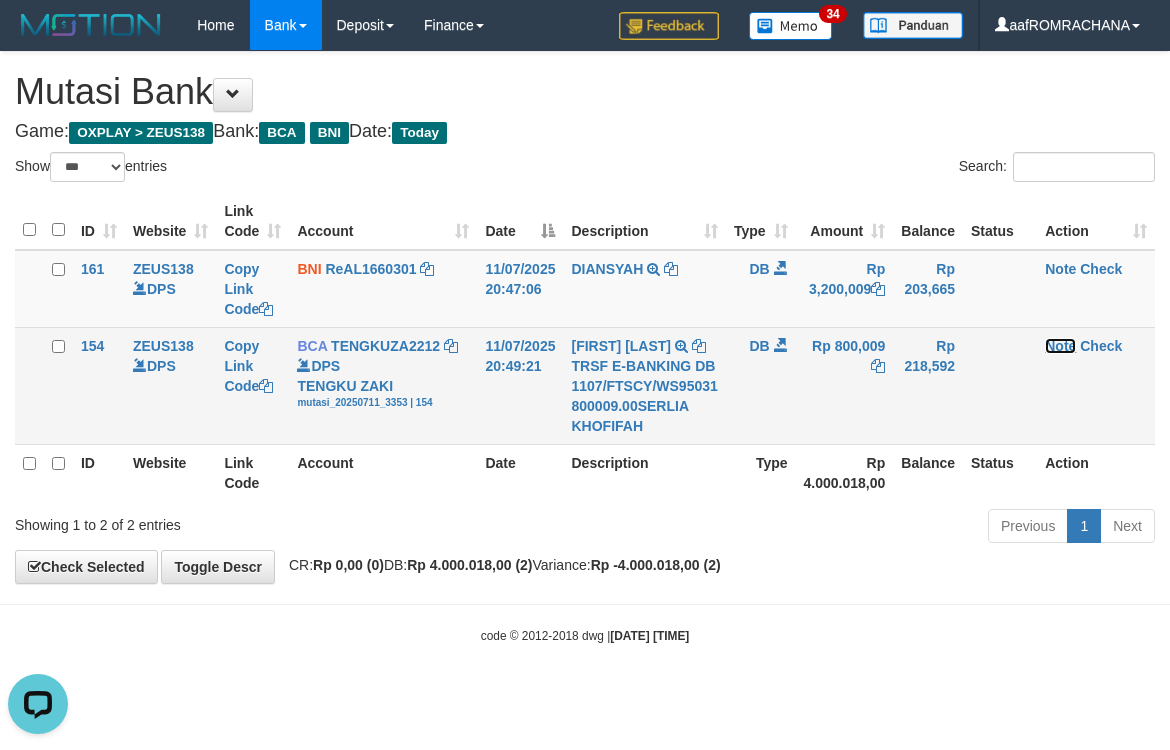 drag, startPoint x: 1063, startPoint y: 345, endPoint x: 1068, endPoint y: 354, distance: 10.29563 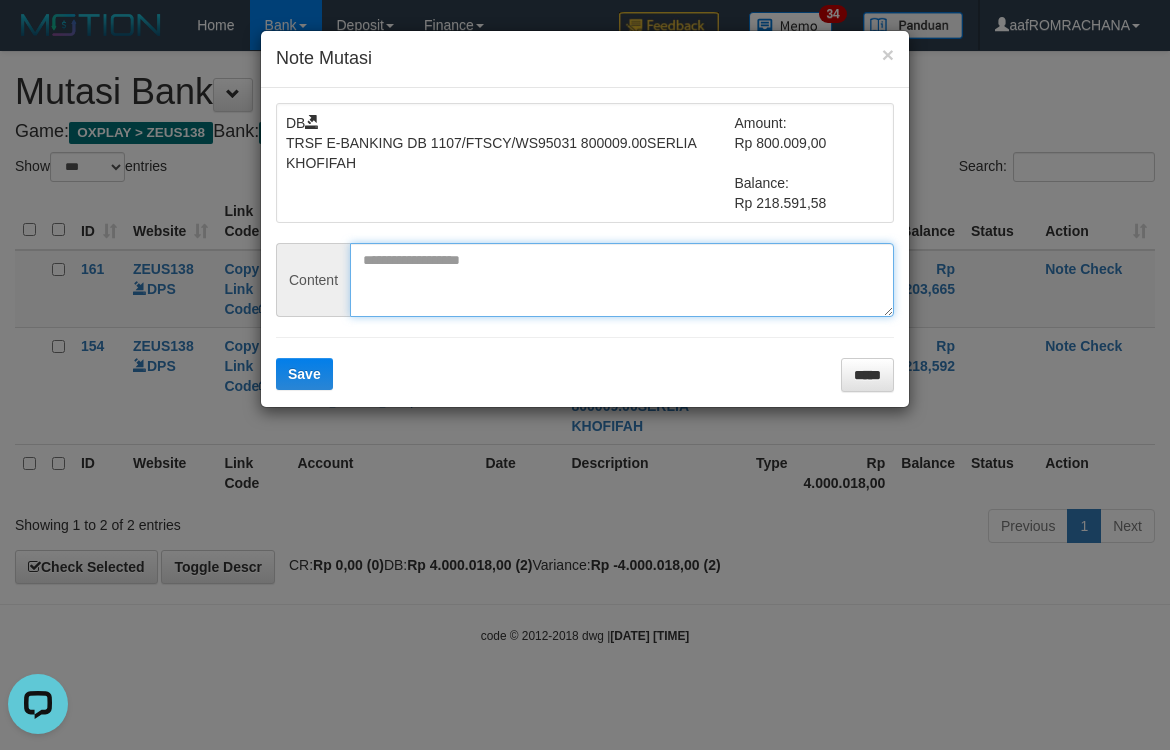 click at bounding box center (622, 280) 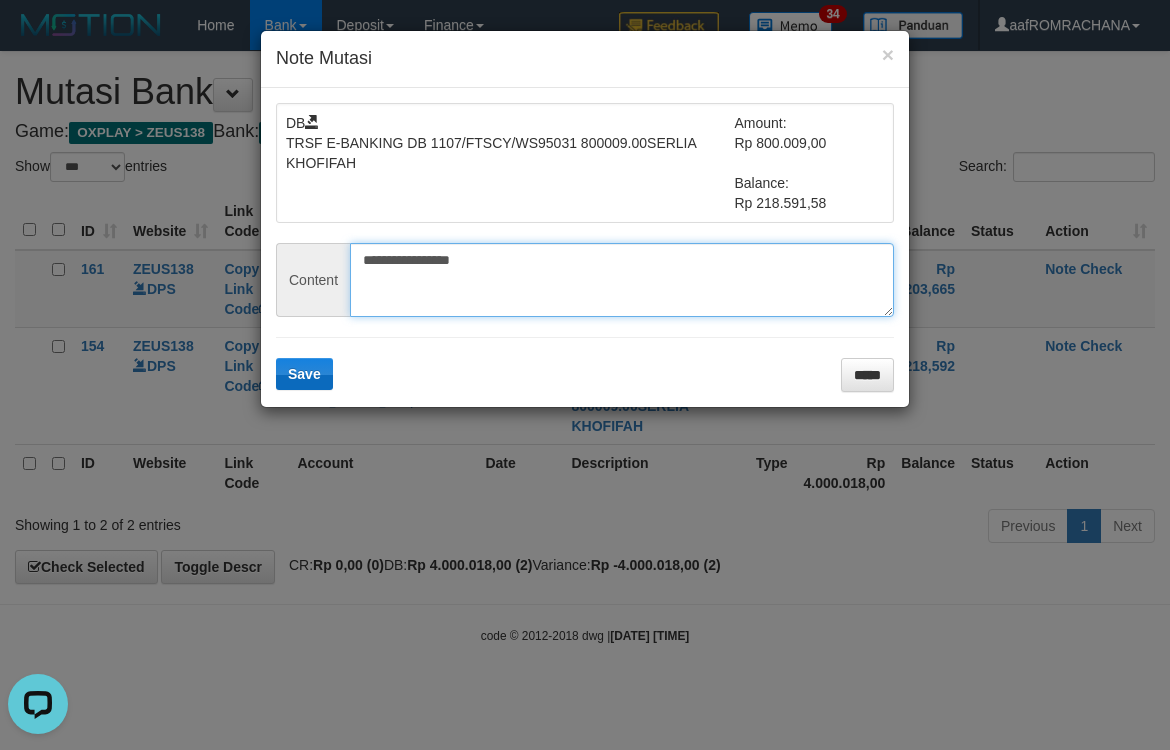 type on "**********" 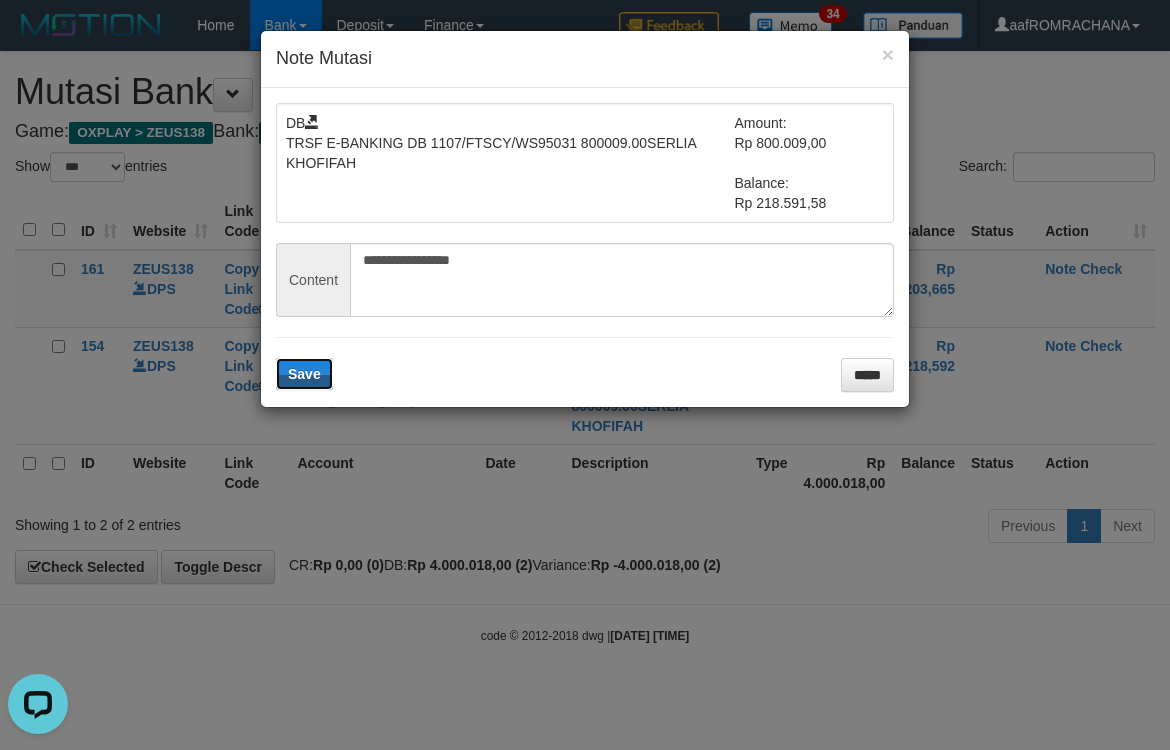 drag, startPoint x: 311, startPoint y: 362, endPoint x: 780, endPoint y: 384, distance: 469.51572 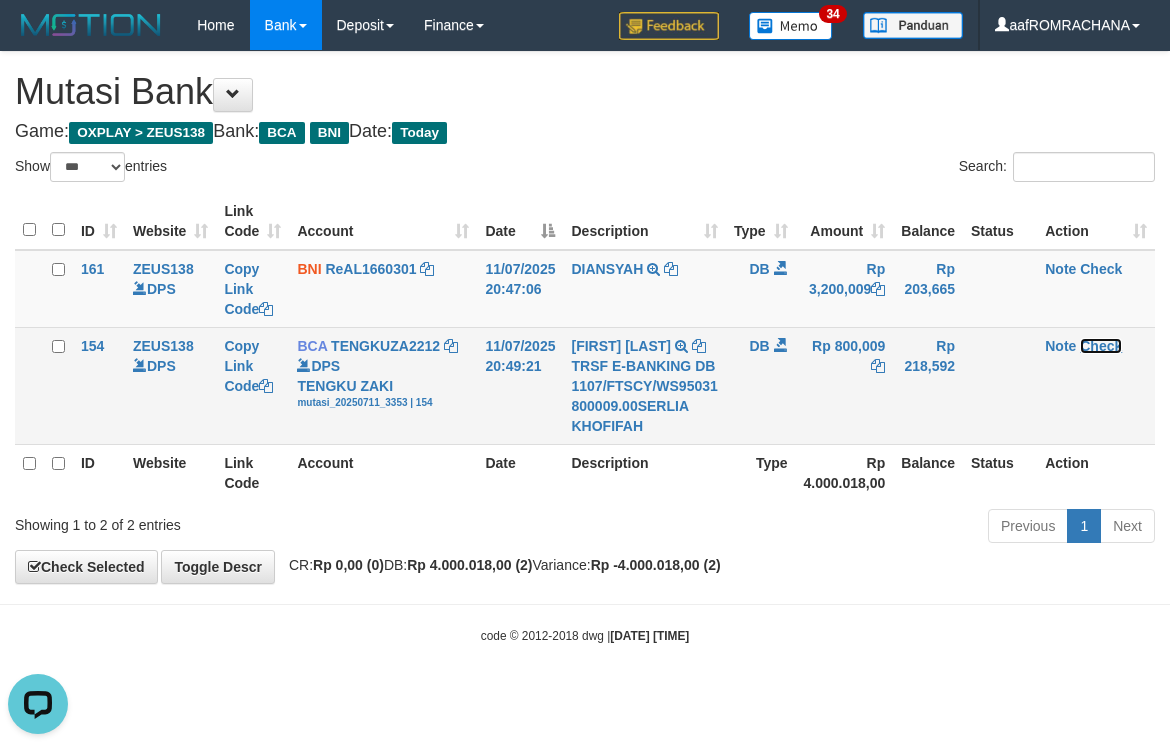 click on "Check" at bounding box center [1101, 346] 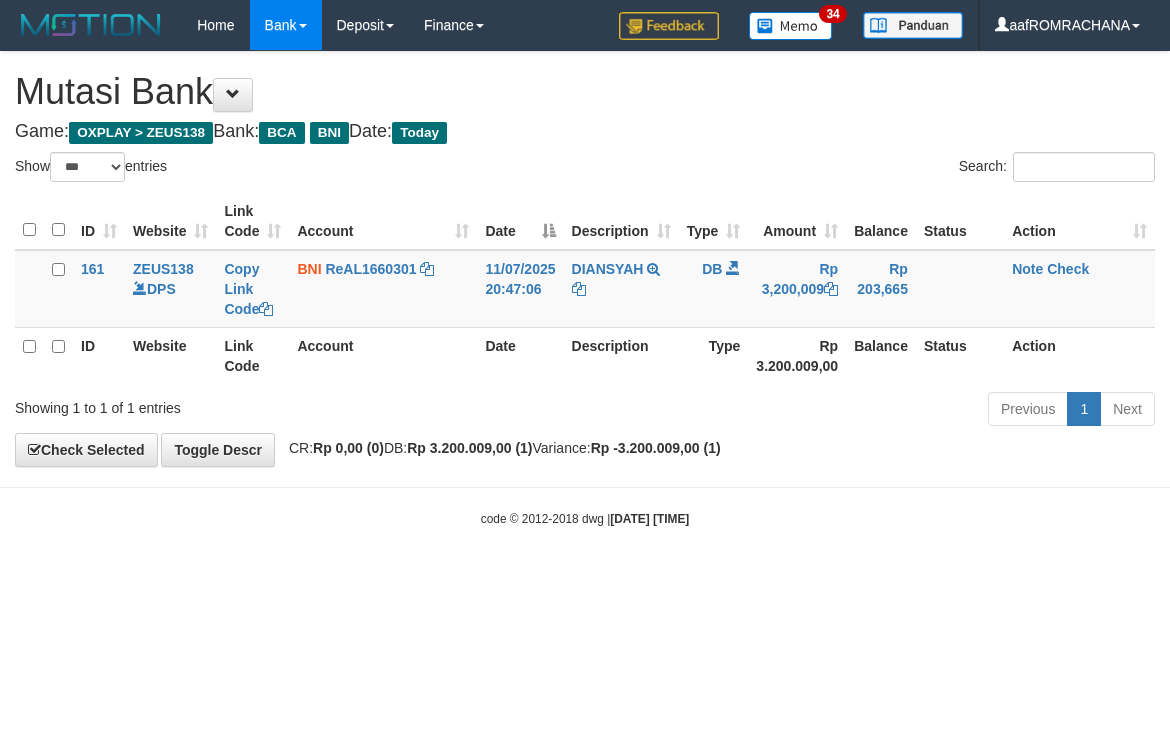 select on "***" 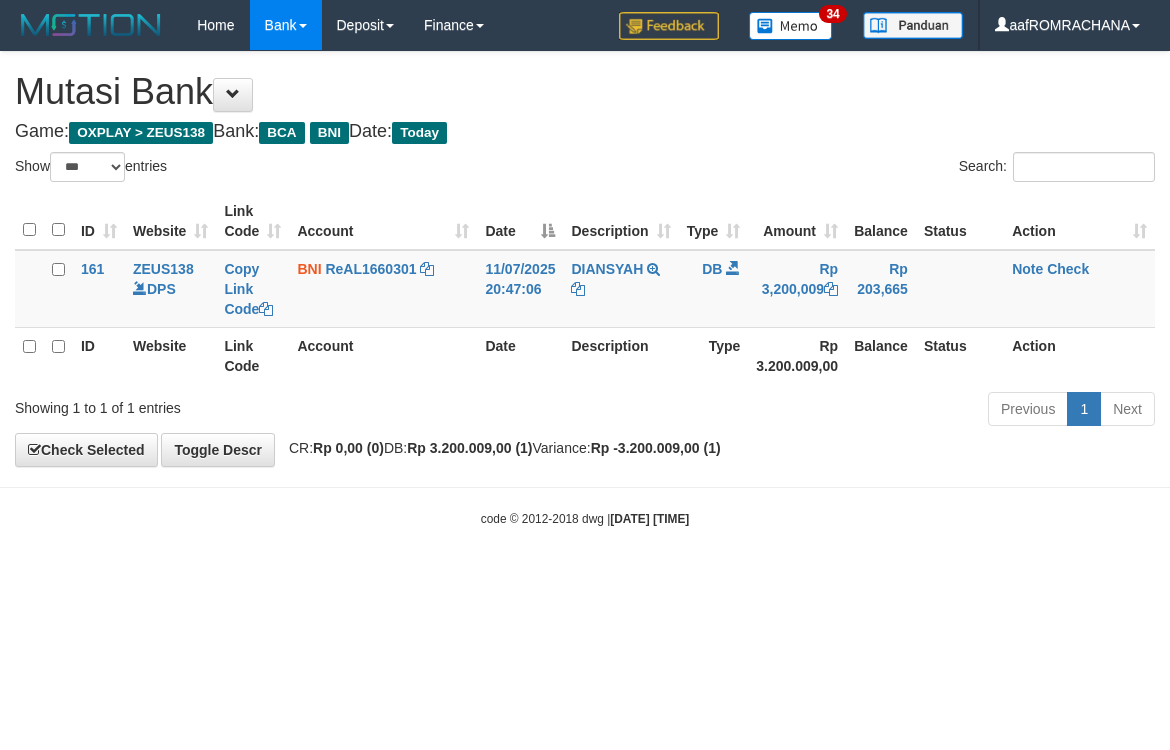 scroll, scrollTop: 0, scrollLeft: 0, axis: both 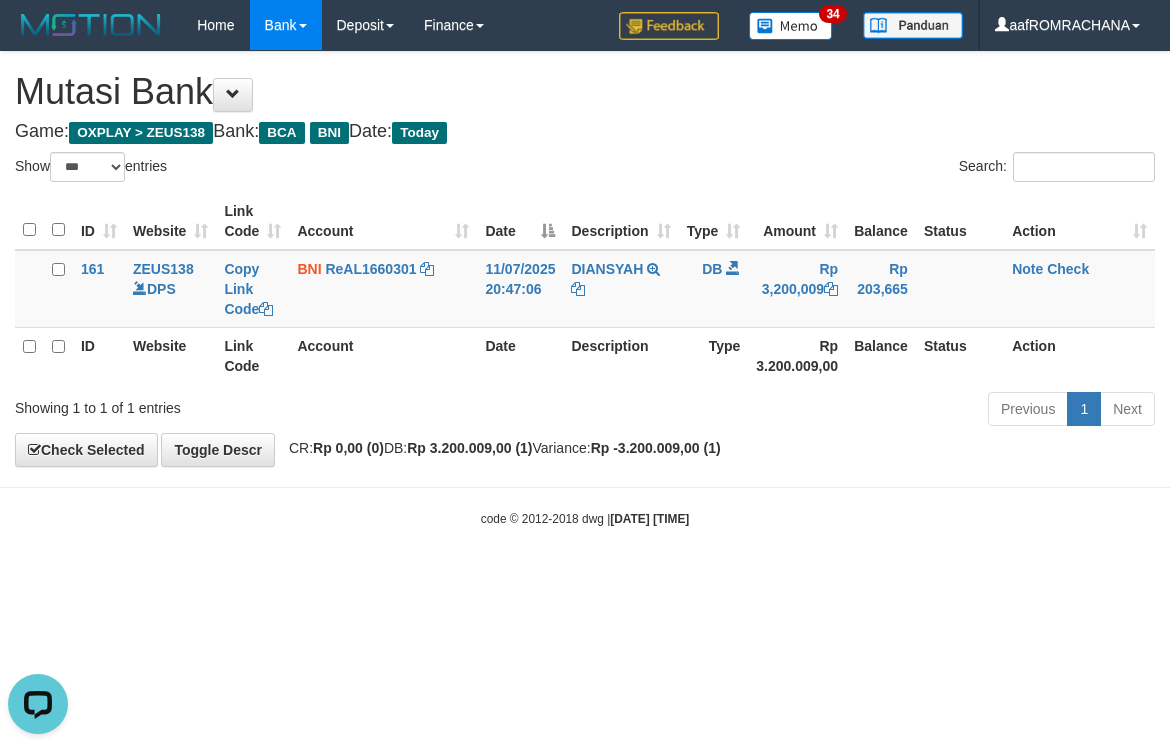 click on "Game:   OXPLAY > ZEUS138    		Bank:   BCA   BNI    		Date:  Today" at bounding box center (585, 132) 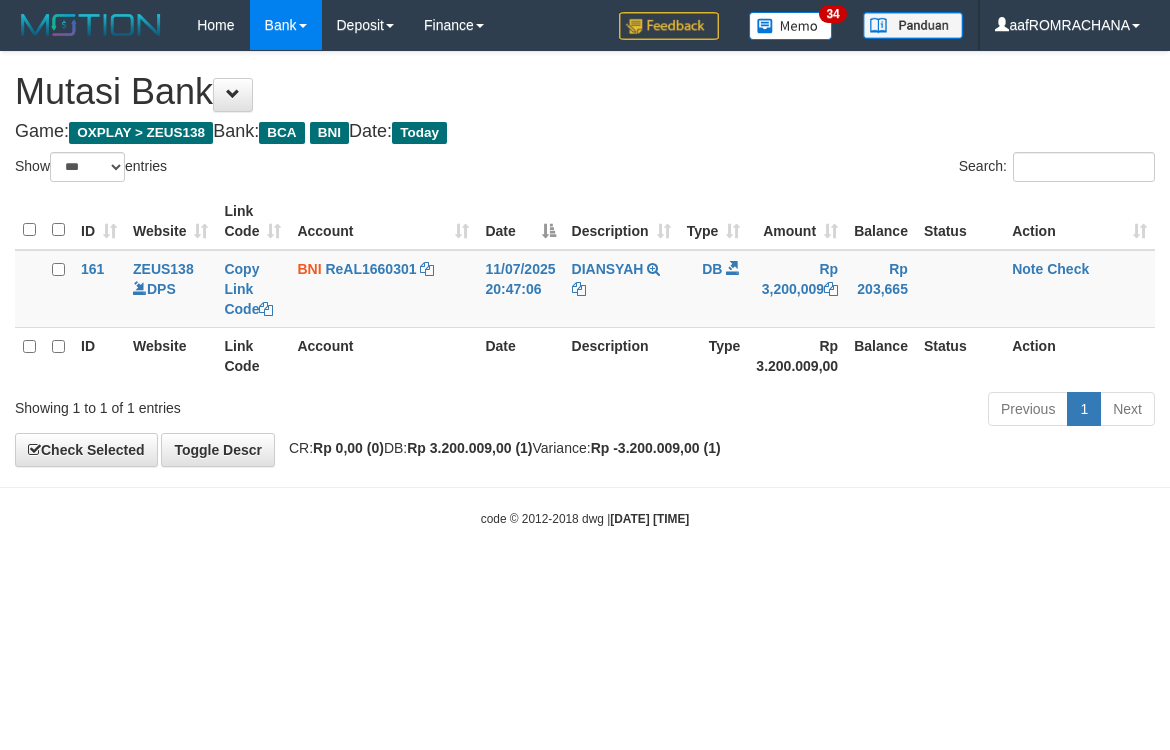 select on "***" 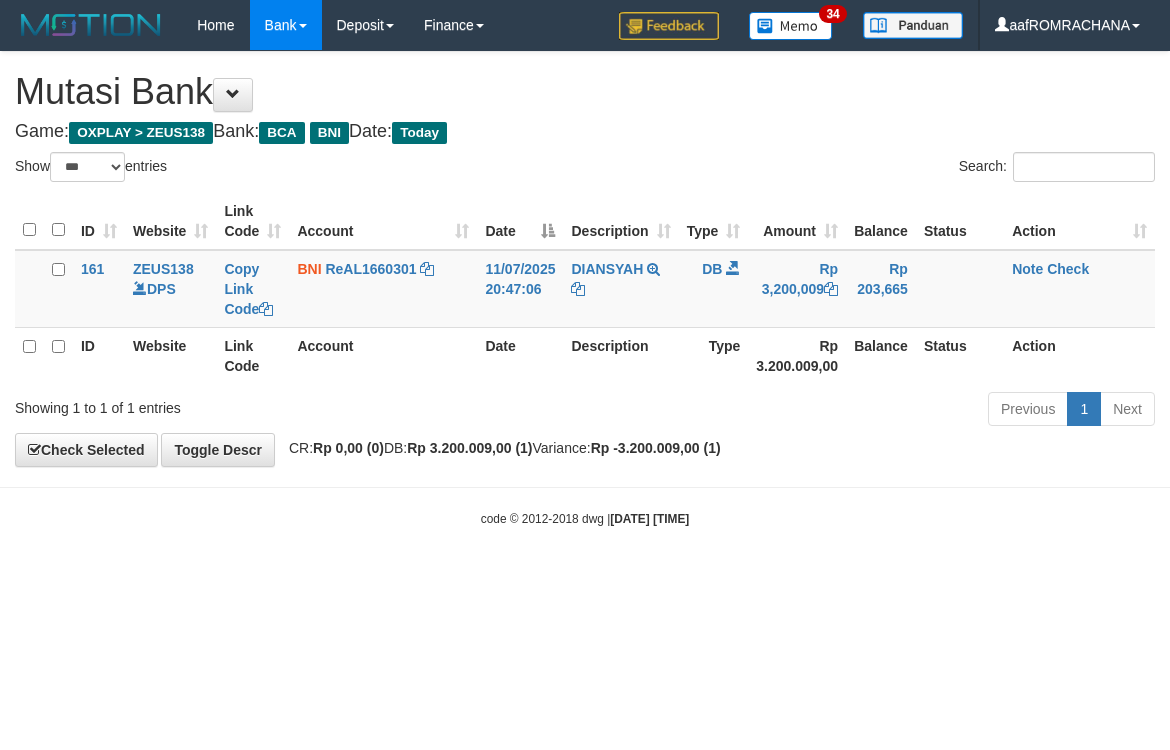 scroll, scrollTop: 0, scrollLeft: 0, axis: both 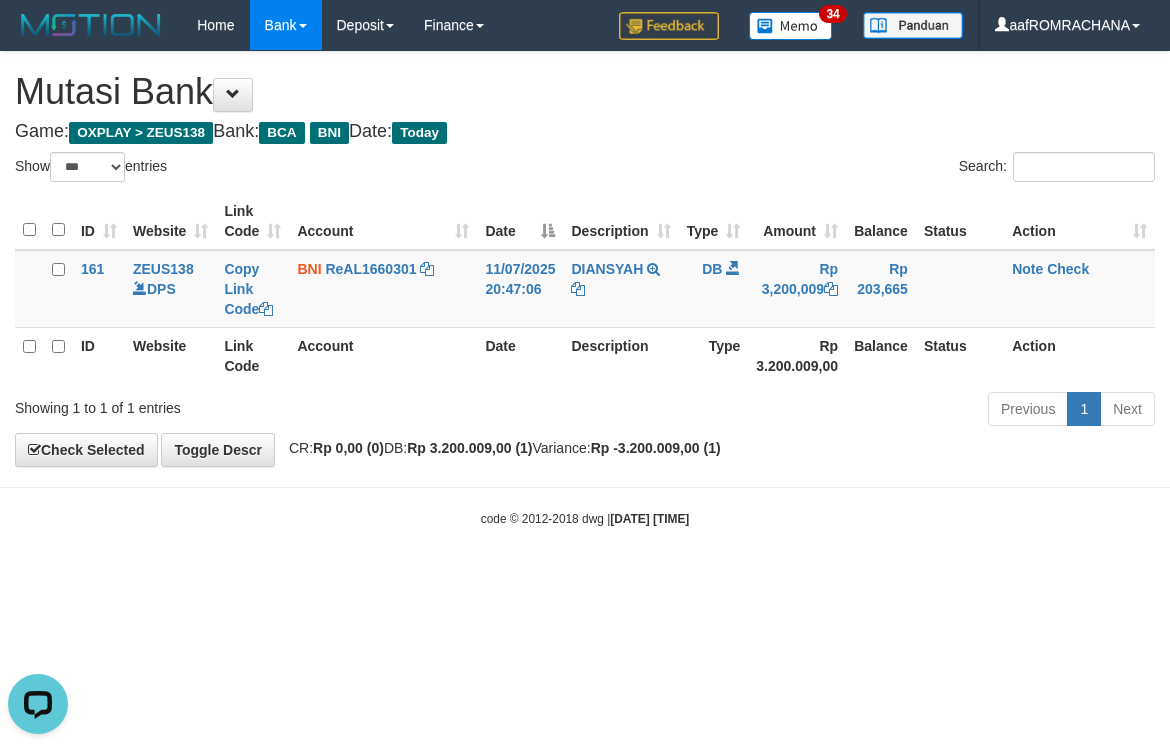 click on "Toggle navigation
Home
Bank
Account List
Load
By Website
Group
[OXPLAY]													ZEUS138
By Load Group (DPS)
Sync" at bounding box center (585, 289) 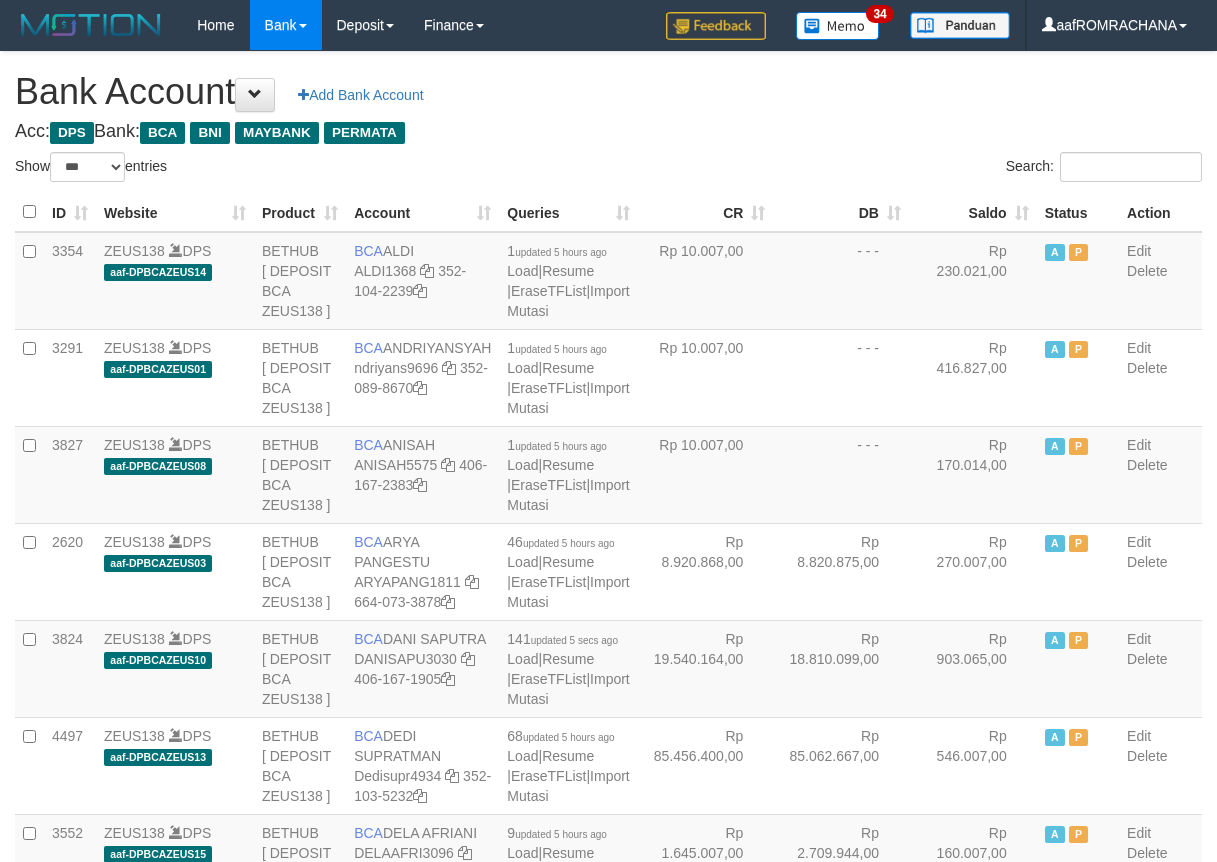 select on "***" 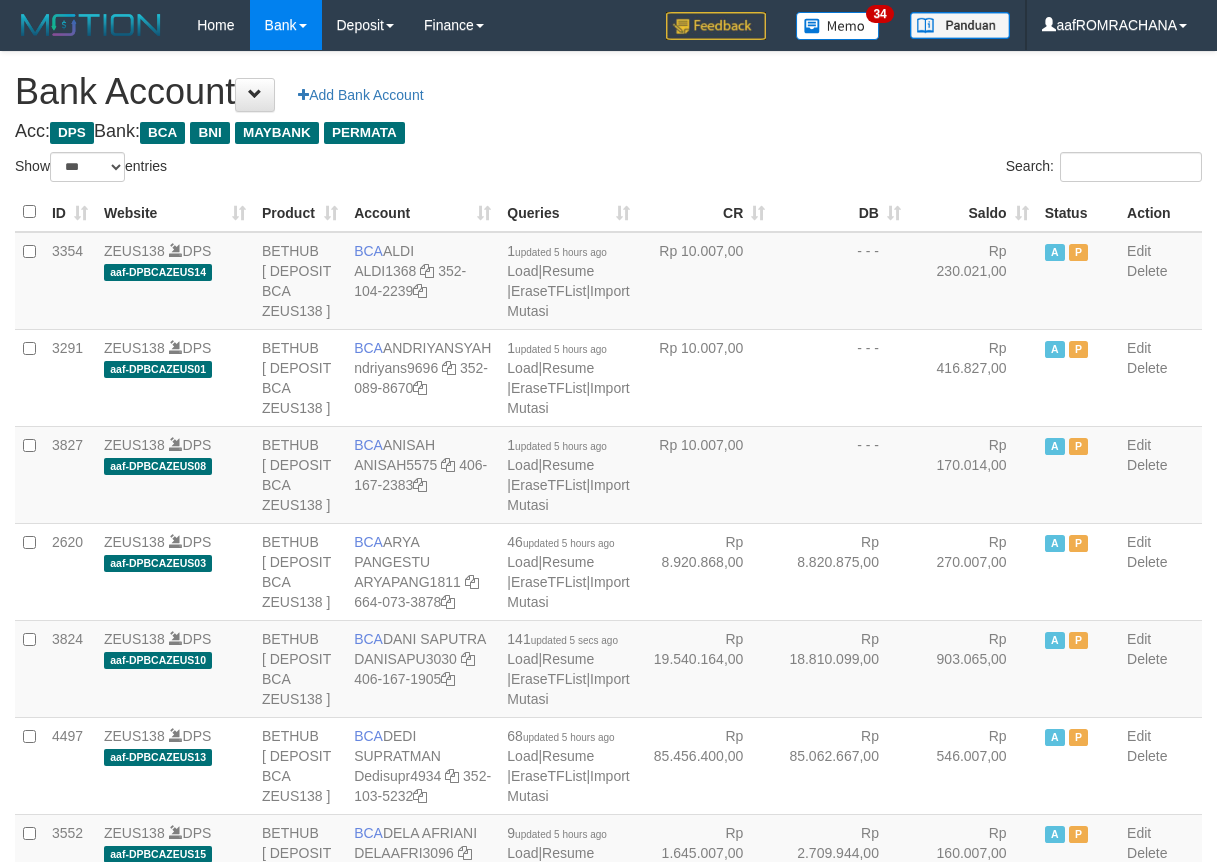 scroll, scrollTop: 0, scrollLeft: 0, axis: both 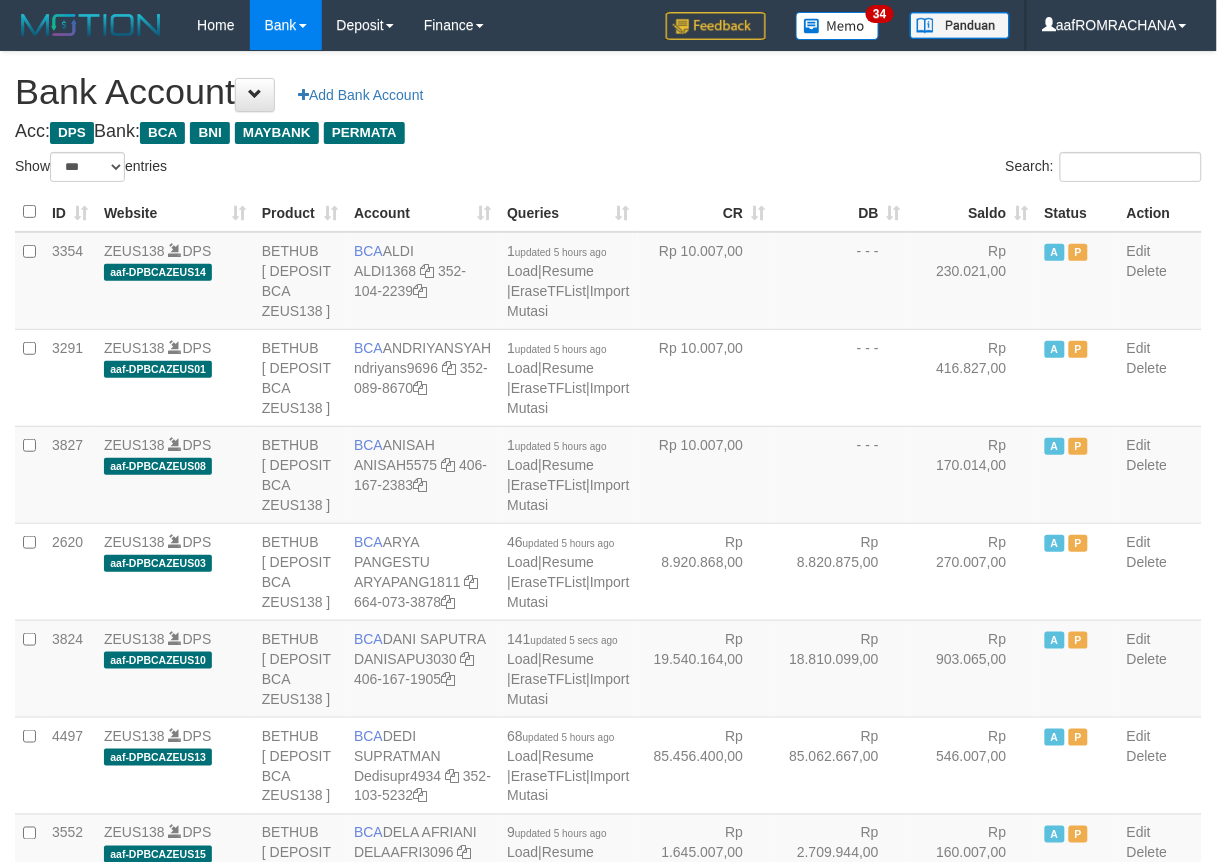 click on "Saldo" at bounding box center [973, 212] 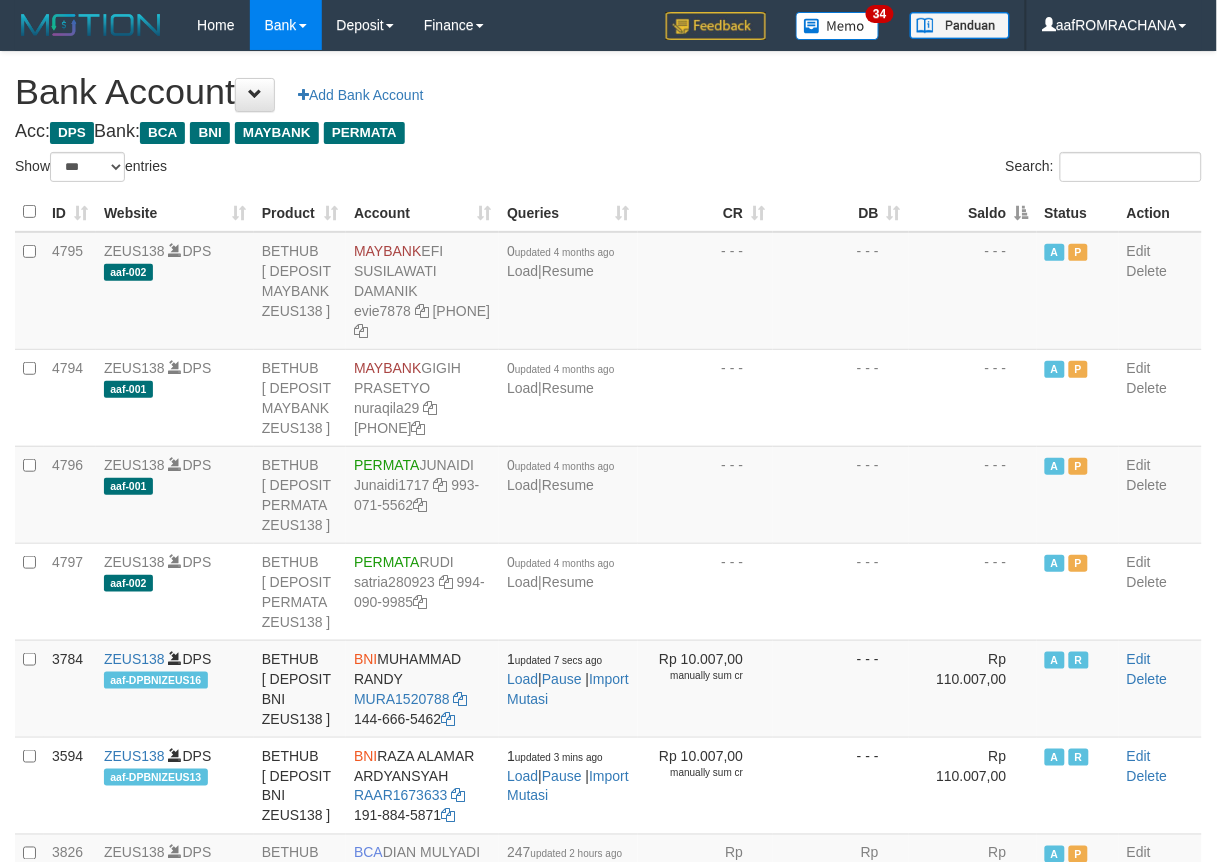click on "Saldo" at bounding box center (973, 212) 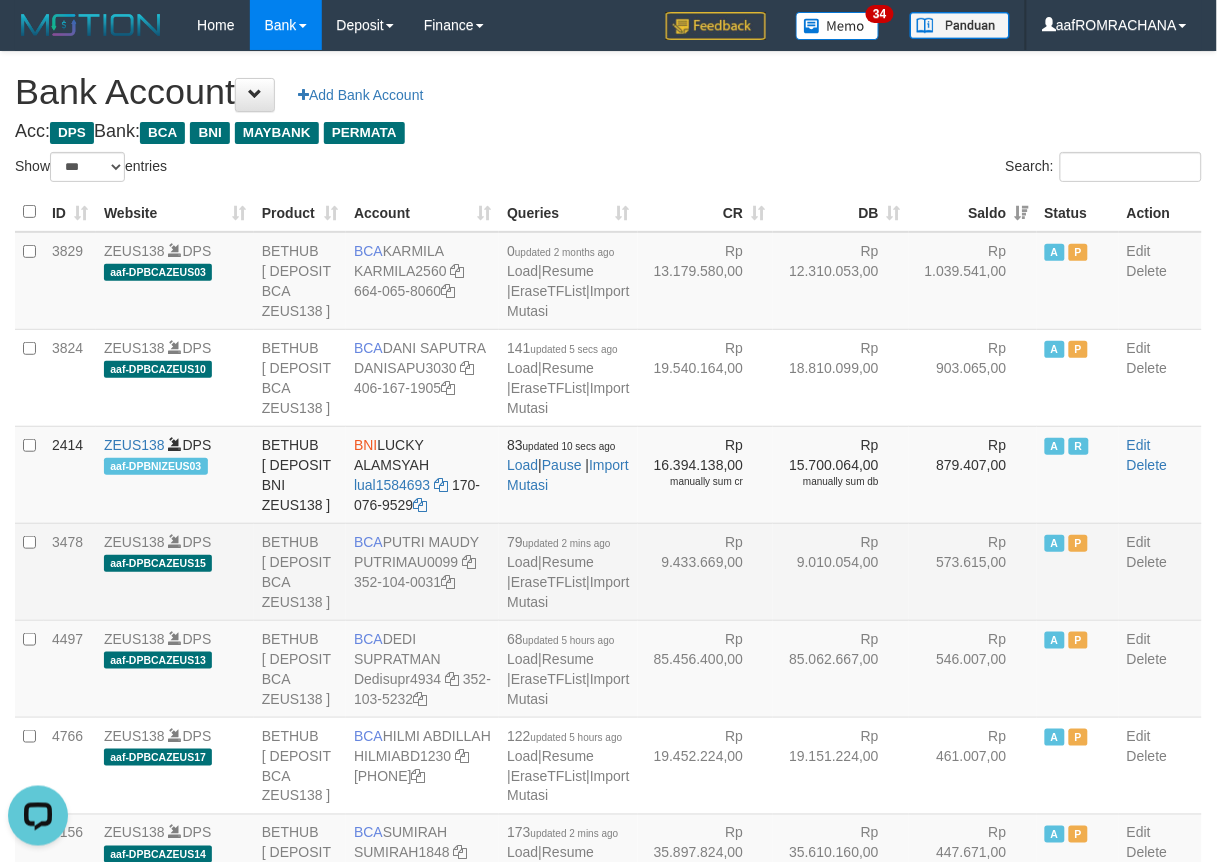 scroll, scrollTop: 0, scrollLeft: 0, axis: both 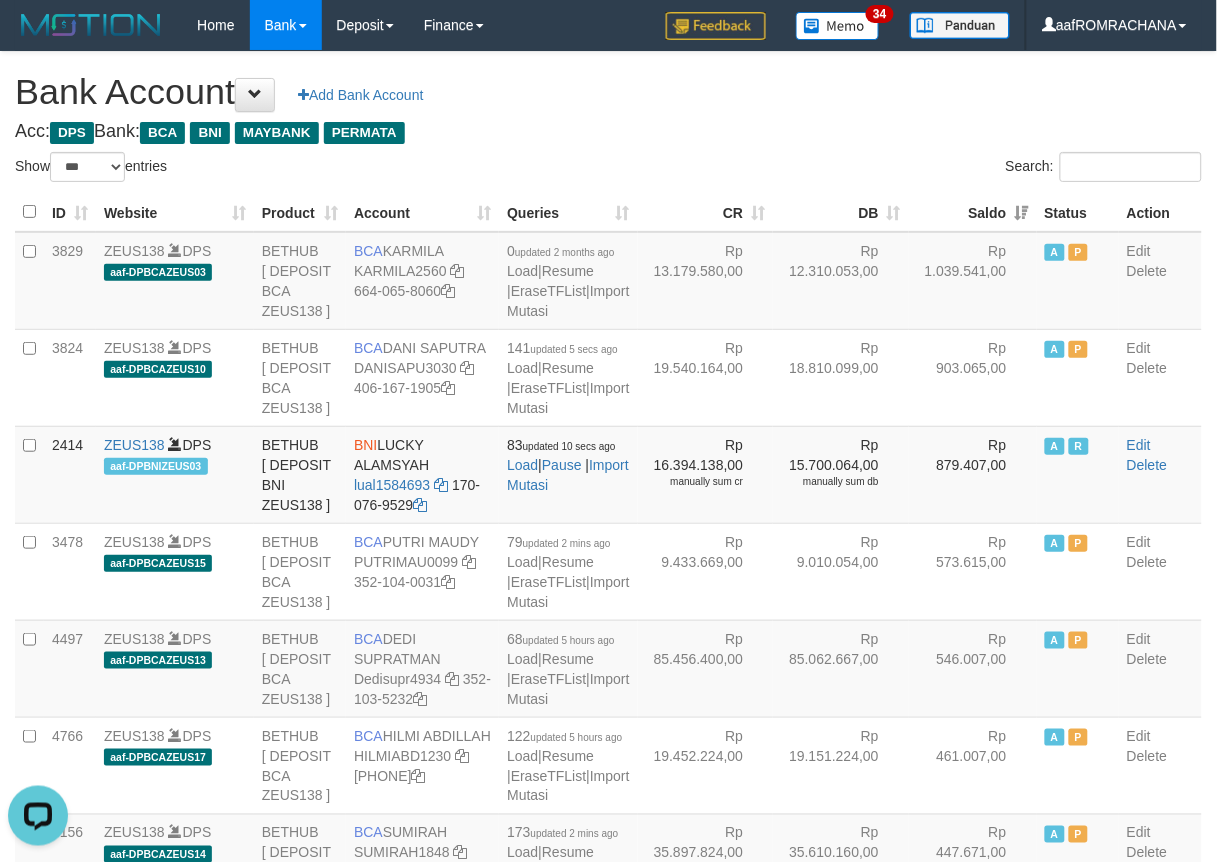 click on "Bank Account
Add Bank Account" at bounding box center [608, 92] 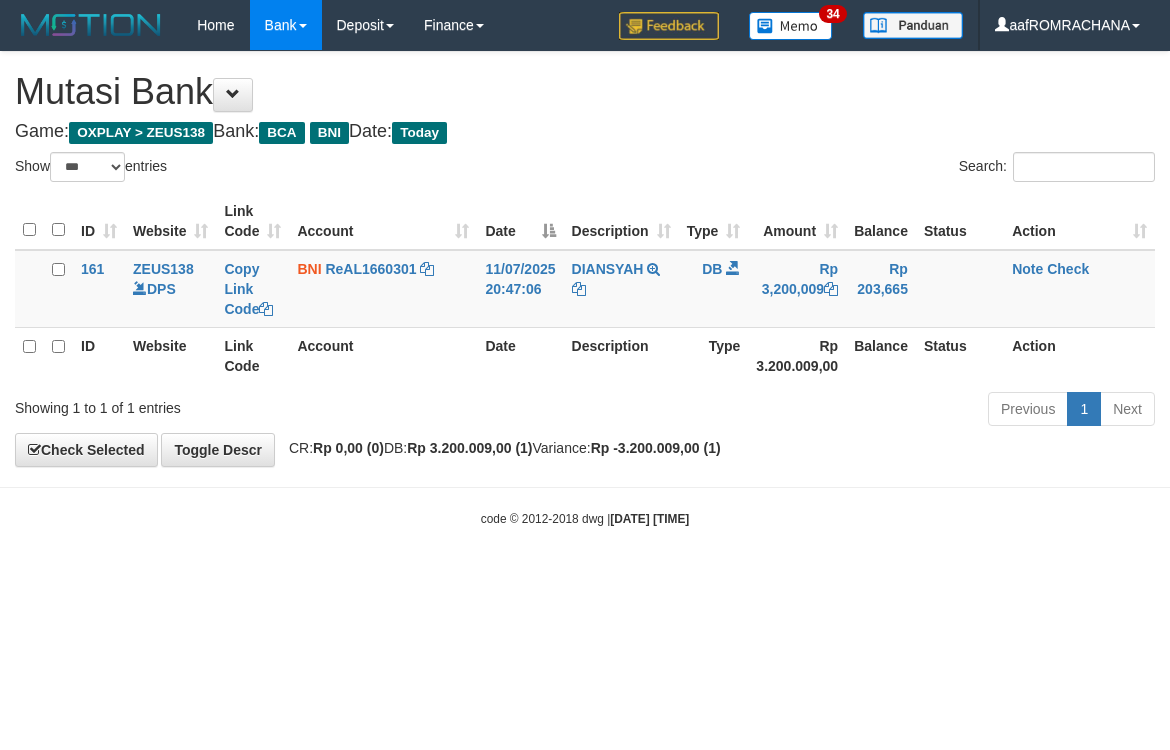 select on "***" 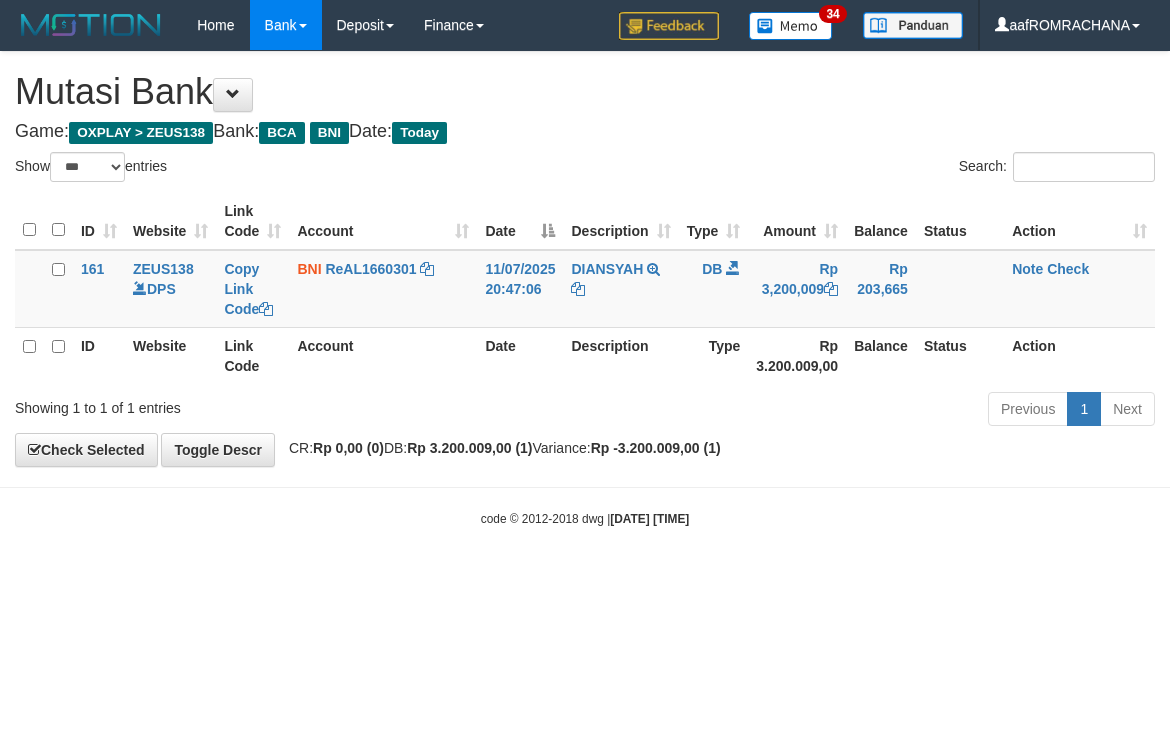 scroll, scrollTop: 0, scrollLeft: 0, axis: both 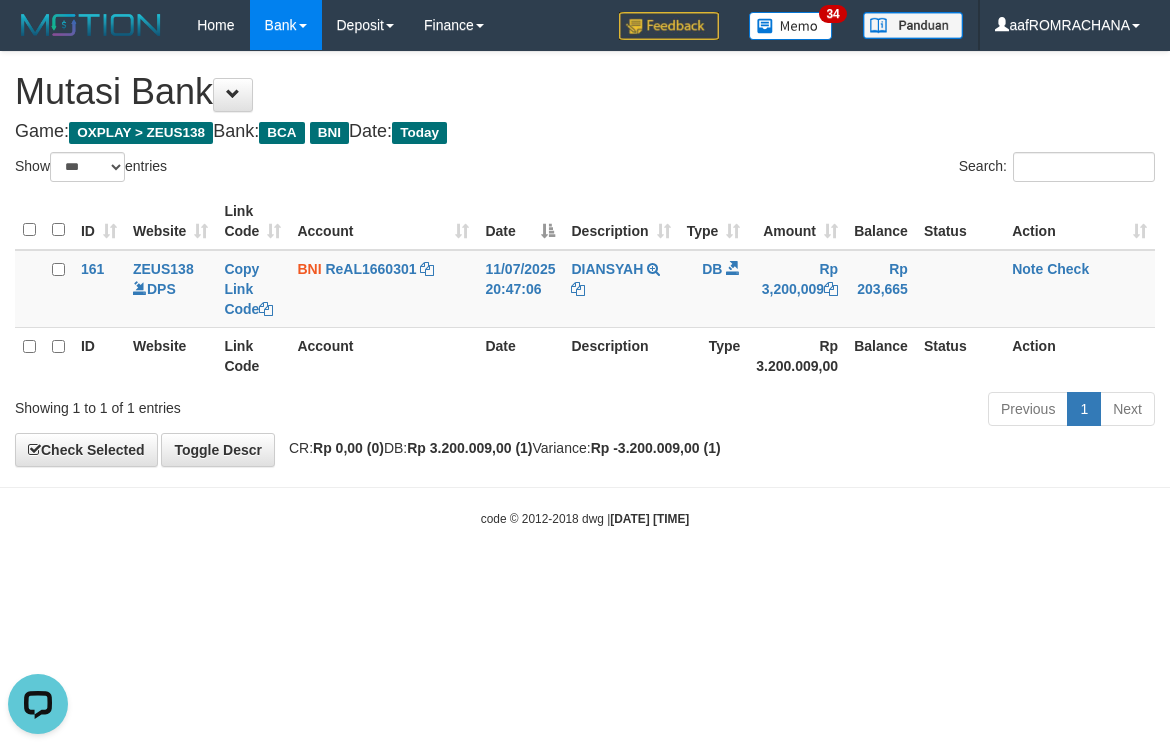 click on "Toggle navigation
Home
Bank
Account List
Load
By Website
Group
[OXPLAY]													ZEUS138
By Load Group (DPS)
Sync" at bounding box center (585, 289) 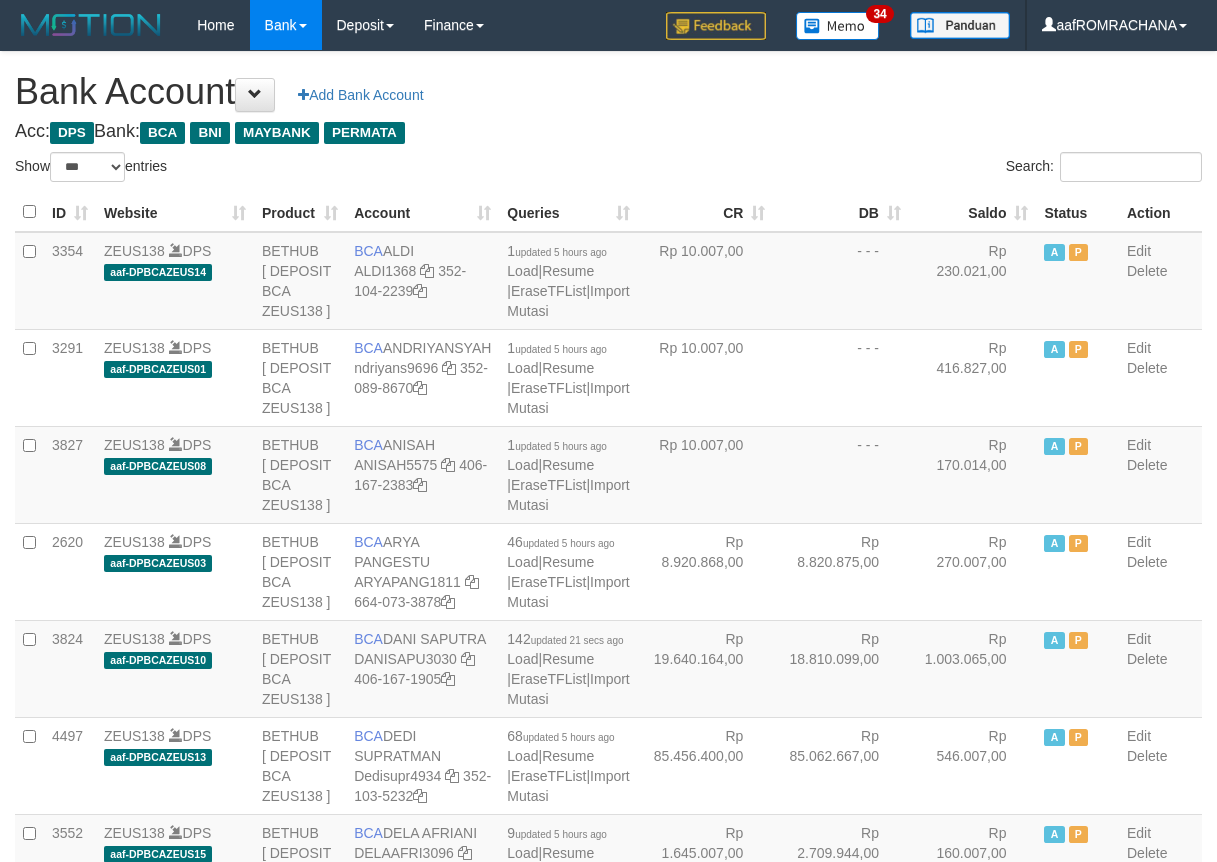 select on "***" 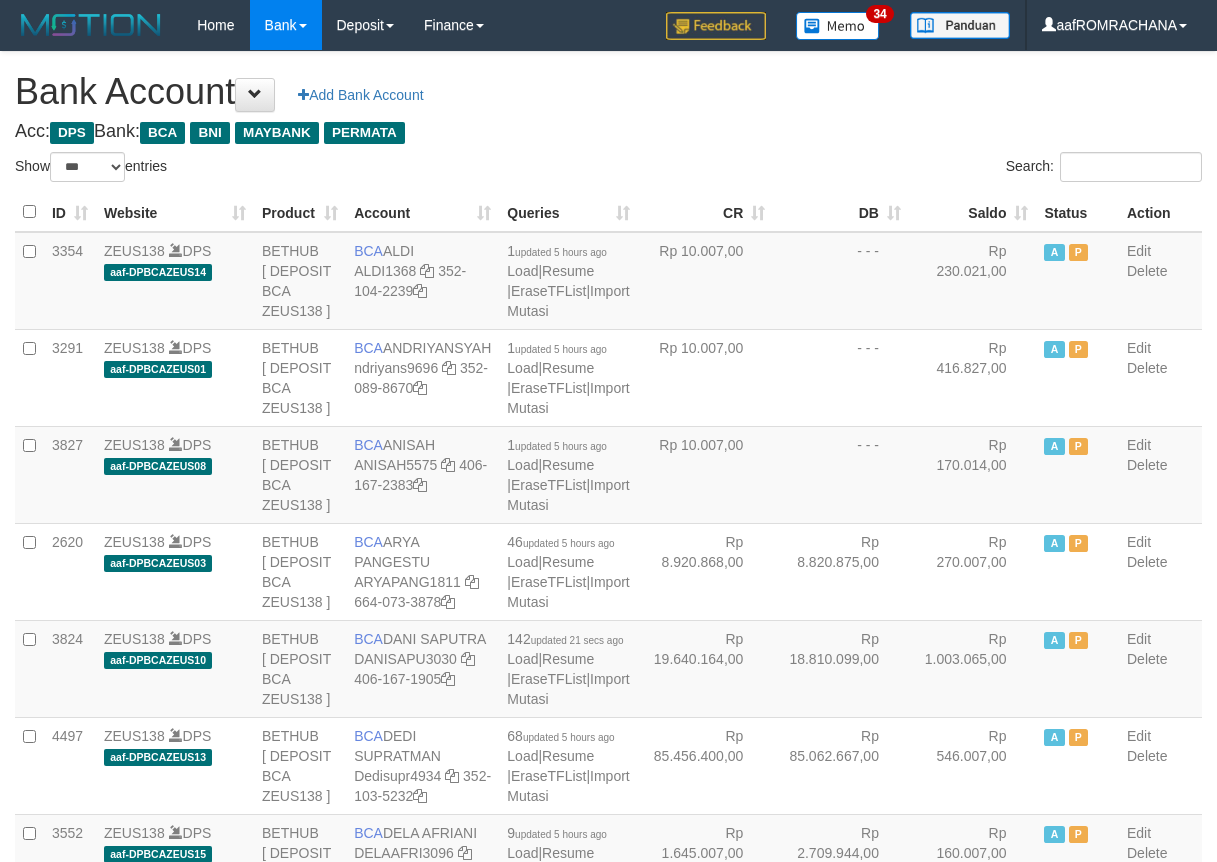 scroll, scrollTop: 0, scrollLeft: 0, axis: both 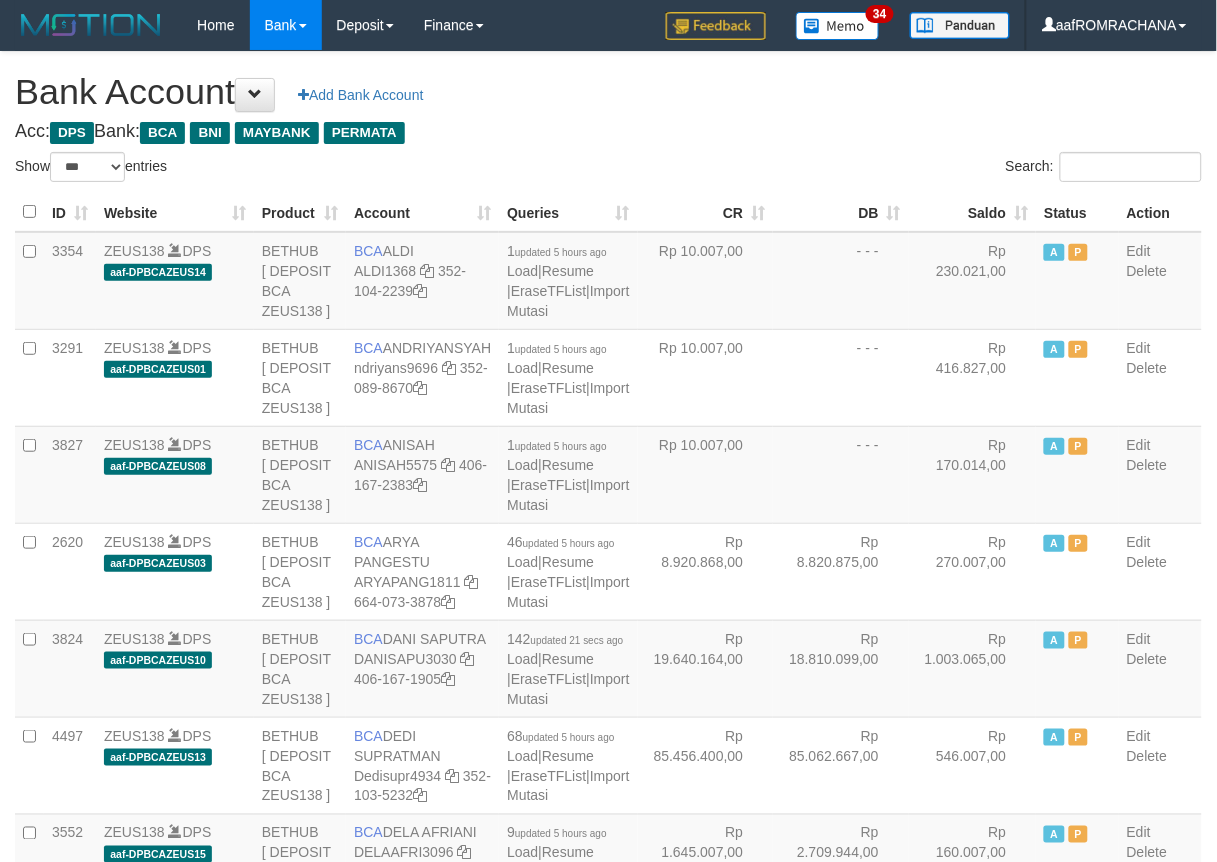 click on "Saldo" at bounding box center (973, 212) 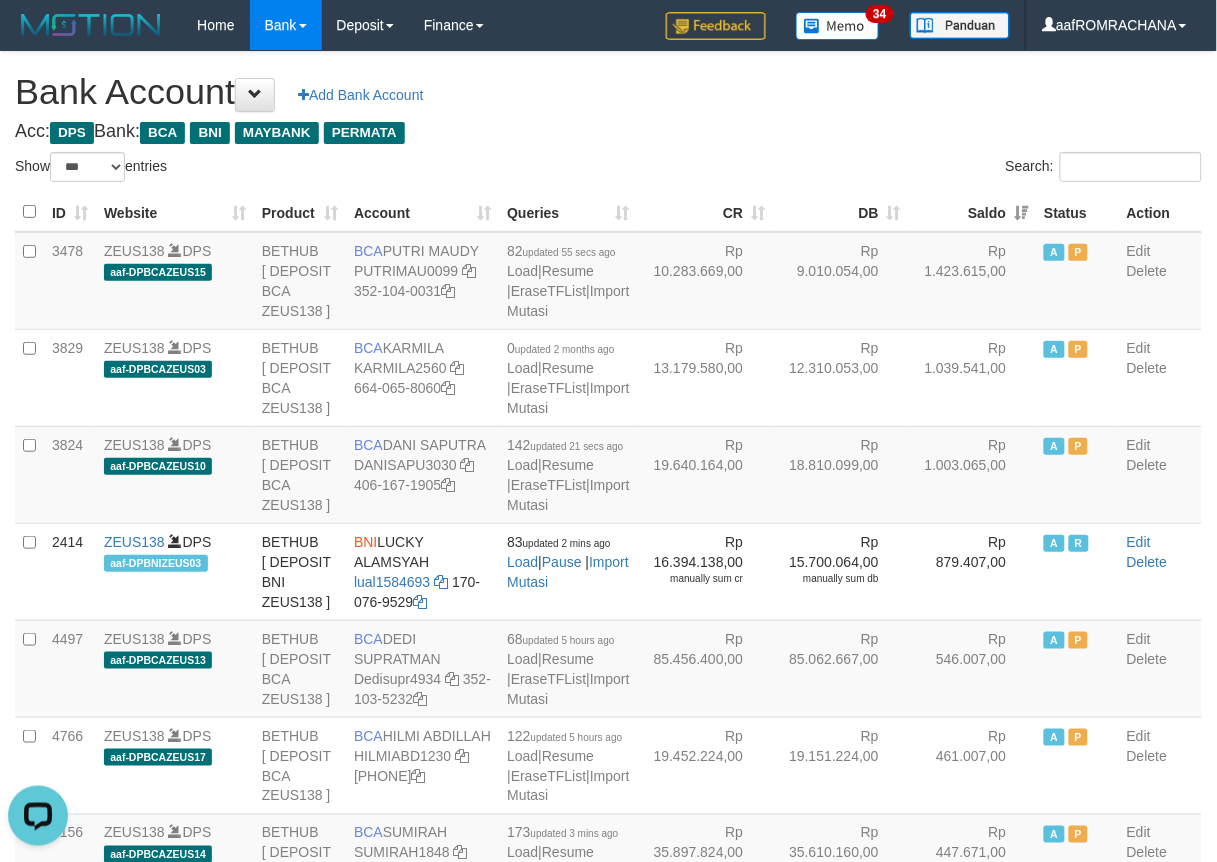 scroll, scrollTop: 0, scrollLeft: 0, axis: both 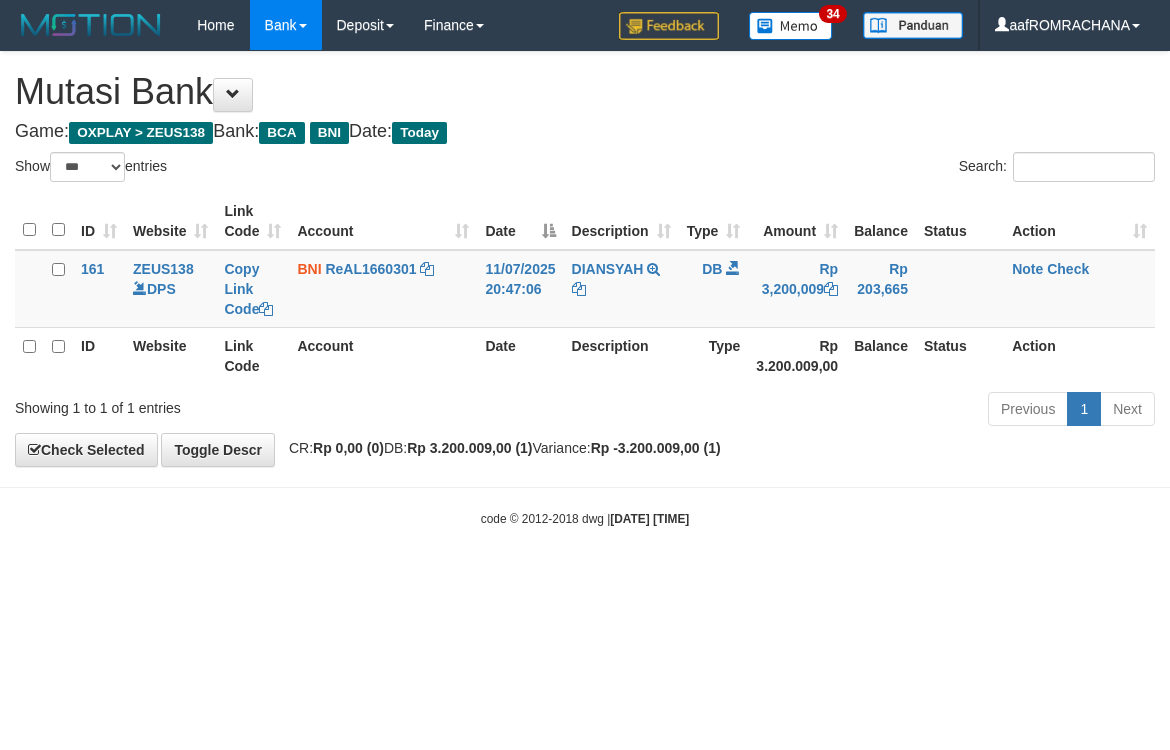 select on "***" 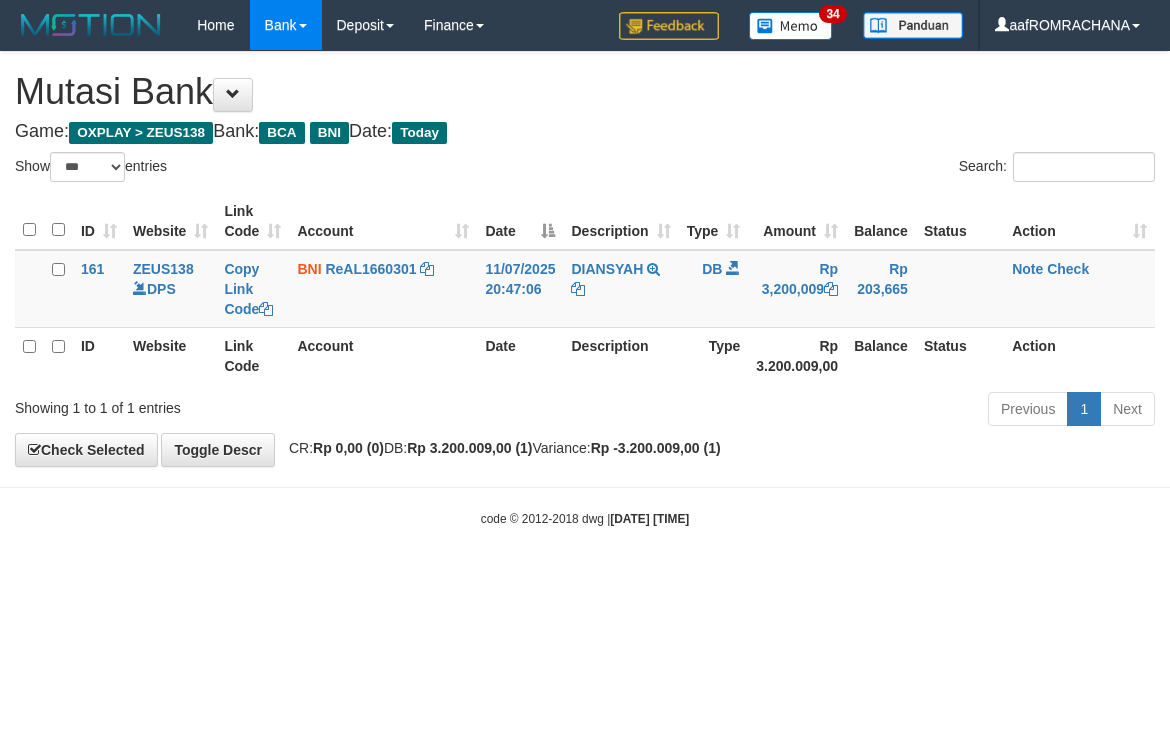 scroll, scrollTop: 0, scrollLeft: 0, axis: both 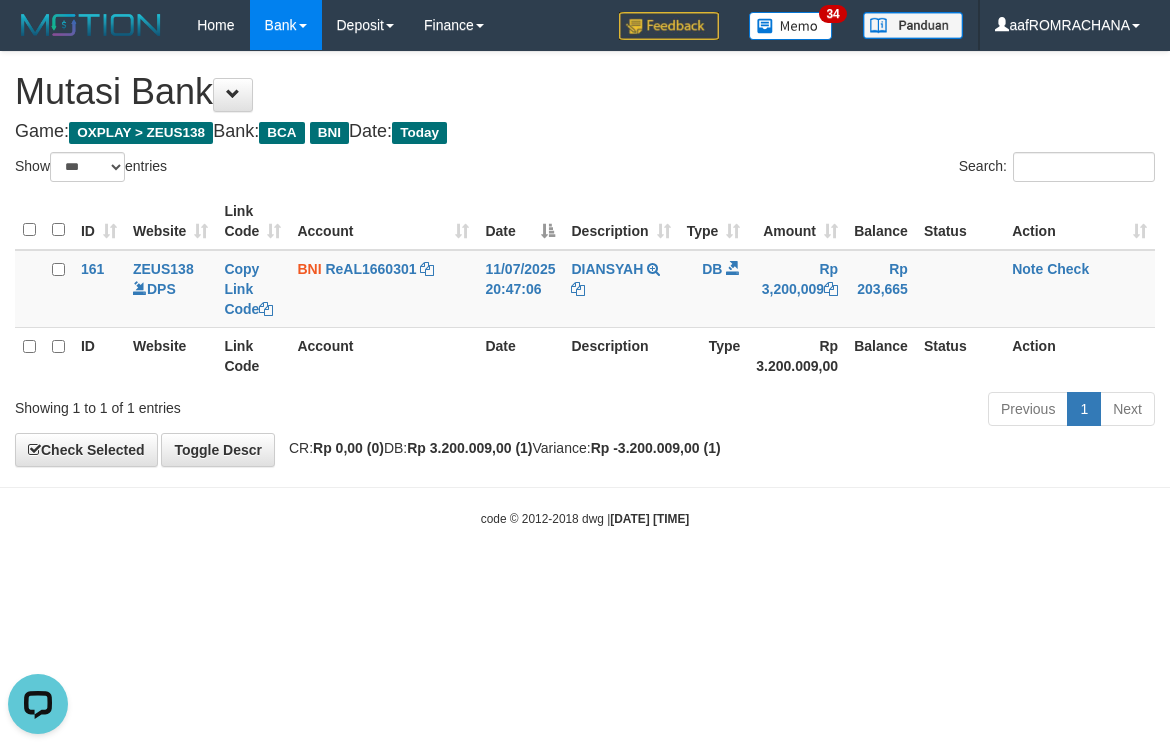 drag, startPoint x: 492, startPoint y: 491, endPoint x: 510, endPoint y: 503, distance: 21.633308 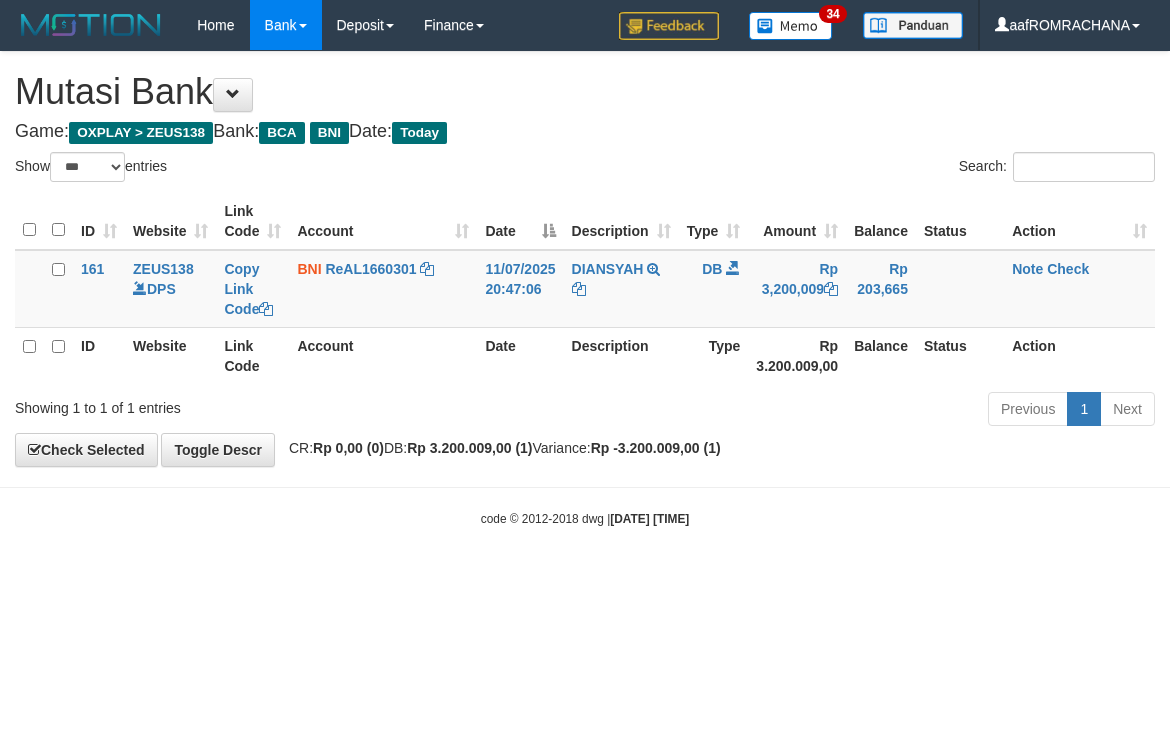 select on "***" 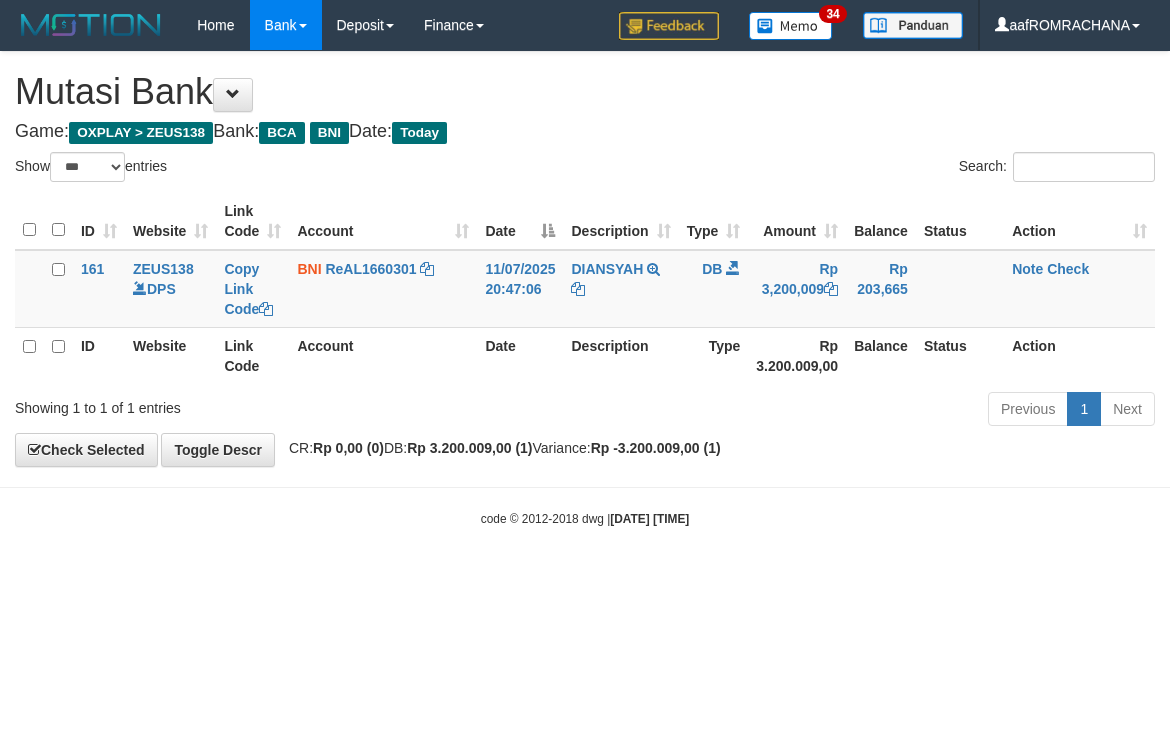 scroll, scrollTop: 0, scrollLeft: 0, axis: both 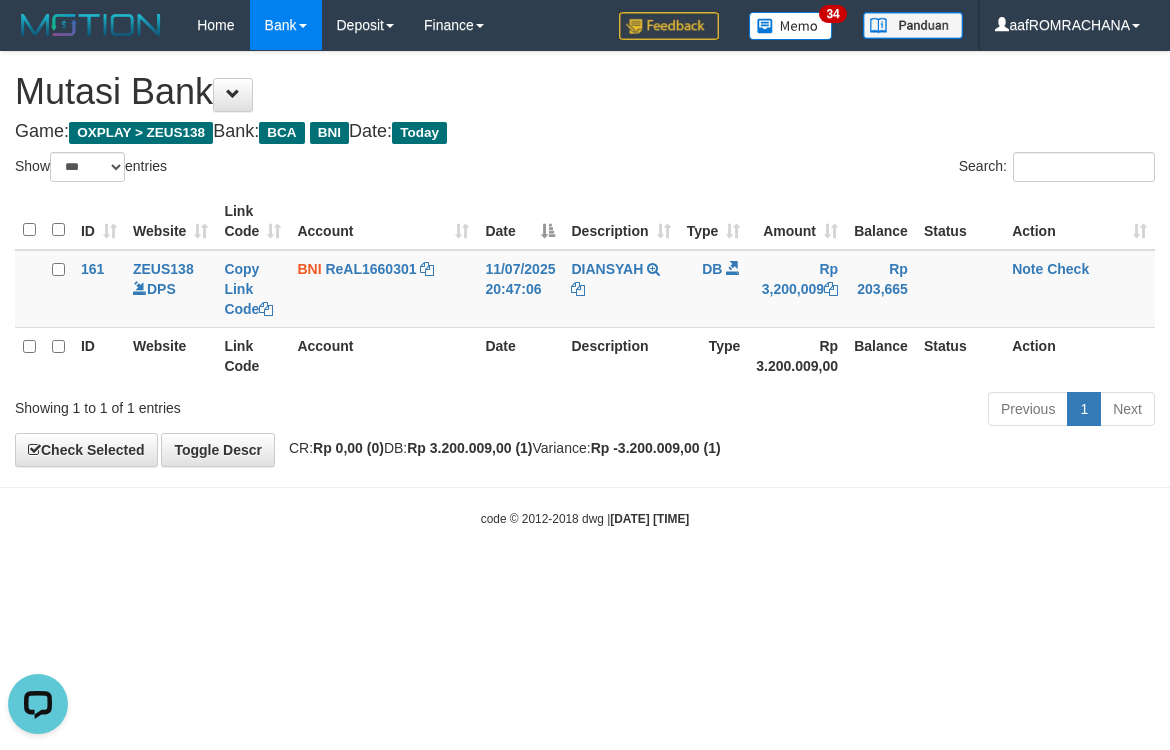click on "Toggle navigation
Home
Bank
Account List
Load
By Website
Group
[OXPLAY]													ZEUS138
By Load Group (DPS)
Sync" at bounding box center (585, 289) 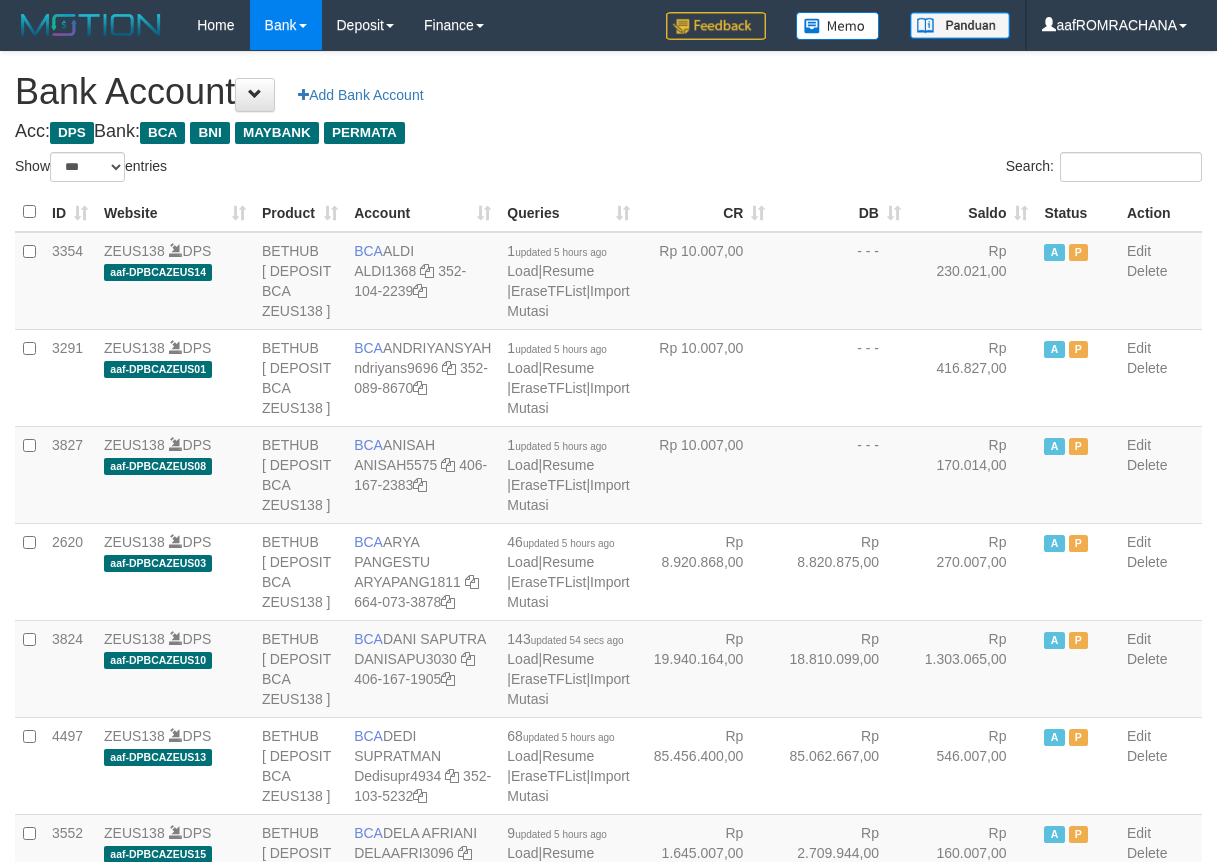 select on "***" 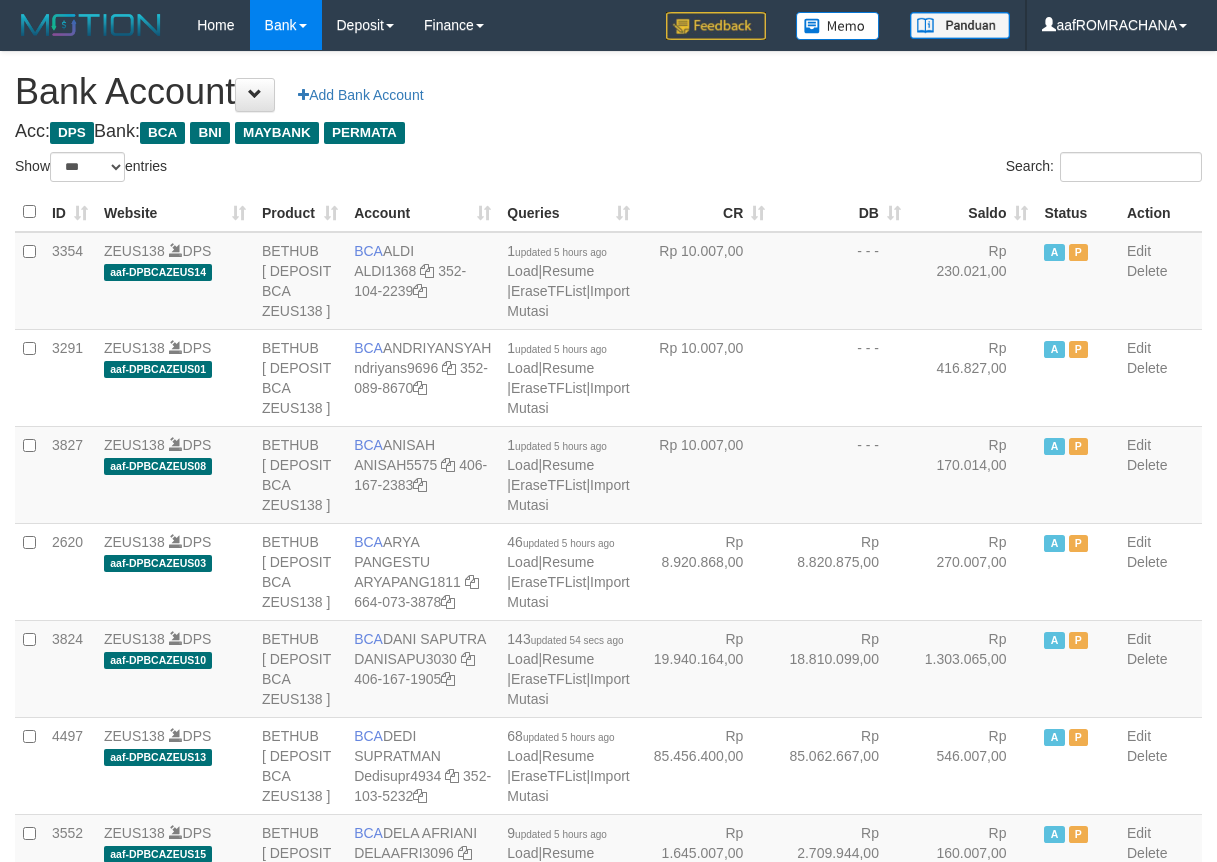 scroll, scrollTop: 0, scrollLeft: 0, axis: both 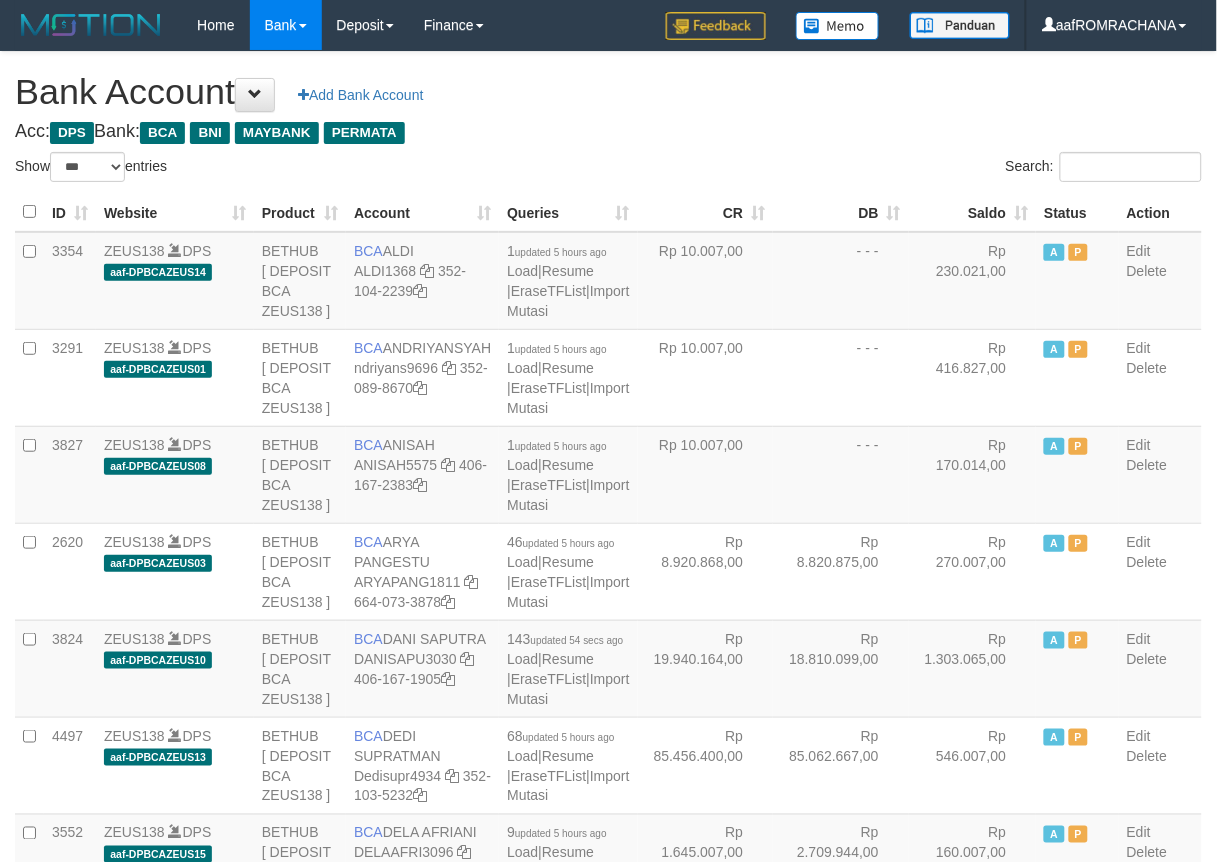 click on "Saldo" at bounding box center (973, 212) 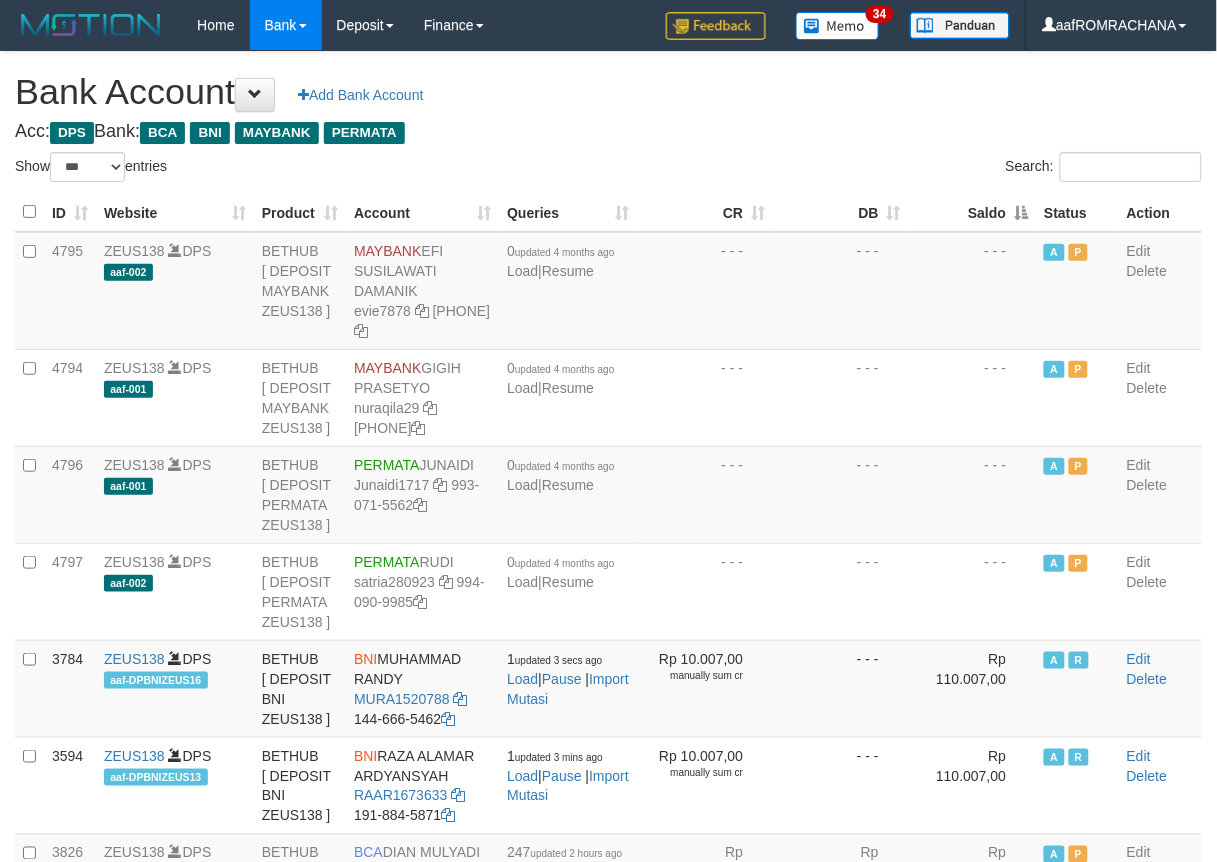 click on "Saldo" at bounding box center (973, 212) 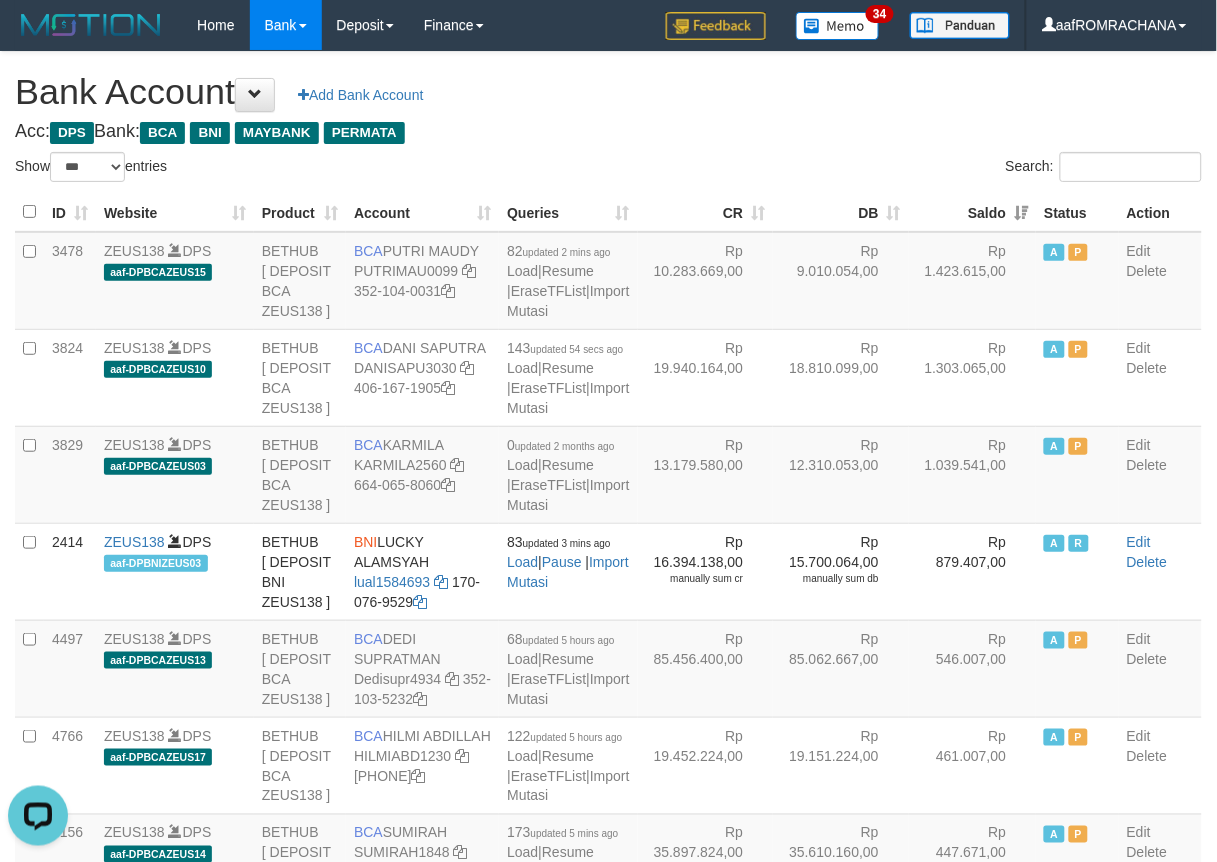 scroll, scrollTop: 0, scrollLeft: 0, axis: both 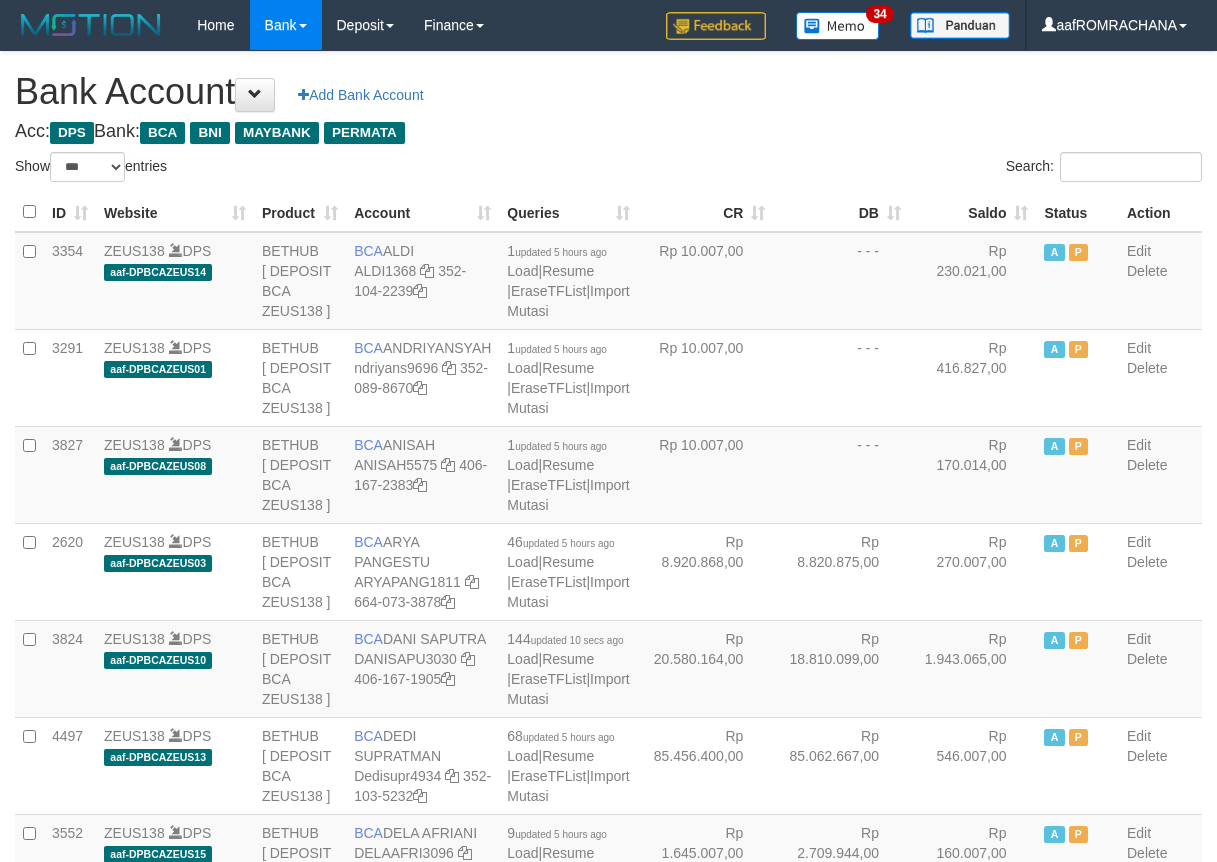 select on "***" 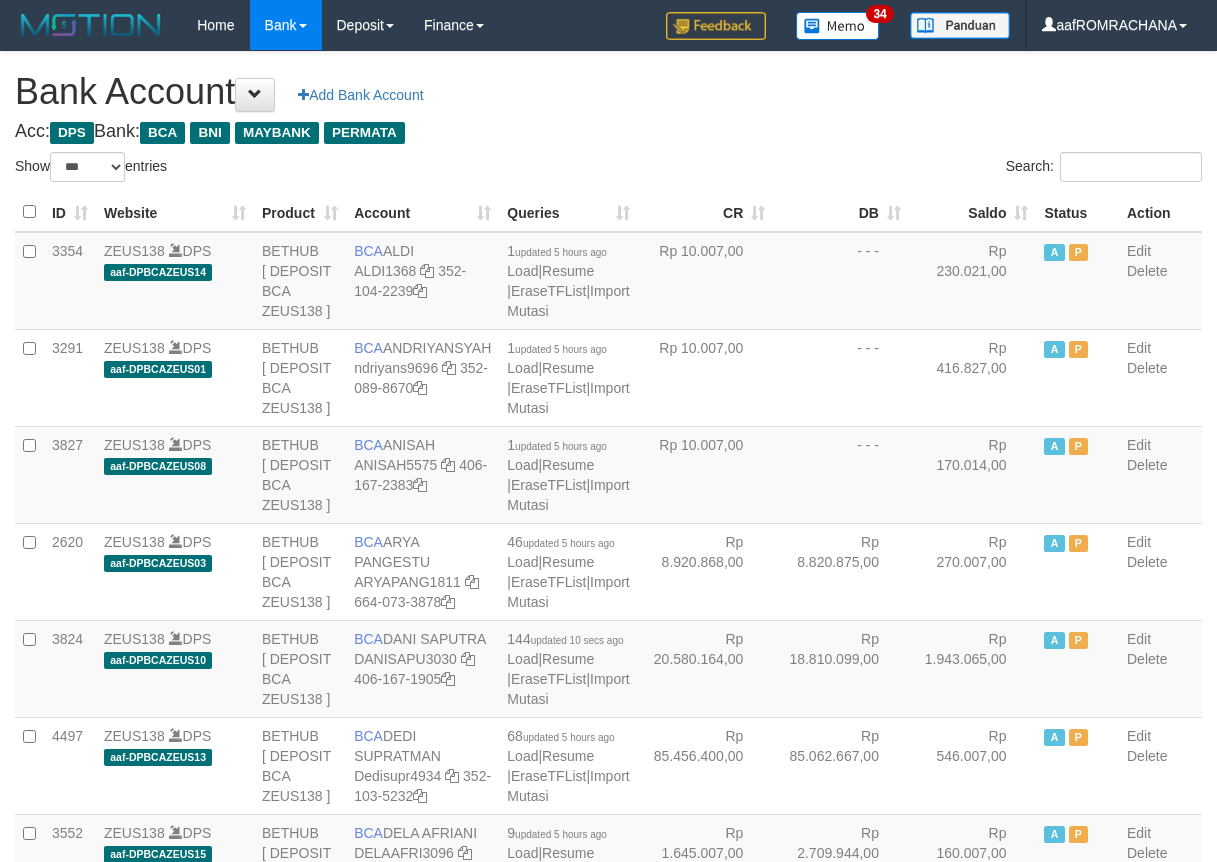 scroll, scrollTop: 0, scrollLeft: 0, axis: both 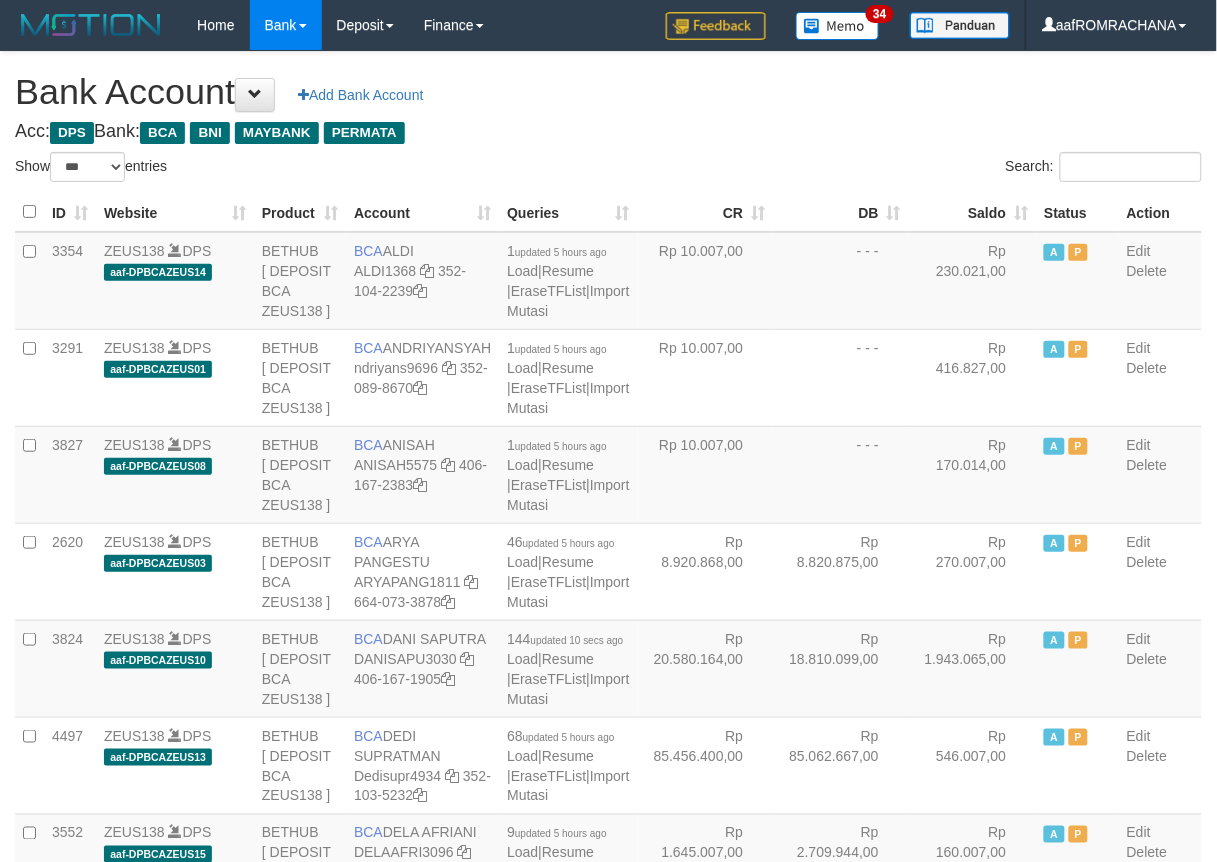 drag, startPoint x: 0, startPoint y: 0, endPoint x: 961, endPoint y: 213, distance: 984.3221 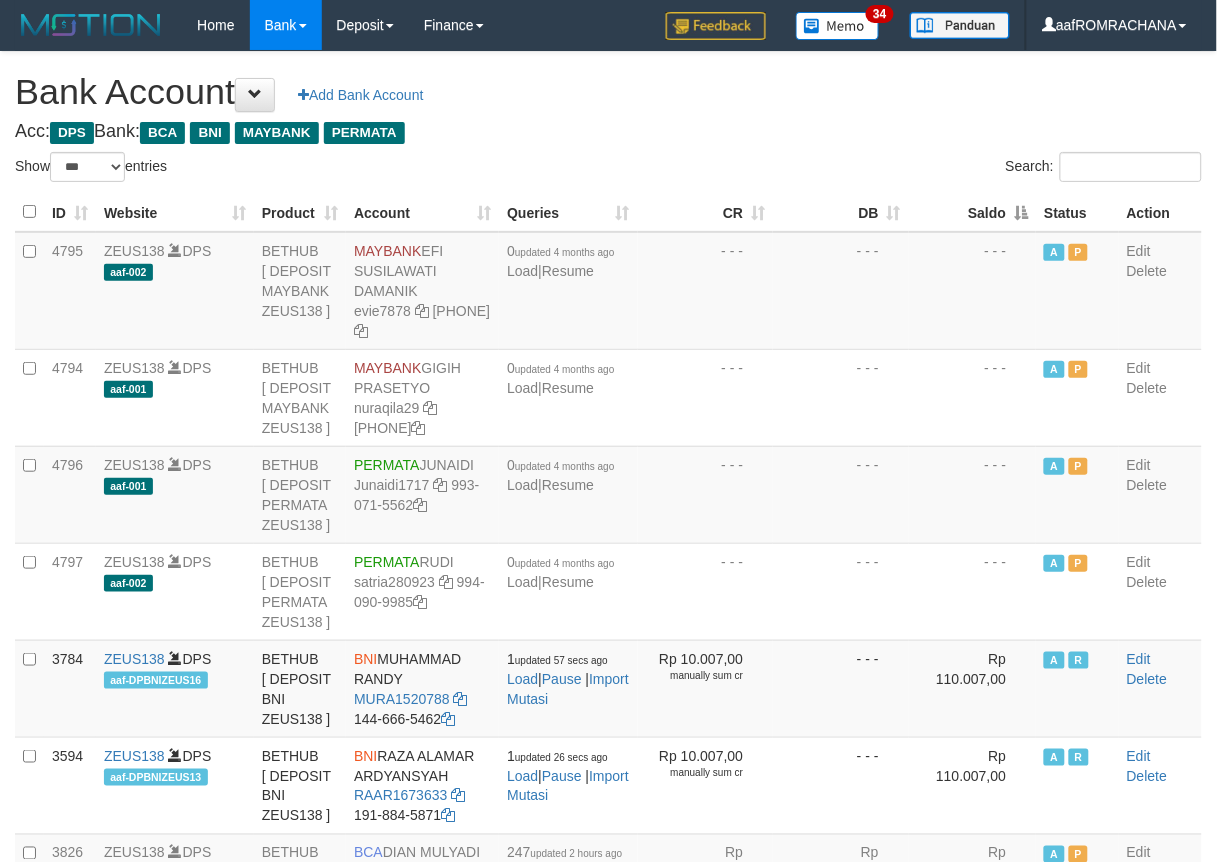 click on "Saldo" at bounding box center (973, 212) 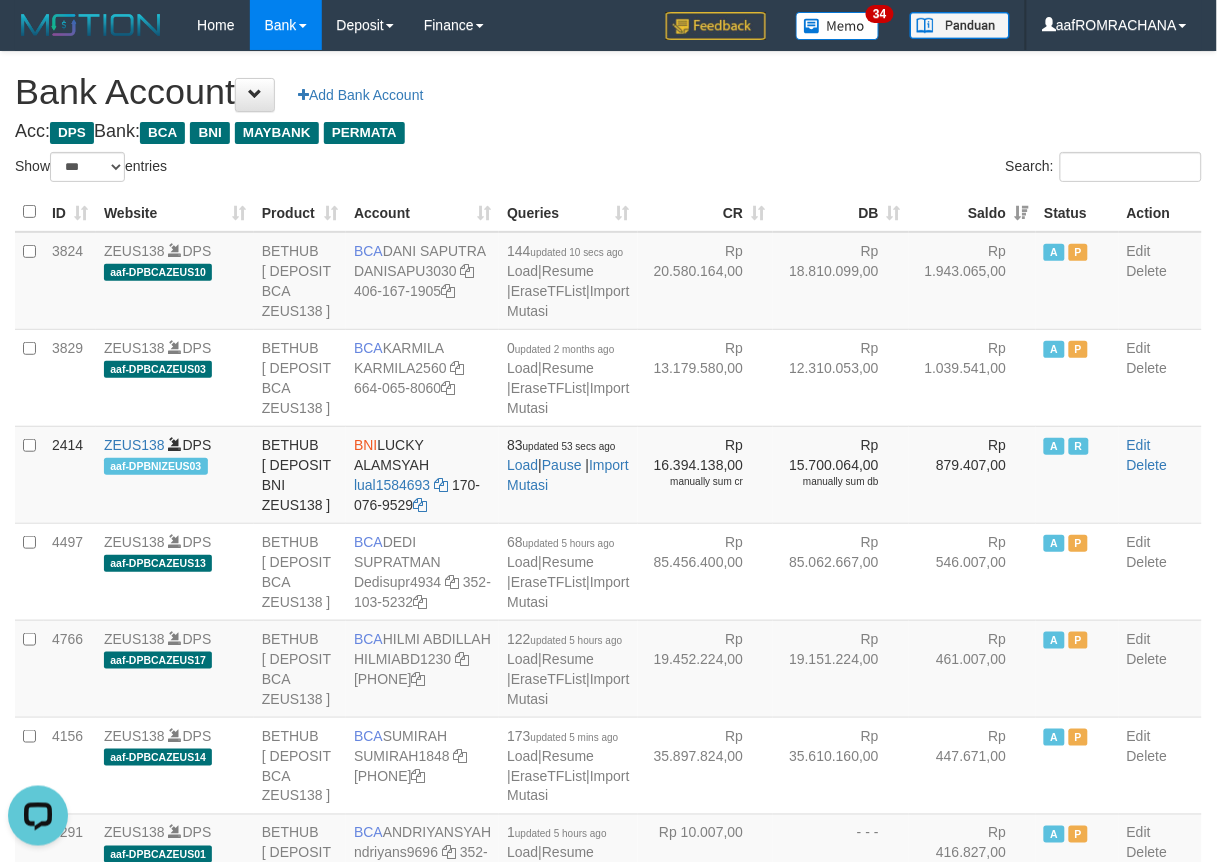 scroll, scrollTop: 0, scrollLeft: 0, axis: both 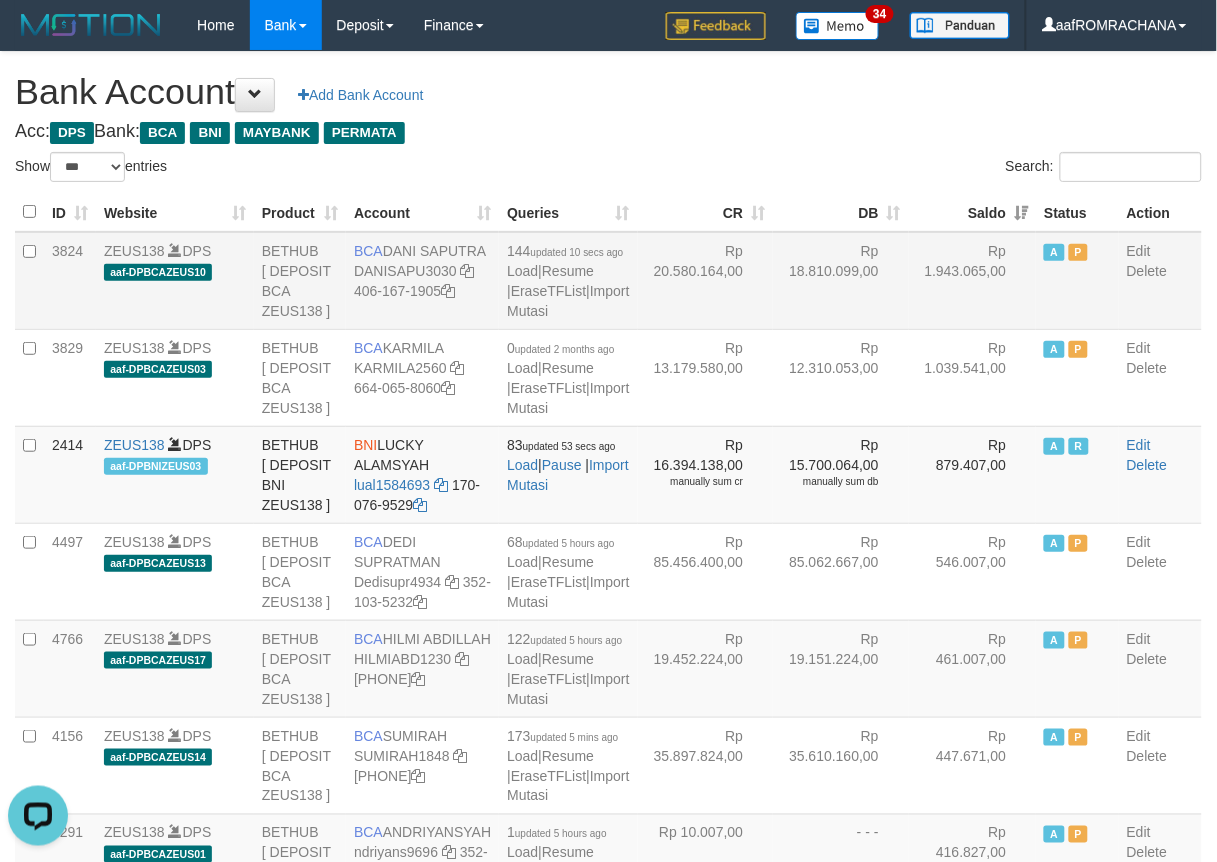 drag, startPoint x: 386, startPoint y: 247, endPoint x: 440, endPoint y: 265, distance: 56.920998 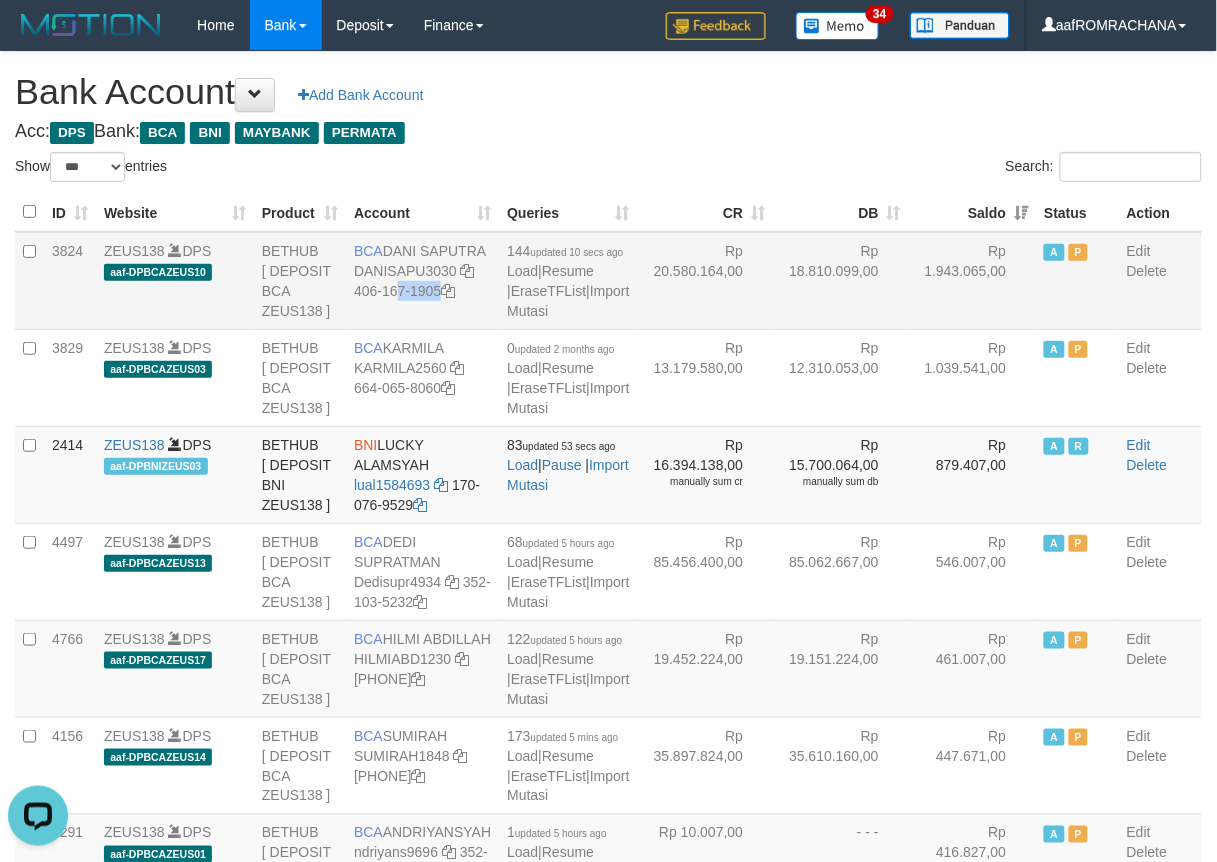 drag, startPoint x: 372, startPoint y: 311, endPoint x: 412, endPoint y: 338, distance: 48.259712 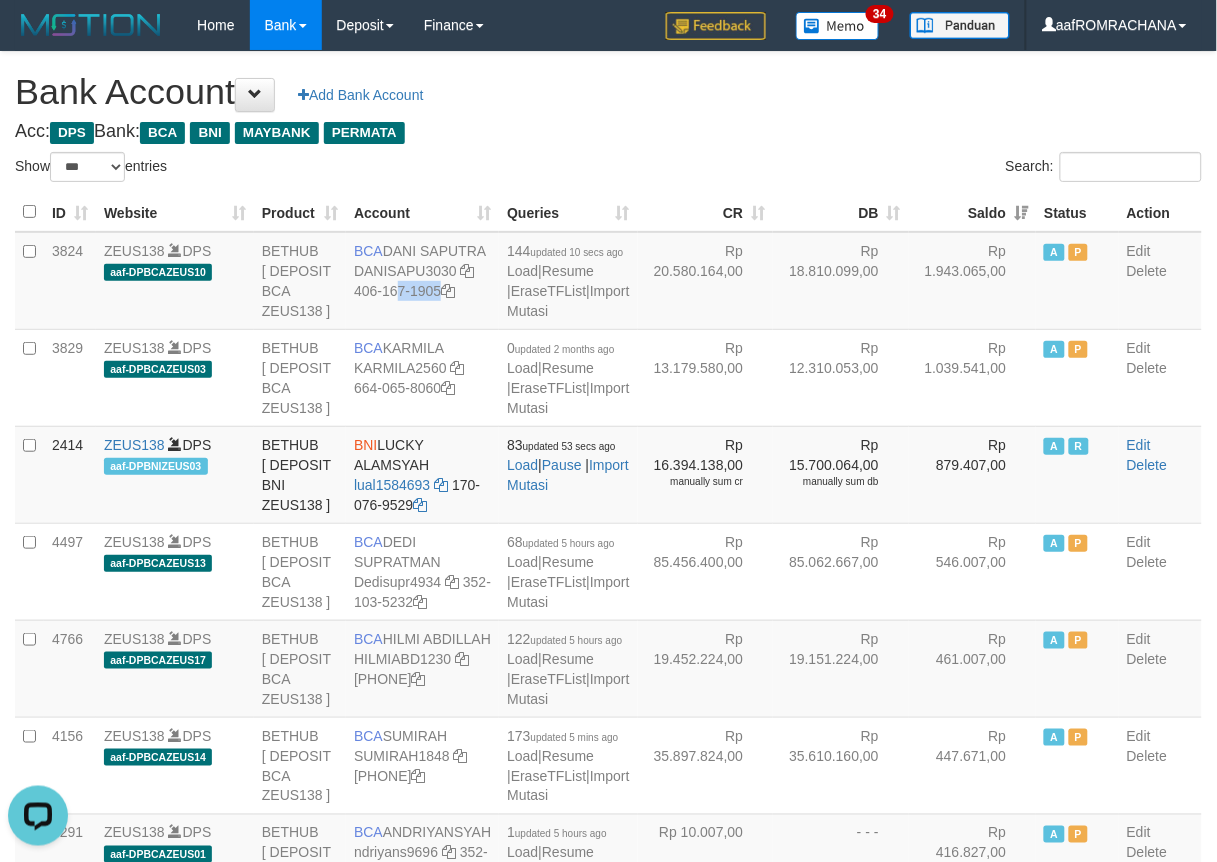 copy on "406-167-1905" 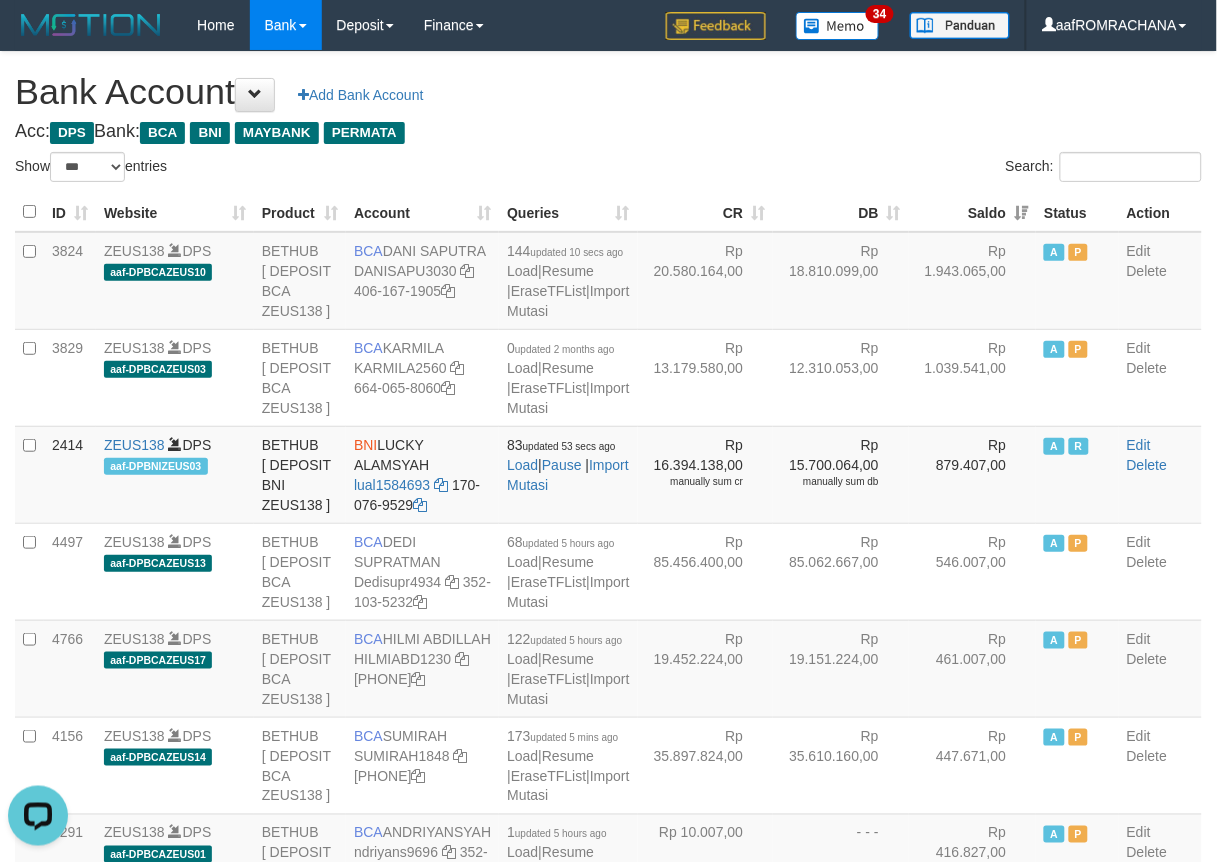 click on "Acc: 										 DPS
Bank:   BCA   BNI   MAYBANK   PERMATA" at bounding box center (608, 132) 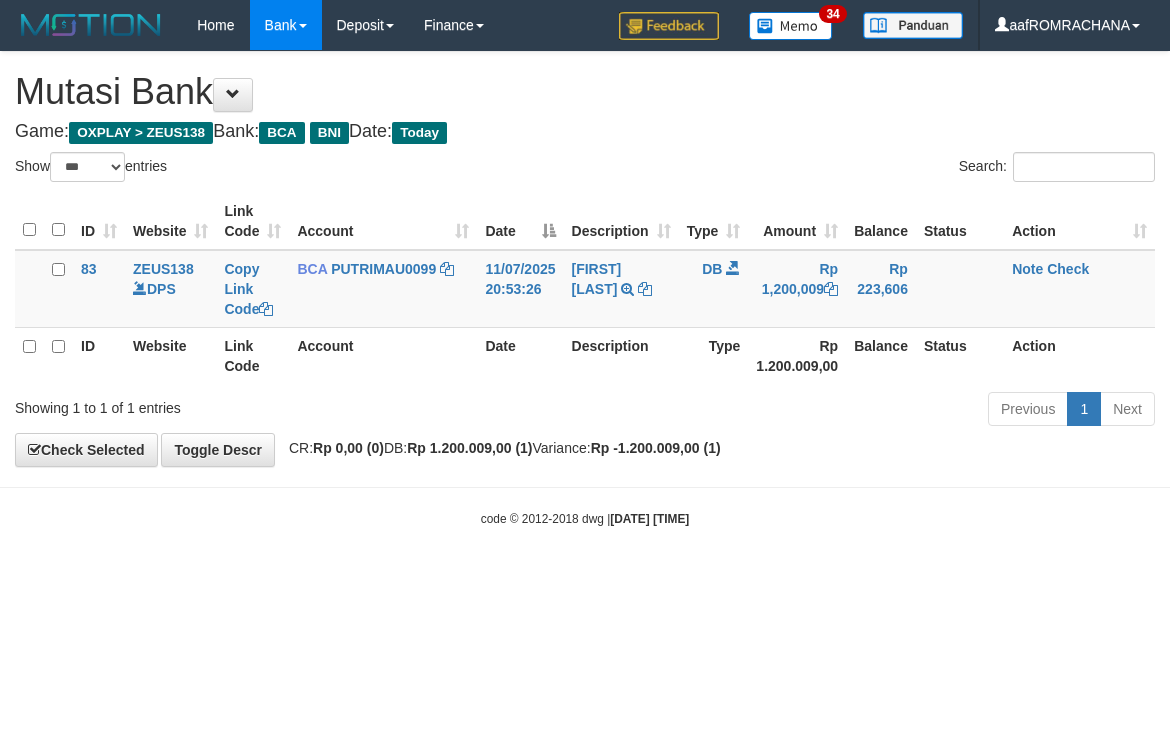 select on "***" 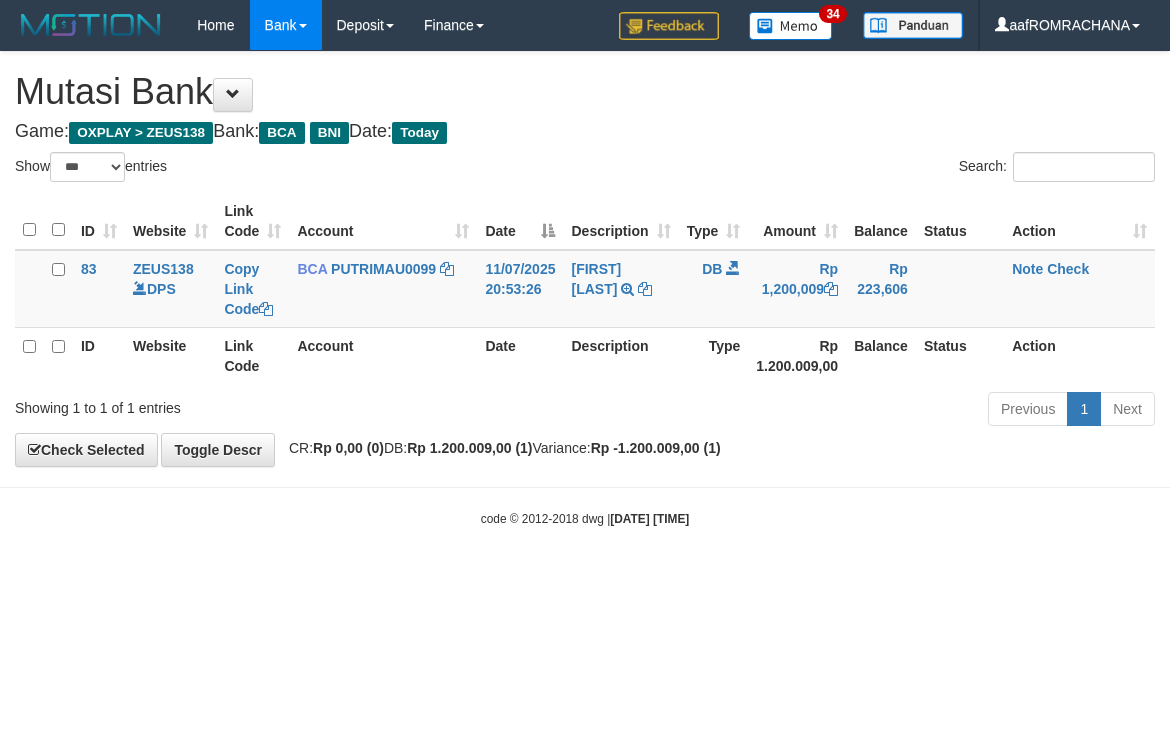scroll, scrollTop: 0, scrollLeft: 0, axis: both 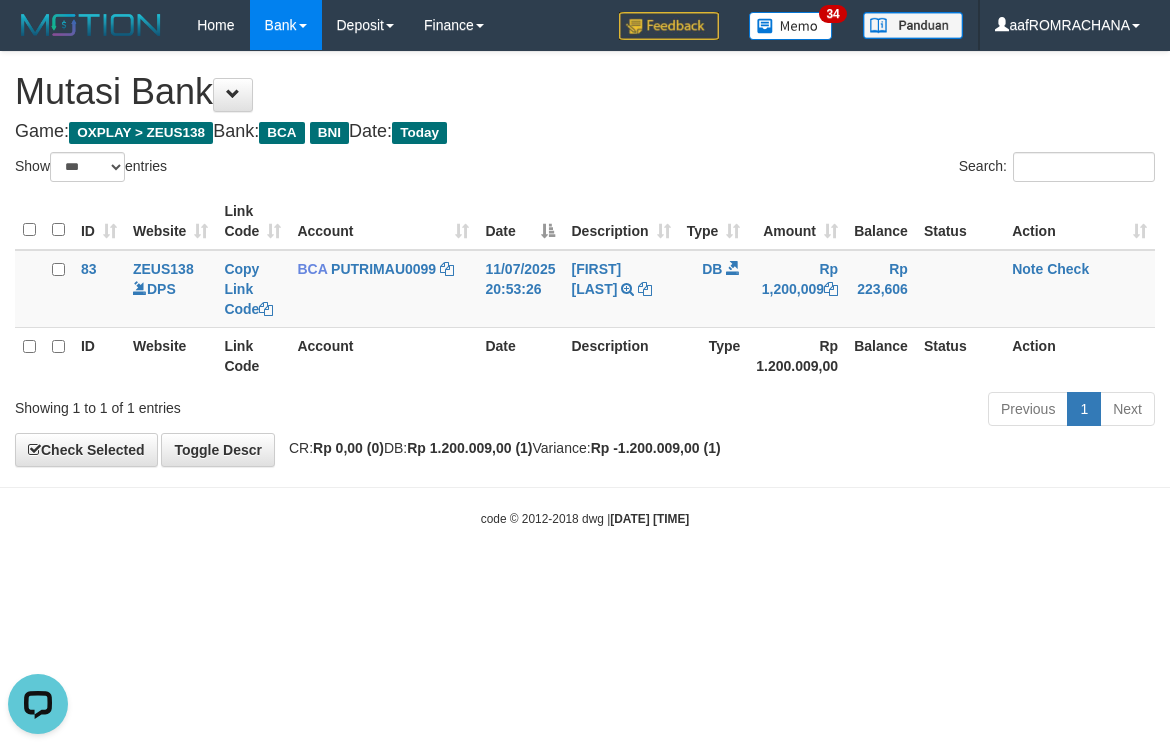 click on "Toggle navigation
Home
Bank
Account List
Load
By Website
Group
[OXPLAY]													ZEUS138
By Load Group (DPS)" at bounding box center (585, 289) 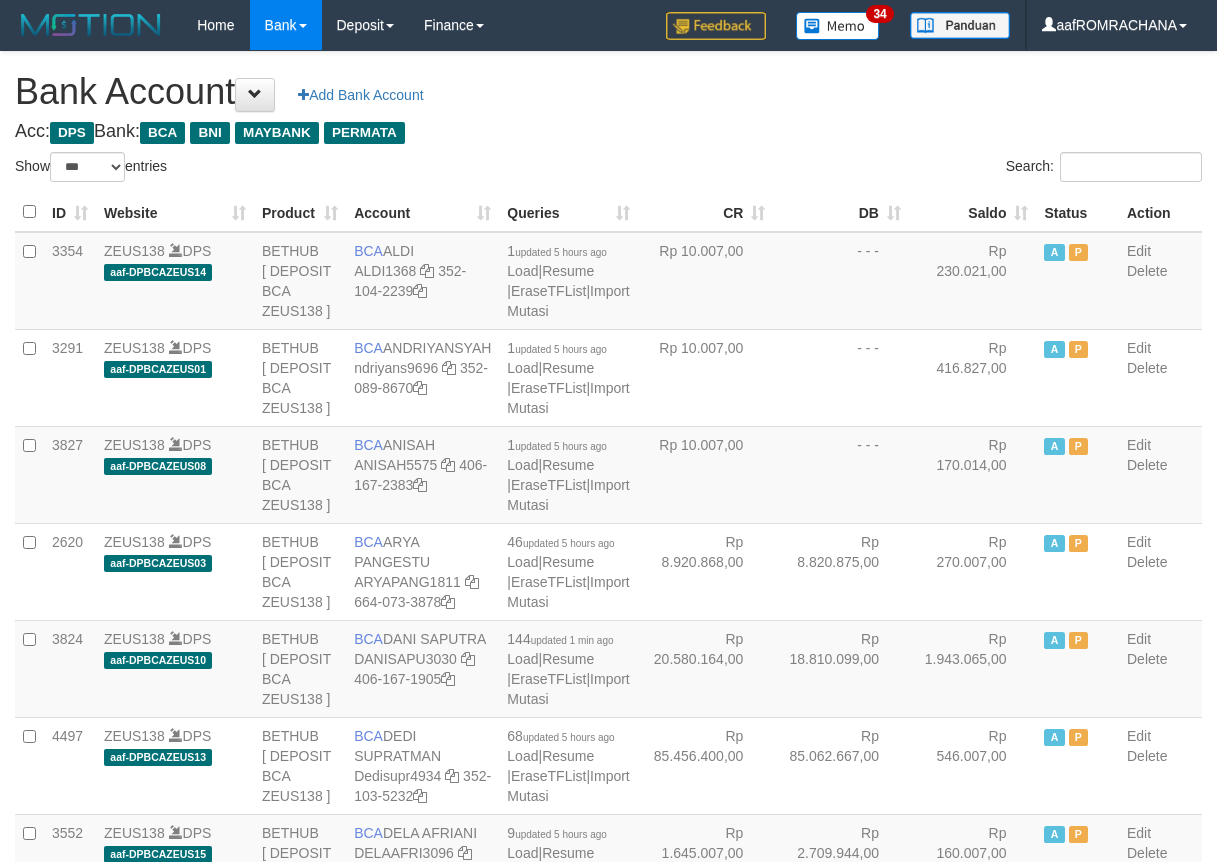 select on "***" 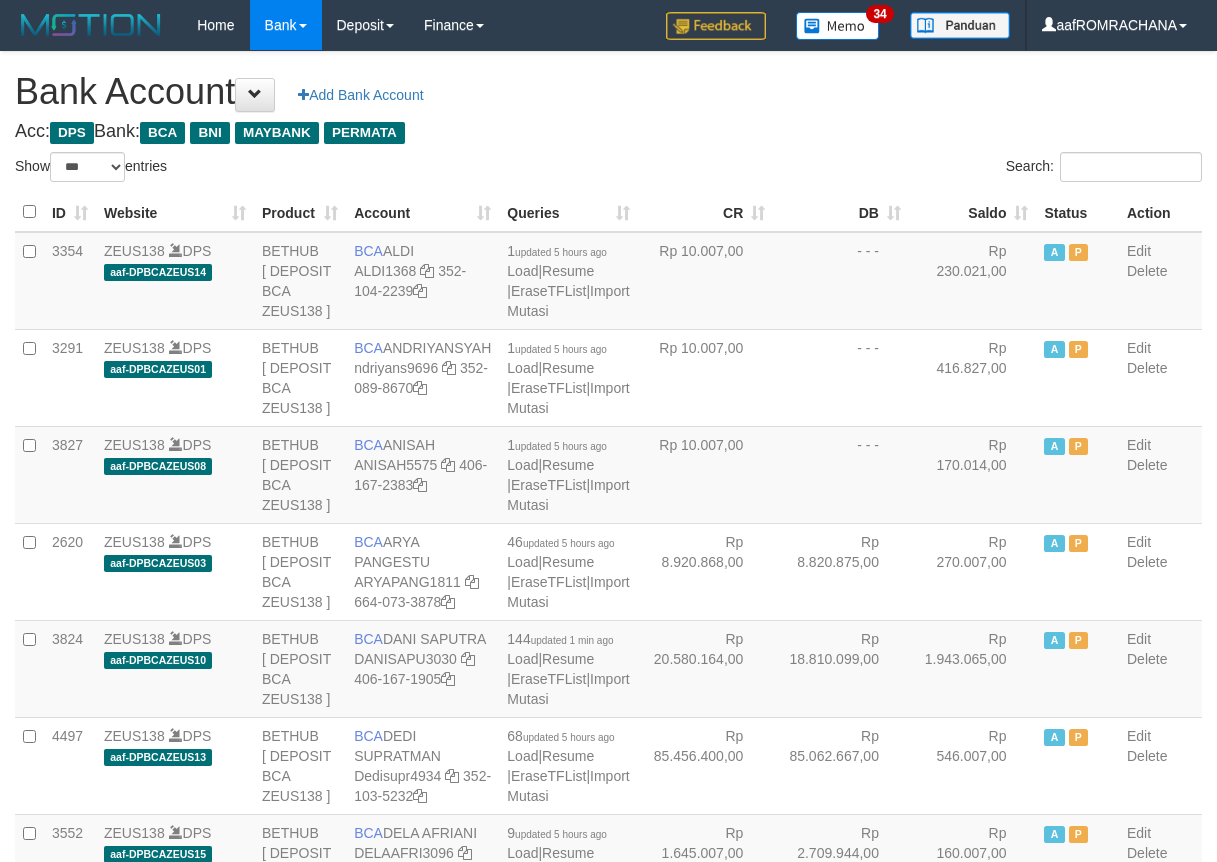 scroll, scrollTop: 0, scrollLeft: 0, axis: both 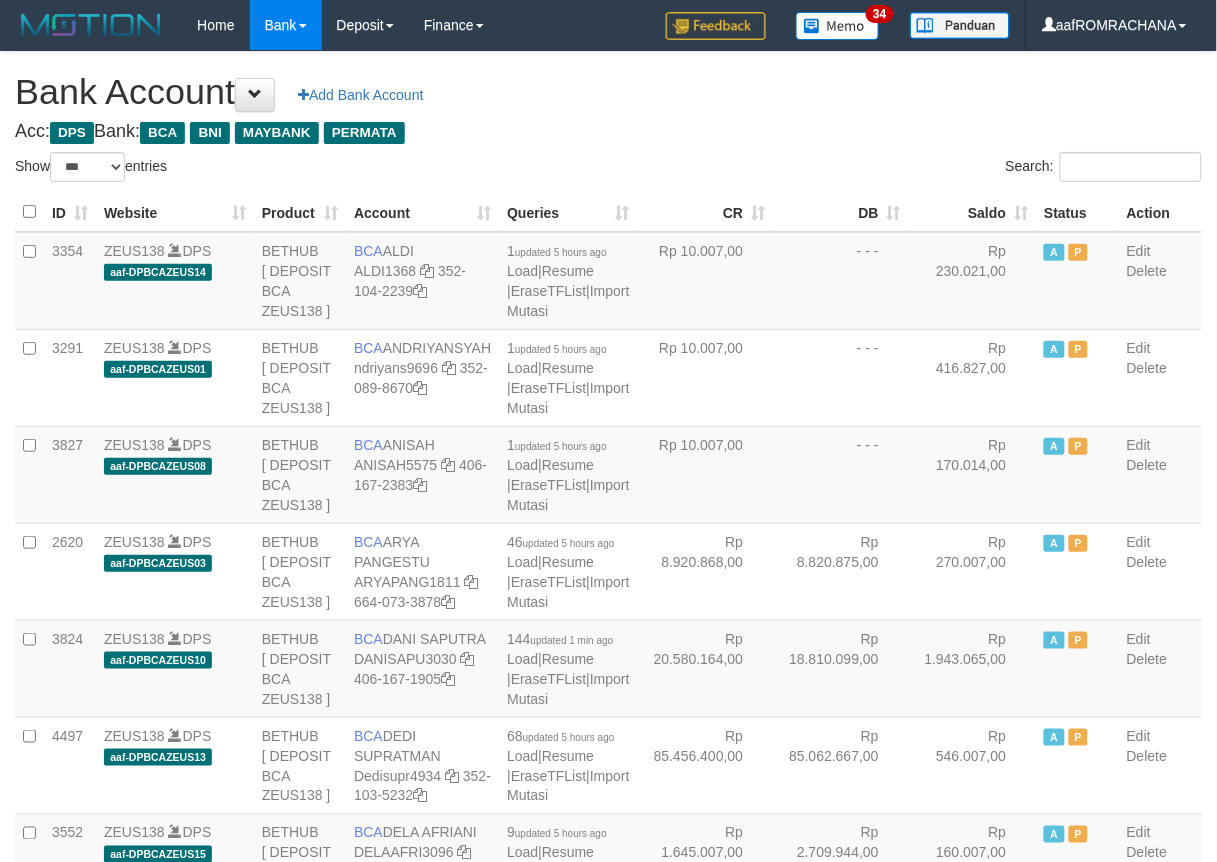 click on "Saldo" at bounding box center [973, 212] 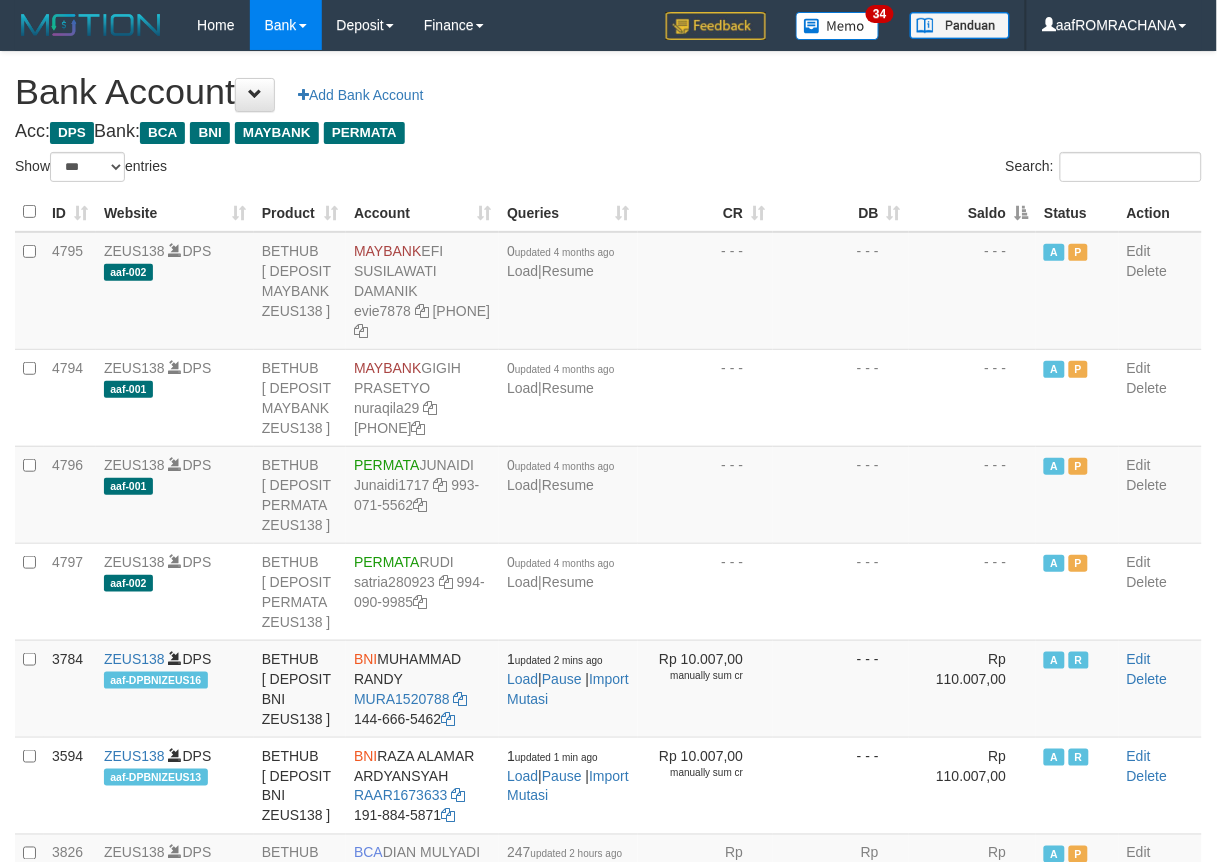 click on "Saldo" at bounding box center [973, 212] 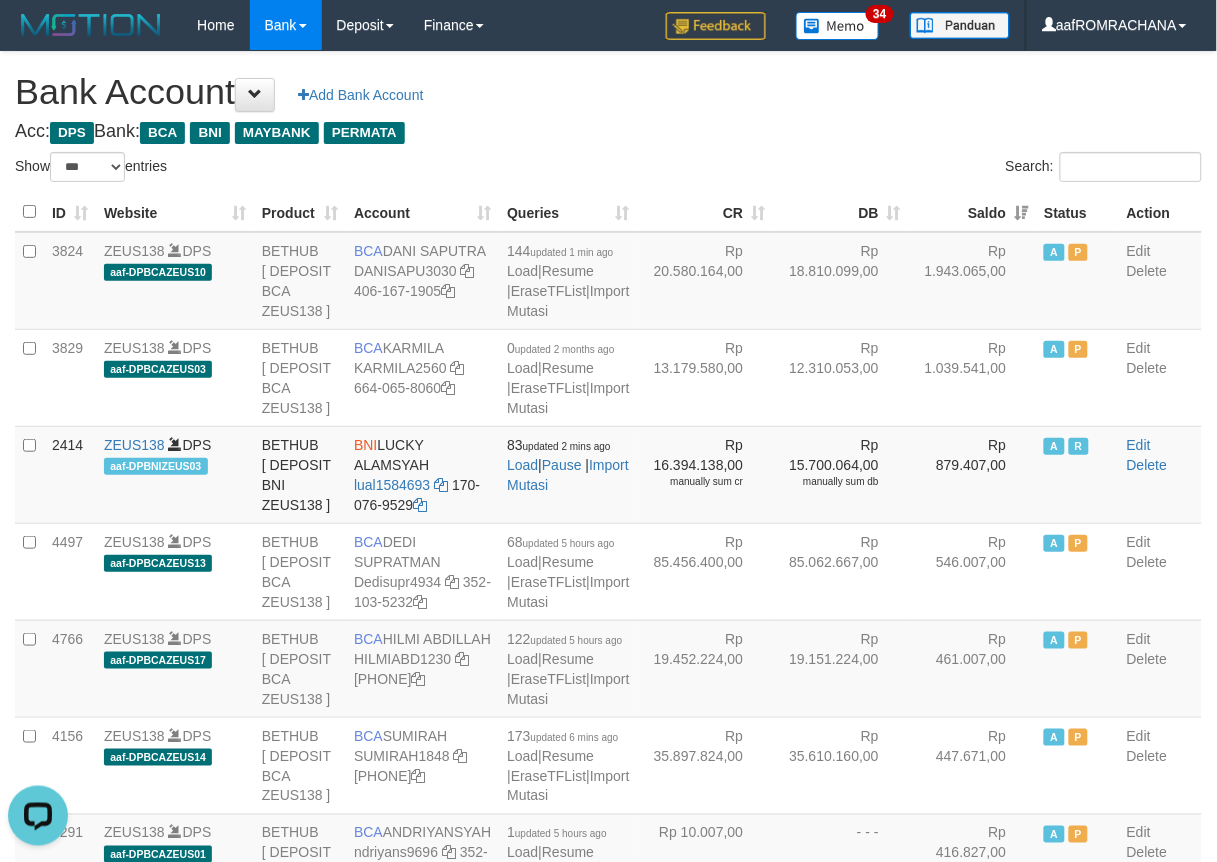 scroll, scrollTop: 0, scrollLeft: 0, axis: both 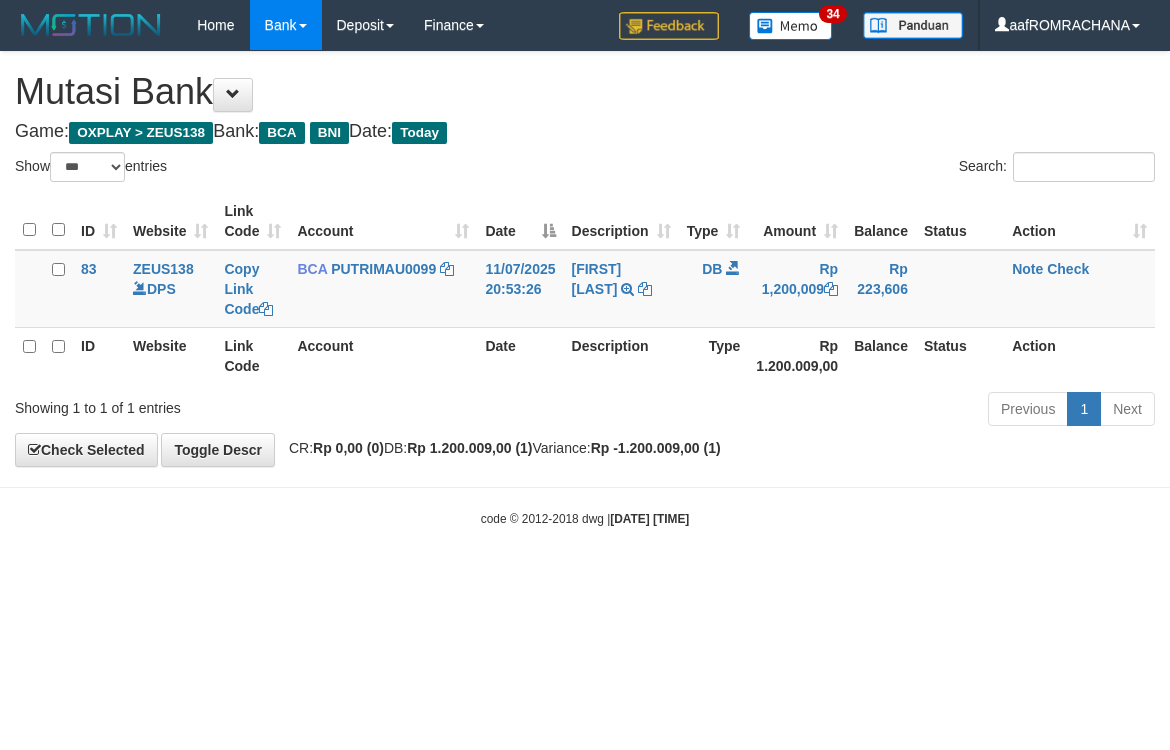 select on "***" 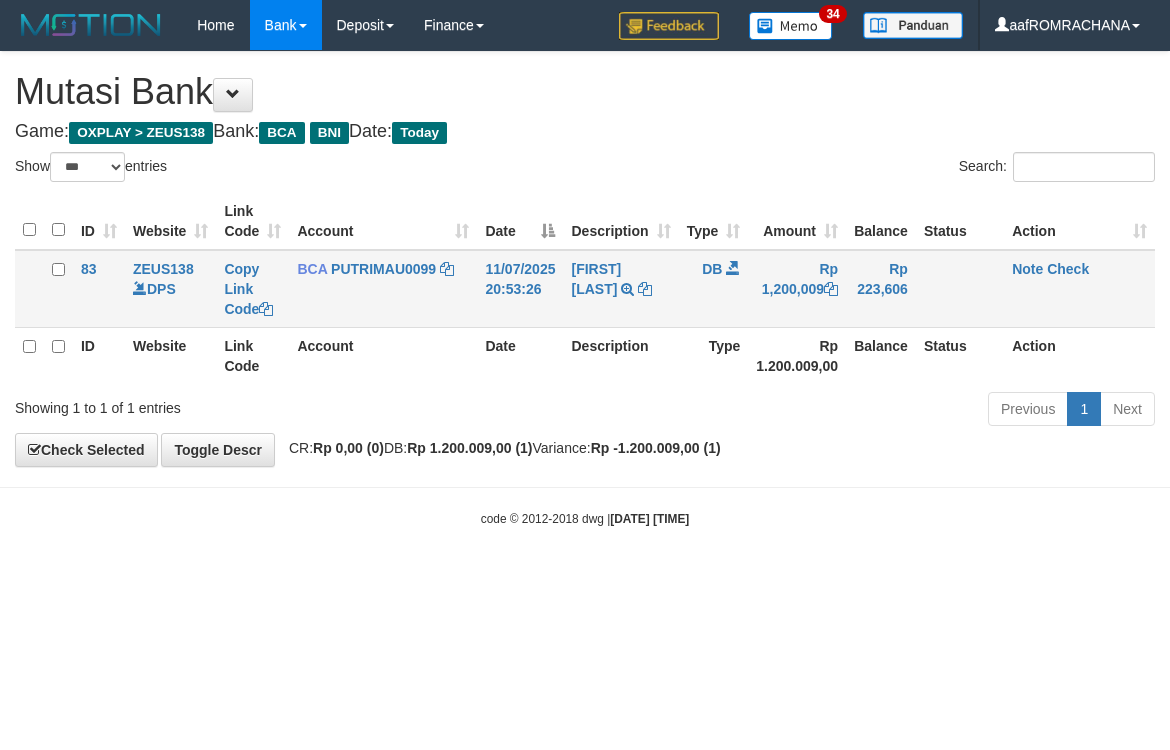 scroll, scrollTop: 0, scrollLeft: 0, axis: both 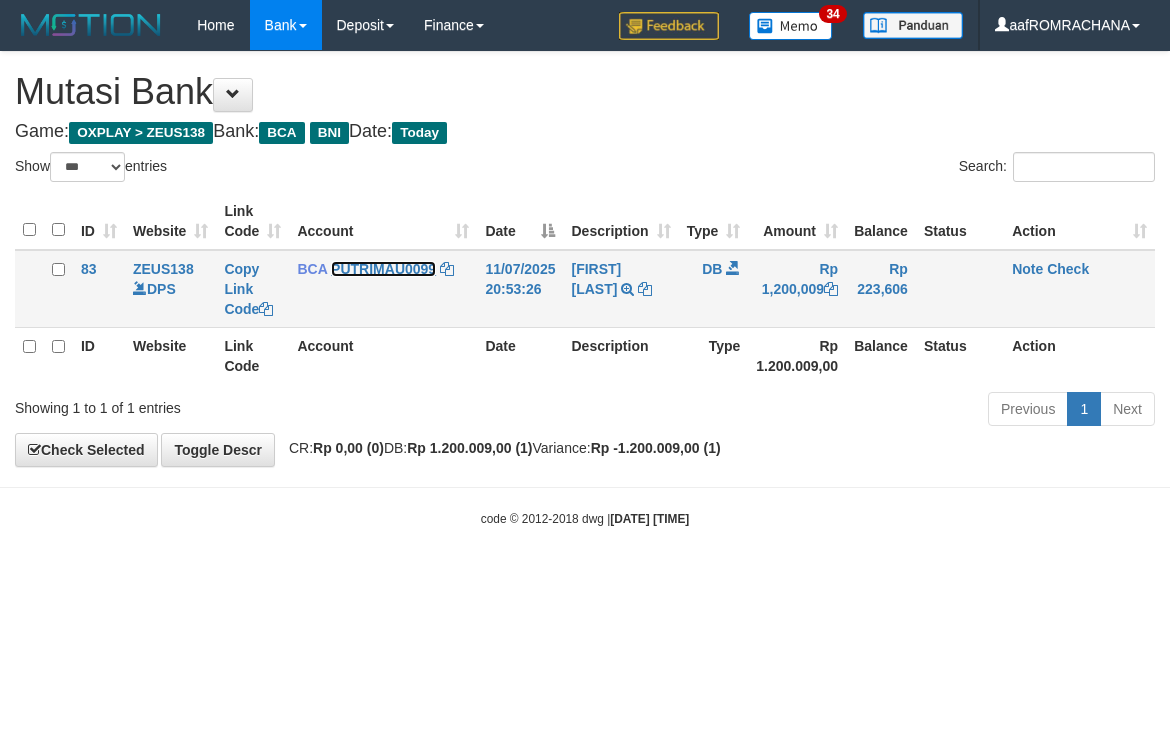 click on "PUTRIMAU0099" at bounding box center [383, 269] 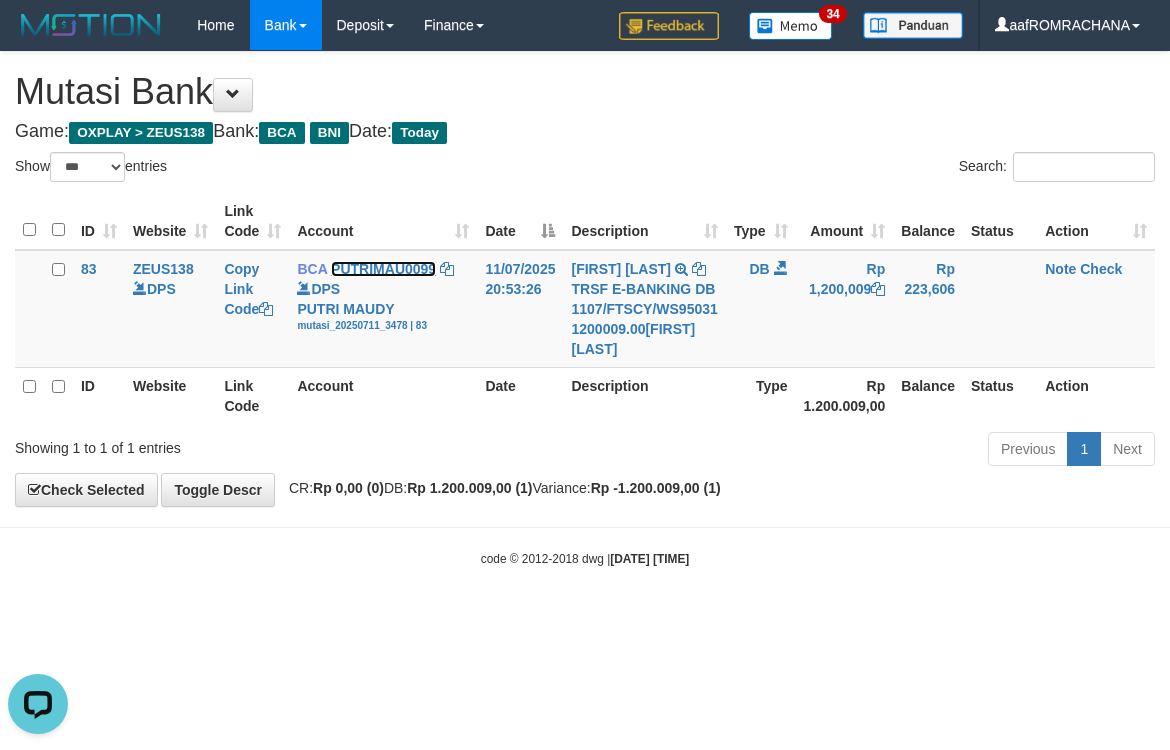scroll, scrollTop: 0, scrollLeft: 0, axis: both 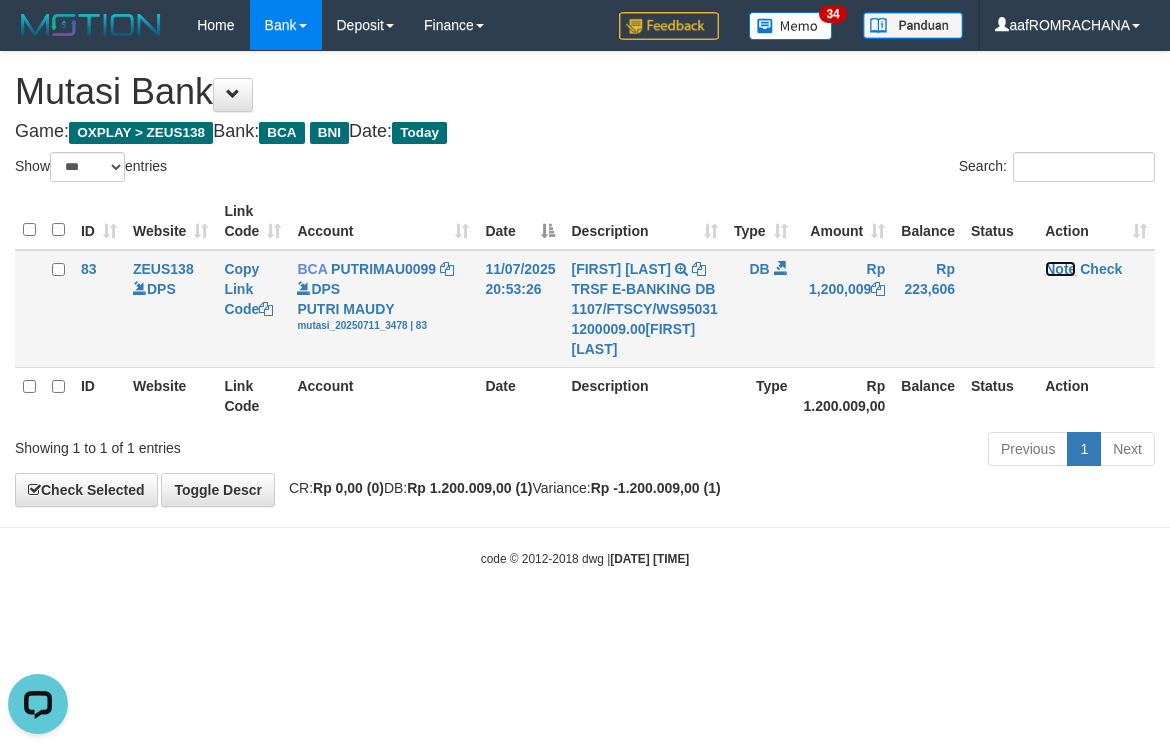 click on "Note" at bounding box center (1060, 269) 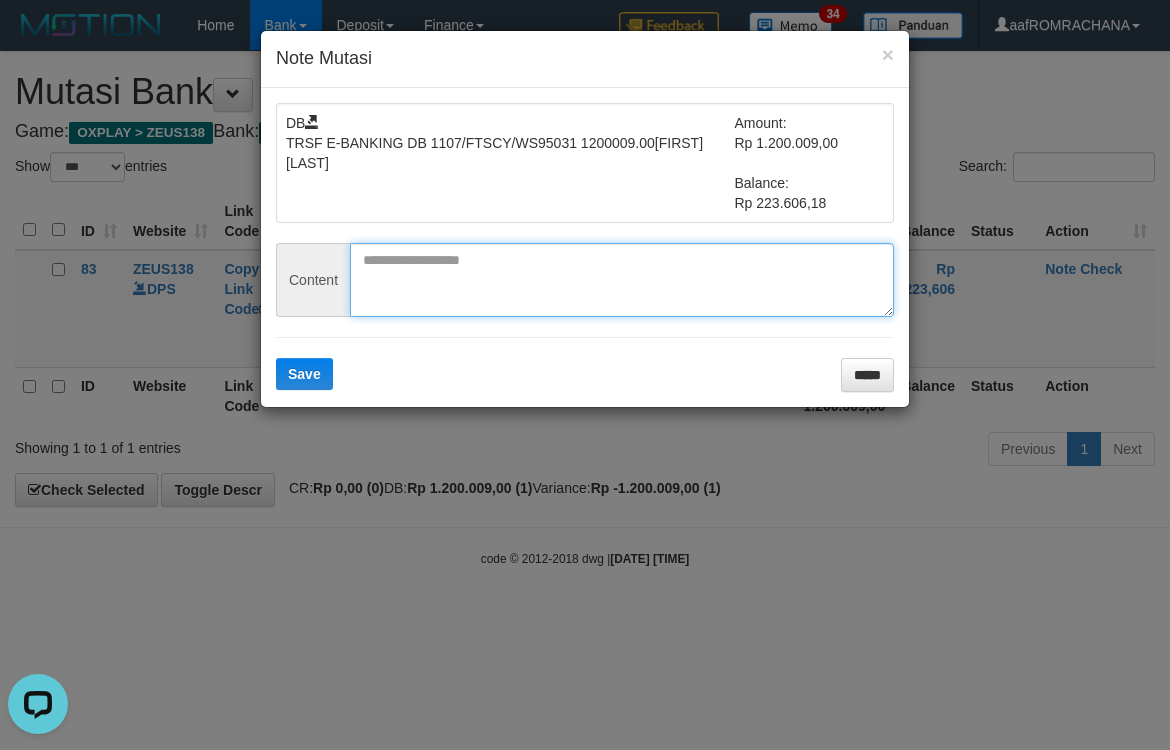 click at bounding box center [622, 280] 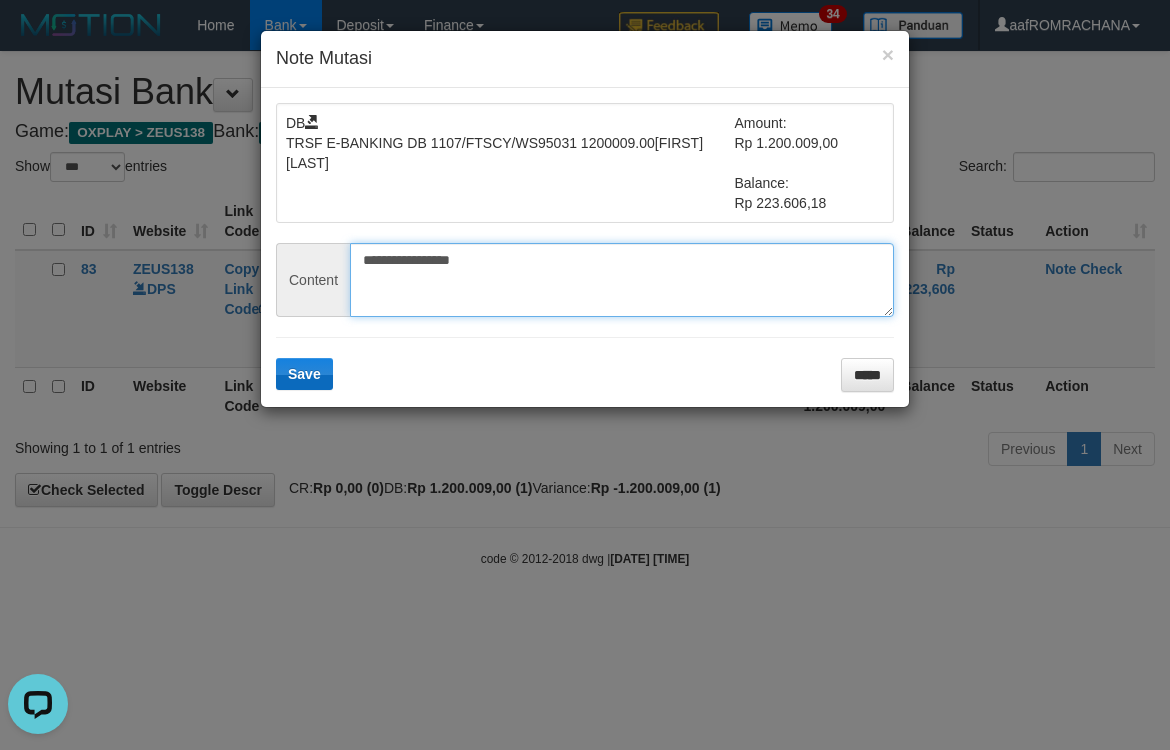 type on "**********" 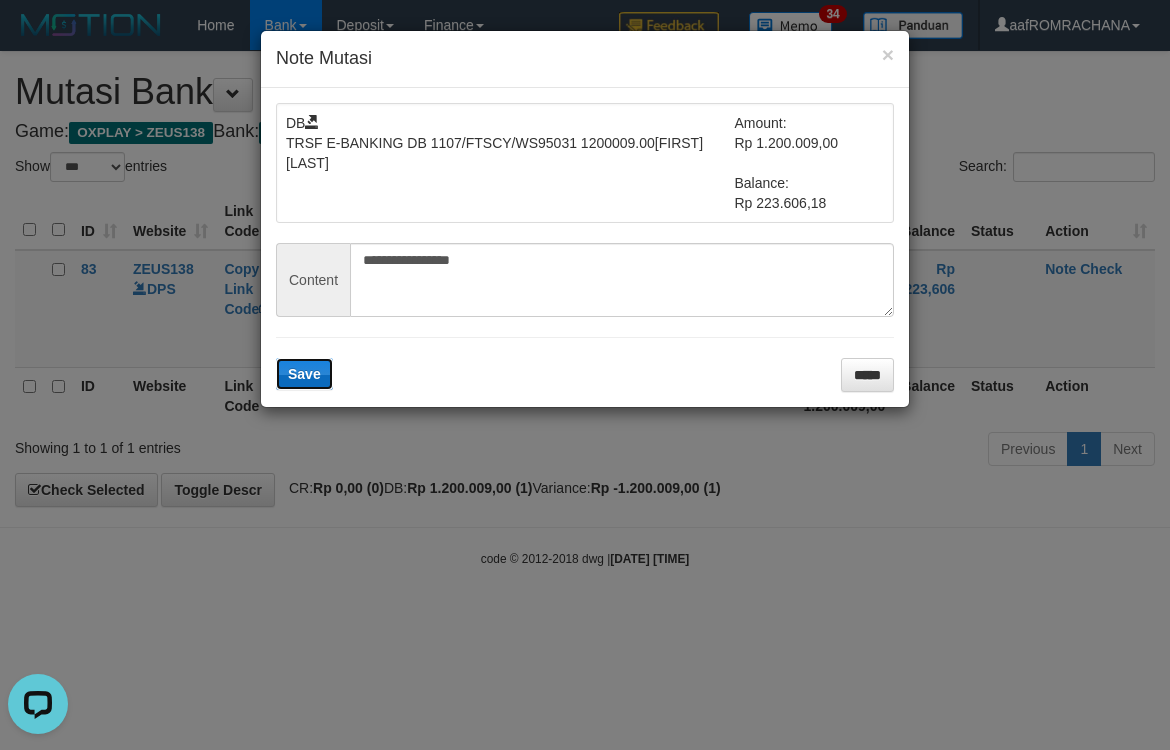 click on "Save" at bounding box center (304, 374) 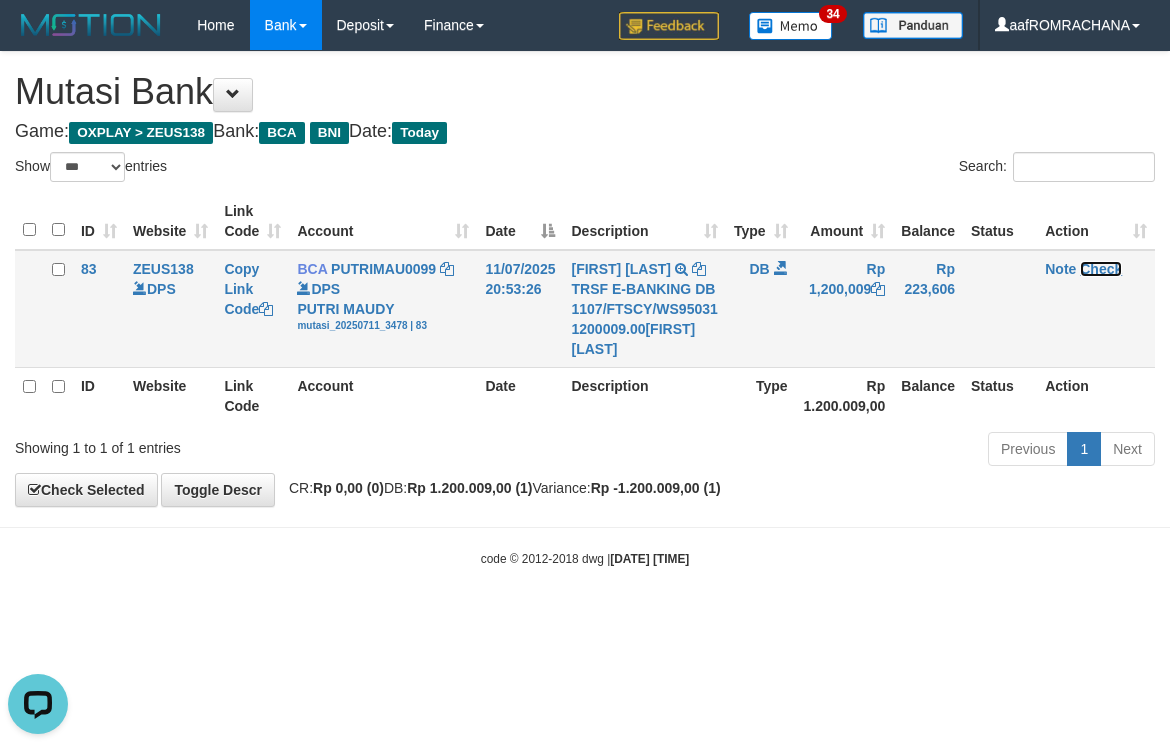 click on "Check" at bounding box center [1101, 269] 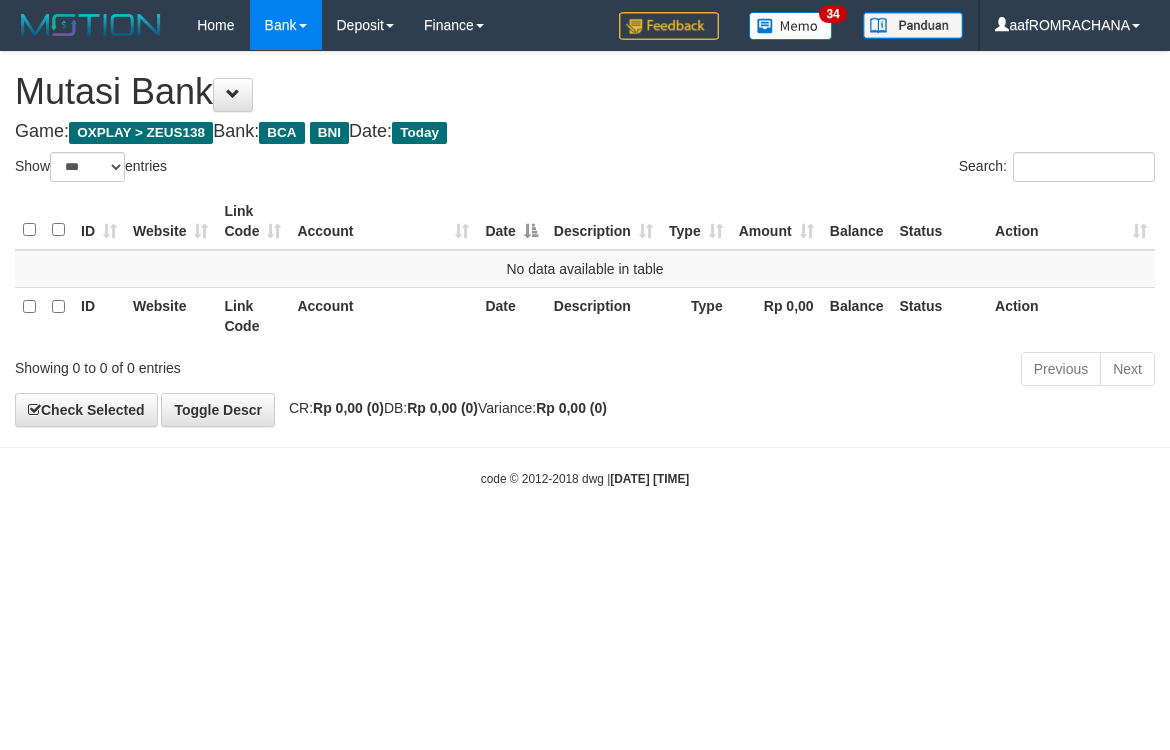 select on "***" 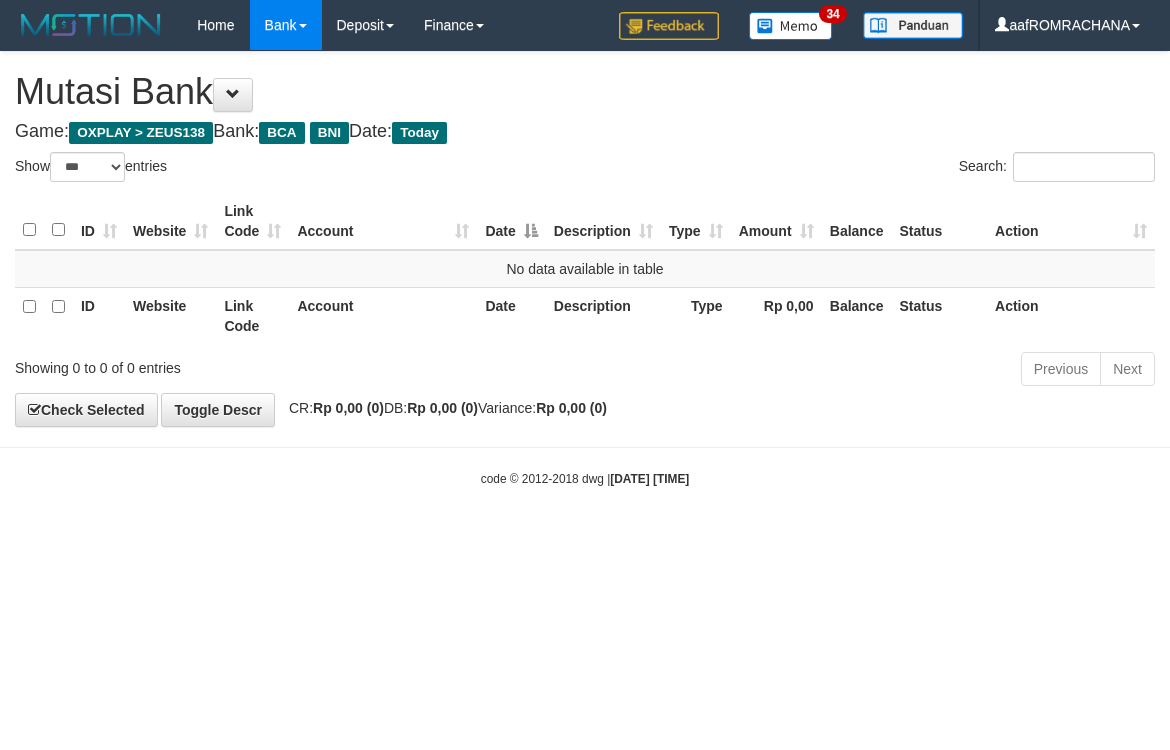 scroll, scrollTop: 0, scrollLeft: 0, axis: both 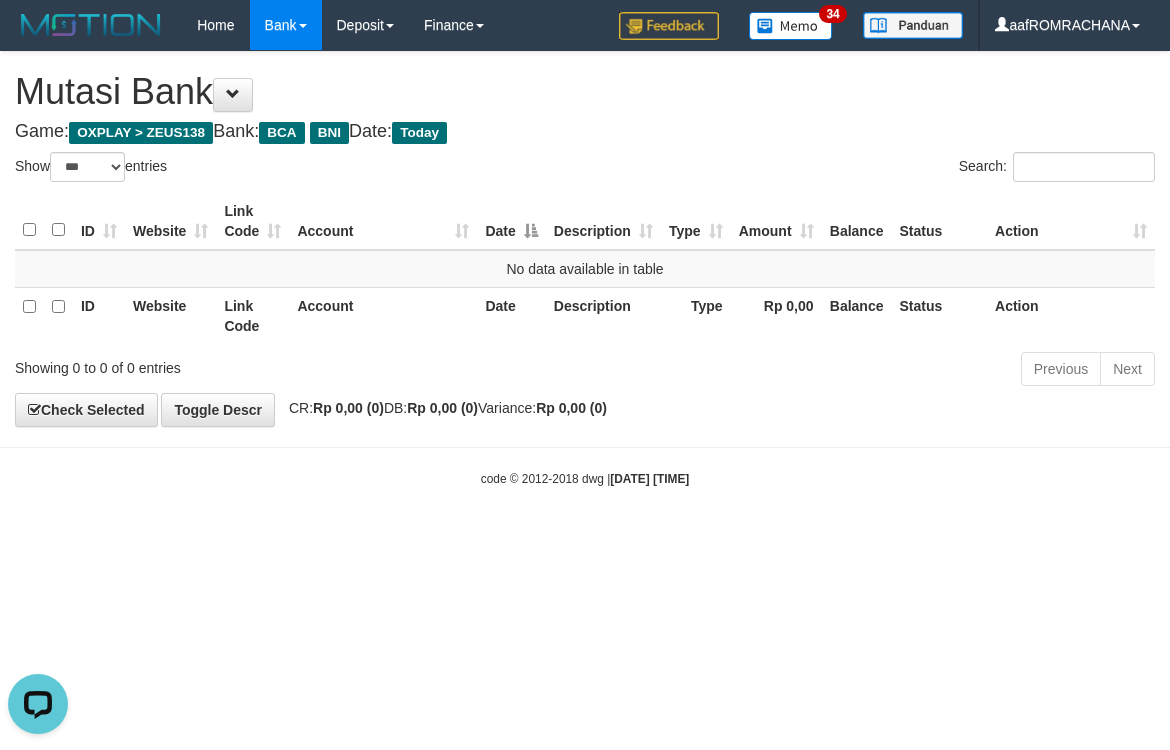 click on "Toggle navigation
Home
Bank
Account List
Load
By Website
Group
[OXPLAY]													ZEUS138
By Load Group (DPS)
Sync" at bounding box center (585, 269) 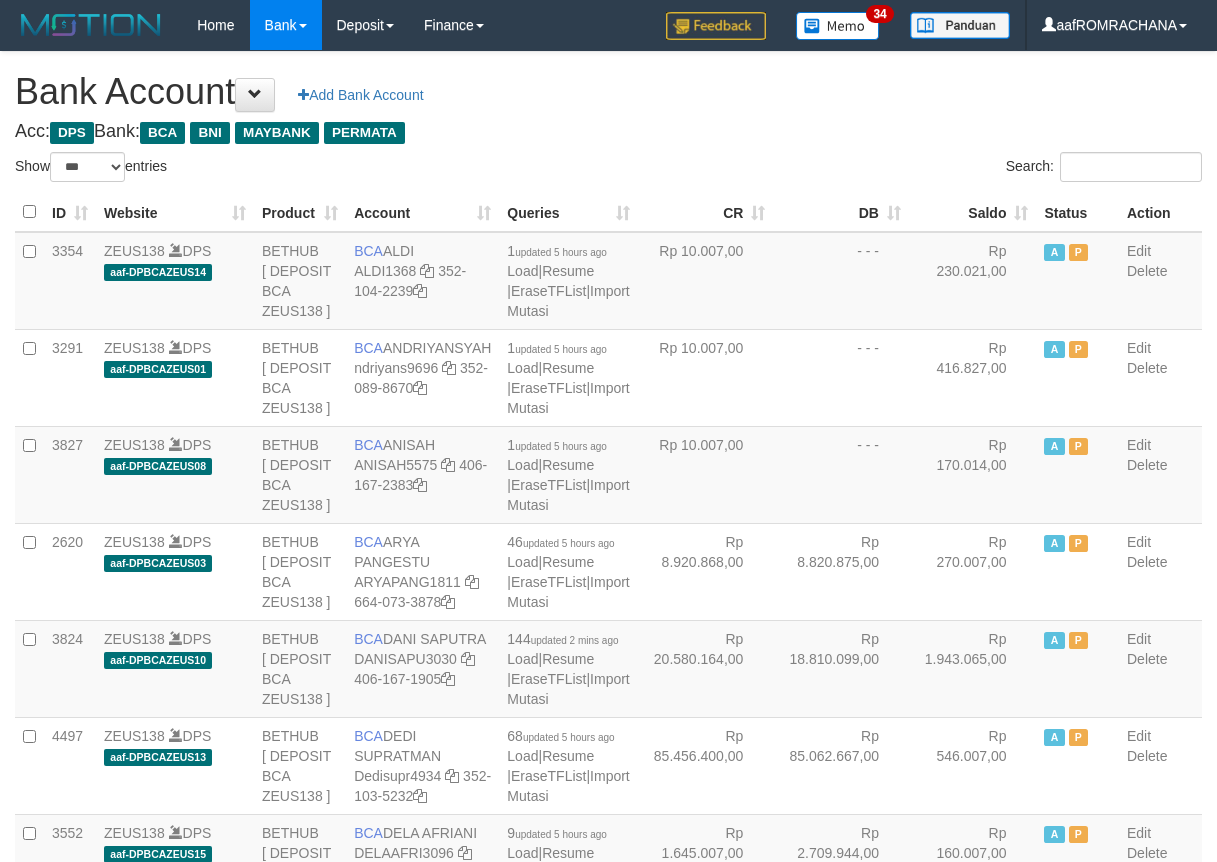 select on "***" 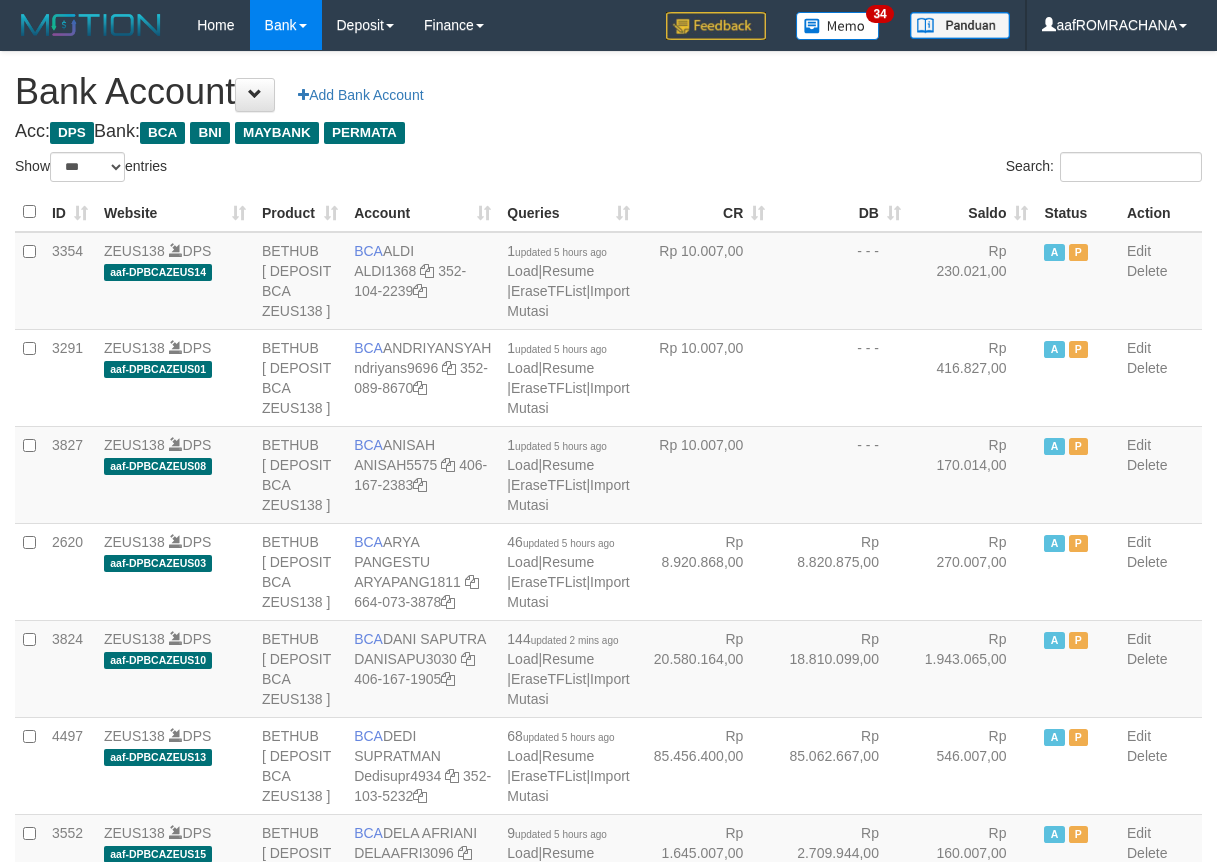 scroll, scrollTop: 0, scrollLeft: 0, axis: both 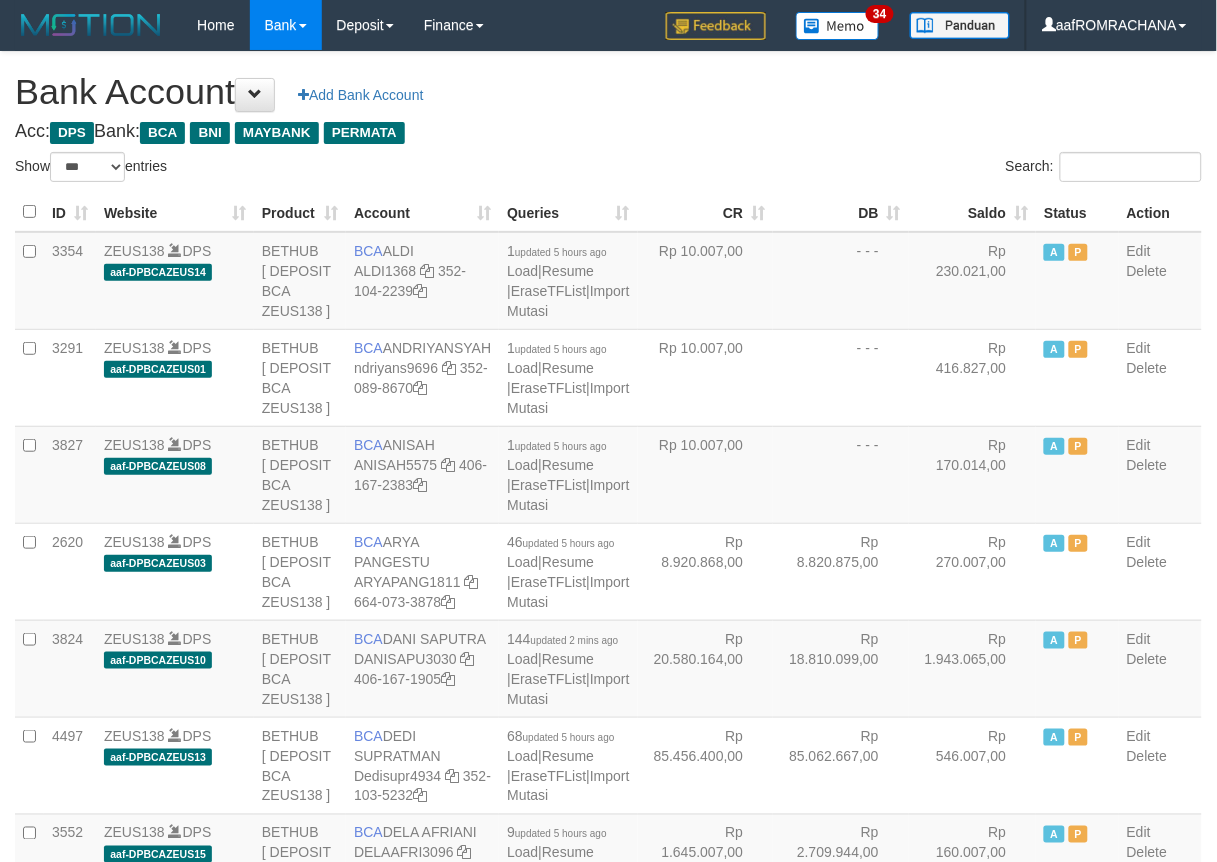 click on "Saldo" at bounding box center [973, 212] 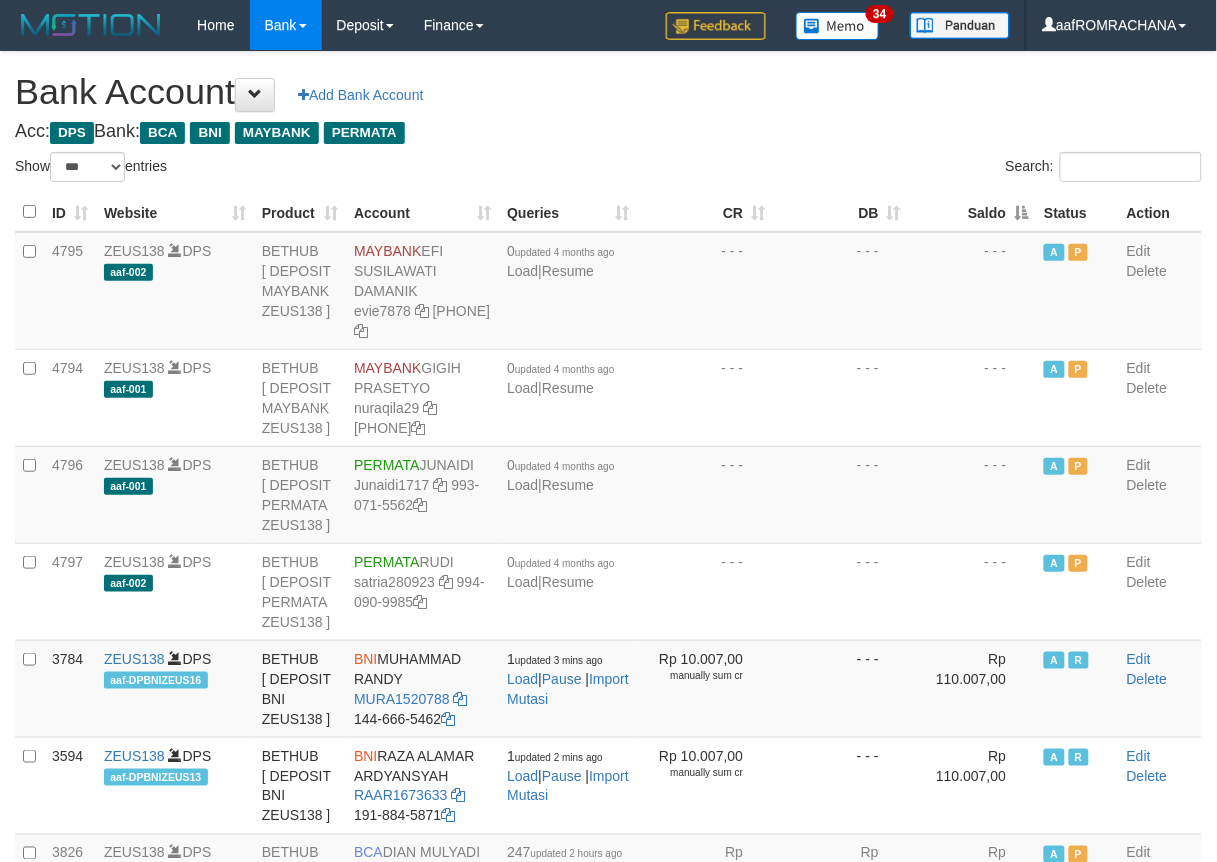 click on "Saldo" at bounding box center [973, 212] 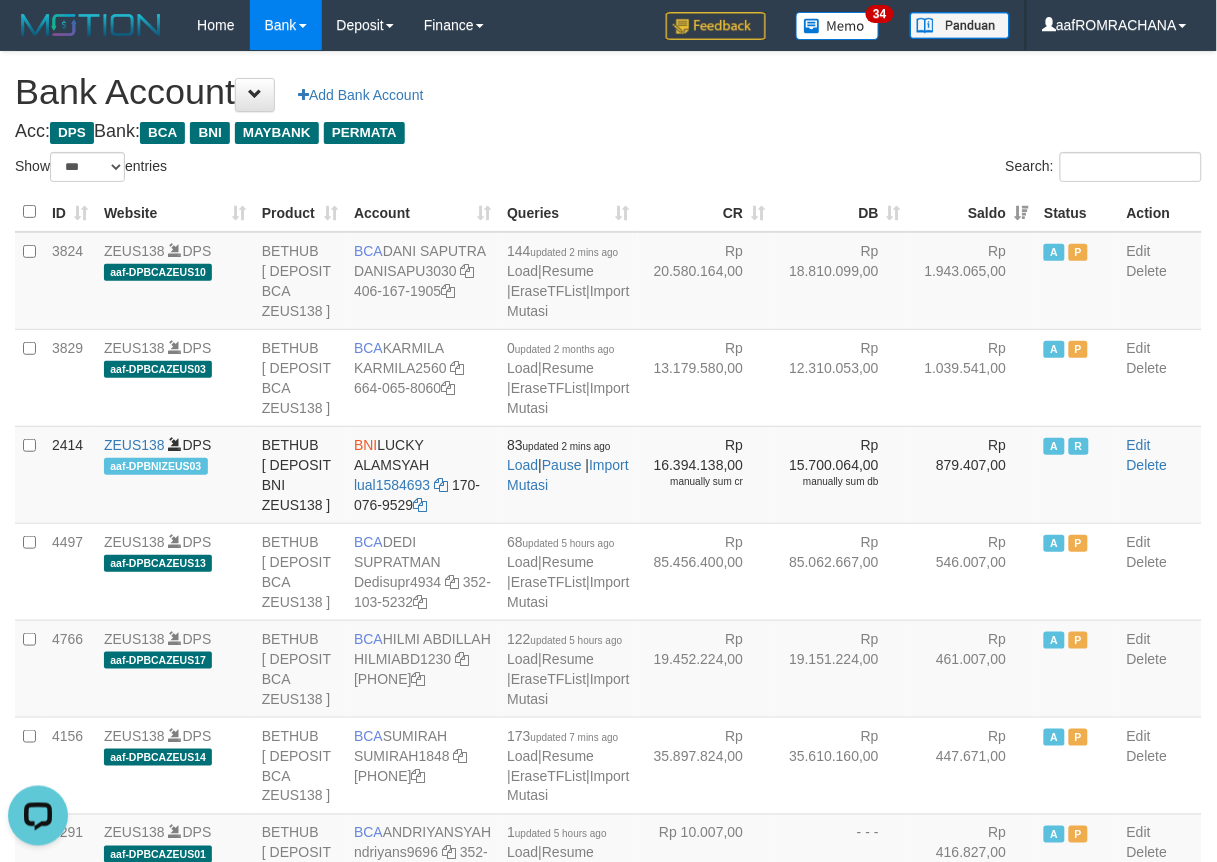 scroll, scrollTop: 0, scrollLeft: 0, axis: both 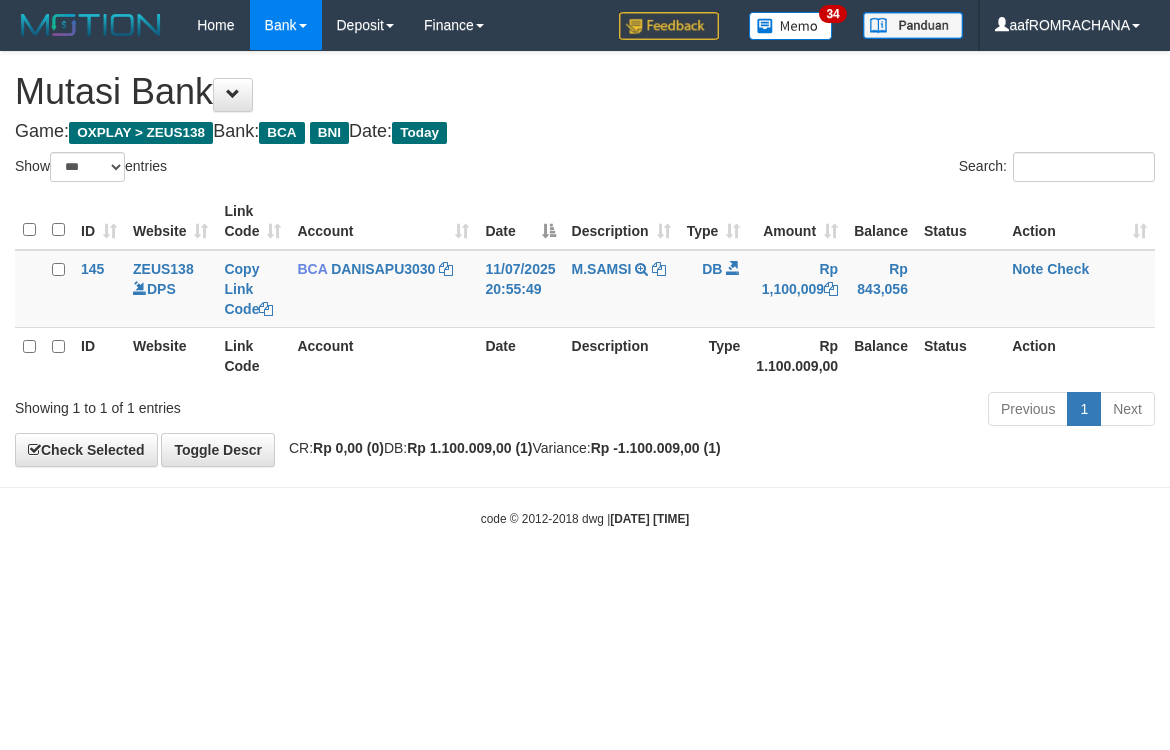 select on "***" 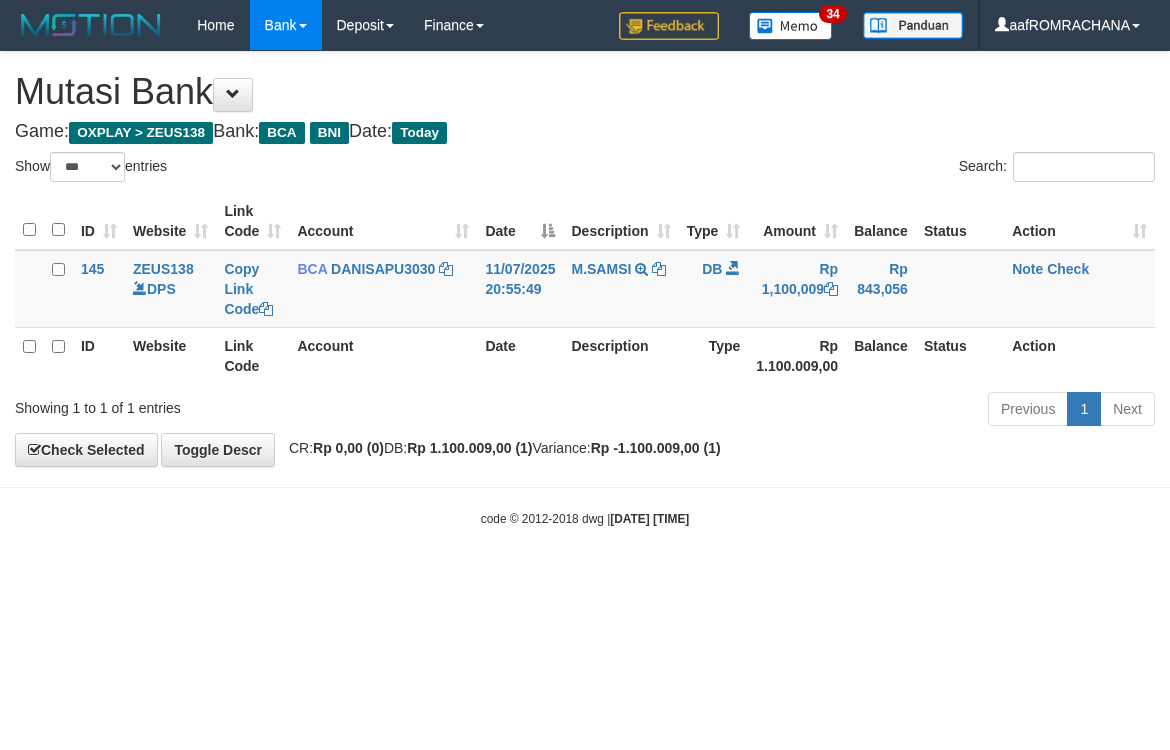 scroll, scrollTop: 0, scrollLeft: 0, axis: both 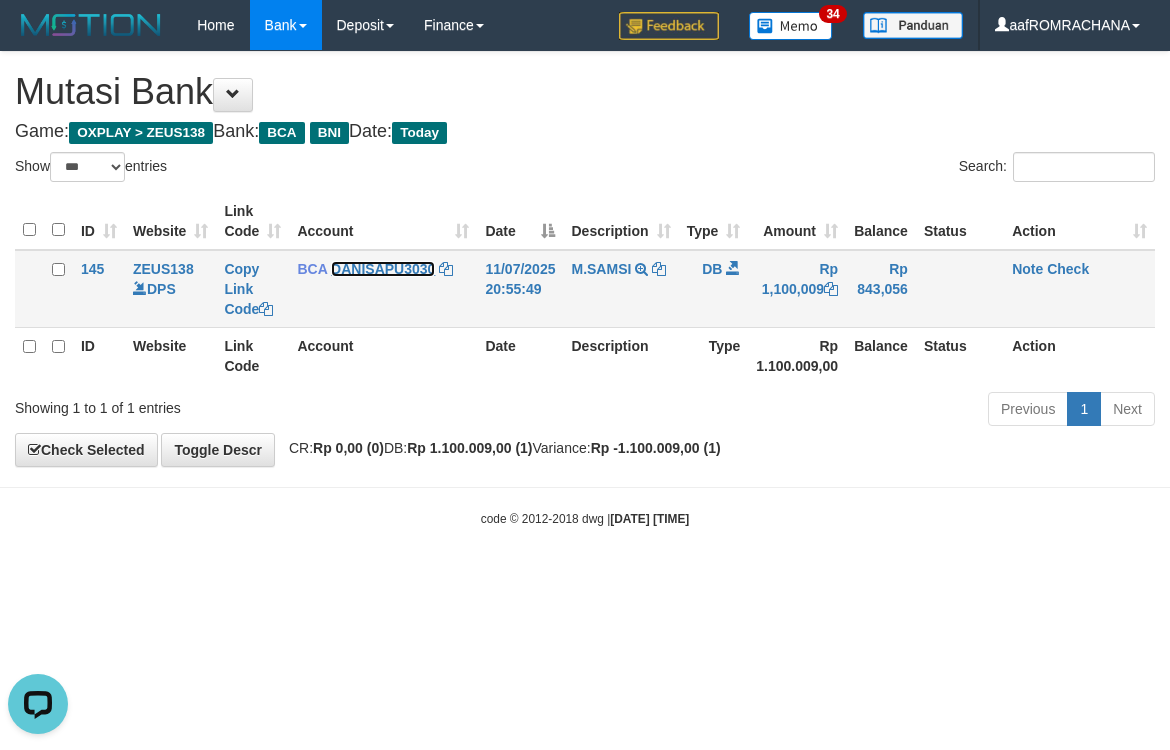 click on "DANISAPU3030" at bounding box center (383, 269) 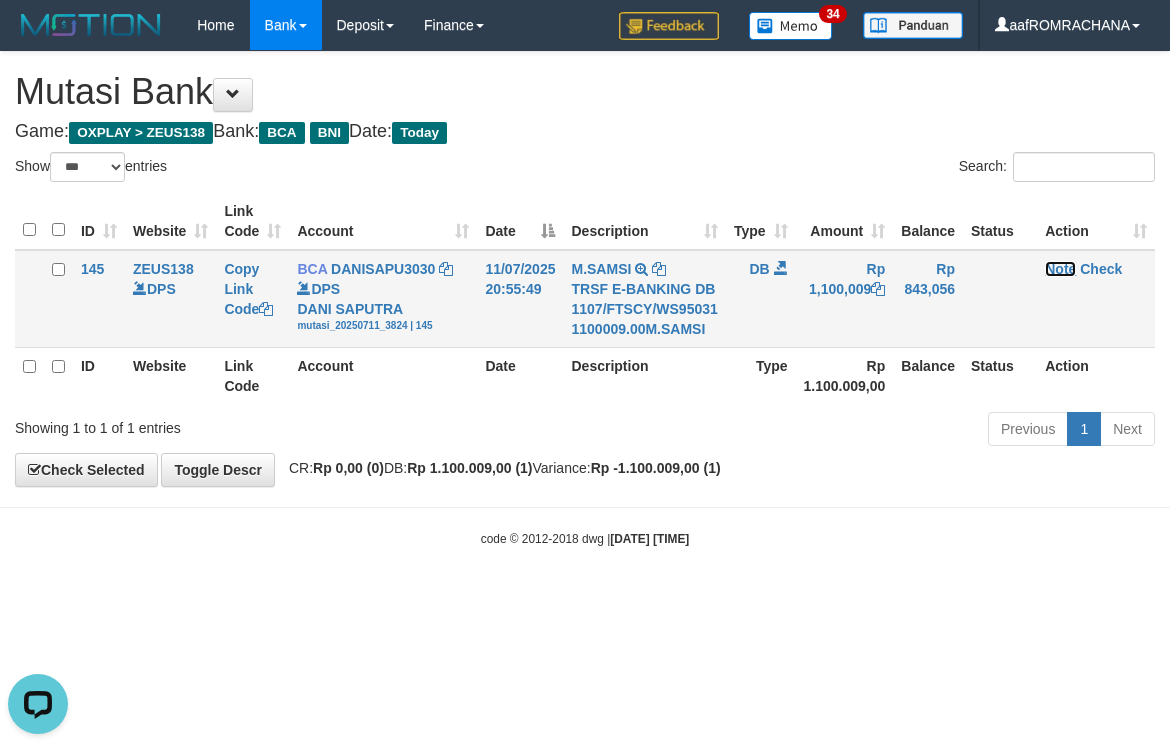 click on "Note" at bounding box center (1060, 269) 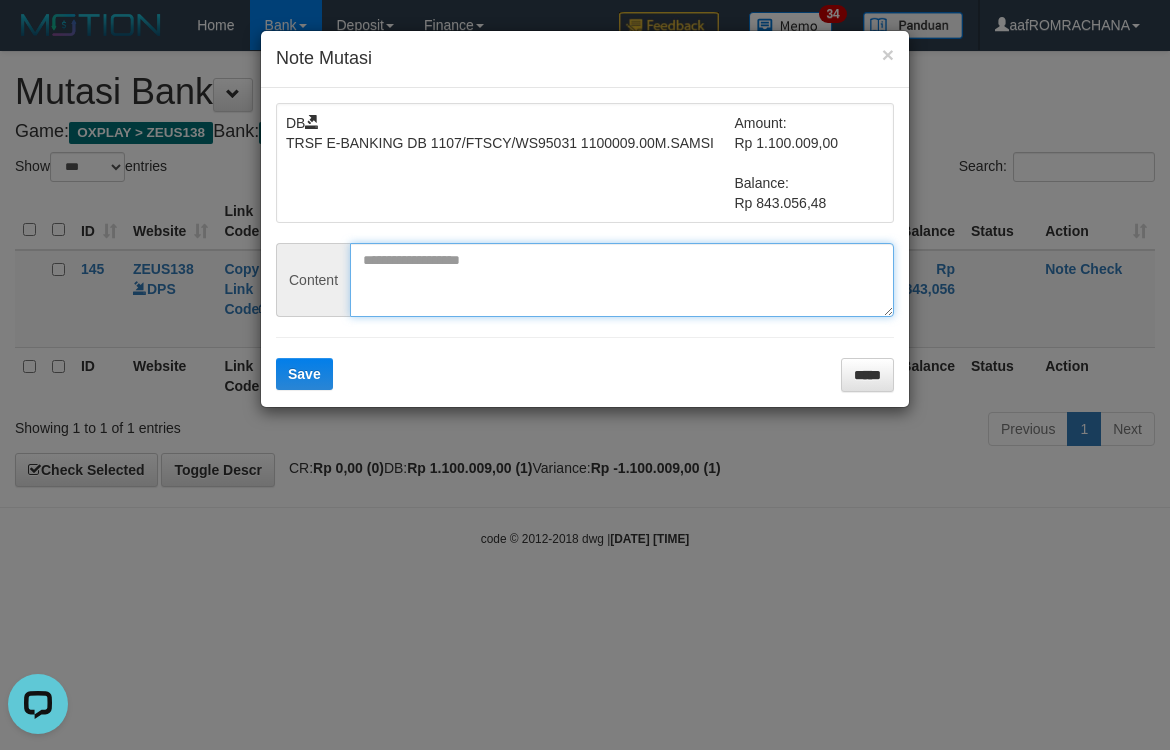 click at bounding box center (622, 280) 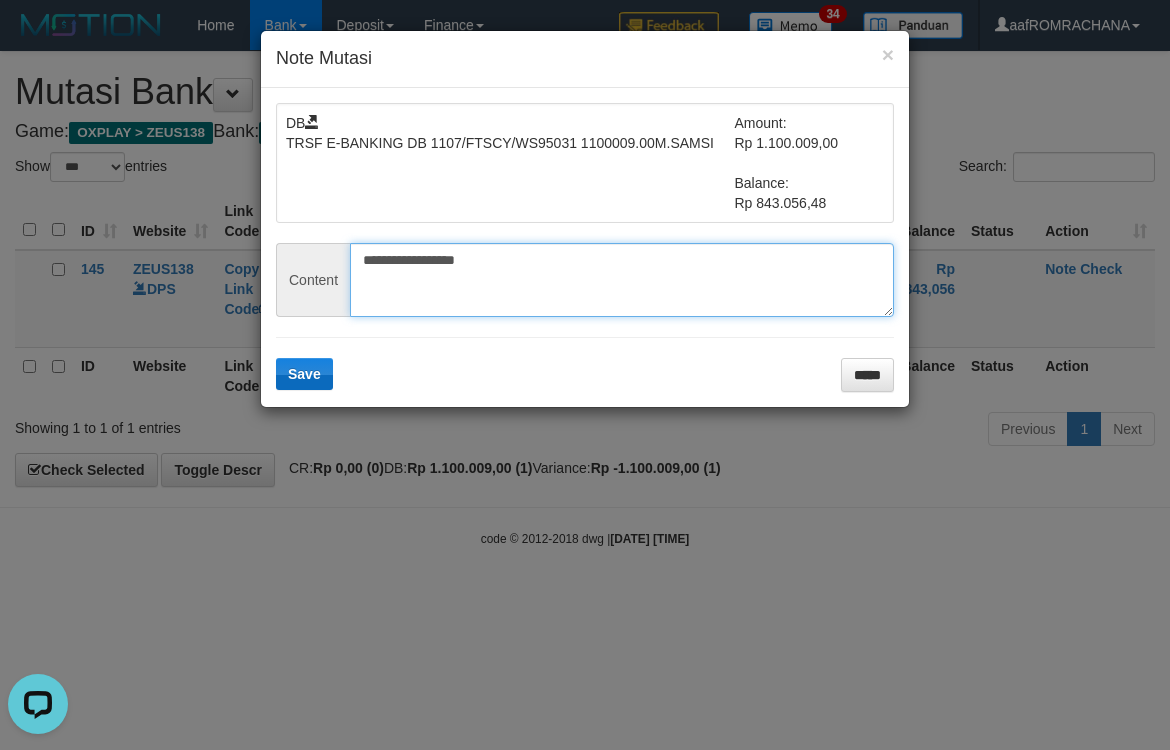 type on "**********" 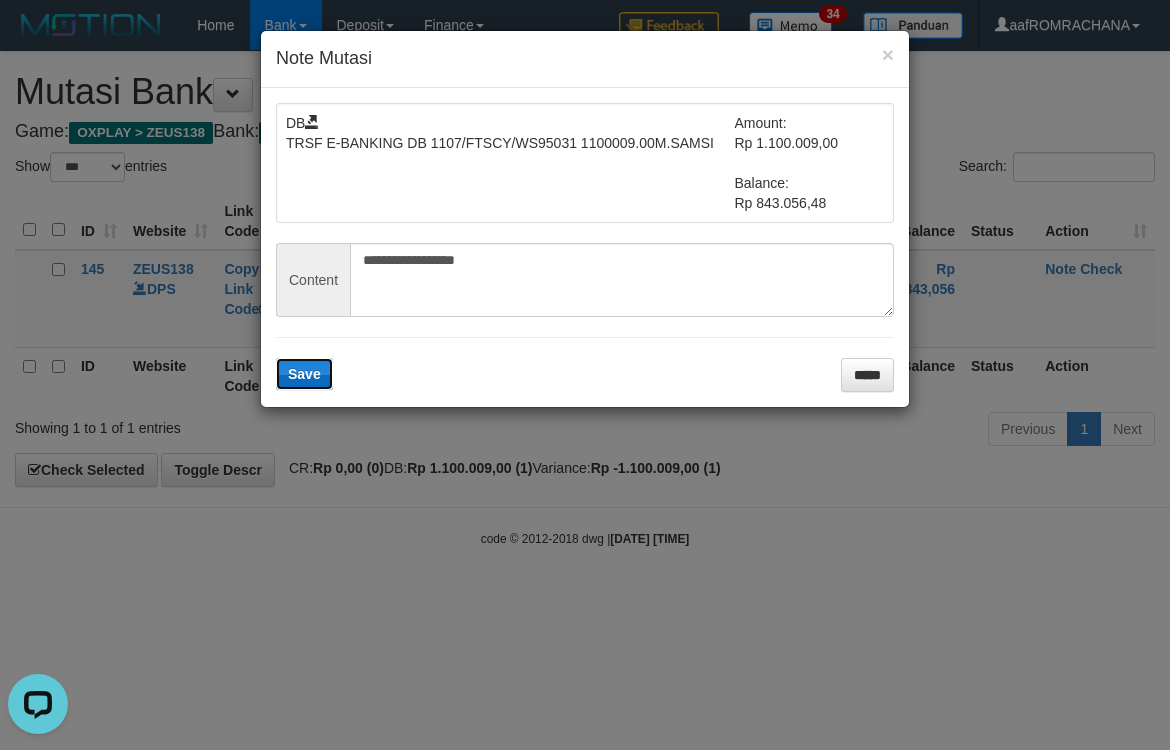 click on "Save" at bounding box center (304, 374) 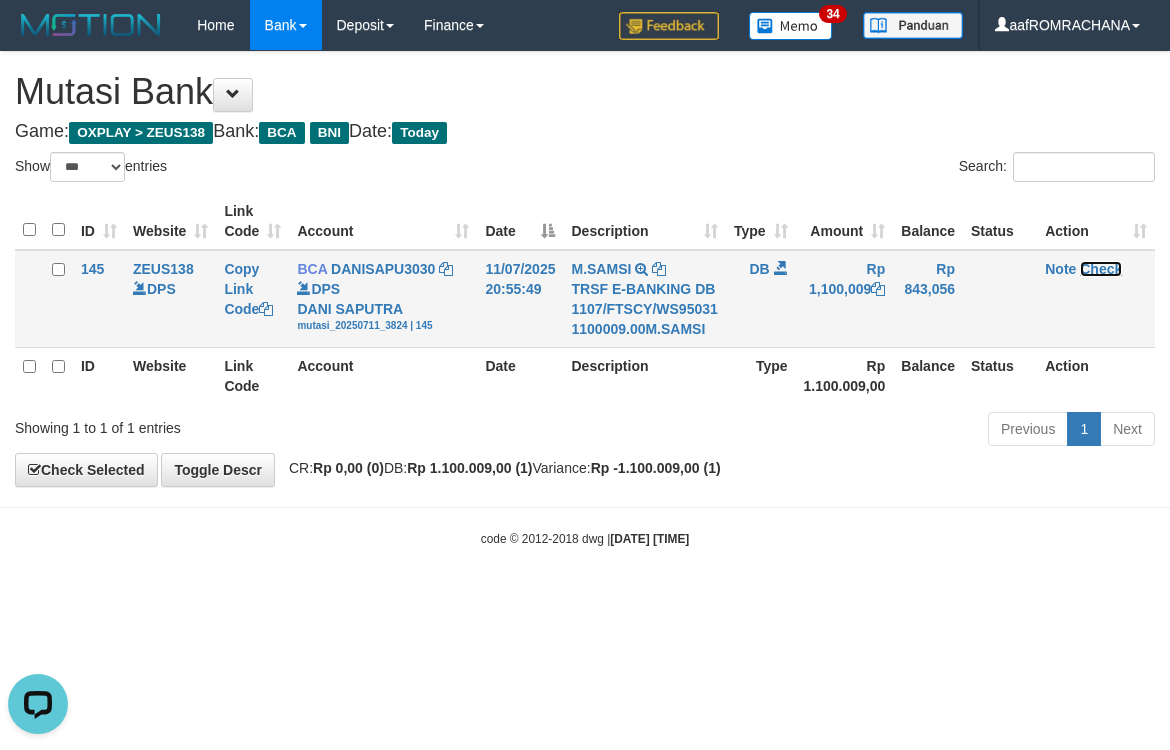 click on "Check" at bounding box center [1101, 269] 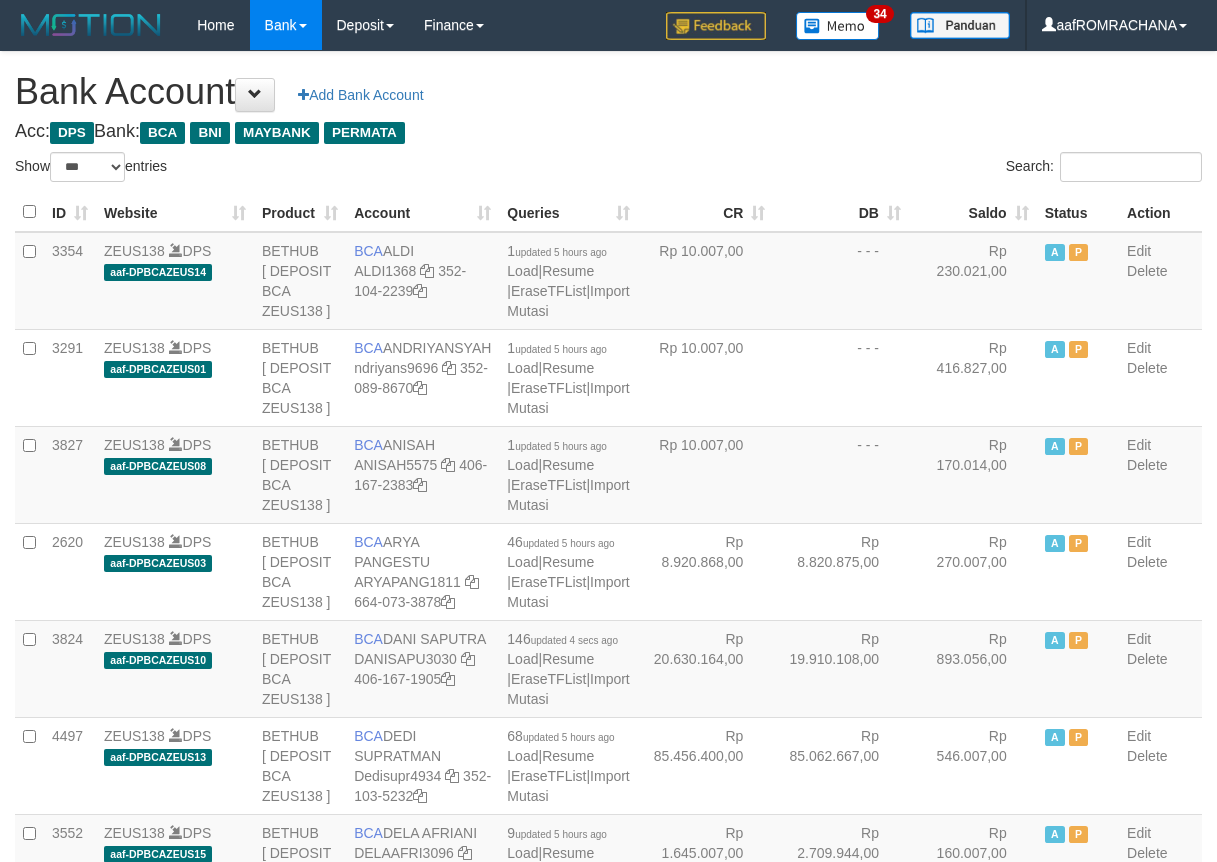 select on "***" 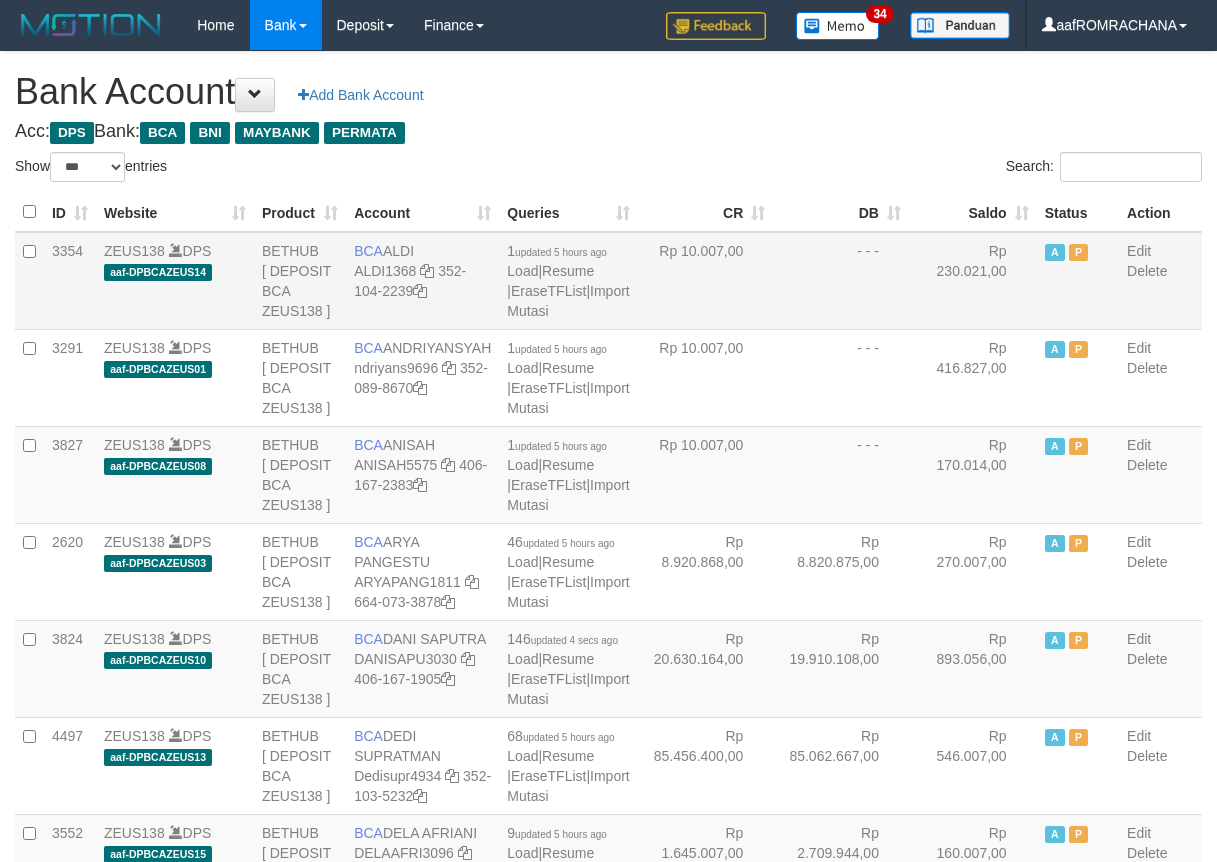 scroll, scrollTop: 0, scrollLeft: 0, axis: both 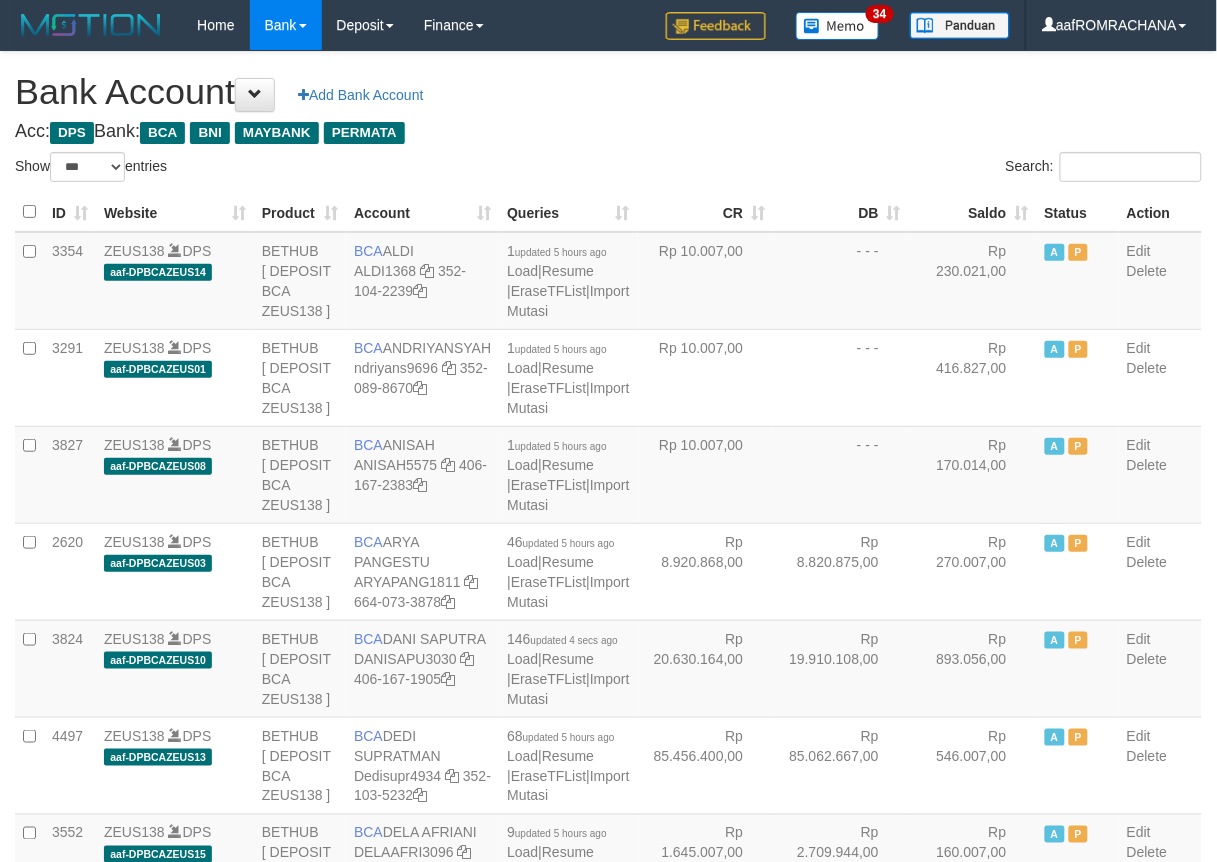 click on "Saldo" at bounding box center (973, 212) 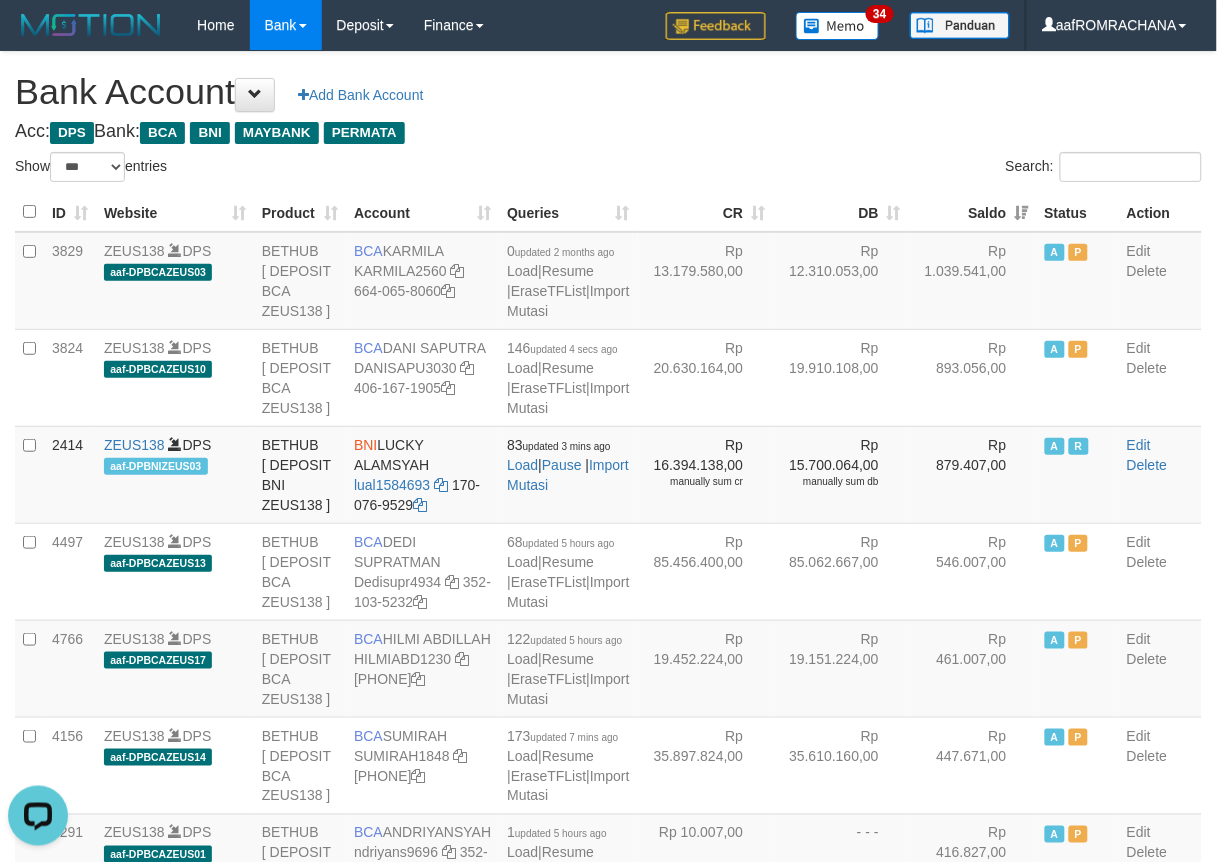 scroll, scrollTop: 0, scrollLeft: 0, axis: both 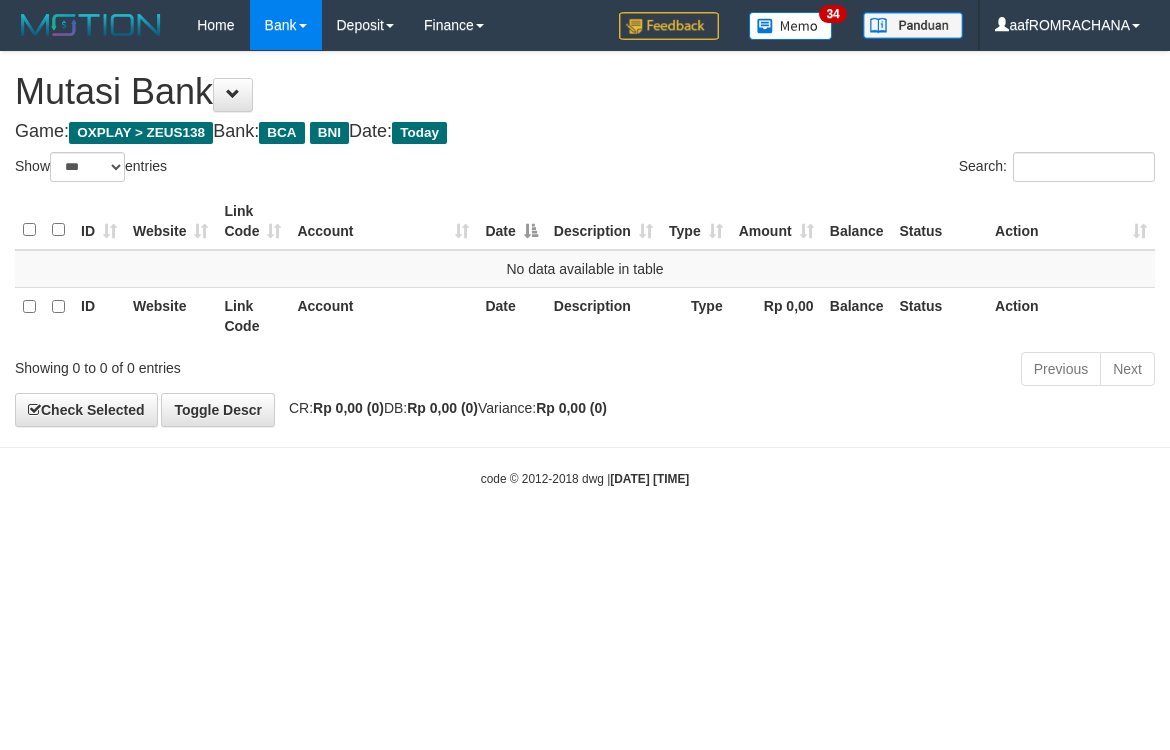 select on "***" 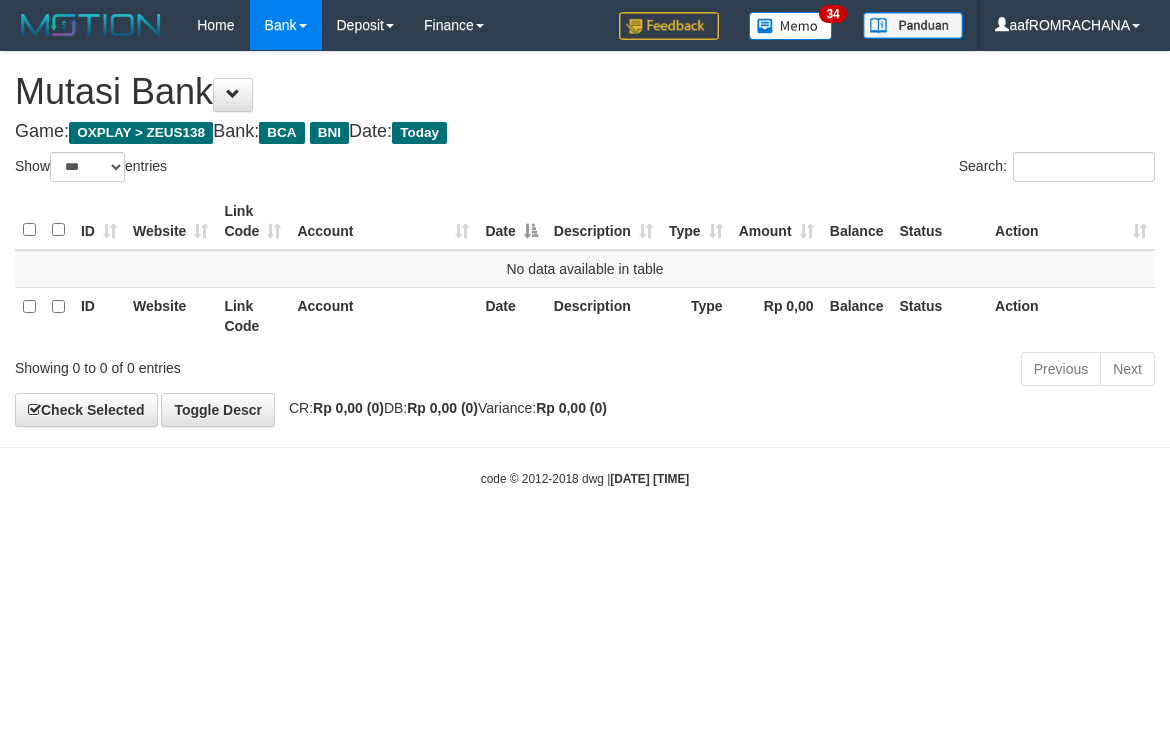 scroll, scrollTop: 0, scrollLeft: 0, axis: both 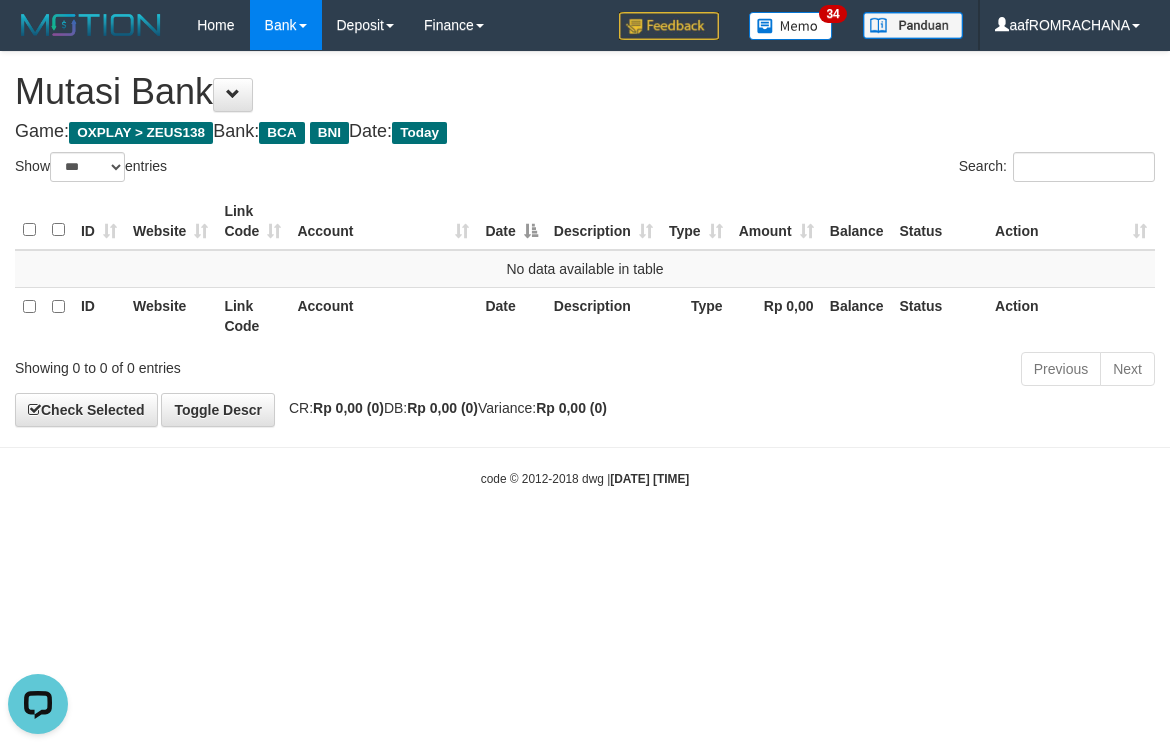 click on "Toggle navigation
Home
Bank
Account List
Load
By Website
Group
[OXPLAY]													ZEUS138
By Load Group (DPS)
Sync" at bounding box center [585, 269] 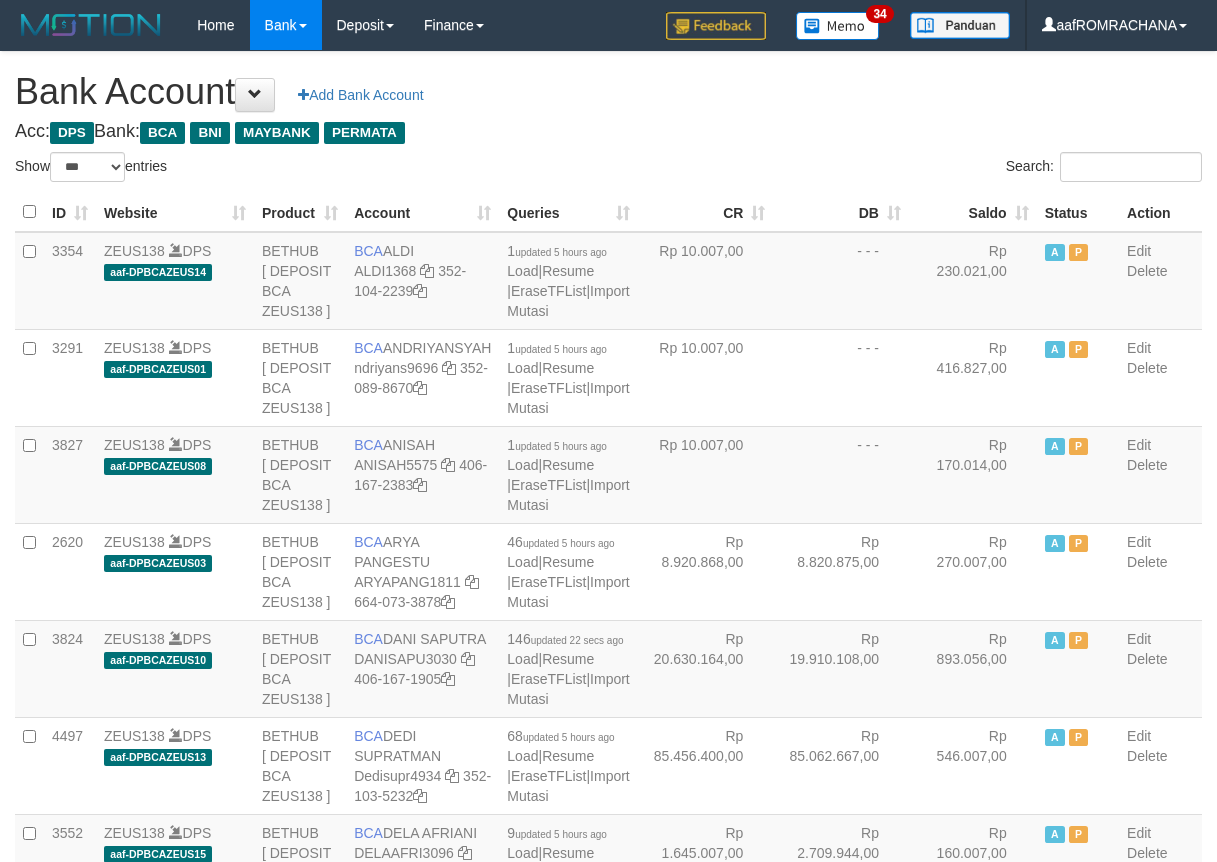 select on "***" 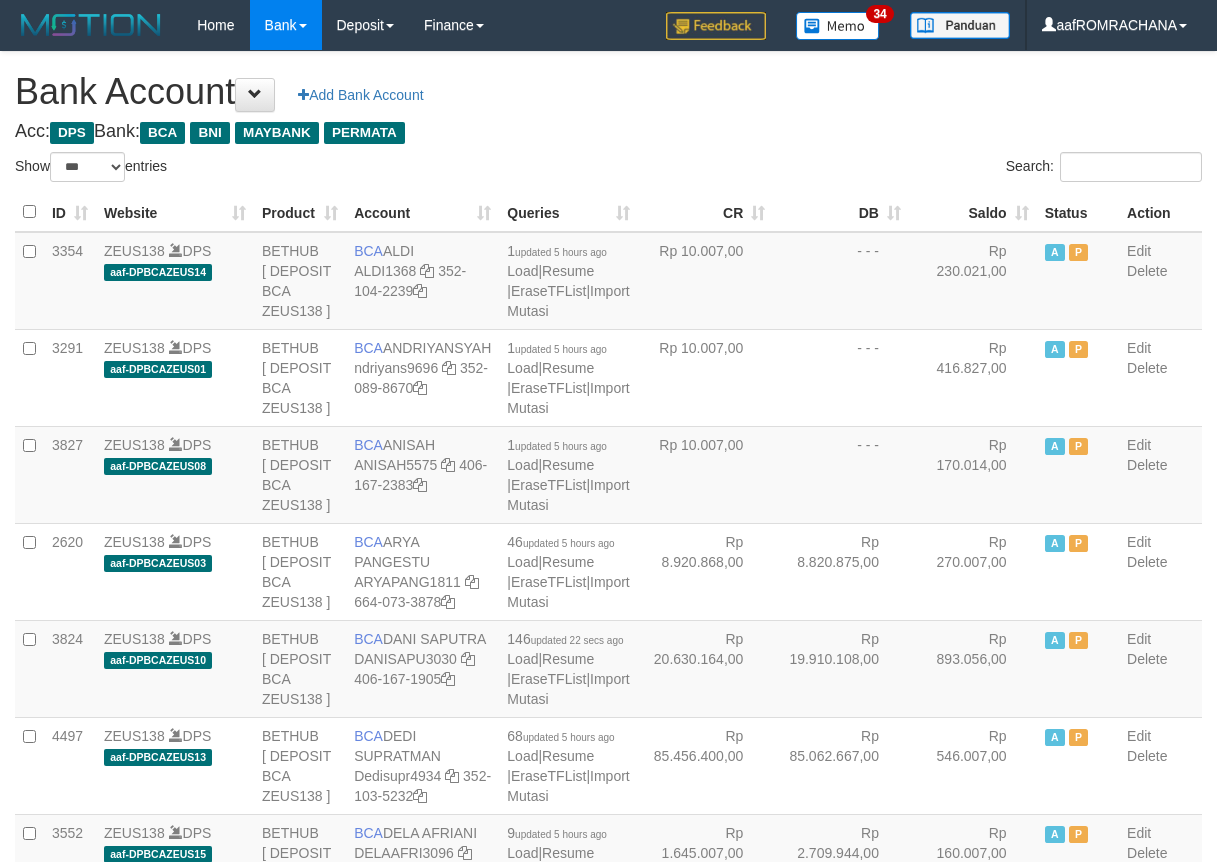 scroll, scrollTop: 0, scrollLeft: 0, axis: both 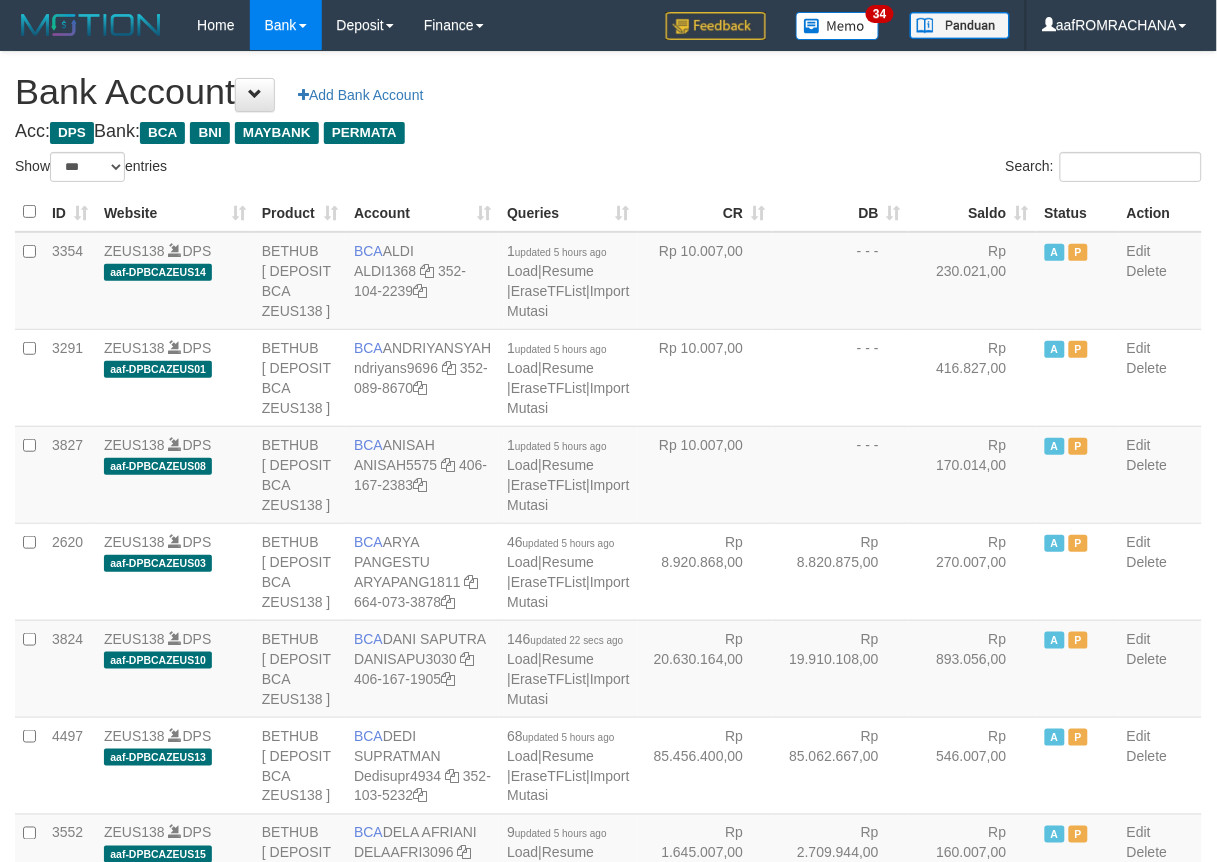 click on "Saldo" at bounding box center (973, 212) 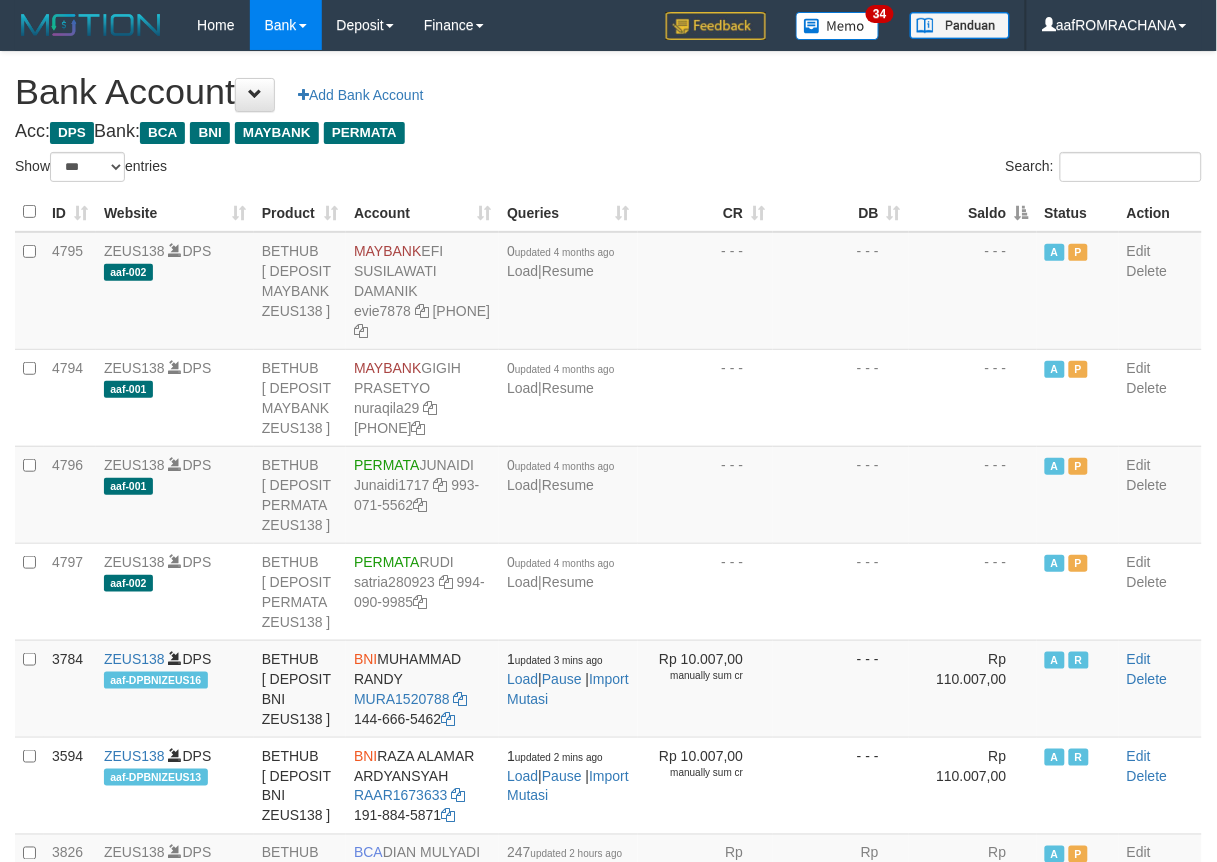 click on "Saldo" at bounding box center [973, 212] 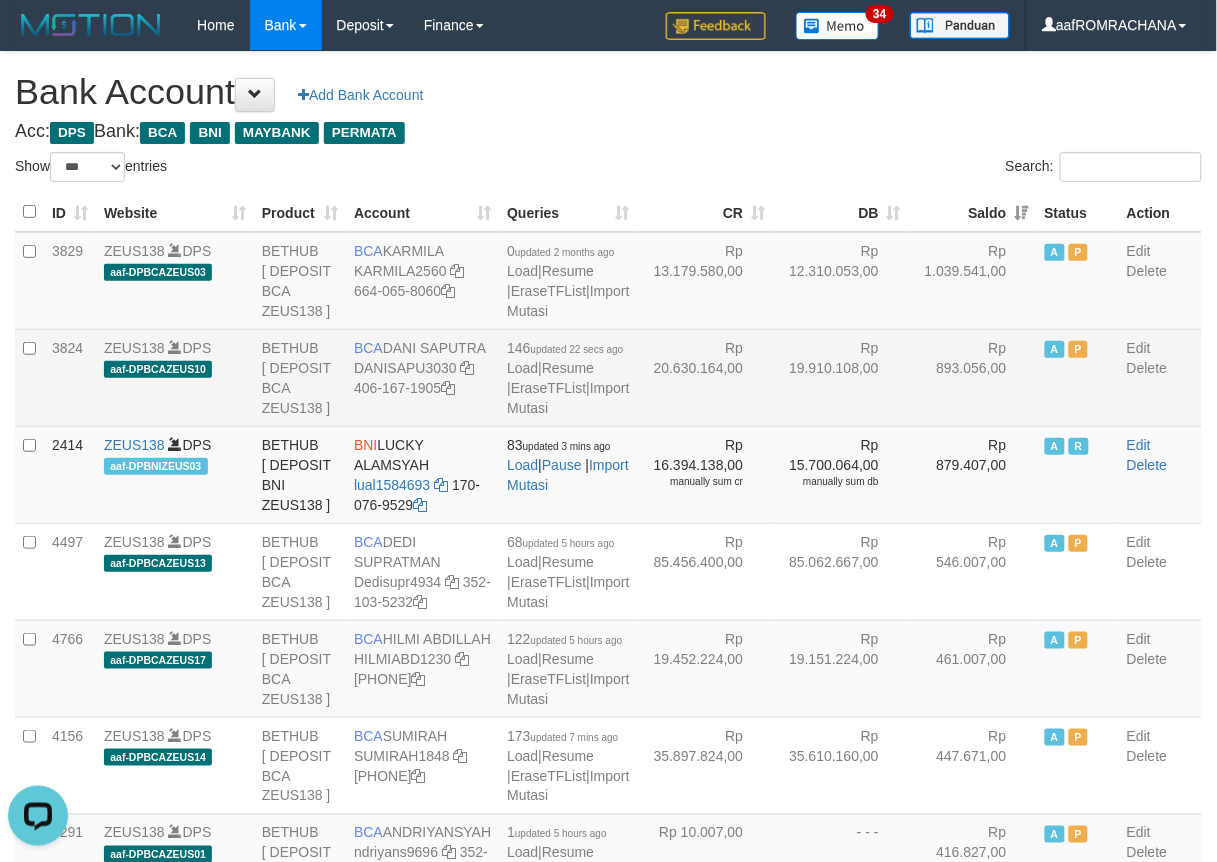 scroll, scrollTop: 0, scrollLeft: 0, axis: both 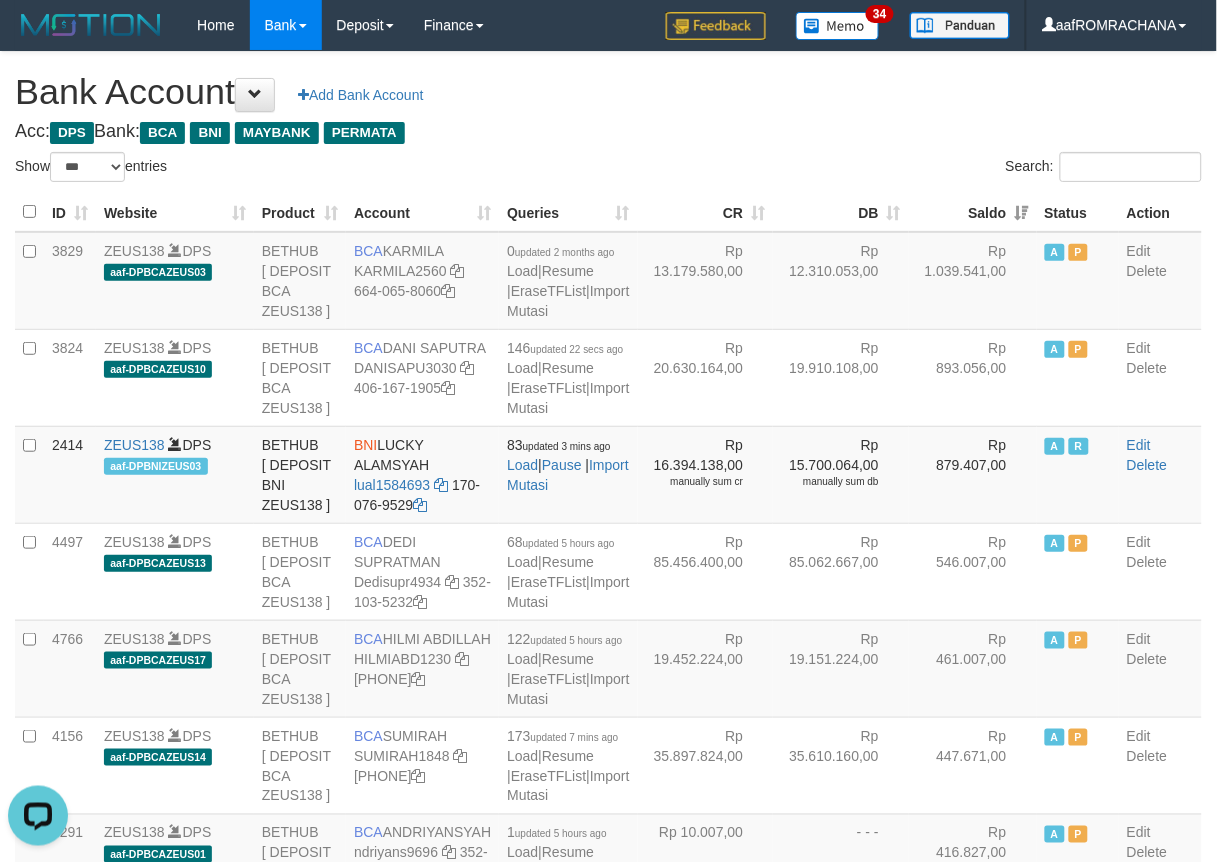 click on "Acc: 										 DPS
Bank:   BCA   BNI   MAYBANK   PERMATA" at bounding box center (608, 132) 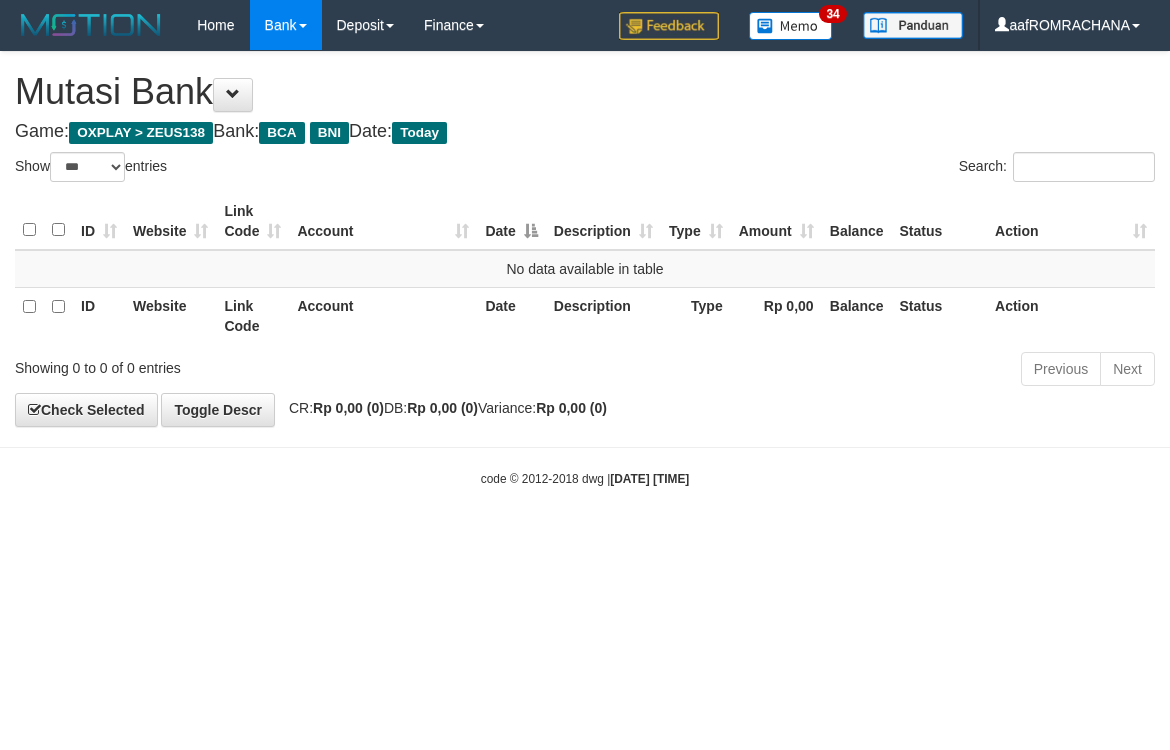 select on "***" 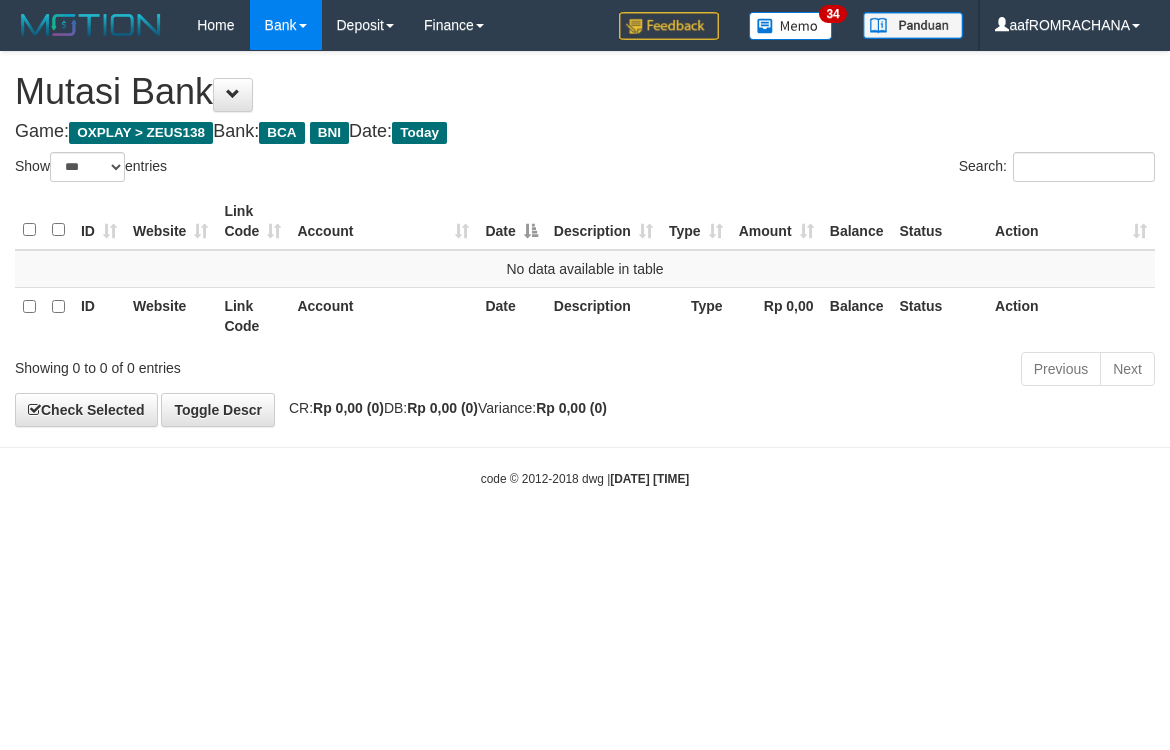scroll, scrollTop: 0, scrollLeft: 0, axis: both 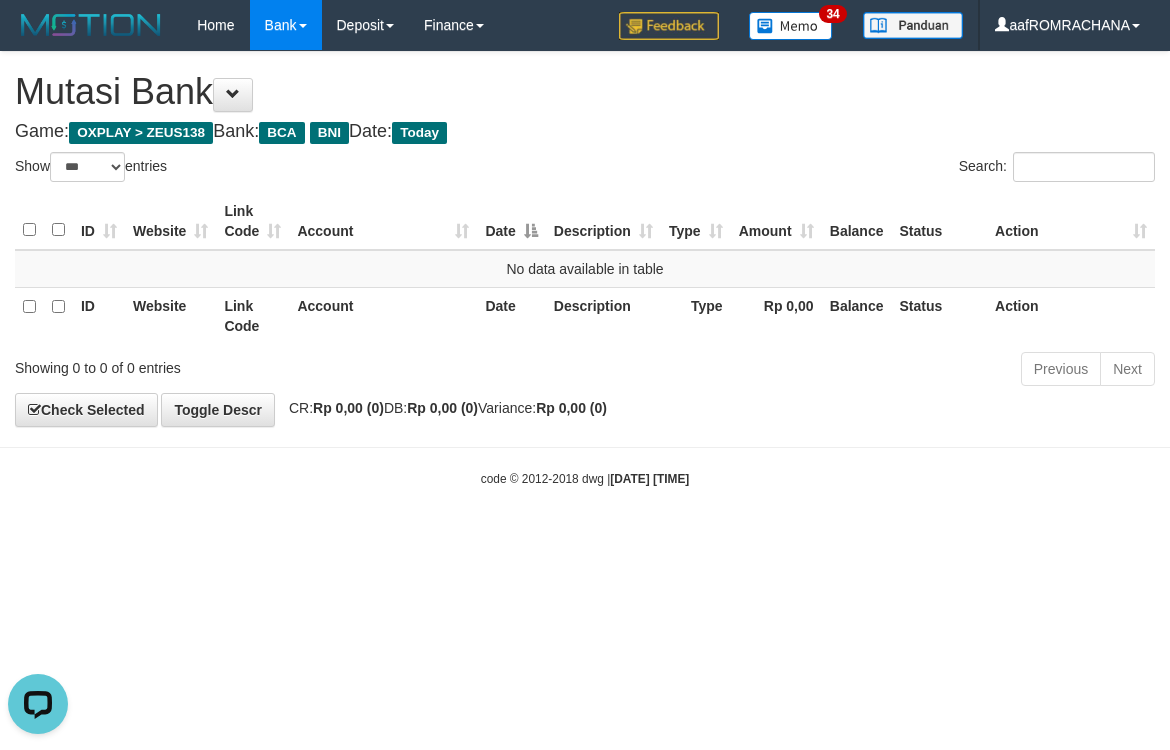 click on "Toggle navigation
Home
Bank
Account List
Load
By Website
Group
[OXPLAY]													ZEUS138
By Load Group (DPS)" at bounding box center (585, 269) 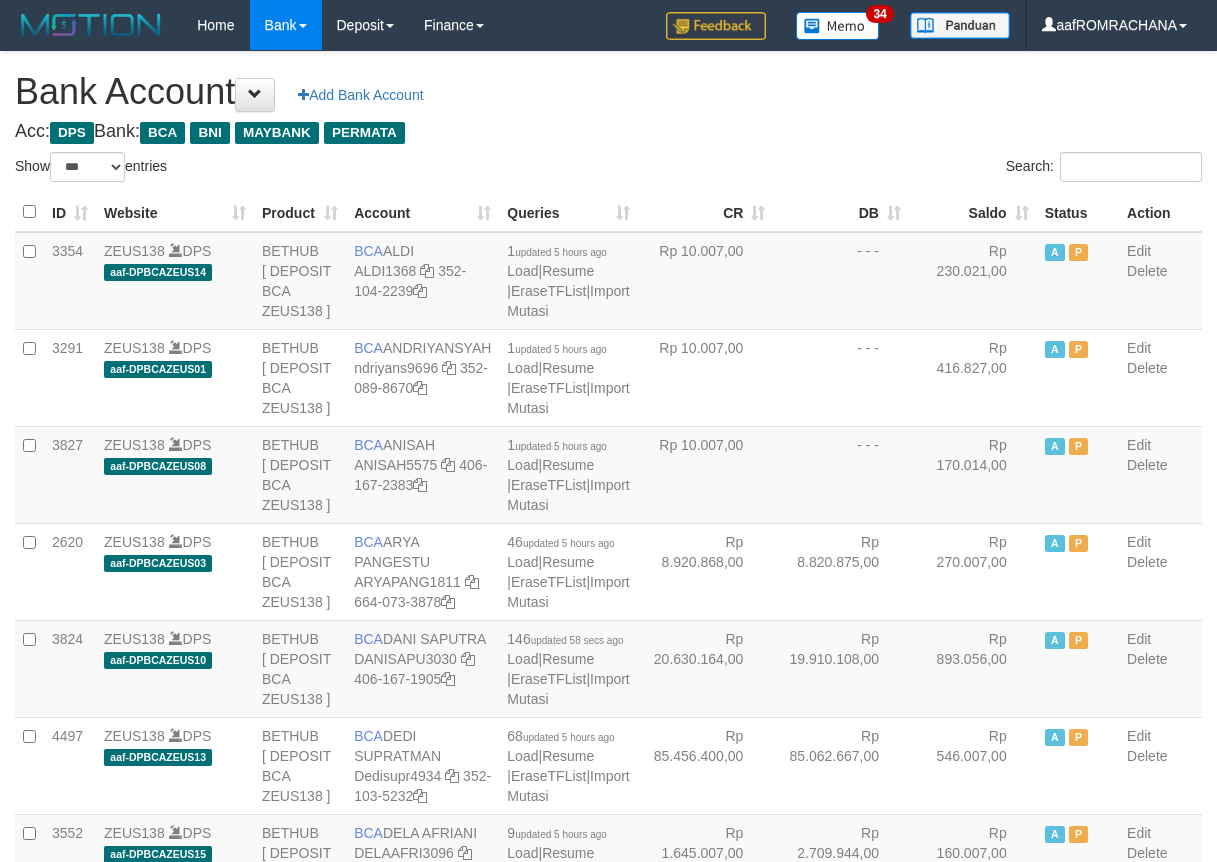 select on "***" 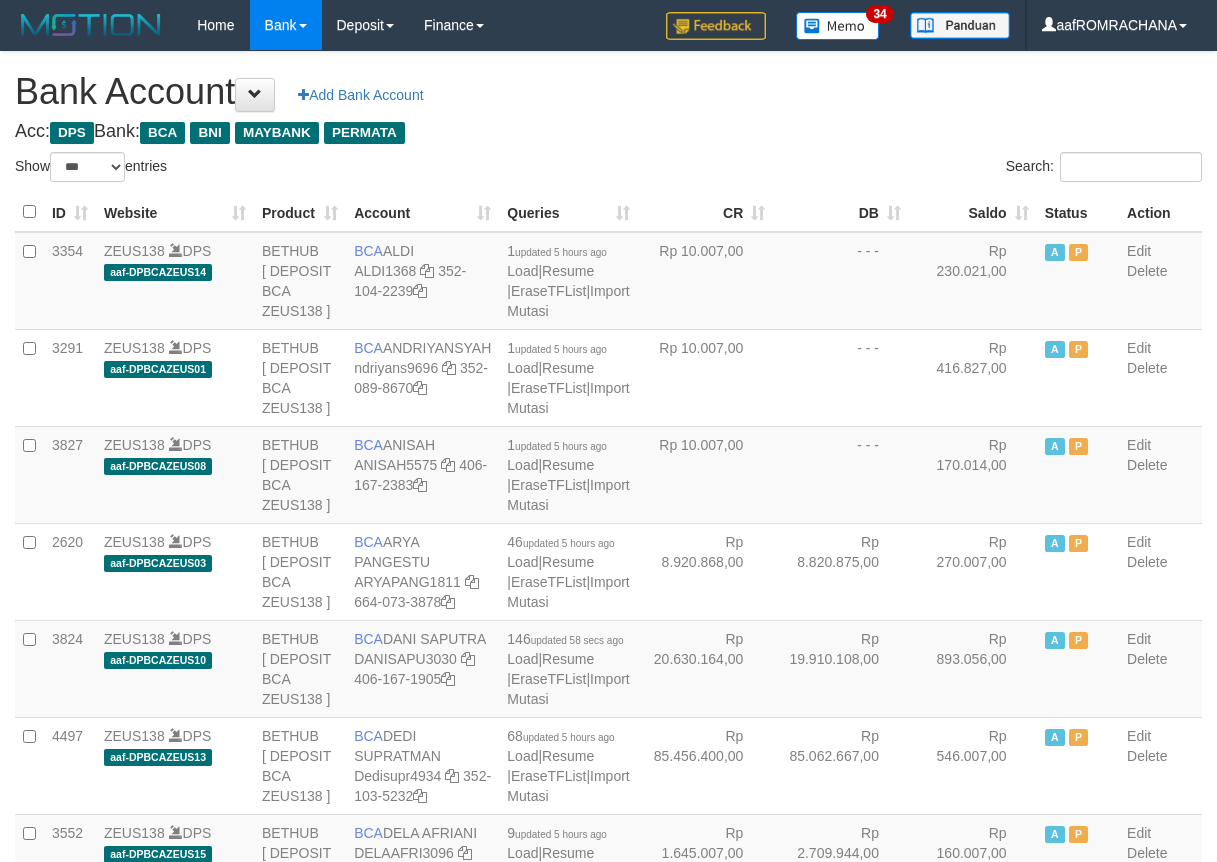 scroll, scrollTop: 0, scrollLeft: 0, axis: both 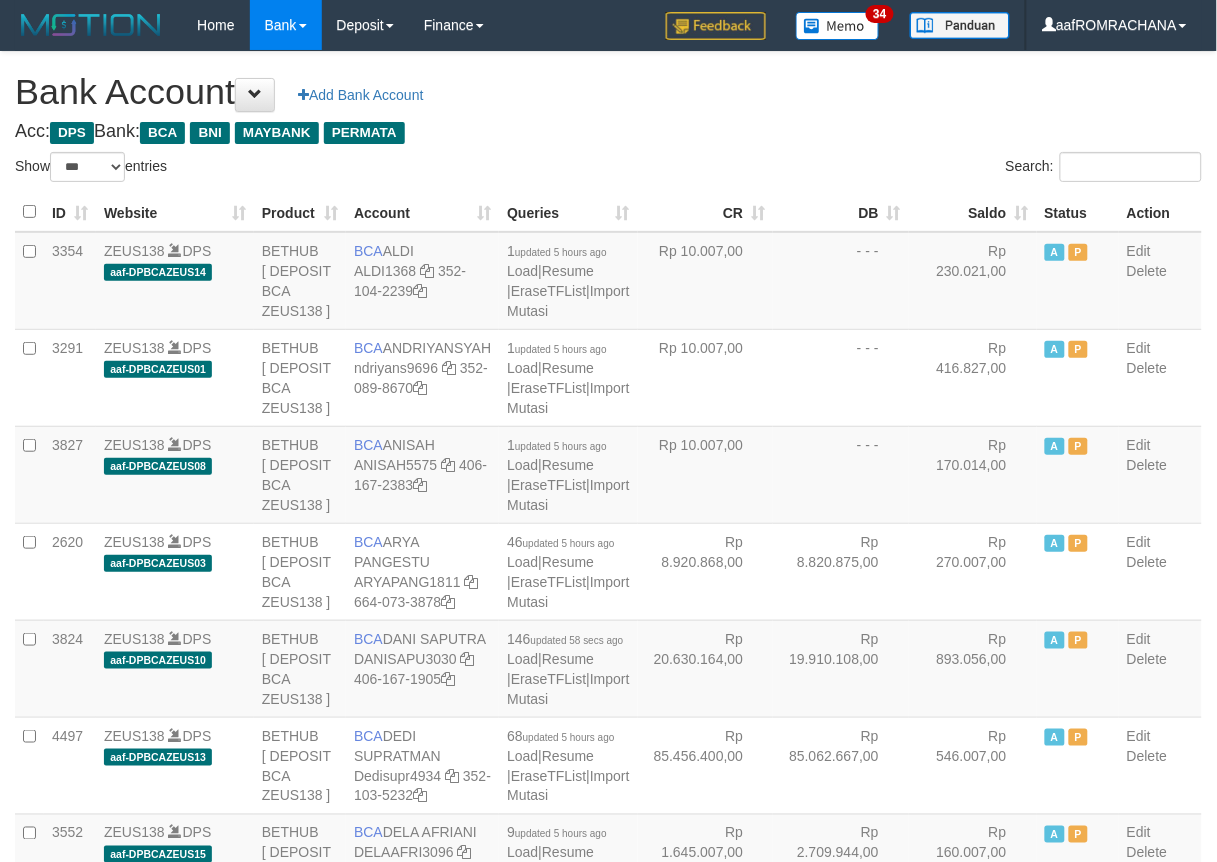 click on "Saldo" at bounding box center (973, 212) 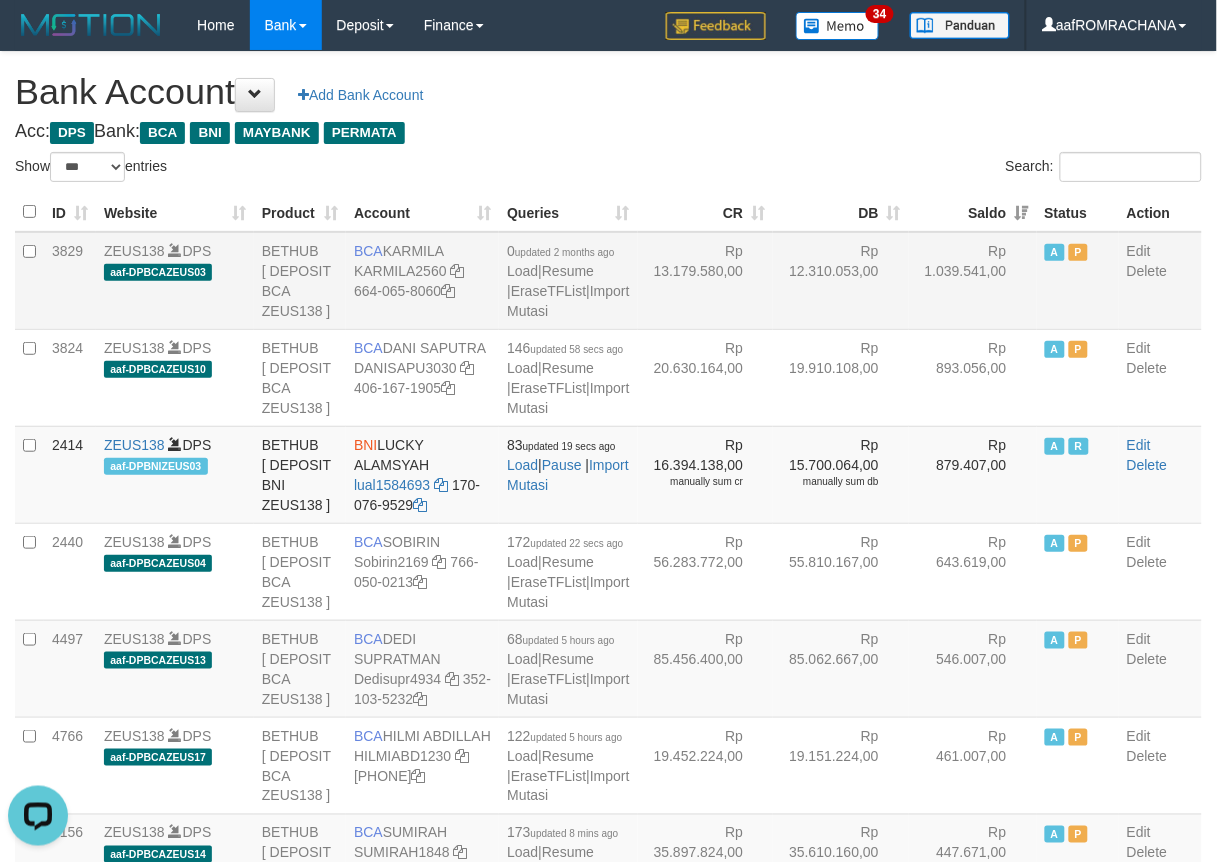 scroll, scrollTop: 0, scrollLeft: 0, axis: both 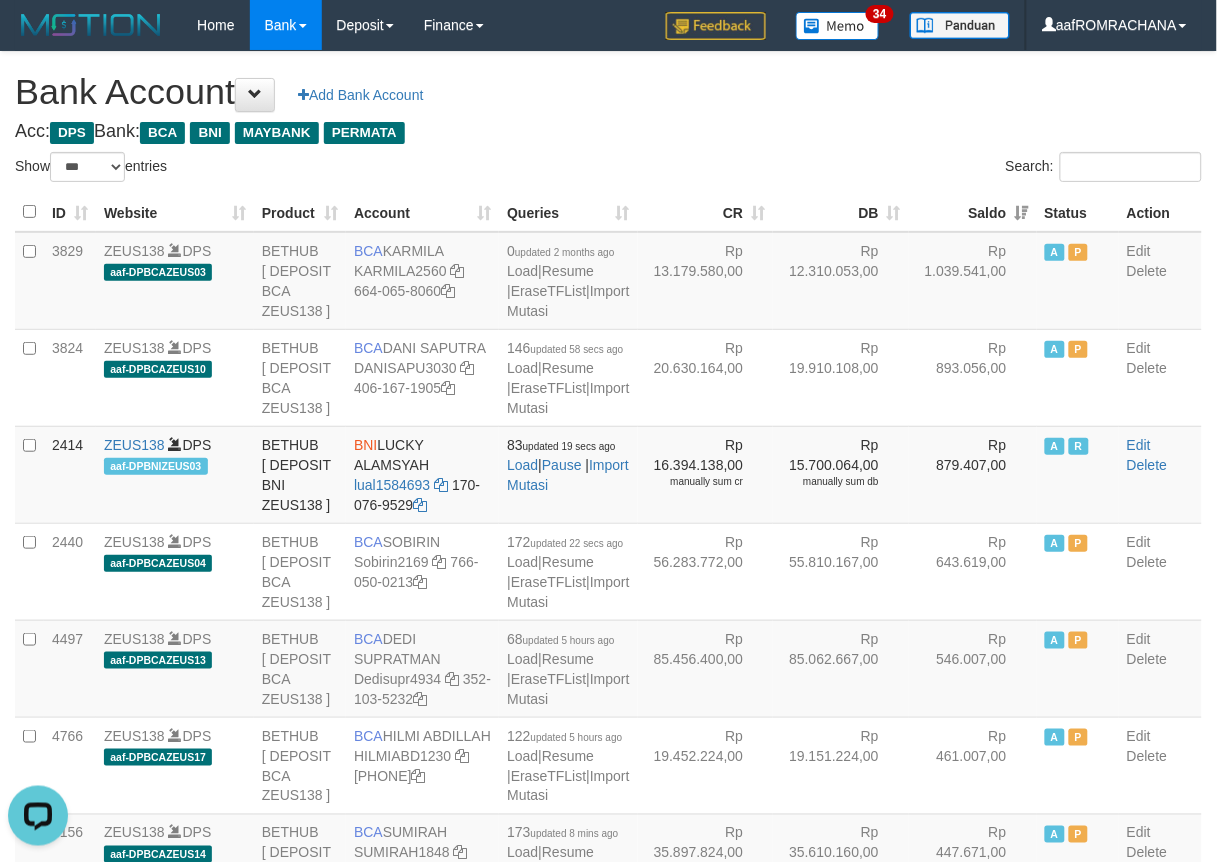 click on "Acc: 										 DPS
Bank:   BCA   BNI   MAYBANK   PERMATA" at bounding box center [608, 132] 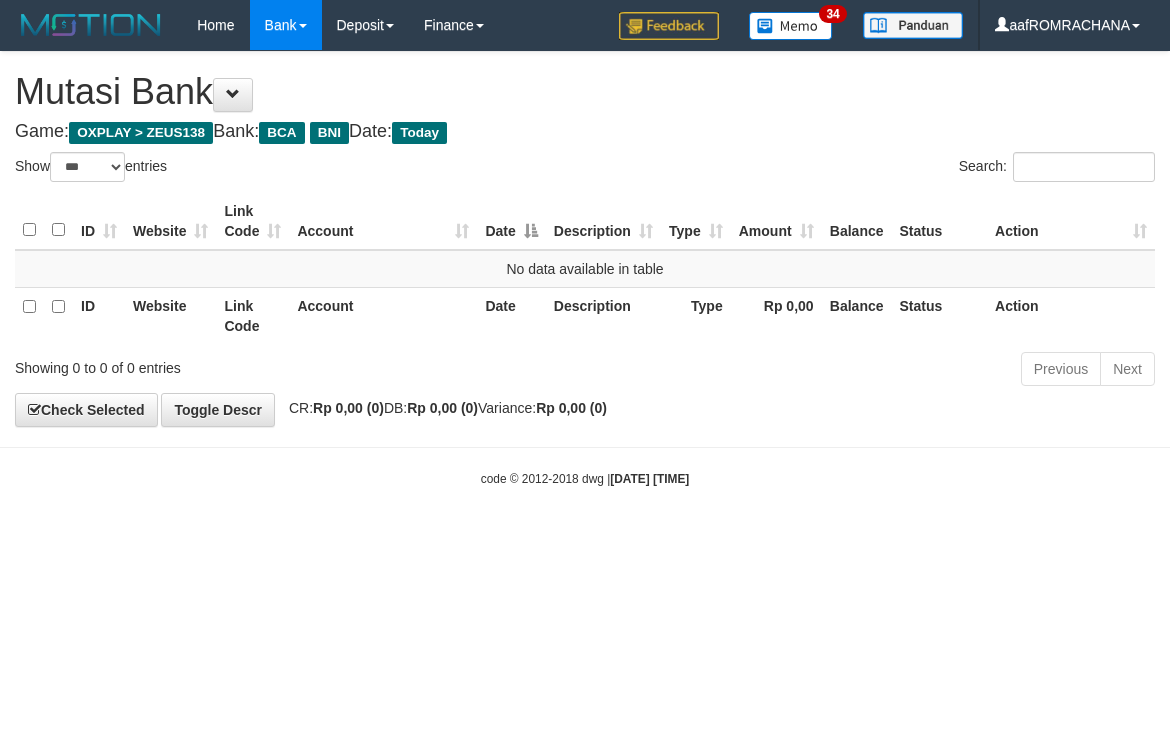 select on "***" 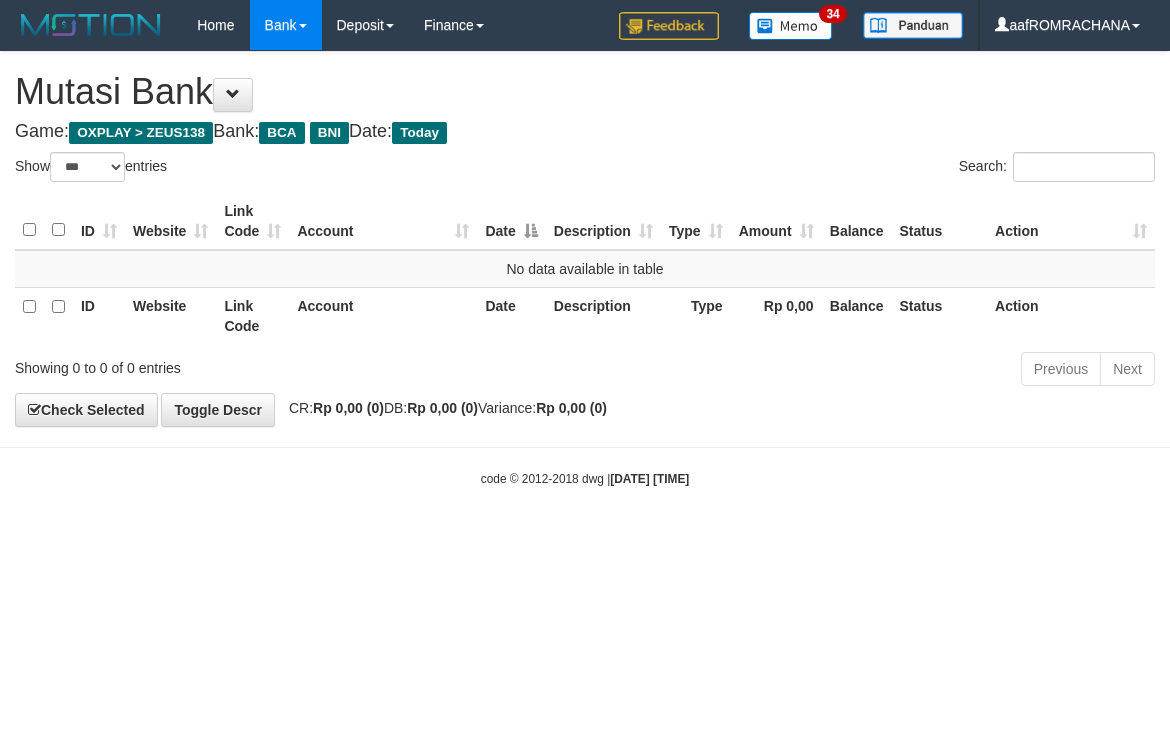 scroll, scrollTop: 0, scrollLeft: 0, axis: both 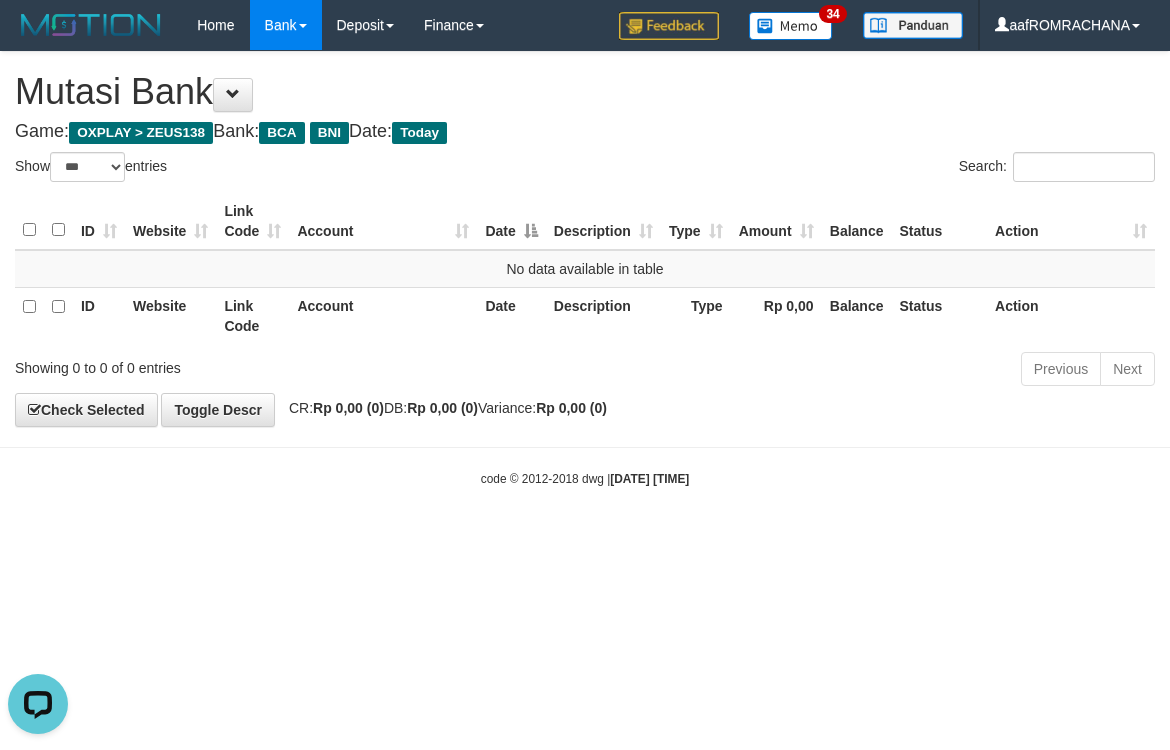 click on "Toggle navigation
Home
Bank
Account List
Load
By Website
Group
[OXPLAY]													ZEUS138
By Load Group (DPS)
Sync" at bounding box center (585, 269) 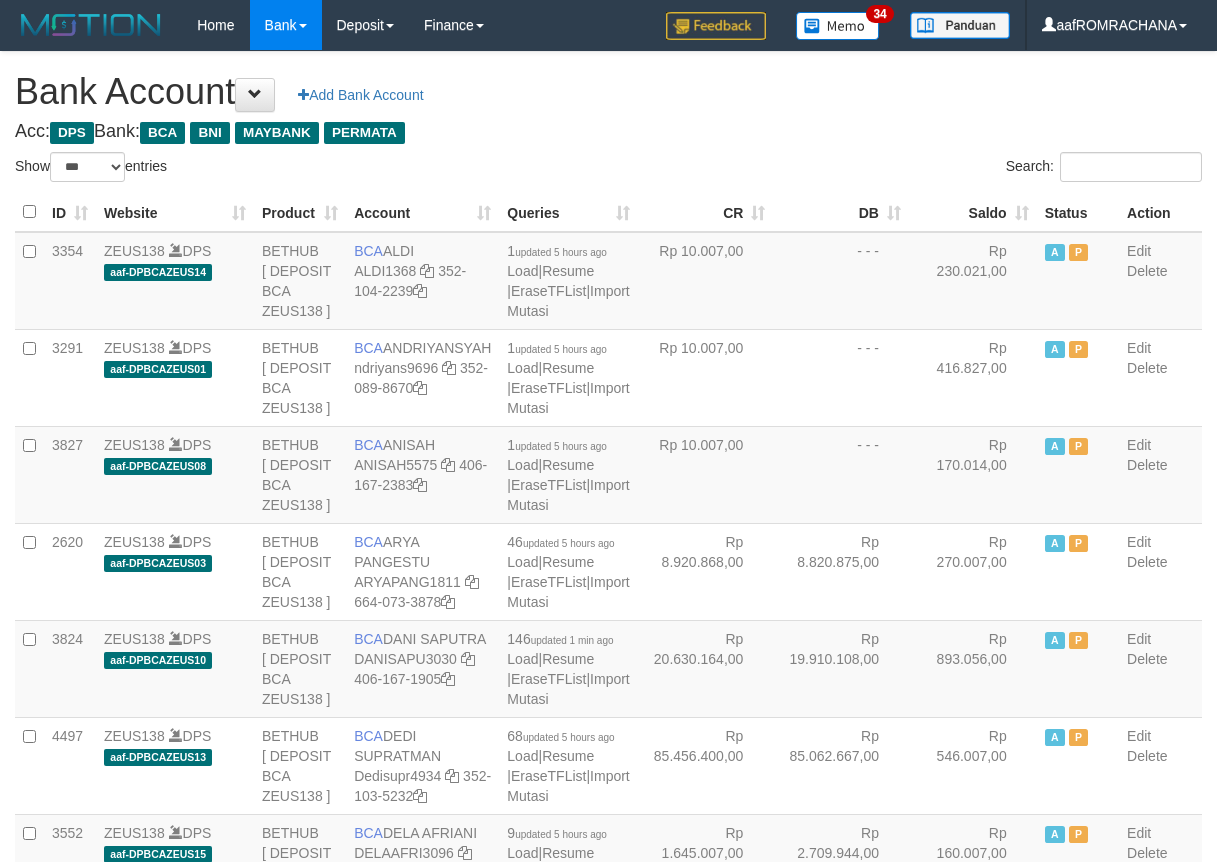 select on "***" 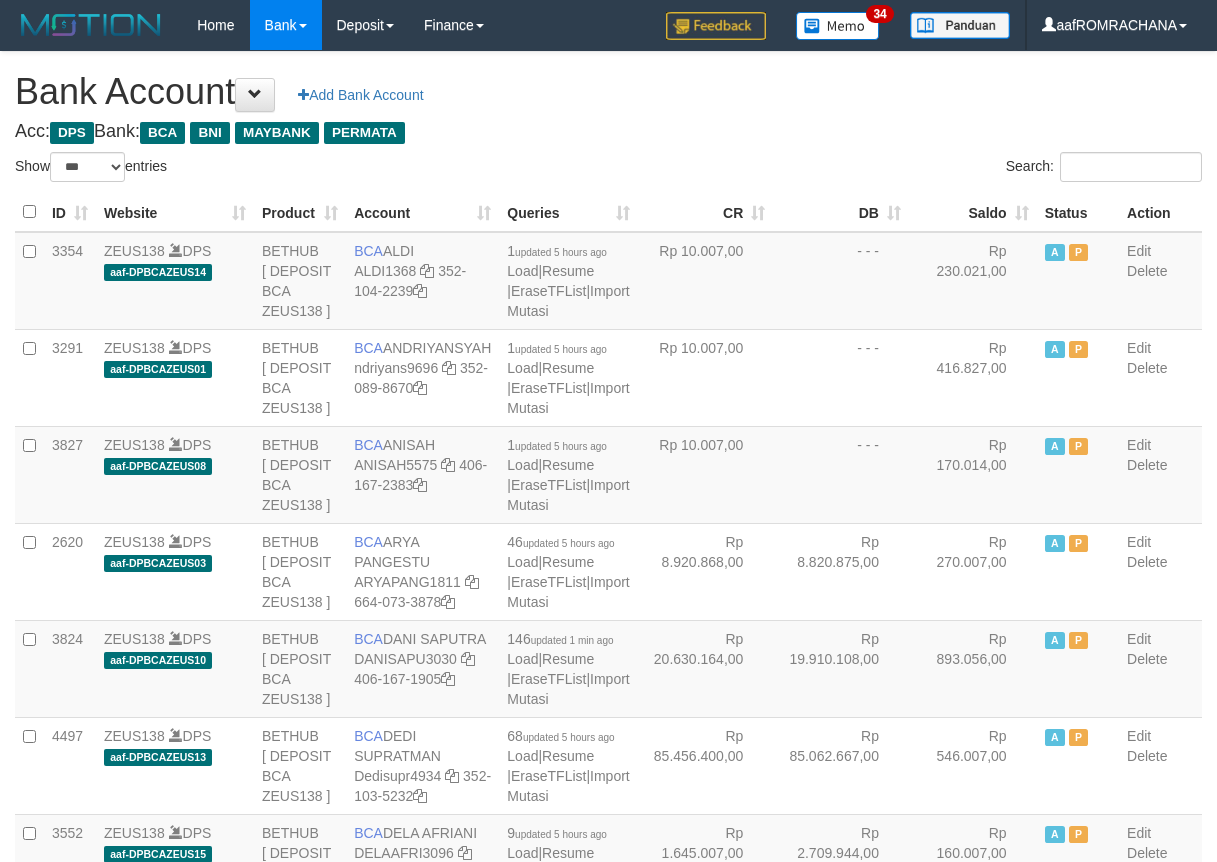 scroll, scrollTop: 0, scrollLeft: 0, axis: both 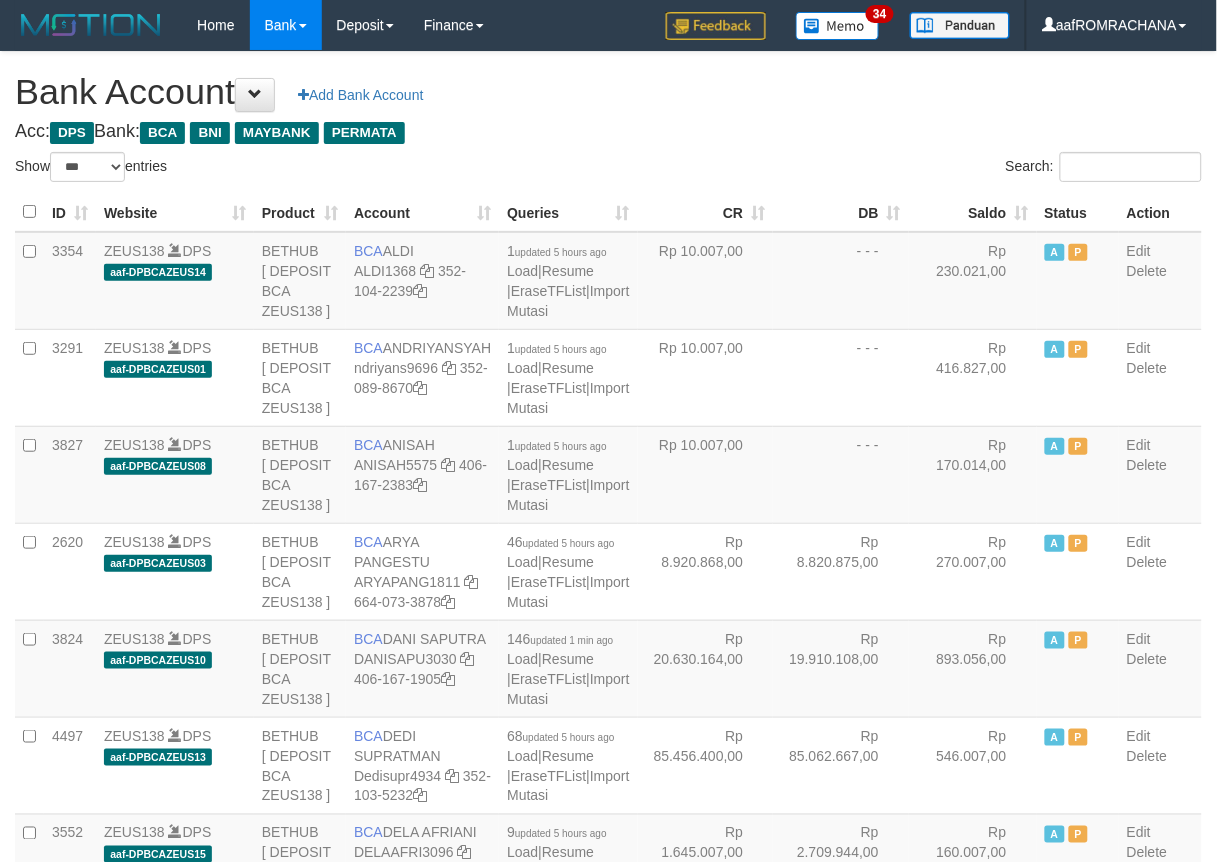 click on "Saldo" at bounding box center [973, 212] 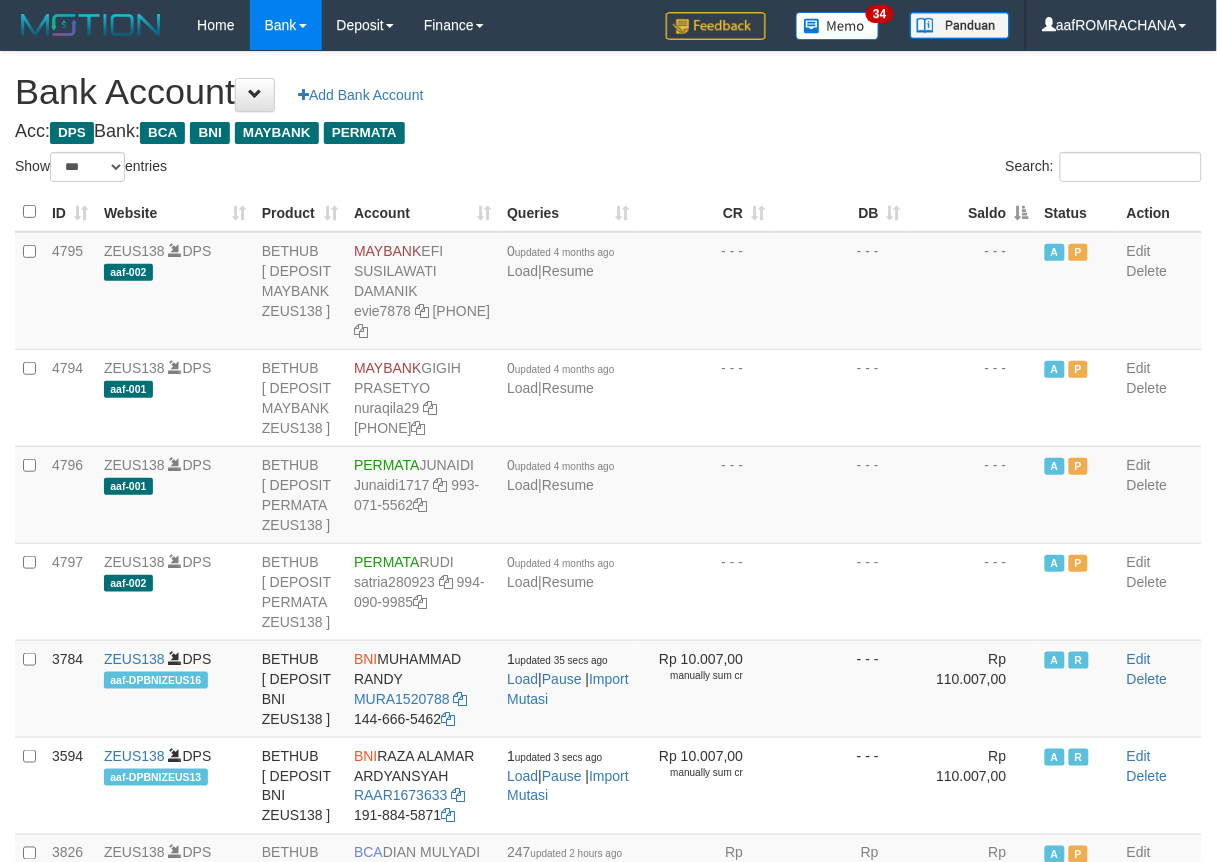click on "Saldo" at bounding box center (973, 212) 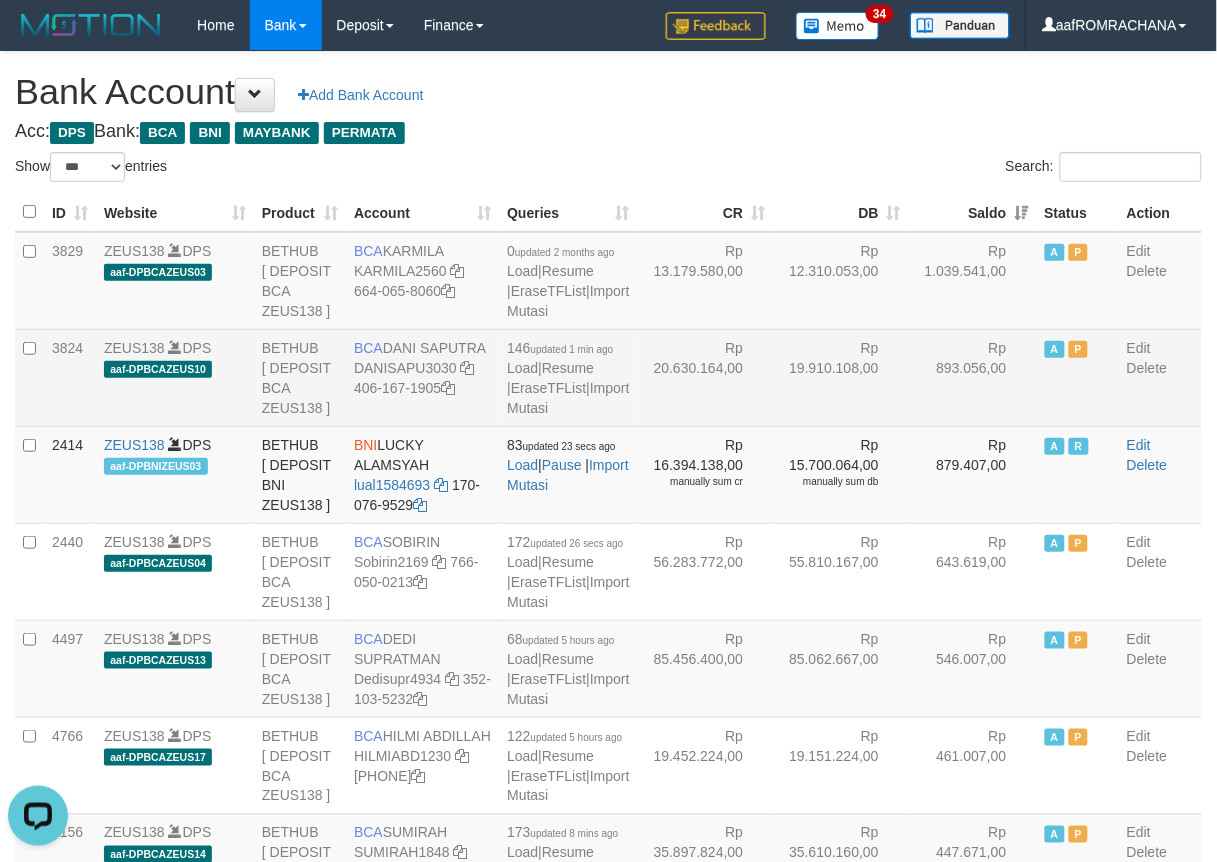 scroll, scrollTop: 0, scrollLeft: 0, axis: both 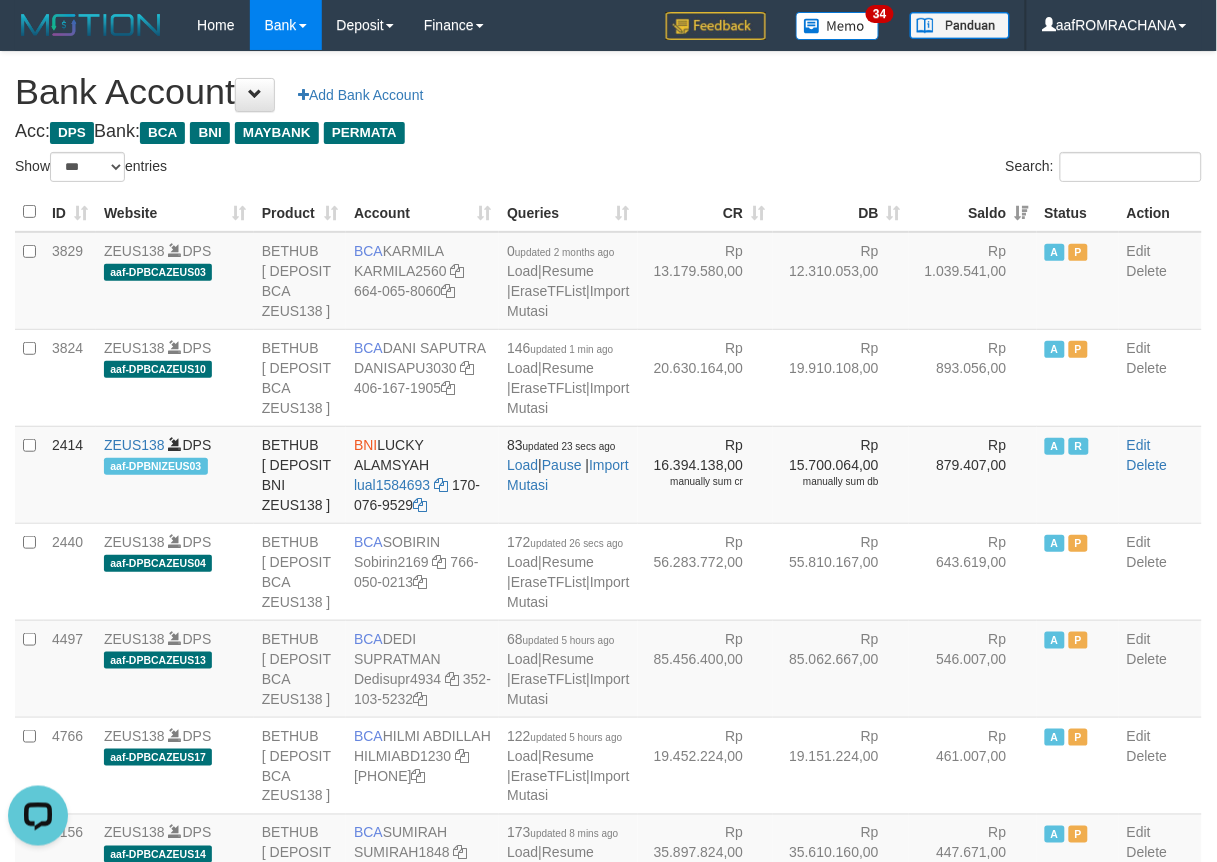 click on "Acc: 										 DPS
Bank:   BCA   BNI   MAYBANK   PERMATA" at bounding box center (608, 132) 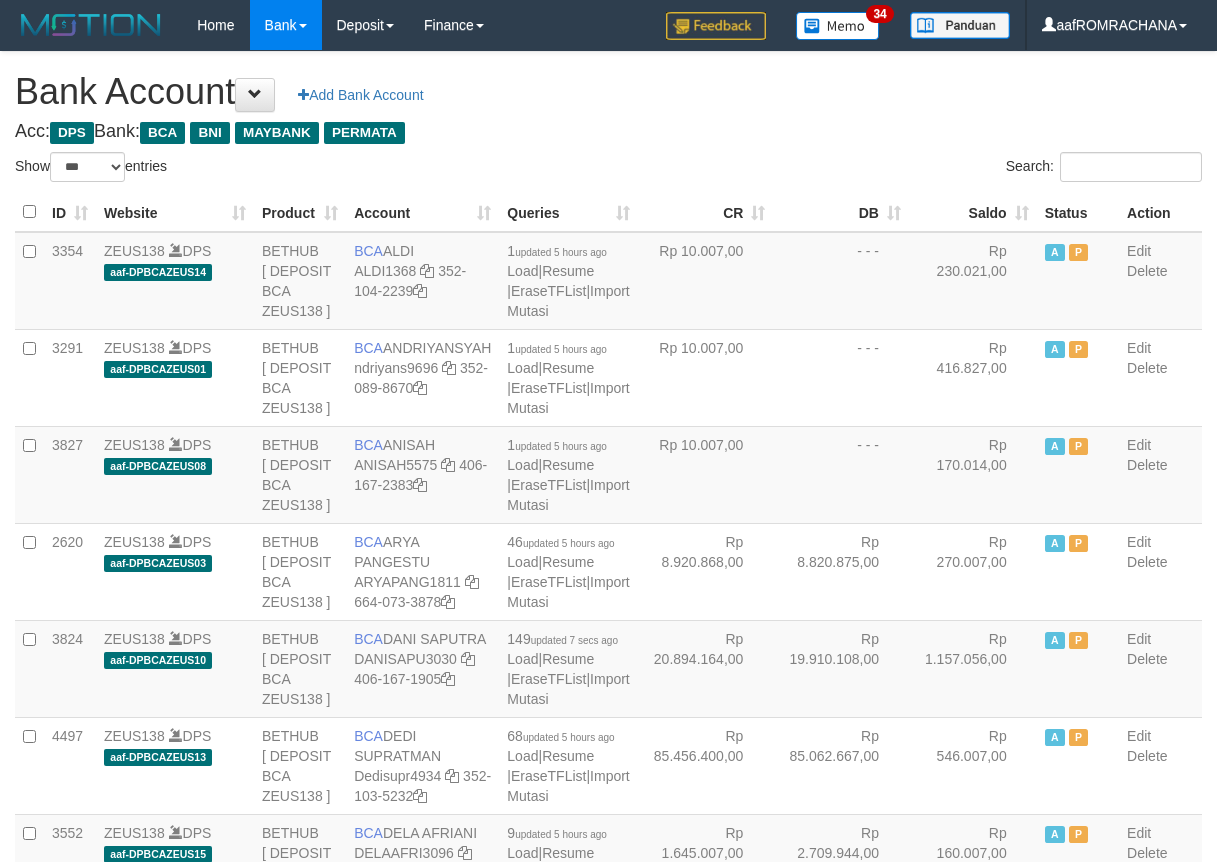 select on "***" 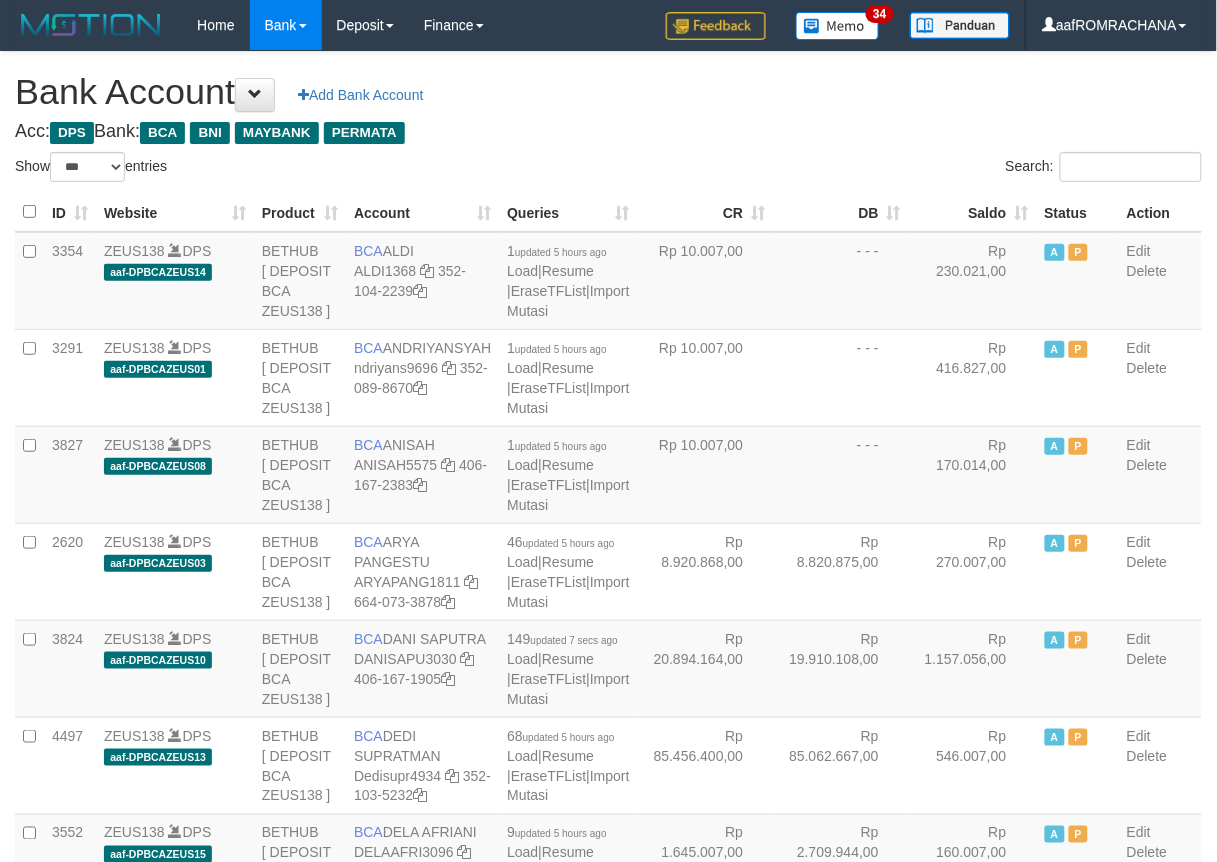 click on "Saldo" at bounding box center (973, 212) 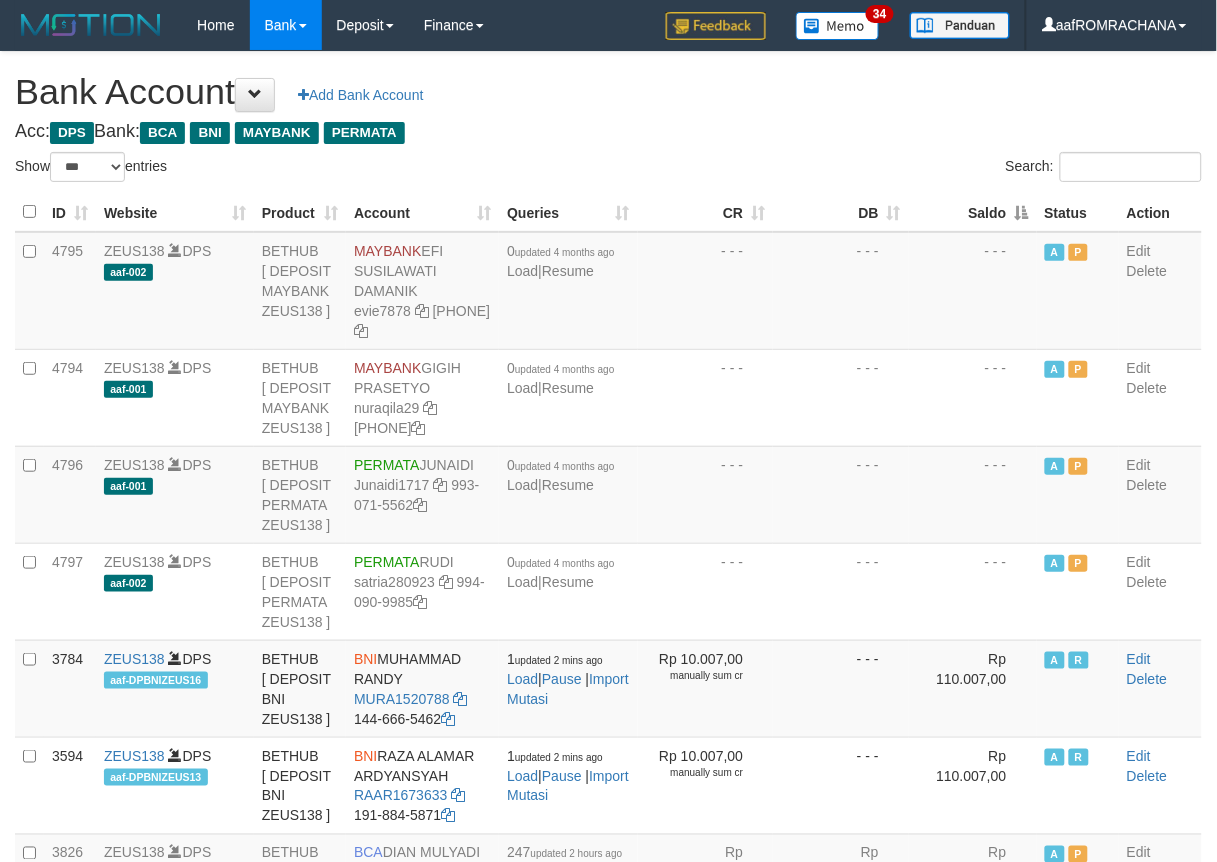 click on "Saldo" at bounding box center (973, 212) 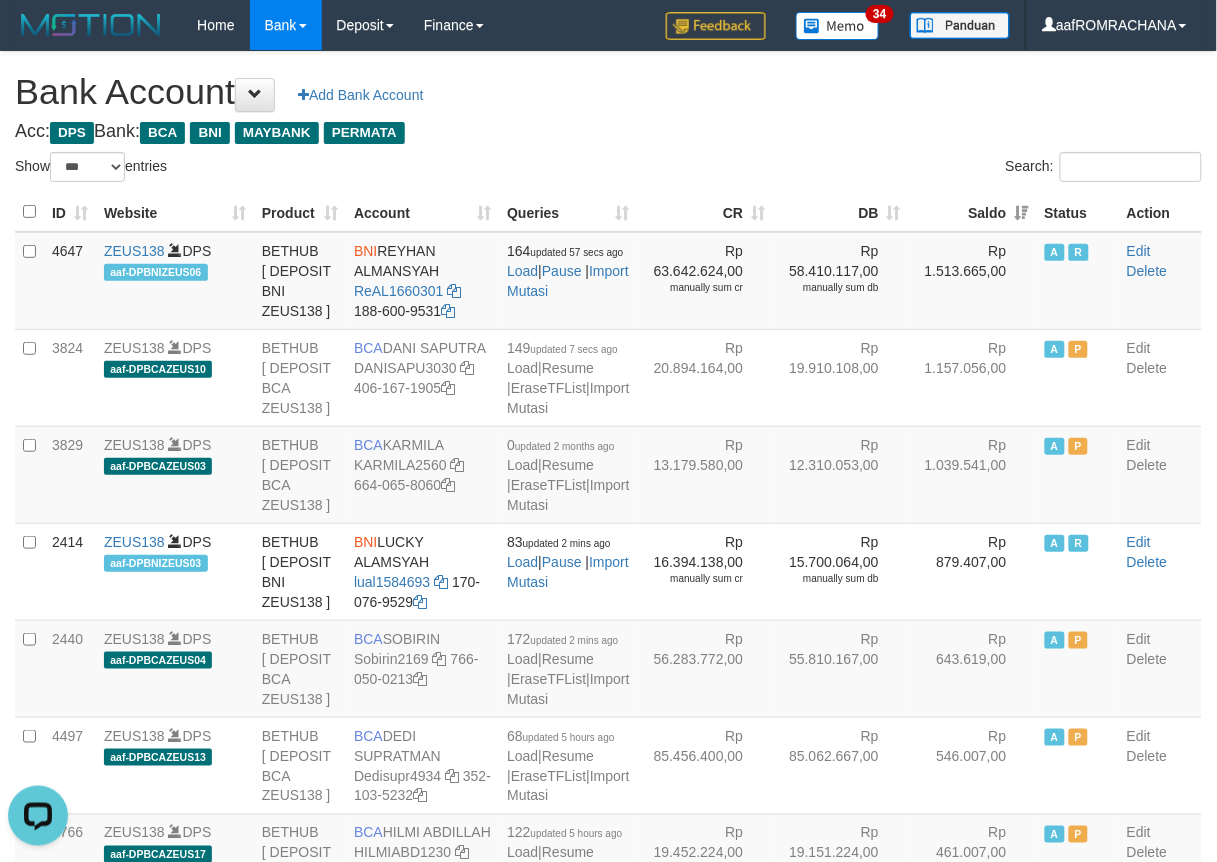 scroll, scrollTop: 0, scrollLeft: 0, axis: both 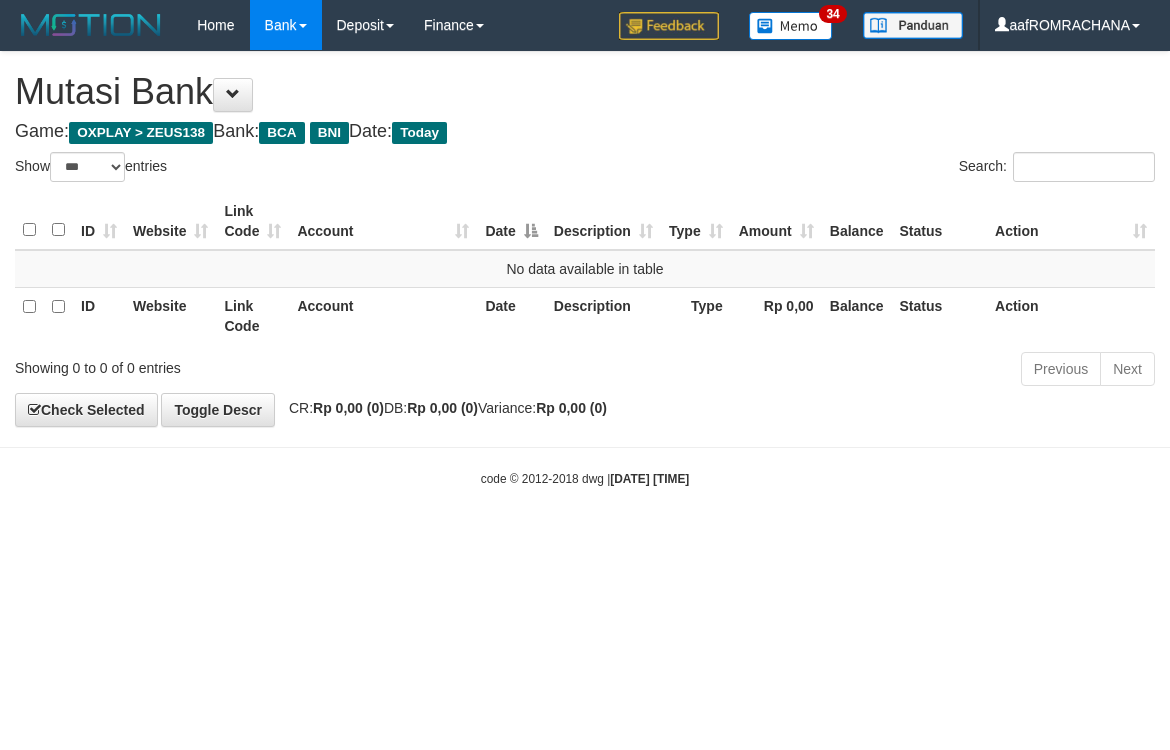 select on "***" 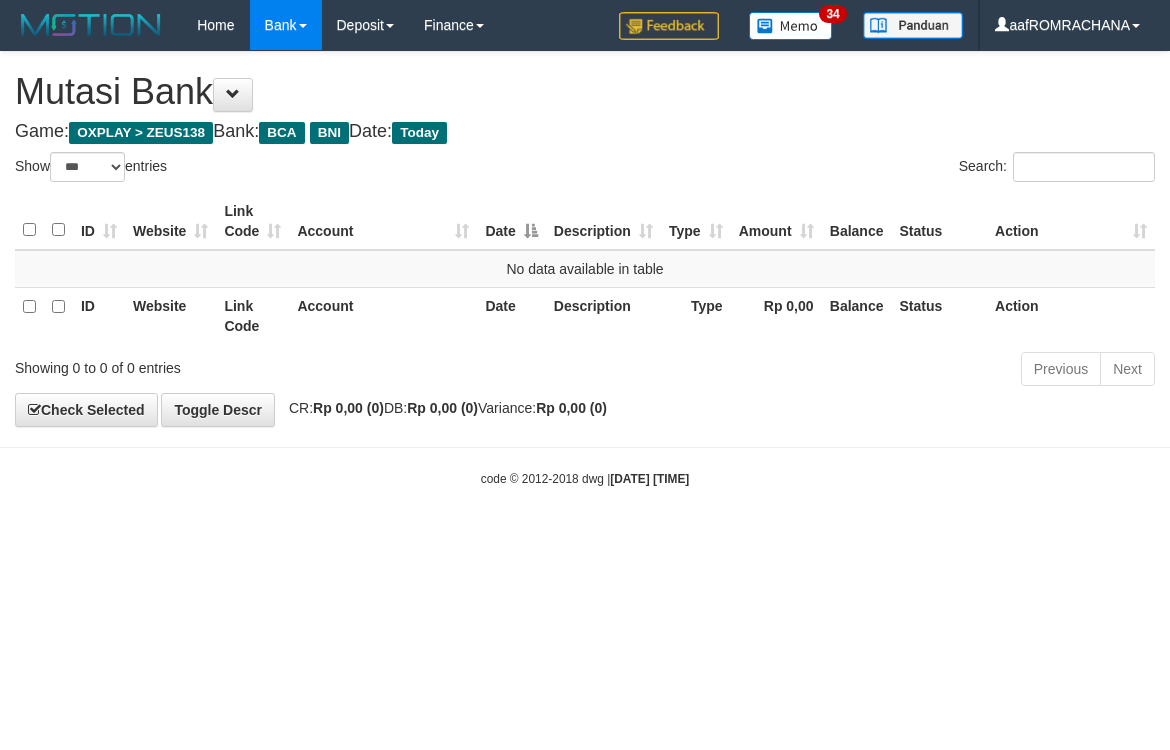 scroll, scrollTop: 0, scrollLeft: 0, axis: both 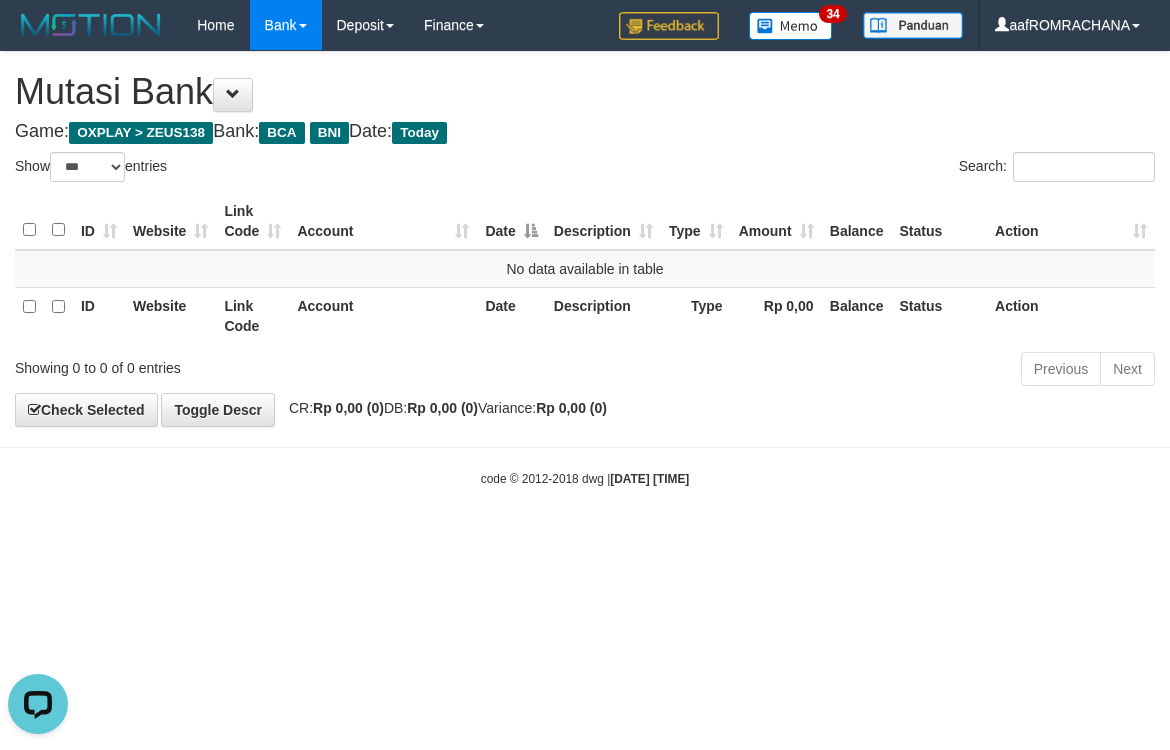 click on "Toggle navigation
Home
Bank
Account List
Load
By Website
Group
[OXPLAY]													ZEUS138
By Load Group (DPS)
Sync" at bounding box center (585, 269) 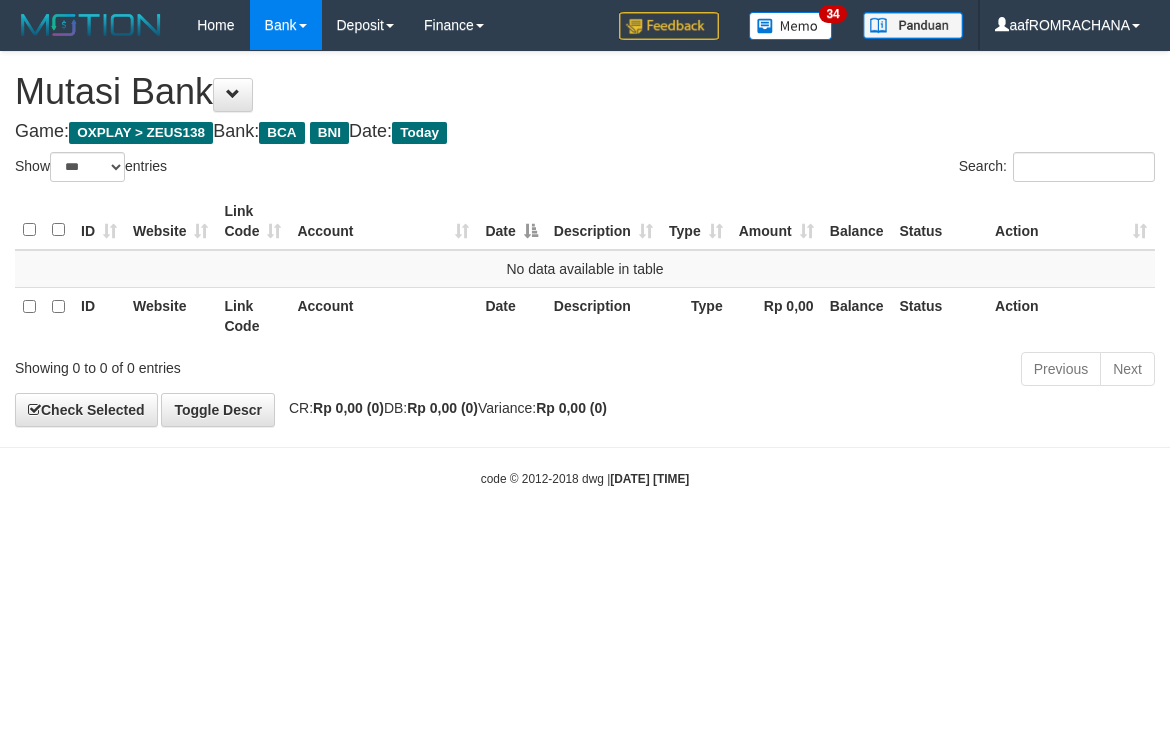 select on "***" 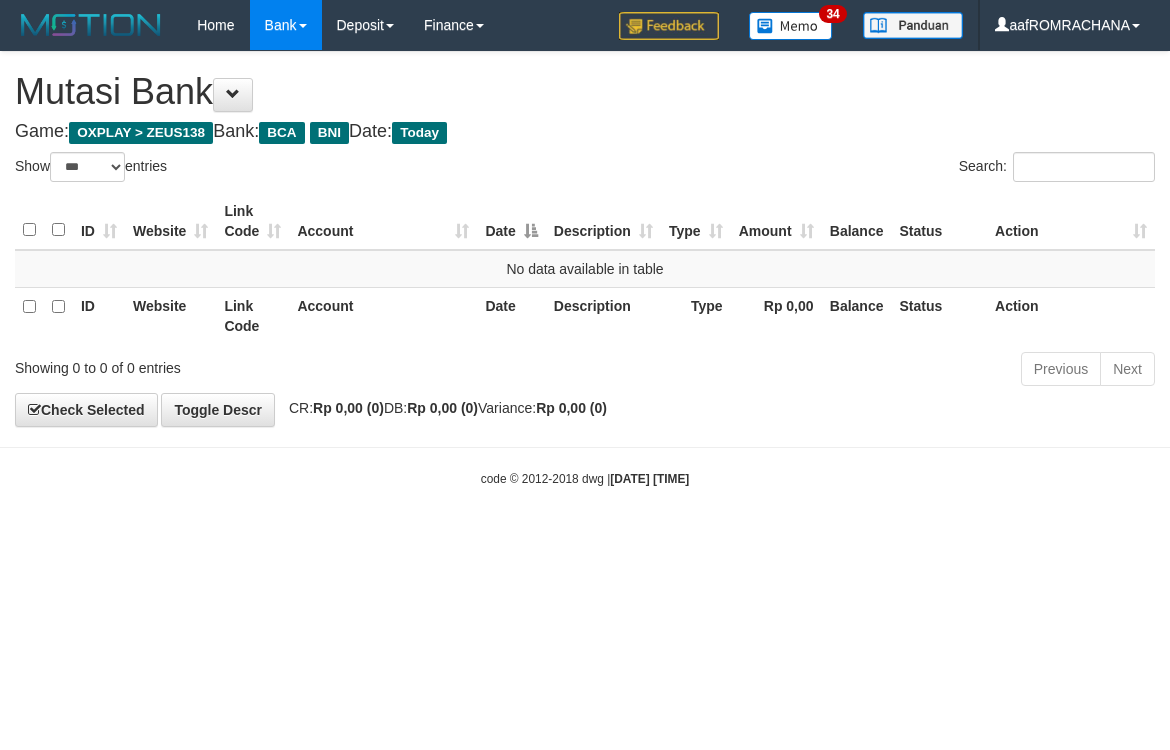 scroll, scrollTop: 0, scrollLeft: 0, axis: both 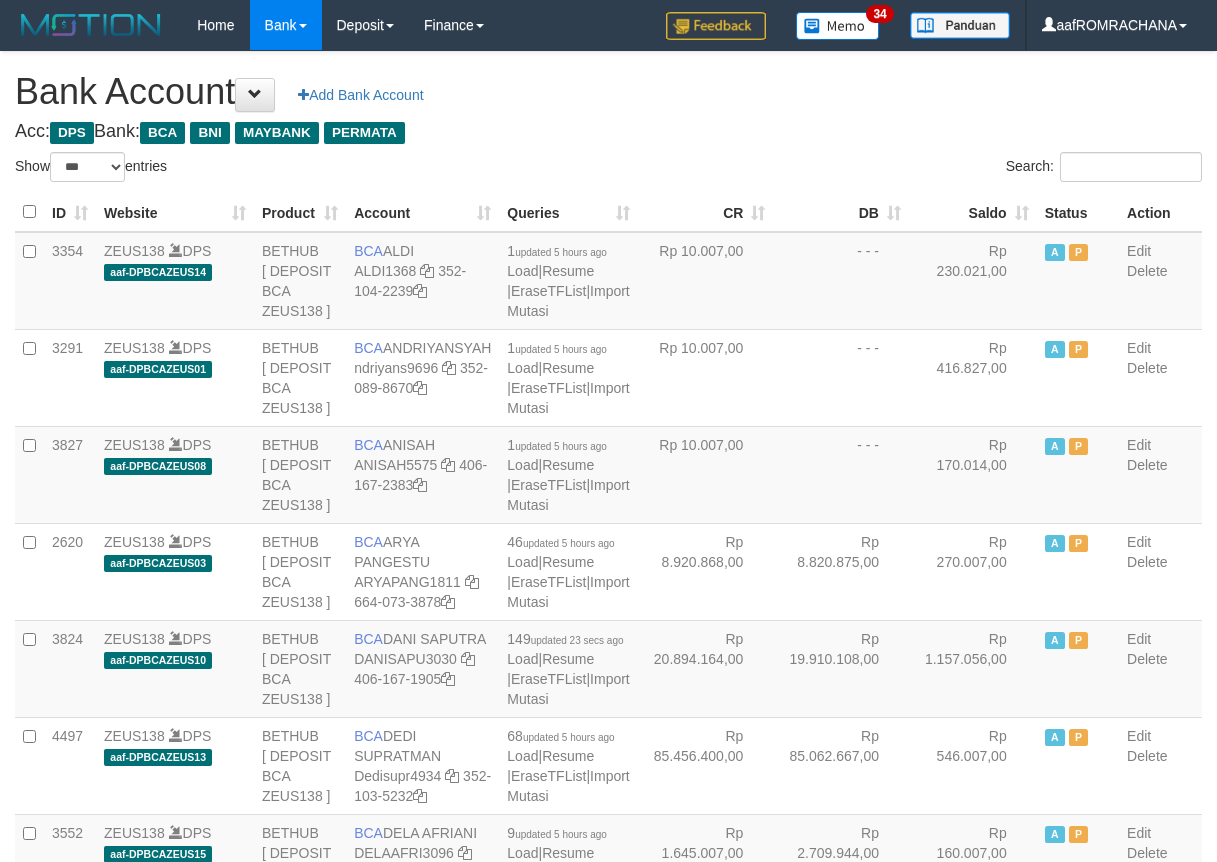 select on "***" 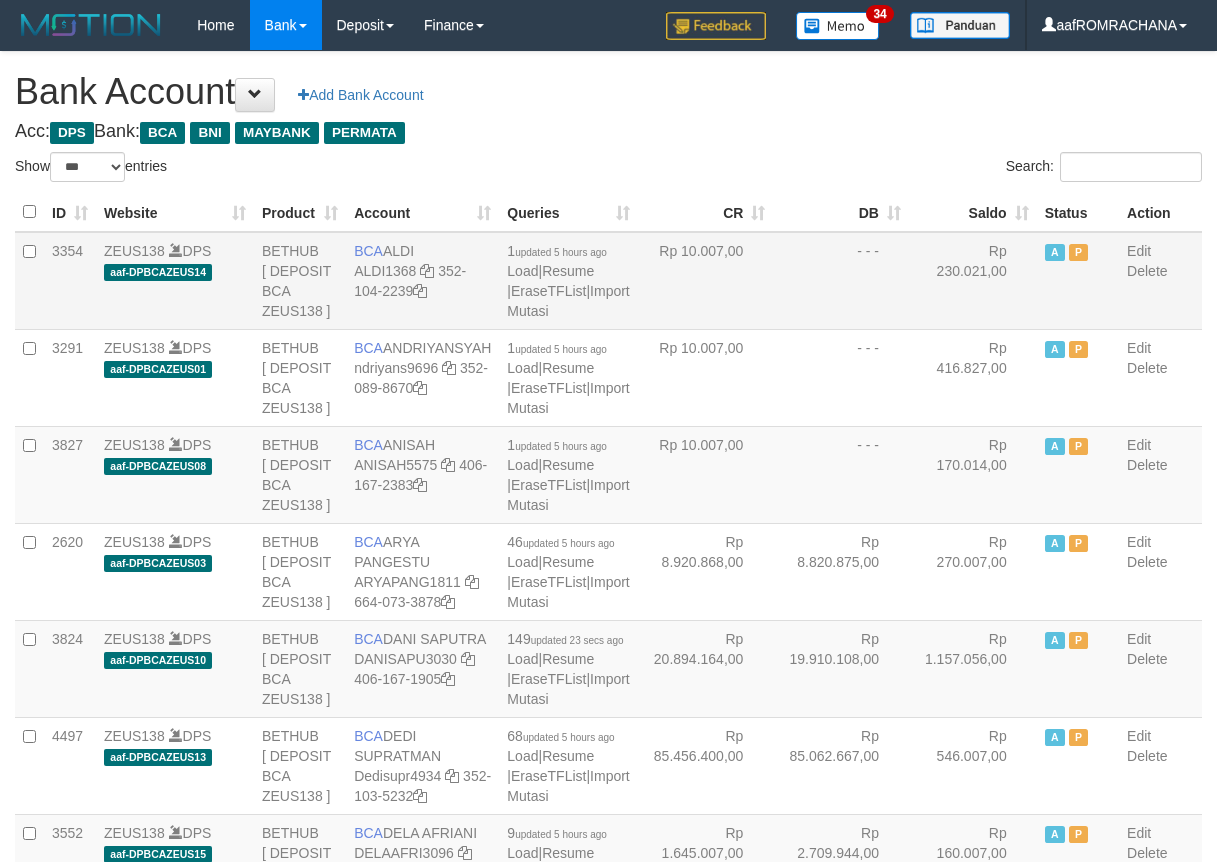 scroll, scrollTop: 0, scrollLeft: 0, axis: both 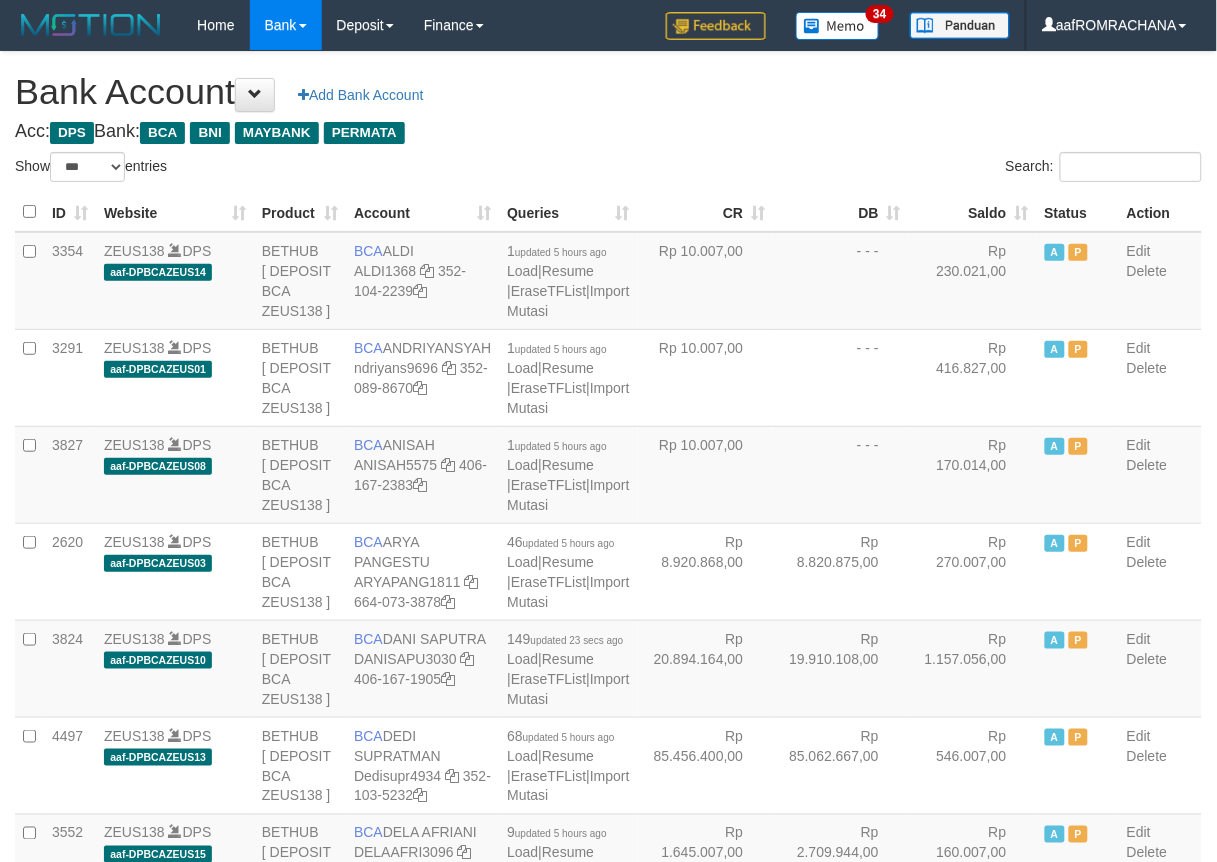 click on "Saldo" at bounding box center (973, 212) 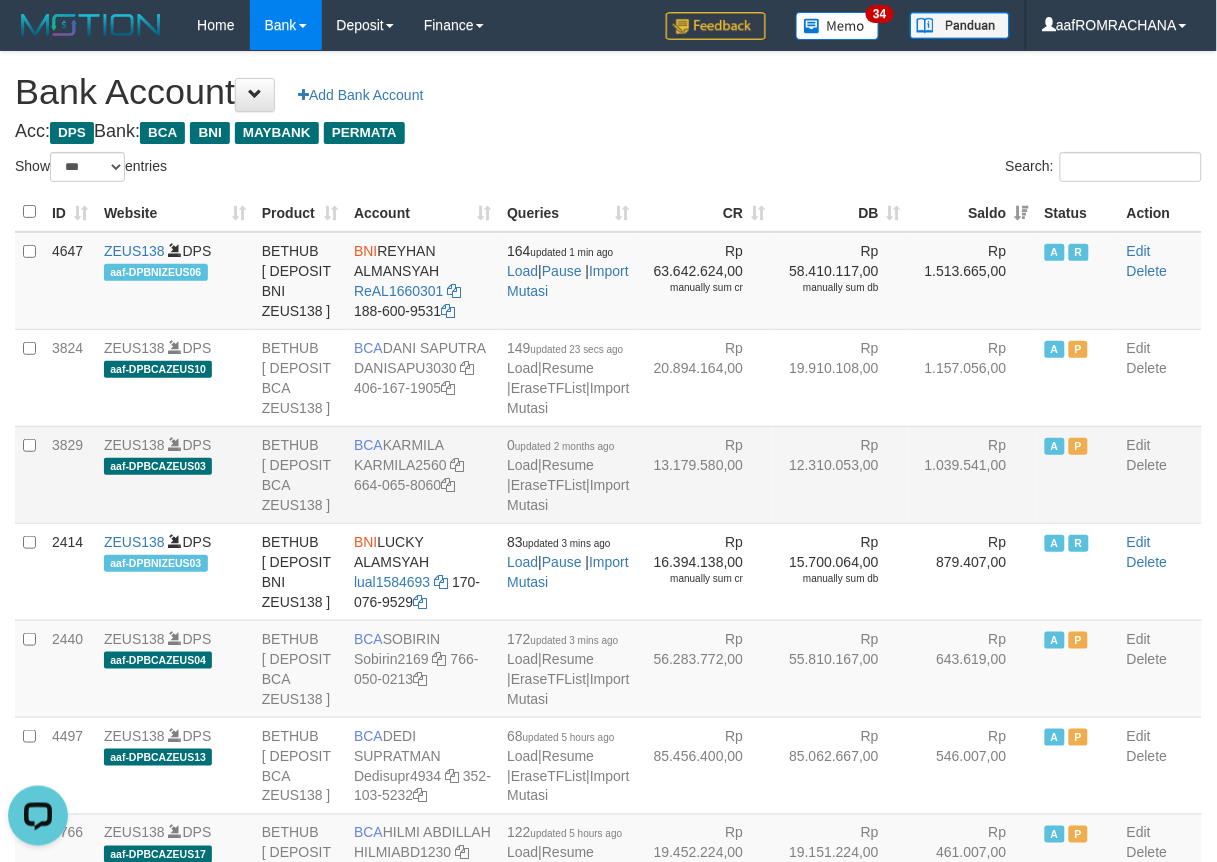 scroll, scrollTop: 0, scrollLeft: 0, axis: both 